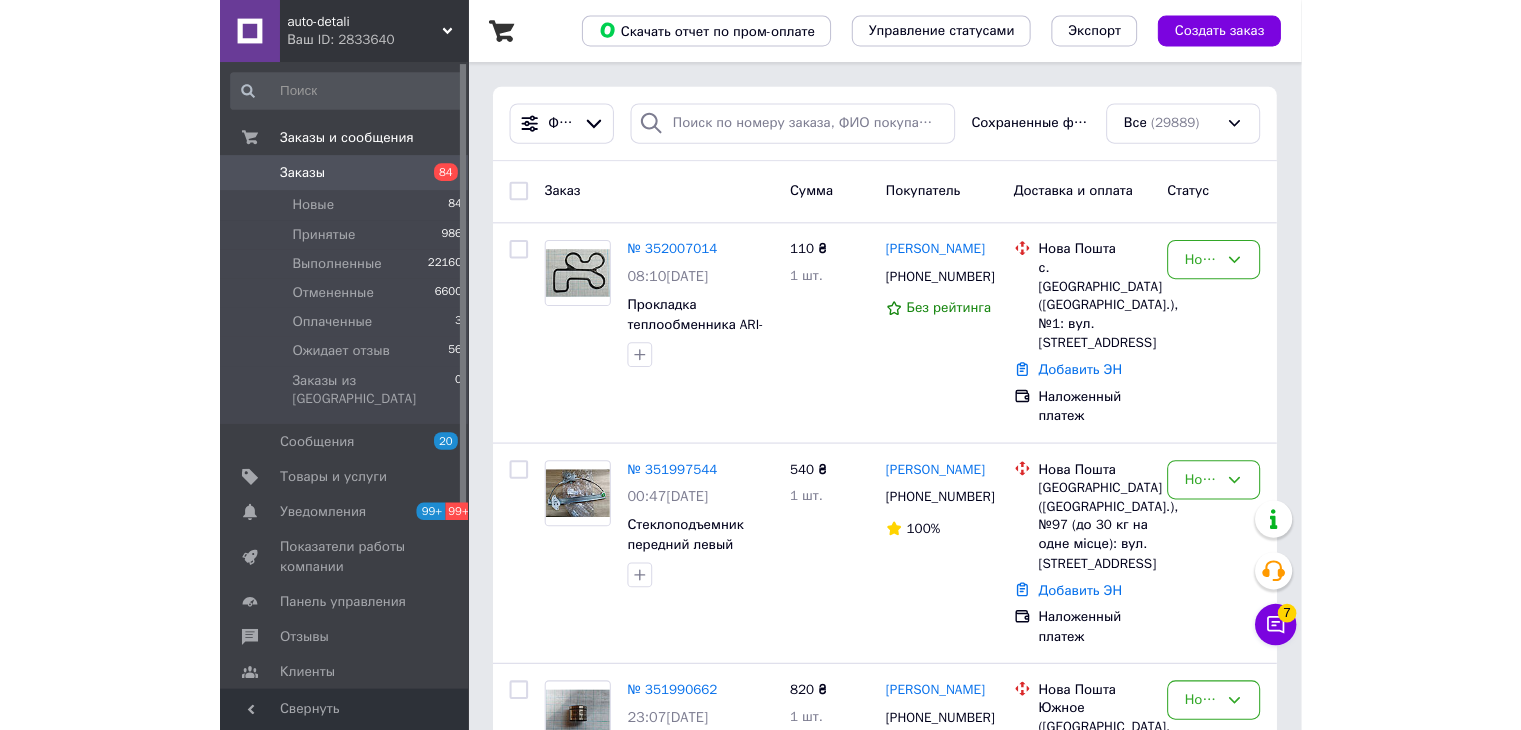 scroll, scrollTop: 0, scrollLeft: 0, axis: both 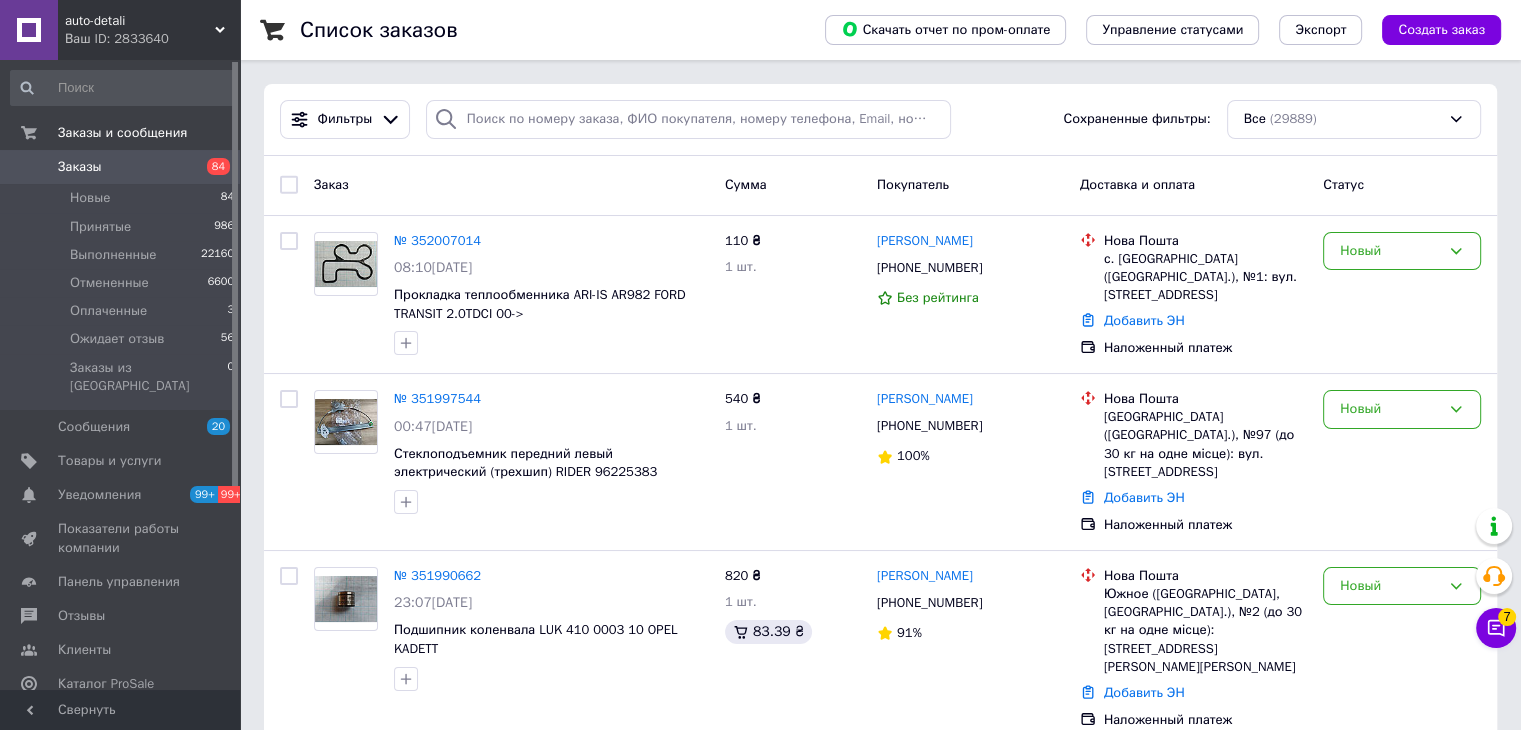 click on "Заказы" at bounding box center [80, 167] 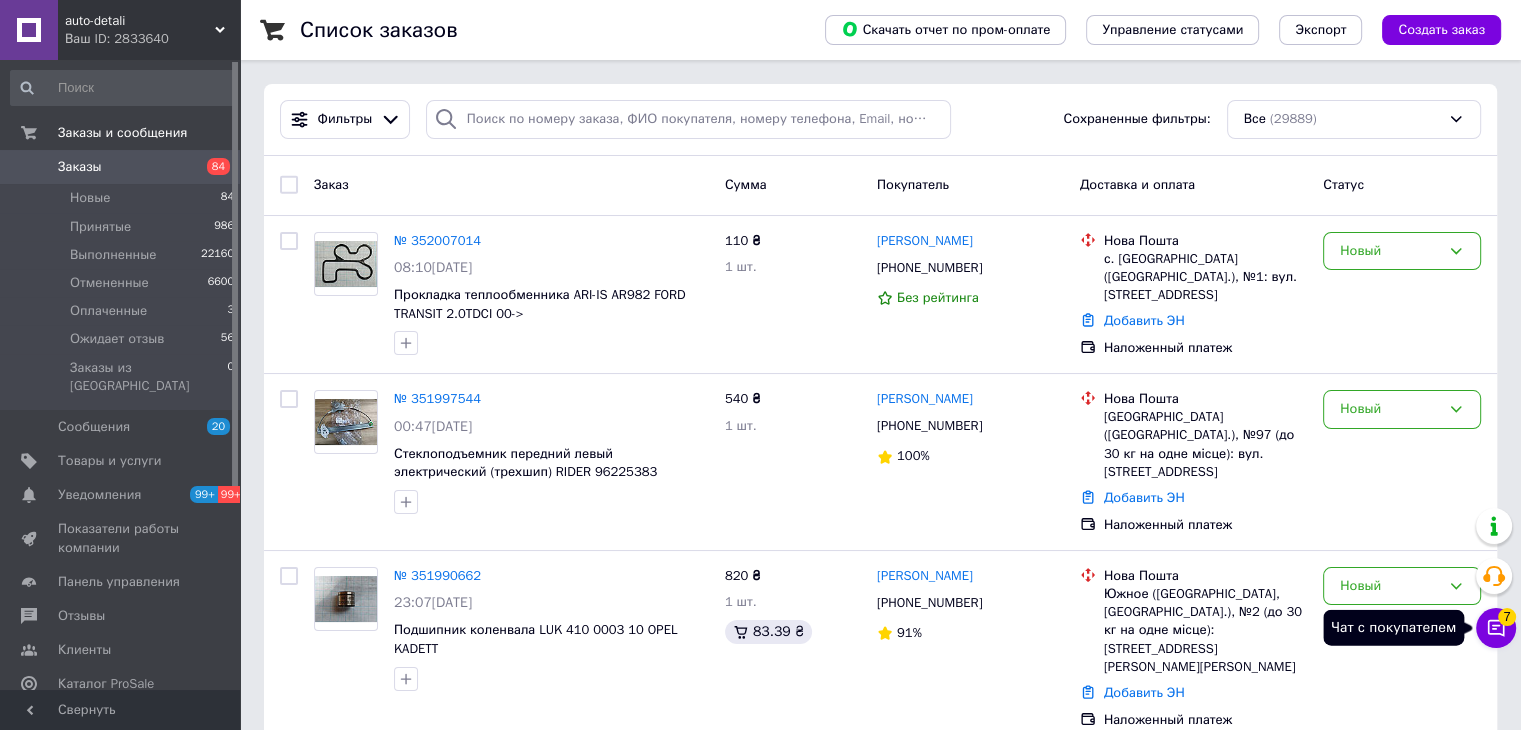 click 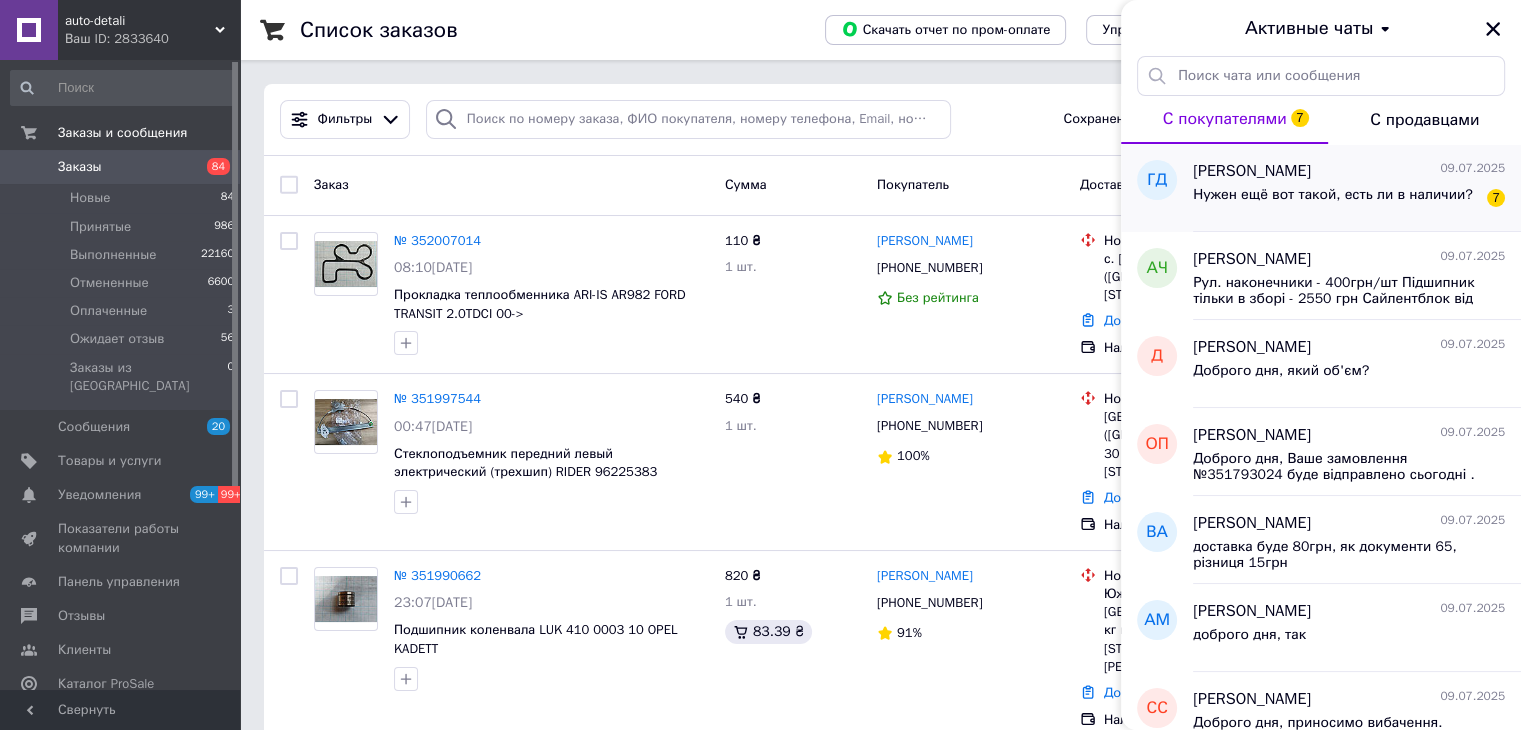 click on "Нужен ещё вот такой, есть ли в наличии? 7" at bounding box center [1349, 199] 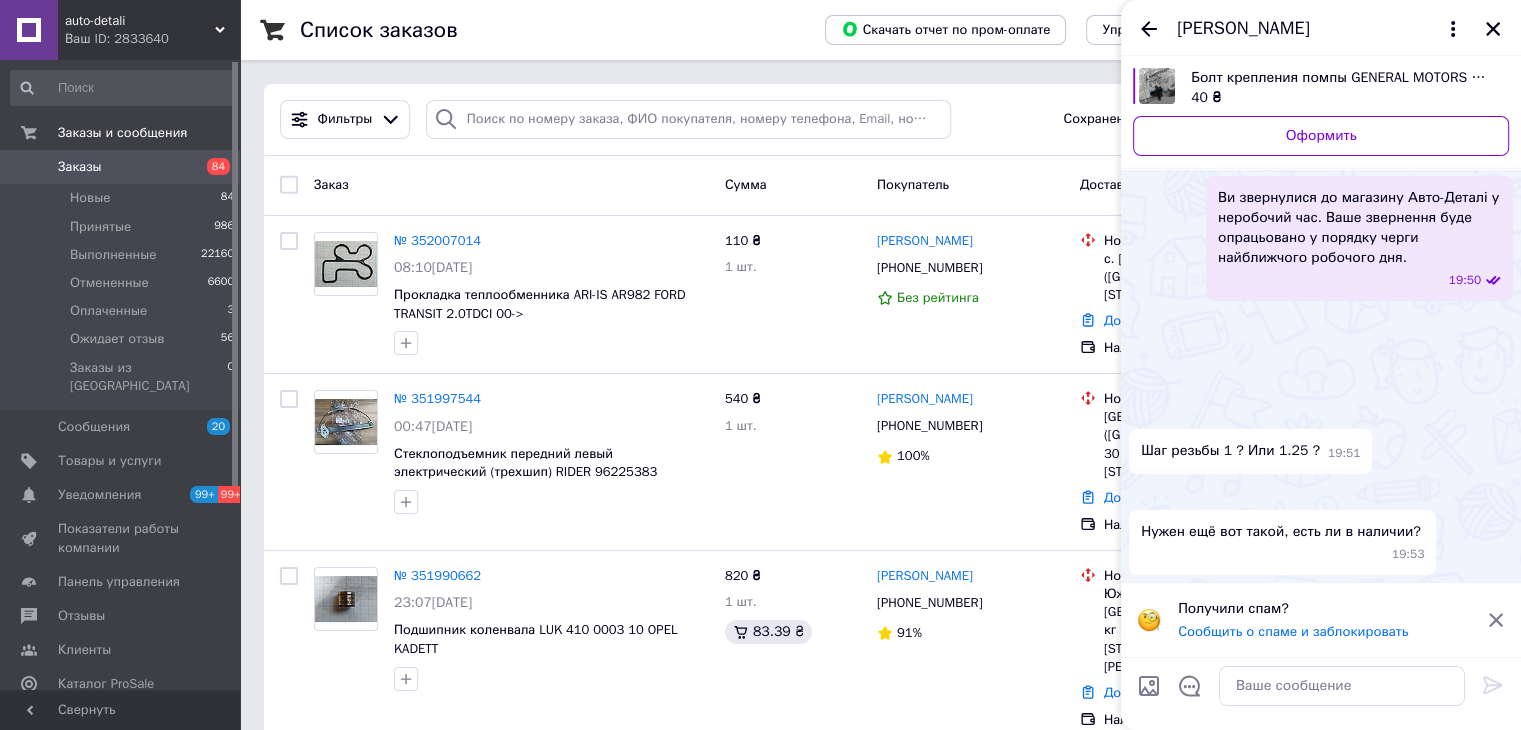 scroll, scrollTop: 423, scrollLeft: 0, axis: vertical 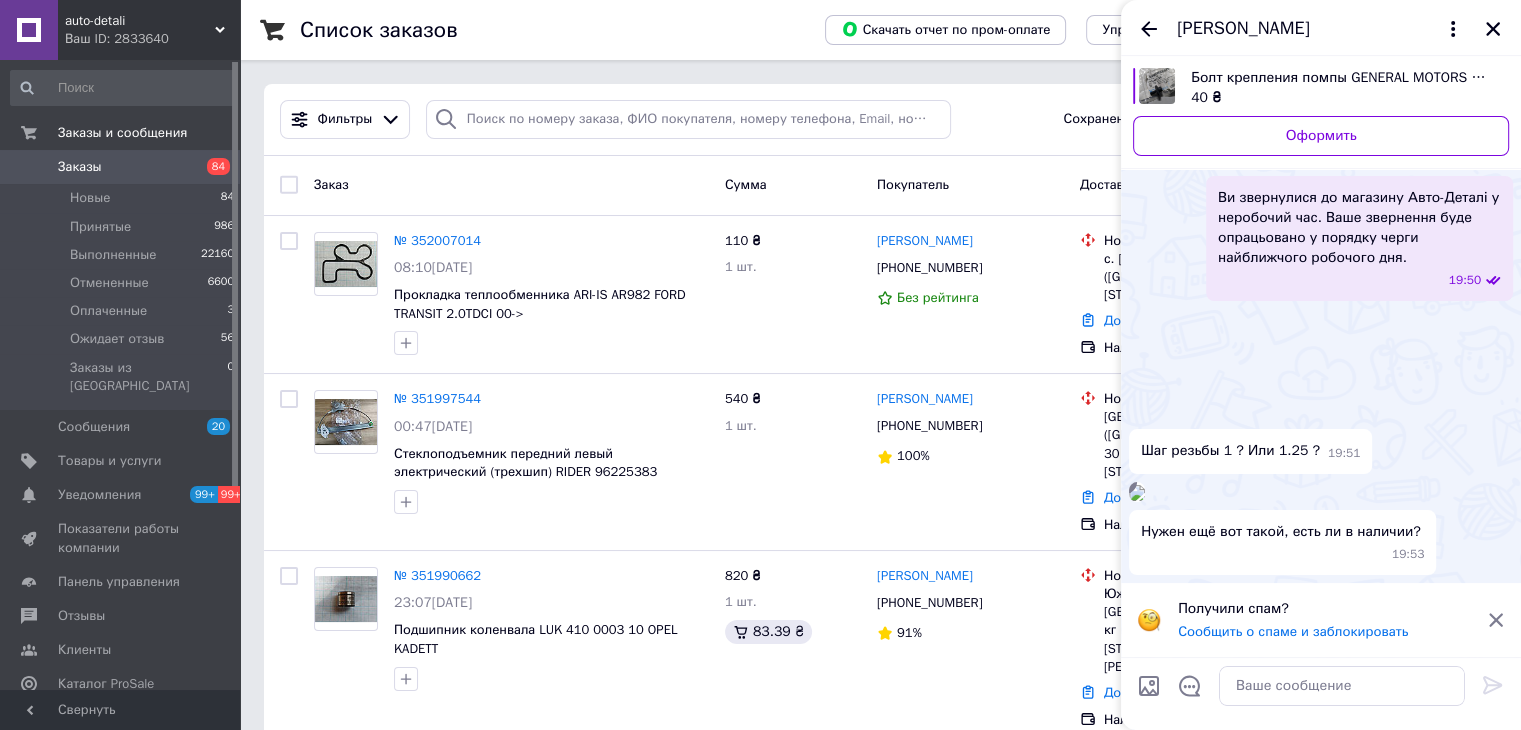 click at bounding box center [1137, 493] 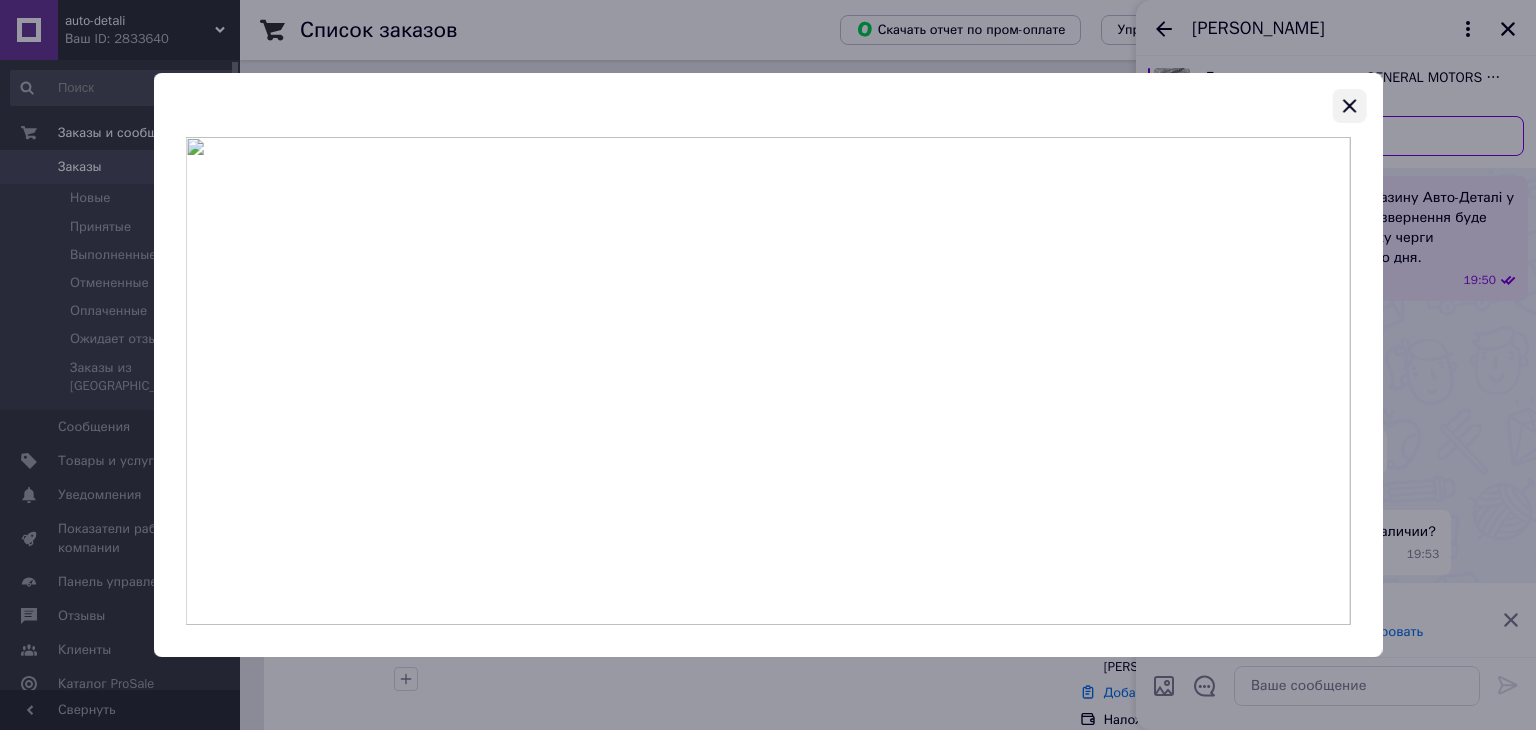 click 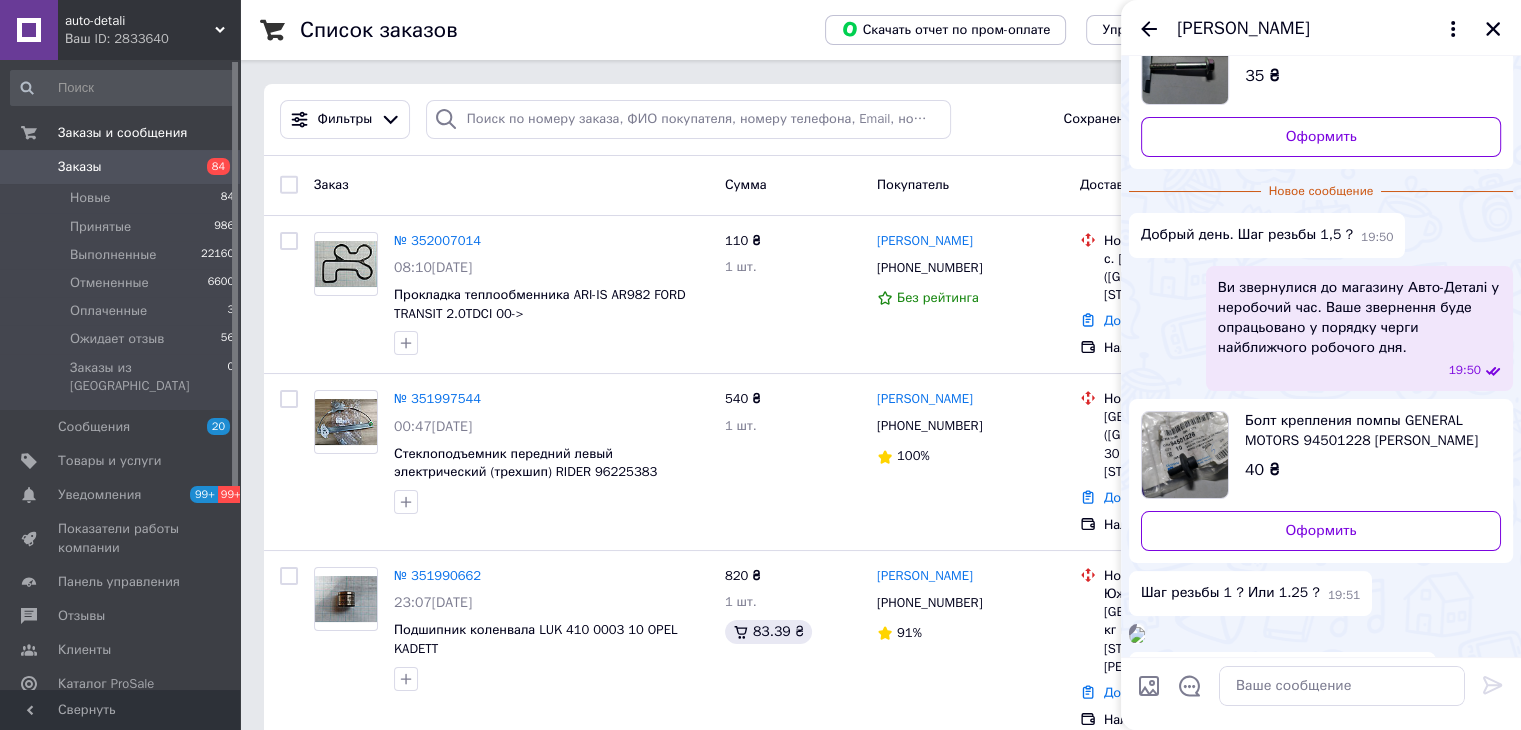 scroll, scrollTop: 23, scrollLeft: 0, axis: vertical 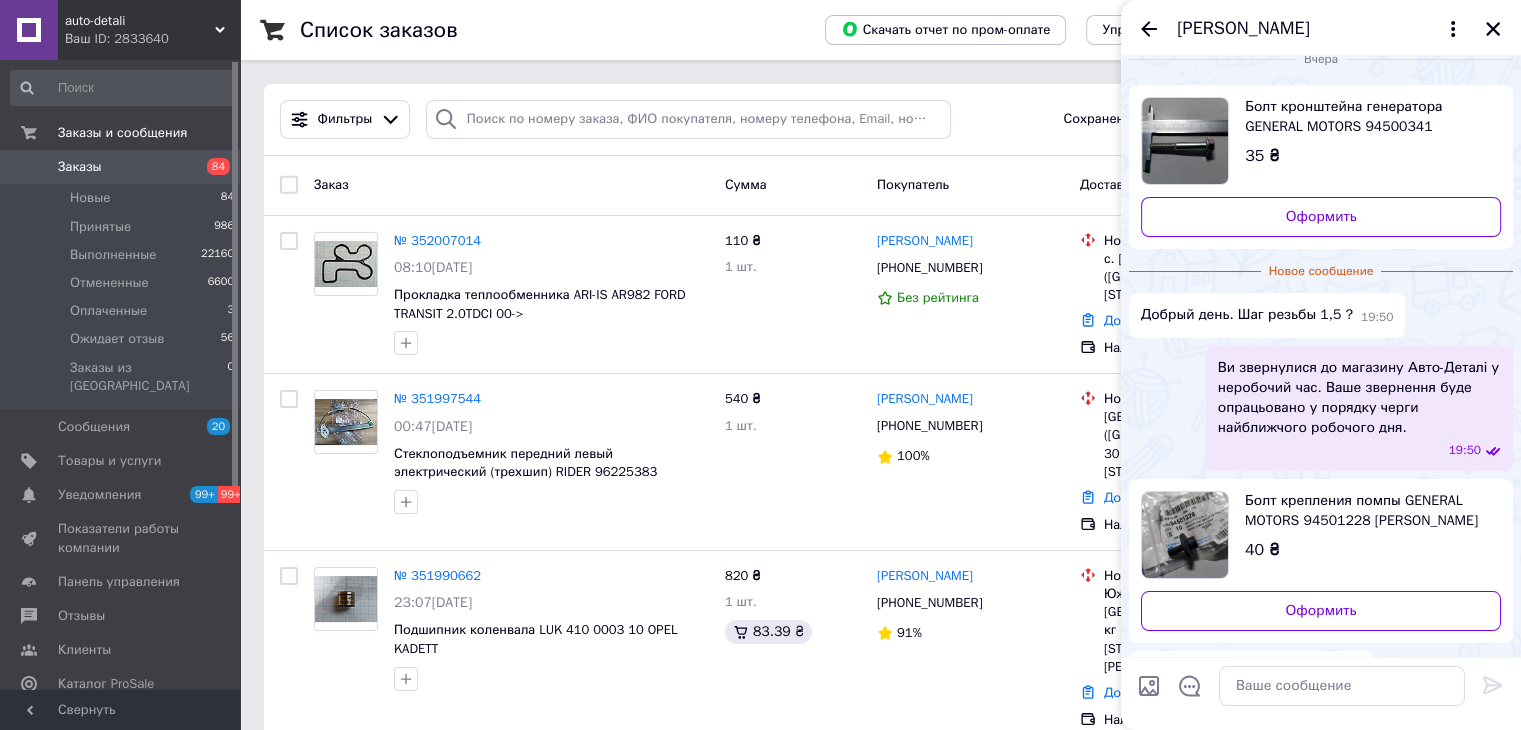 click at bounding box center (1185, 141) 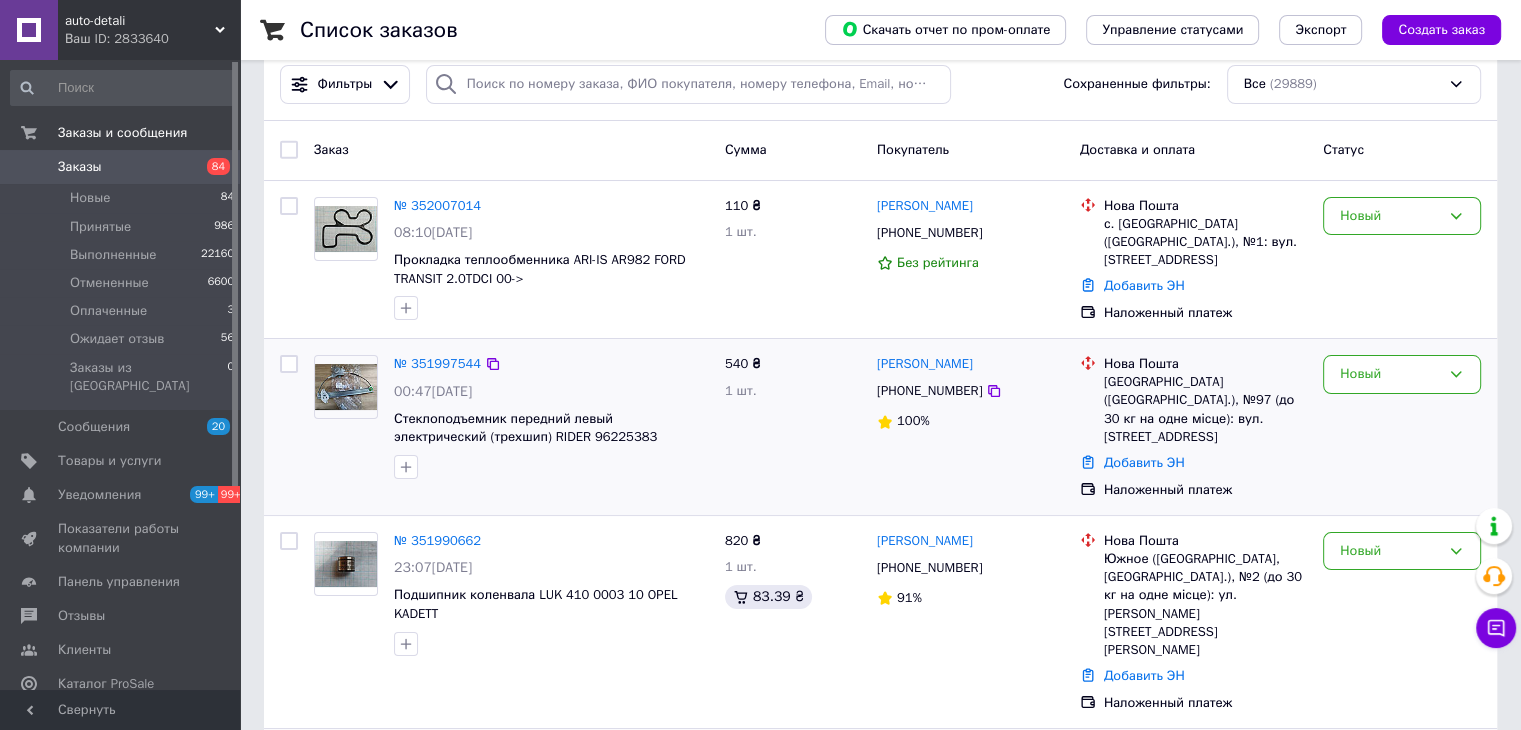 scroll, scrollTop: 0, scrollLeft: 0, axis: both 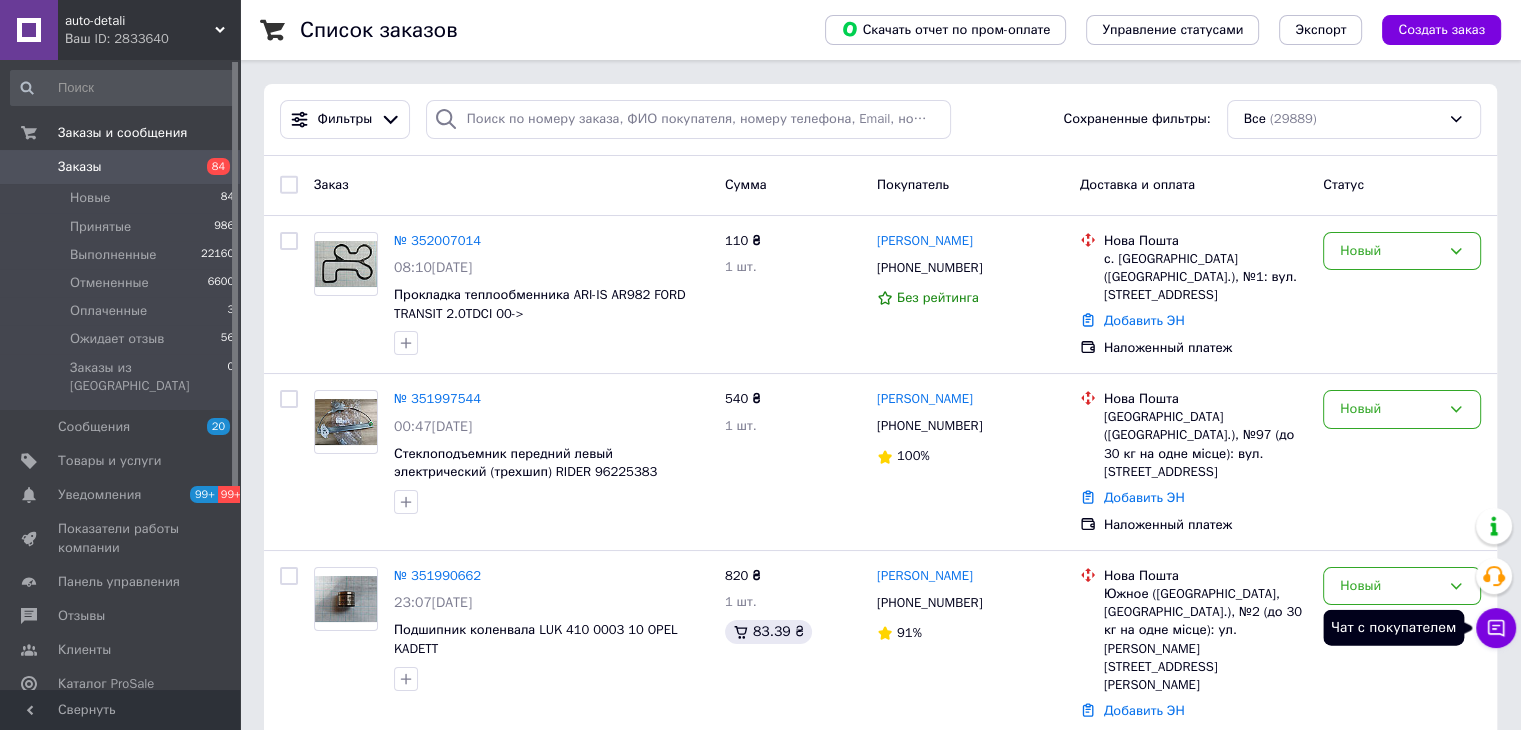 click on "Чат с покупателем" at bounding box center (1496, 628) 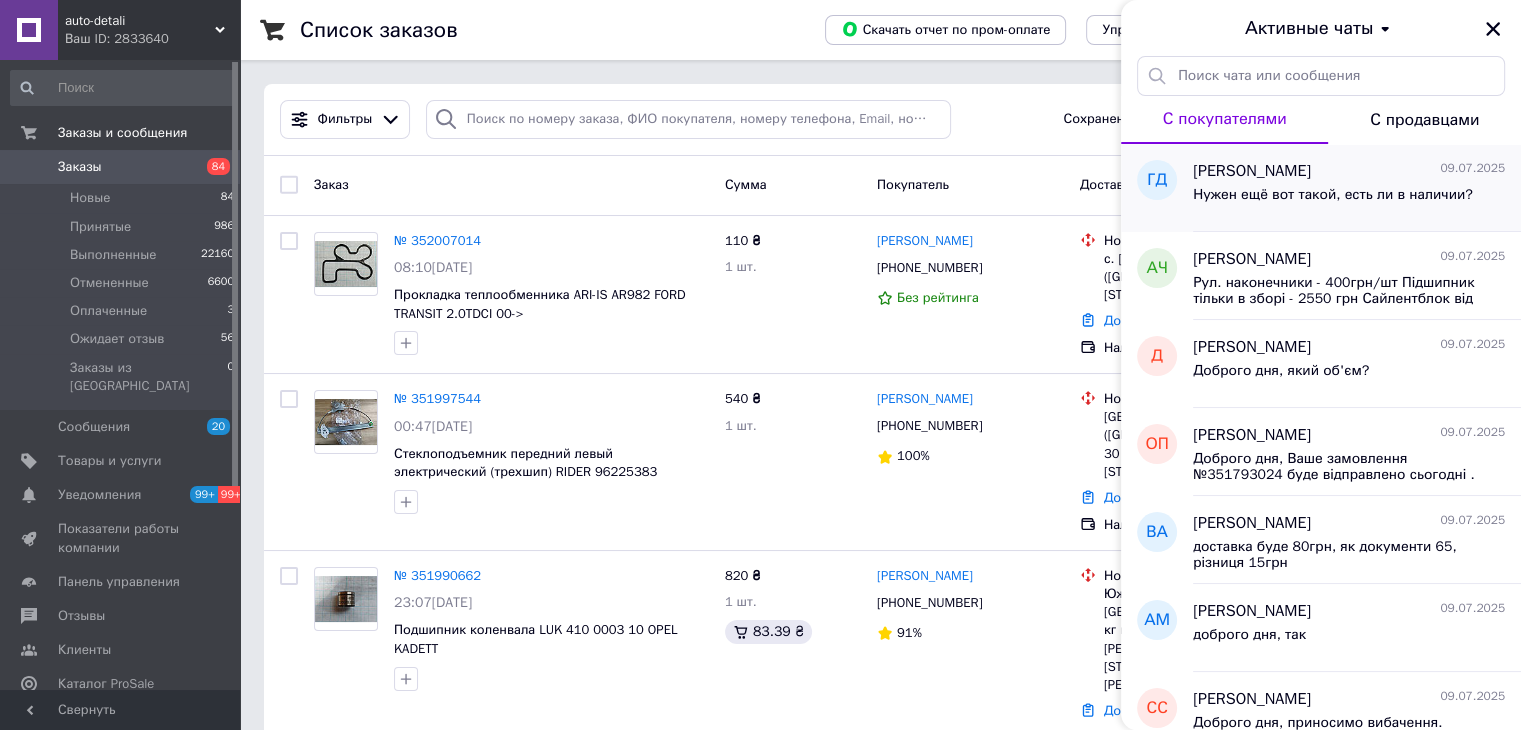 click on "Нужен ещё вот такой, есть ли в наличии?" at bounding box center [1333, 195] 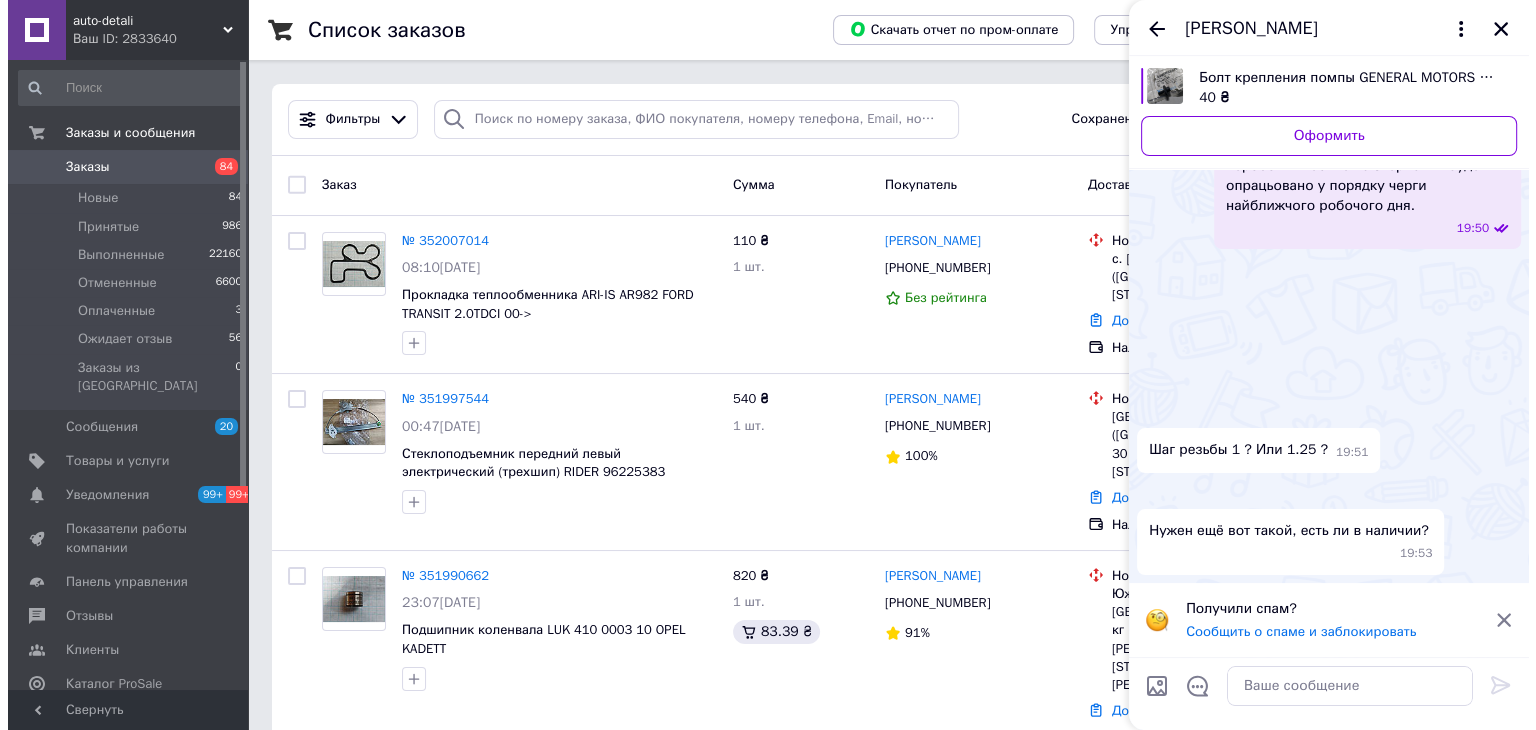 scroll, scrollTop: 386, scrollLeft: 0, axis: vertical 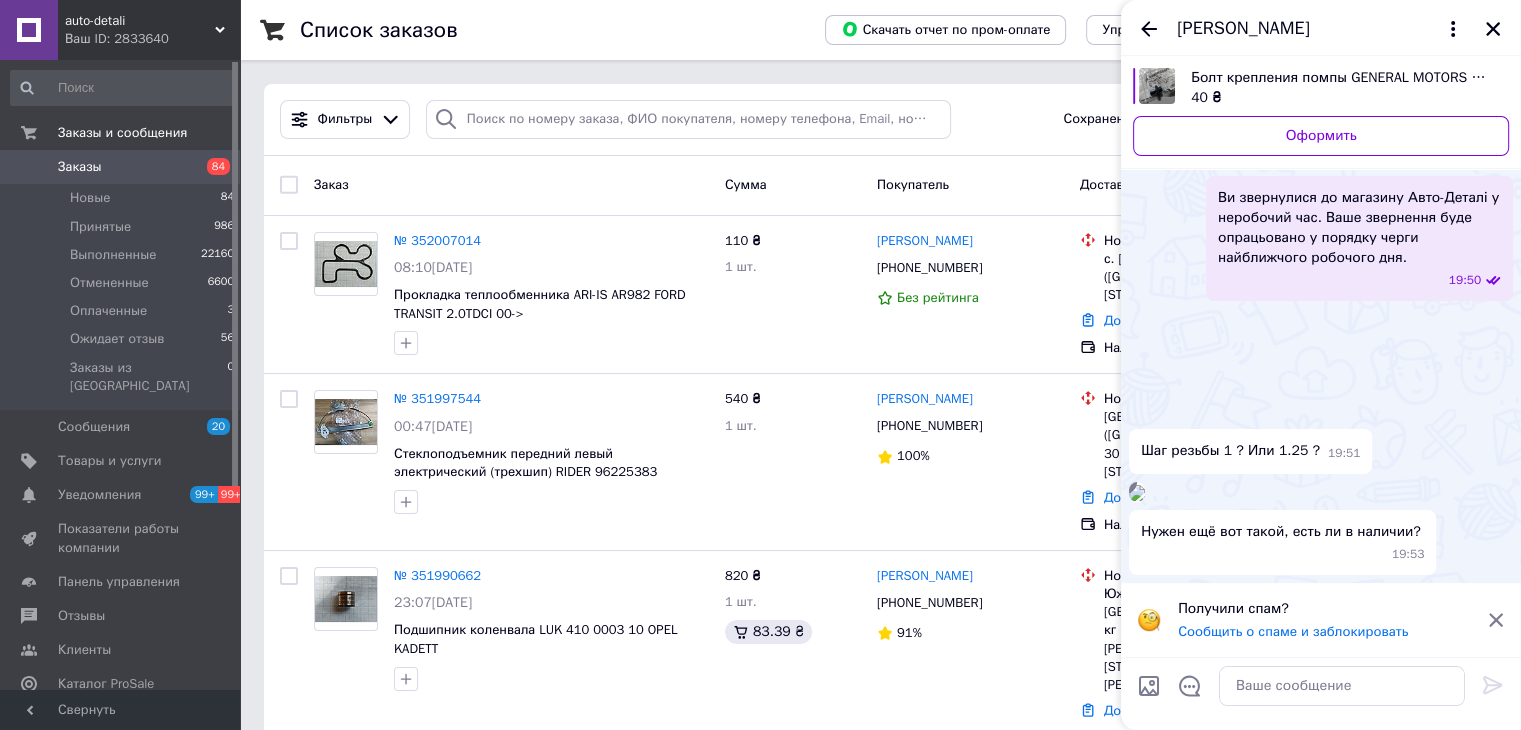 click at bounding box center (1137, 493) 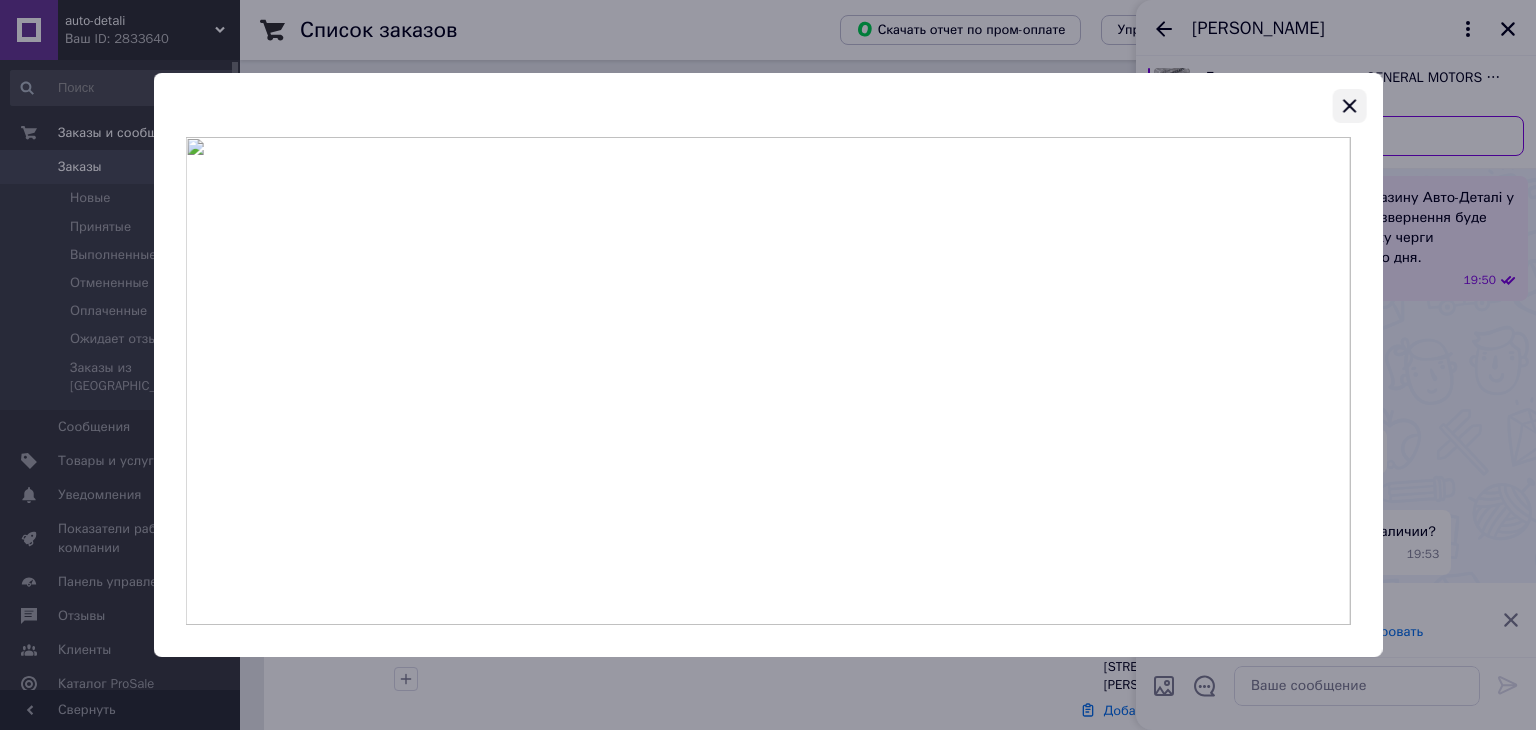 click 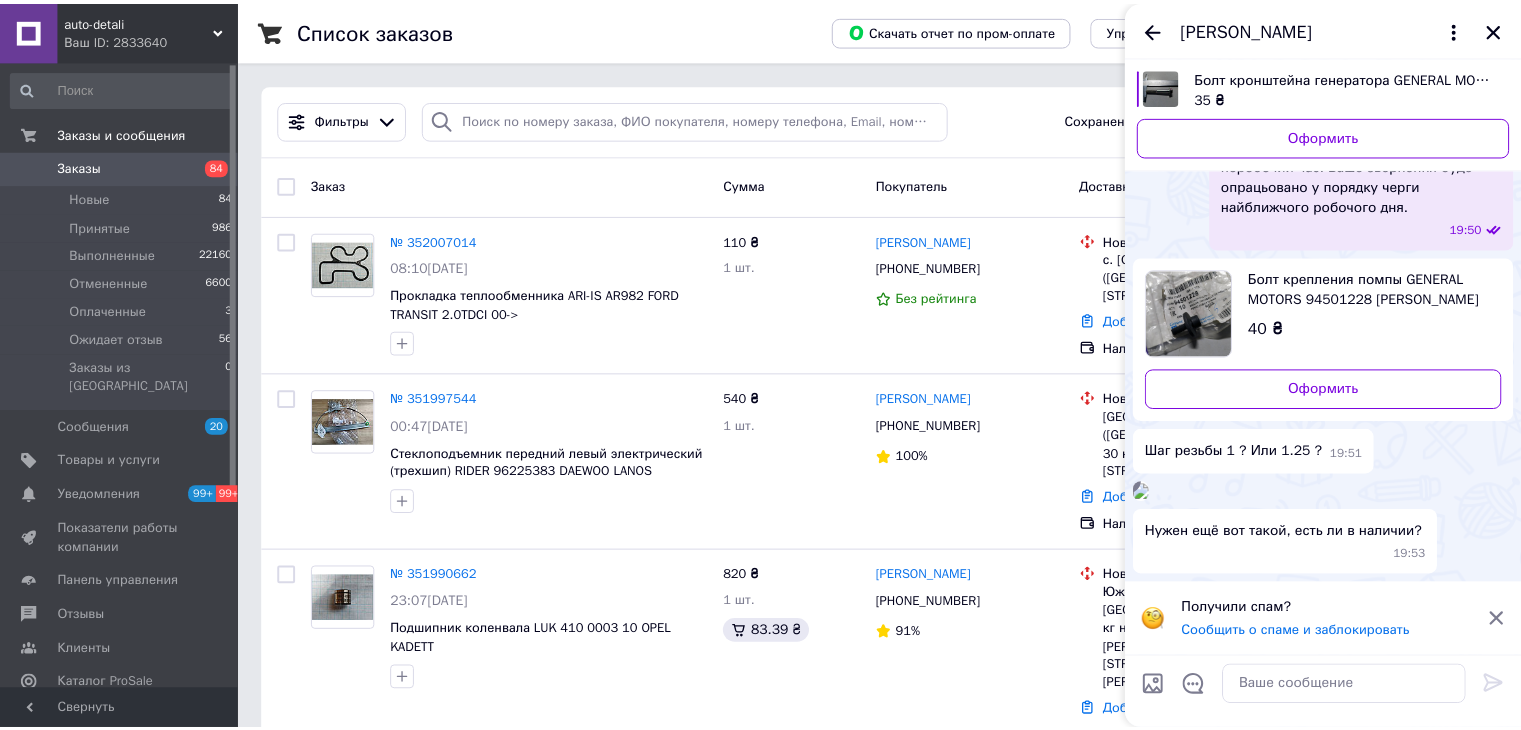 scroll, scrollTop: 0, scrollLeft: 0, axis: both 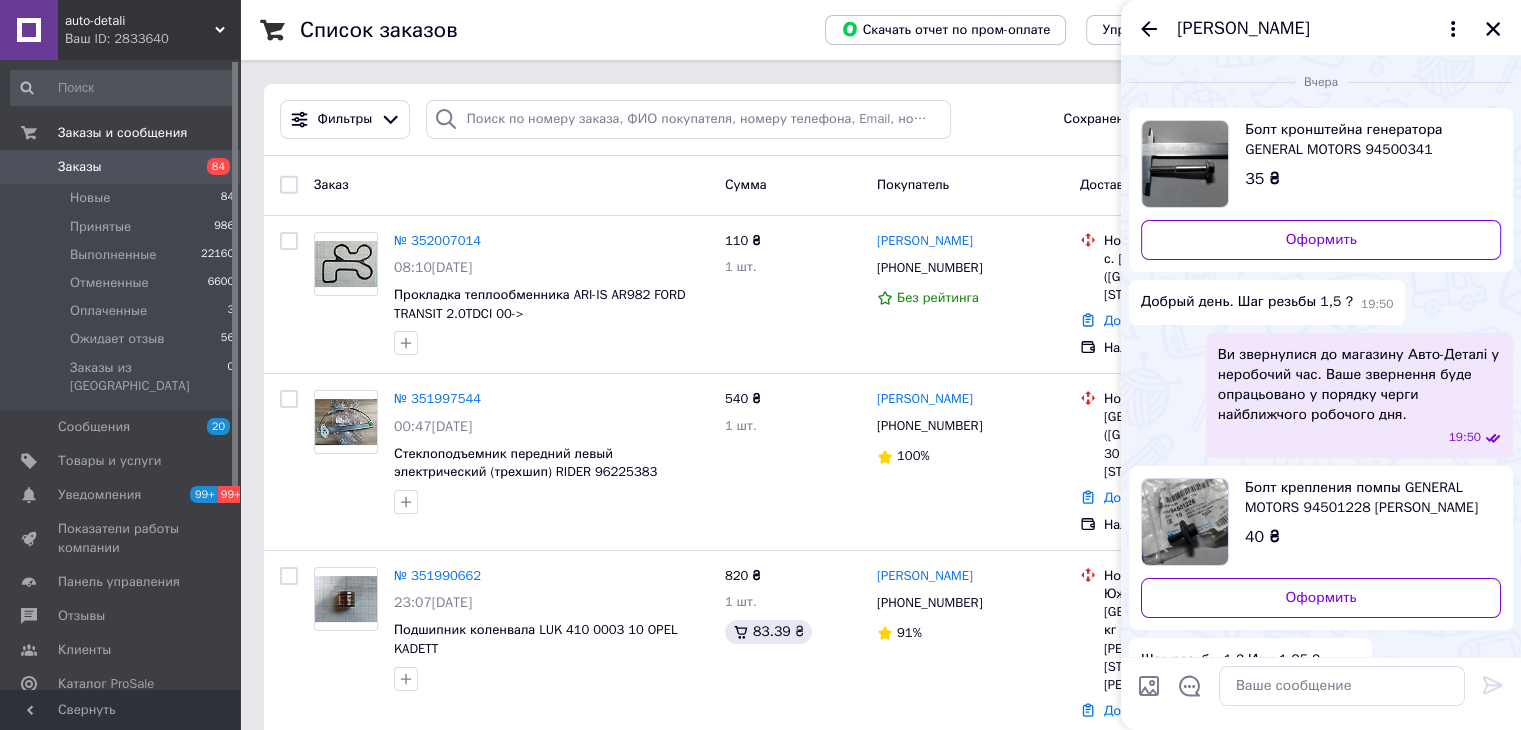 click at bounding box center [1185, 164] 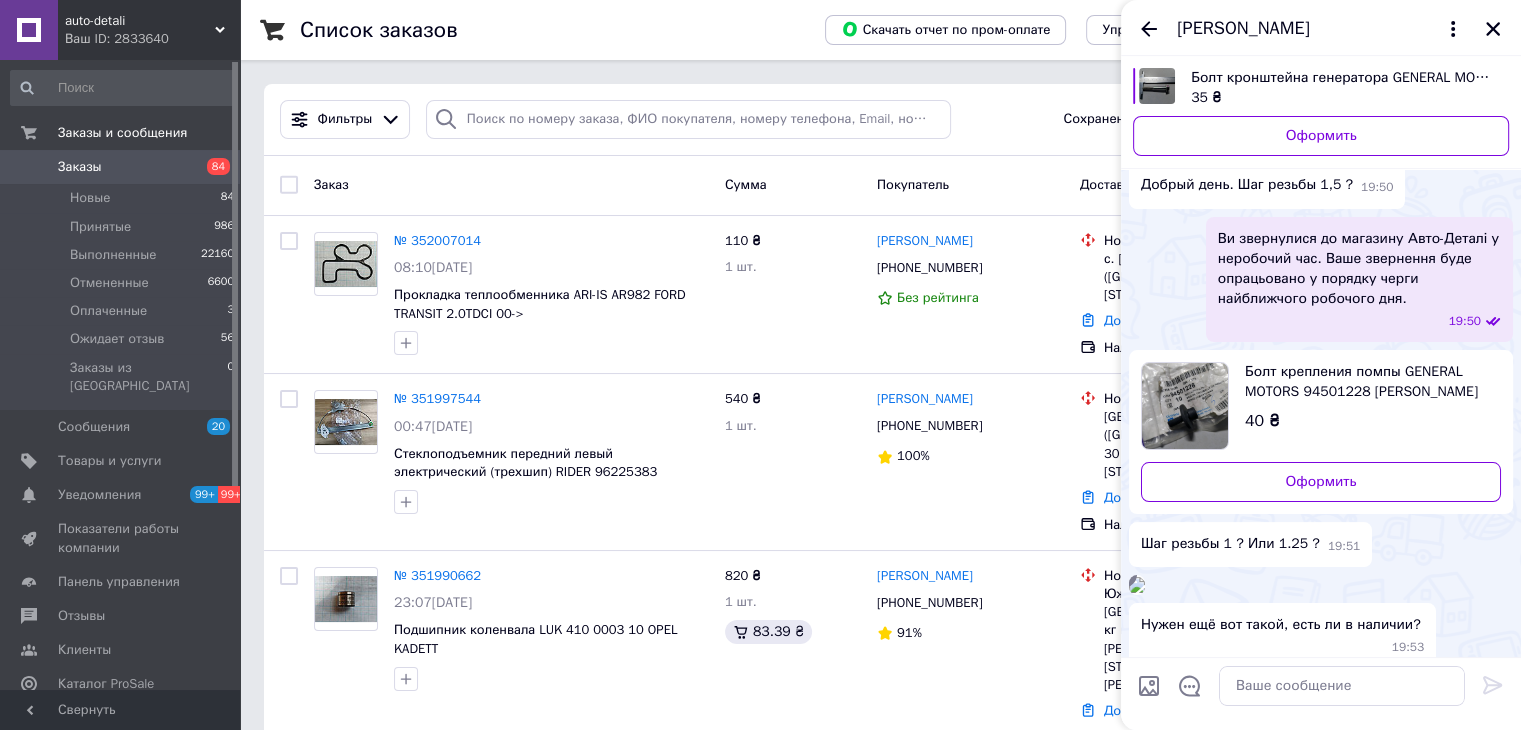 scroll, scrollTop: 100, scrollLeft: 0, axis: vertical 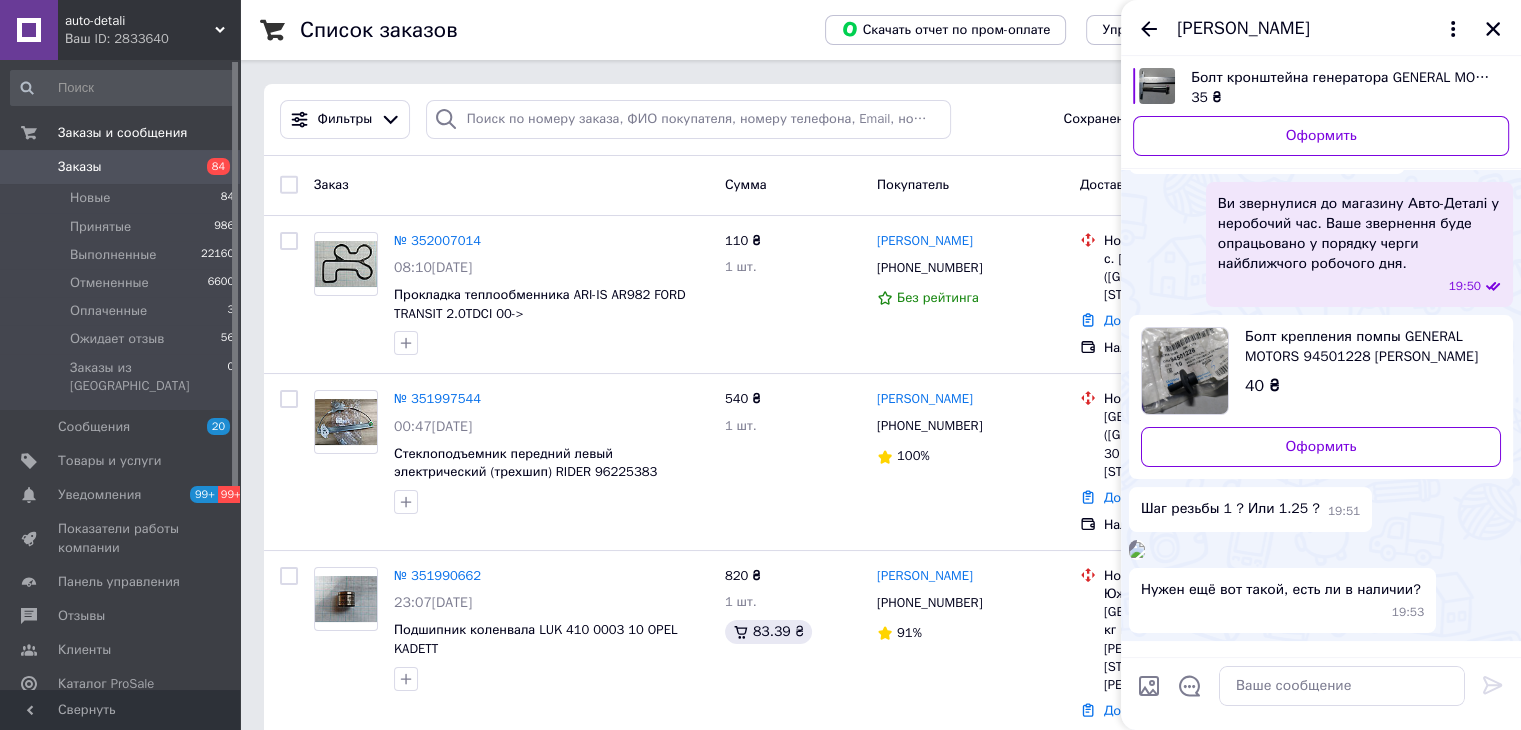 click at bounding box center [1185, 371] 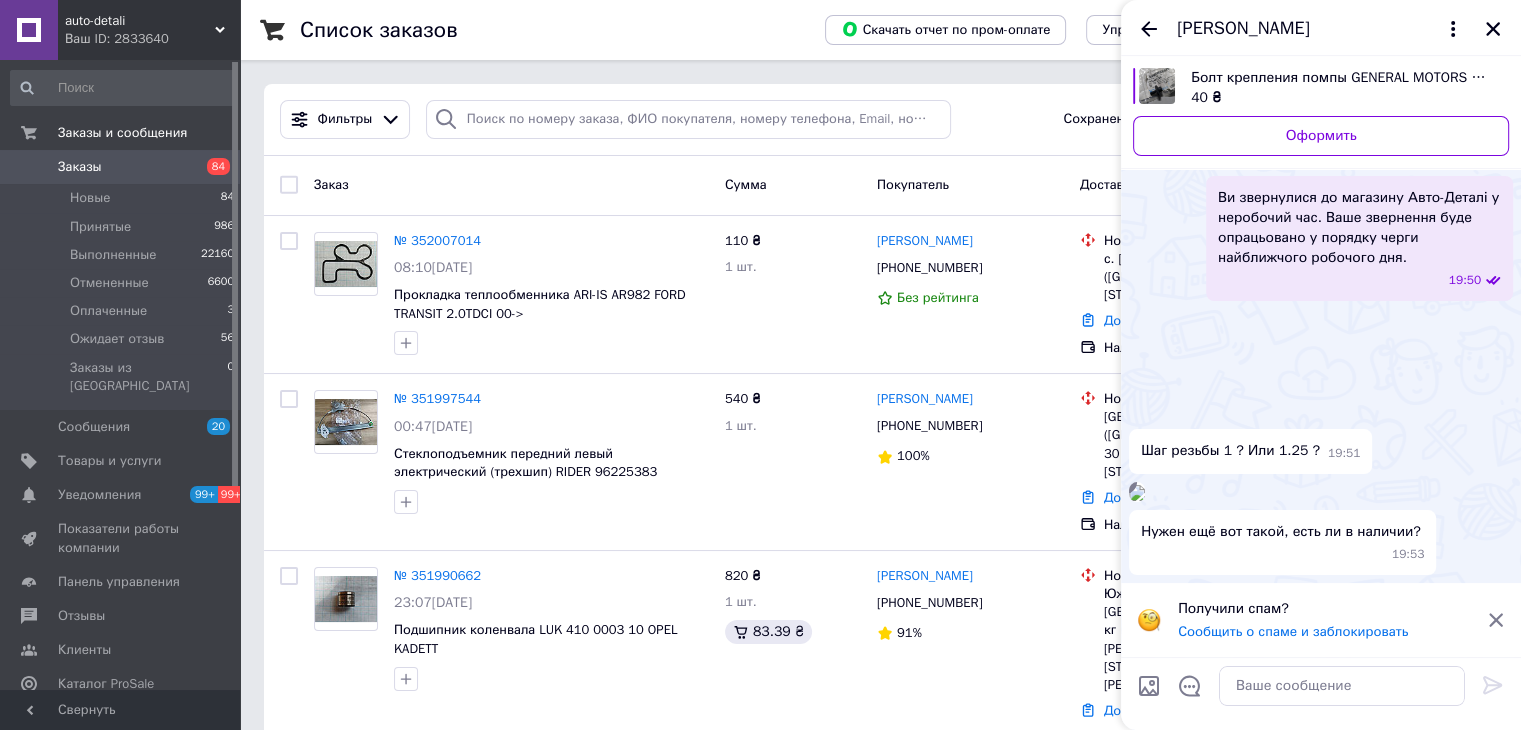 scroll, scrollTop: 0, scrollLeft: 0, axis: both 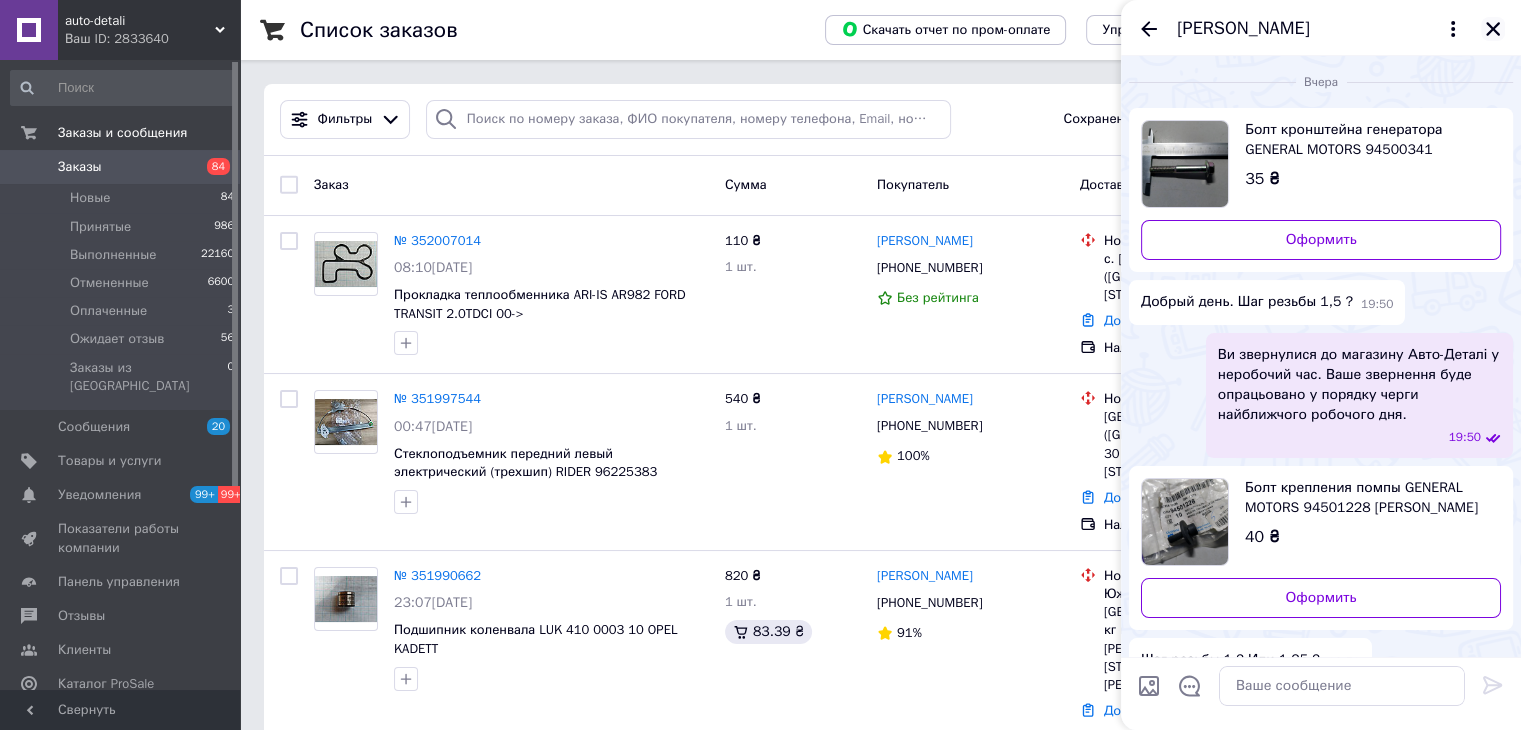 click 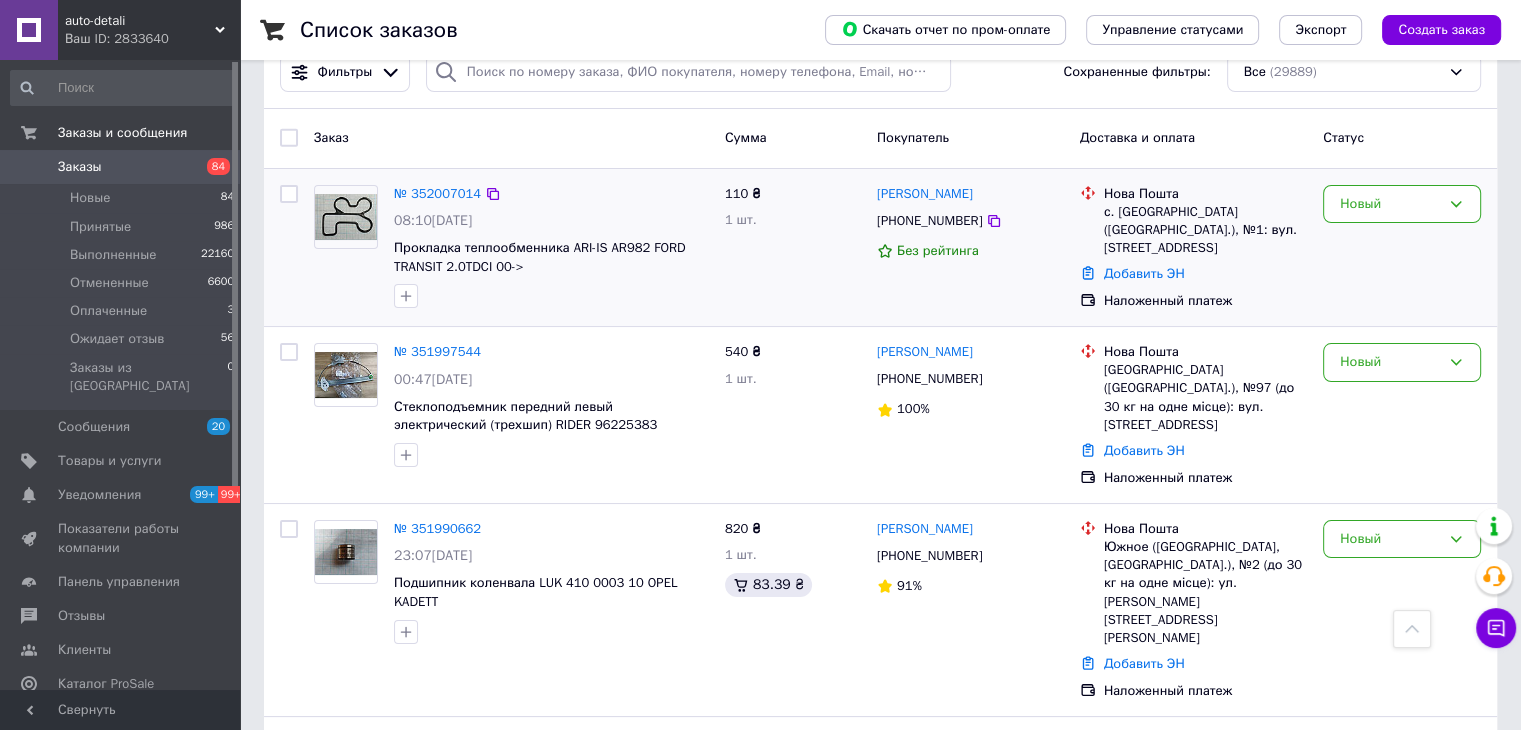 scroll, scrollTop: 0, scrollLeft: 0, axis: both 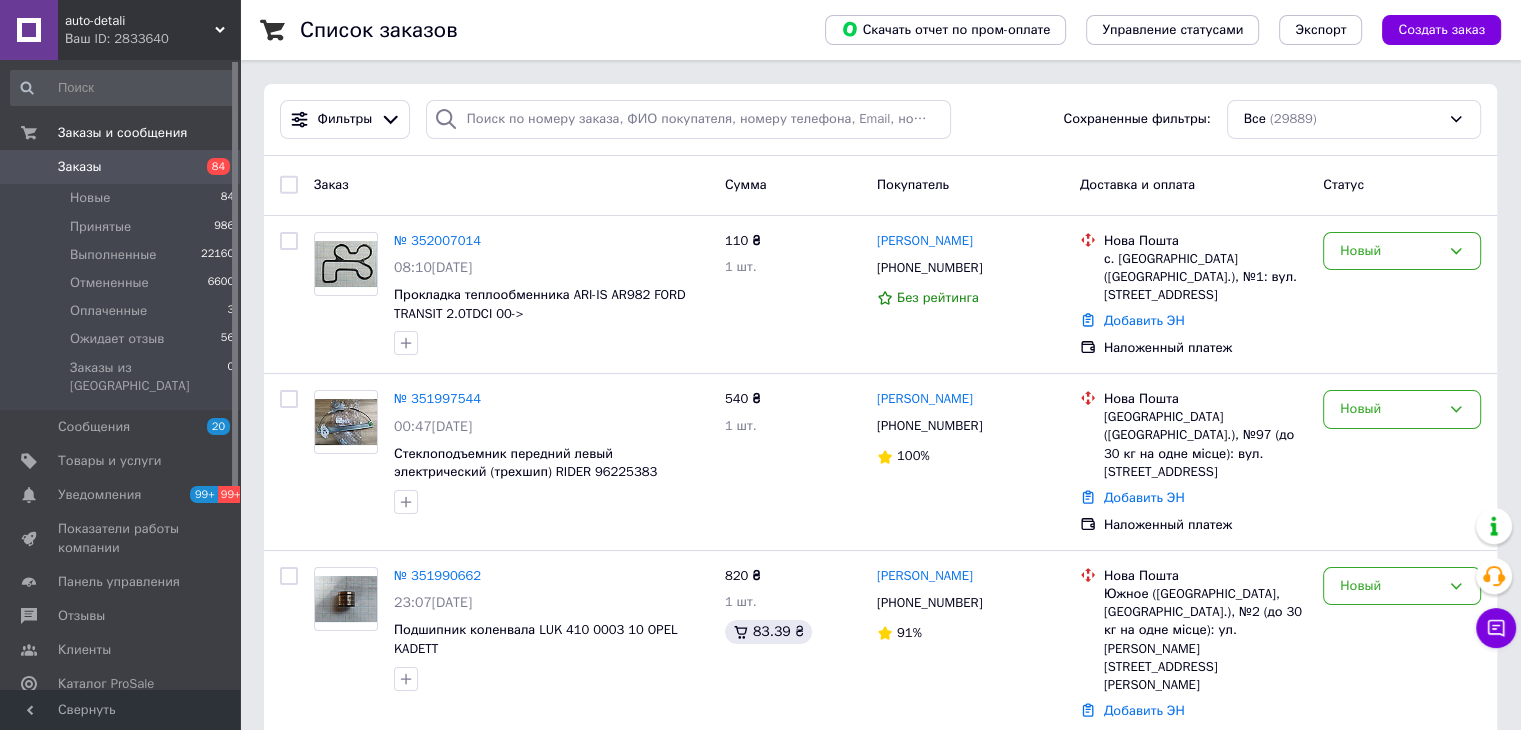 click on "Заказы" at bounding box center [121, 167] 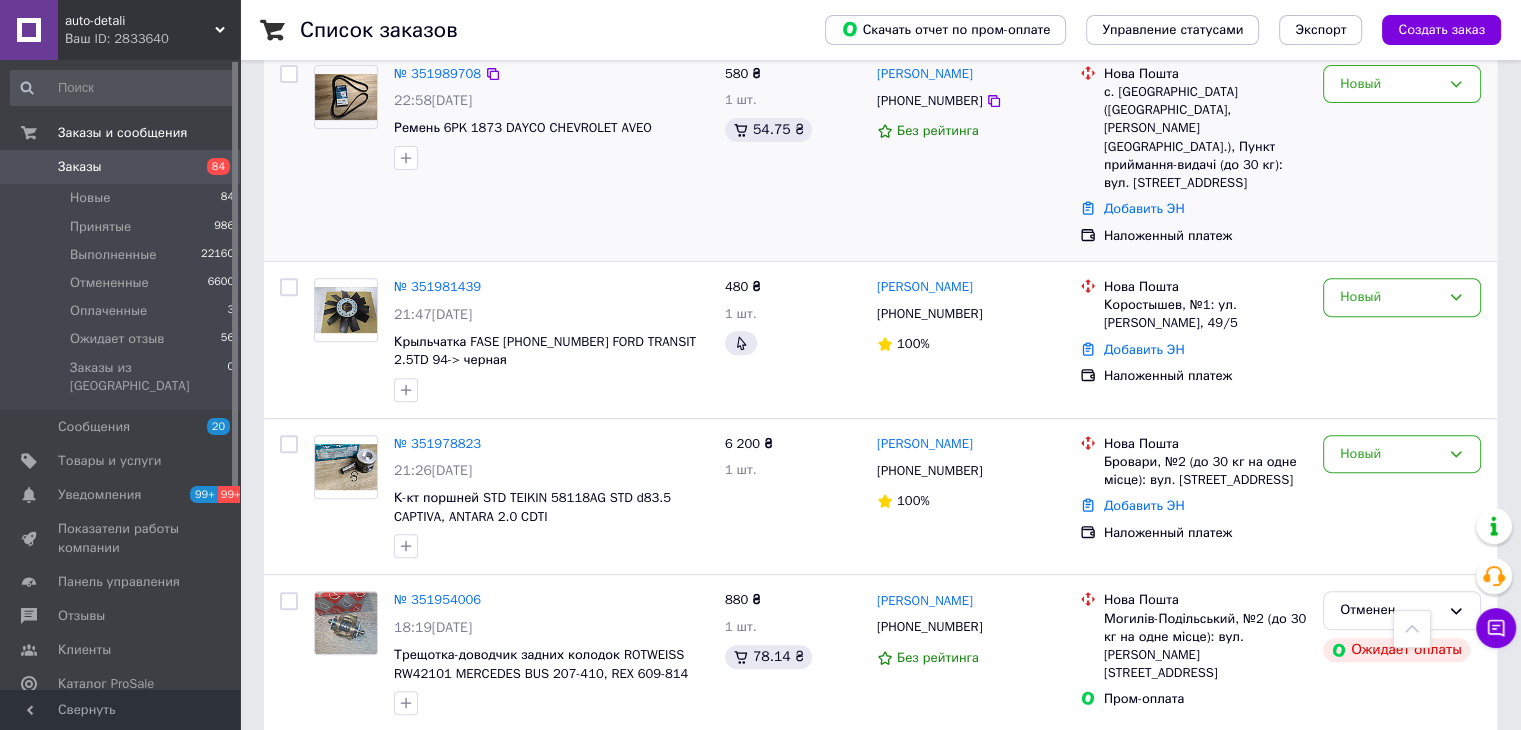 scroll, scrollTop: 600, scrollLeft: 0, axis: vertical 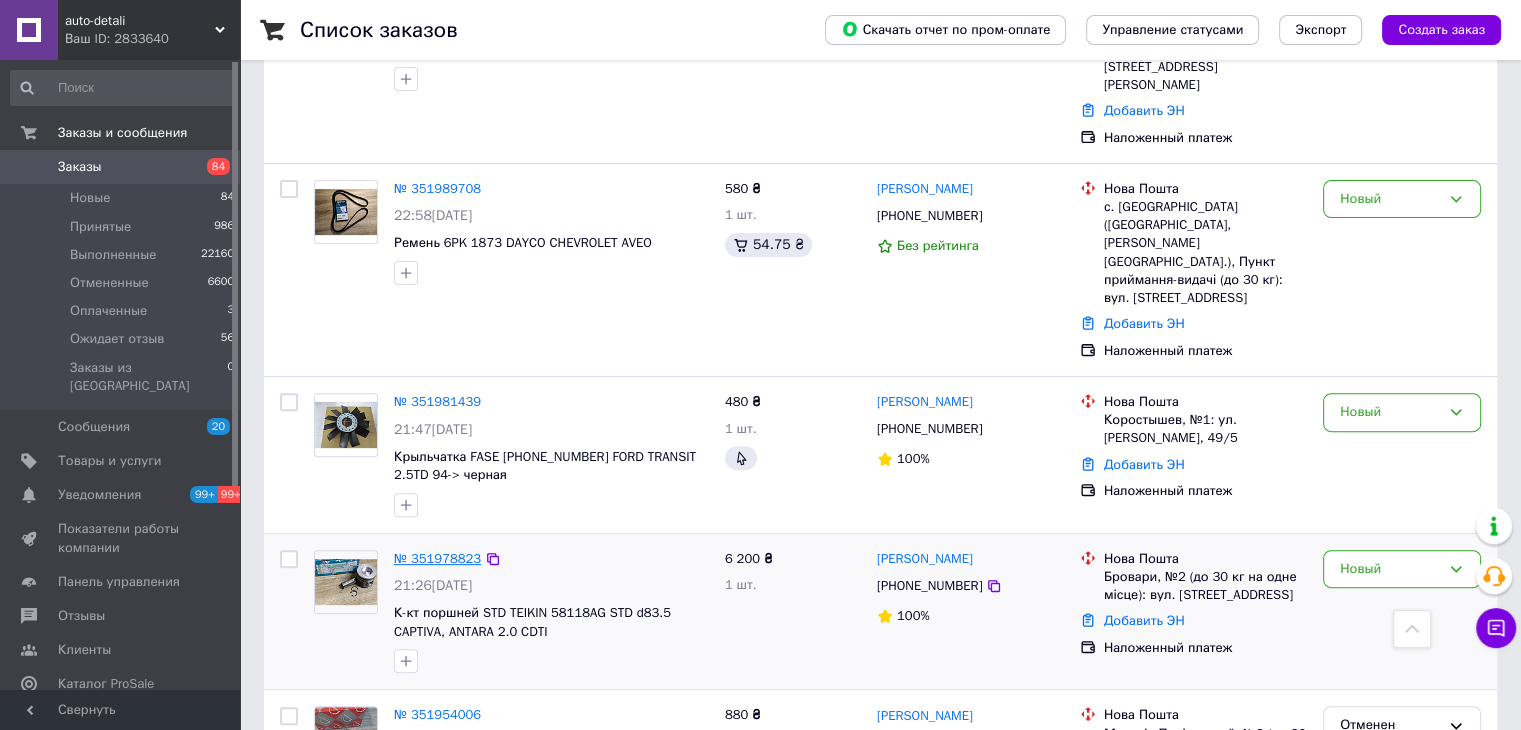click on "№ 351978823" at bounding box center (437, 558) 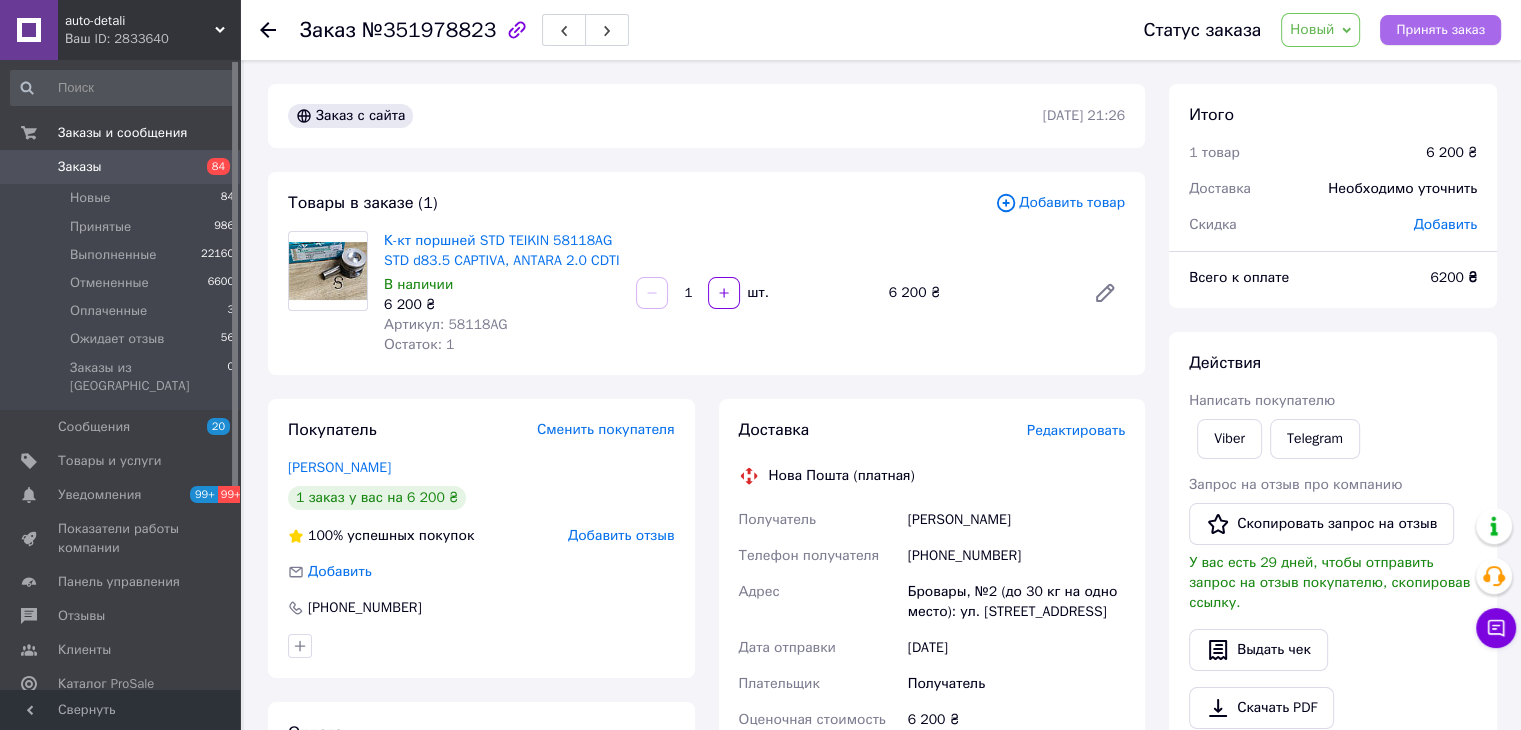 click on "Принять заказ" at bounding box center (1440, 30) 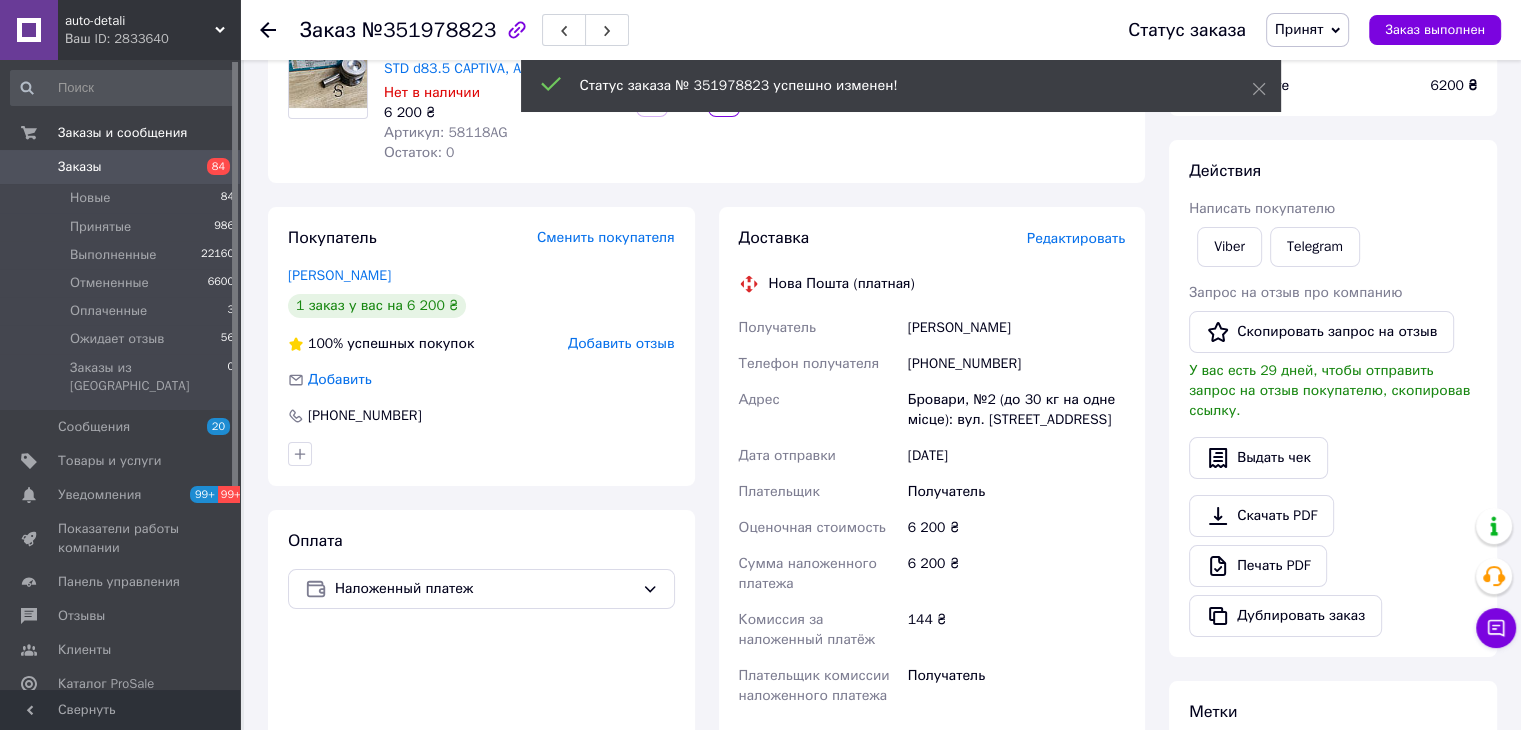 scroll, scrollTop: 200, scrollLeft: 0, axis: vertical 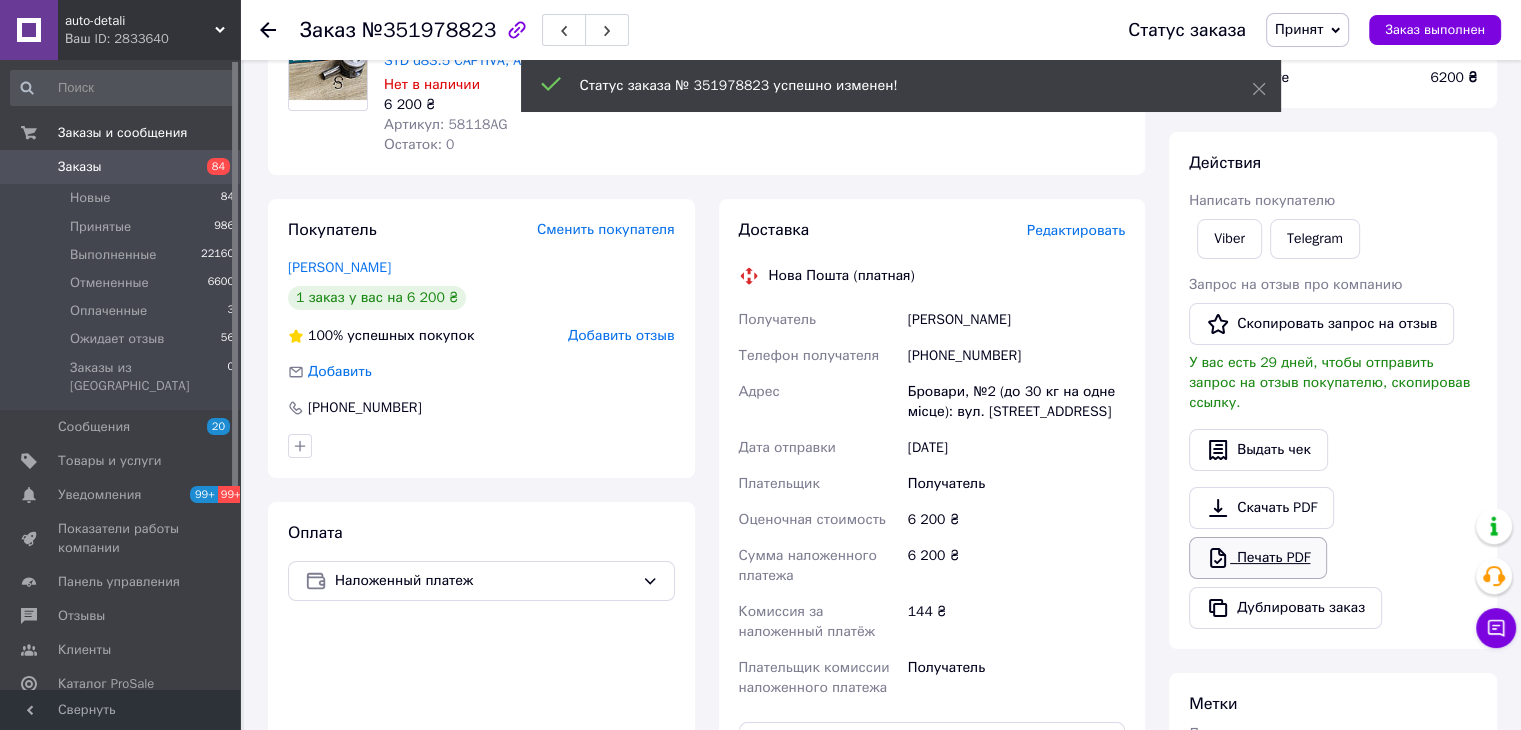click on "Печать PDF" at bounding box center (1258, 558) 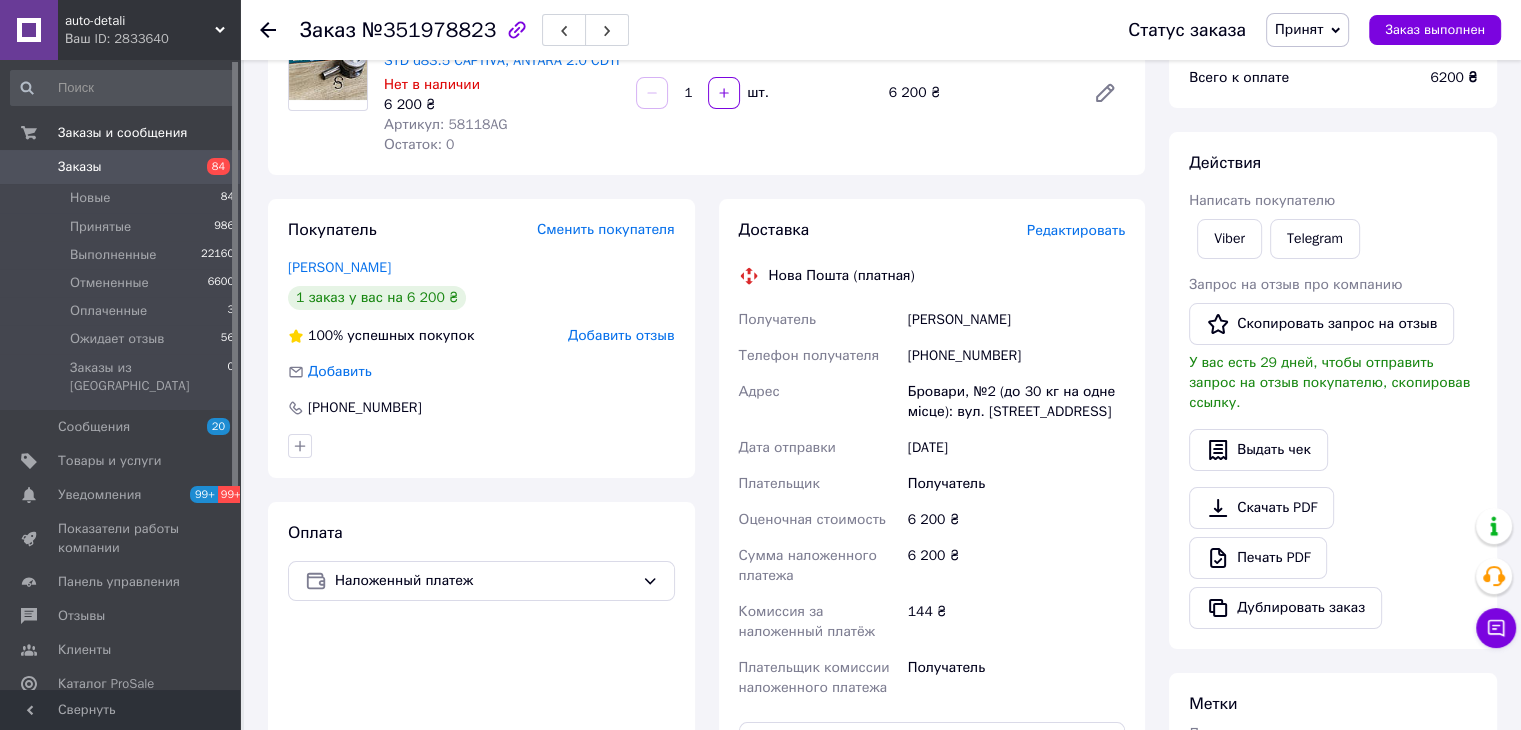 click on "Заказы" at bounding box center [121, 167] 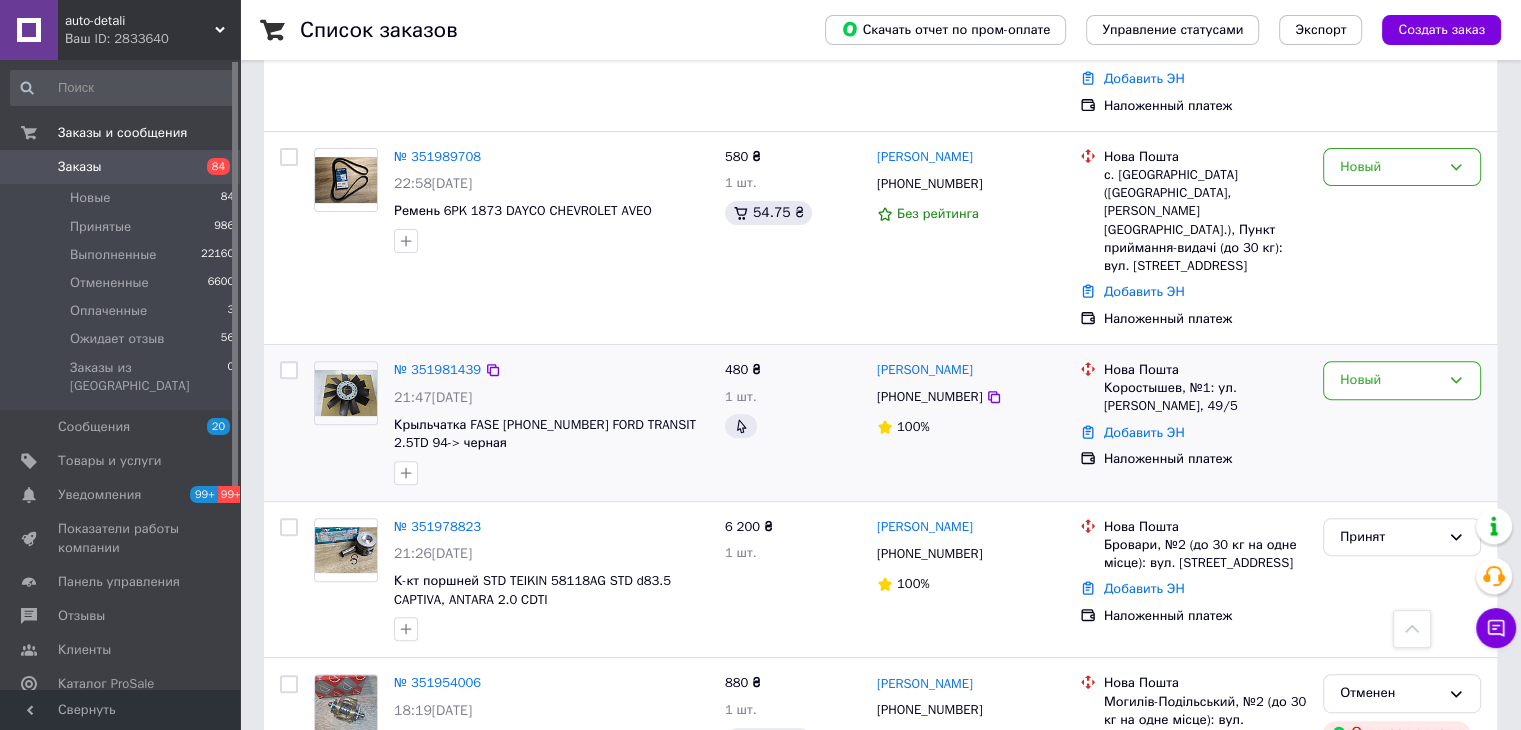 scroll, scrollTop: 600, scrollLeft: 0, axis: vertical 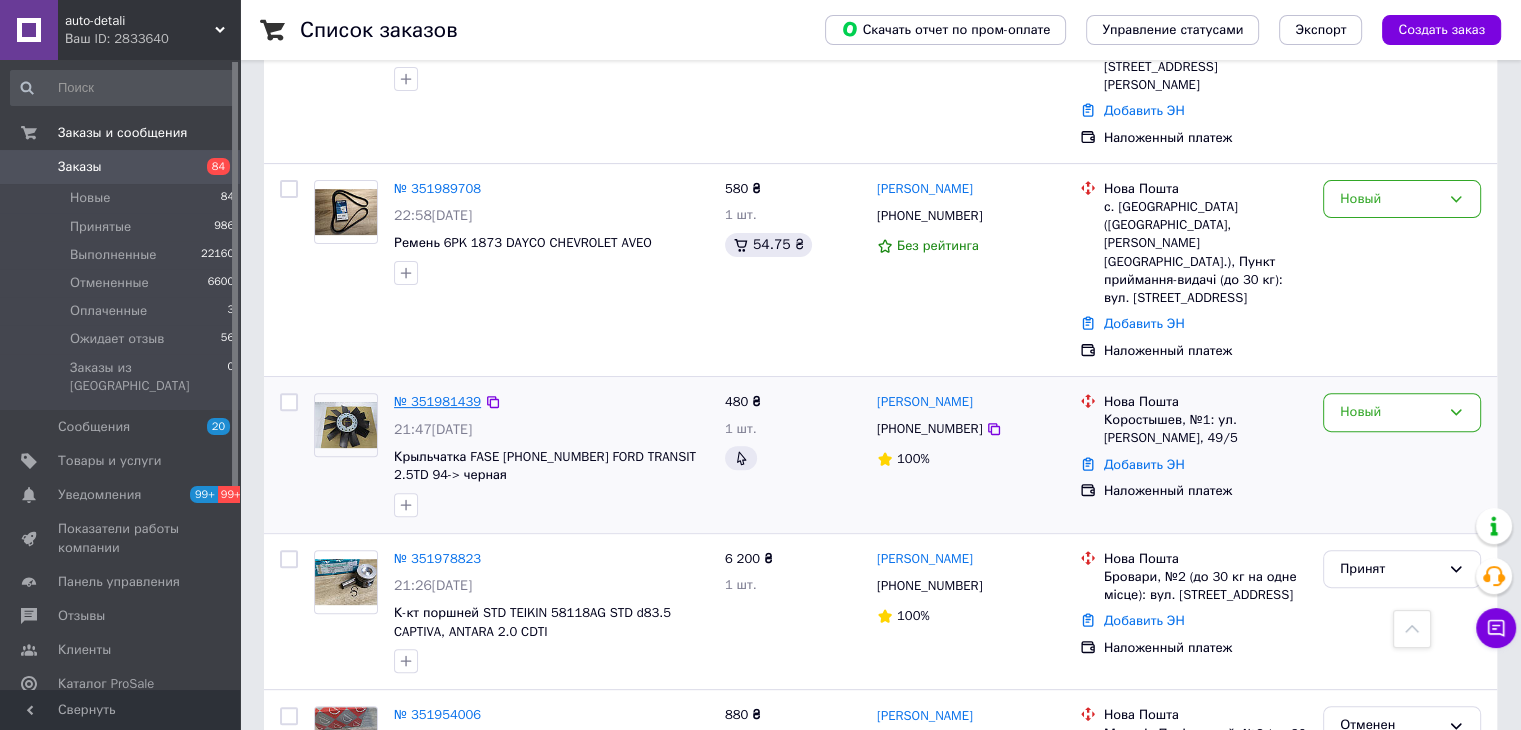 click on "№ 351981439" at bounding box center (437, 401) 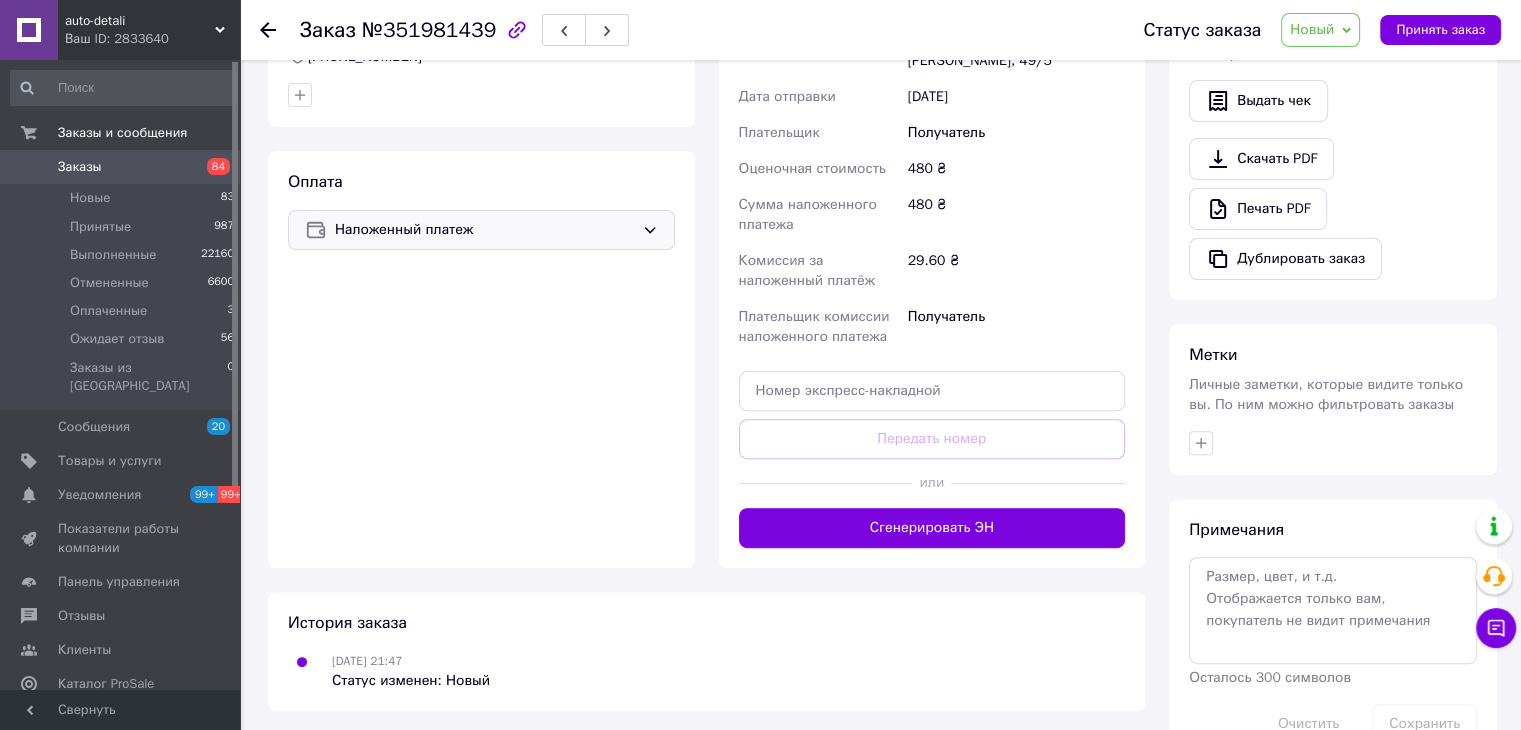 scroll, scrollTop: 587, scrollLeft: 0, axis: vertical 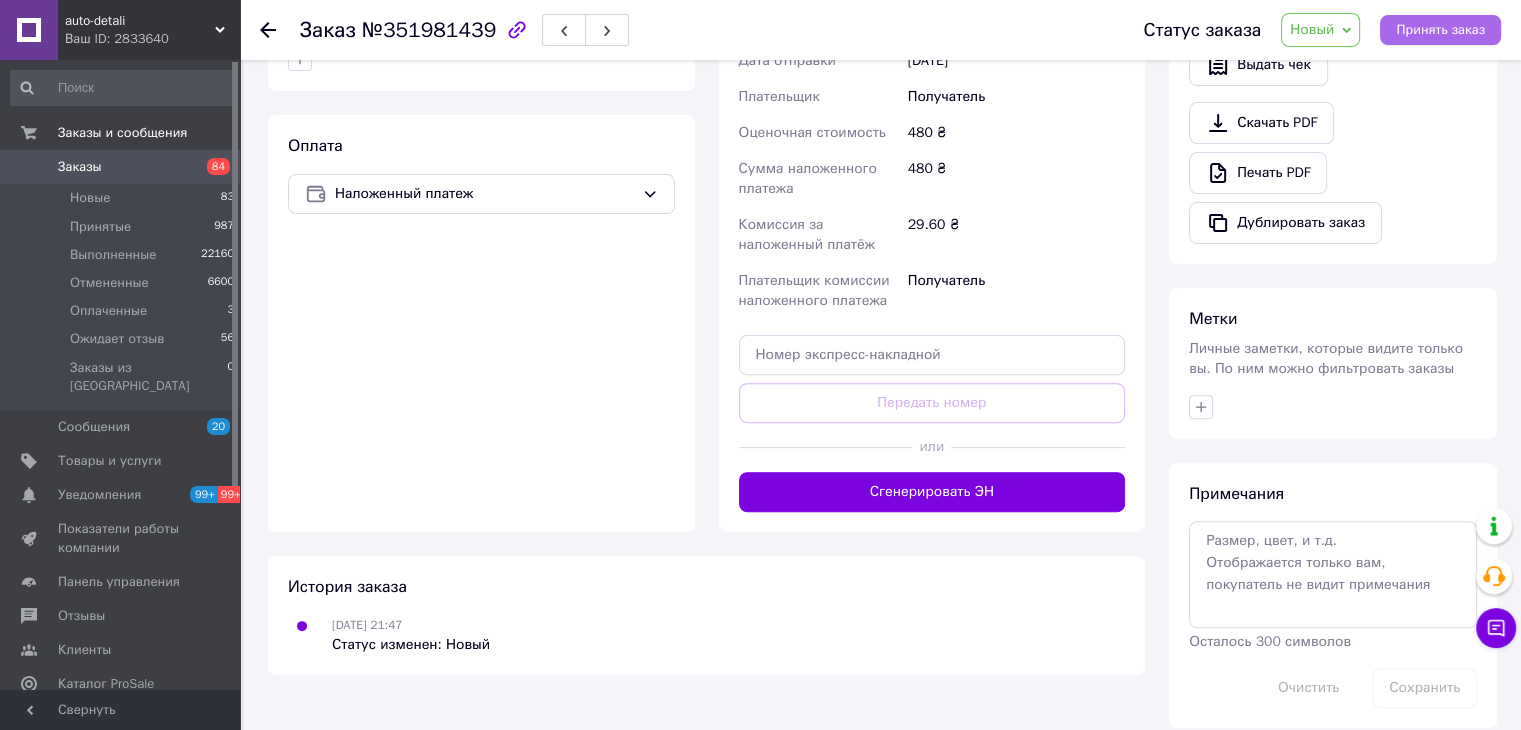 click on "Принять заказ" at bounding box center (1440, 30) 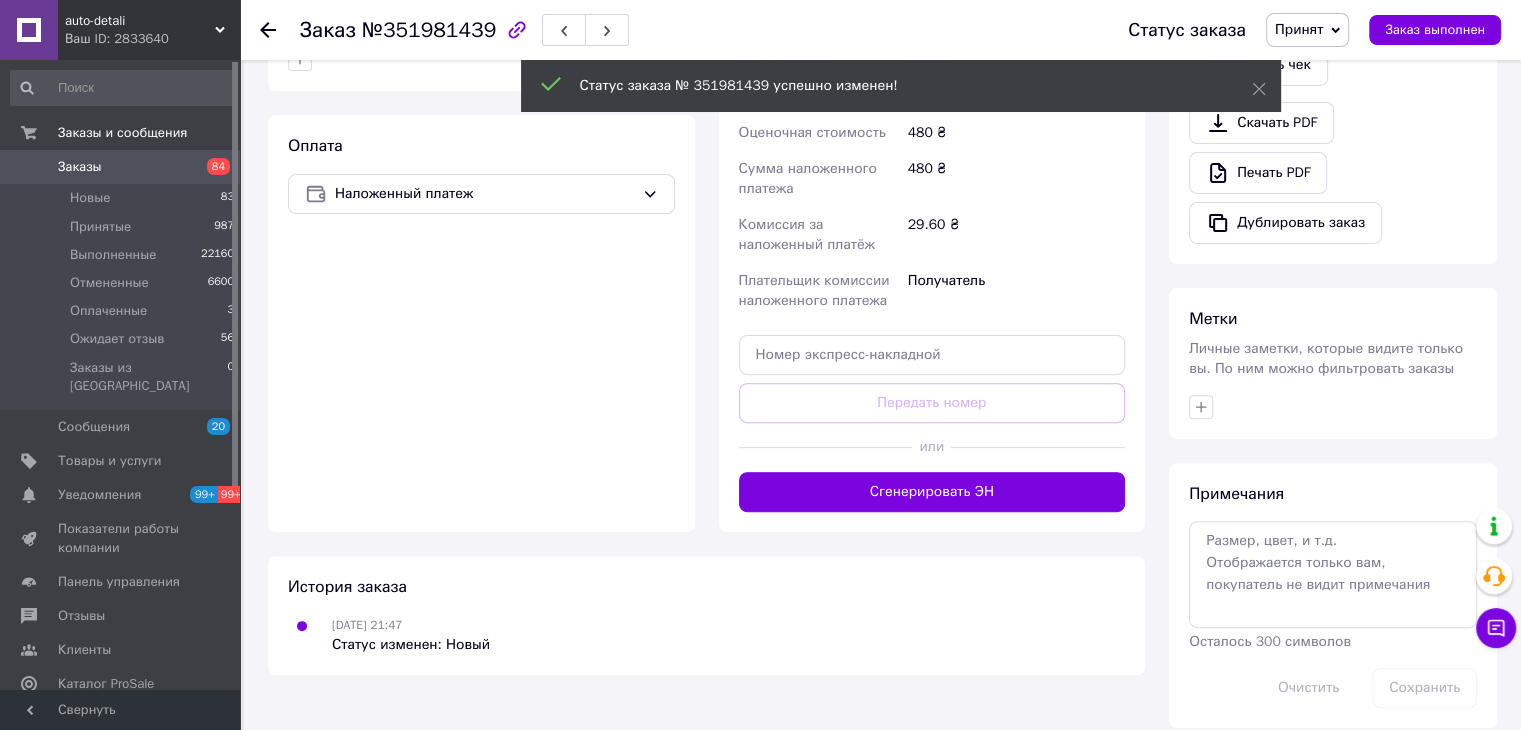 scroll, scrollTop: 387, scrollLeft: 0, axis: vertical 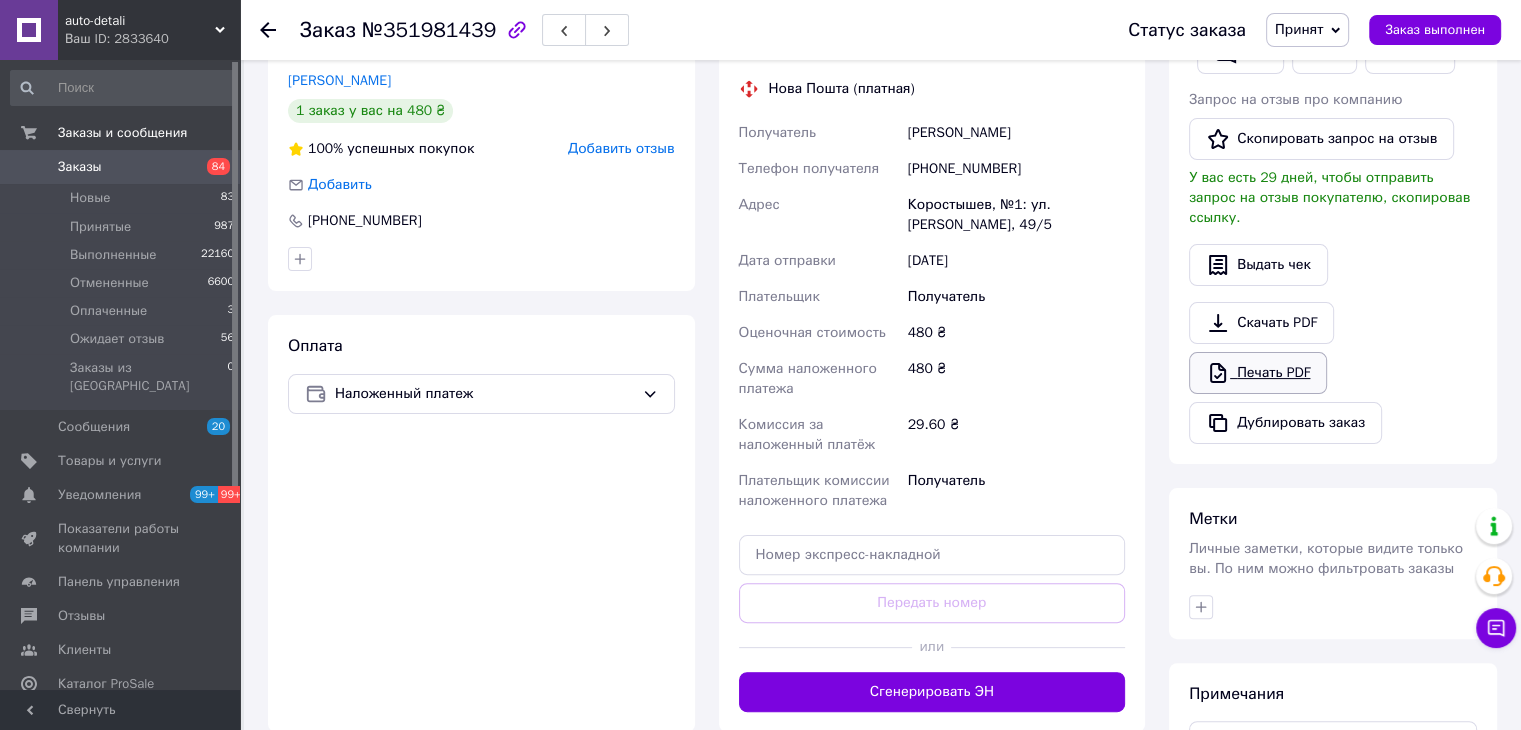 click on "Печать PDF" at bounding box center [1258, 373] 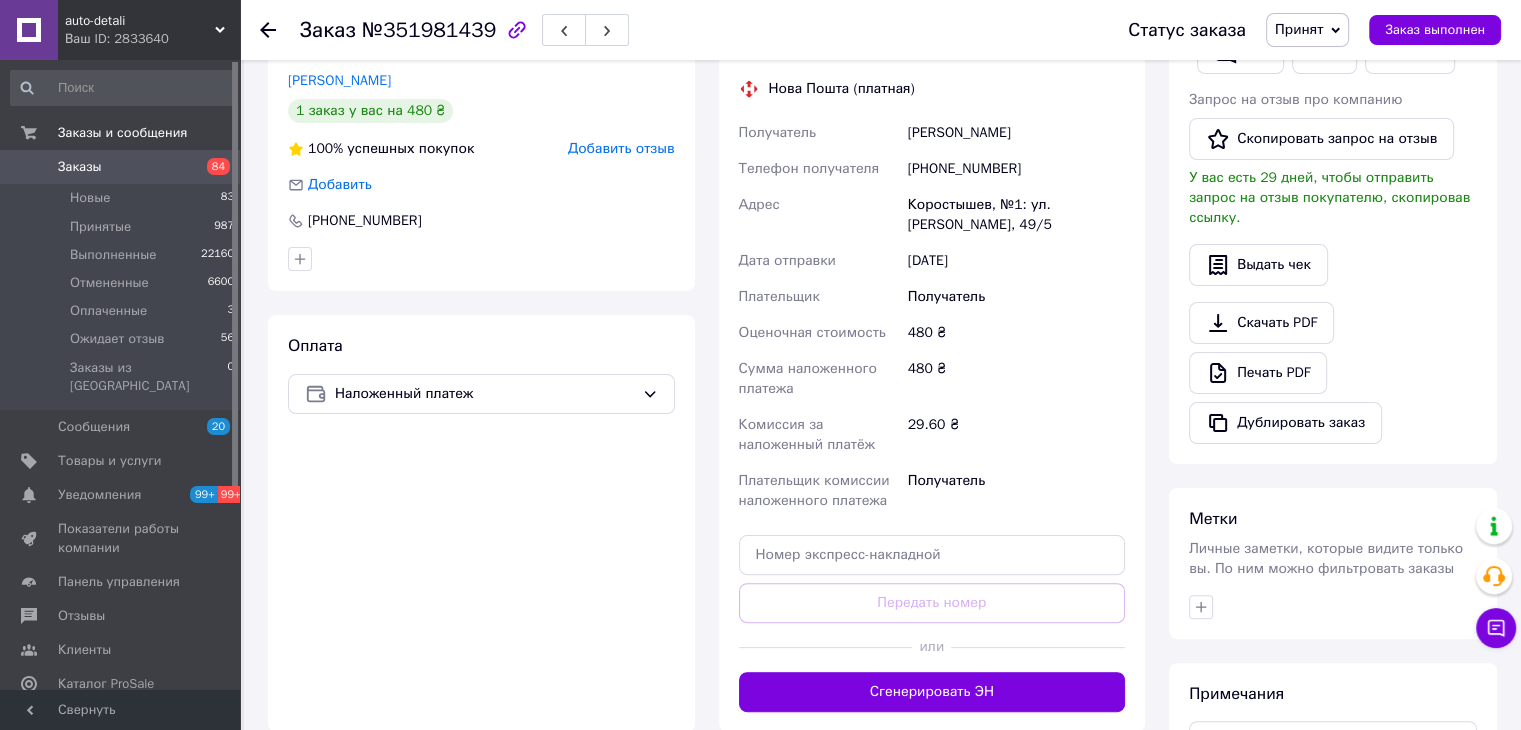 click on "Заказы" at bounding box center [121, 167] 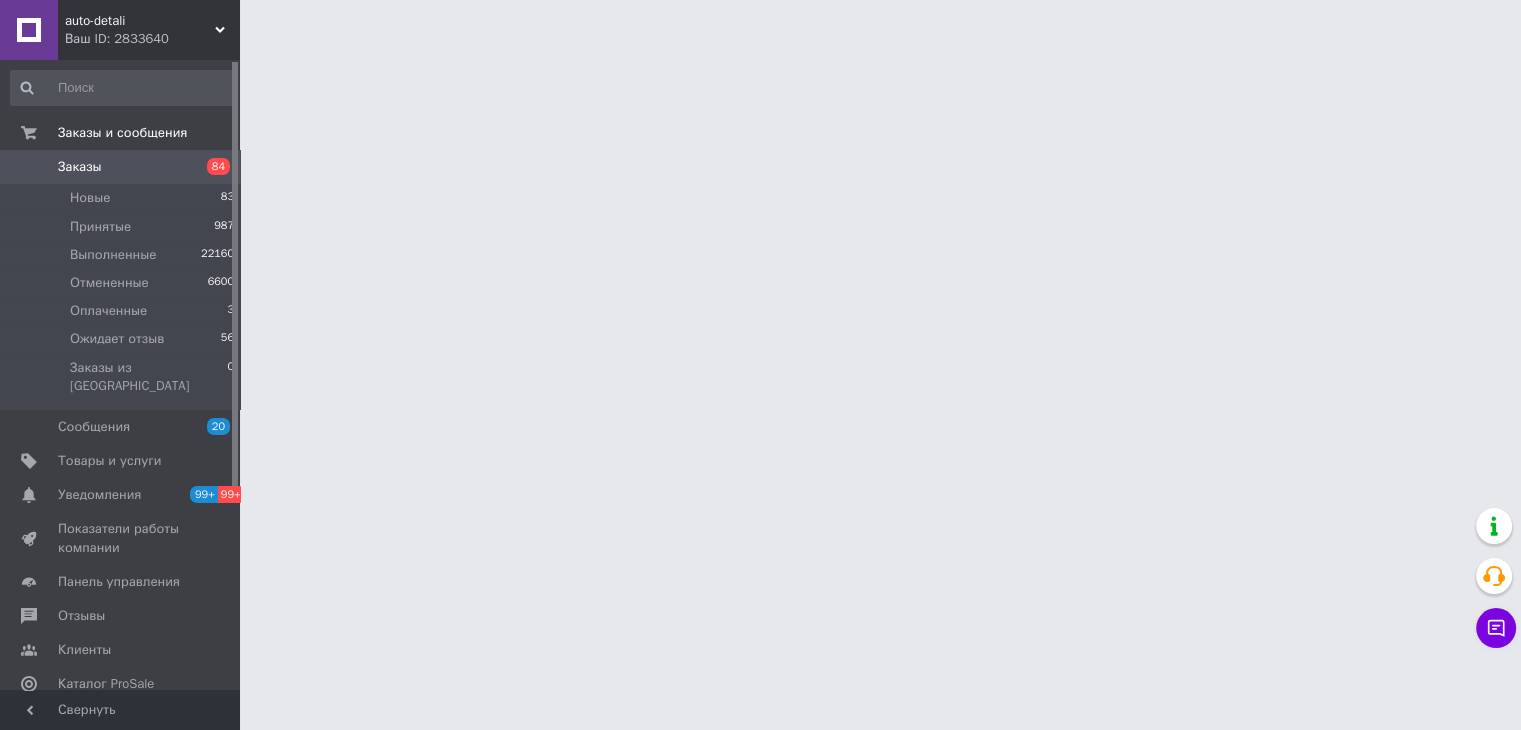 scroll, scrollTop: 0, scrollLeft: 0, axis: both 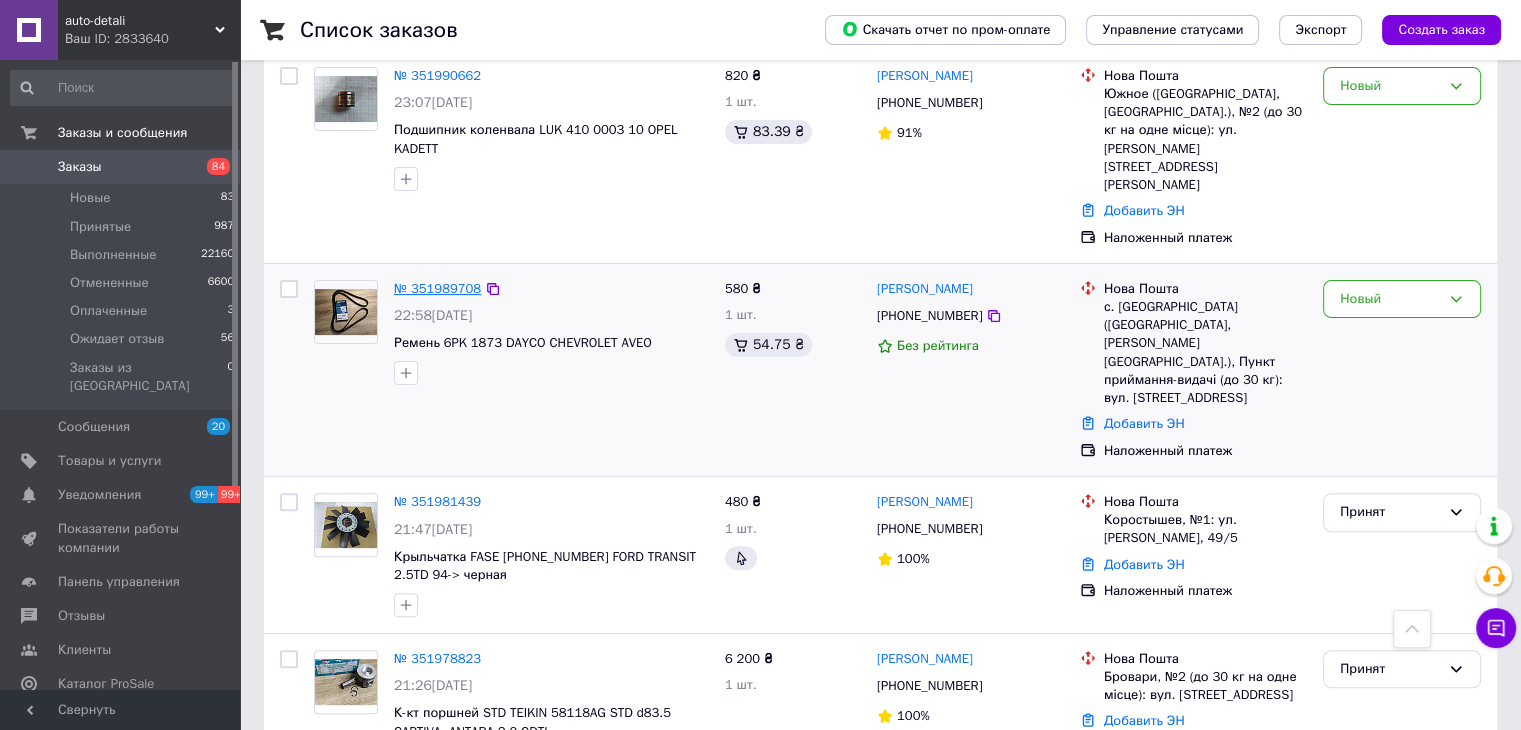 click on "№ 351989708" at bounding box center (437, 288) 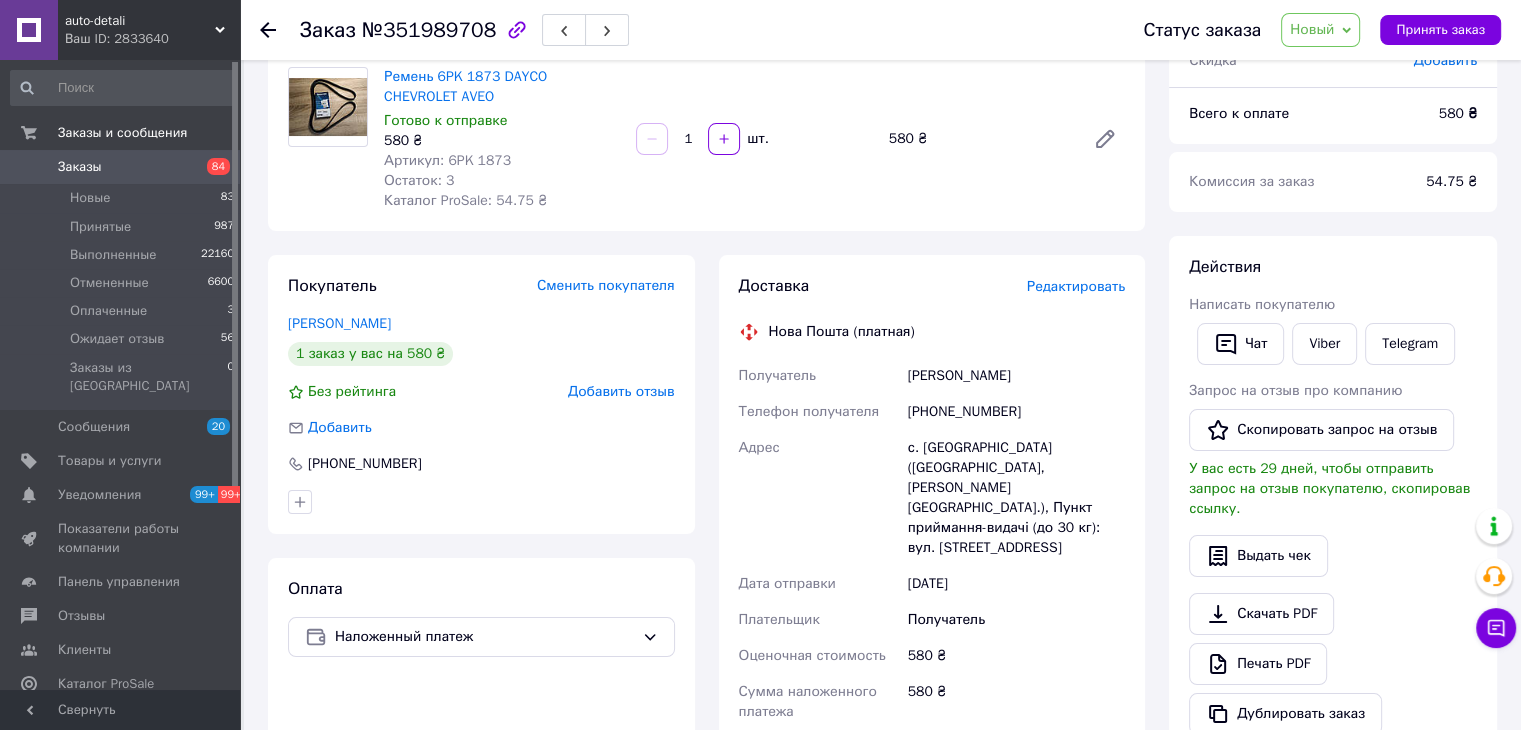 scroll, scrollTop: 500, scrollLeft: 0, axis: vertical 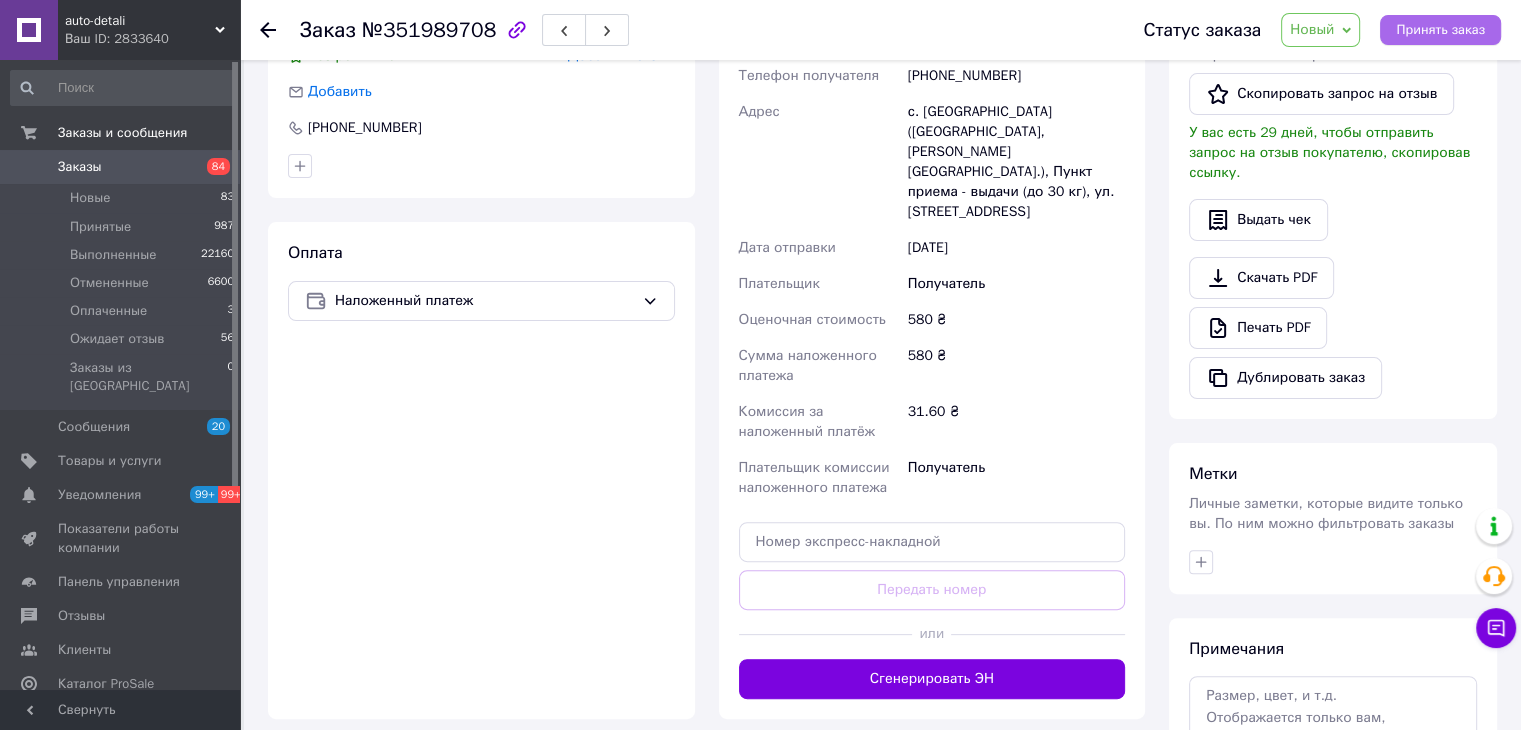 click on "Принять заказ" at bounding box center [1440, 30] 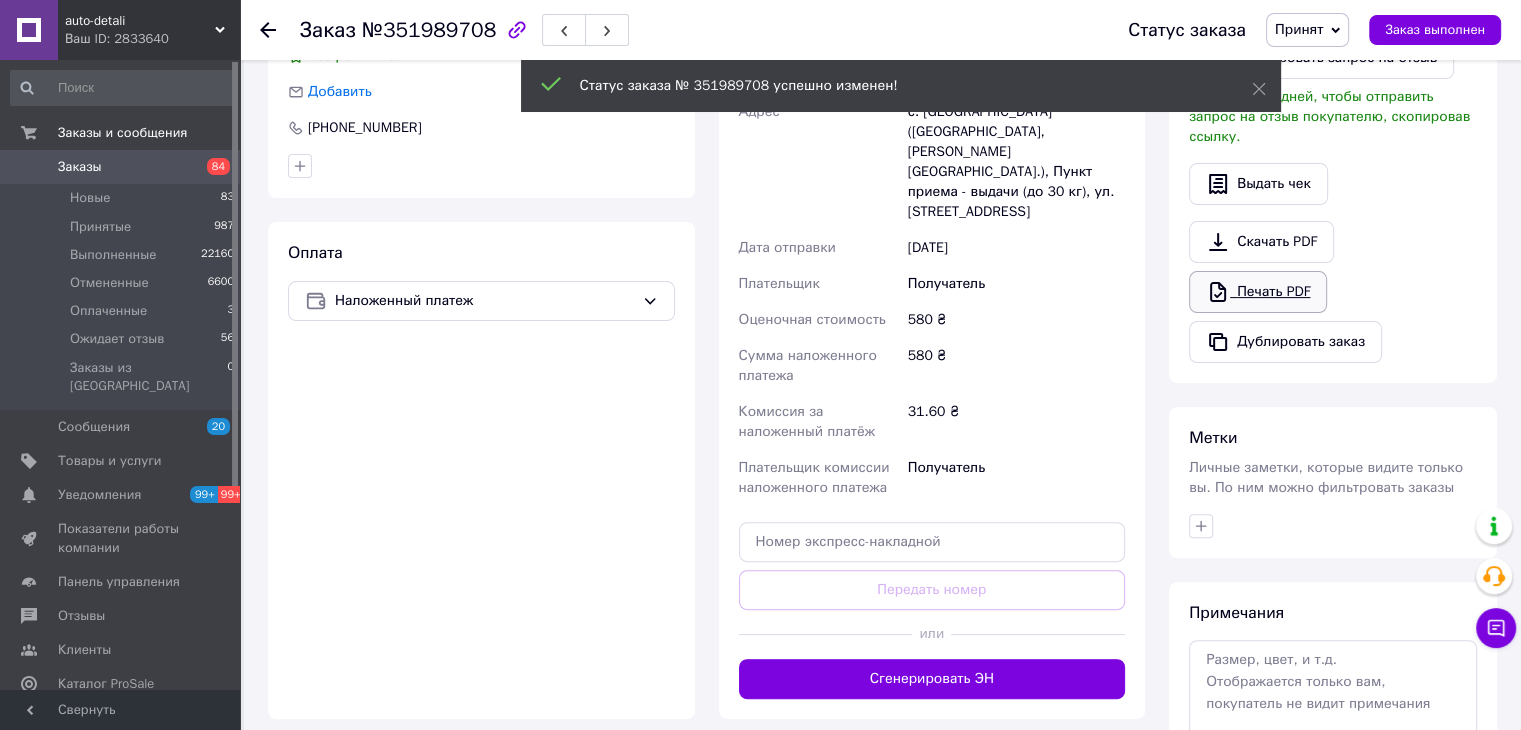 click on "Скачать PDF   Печать PDF   Дублировать заказ" at bounding box center (1333, 292) 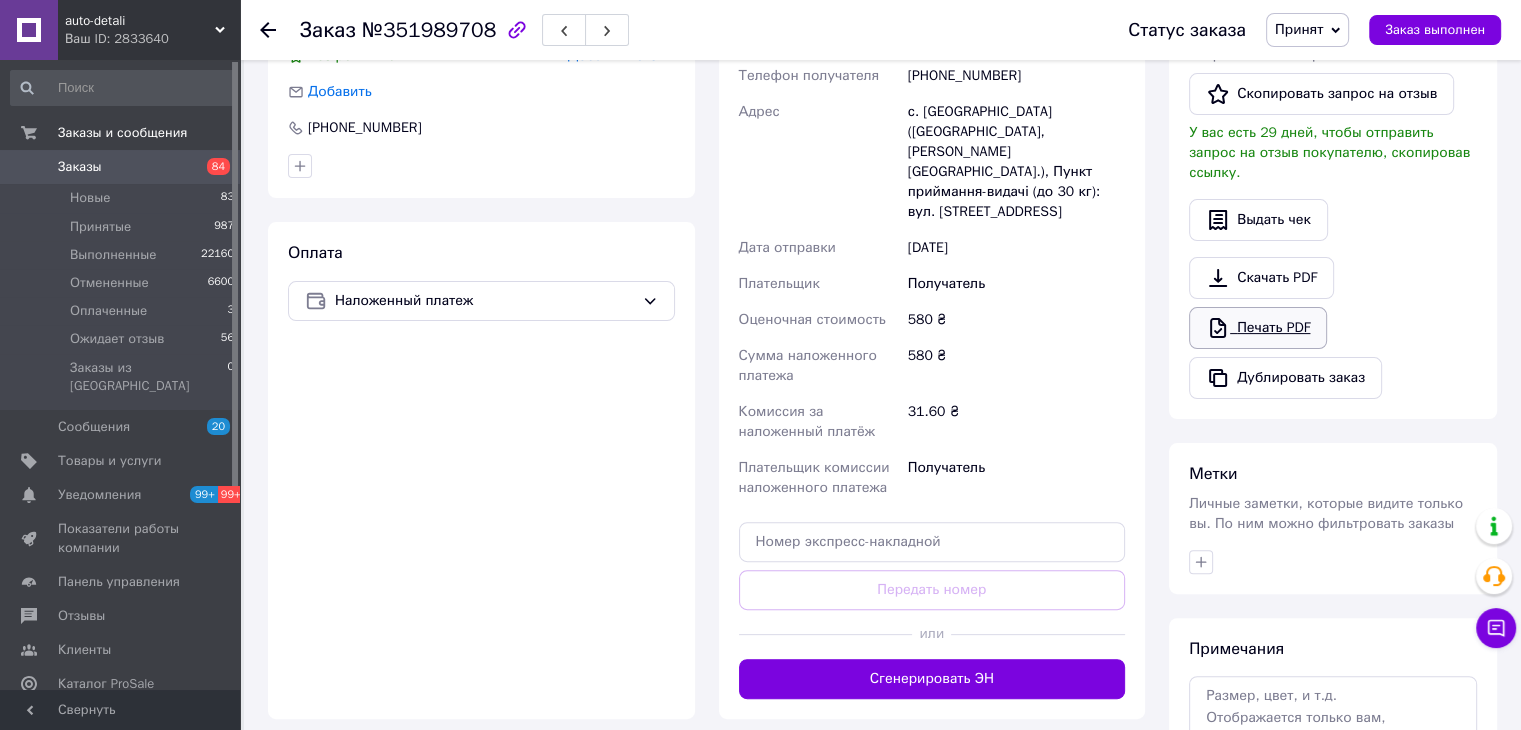 click on "Печать PDF" at bounding box center [1258, 328] 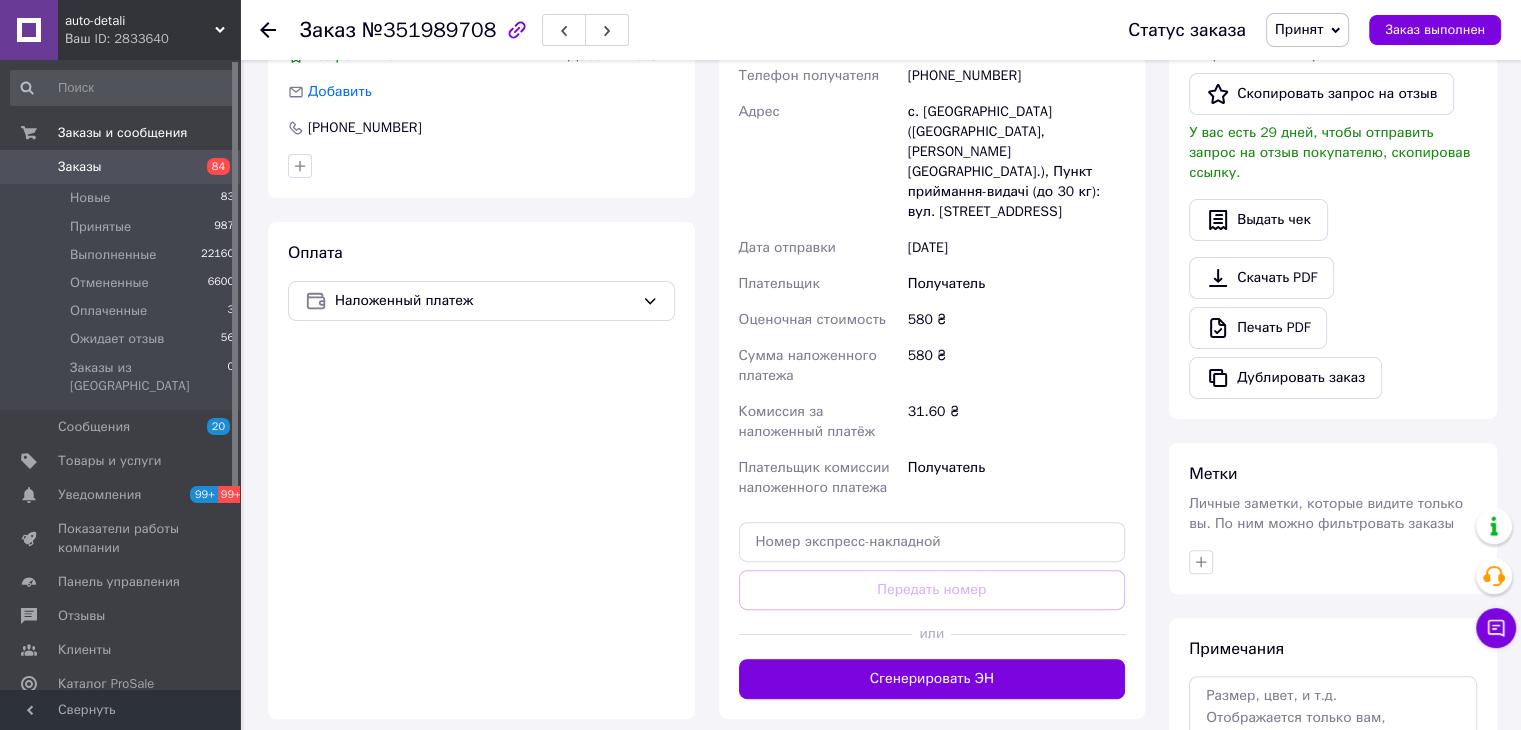 click on "Заказы" at bounding box center [80, 167] 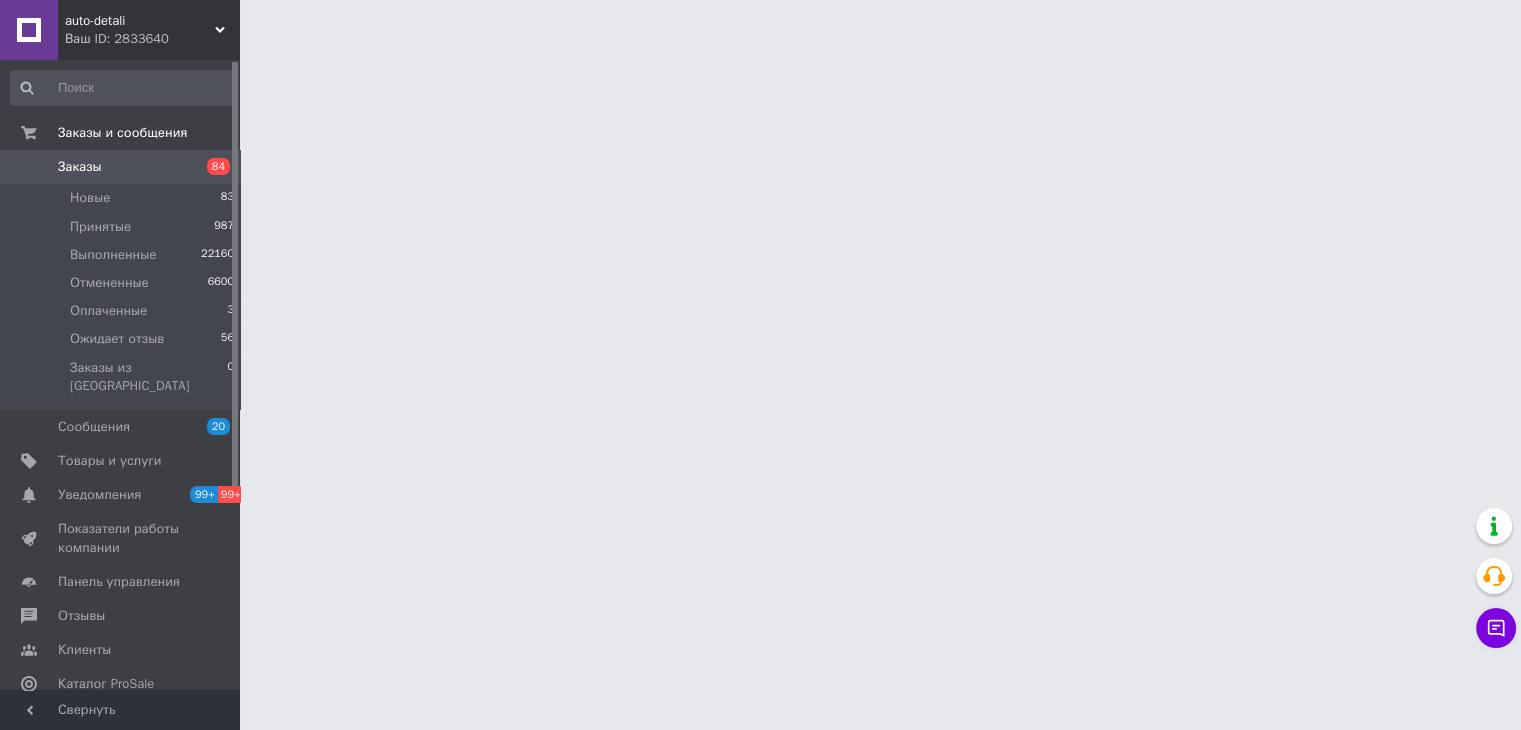 scroll, scrollTop: 0, scrollLeft: 0, axis: both 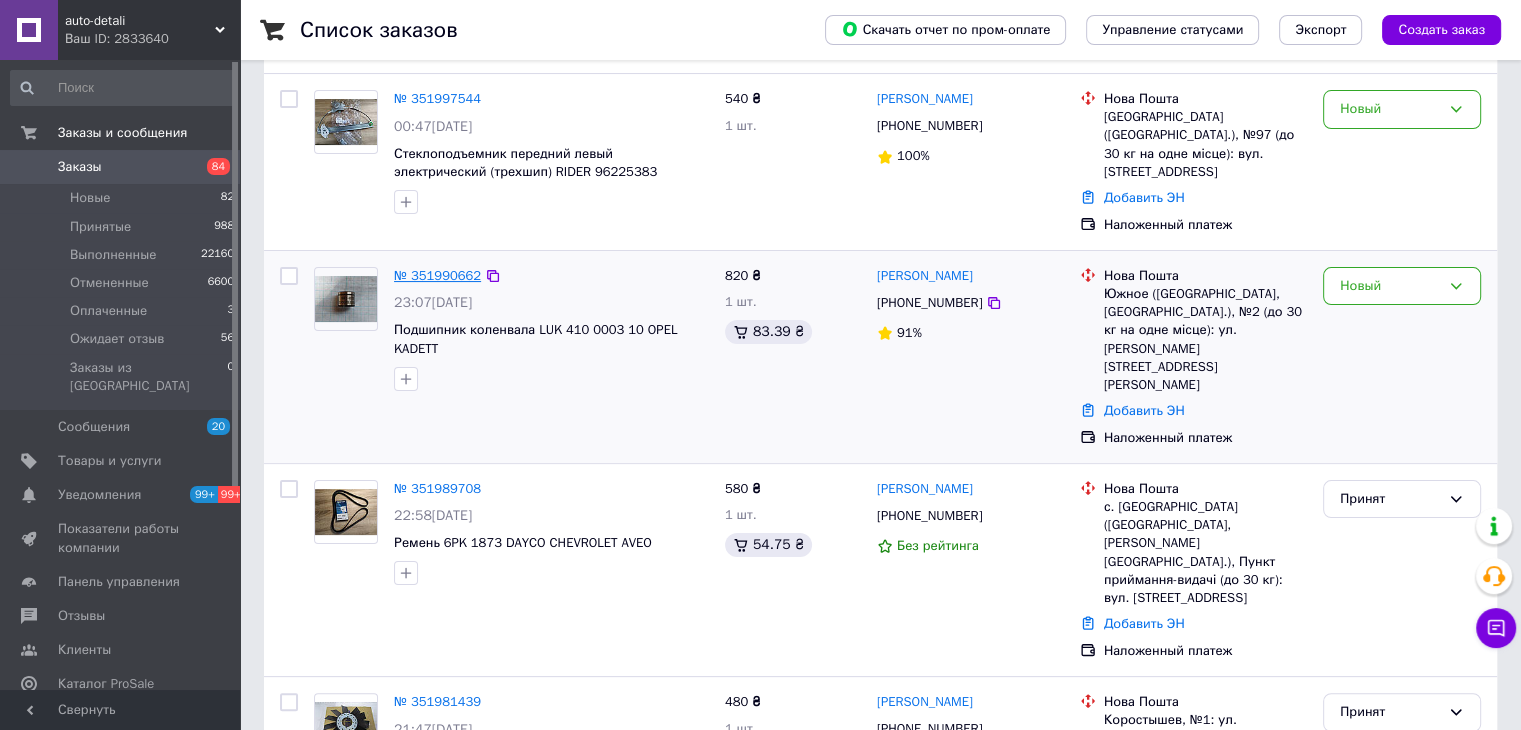 click on "№ 351990662" at bounding box center (437, 275) 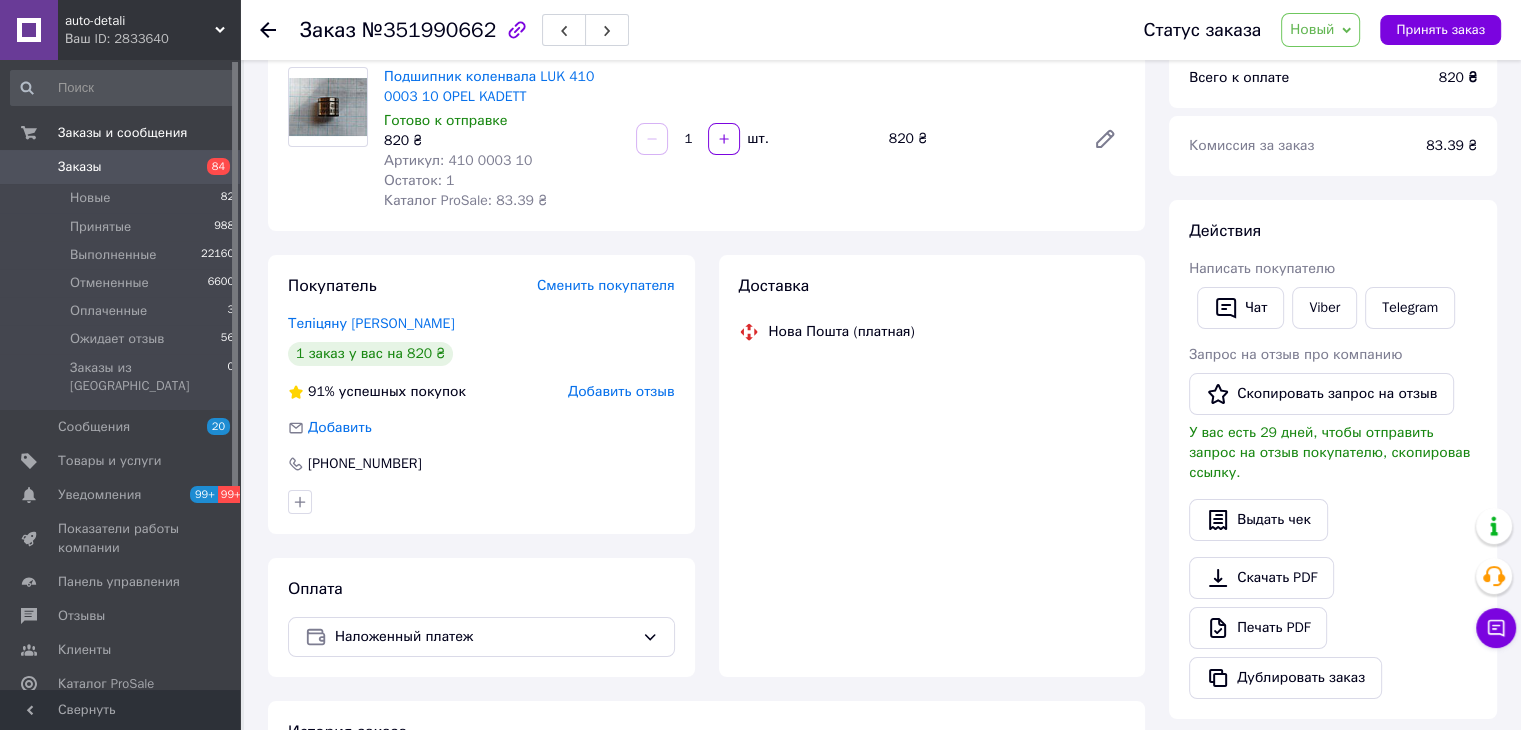 scroll, scrollTop: 300, scrollLeft: 0, axis: vertical 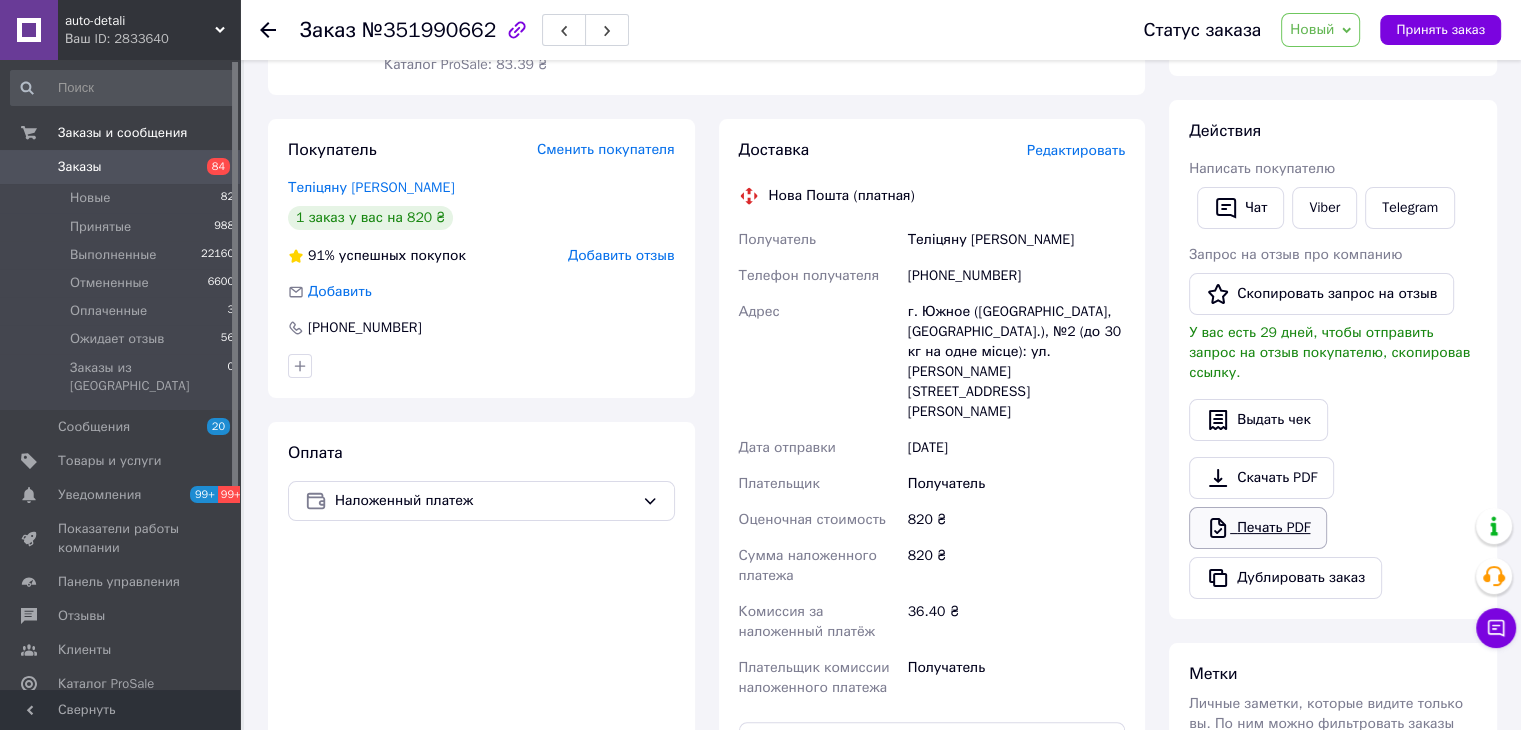 click on "Печать PDF" at bounding box center (1258, 528) 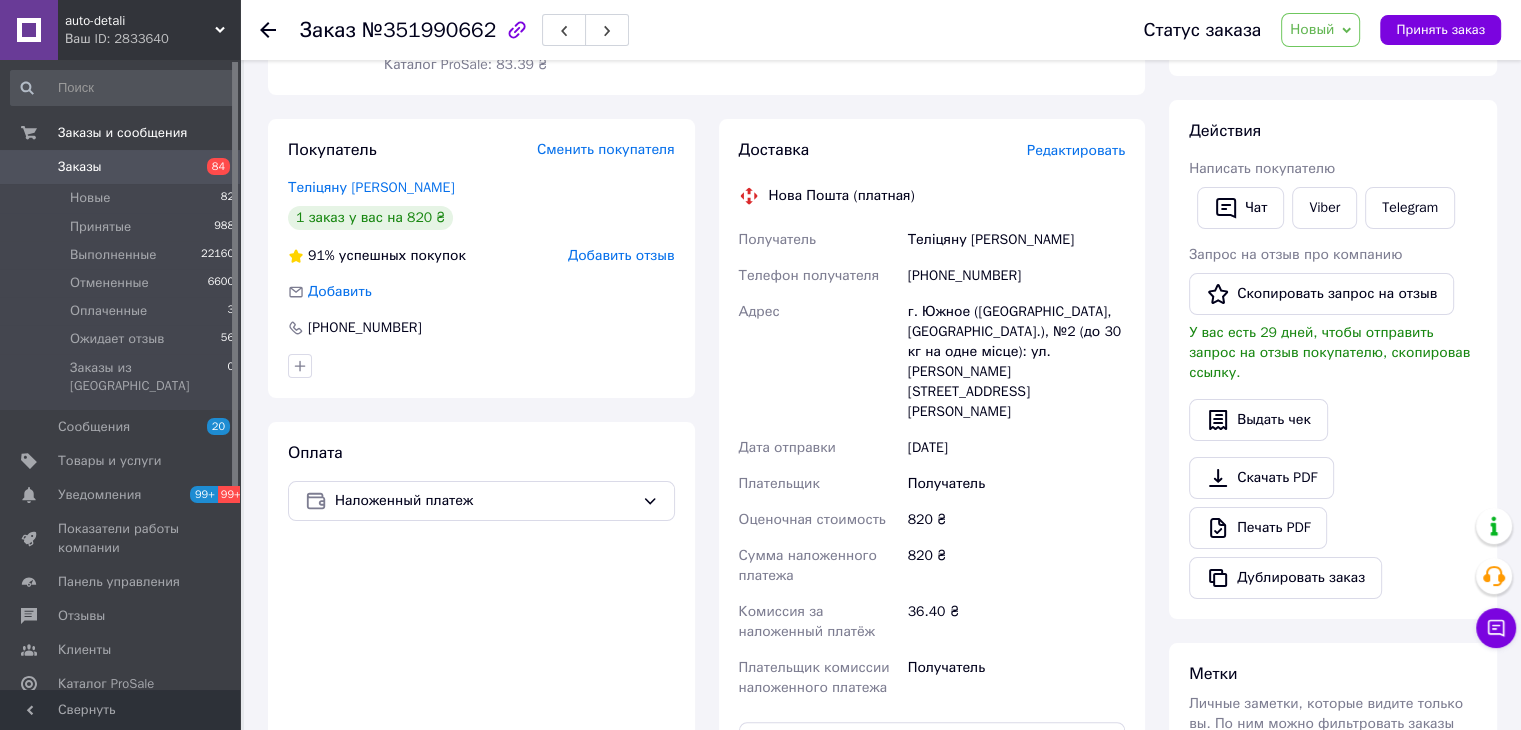 click on "84" at bounding box center [212, 167] 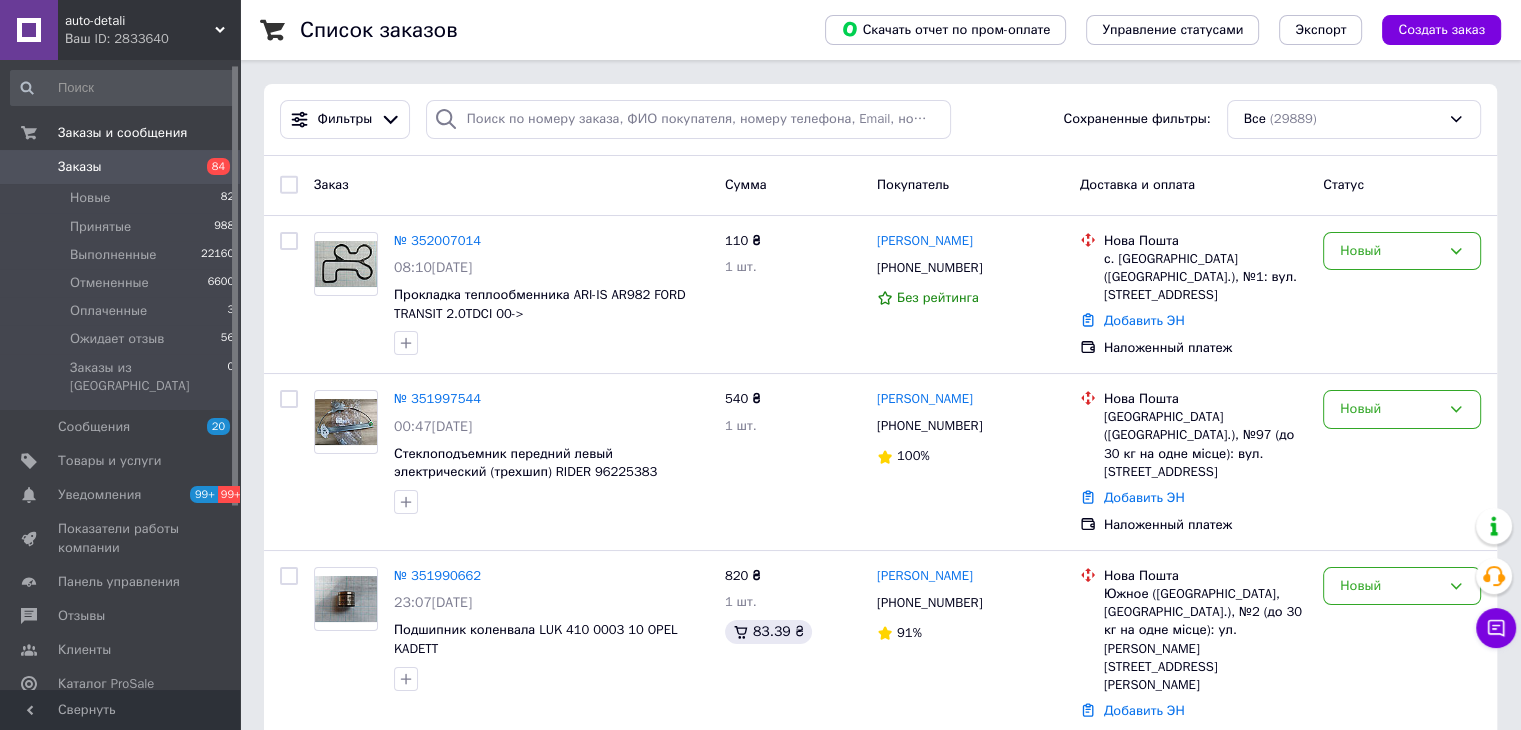 scroll, scrollTop: 268, scrollLeft: 0, axis: vertical 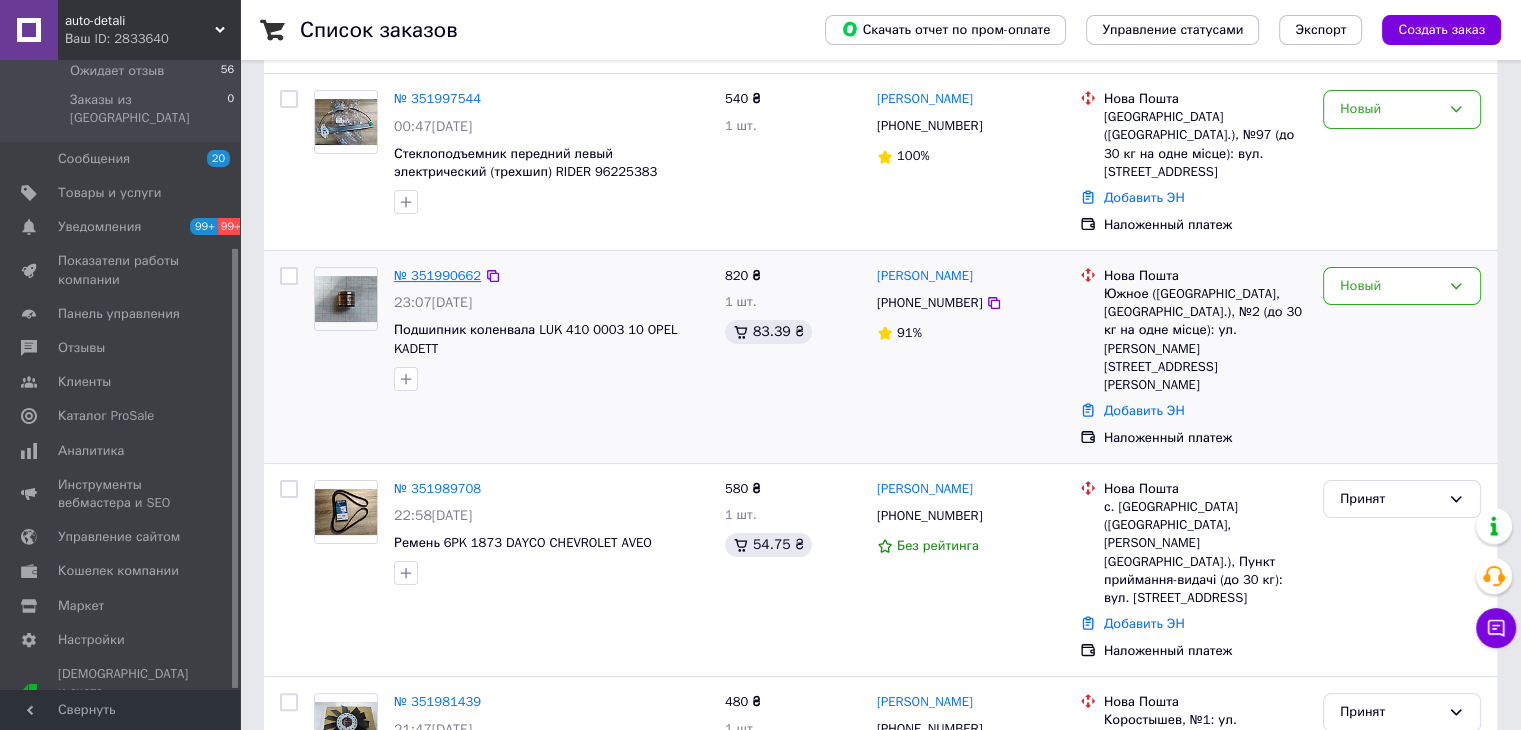 click on "№ 351990662" at bounding box center (437, 275) 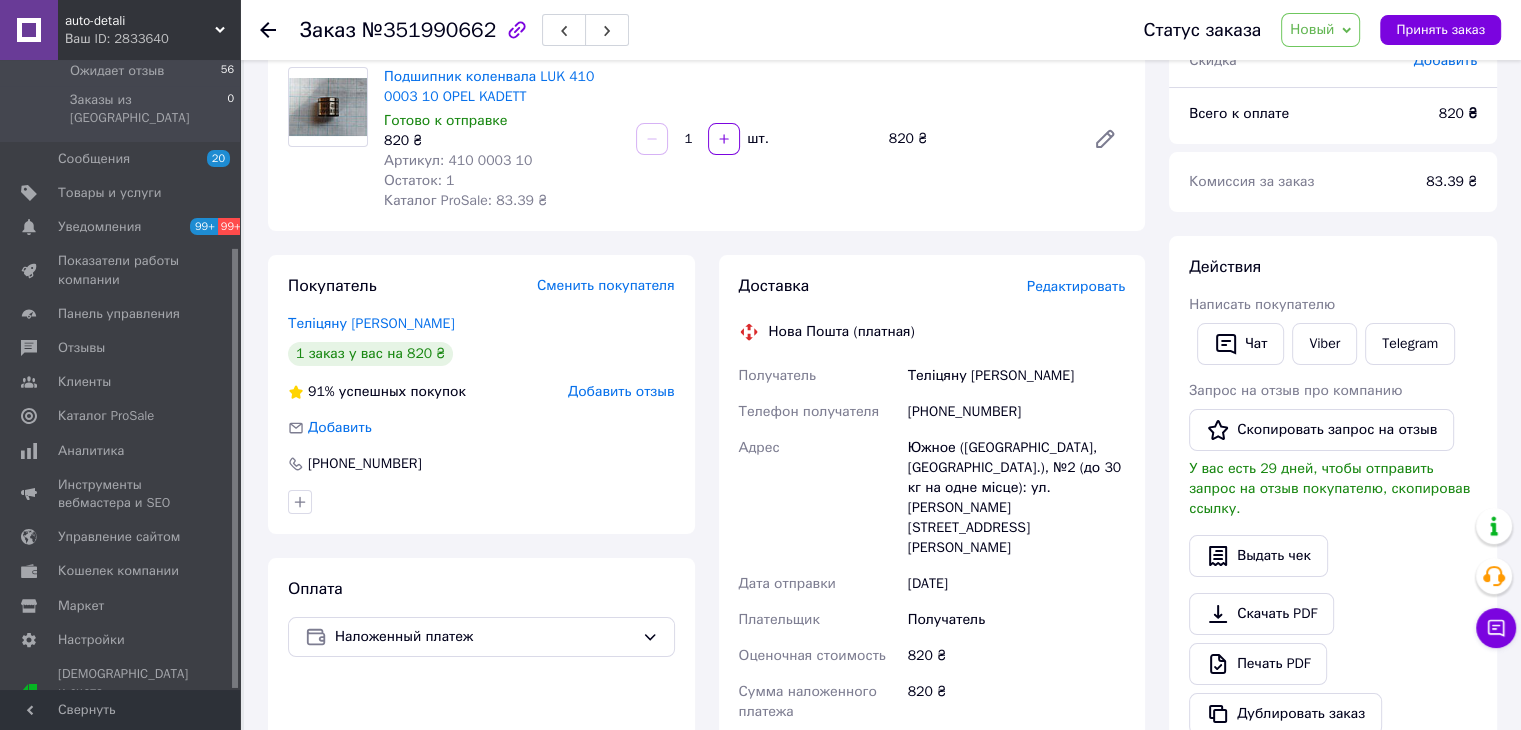 scroll, scrollTop: 300, scrollLeft: 0, axis: vertical 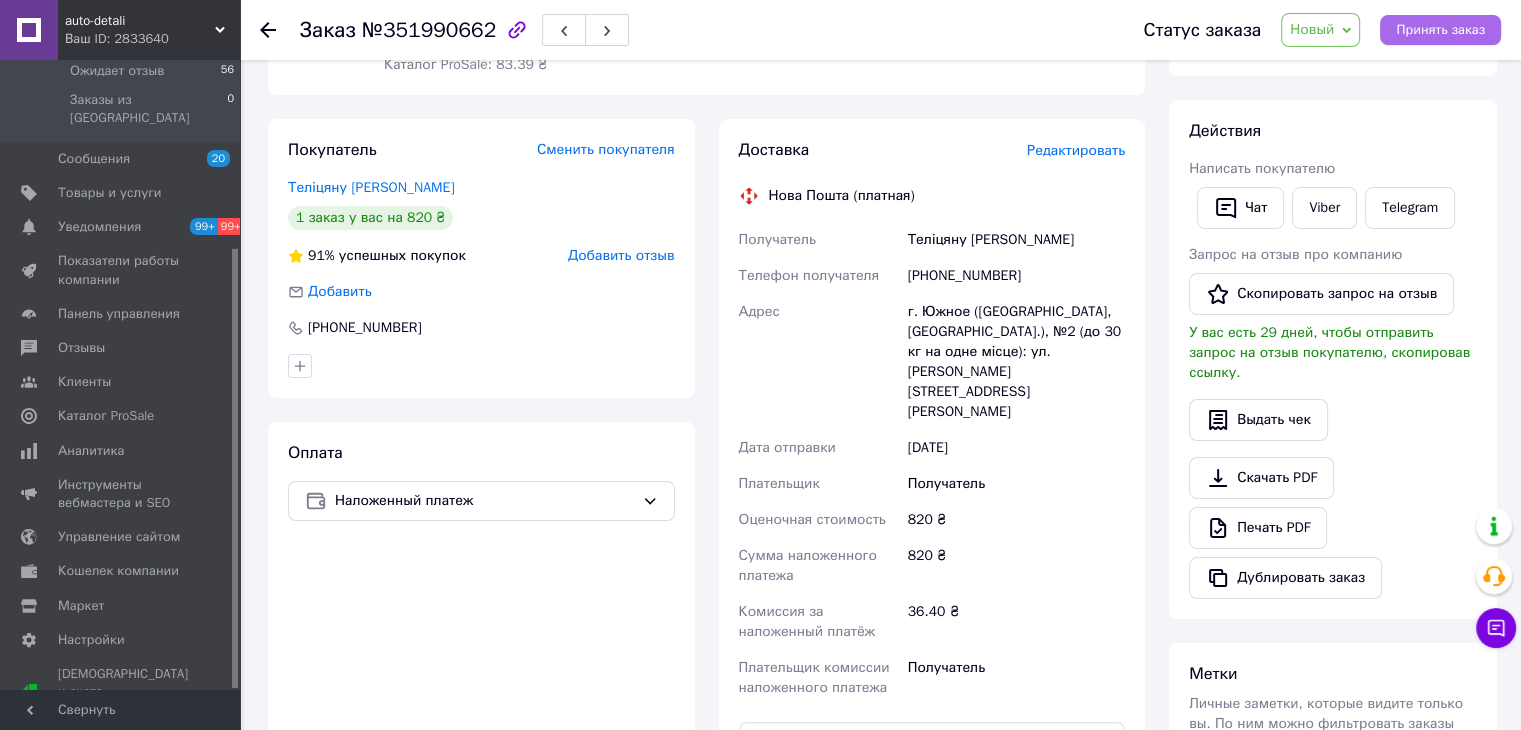 click on "Принять заказ" at bounding box center [1440, 30] 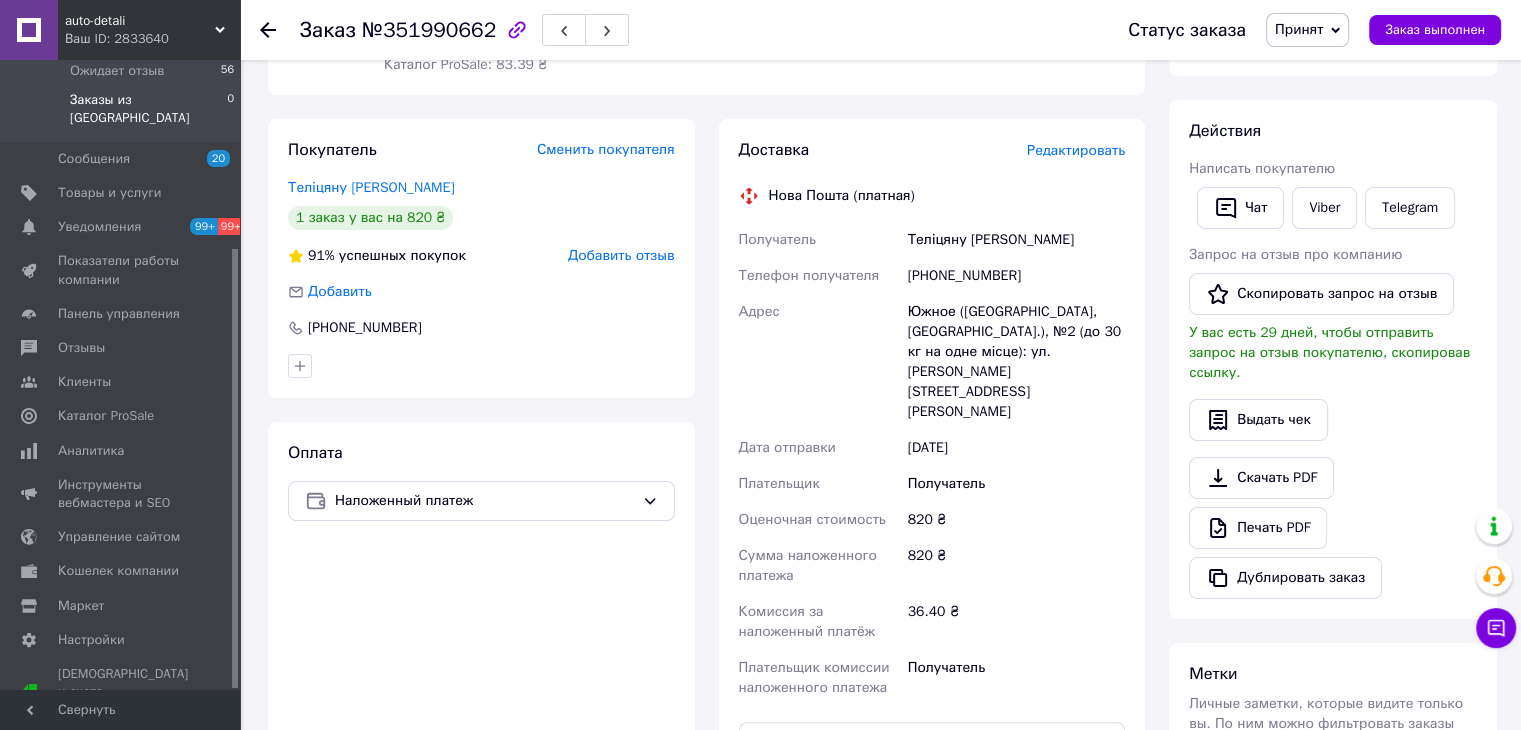 scroll, scrollTop: 0, scrollLeft: 0, axis: both 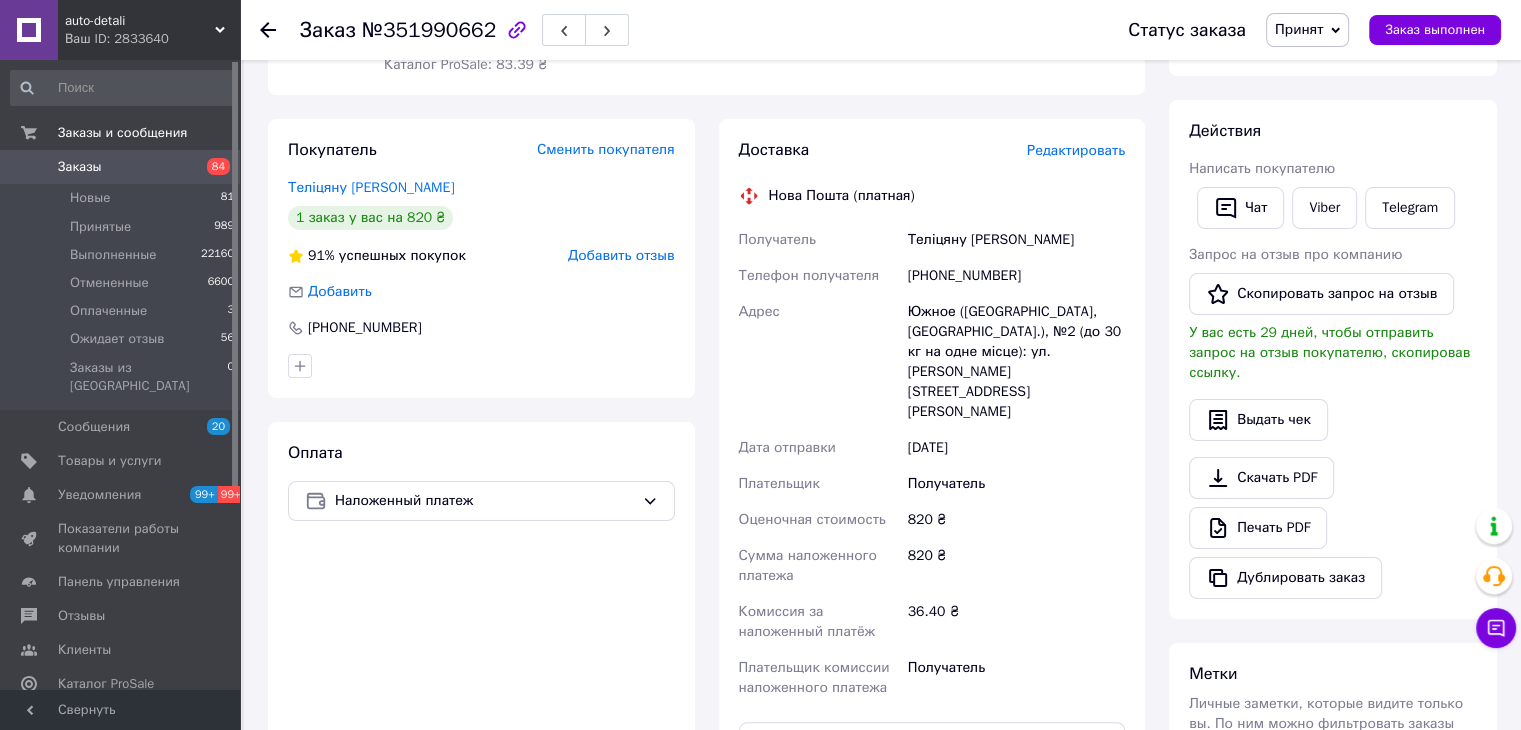 click on "Заказы" at bounding box center (121, 167) 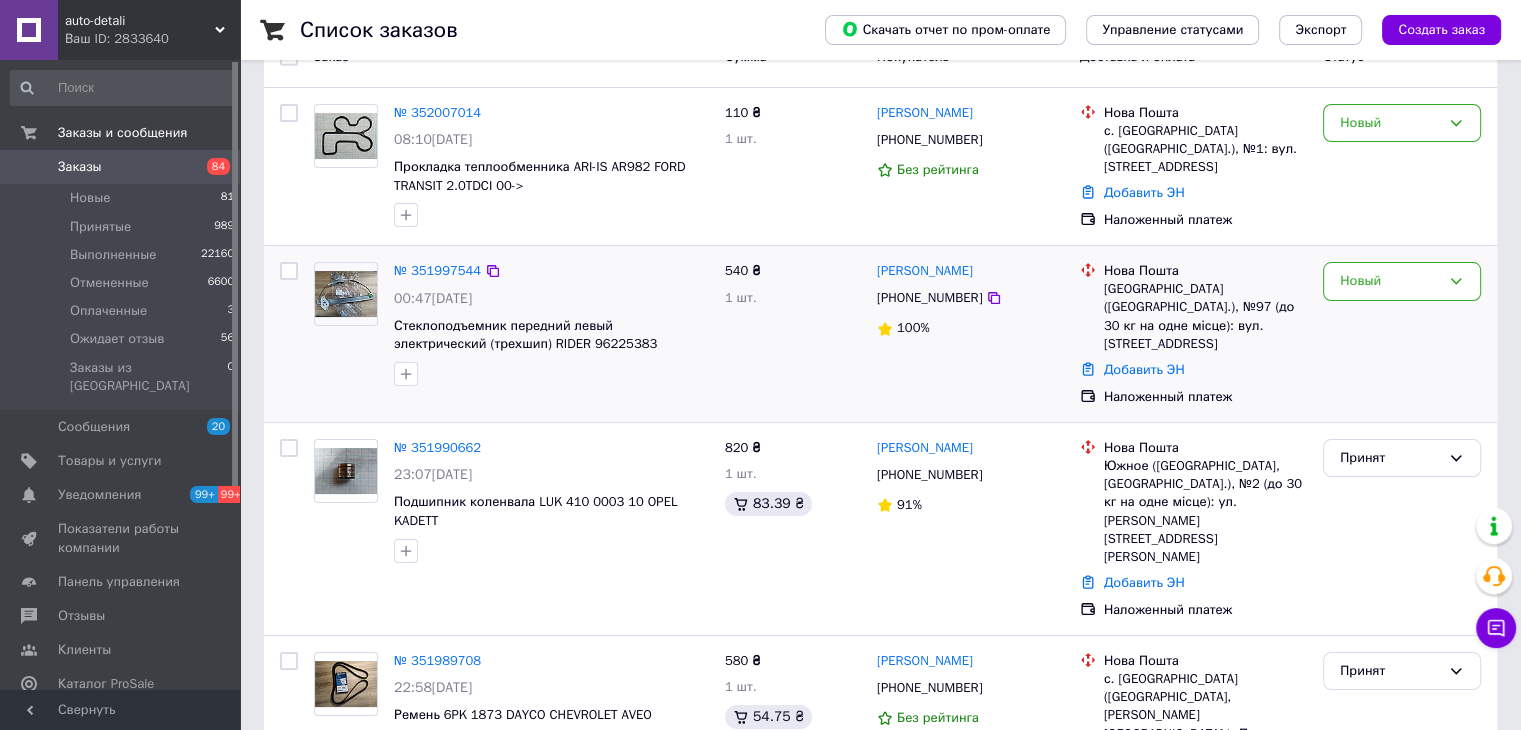 scroll, scrollTop: 200, scrollLeft: 0, axis: vertical 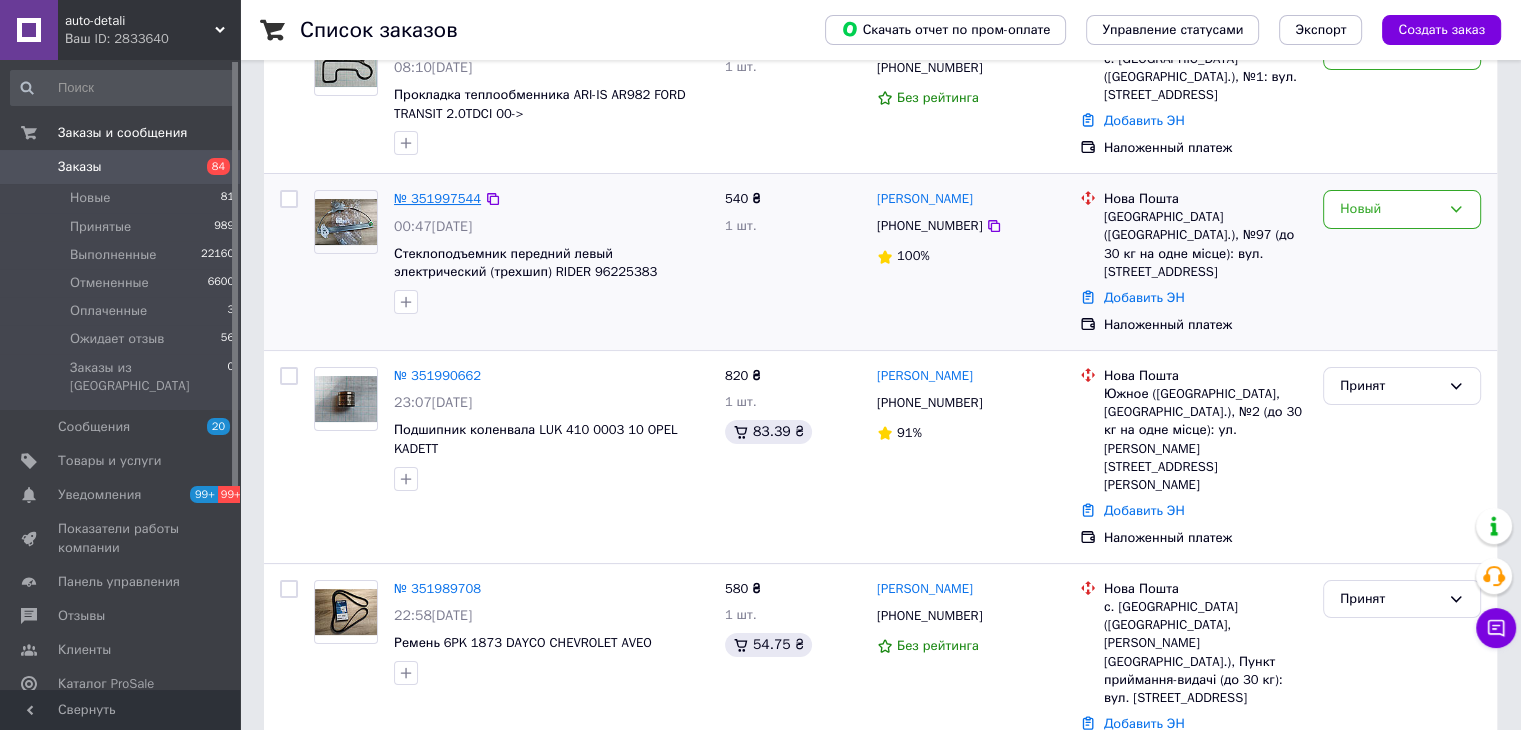 click on "№ 351997544" at bounding box center (437, 198) 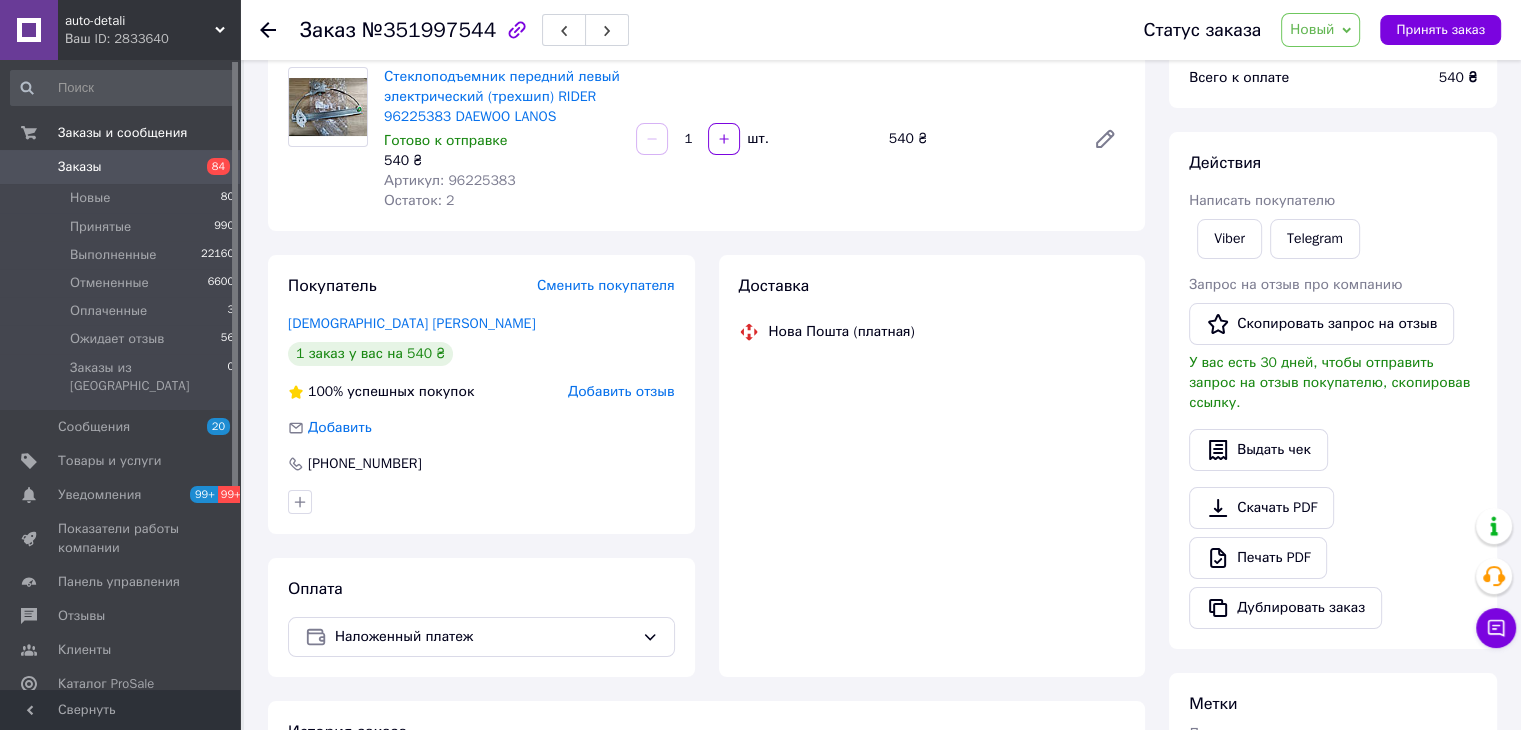 scroll, scrollTop: 200, scrollLeft: 0, axis: vertical 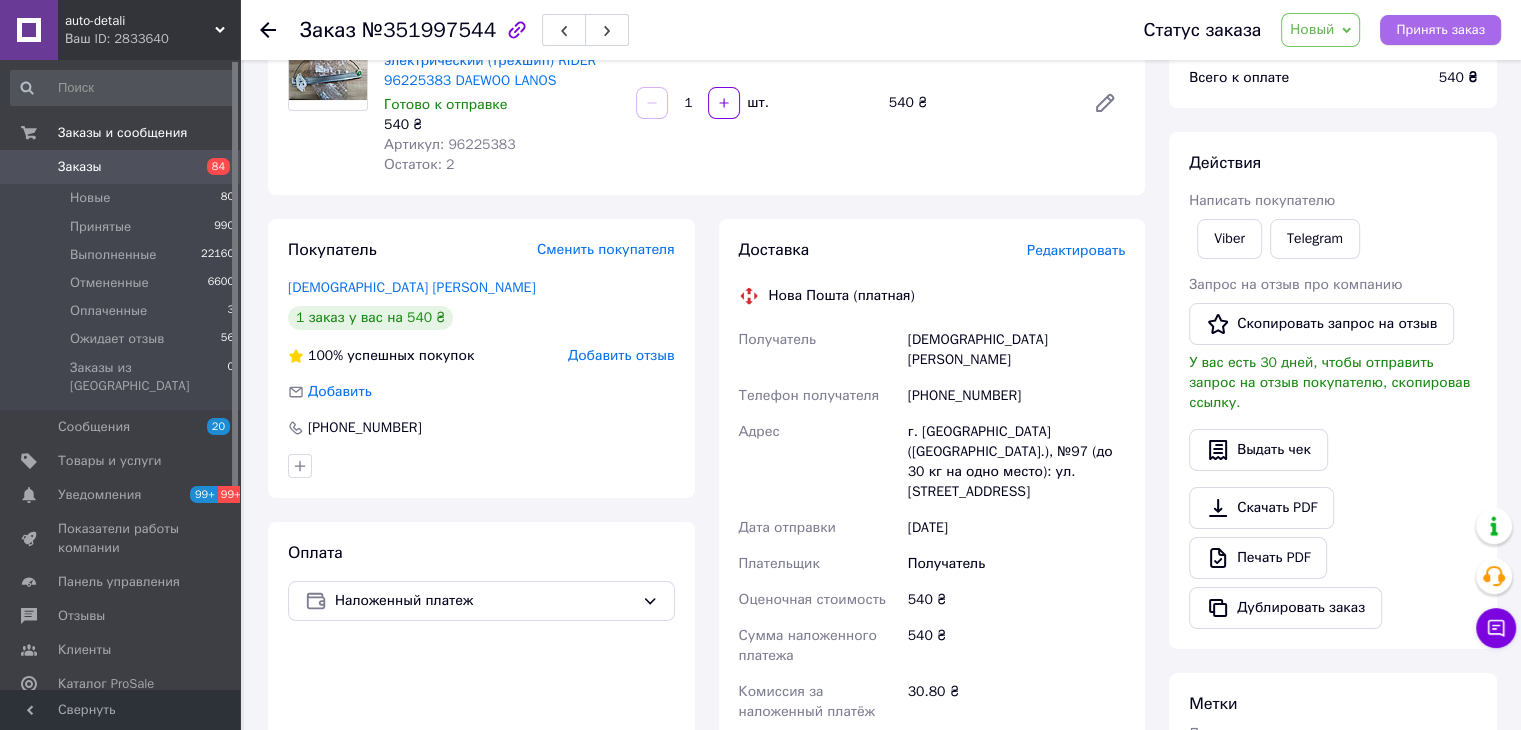 click on "Принять заказ" at bounding box center [1440, 30] 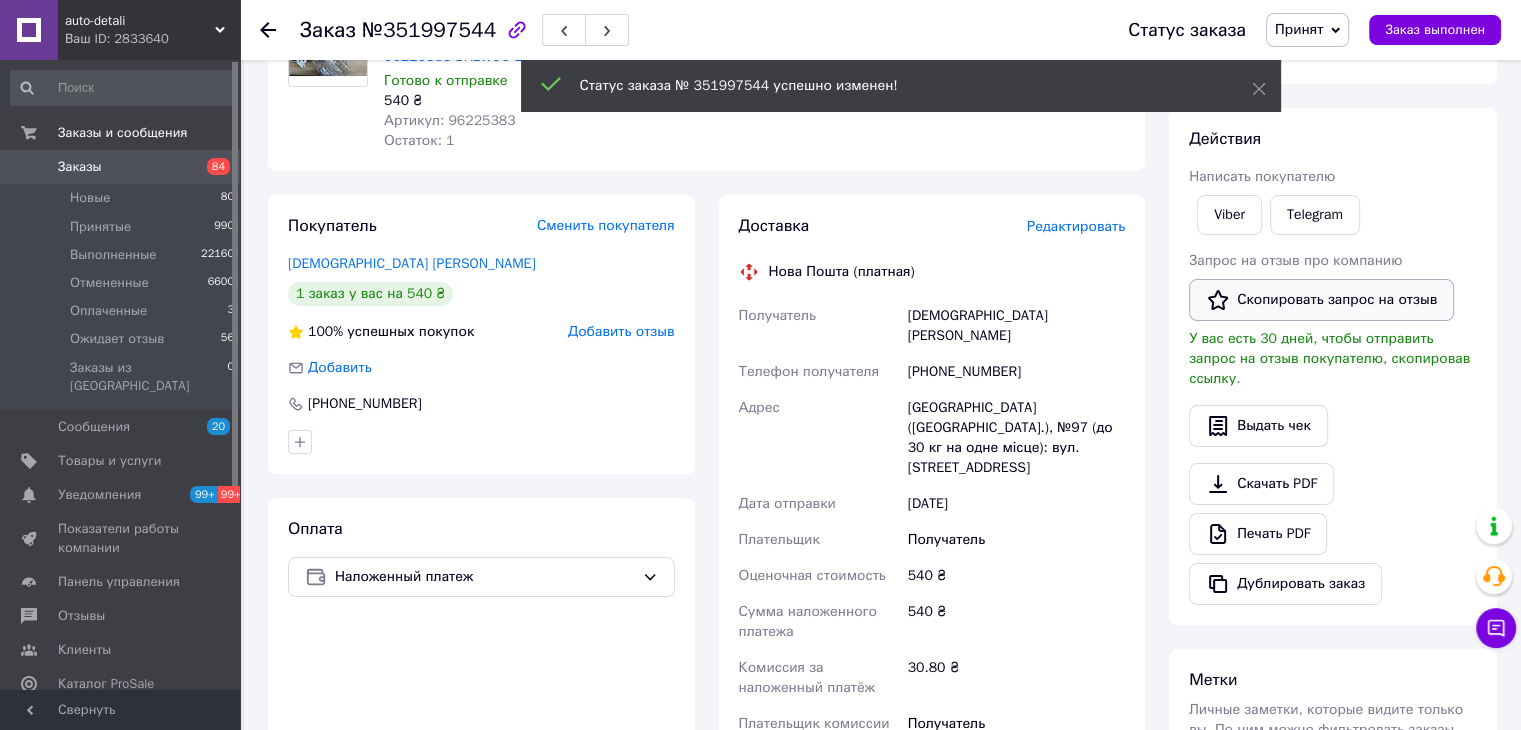 scroll, scrollTop: 100, scrollLeft: 0, axis: vertical 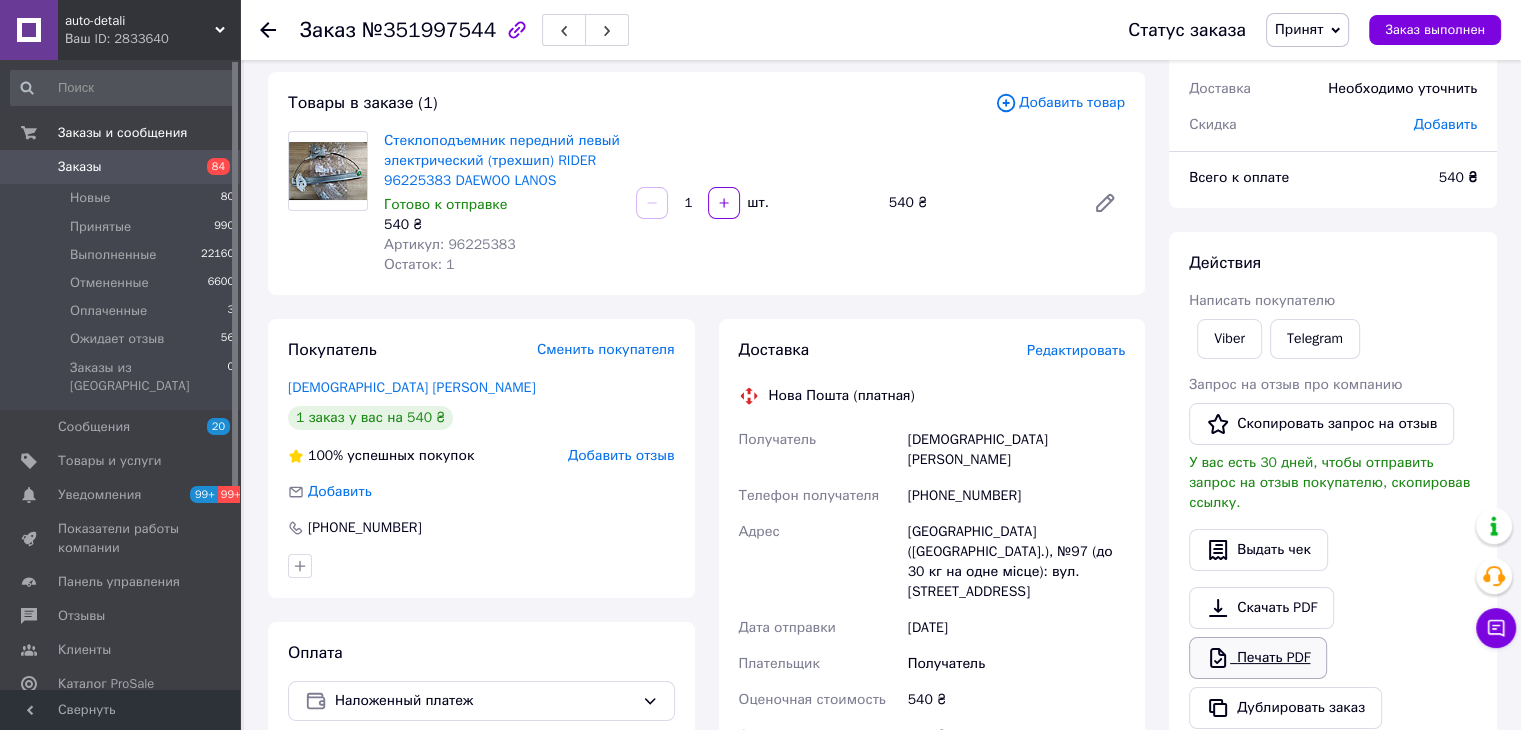 click on "Печать PDF" at bounding box center [1258, 658] 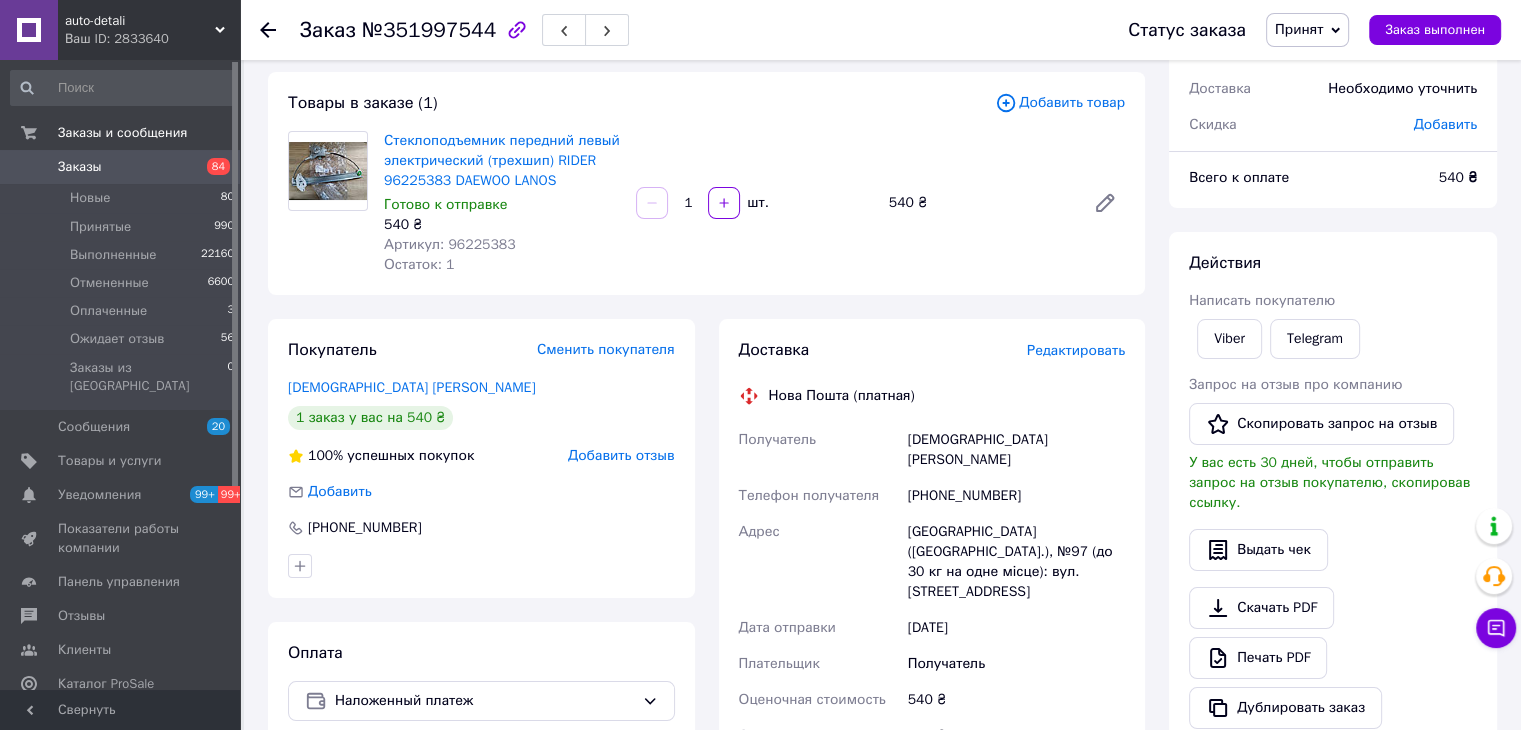 click on "Заказы" at bounding box center [121, 167] 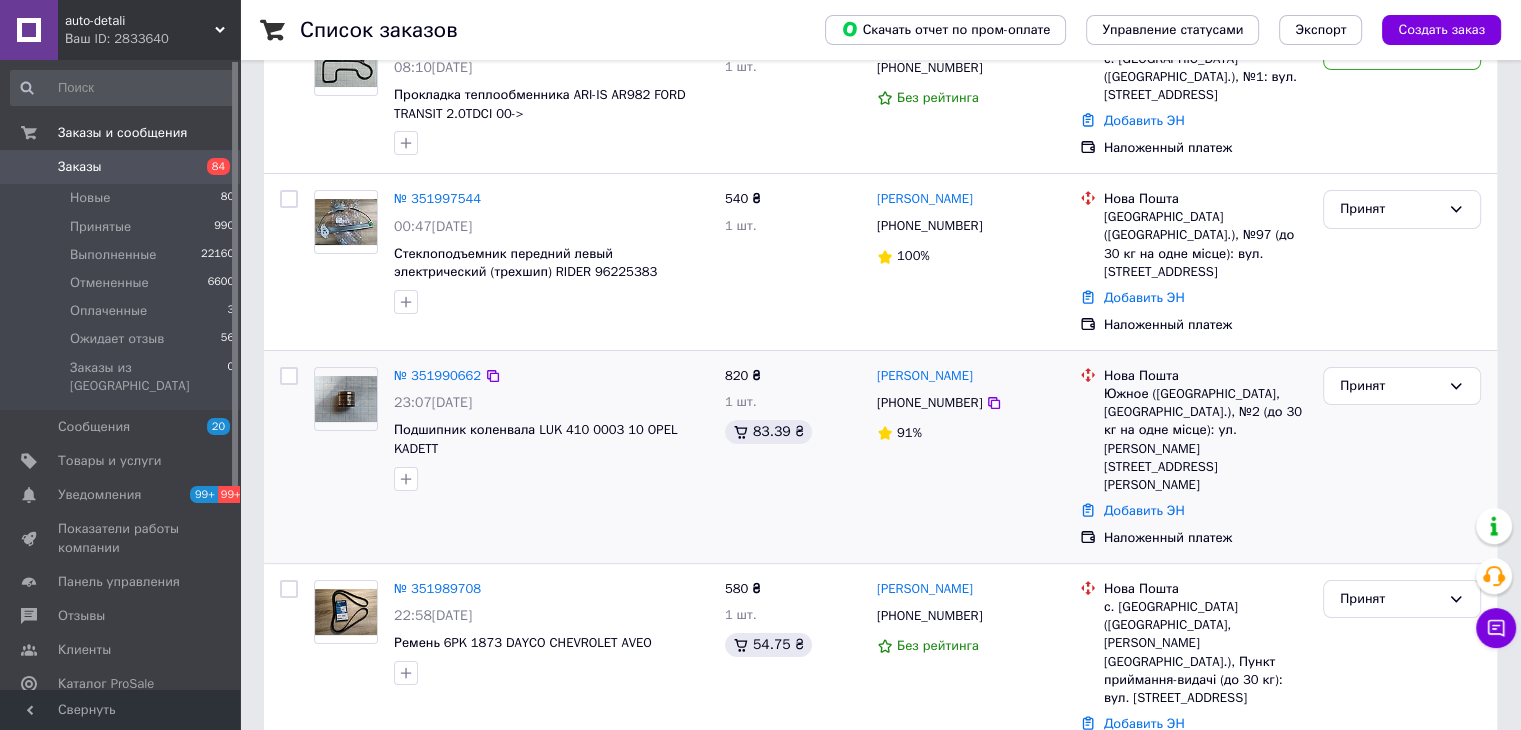 scroll, scrollTop: 100, scrollLeft: 0, axis: vertical 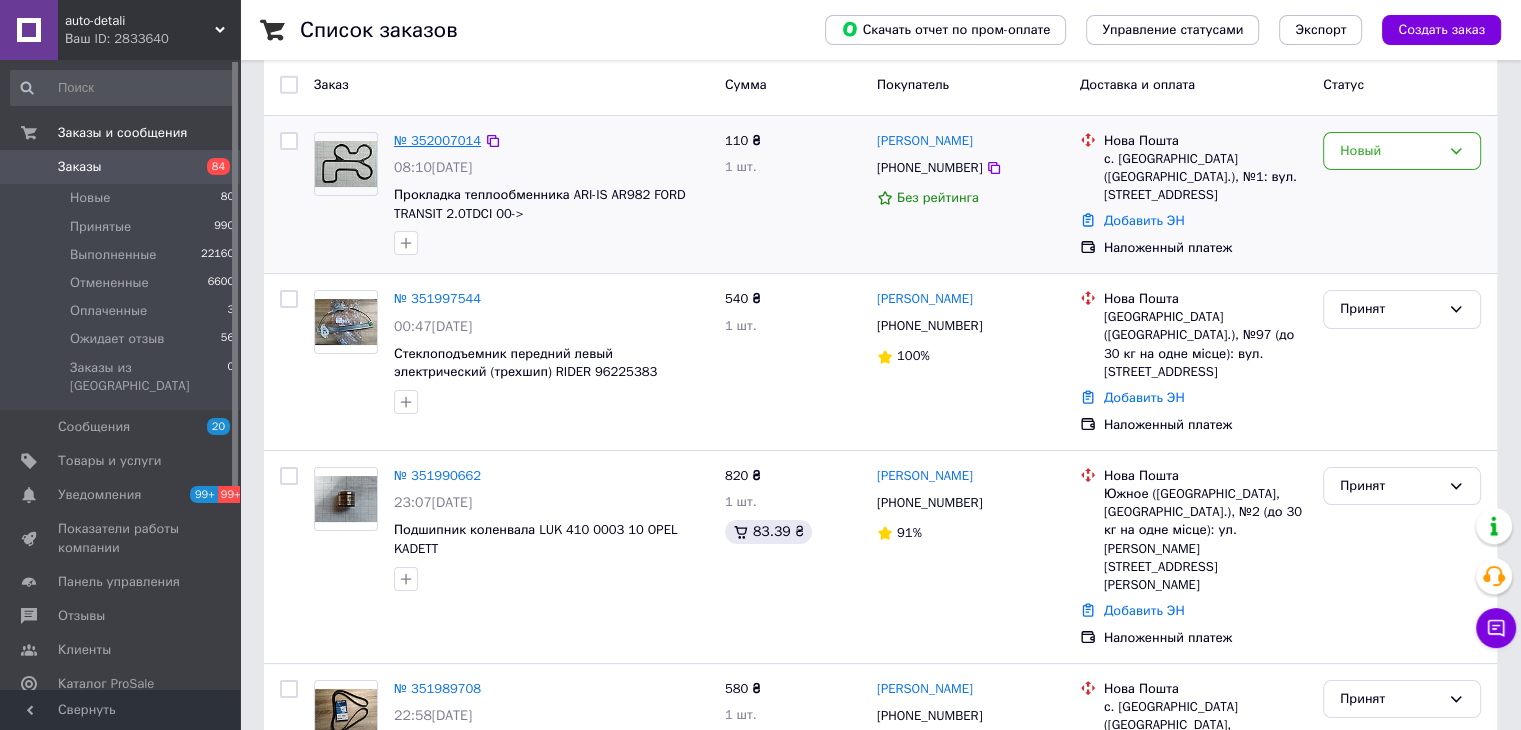 click on "№ 352007014" at bounding box center [437, 140] 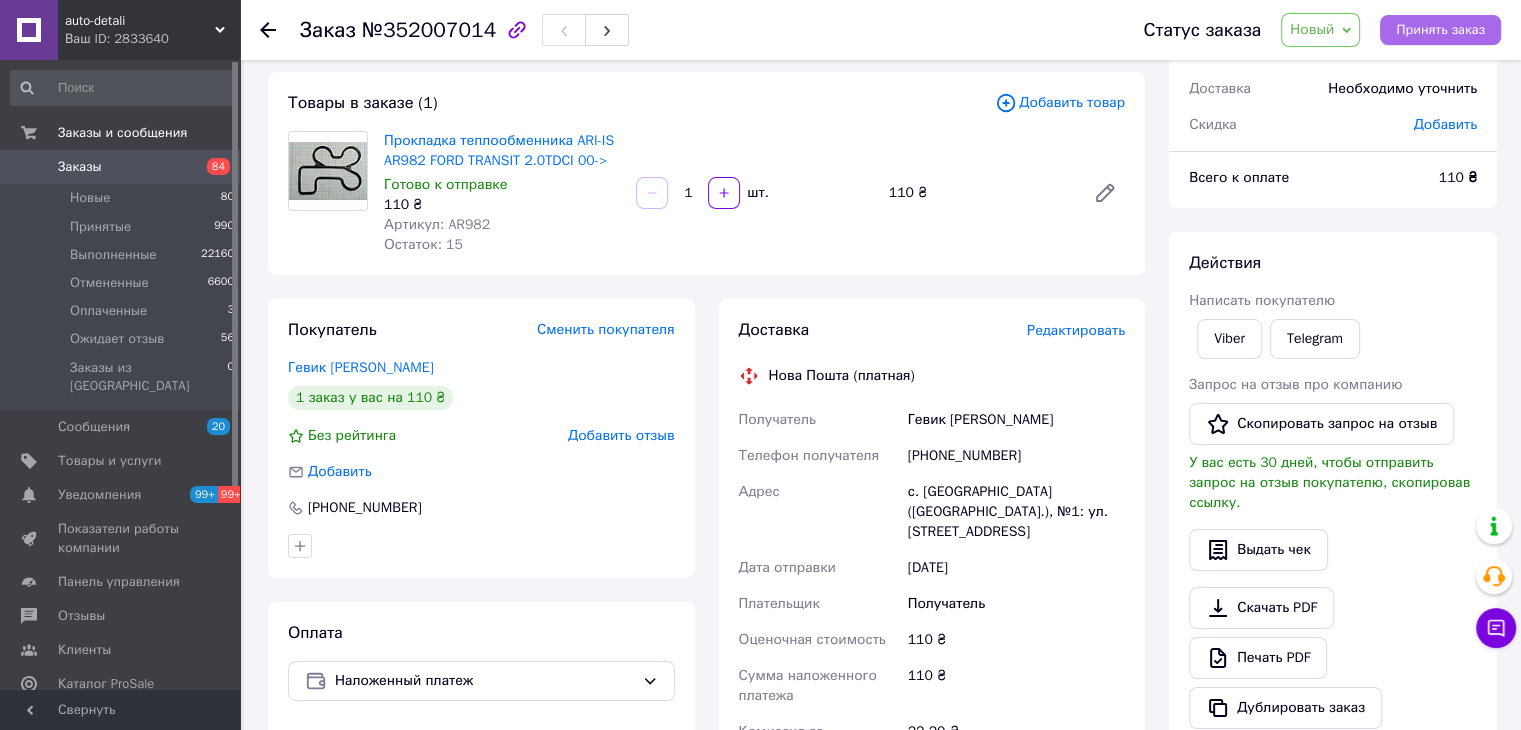 click on "Принять заказ" at bounding box center (1440, 30) 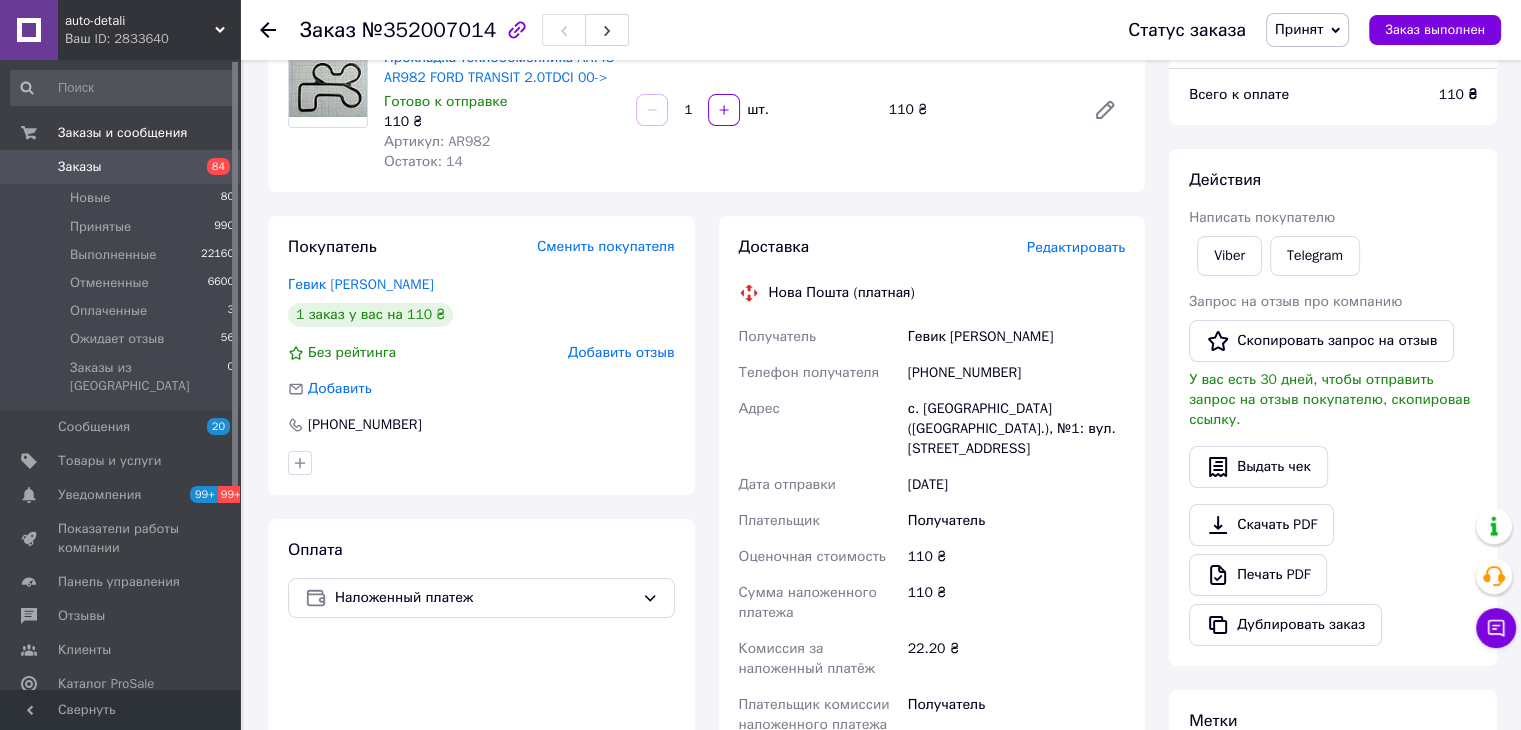scroll, scrollTop: 300, scrollLeft: 0, axis: vertical 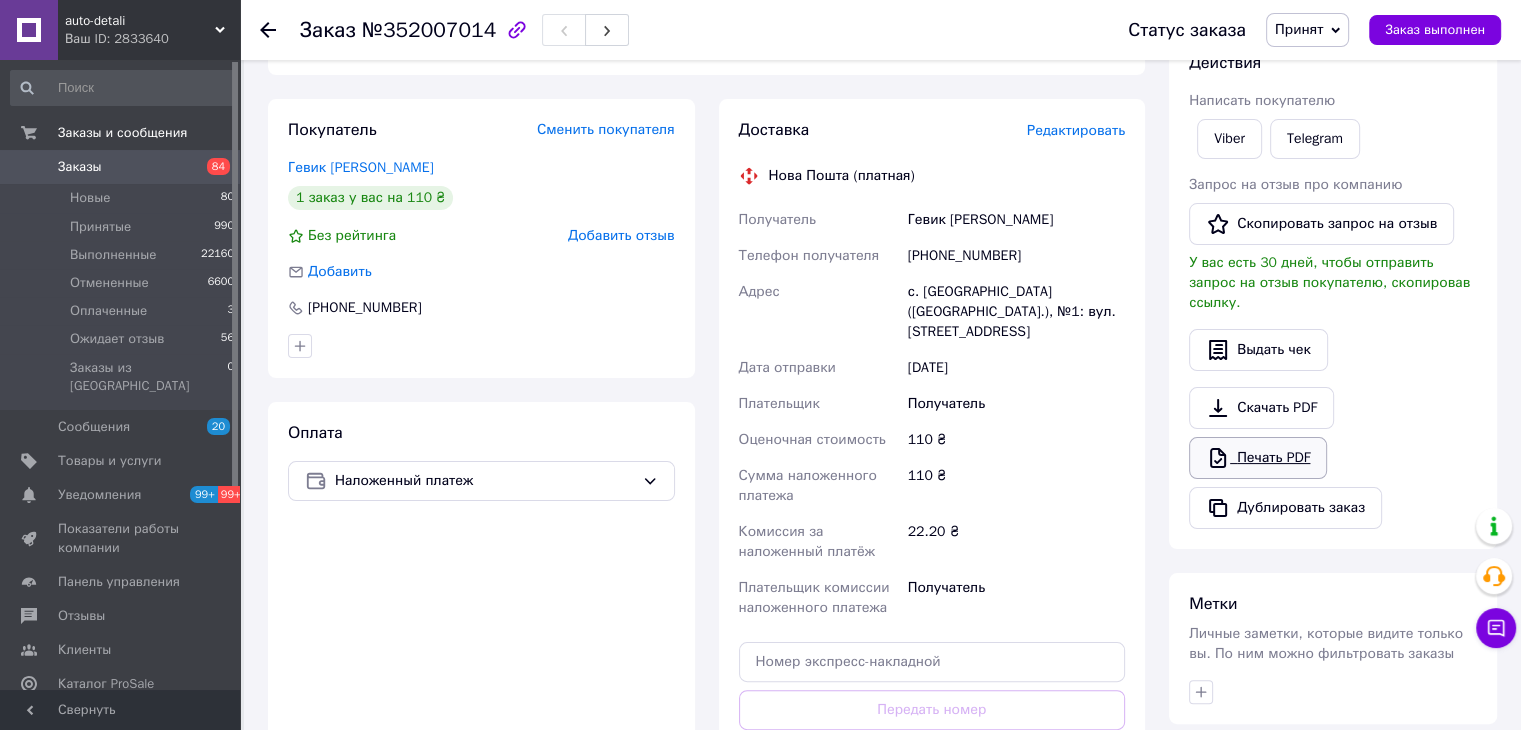 click on "Печать PDF" at bounding box center (1258, 458) 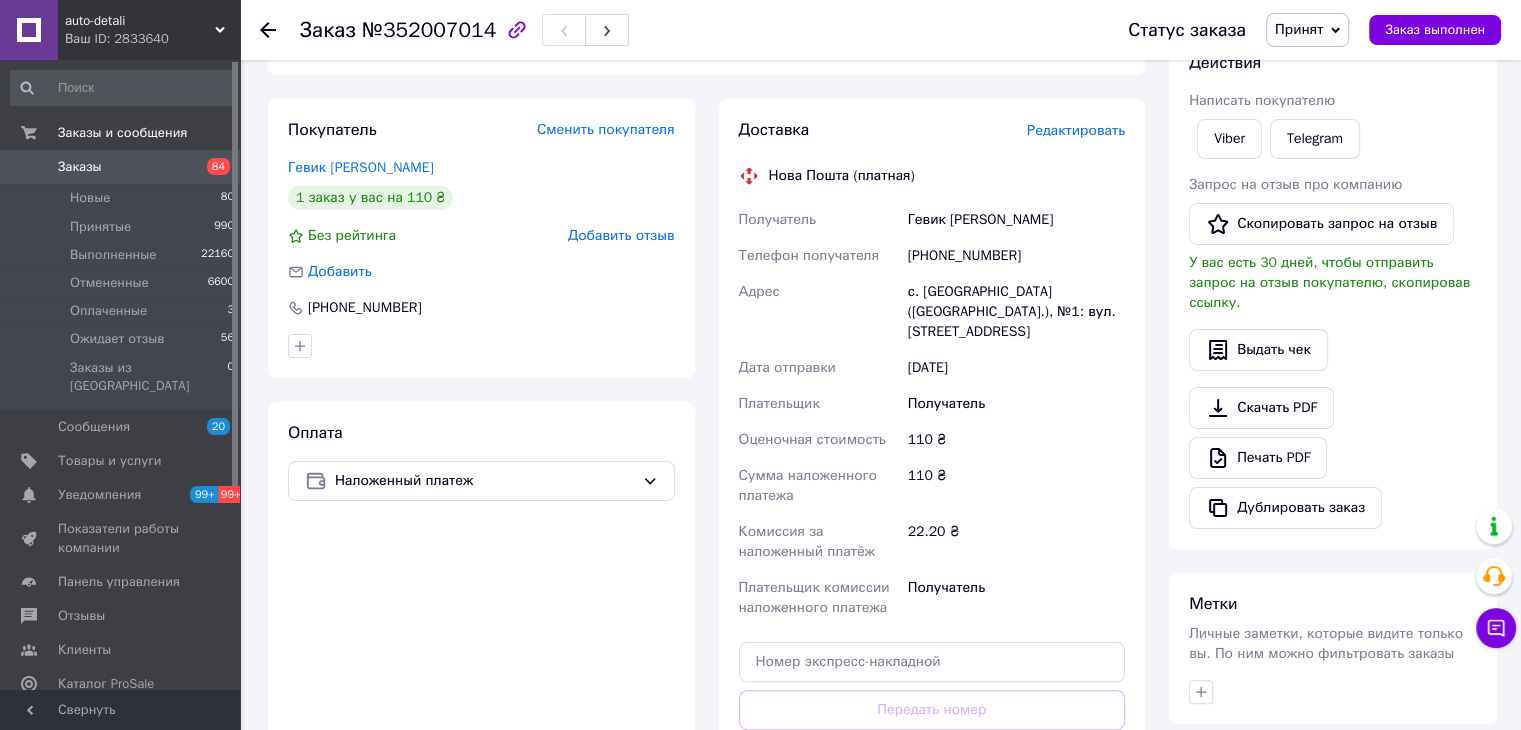 click on "Заказы" at bounding box center [80, 167] 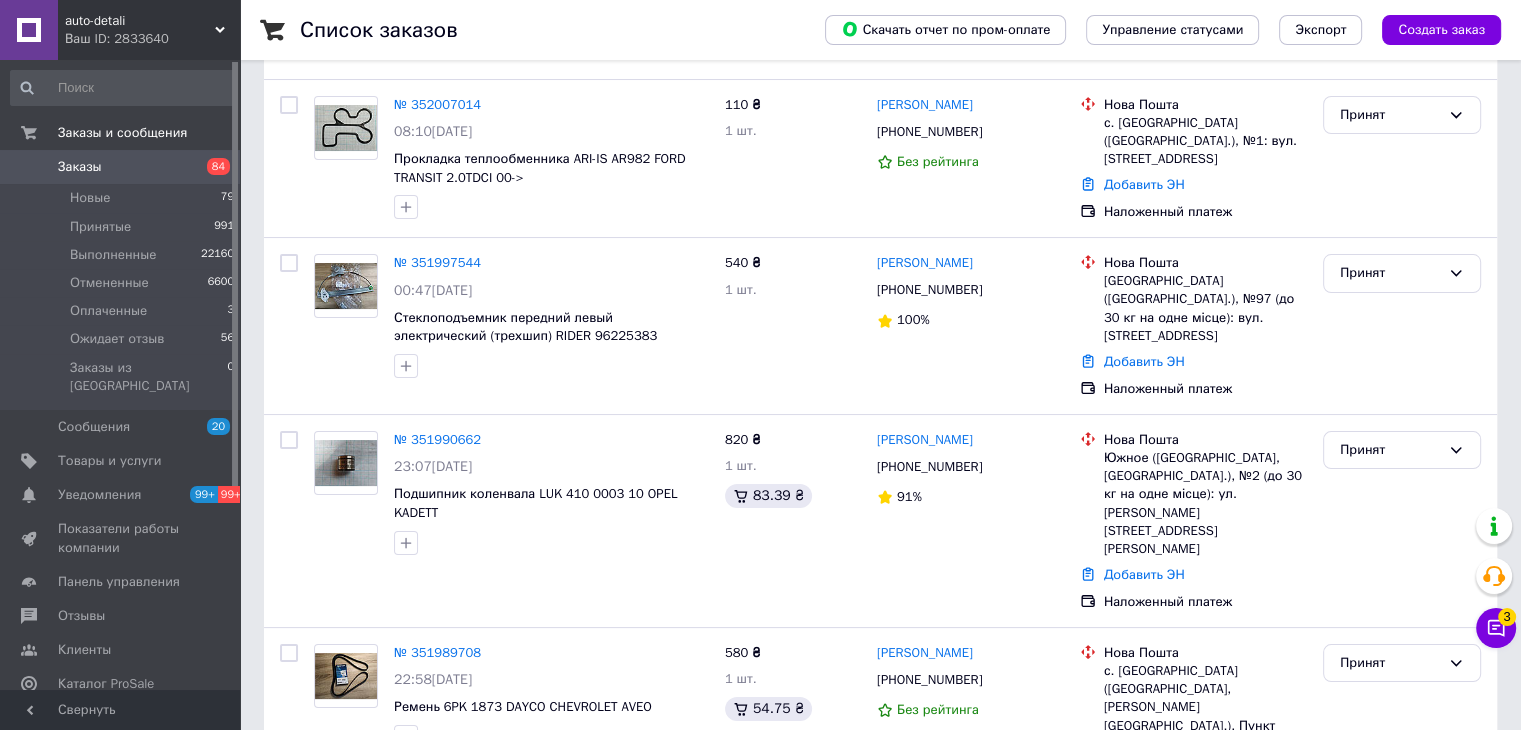 scroll, scrollTop: 300, scrollLeft: 0, axis: vertical 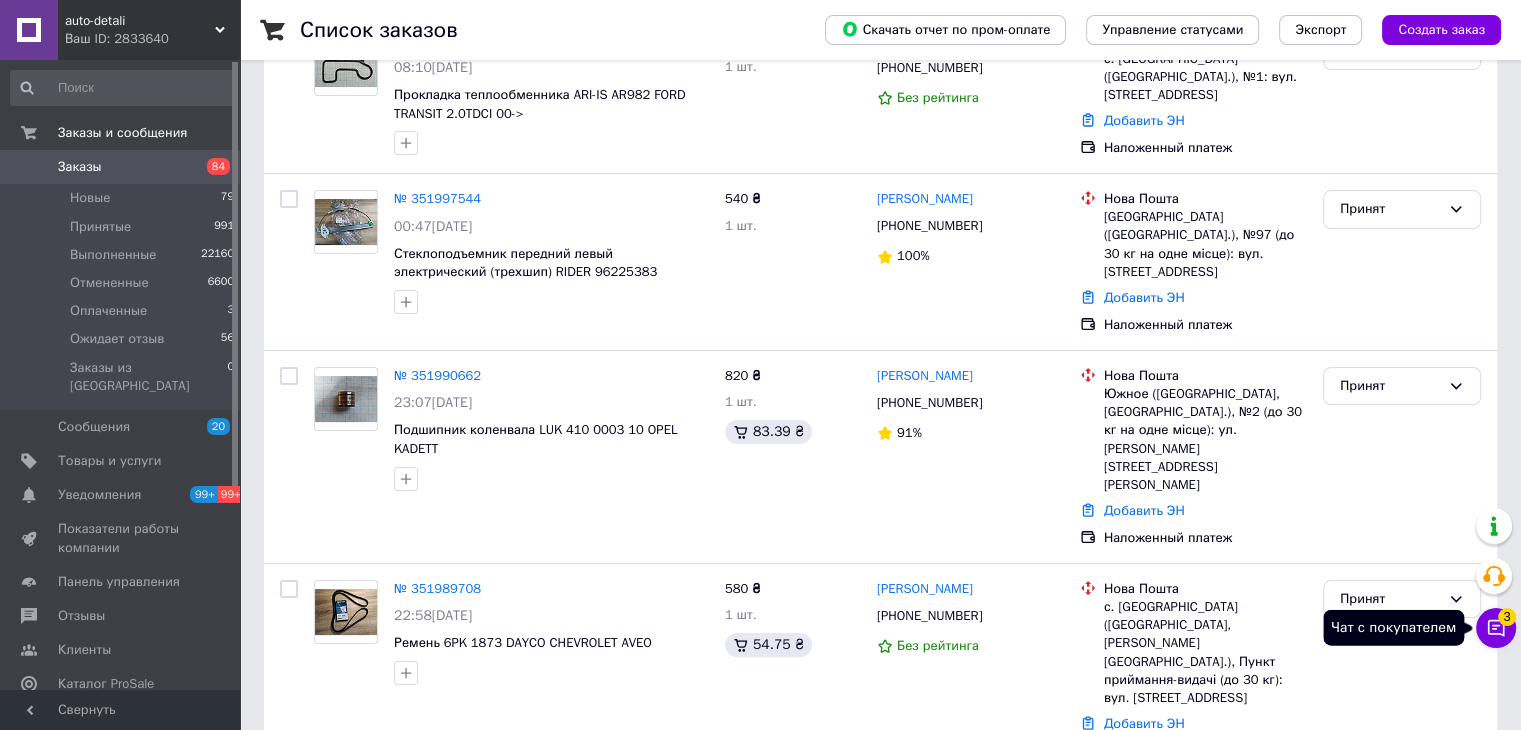 click on "Чат с покупателем 3" at bounding box center [1496, 628] 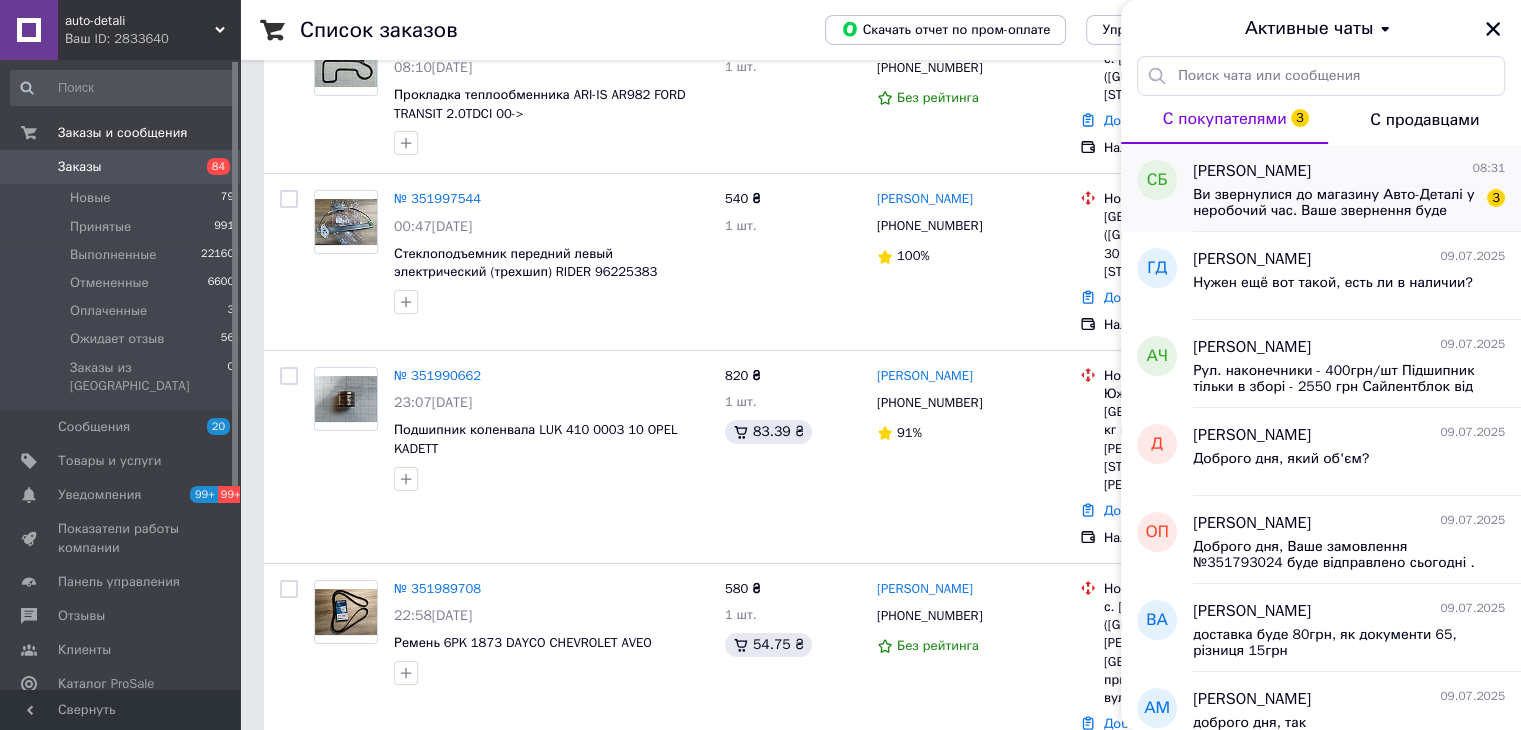 click on "Ви звернулися до магазину Авто-Деталі у неробочий час. Ваше звернення буде опрацьовано у порядку черги найближчого робочого дня." at bounding box center [1335, 203] 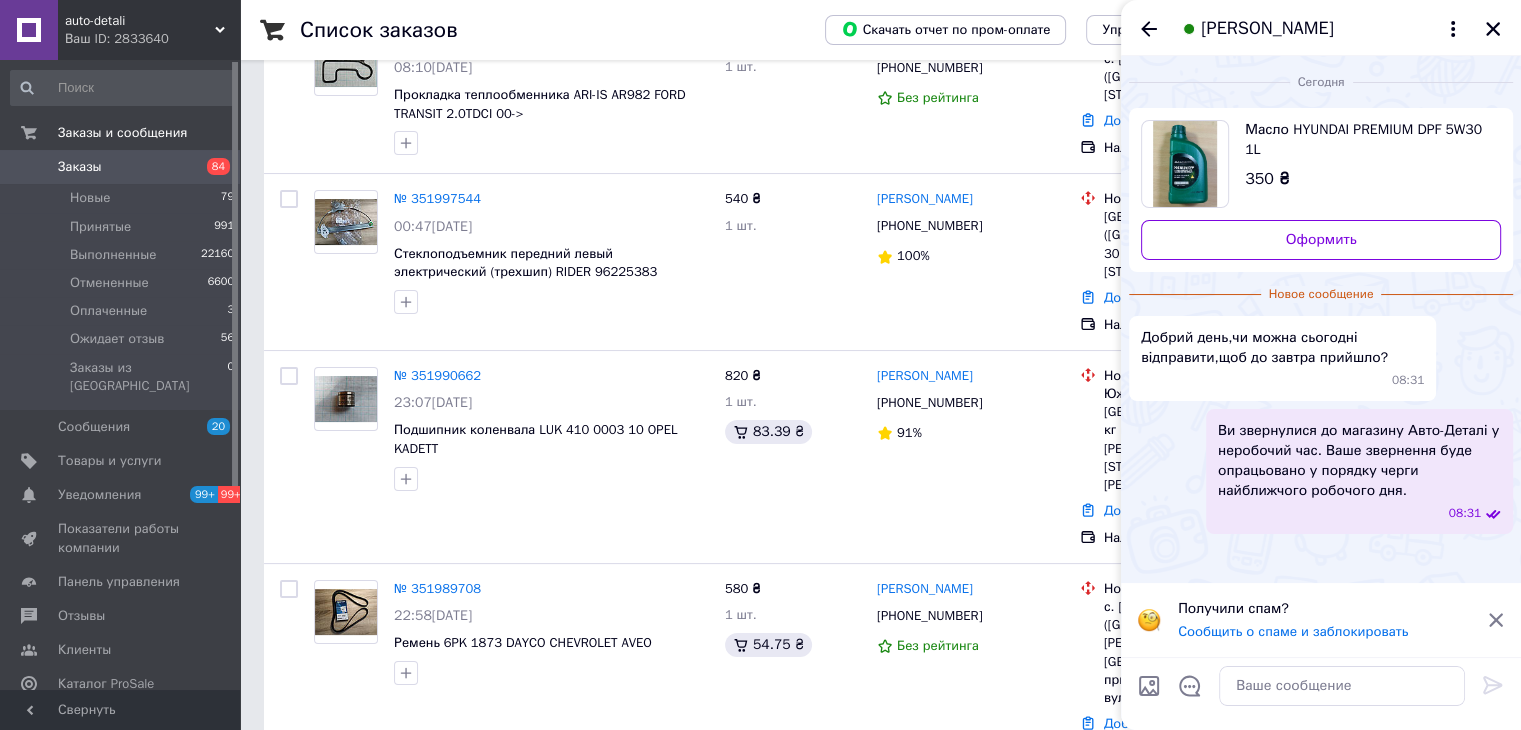 click 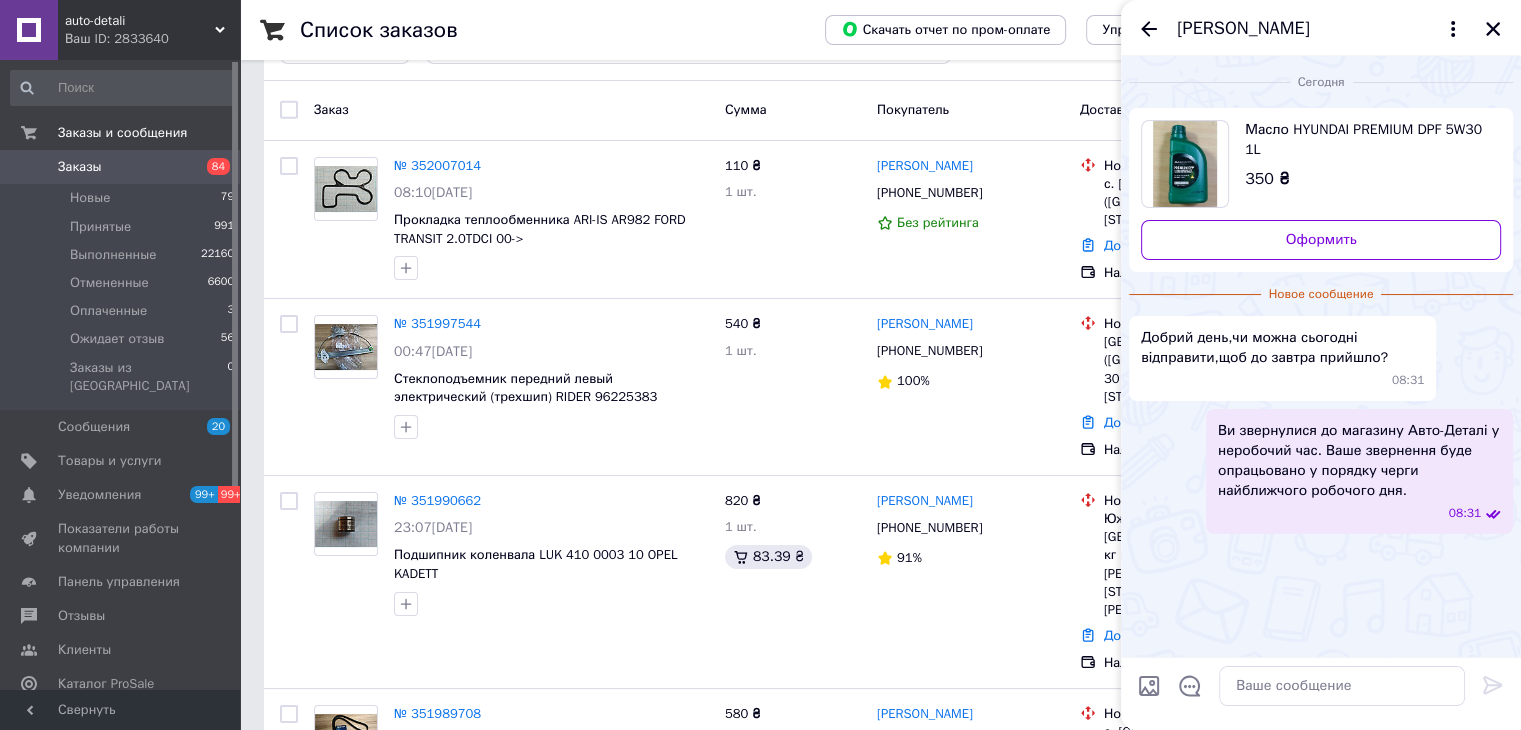 scroll, scrollTop: 0, scrollLeft: 0, axis: both 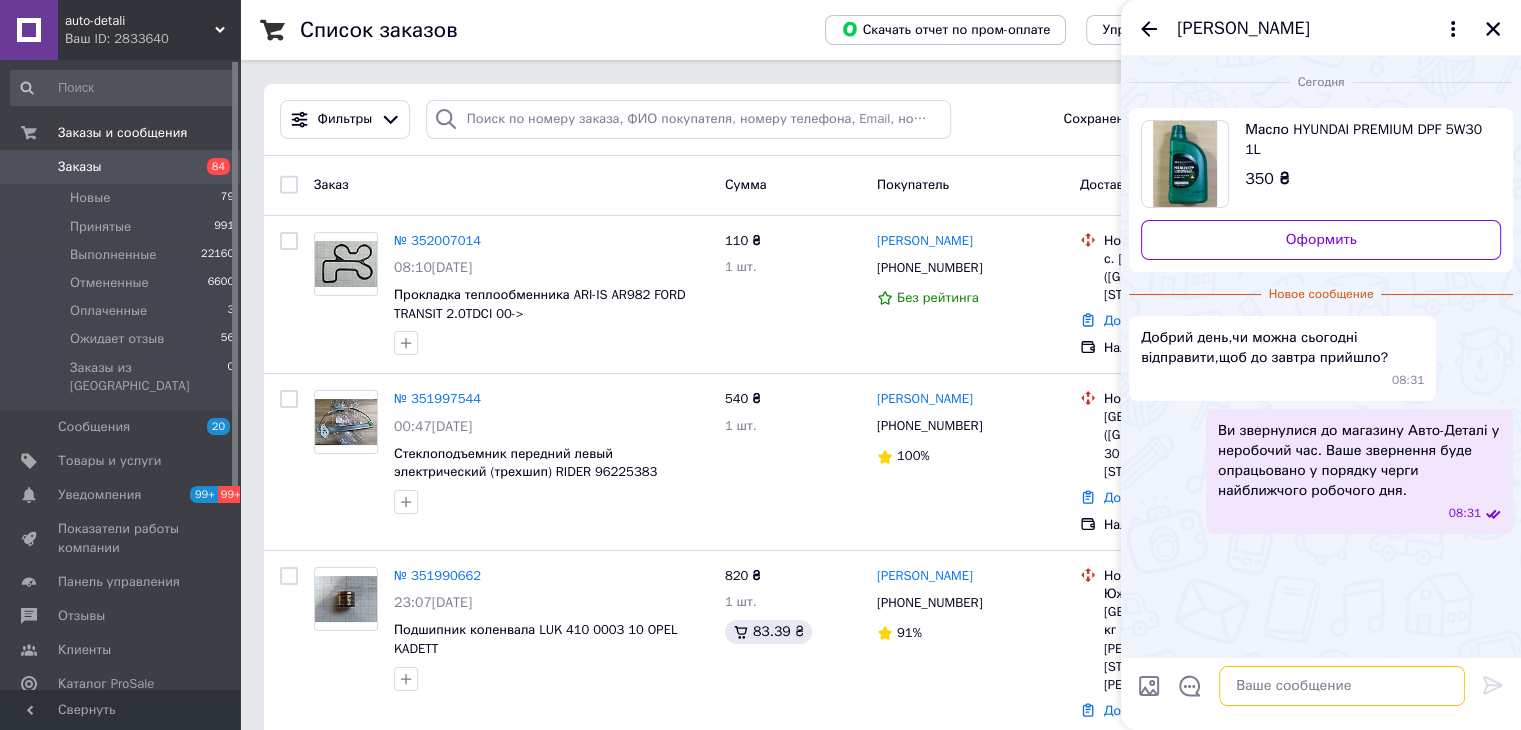 click at bounding box center [1342, 686] 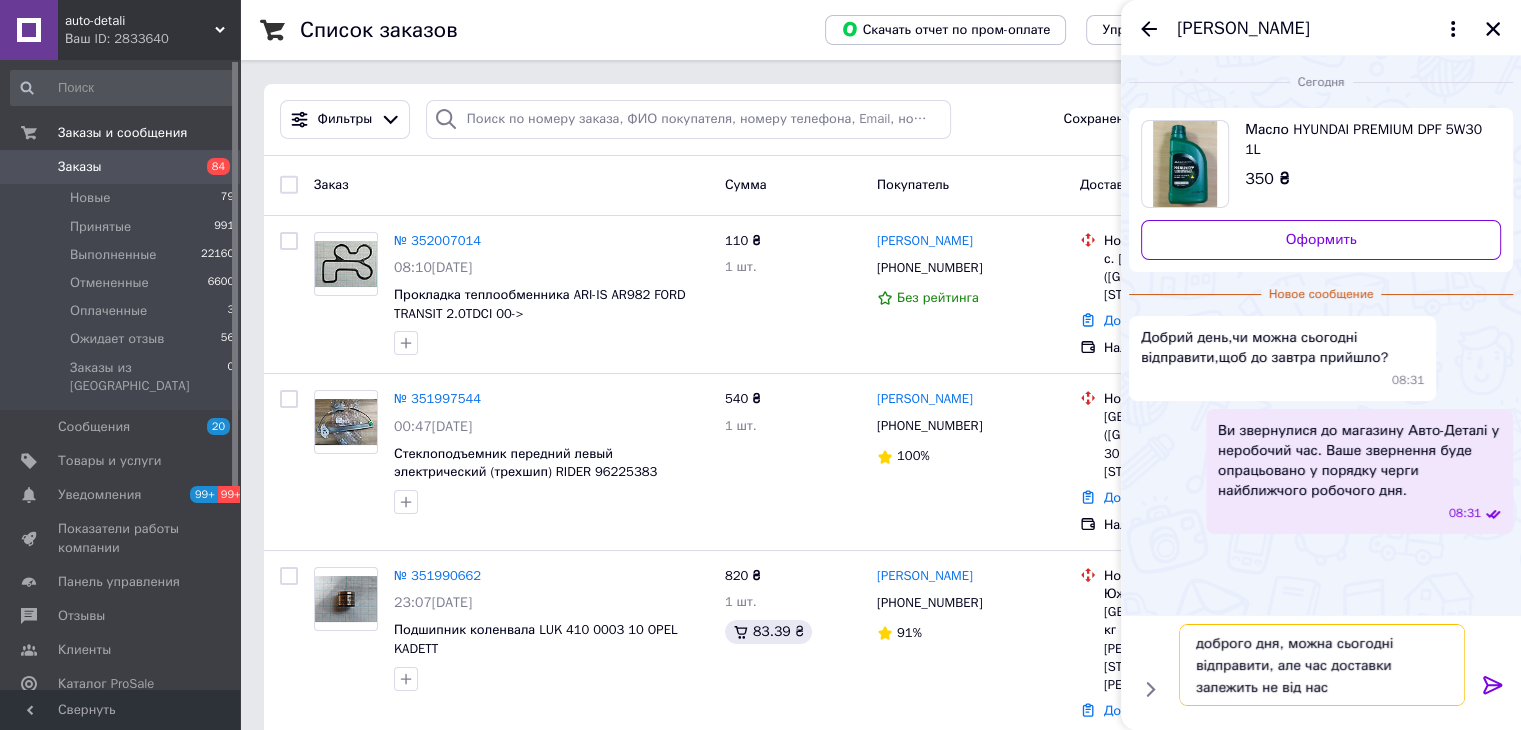 type on "доброго дня, можна сьогодні відправити, але час доставки залежить не від нас" 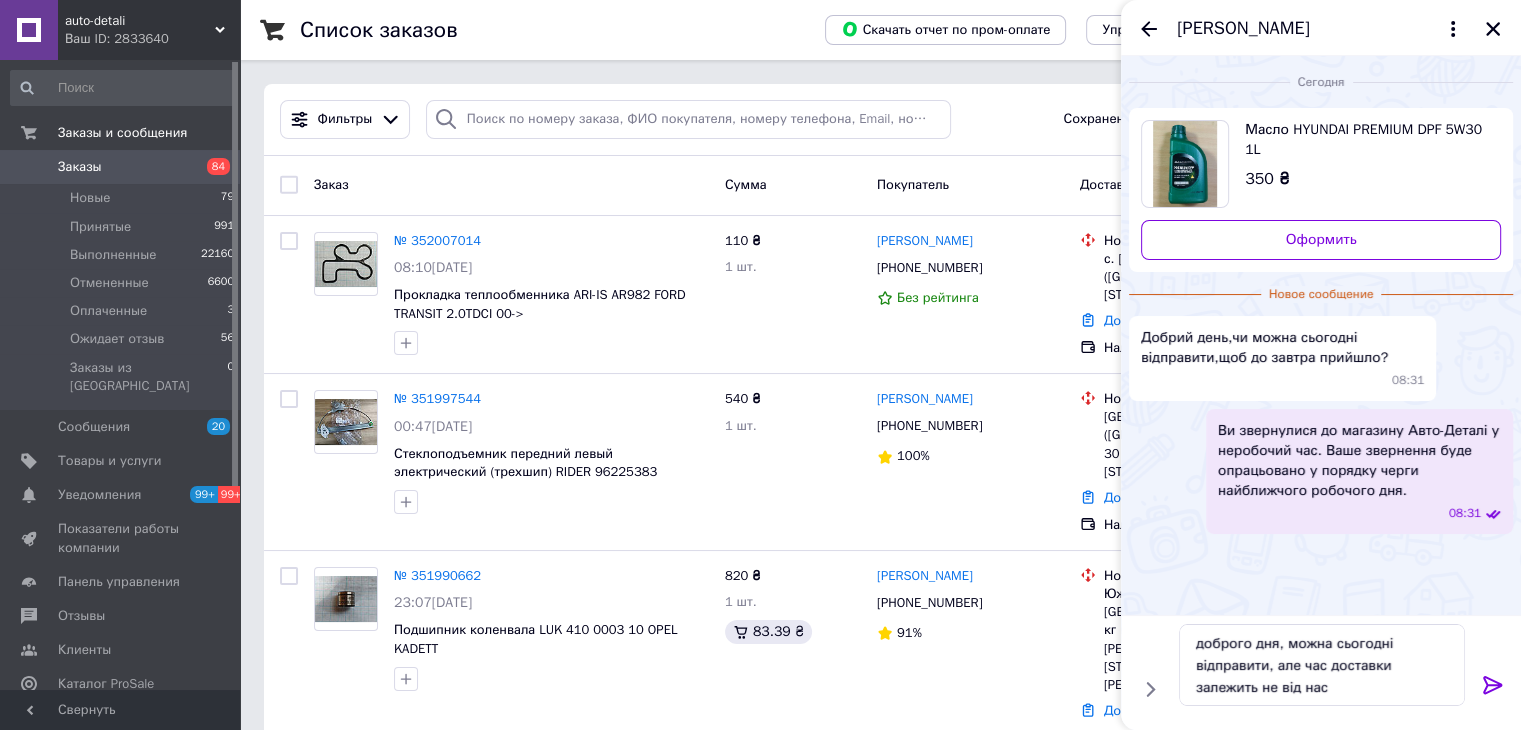 click 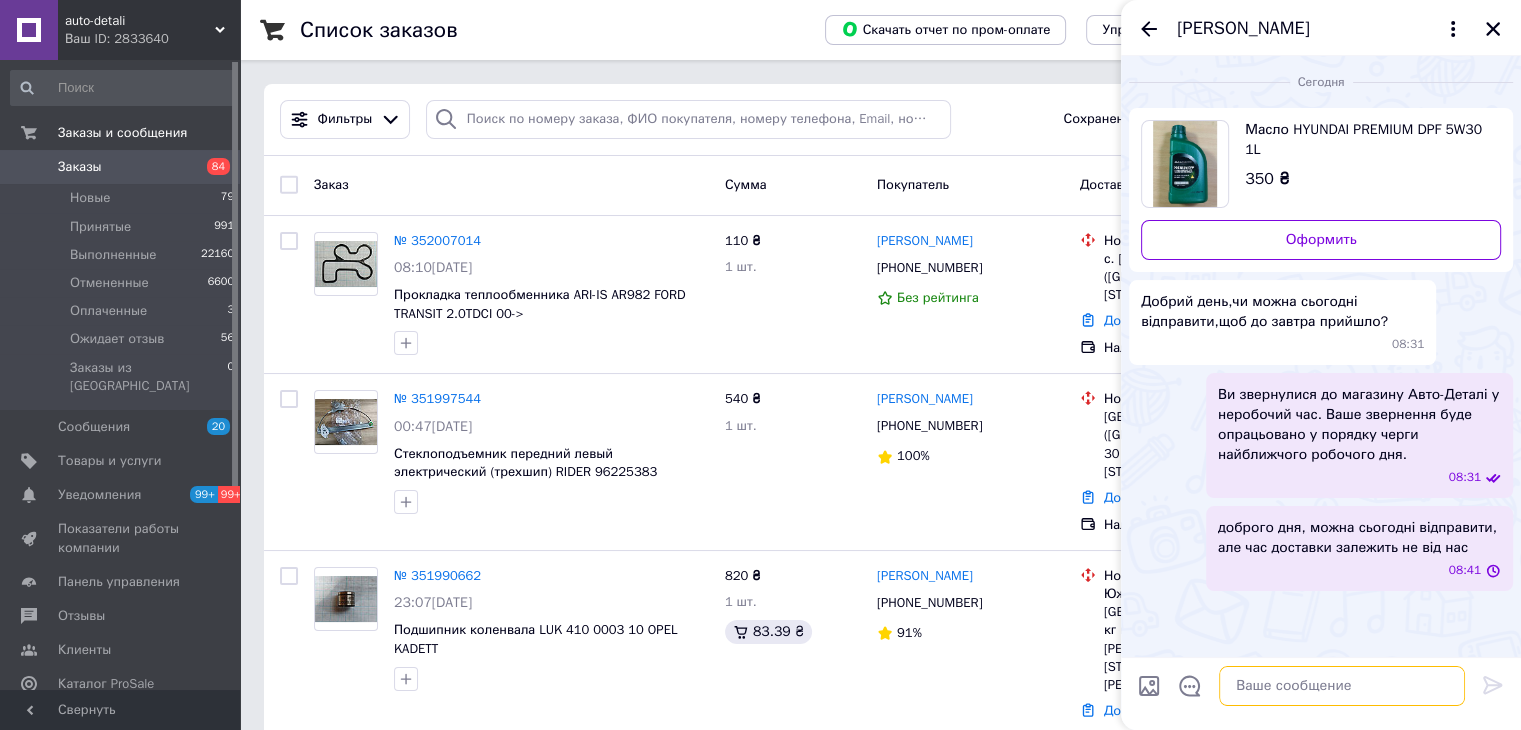 click at bounding box center [1342, 686] 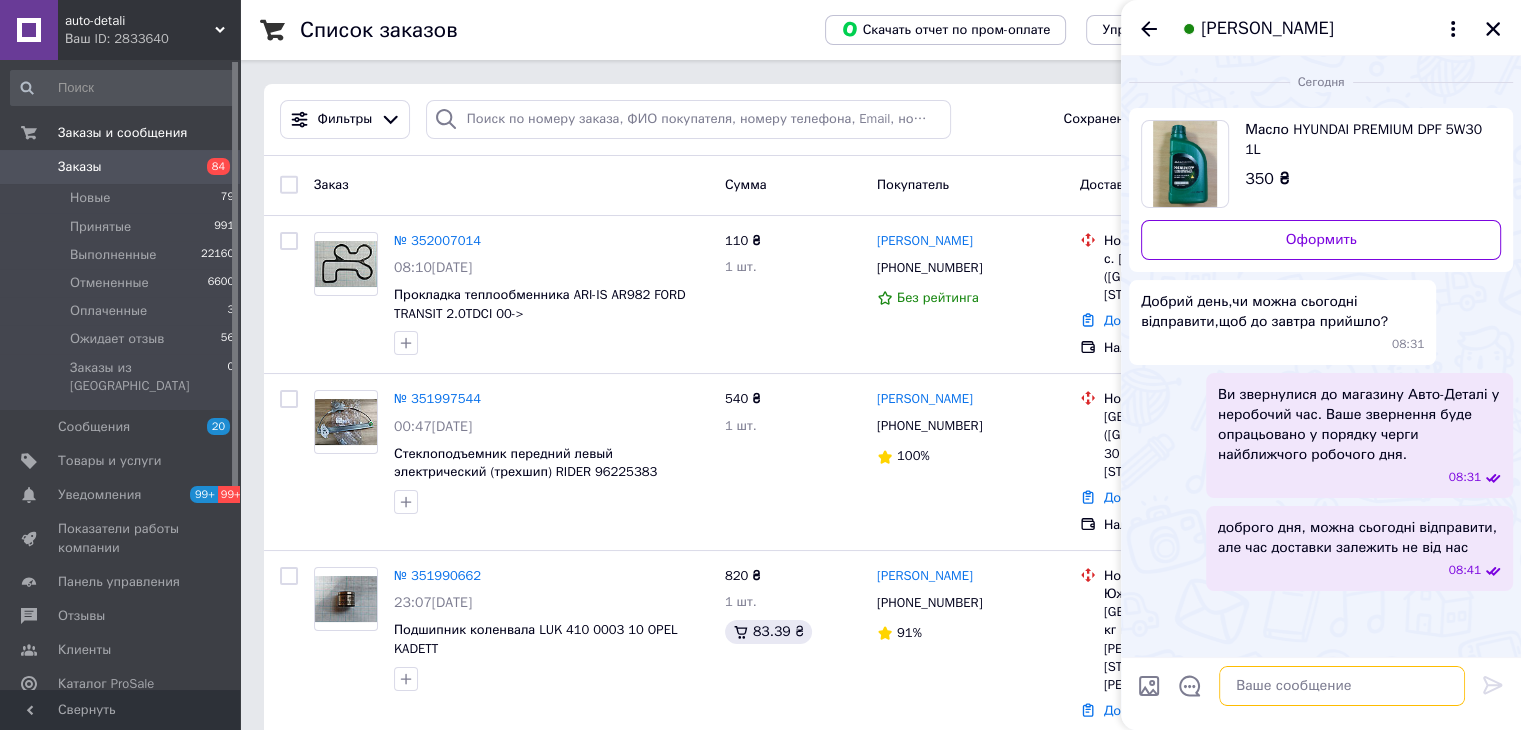 click at bounding box center [1342, 686] 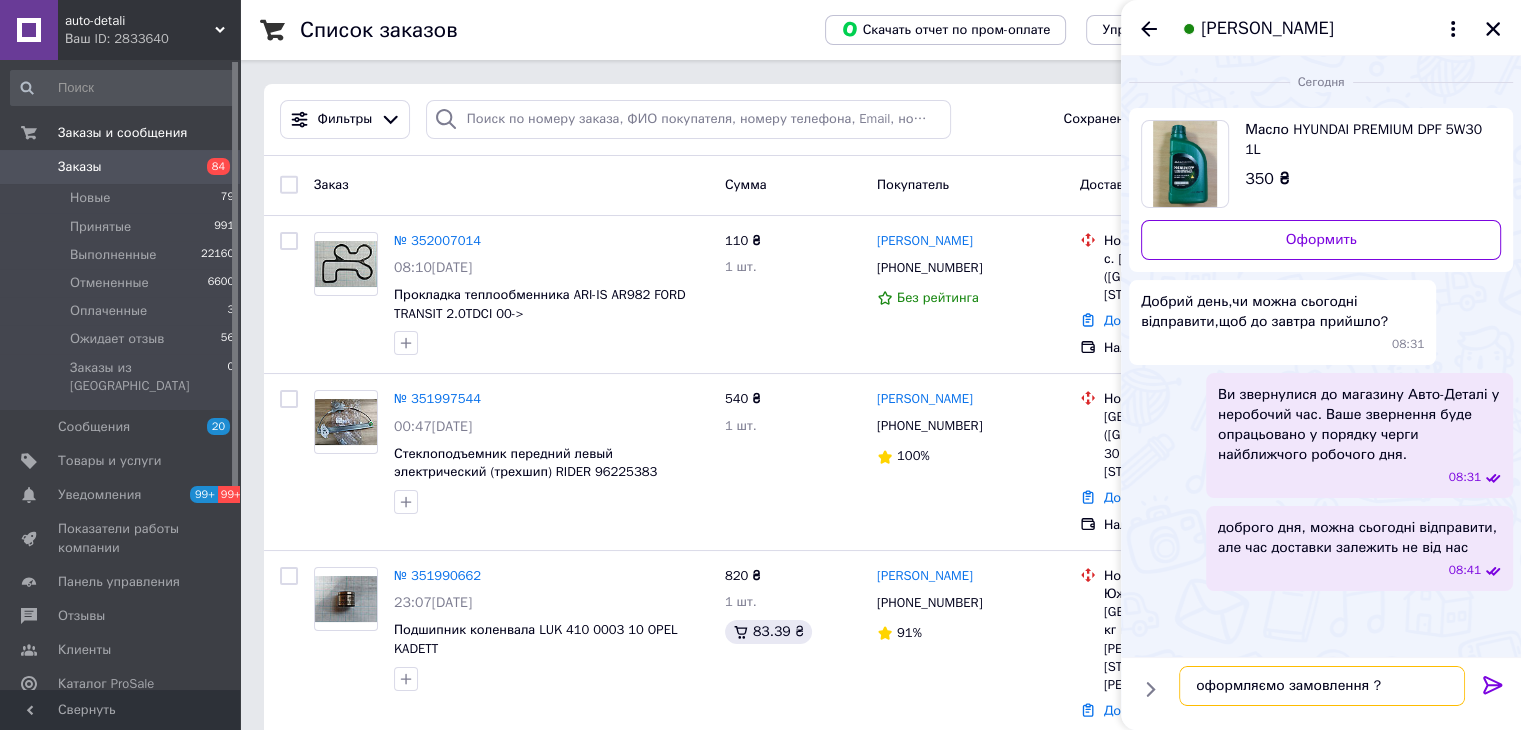 type on "оформляємо замовлення ?" 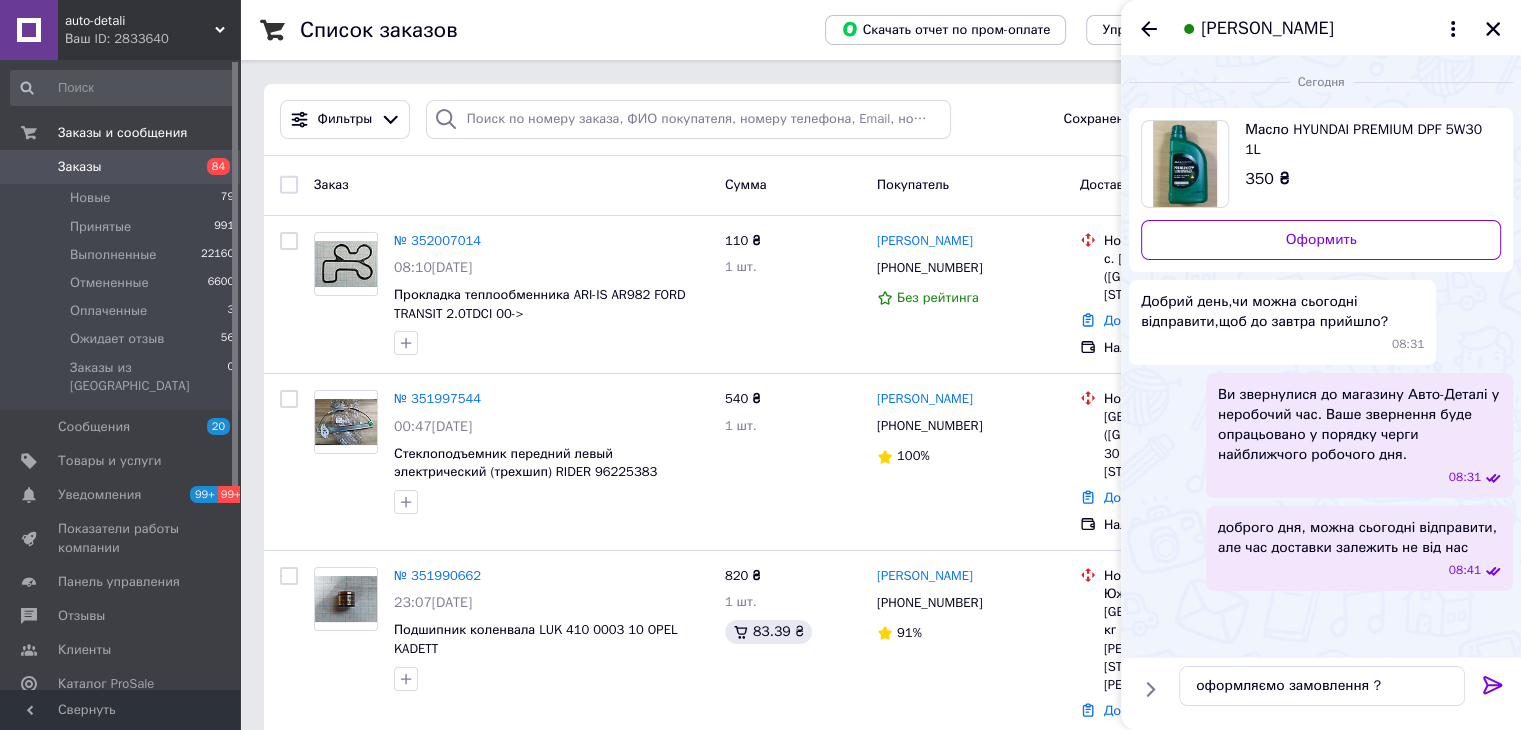 click 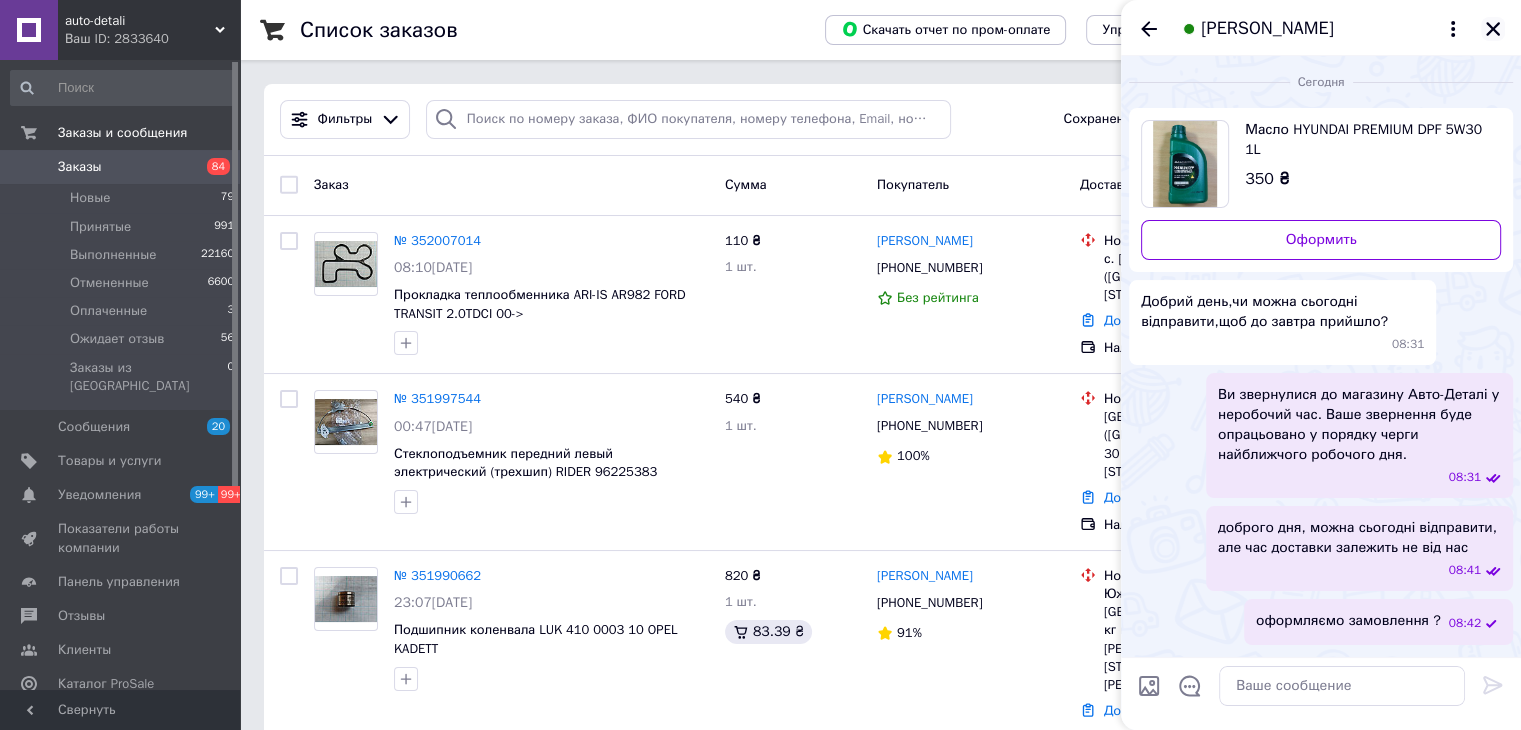 click 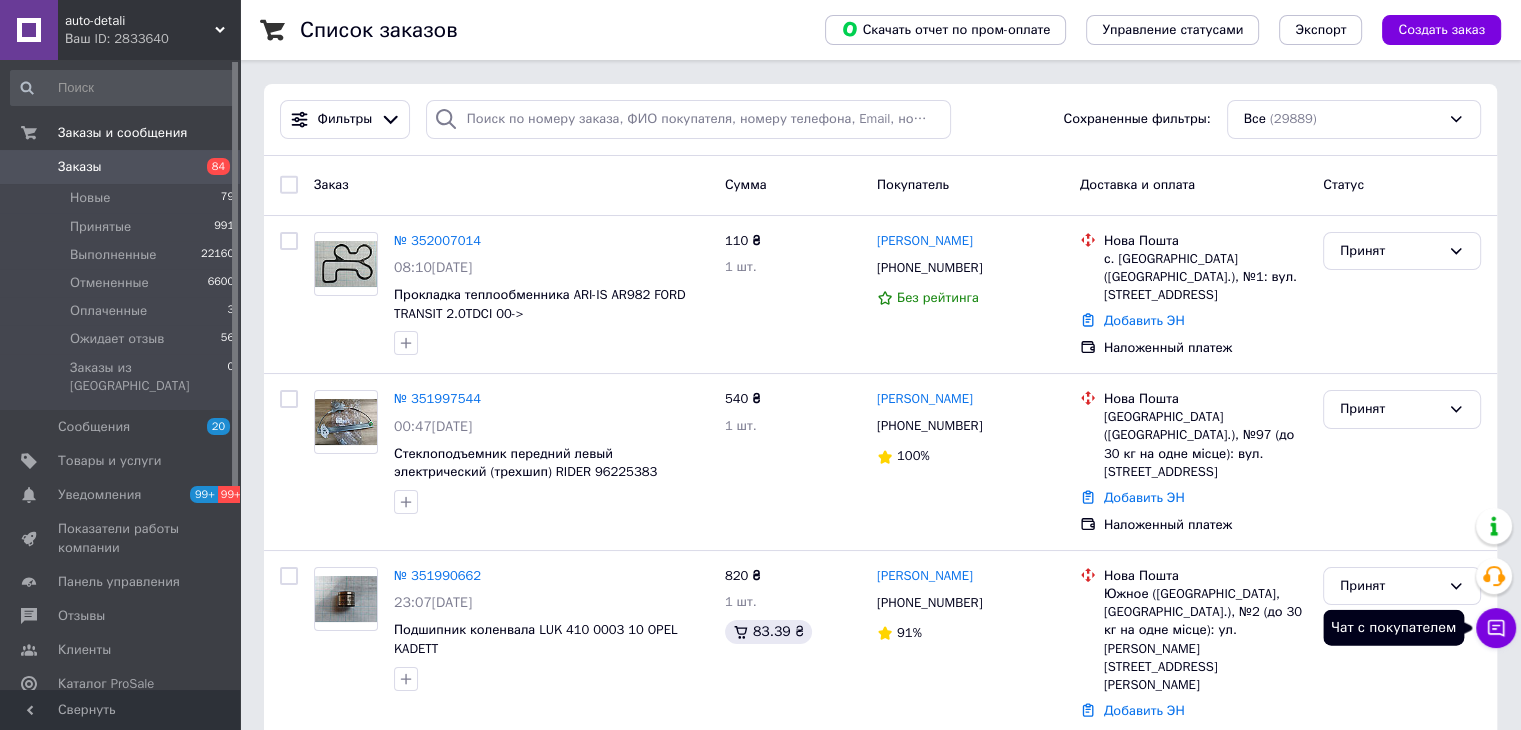 click 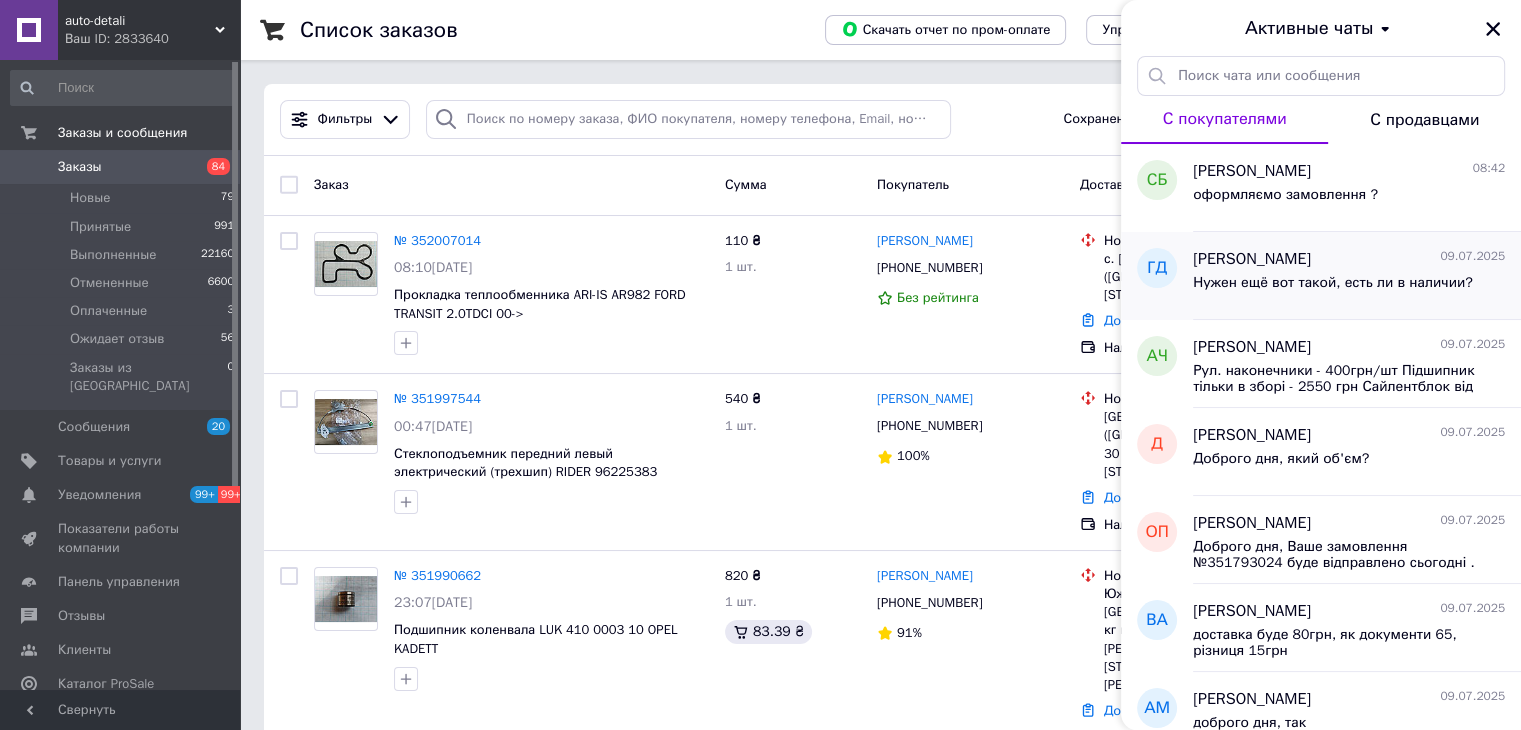 click on "Нужен ещё вот такой, есть ли в наличии?" at bounding box center (1333, 283) 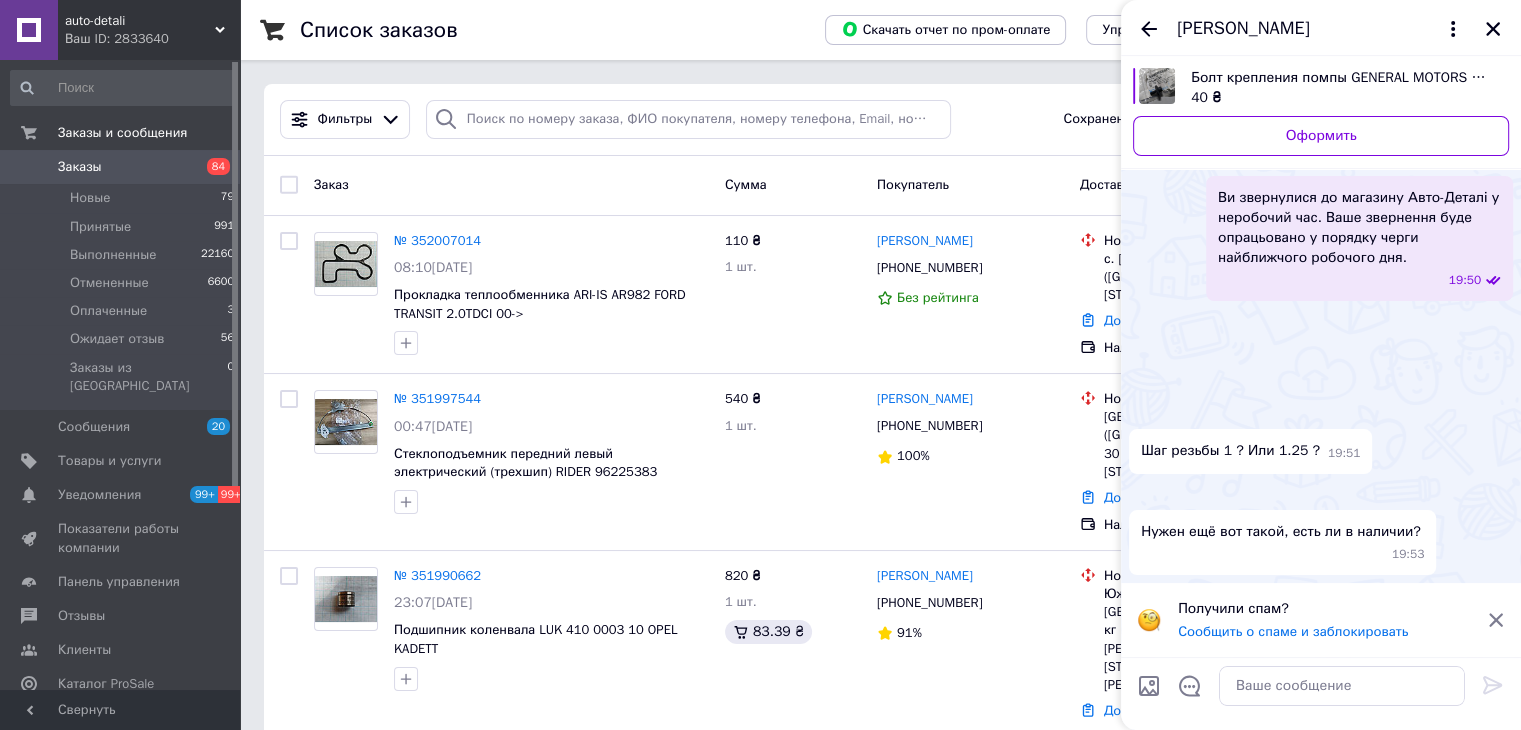 scroll, scrollTop: 386, scrollLeft: 0, axis: vertical 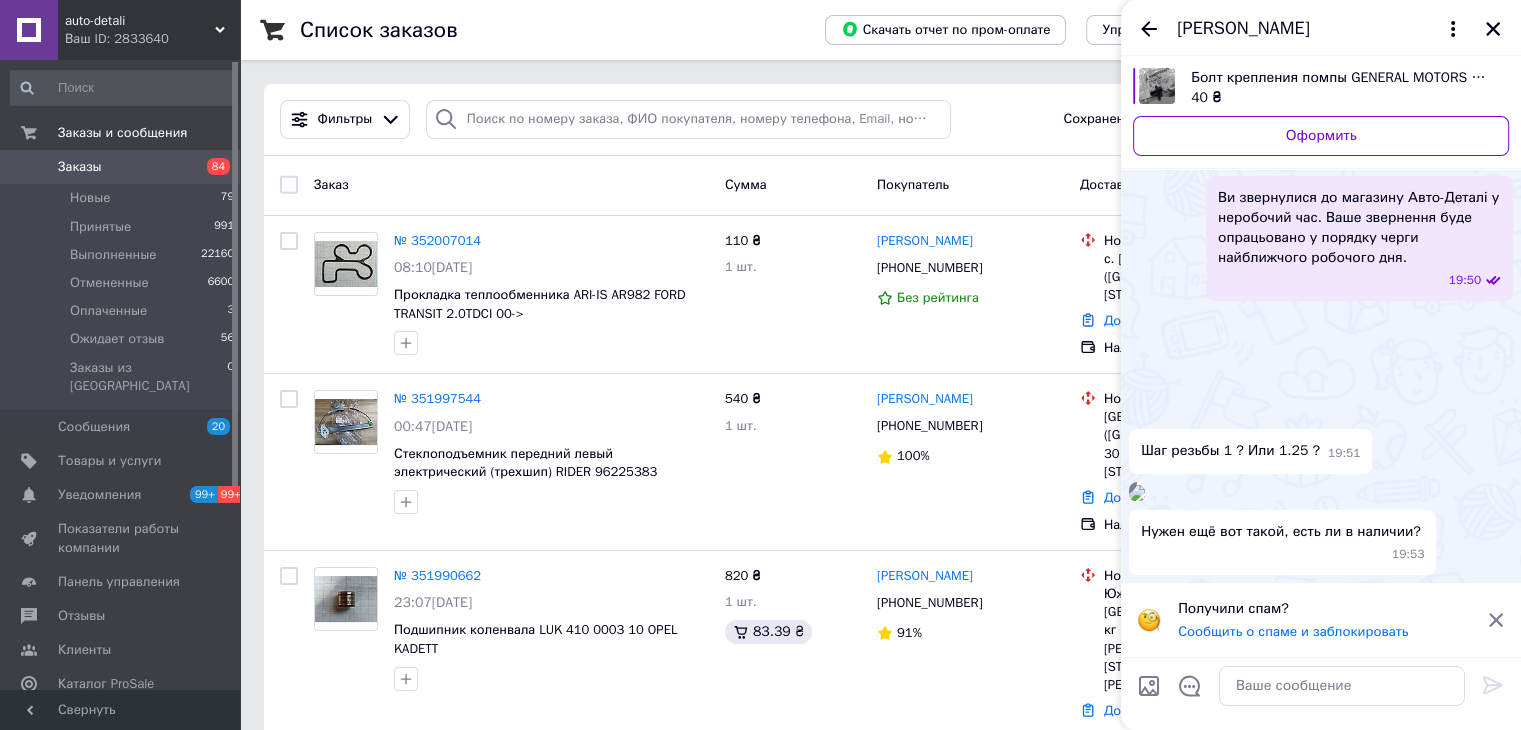 click 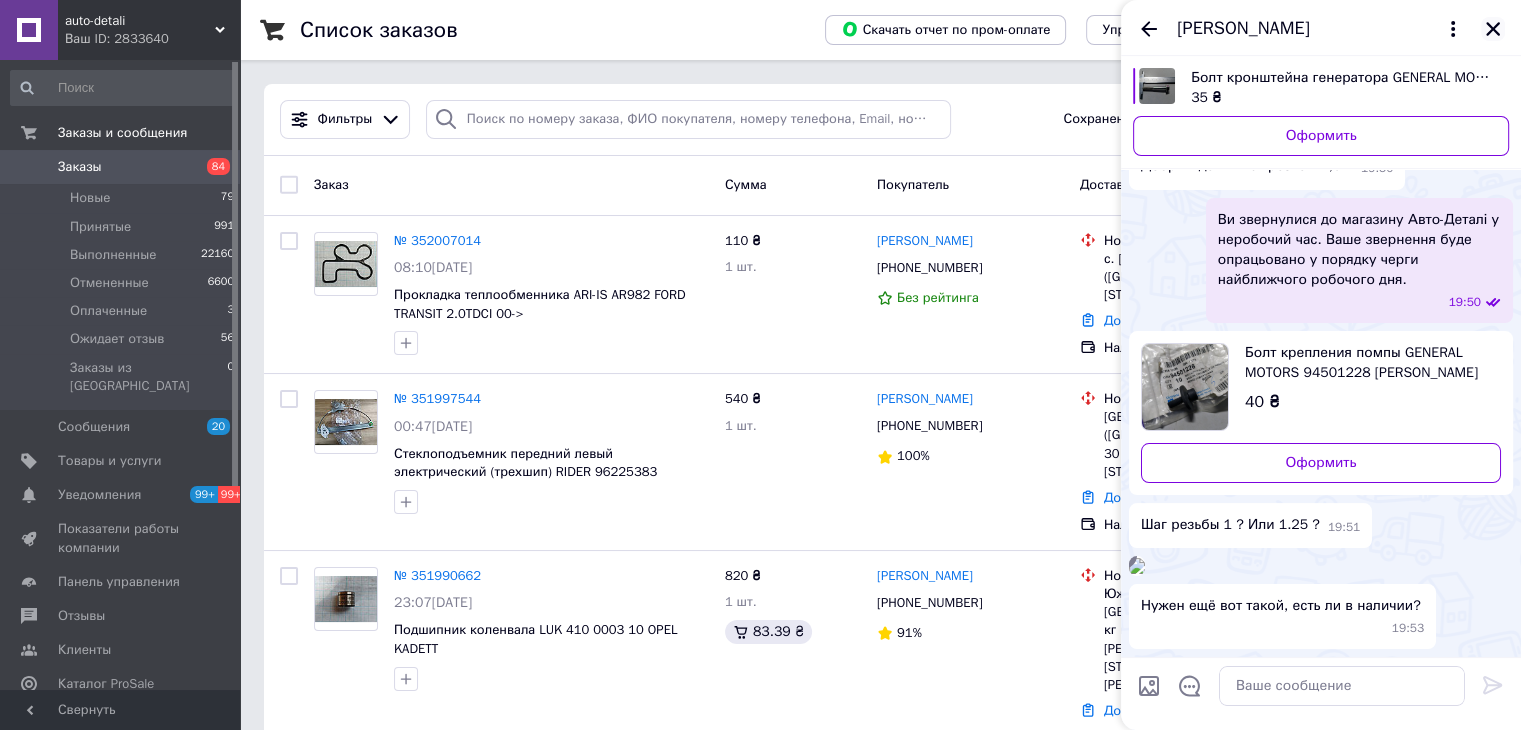 click 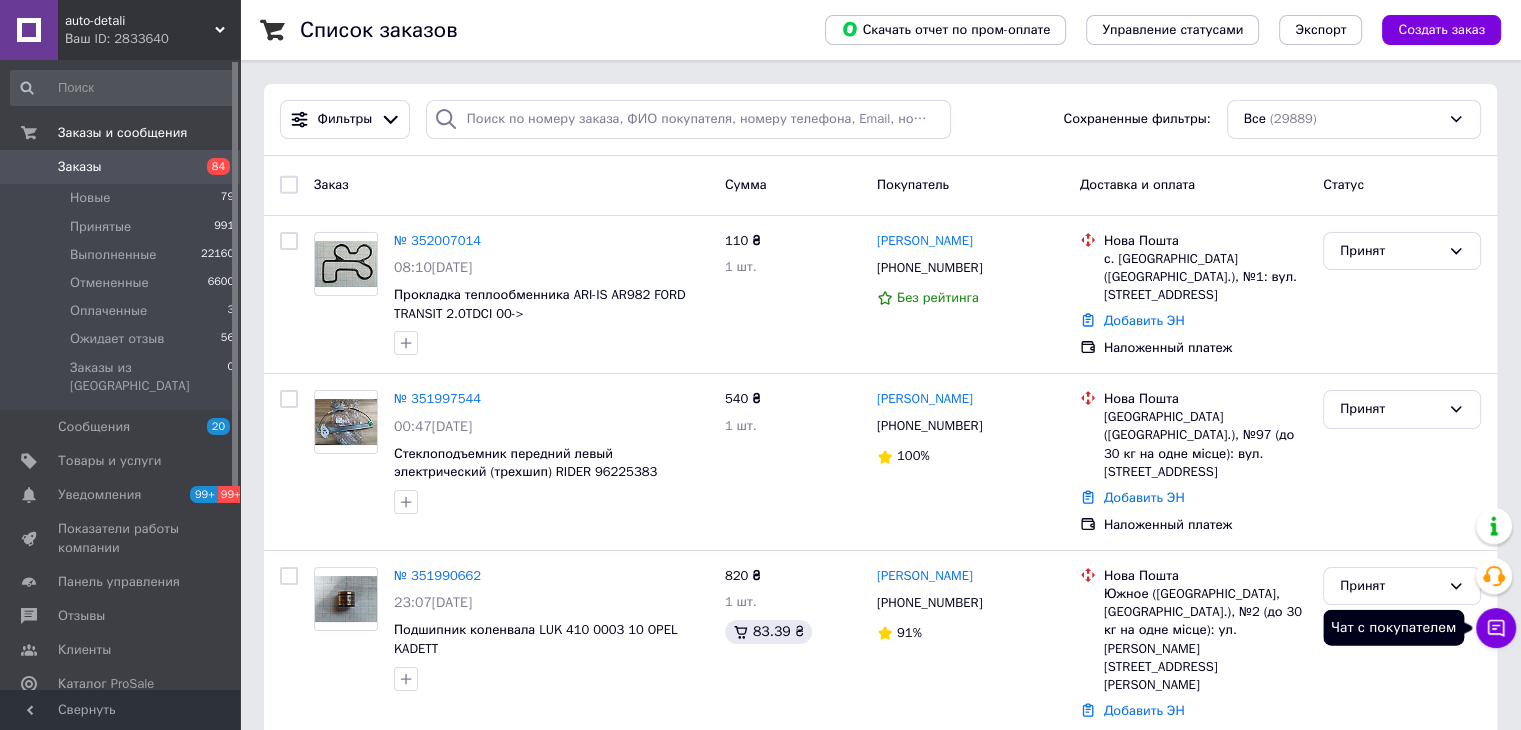click 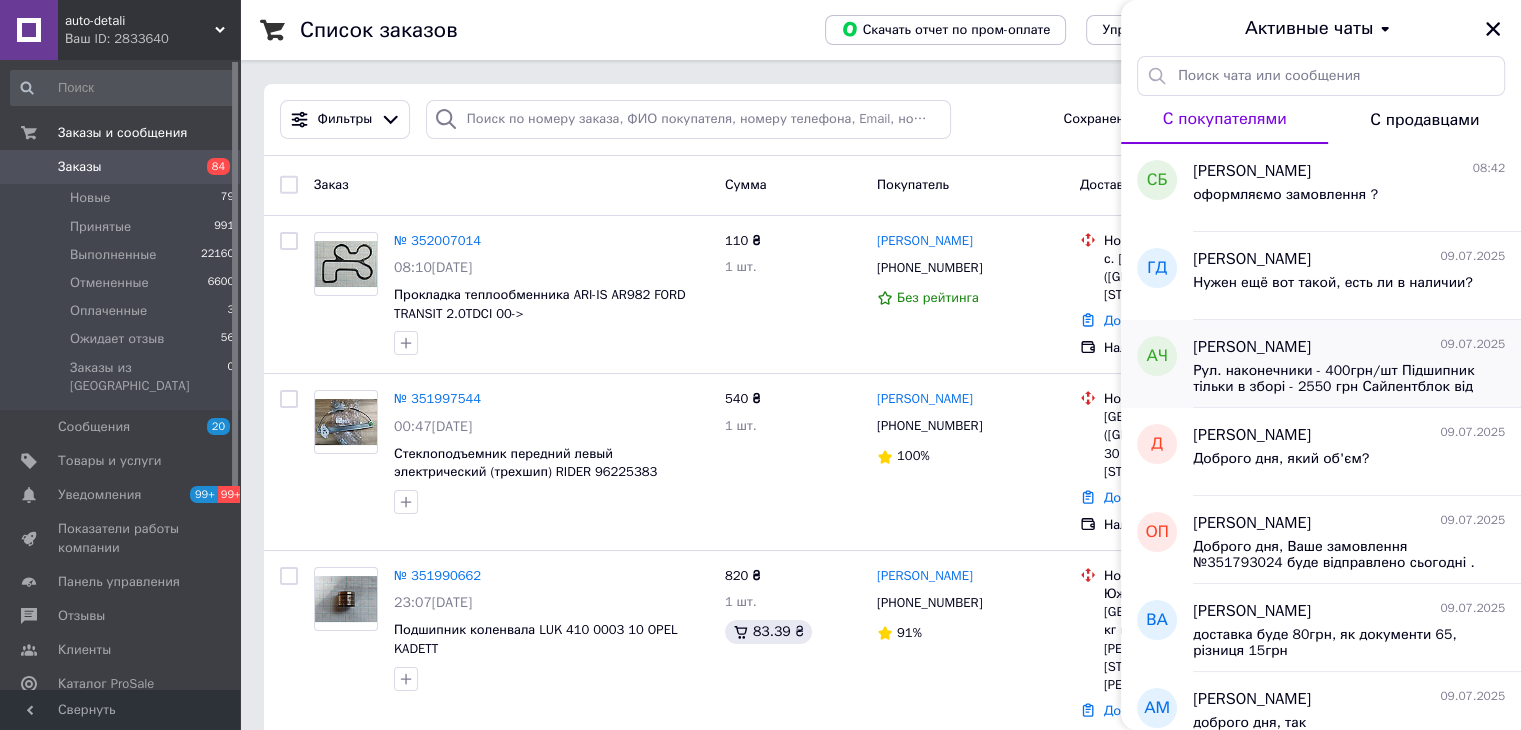click on "Рул. наконечники - 400грн/шт
Підшипник тільки в зборі - 2550 грн
Сайлентблок від 450  грн" at bounding box center (1335, 379) 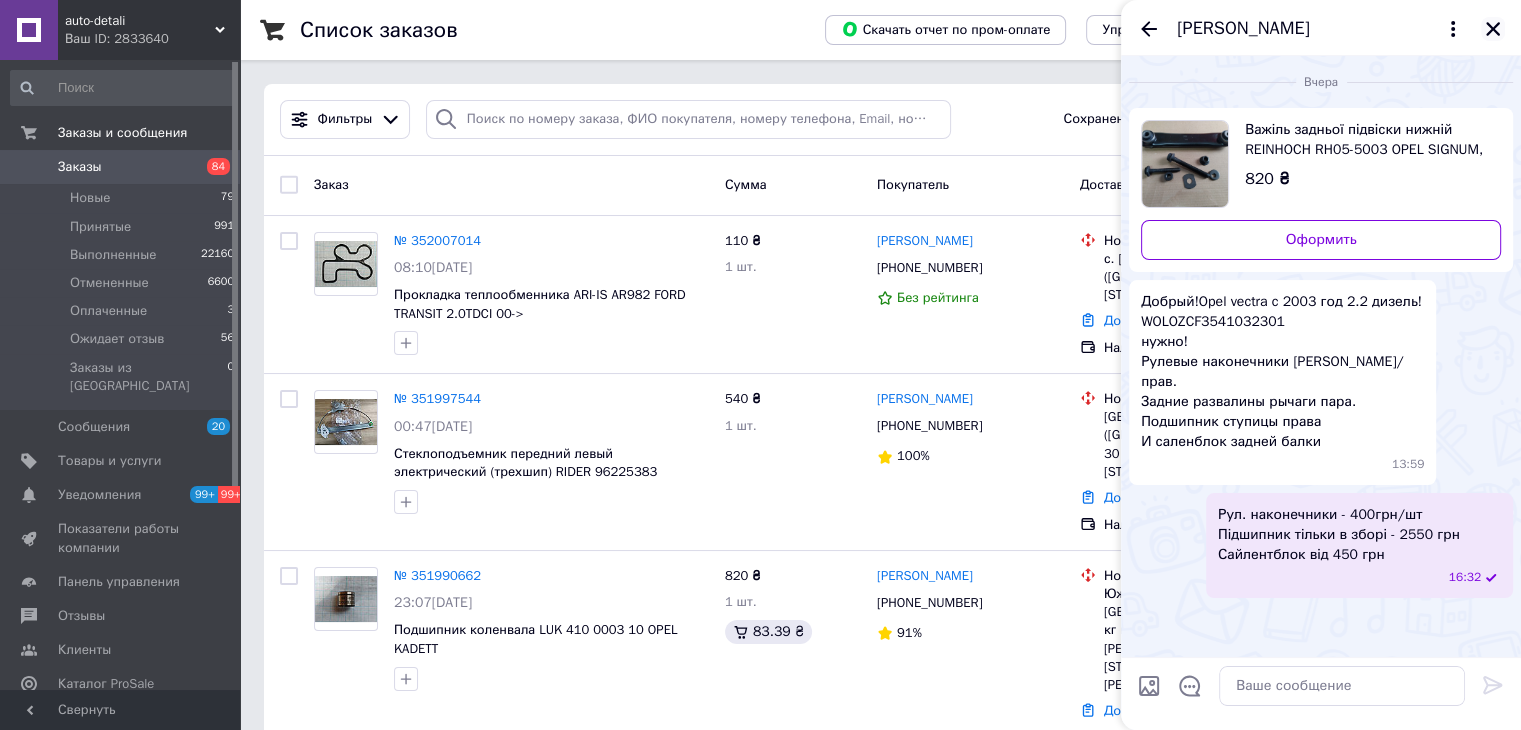 click 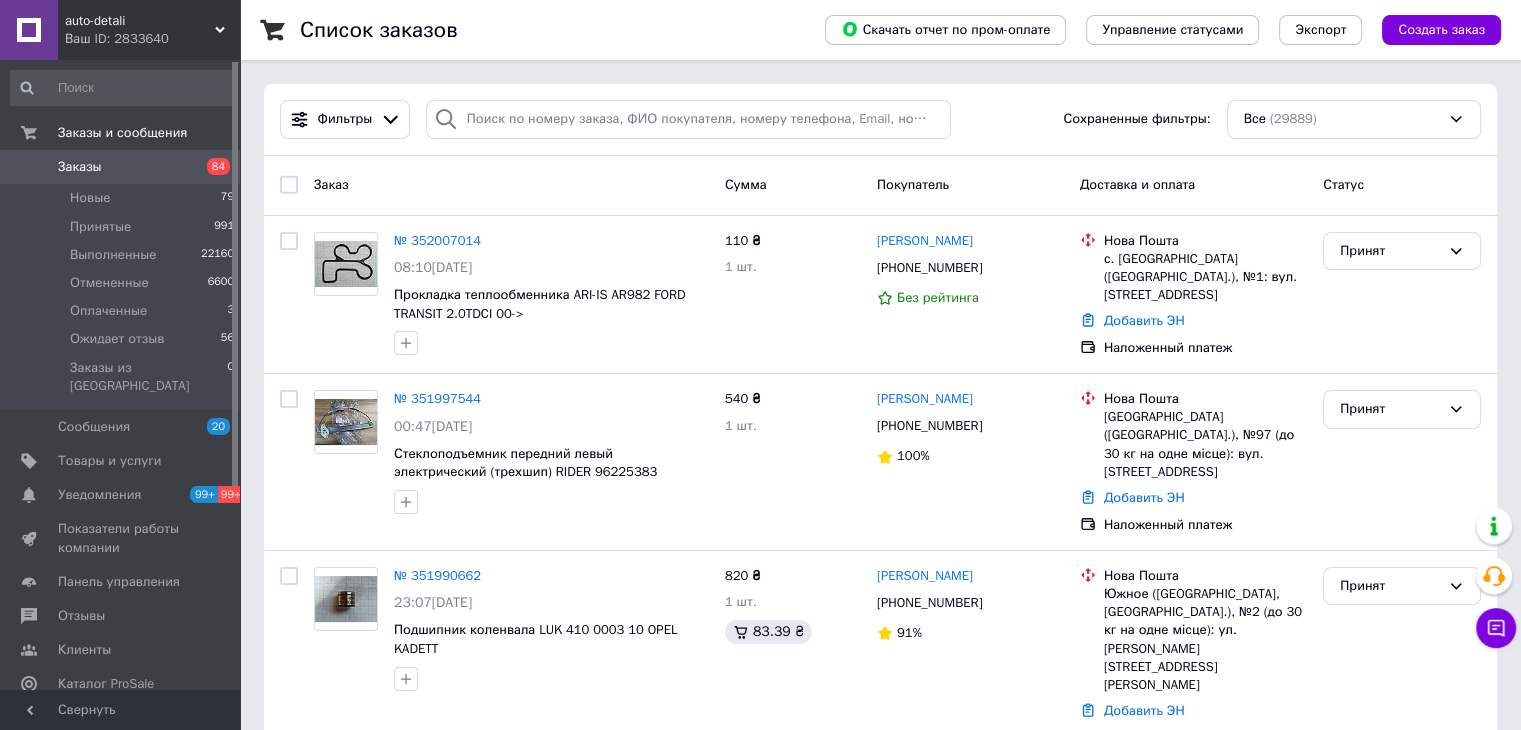 click on "Заказы" at bounding box center [121, 167] 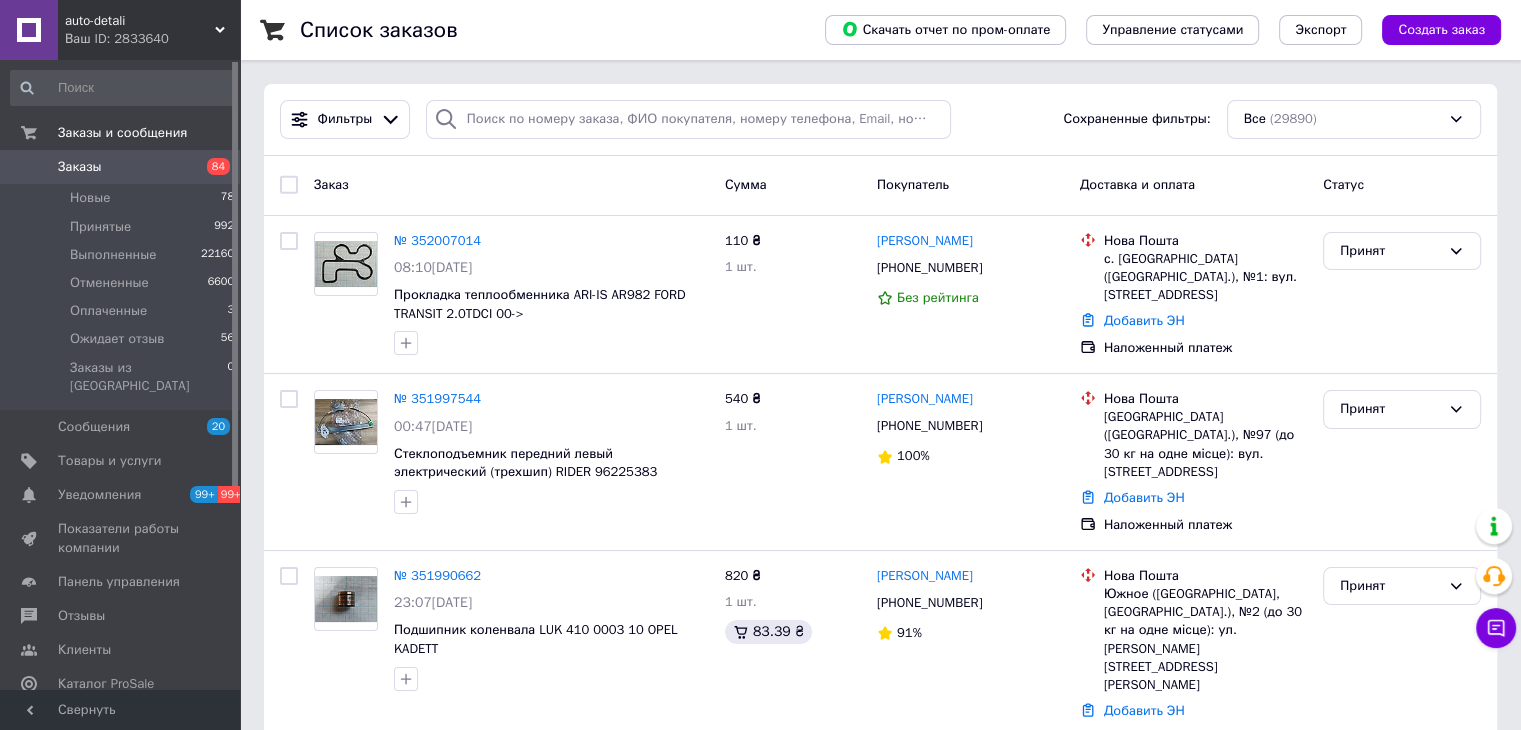 click on "Заказы" at bounding box center [121, 167] 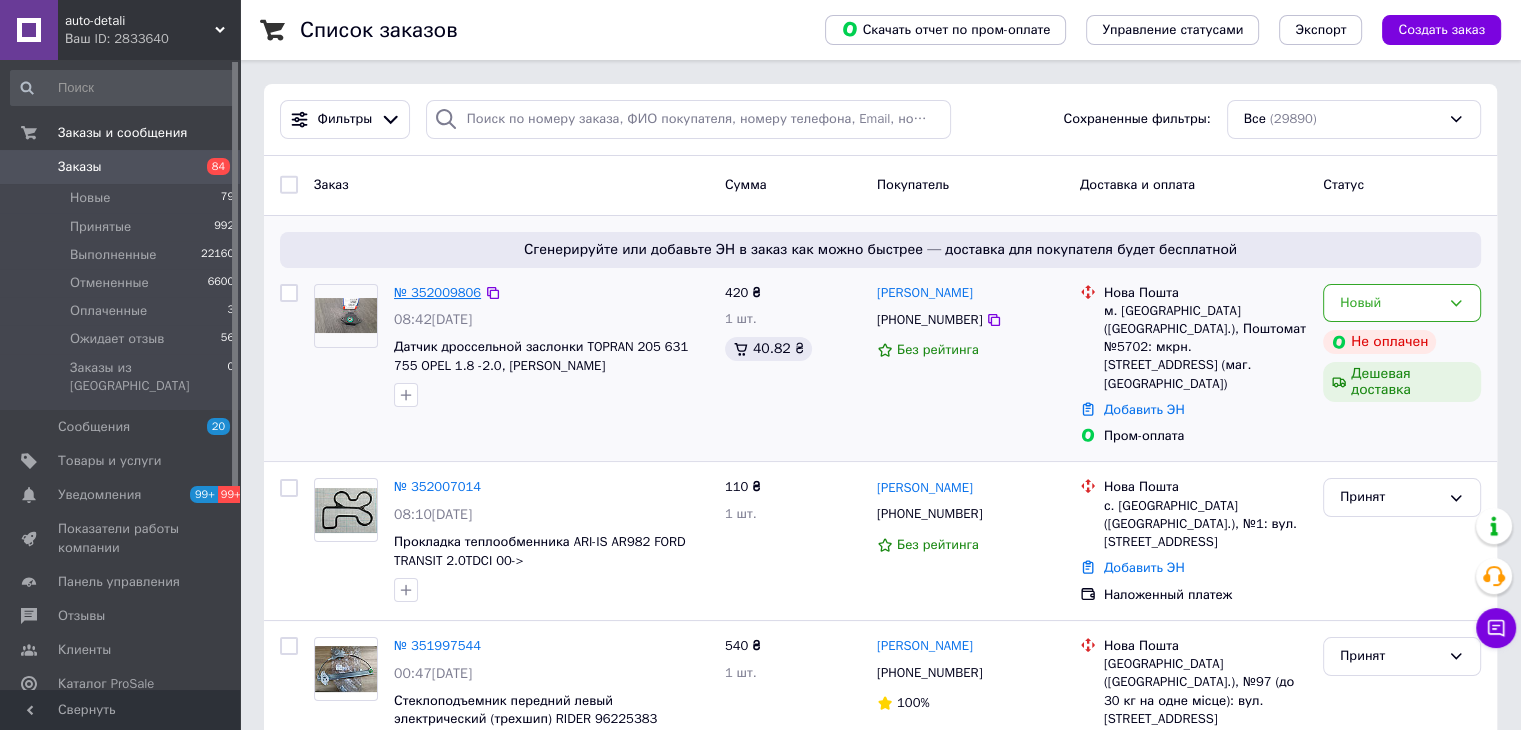click on "№ 352009806" at bounding box center [437, 292] 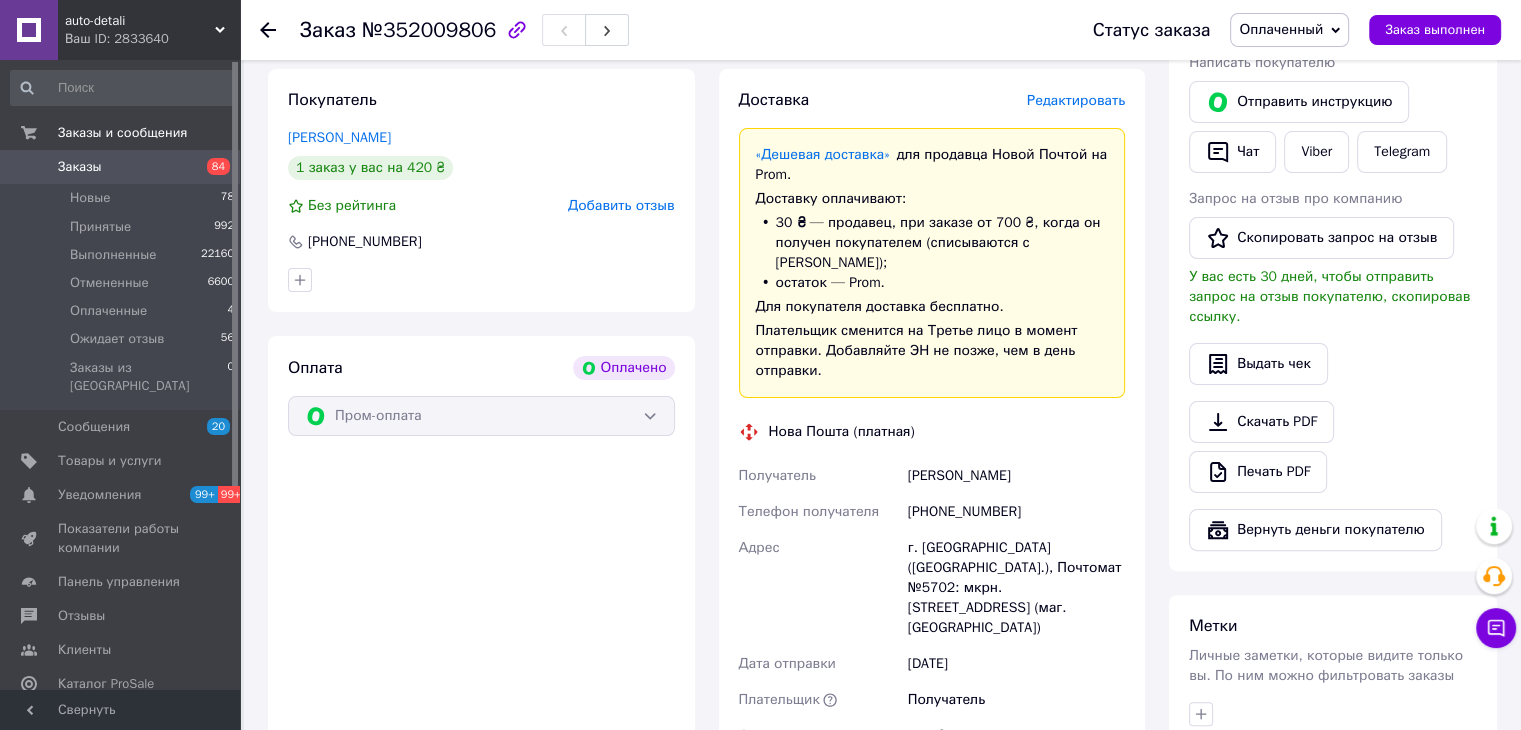scroll, scrollTop: 500, scrollLeft: 0, axis: vertical 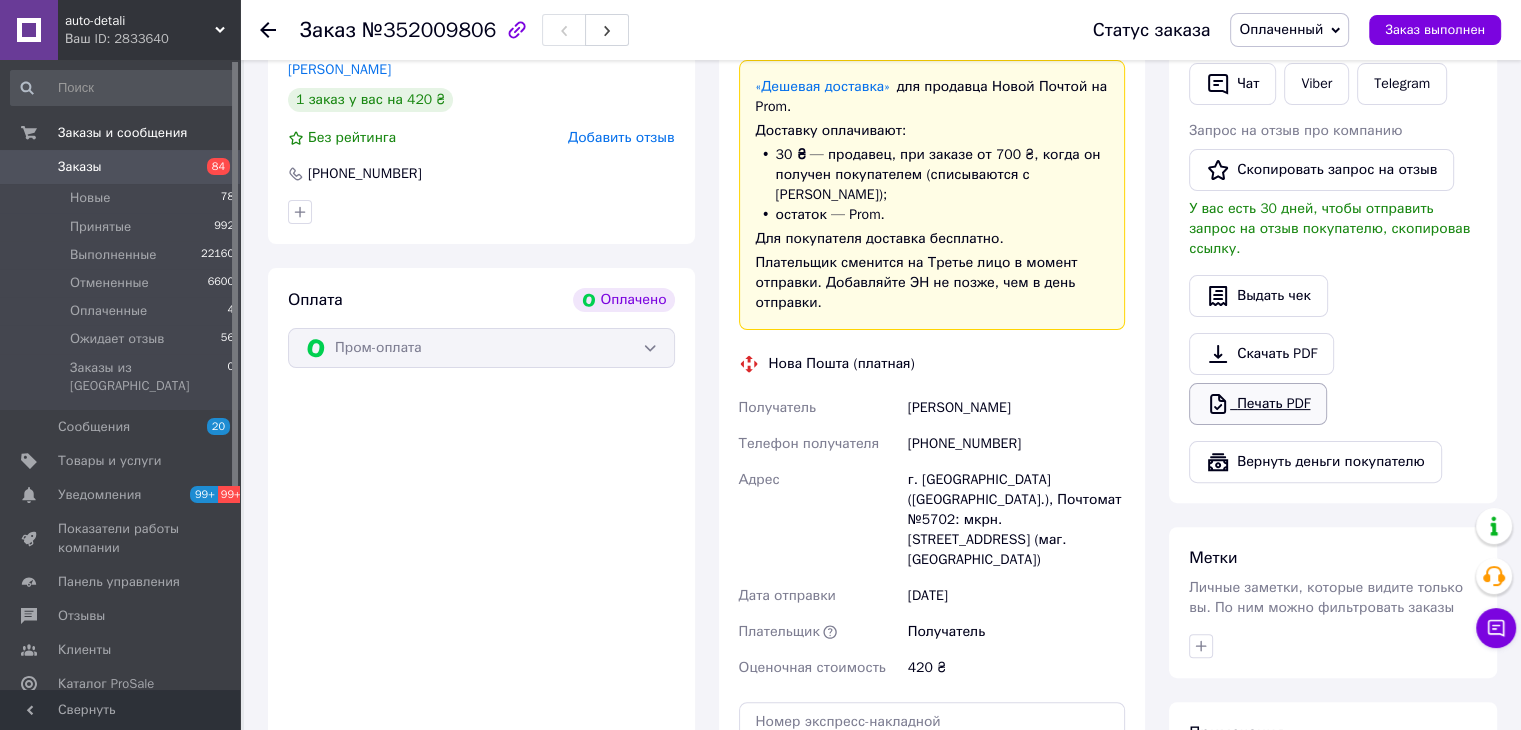 click on "Печать PDF" at bounding box center [1258, 404] 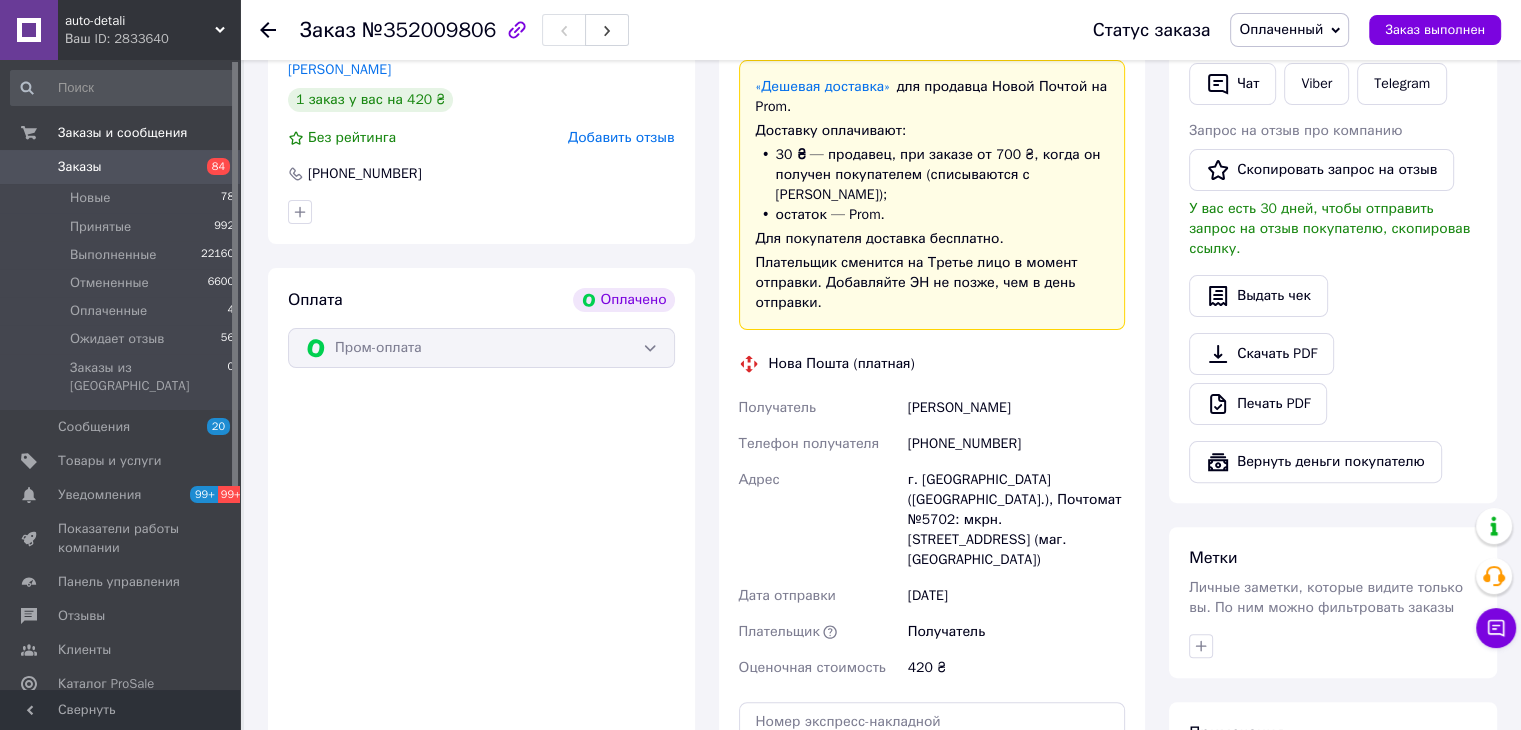 click on "Заказы" at bounding box center [121, 167] 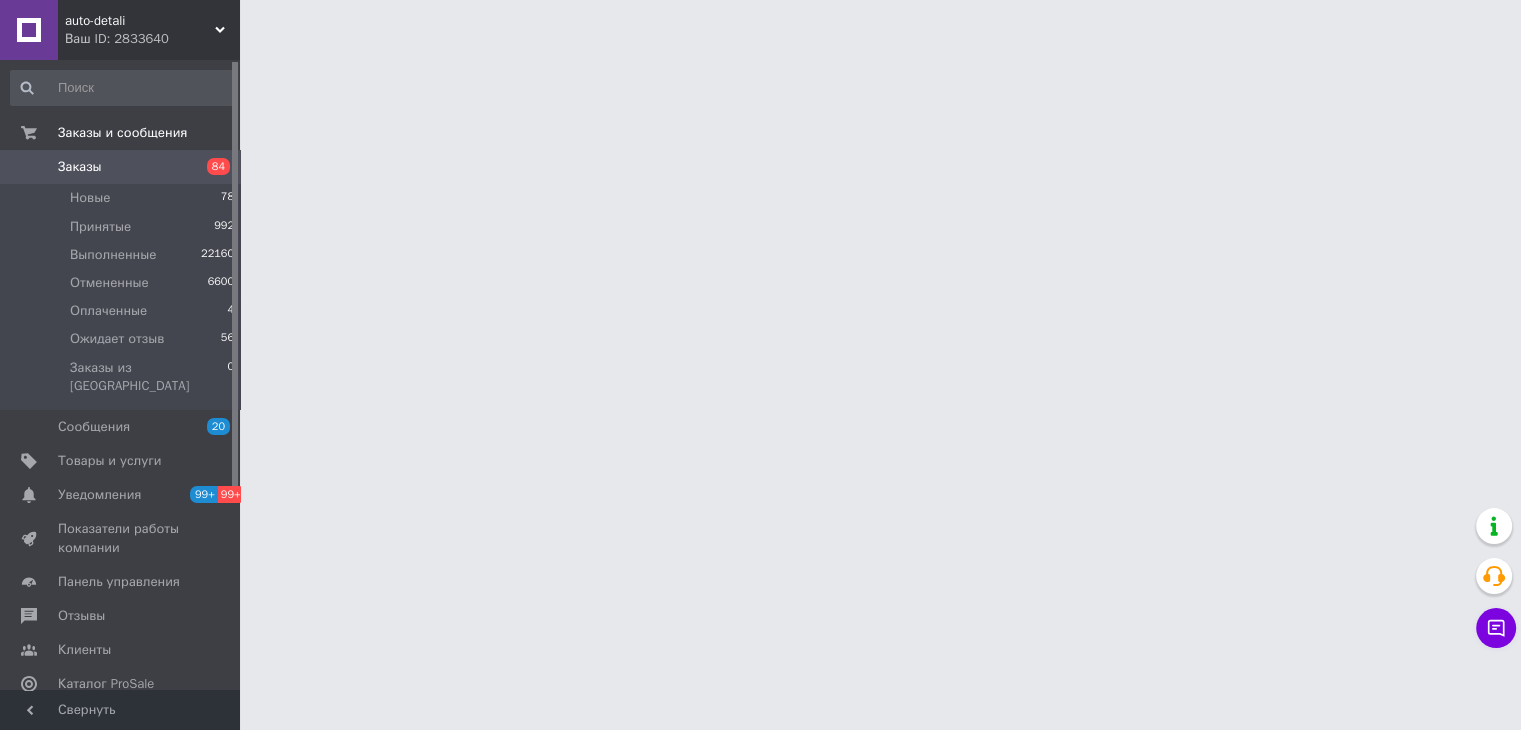 scroll, scrollTop: 0, scrollLeft: 0, axis: both 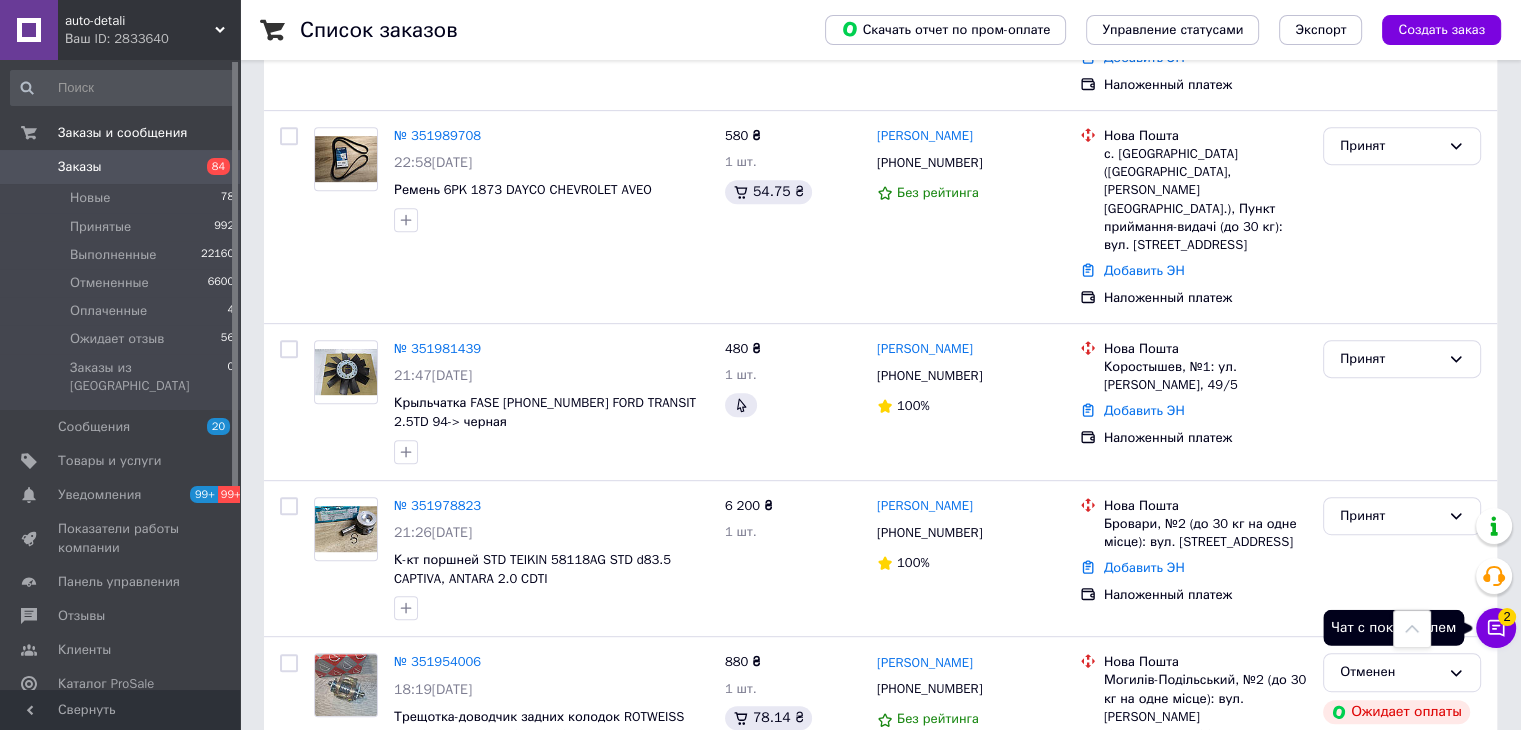 click 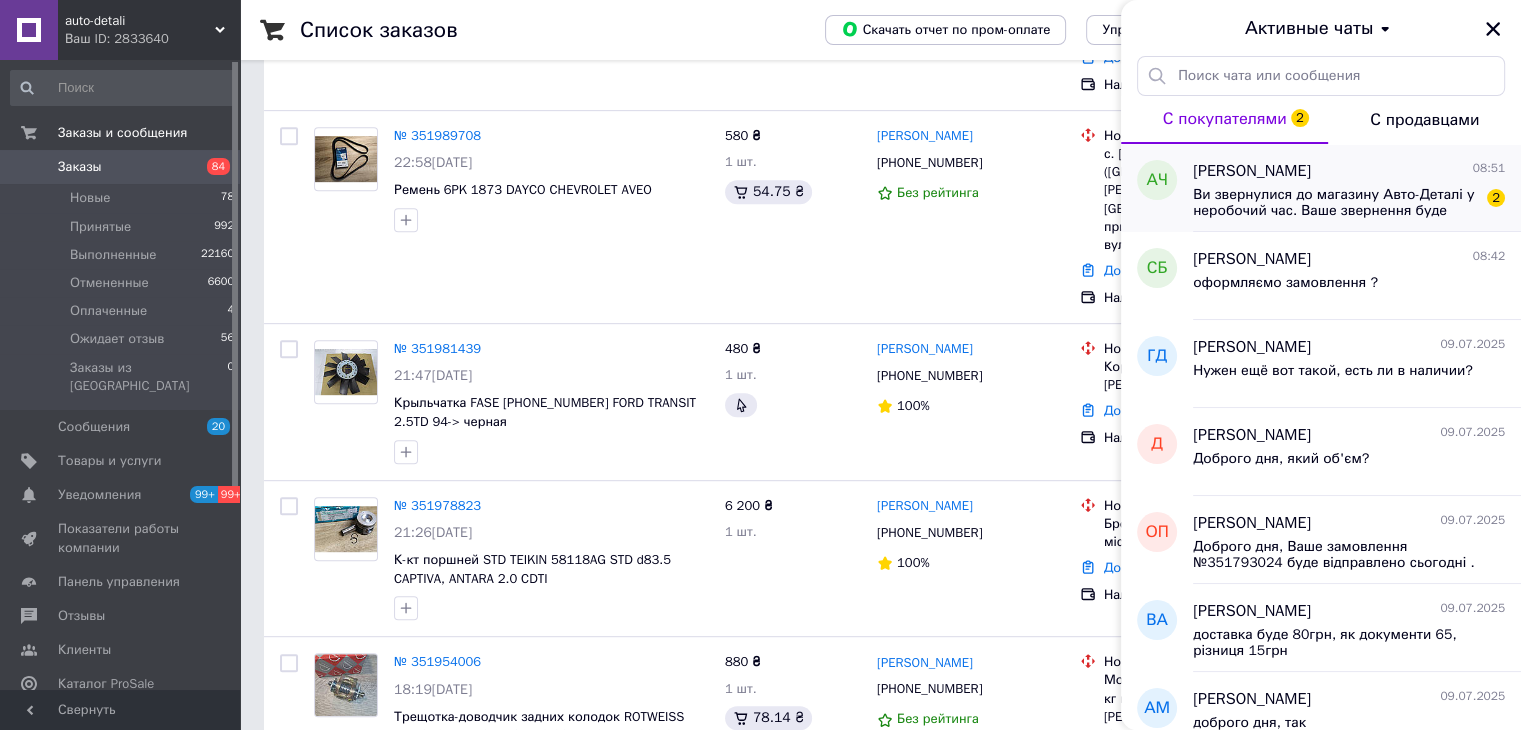 click on "Ви звернулися до магазину Авто-Деталі у неробочий час. Ваше звернення буде опрацьовано у порядку черги найближчого робочого дня." at bounding box center (1335, 203) 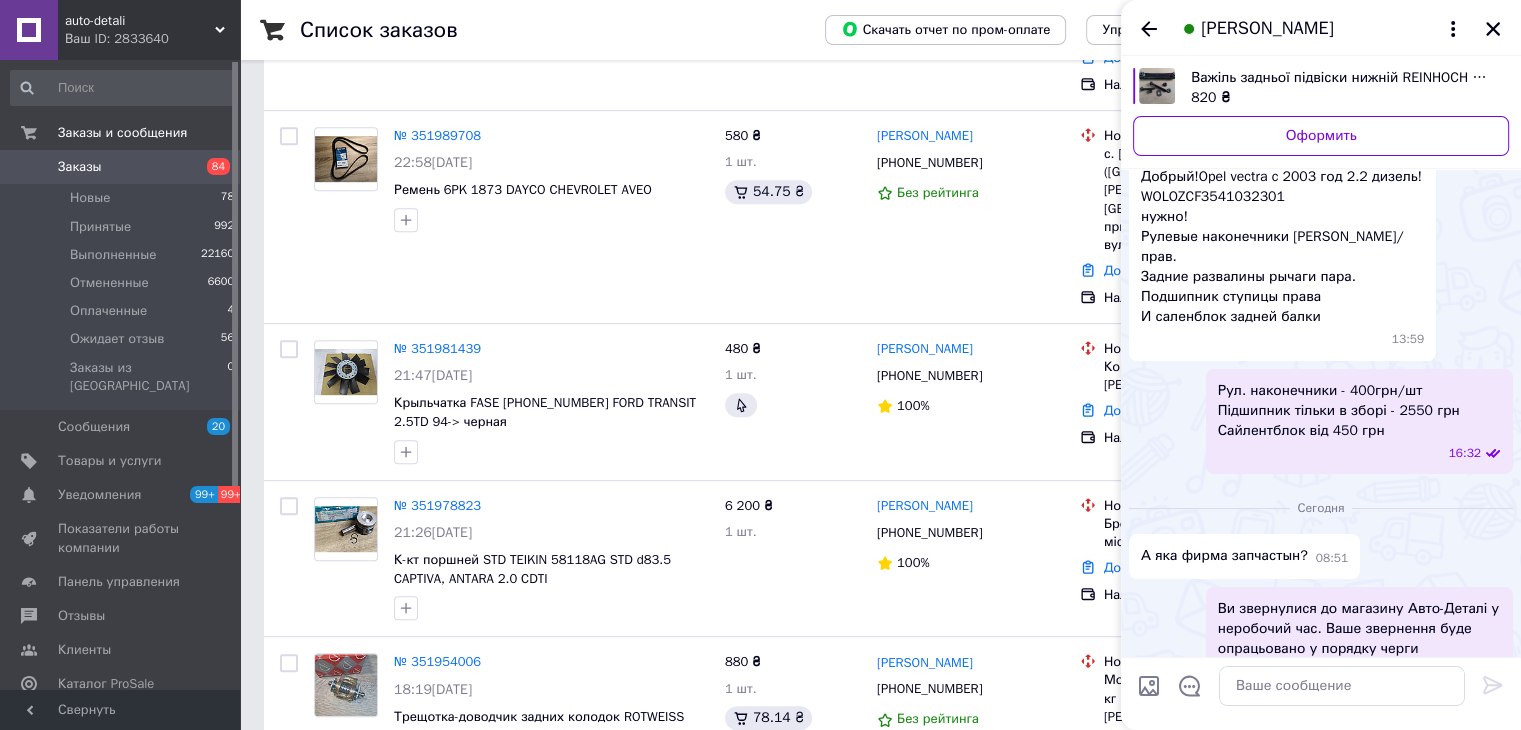 scroll, scrollTop: 153, scrollLeft: 0, axis: vertical 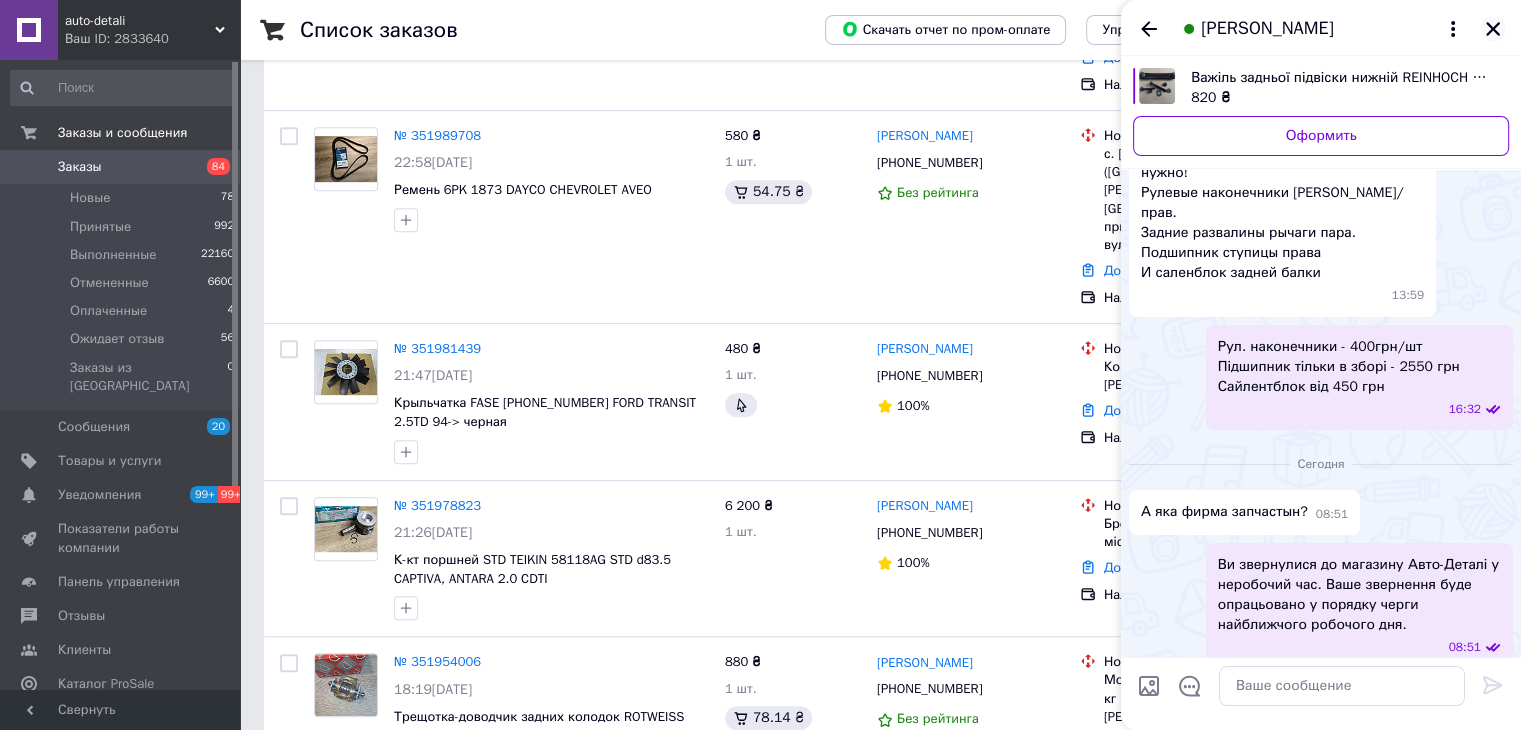 click at bounding box center [1493, 29] 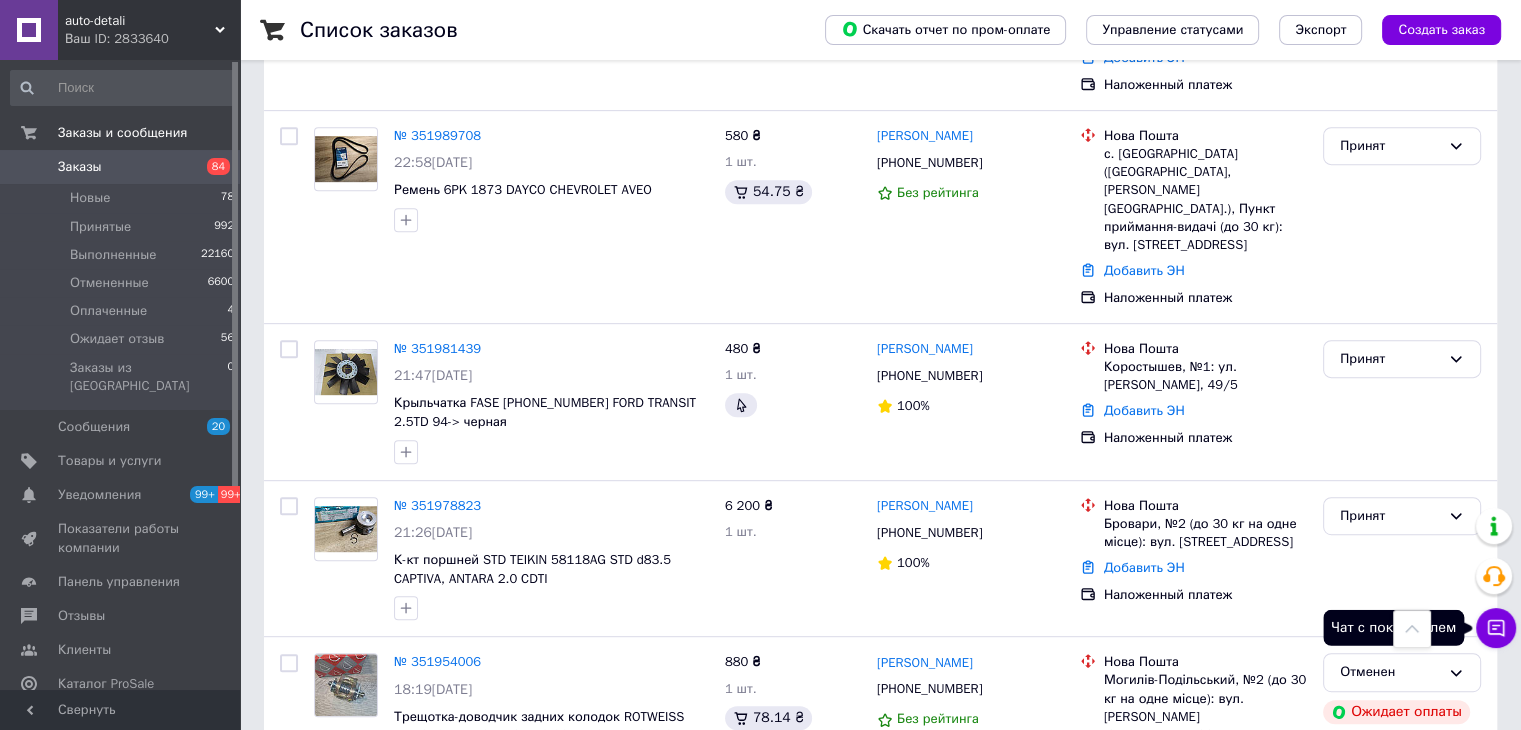 click 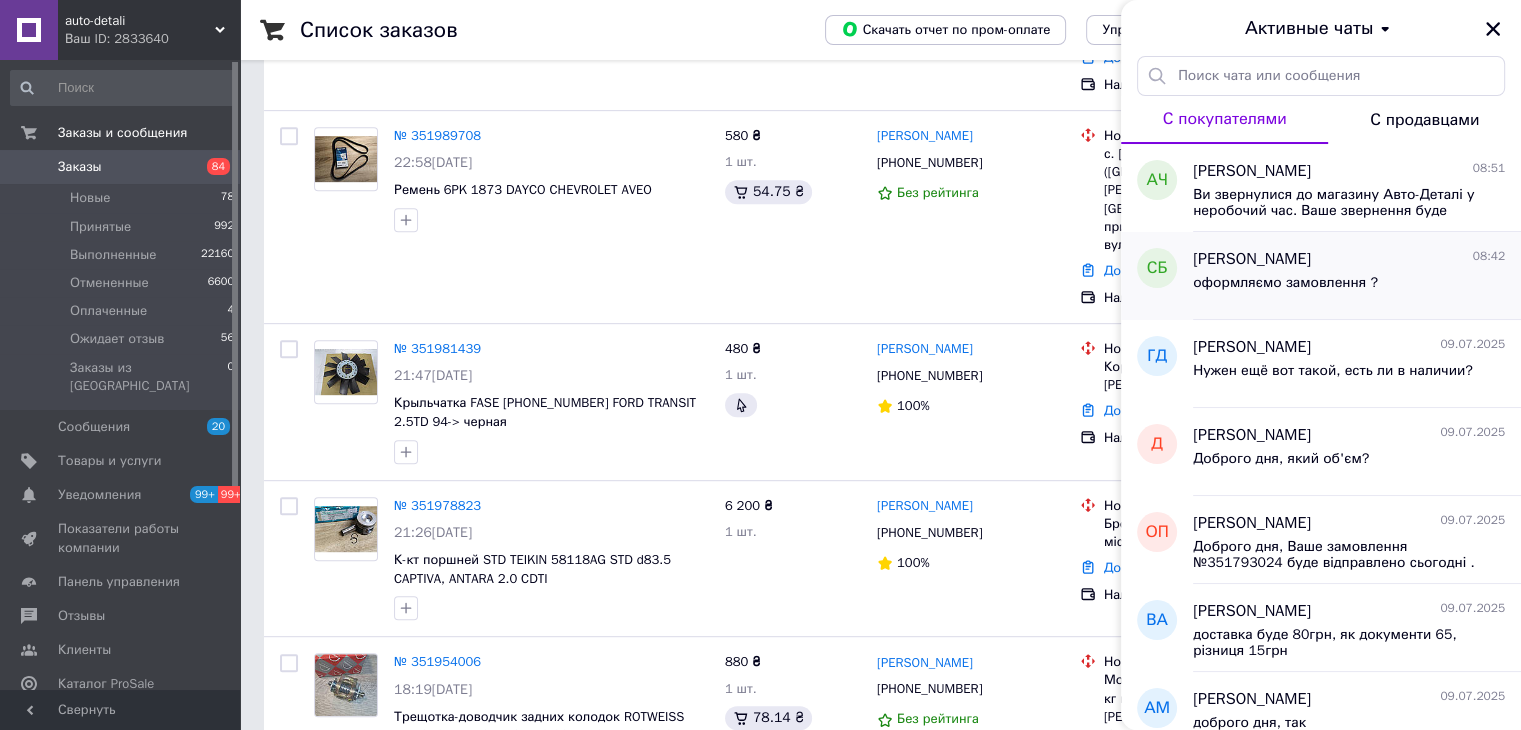 click on "Світлана Бойко 08:42" at bounding box center (1349, 259) 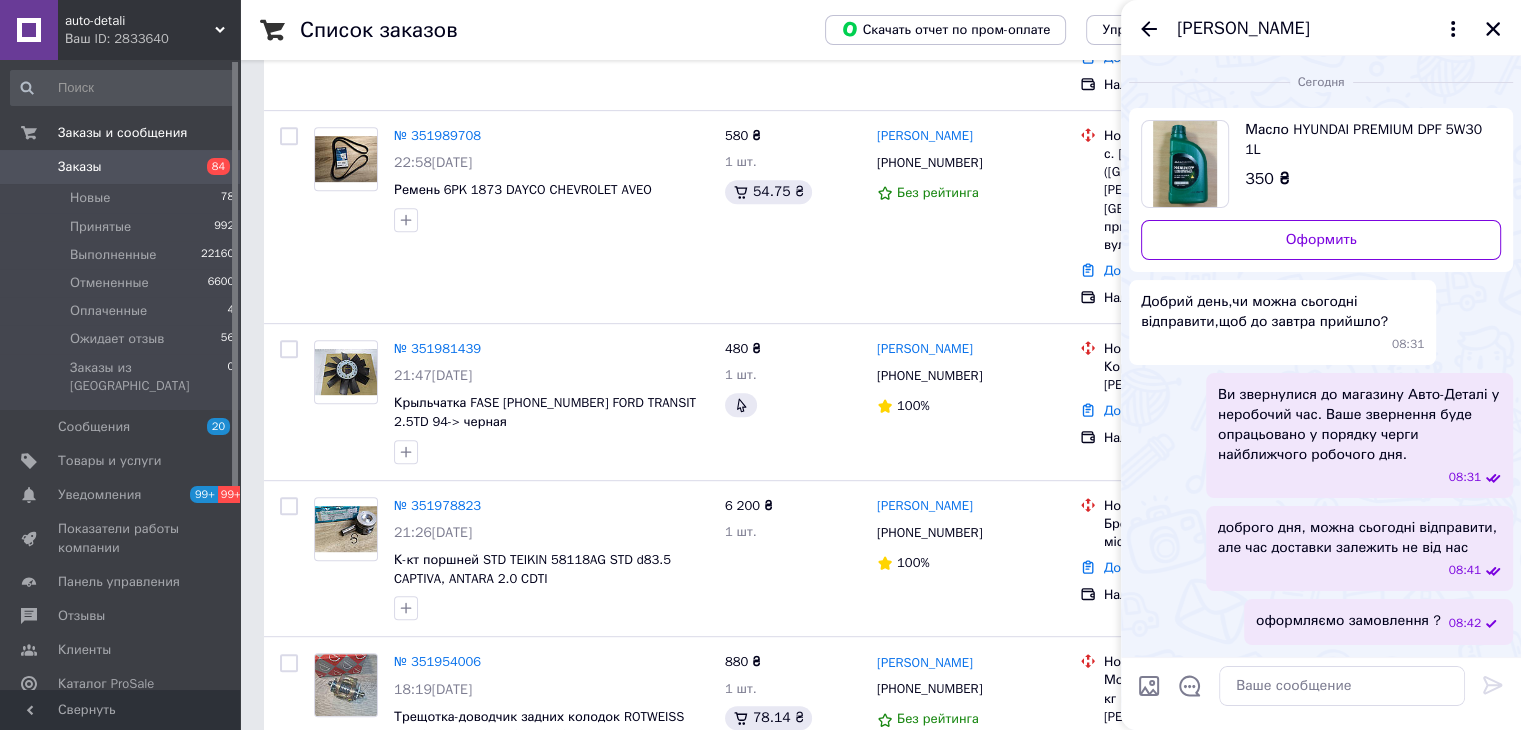 click on "доброго дня, можна сьогодні відправити, але час доставки залежить не від нас" at bounding box center (1359, 538) 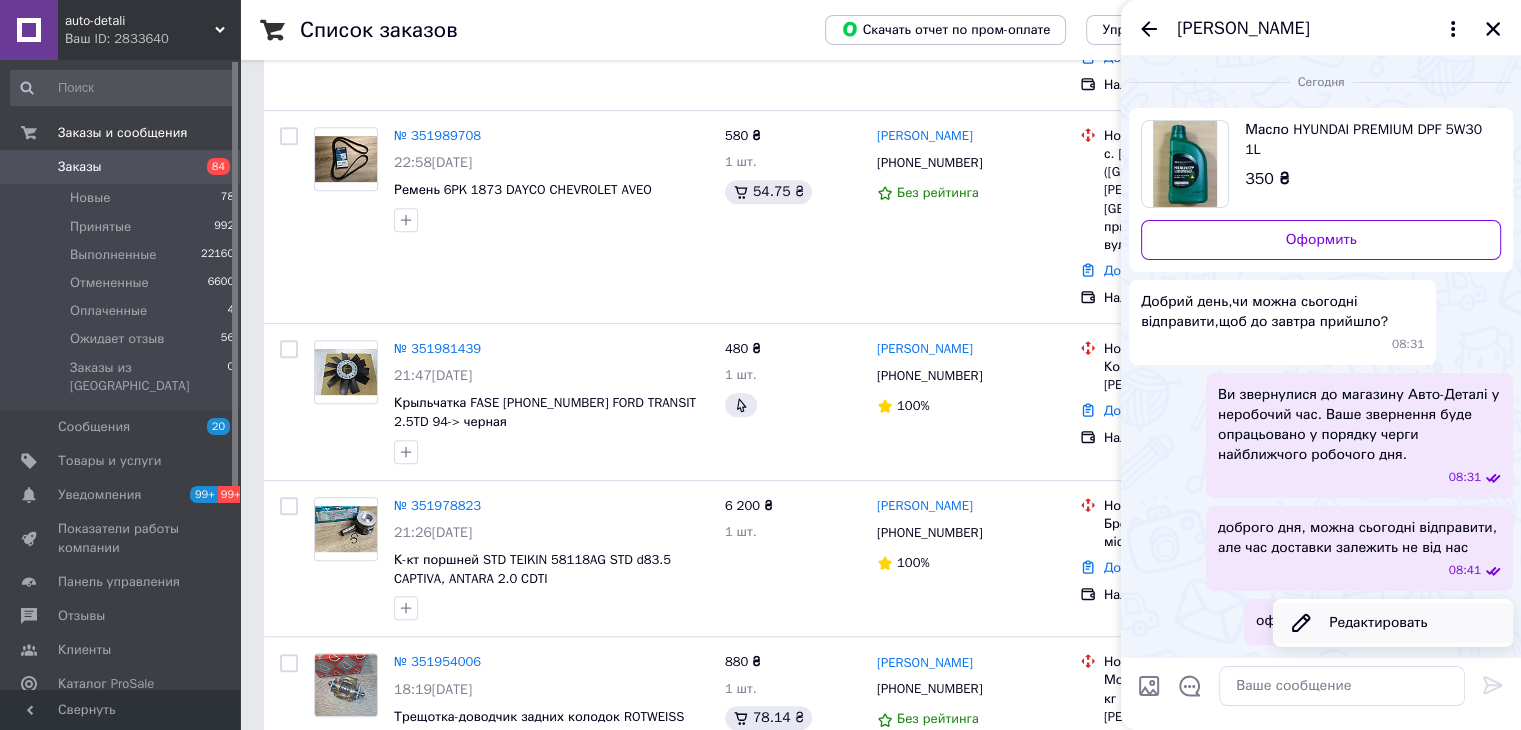 click on "Редактировать" at bounding box center [1393, 623] 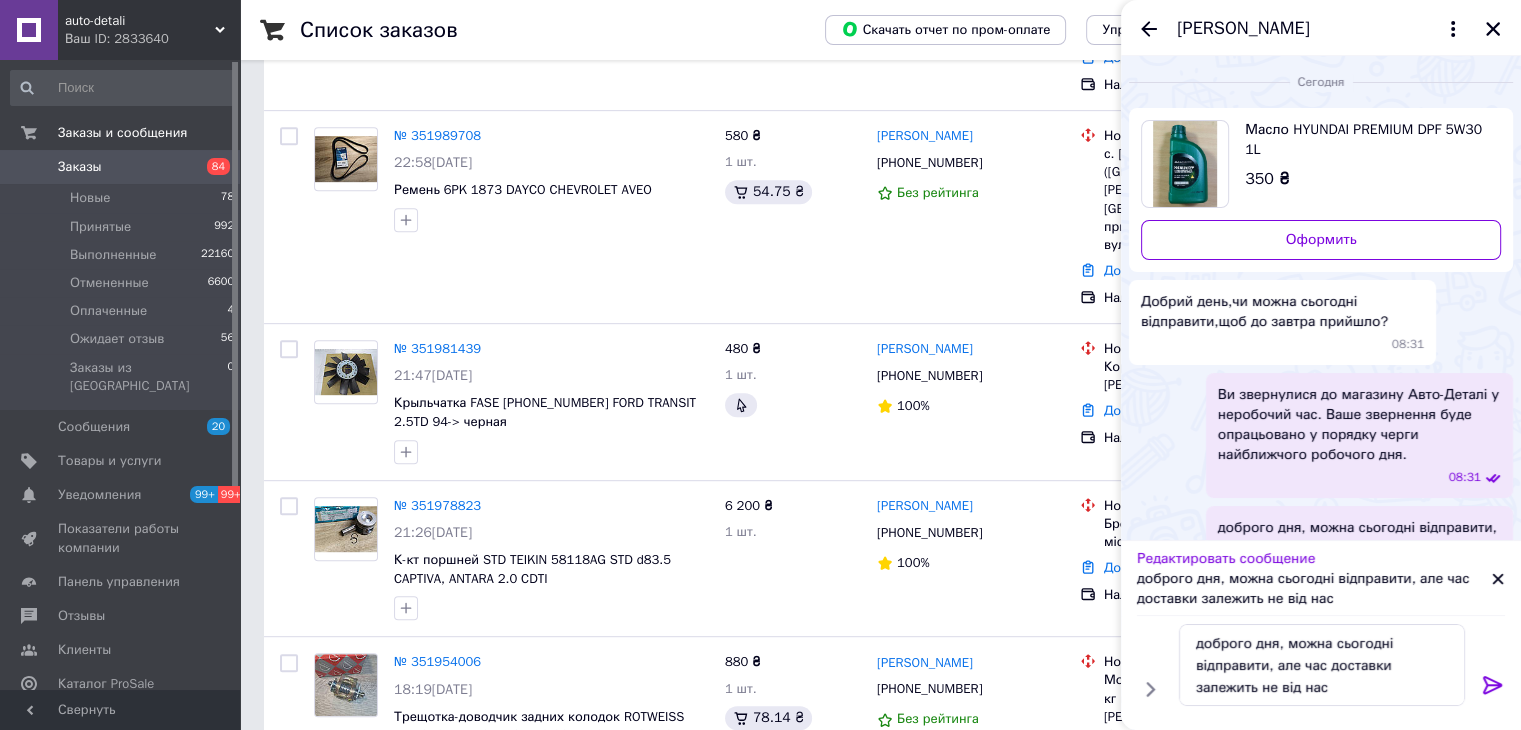 click on "доброго дня, можна сьогодні відправити, але час доставки залежить не від нас" at bounding box center [1314, 589] 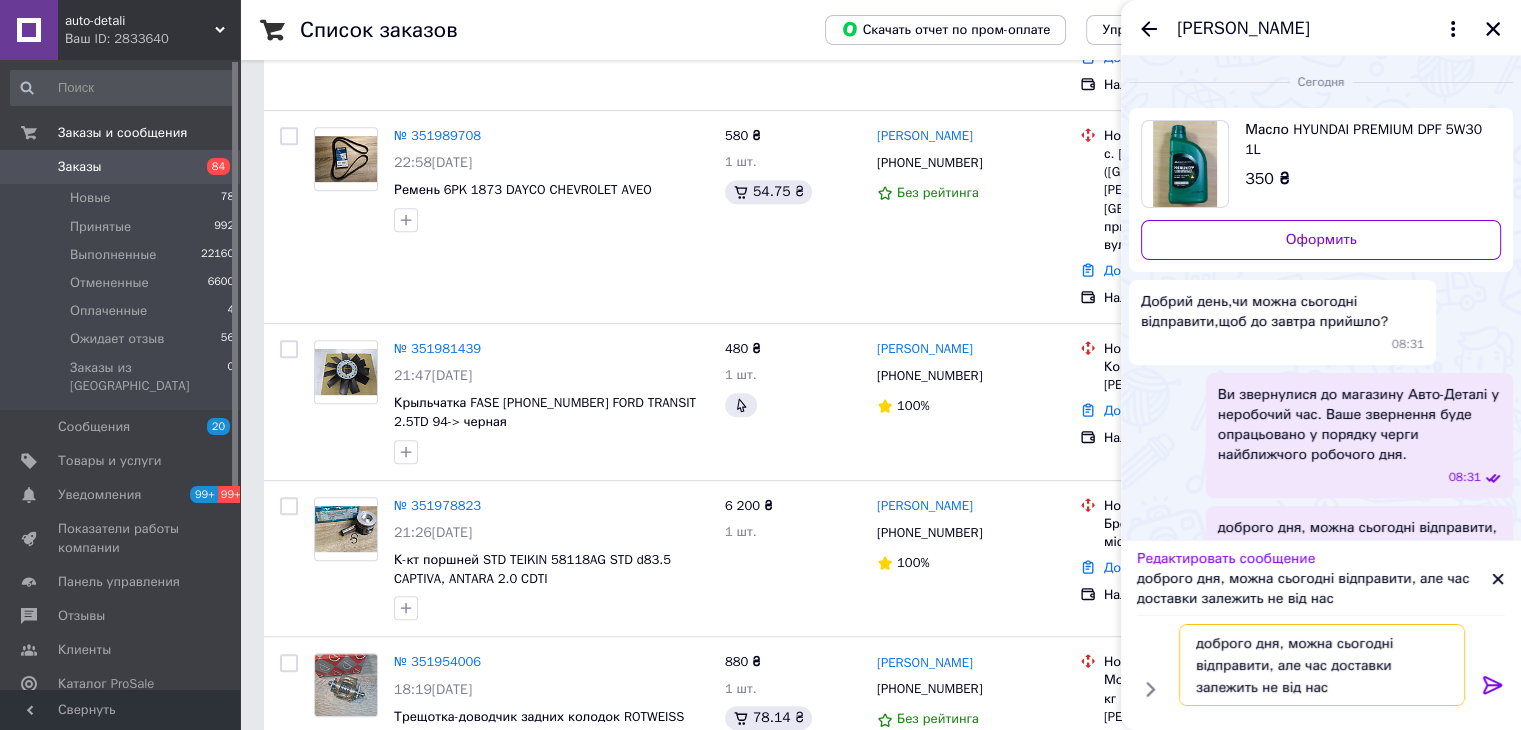 click on "доброго дня, можна сьогодні відправити, але час доставки залежить не від нас" at bounding box center (1322, 665) 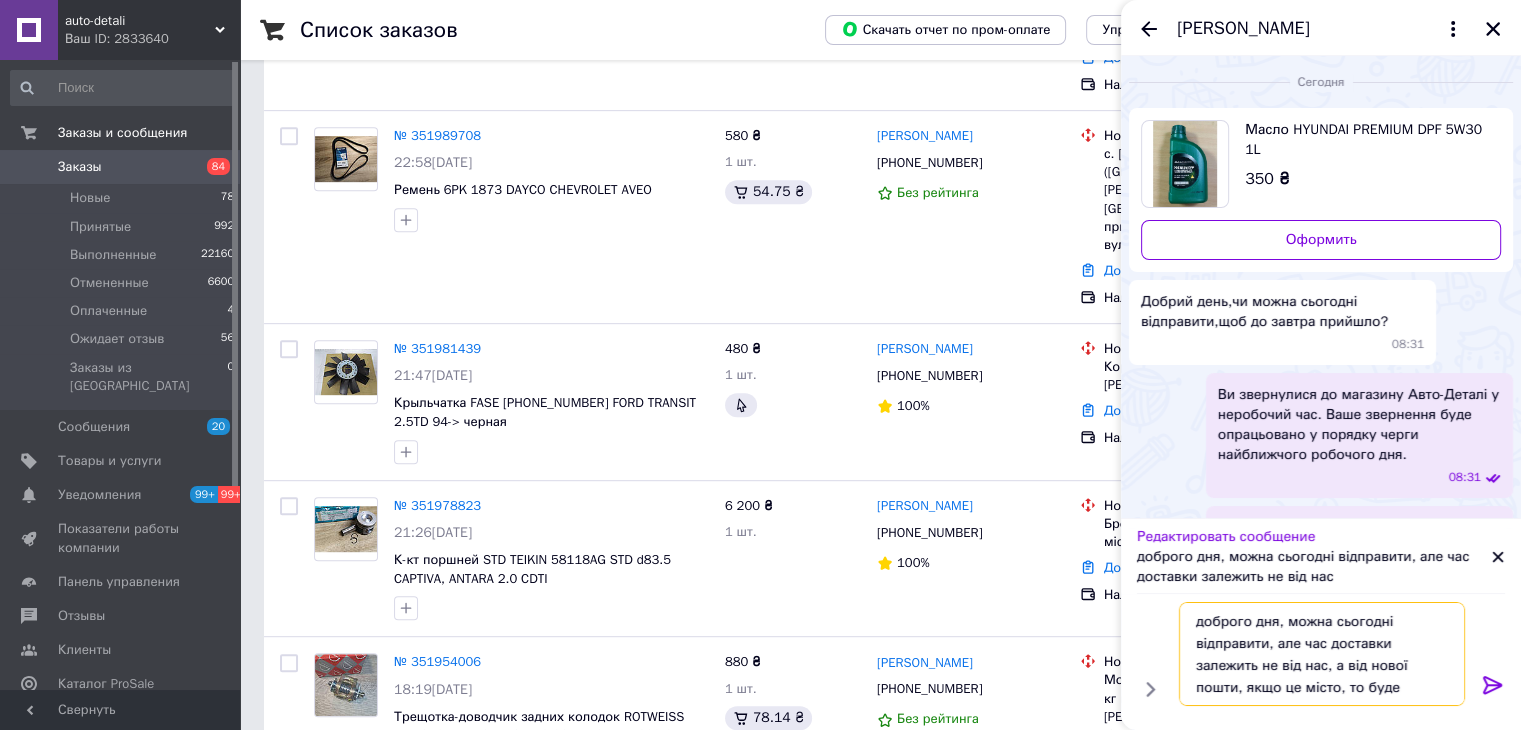click on "доброго дня, можна сьогодні відправити, але час доставки залежить не від нас, а від нової пошти, якщо це місто, то буде завтра" at bounding box center [1322, 654] 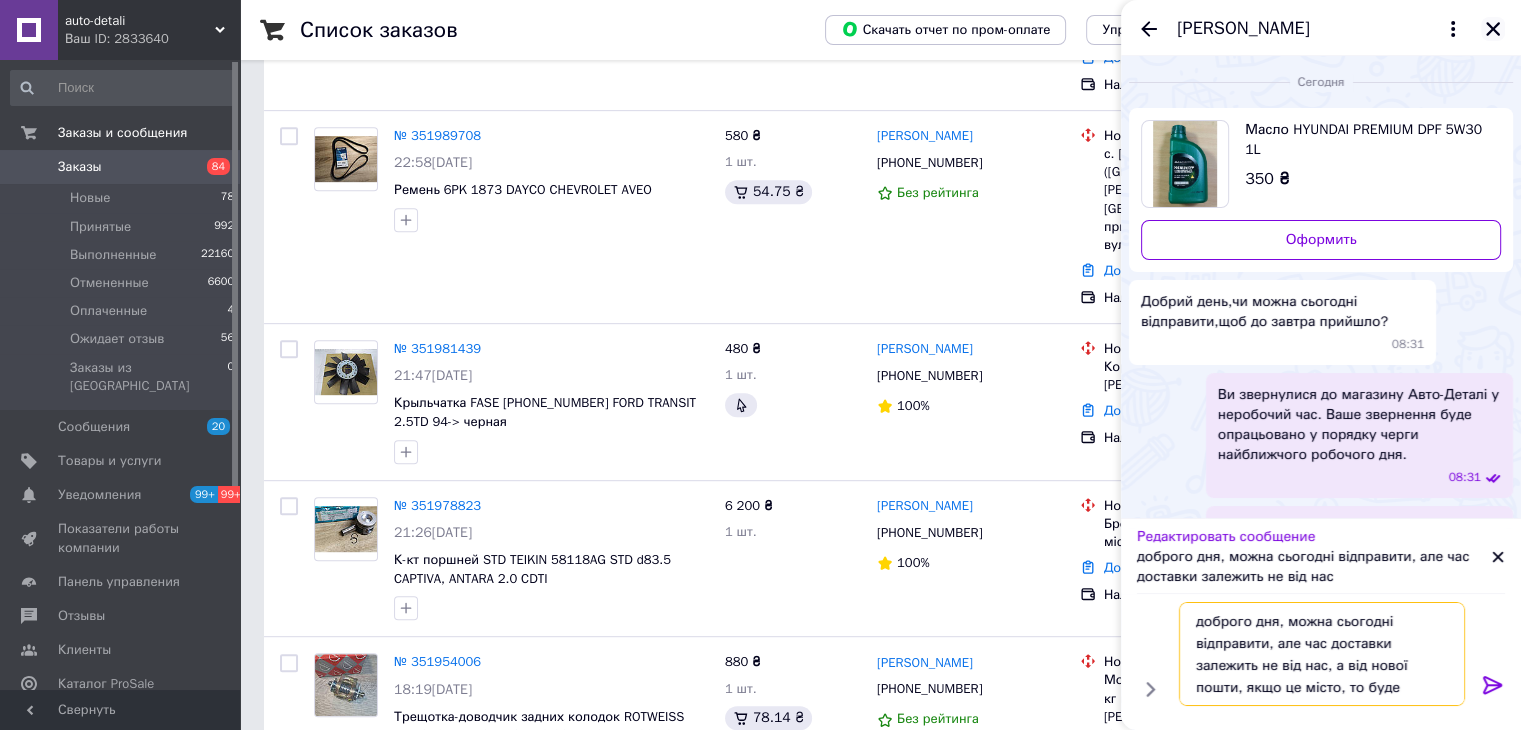 type on "доброго дня, можна сьогодні відправити, але час доставки залежить не від нас, а від нової пошти, якщо це місто, то буде завтра" 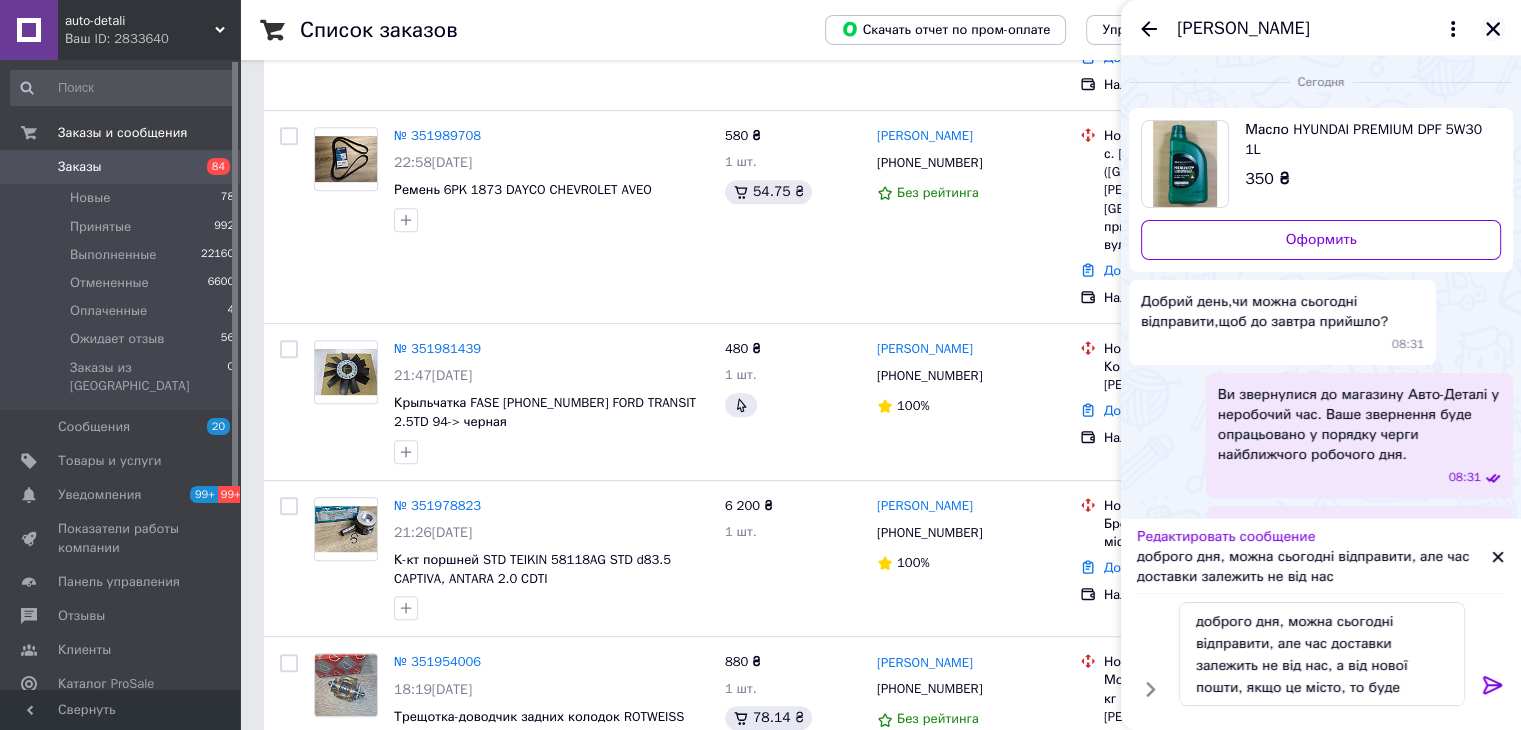 click 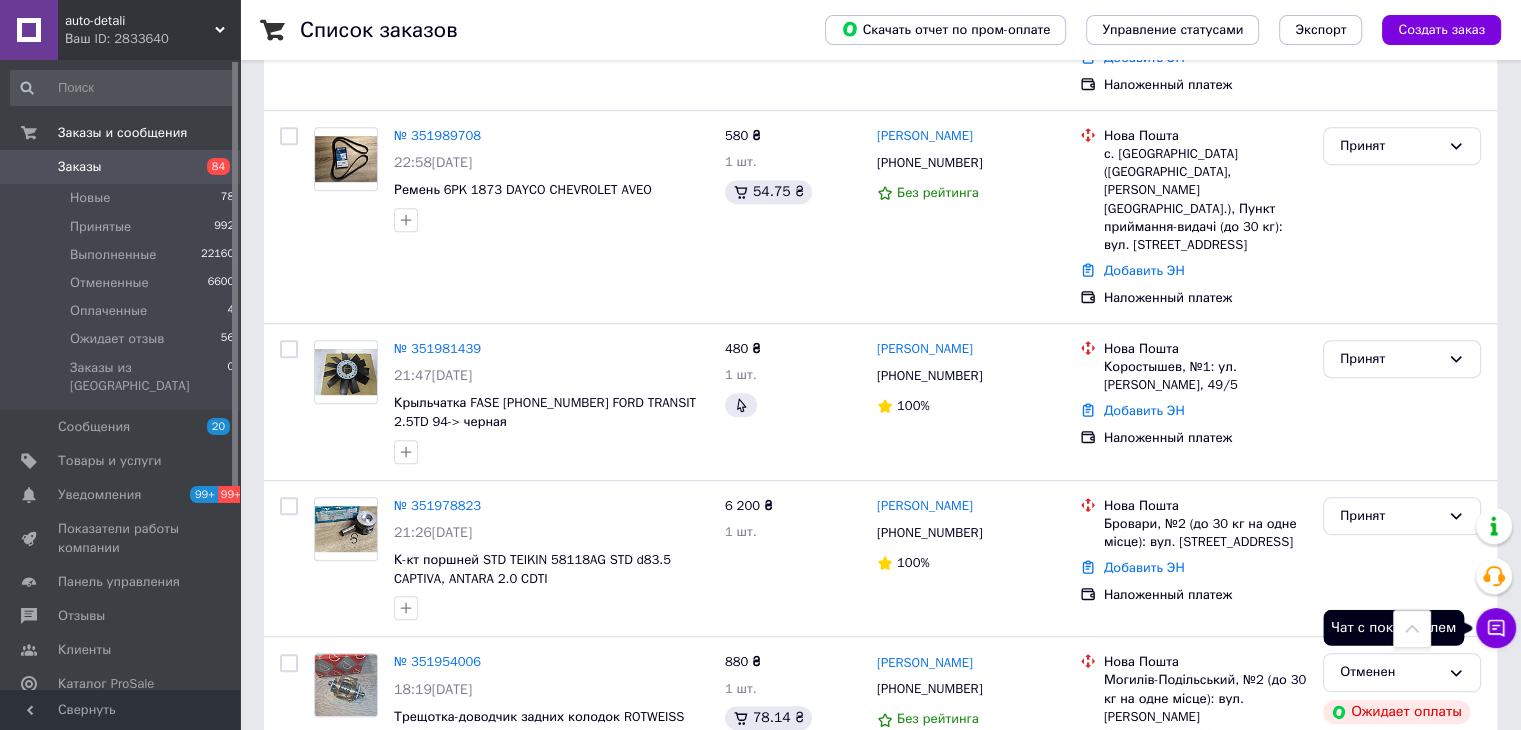 click on "Чат с покупателем" at bounding box center (1496, 628) 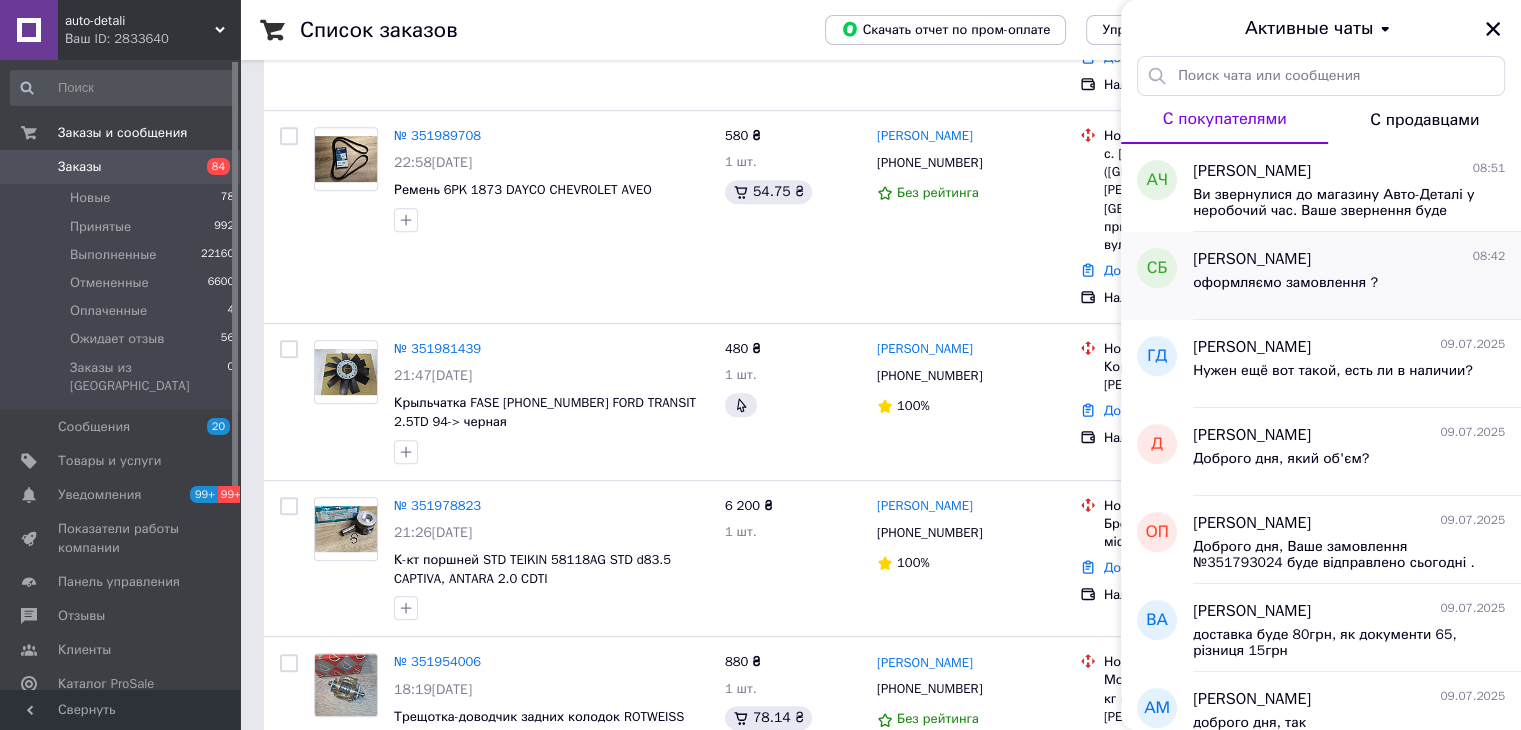 click on "[PERSON_NAME]" at bounding box center (1252, 259) 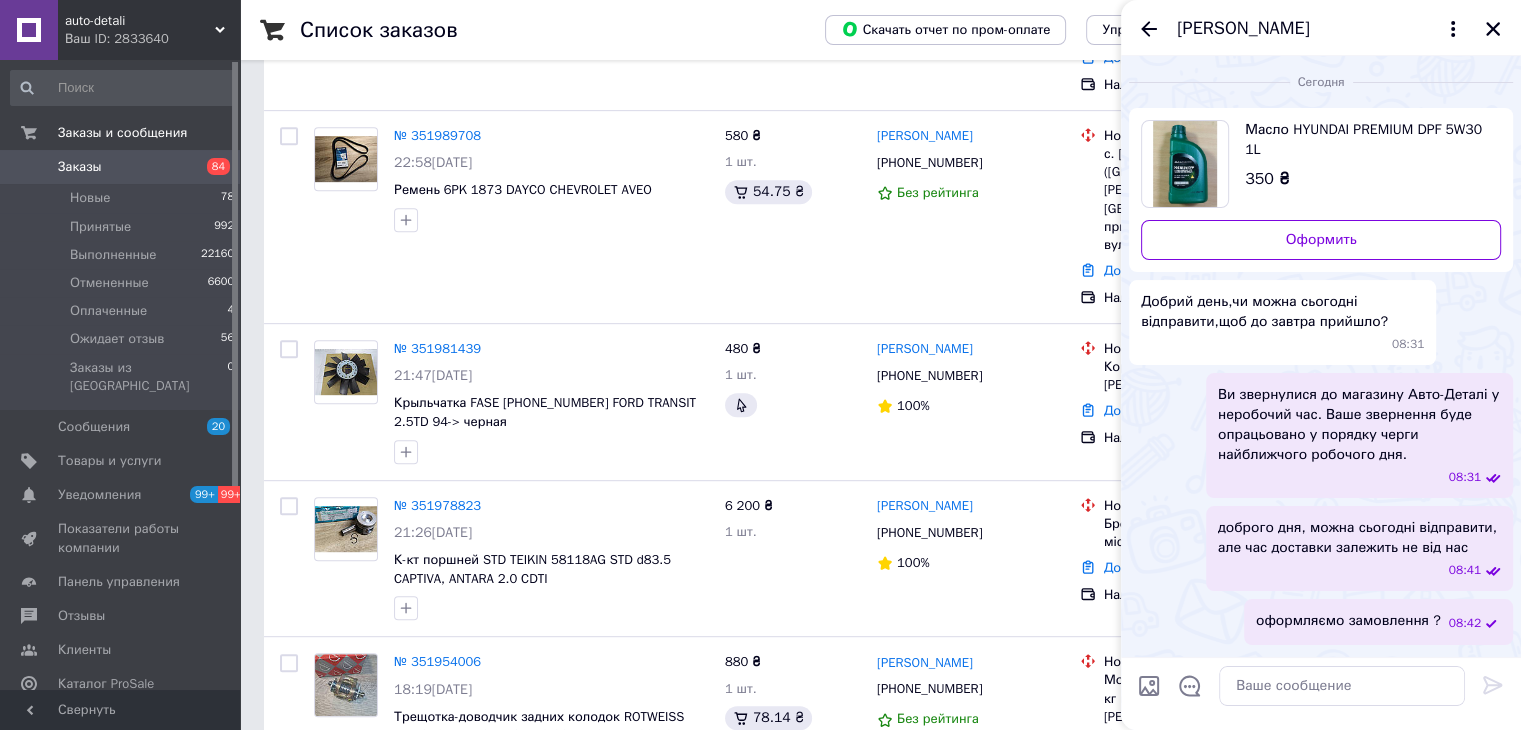click on "доброго дня, можна сьогодні відправити, але час доставки залежить не від нас" at bounding box center [1359, 538] 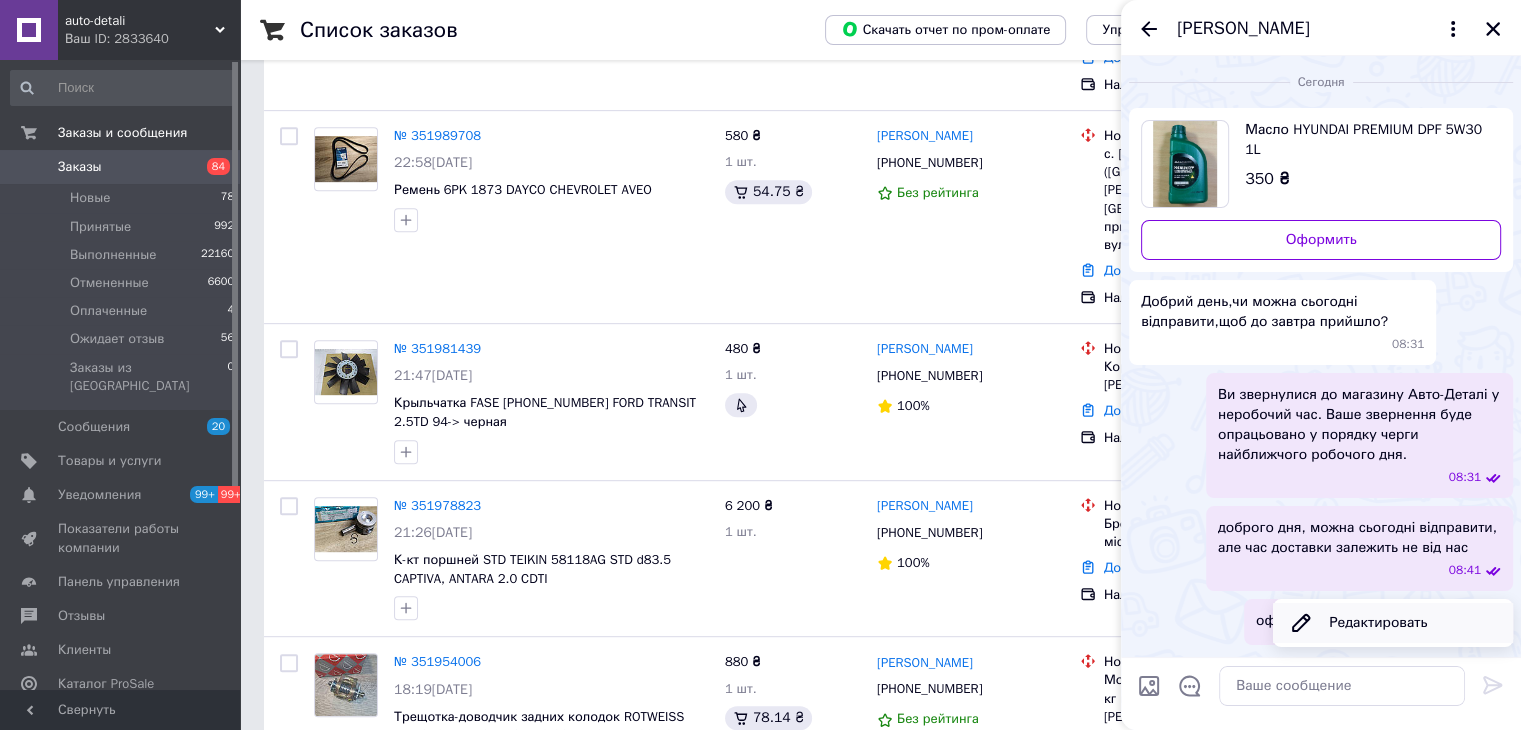 click on "Редактировать" at bounding box center (1393, 623) 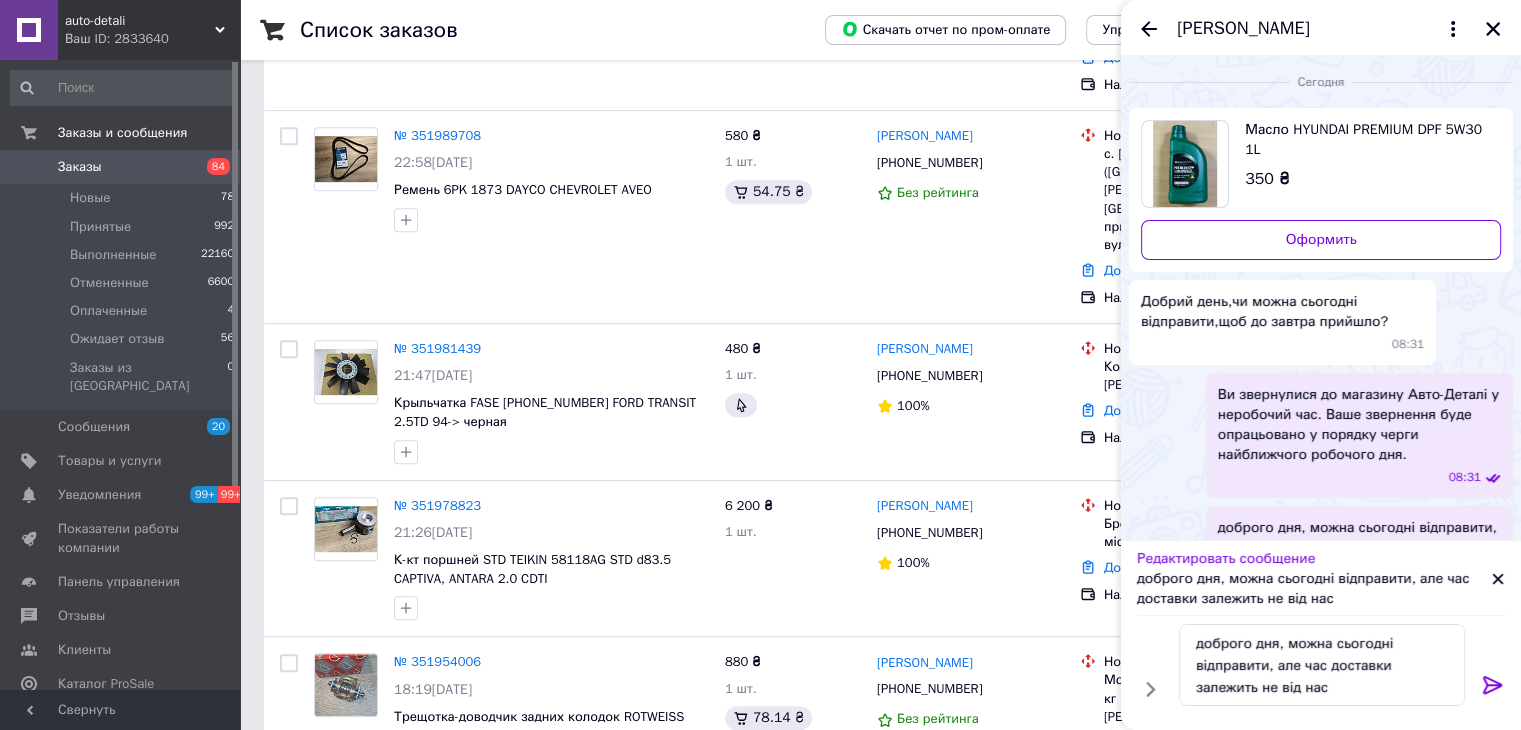 click on "доброго дня, можна сьогодні відправити, але час доставки залежить не від нас доброго дня, можна сьогодні відправити, але час доставки залежить не від нас" at bounding box center [1322, 665] 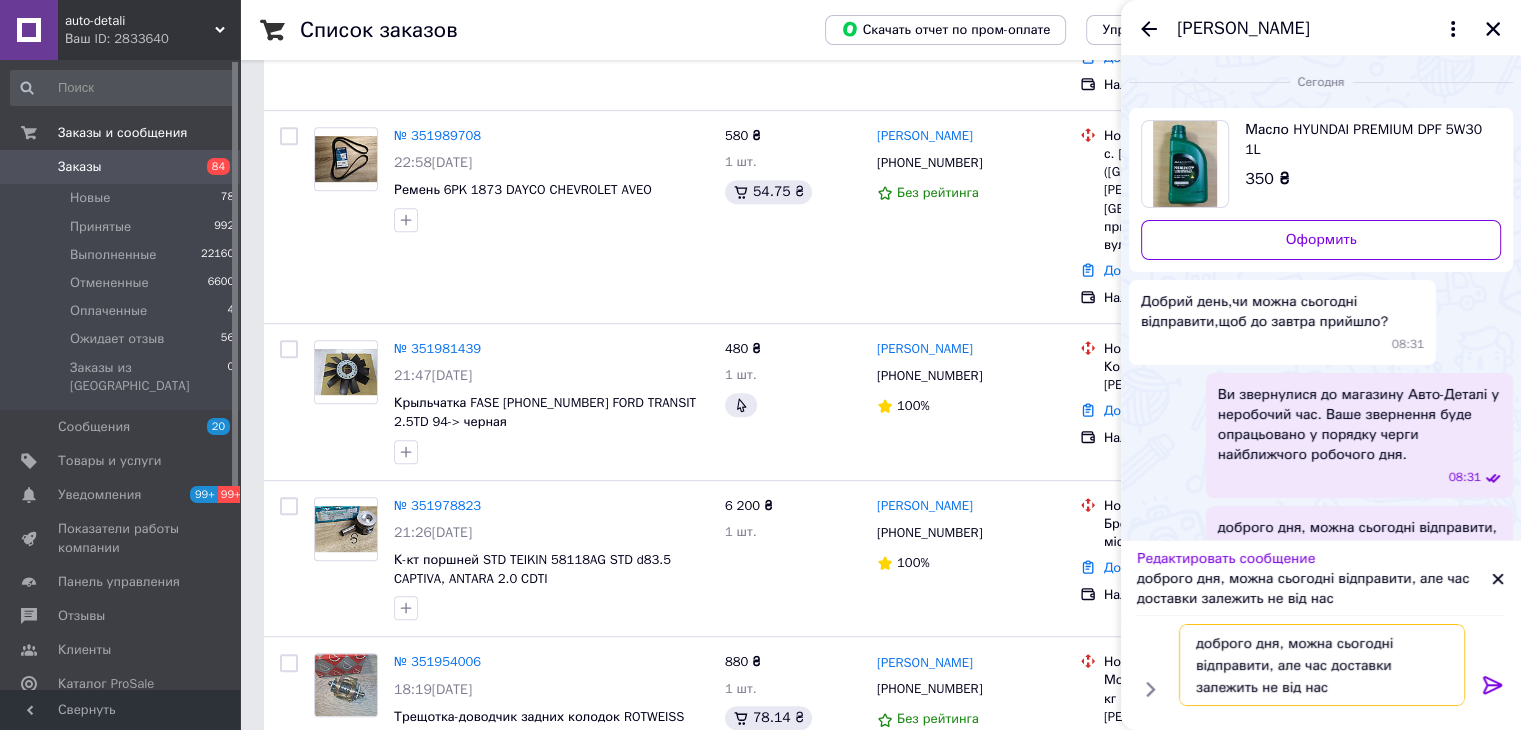 click on "доброго дня, можна сьогодні відправити, але час доставки залежить не від нас" at bounding box center (1322, 665) 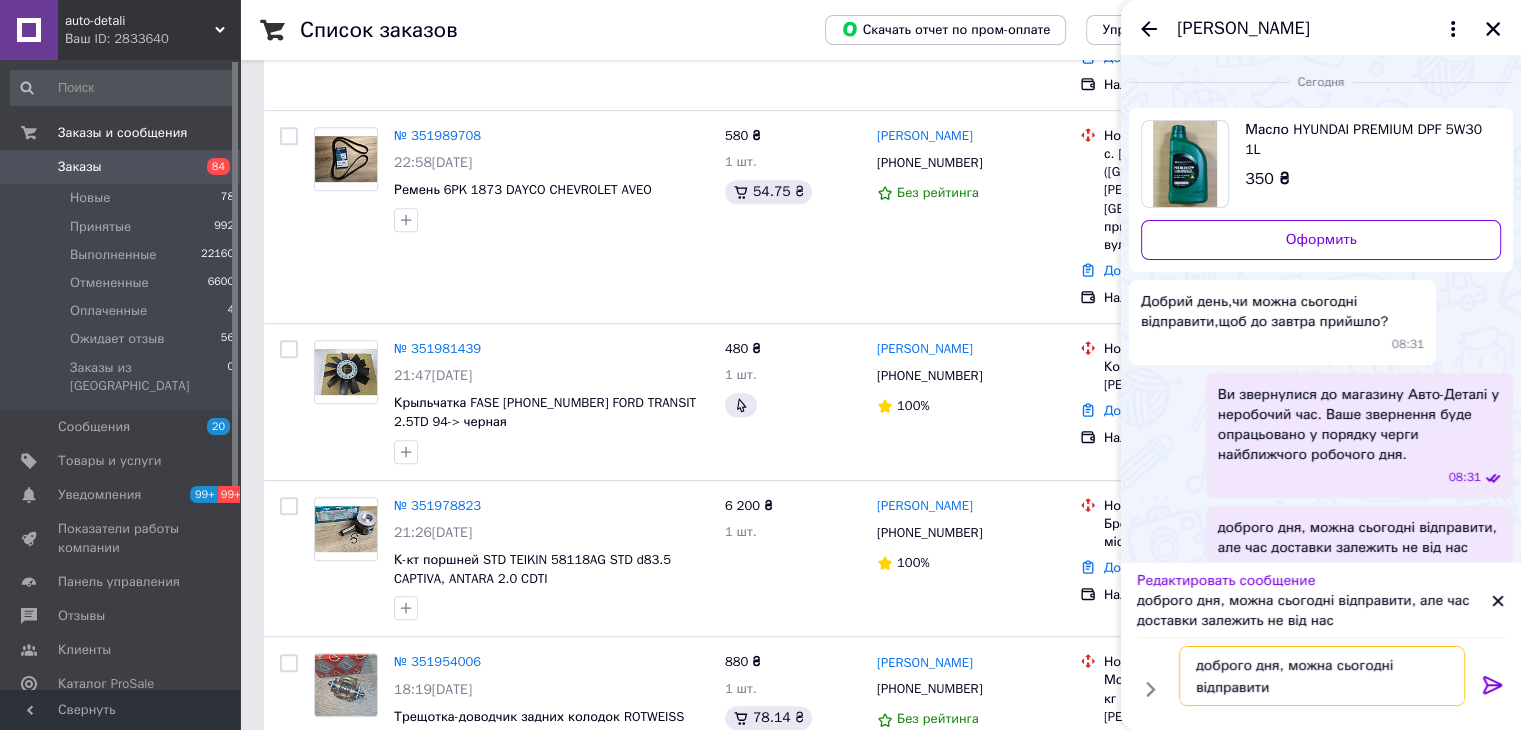 type on "доброго дня, можна сьогодні відправити" 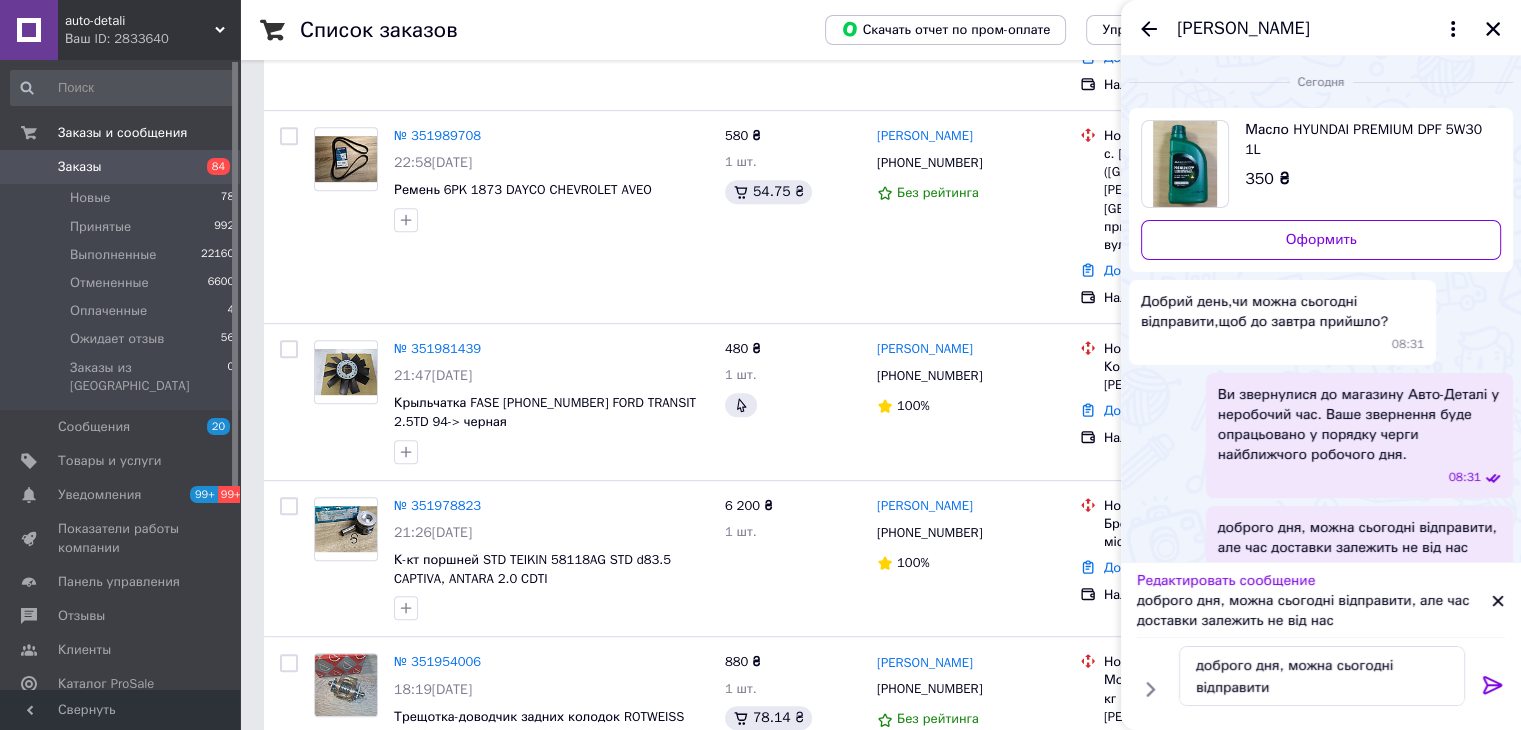 click 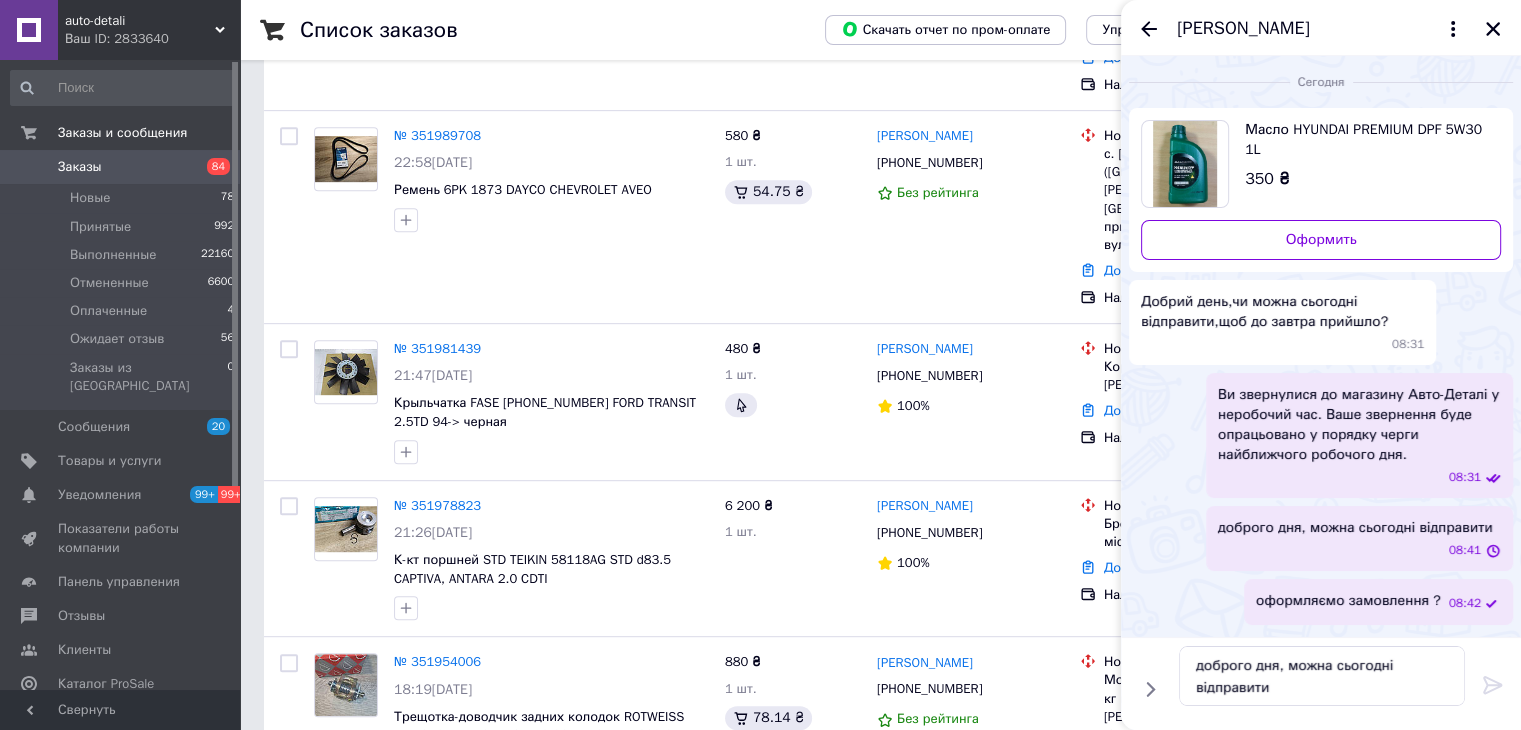 type 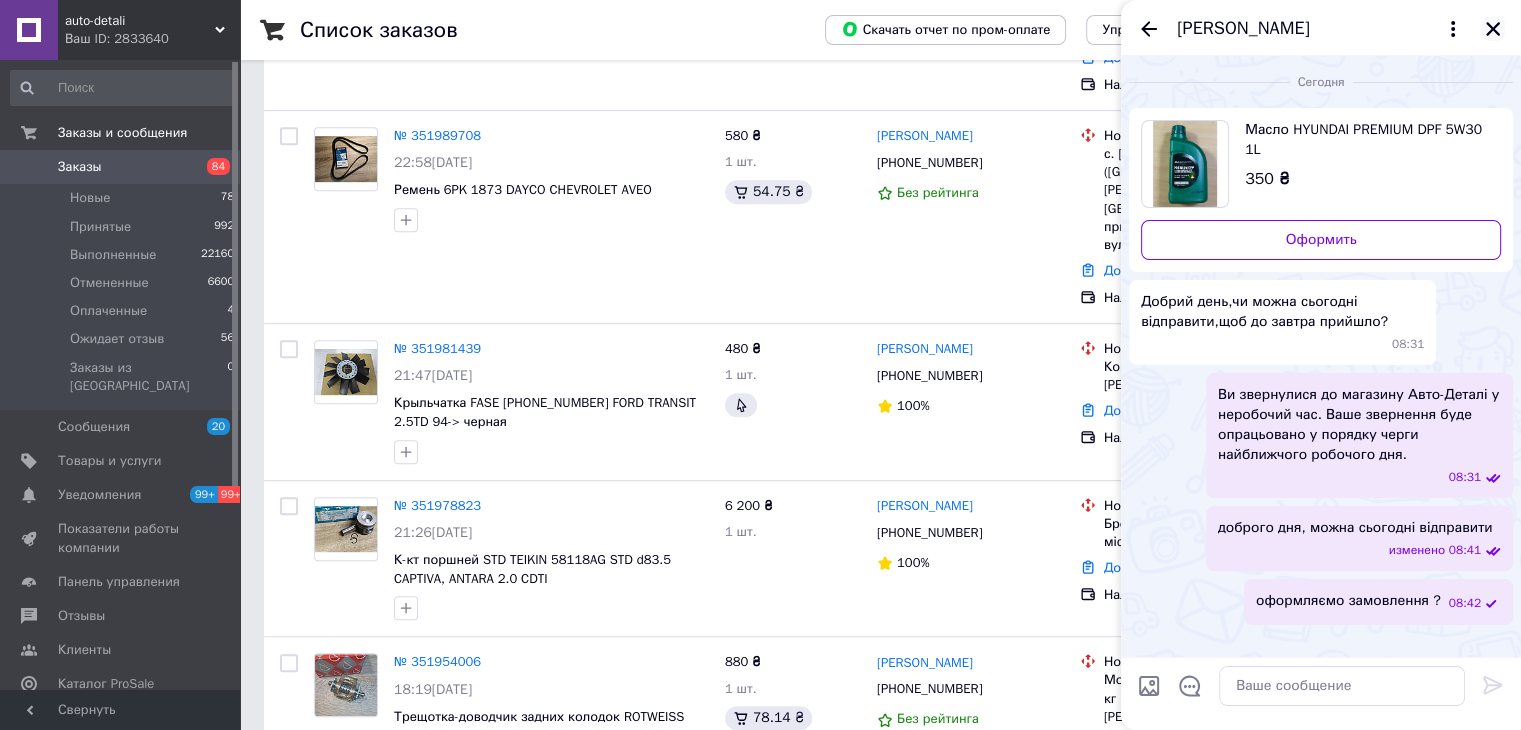 click 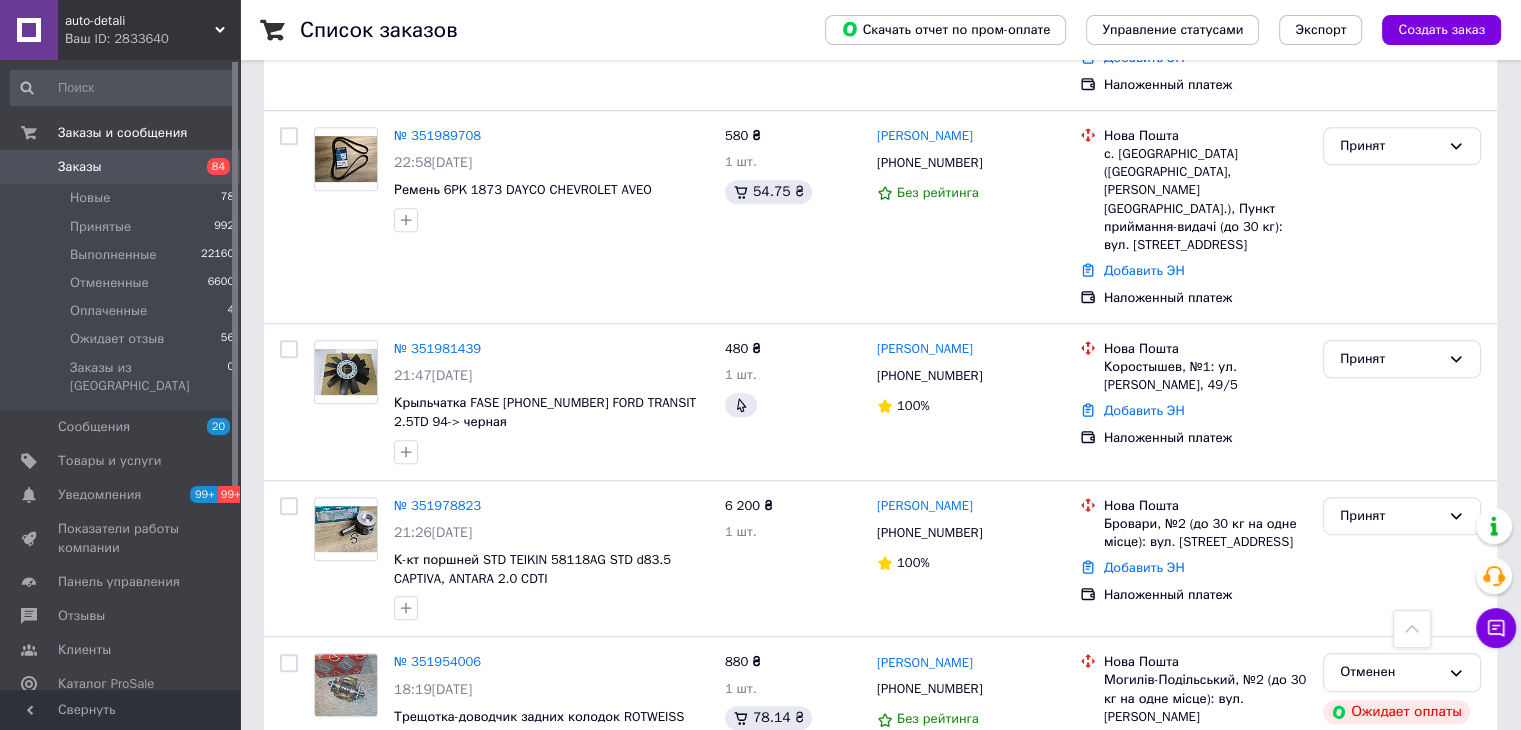 click on "Заказы" at bounding box center (121, 167) 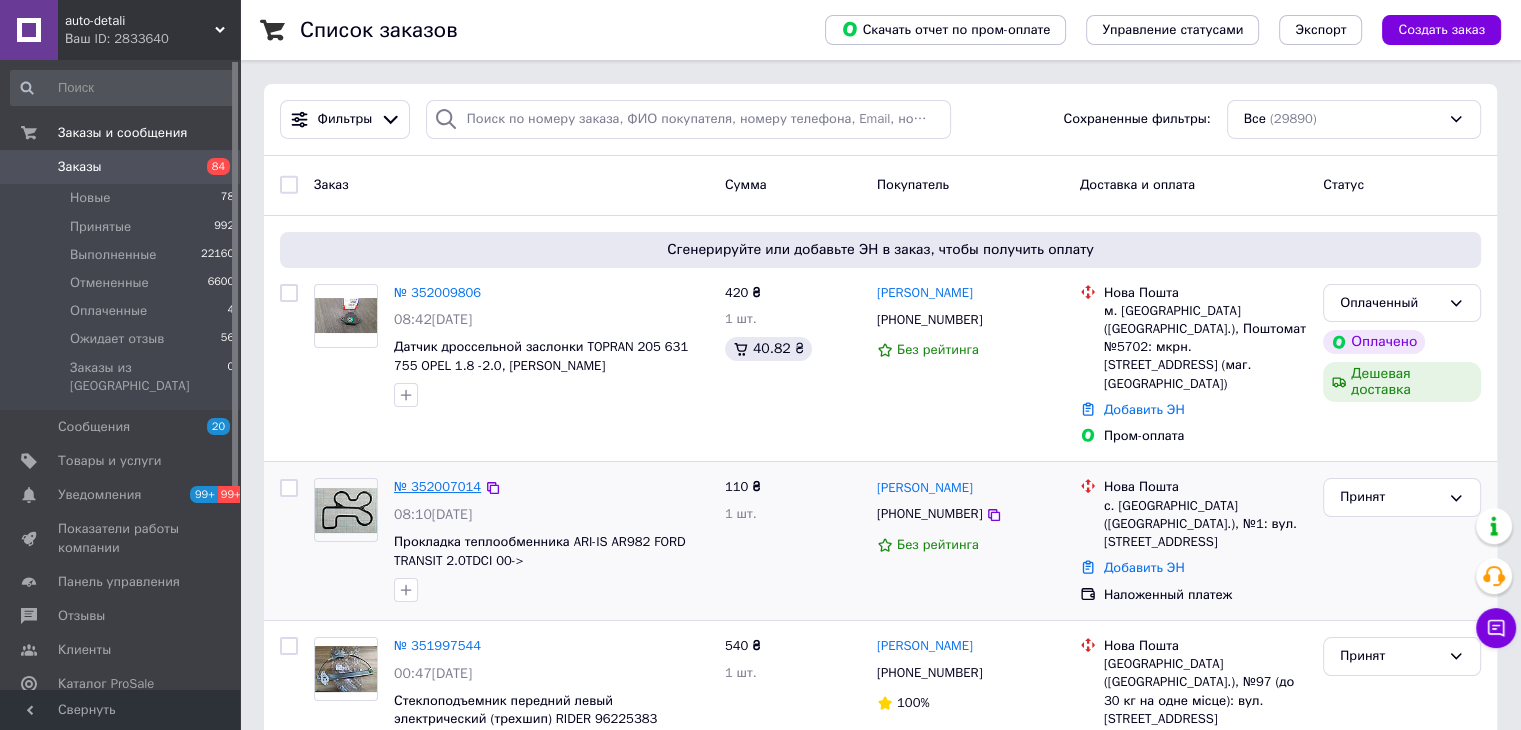 click on "№ 352007014" at bounding box center (437, 486) 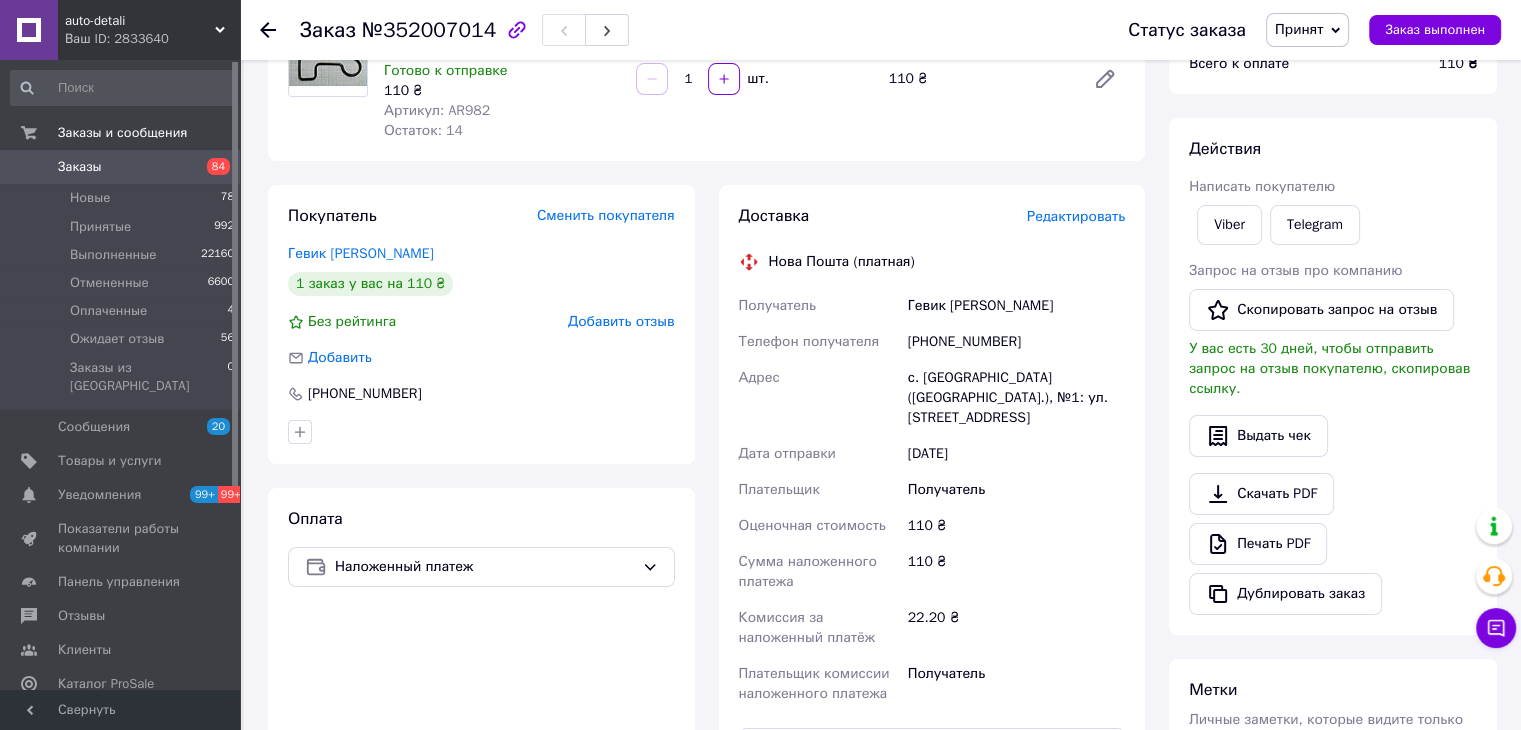 scroll, scrollTop: 100, scrollLeft: 0, axis: vertical 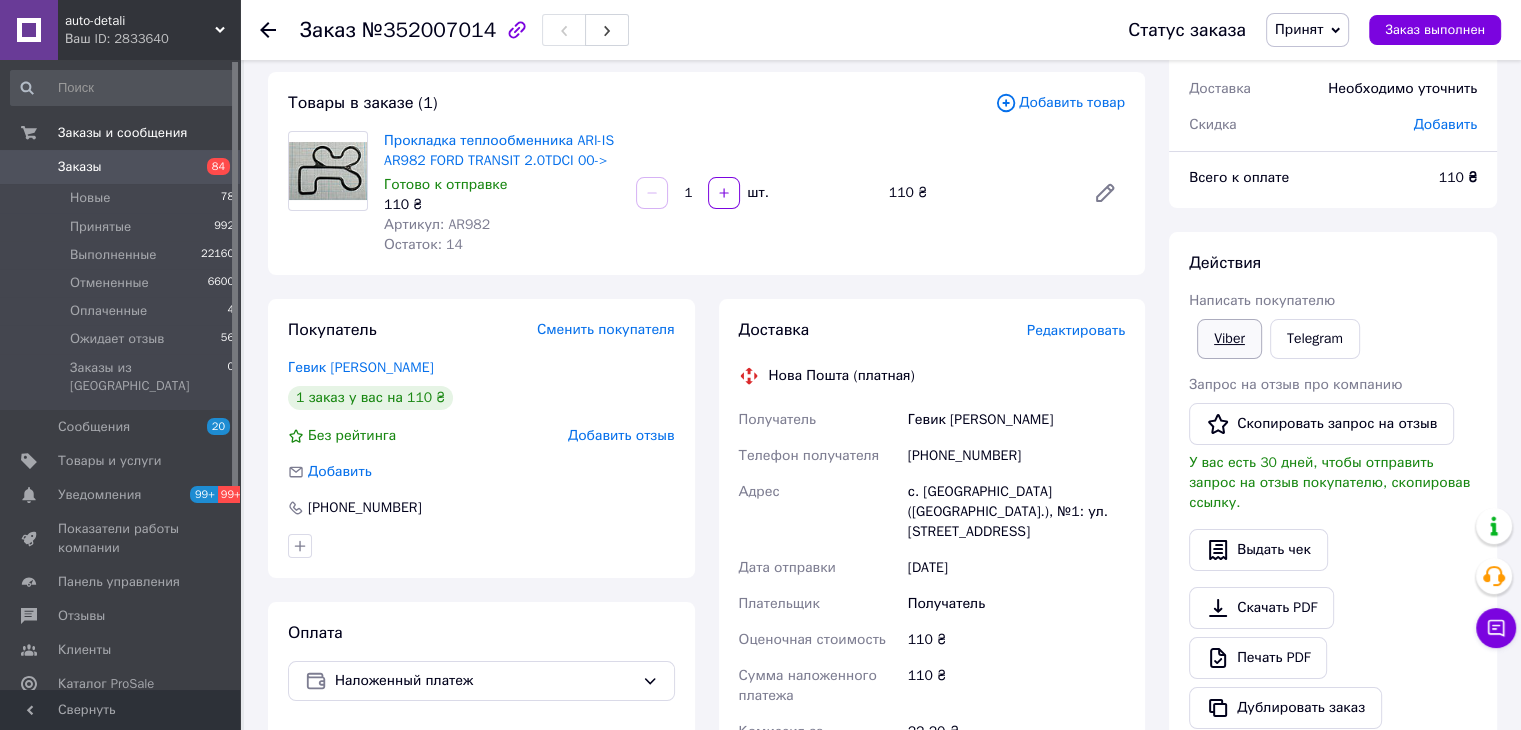 click on "Viber" at bounding box center [1229, 339] 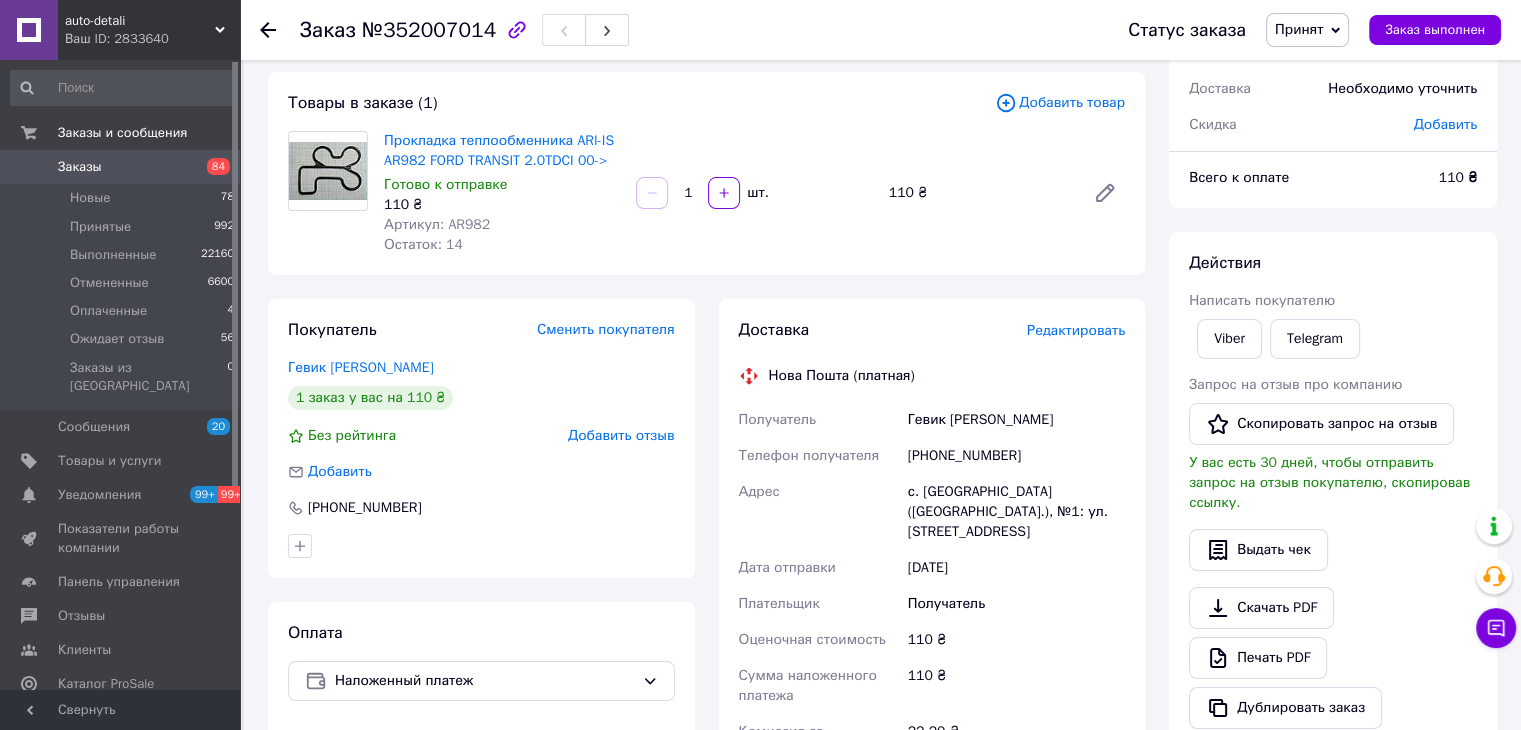click on "№352007014" at bounding box center [429, 30] 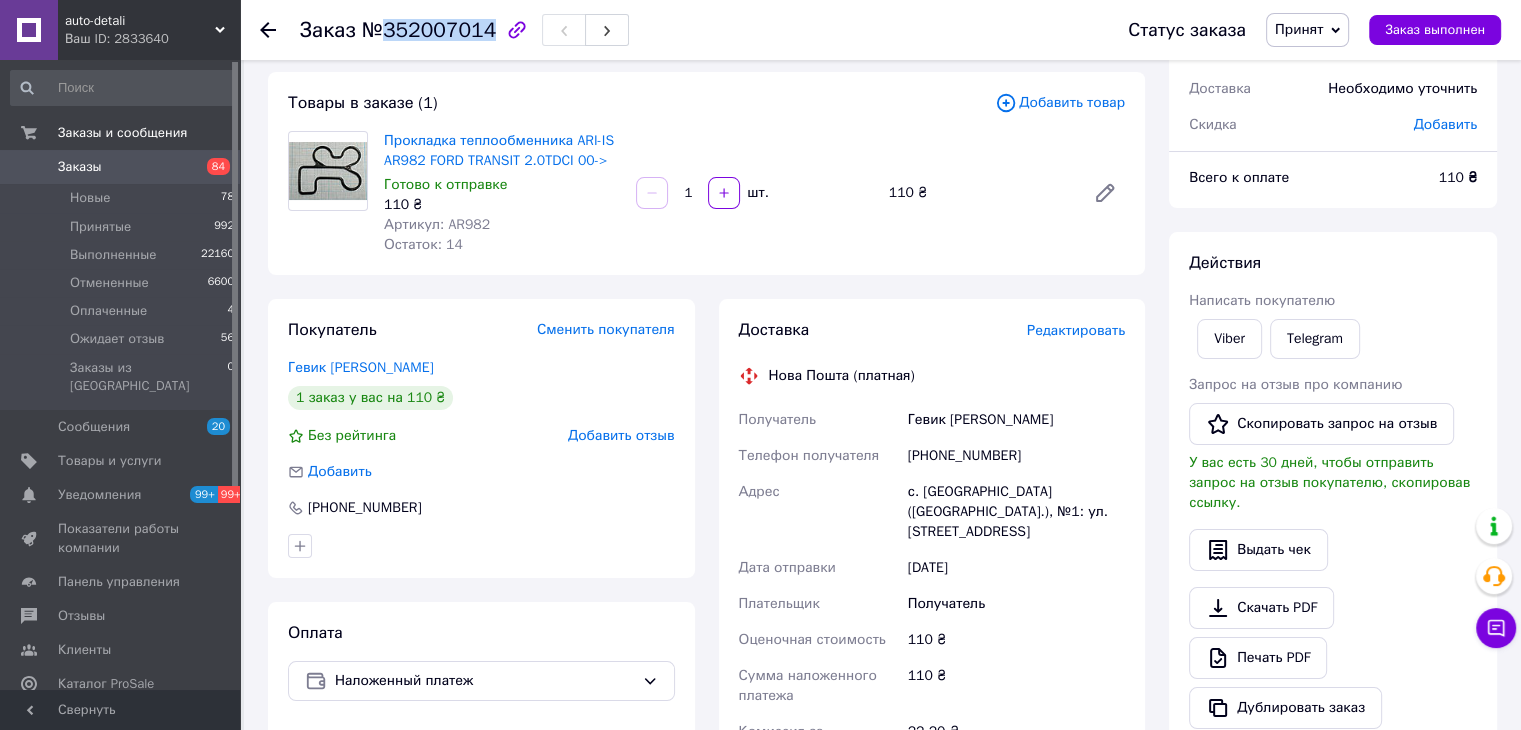 click on "№352007014" at bounding box center (429, 30) 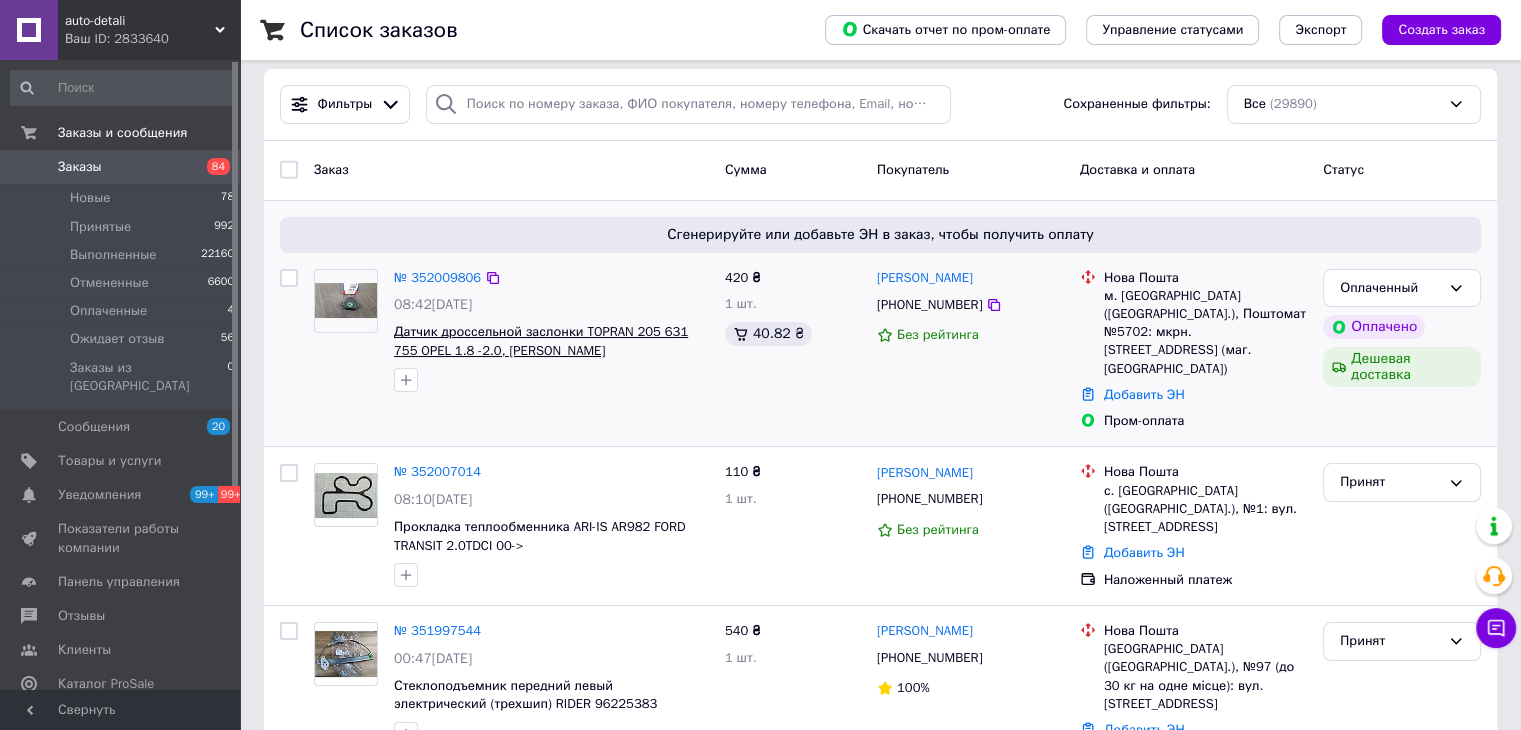 scroll, scrollTop: 200, scrollLeft: 0, axis: vertical 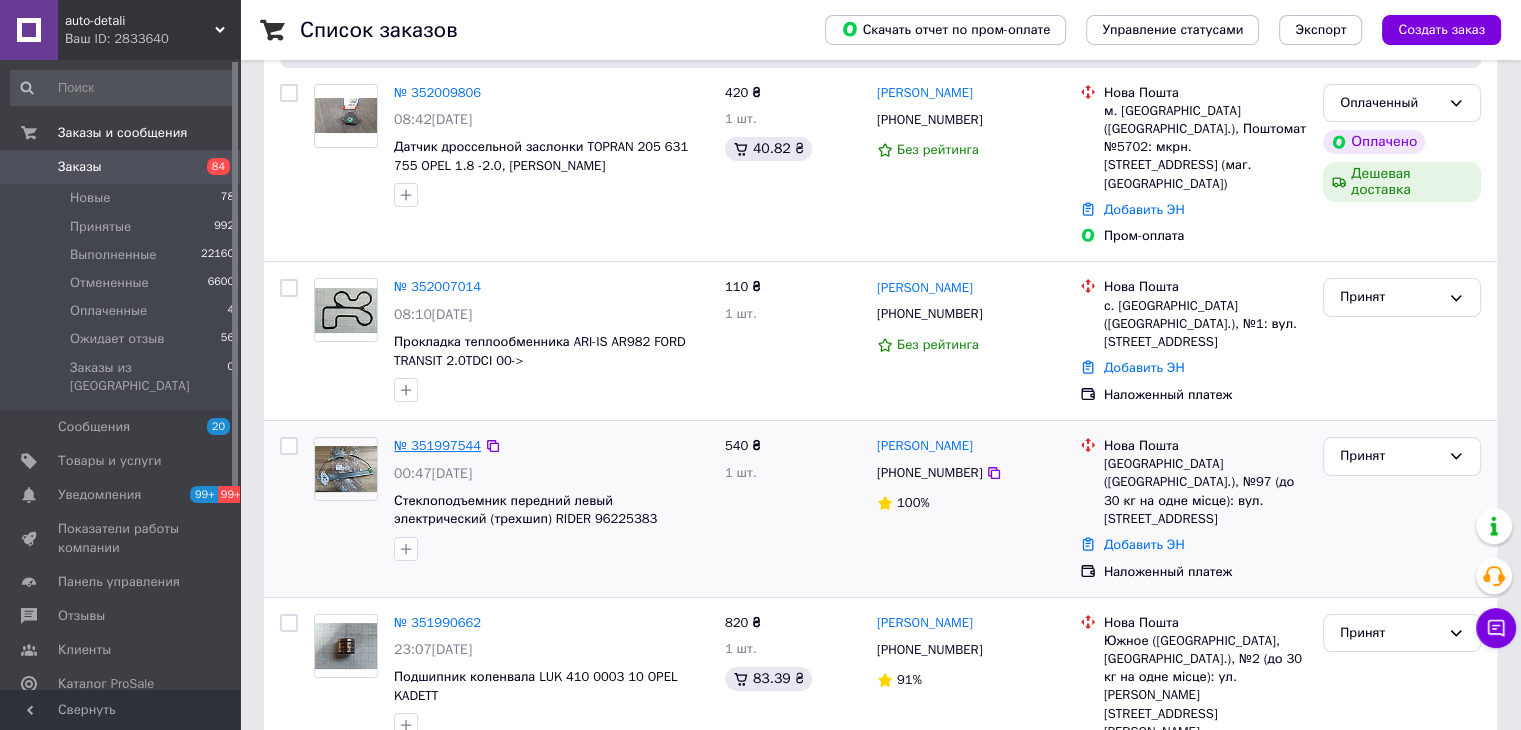 click on "№ 351997544" at bounding box center [437, 445] 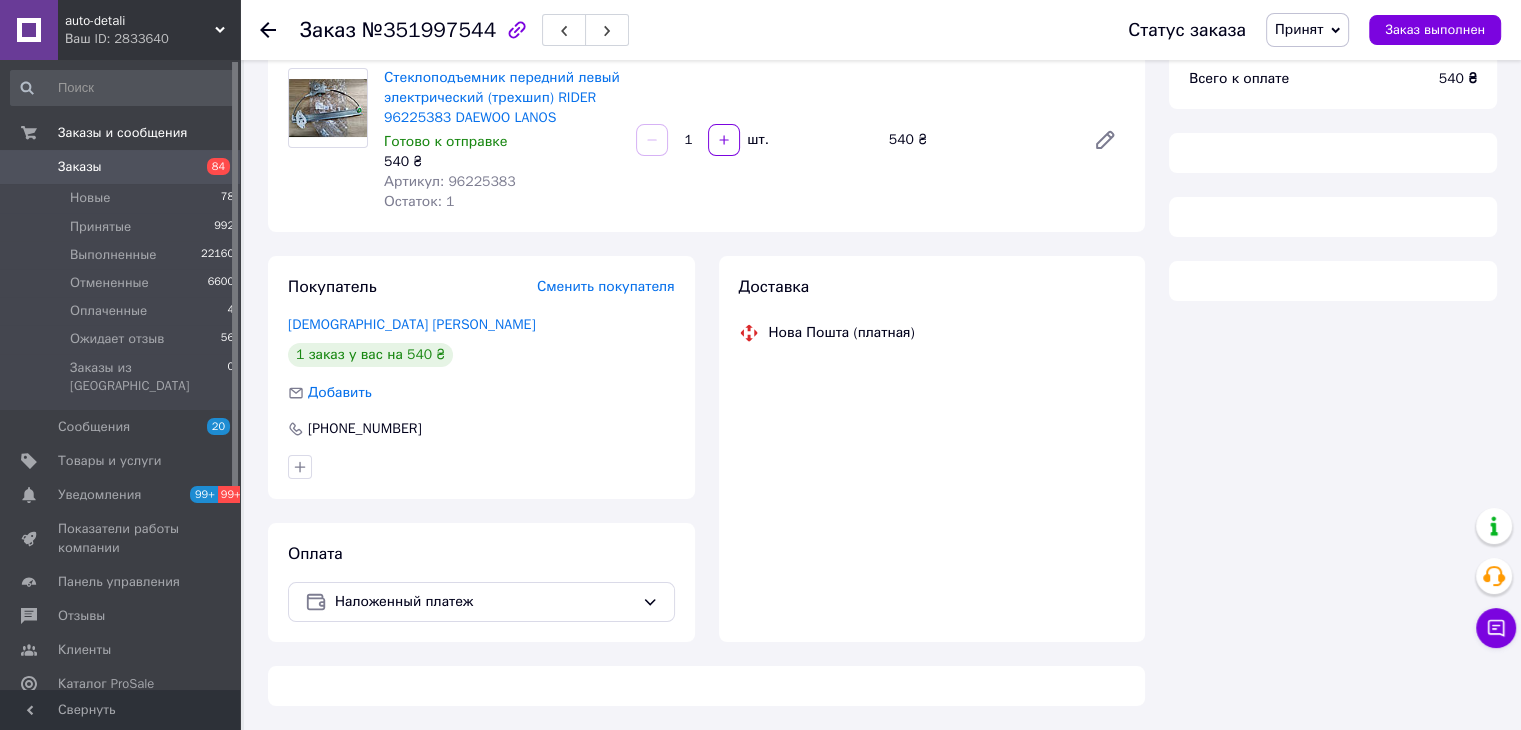 scroll, scrollTop: 200, scrollLeft: 0, axis: vertical 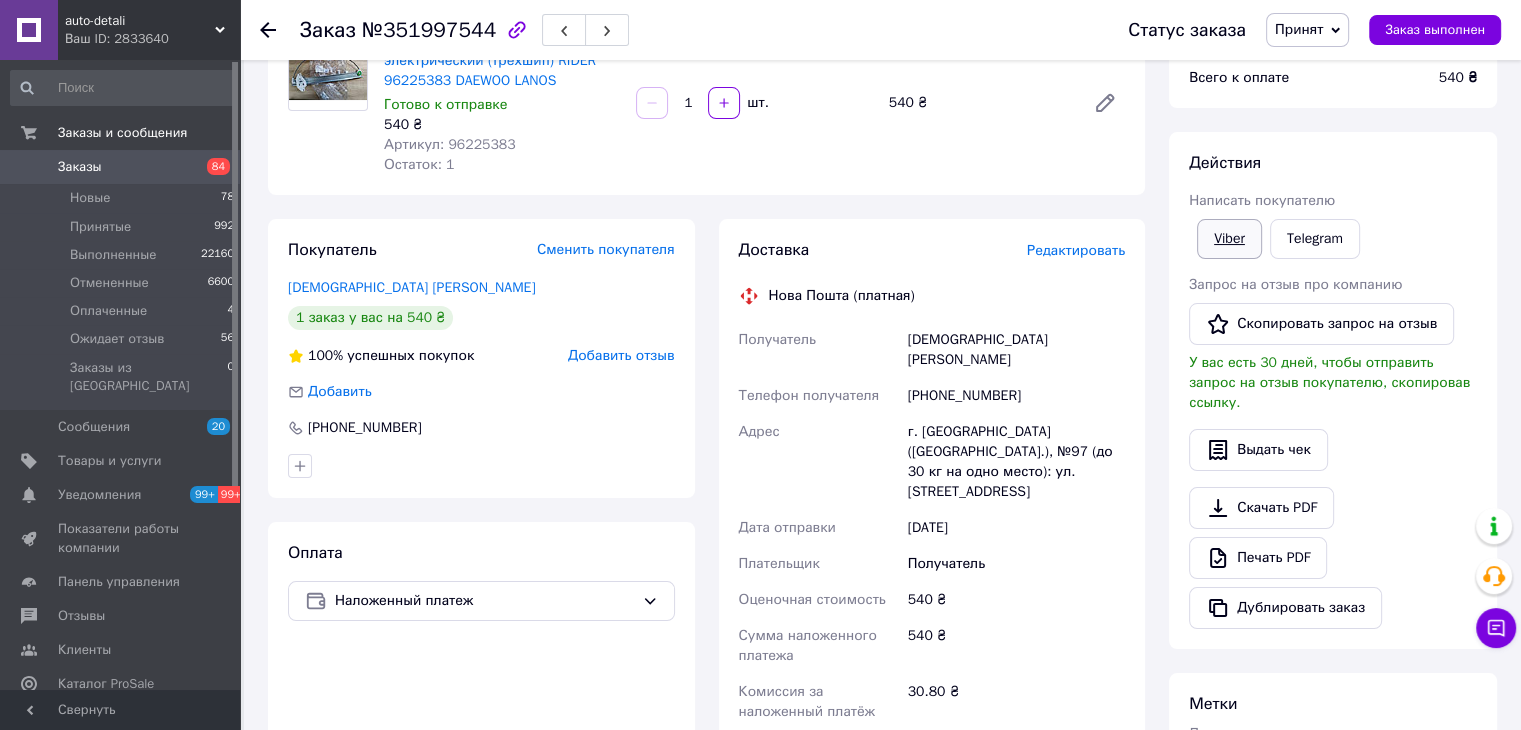 click on "Viber" at bounding box center [1229, 239] 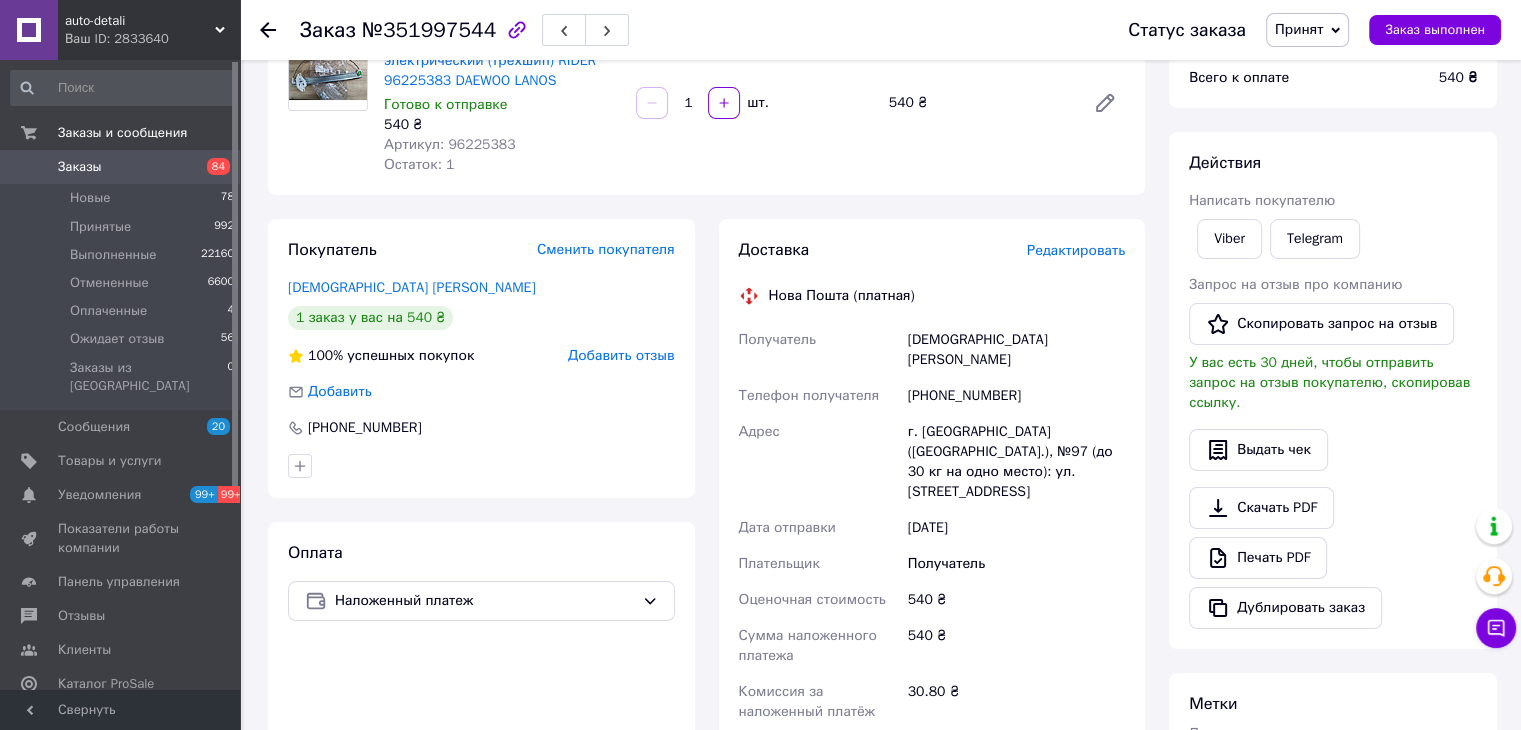 click on "№351997544" at bounding box center (429, 30) 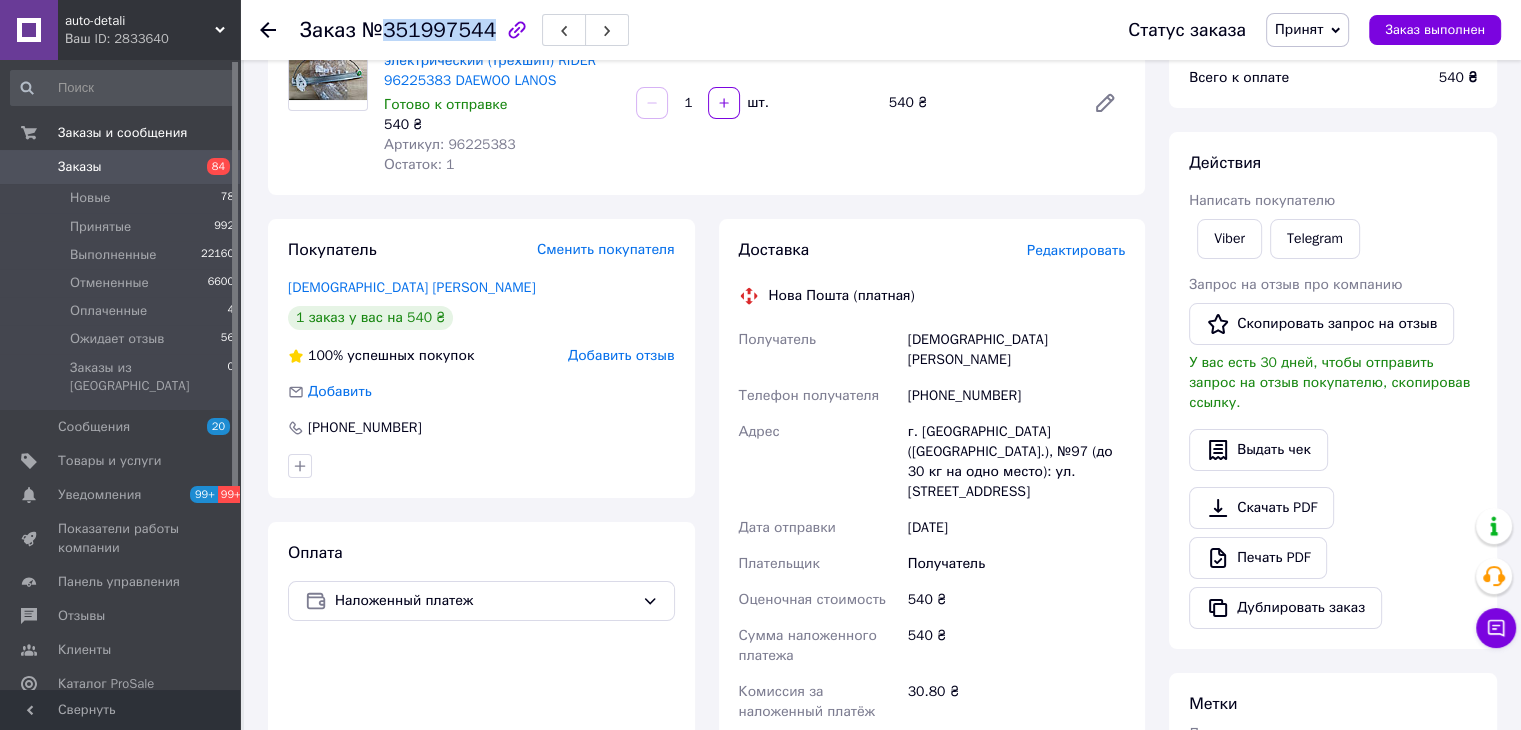 click on "№351997544" at bounding box center (429, 30) 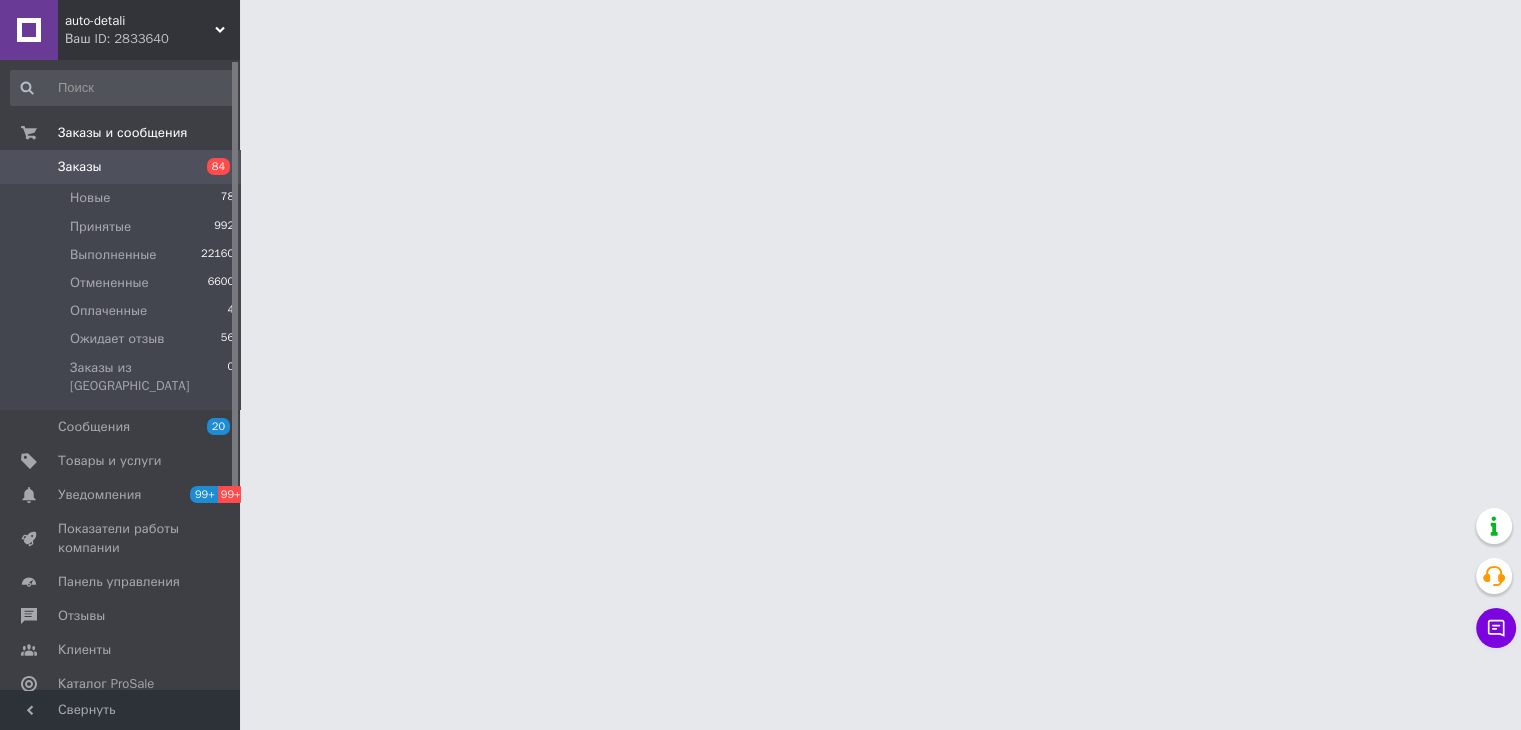 scroll, scrollTop: 0, scrollLeft: 0, axis: both 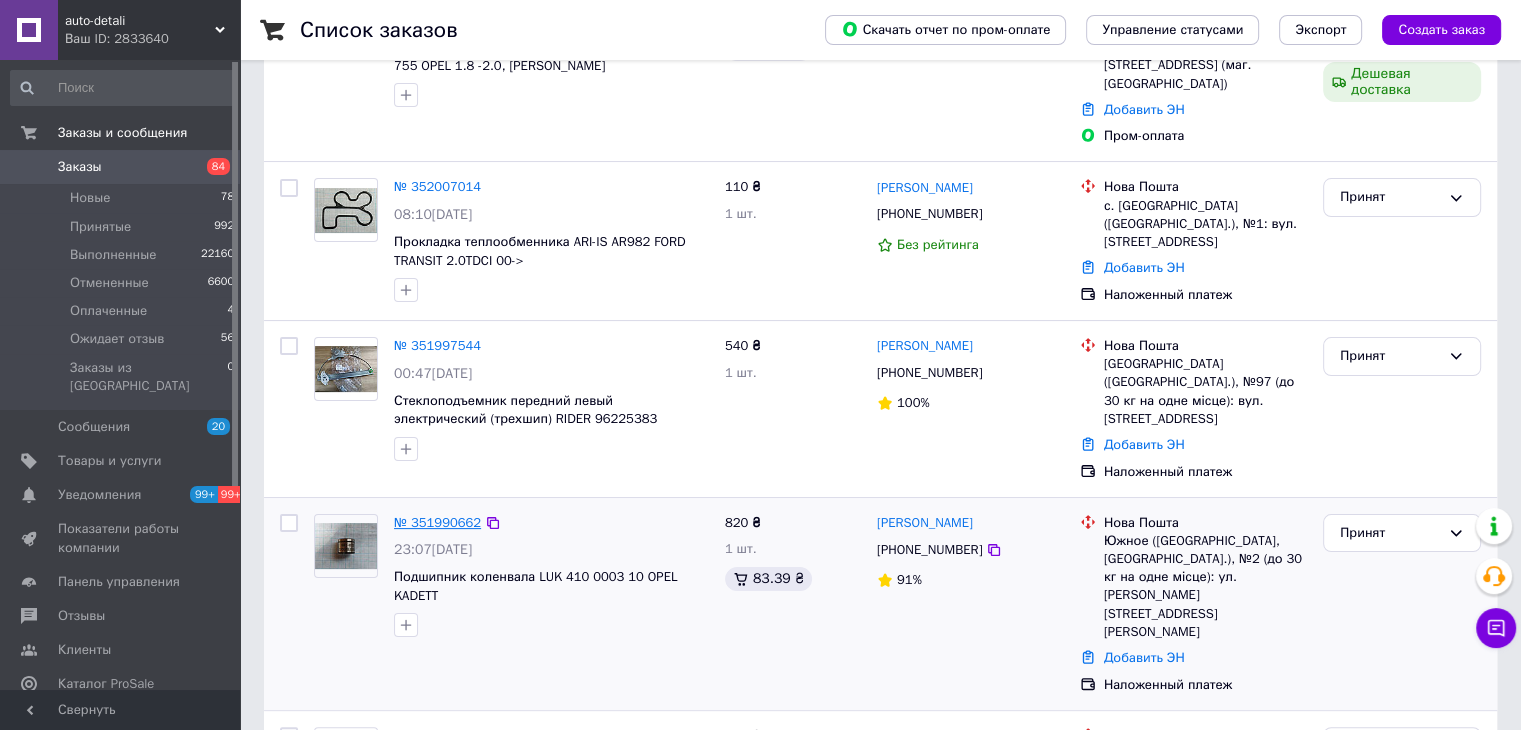click on "№ 351990662" at bounding box center (437, 522) 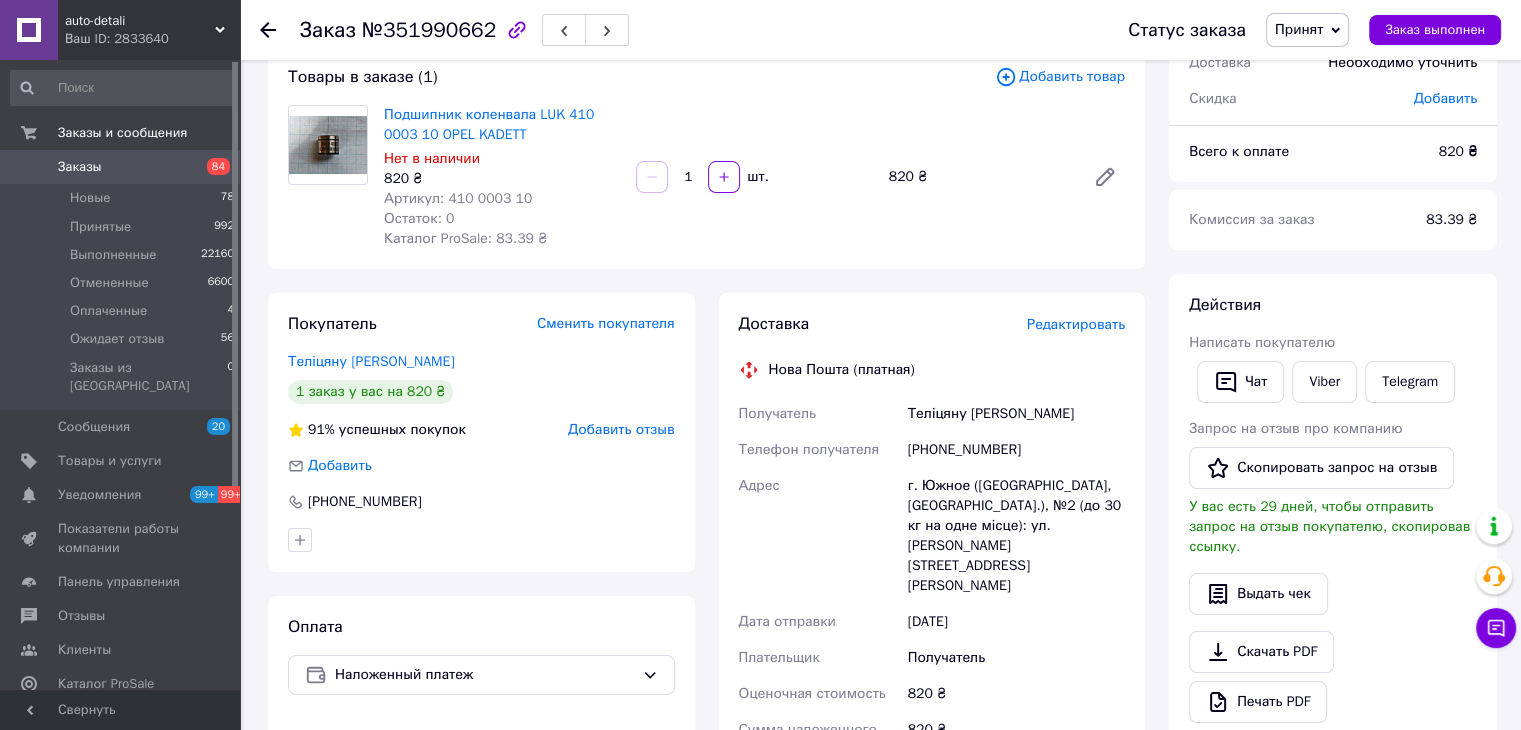 scroll, scrollTop: 200, scrollLeft: 0, axis: vertical 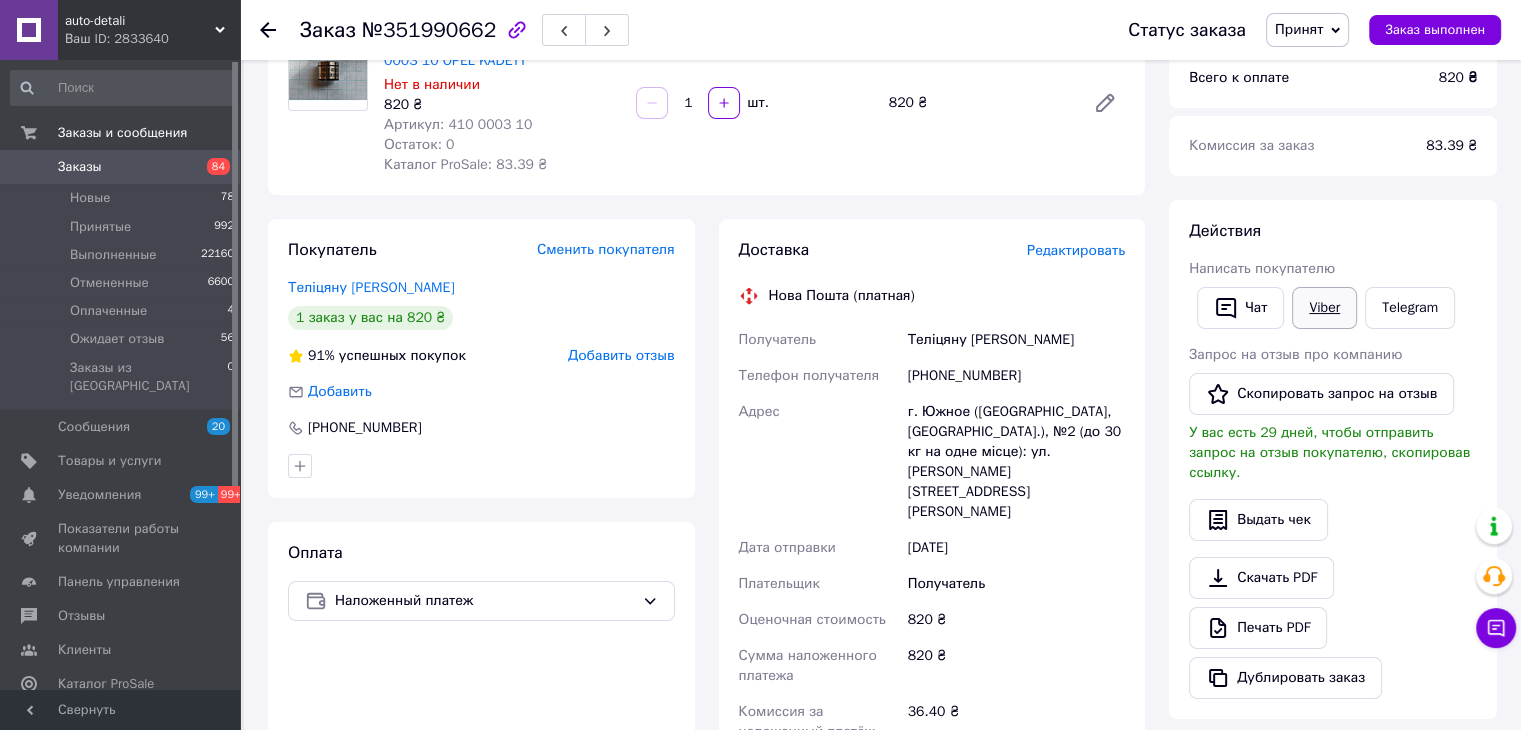 click on "Viber" at bounding box center (1324, 308) 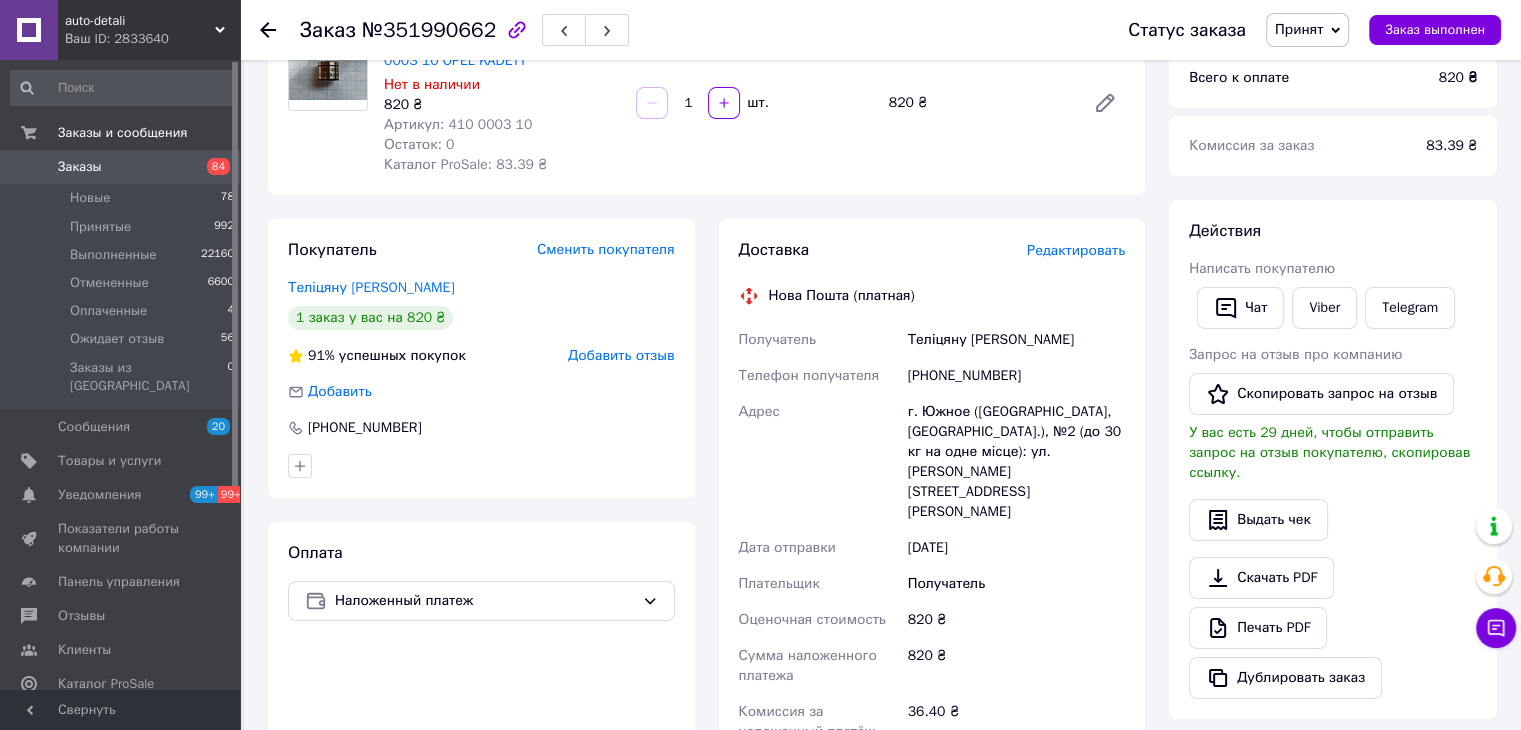 click on "№351990662" at bounding box center (429, 30) 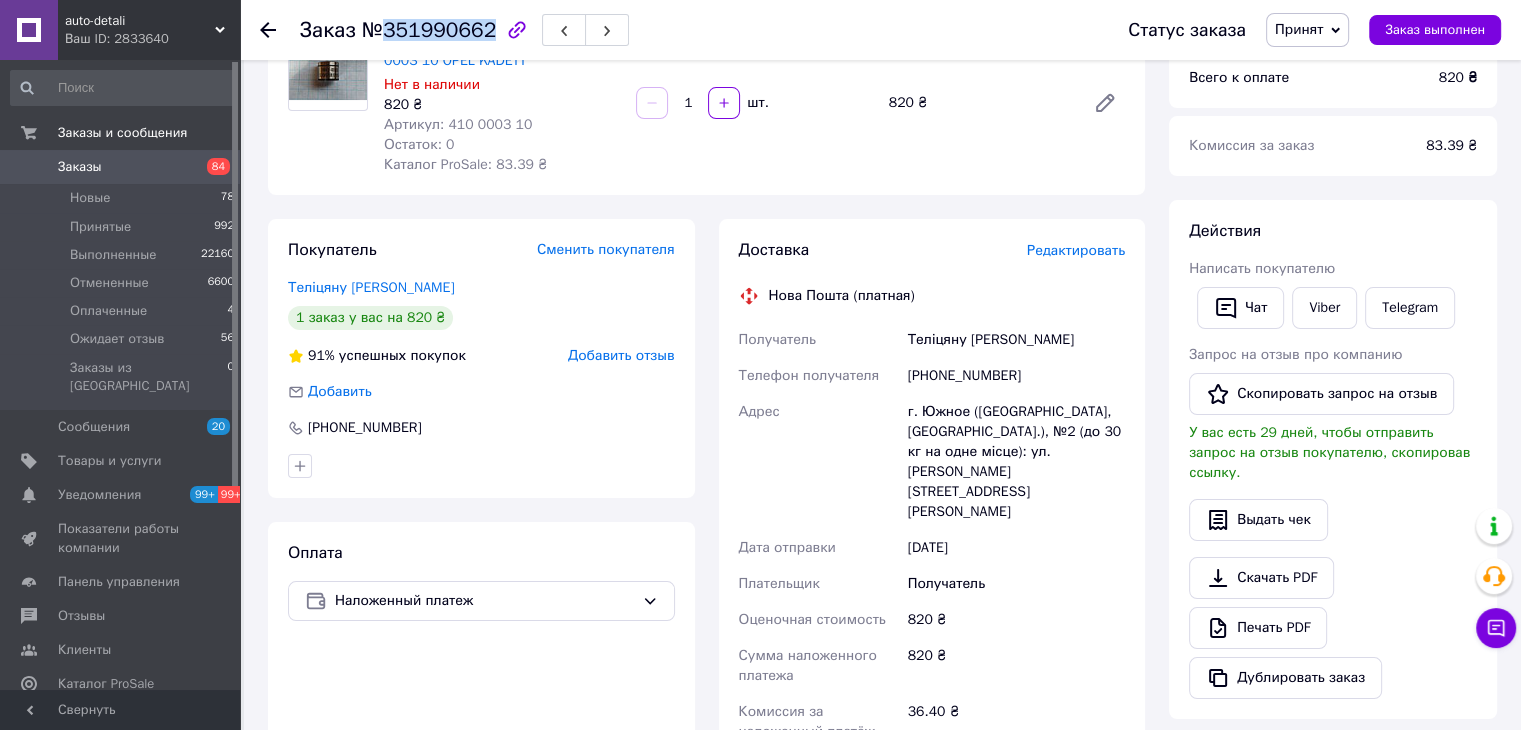 click on "№351990662" at bounding box center (429, 30) 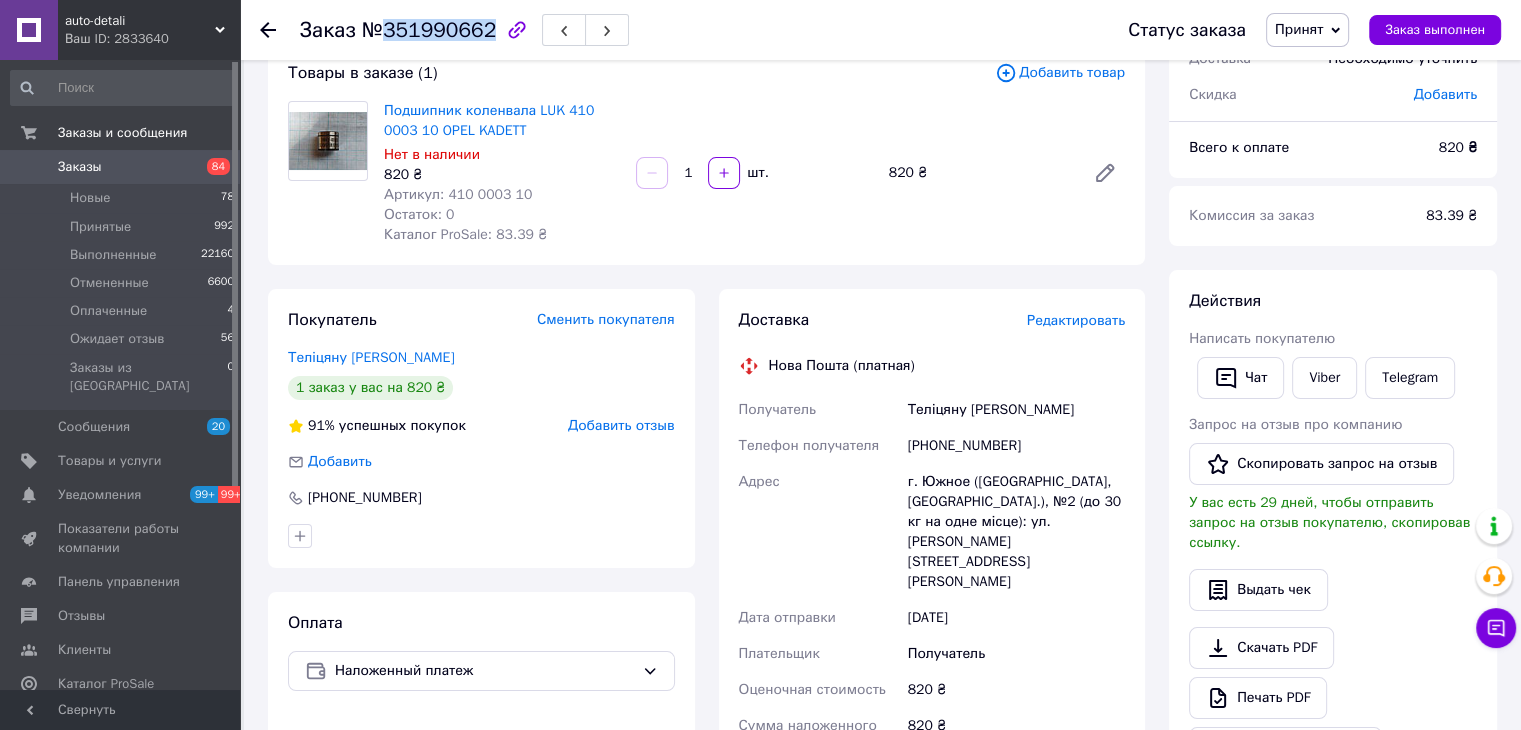scroll, scrollTop: 100, scrollLeft: 0, axis: vertical 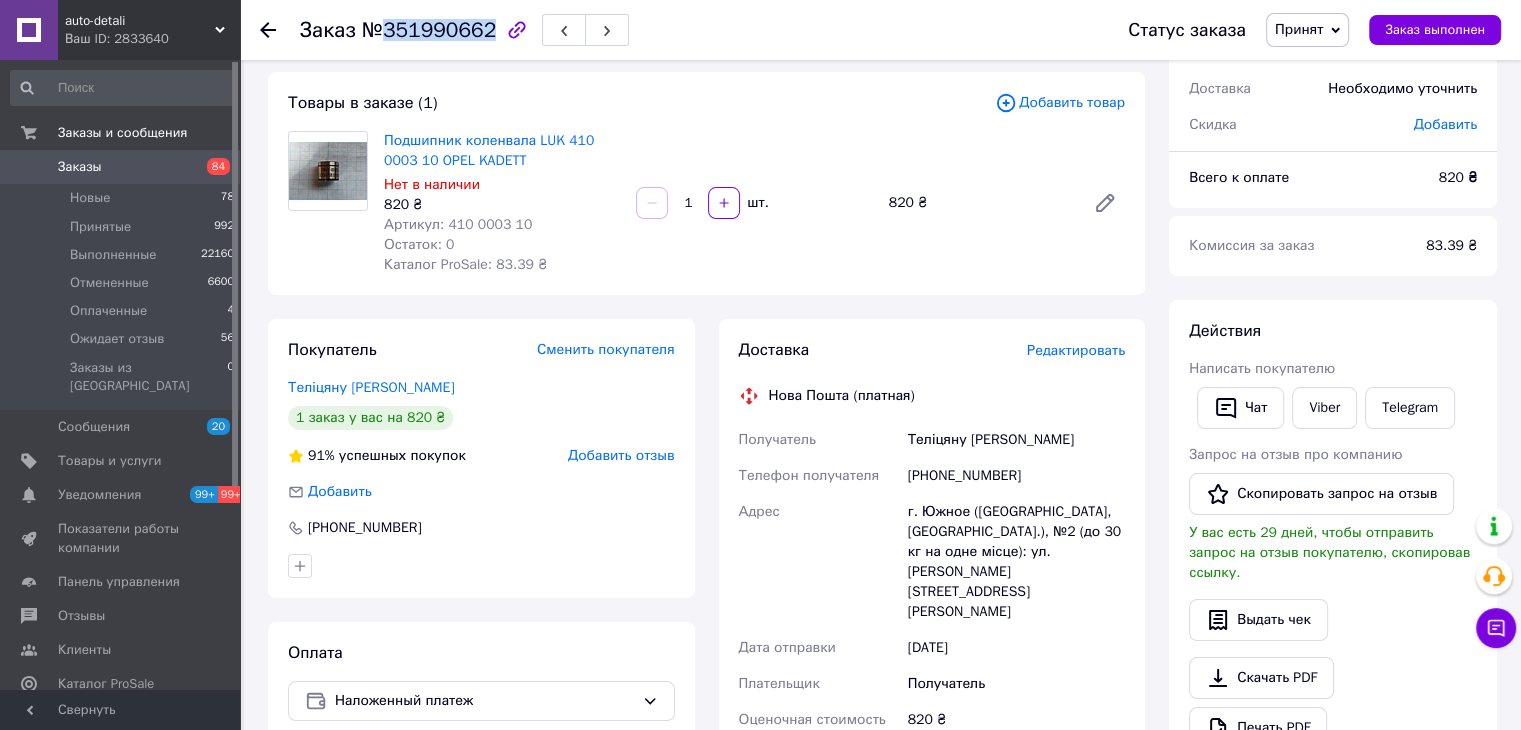 click on "Заказы" at bounding box center [121, 167] 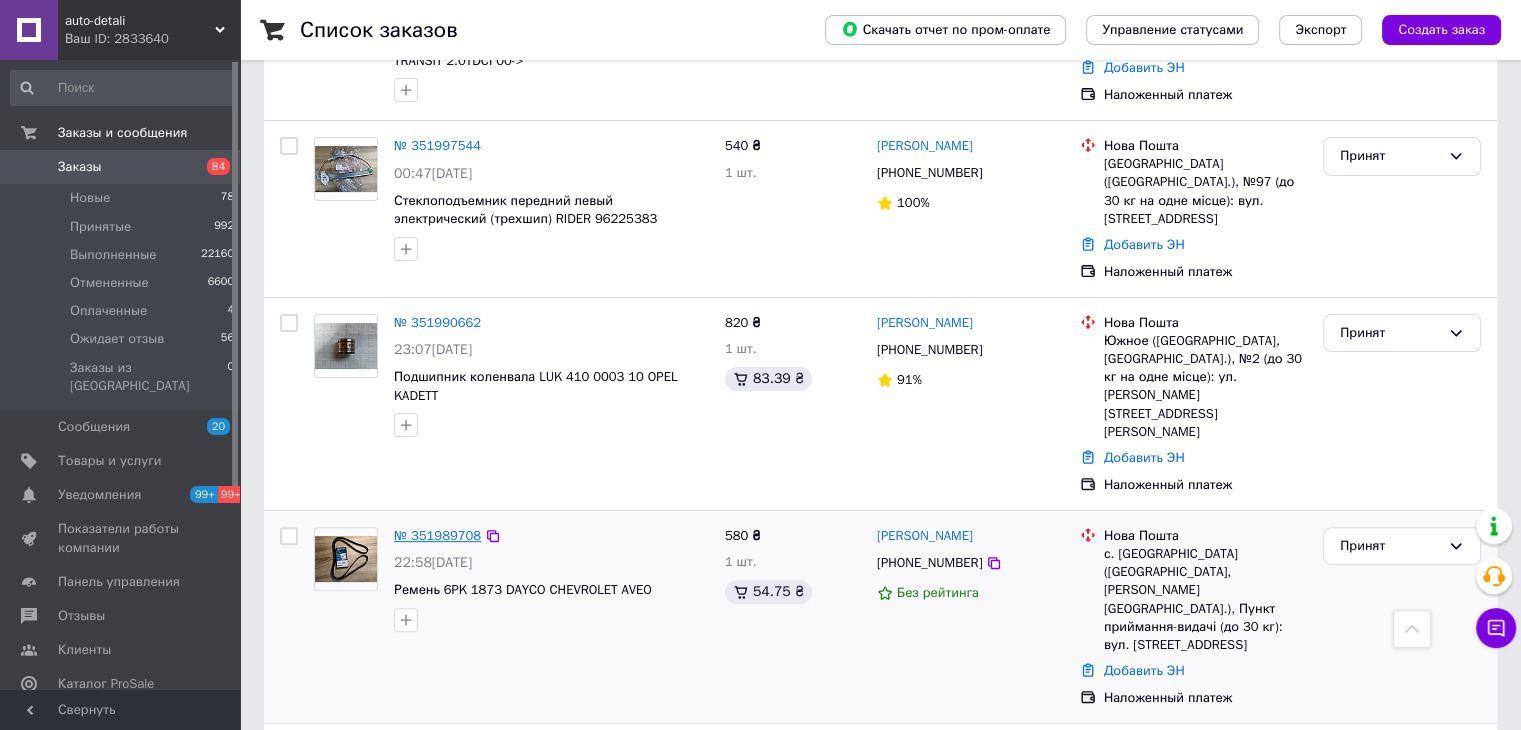 click on "№ 351989708" at bounding box center [437, 535] 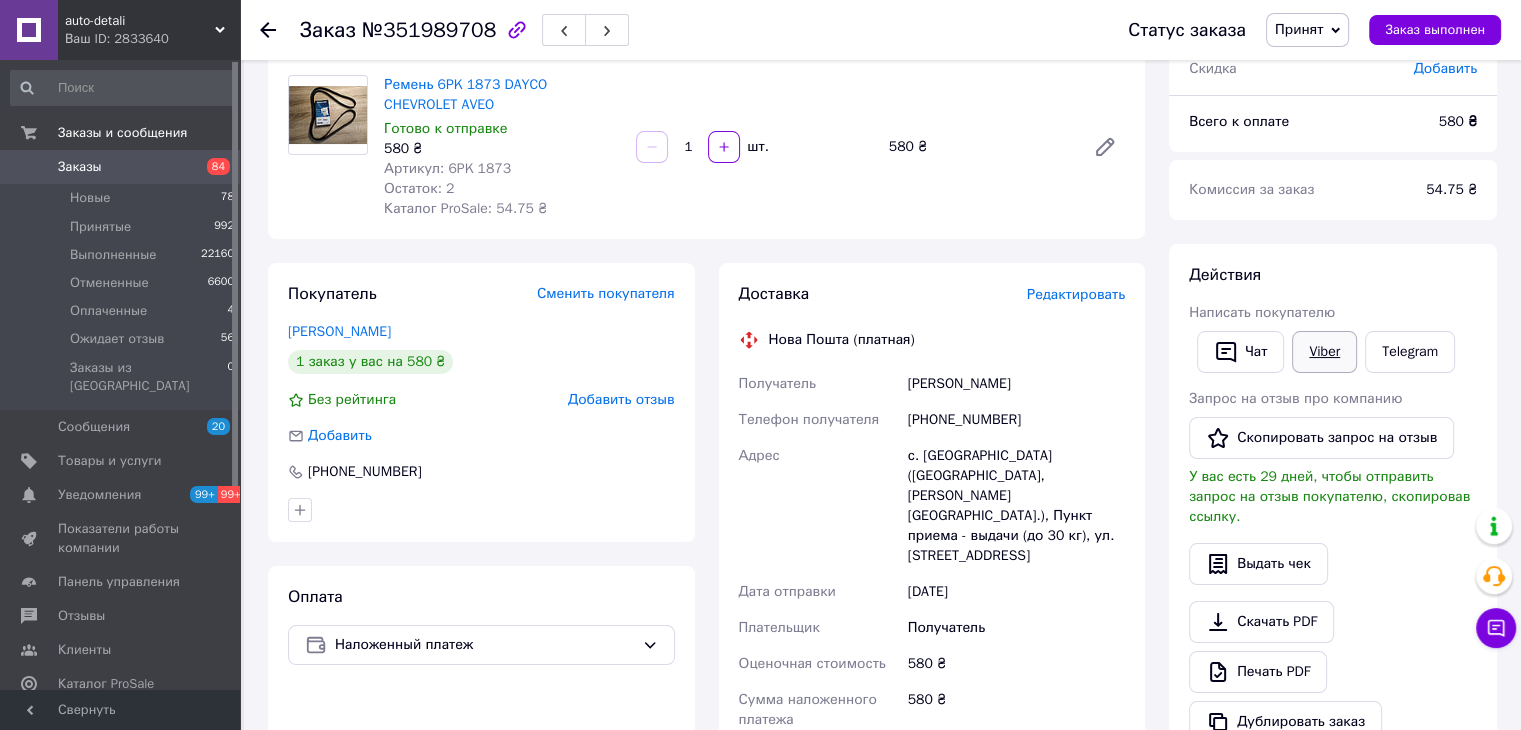 scroll, scrollTop: 300, scrollLeft: 0, axis: vertical 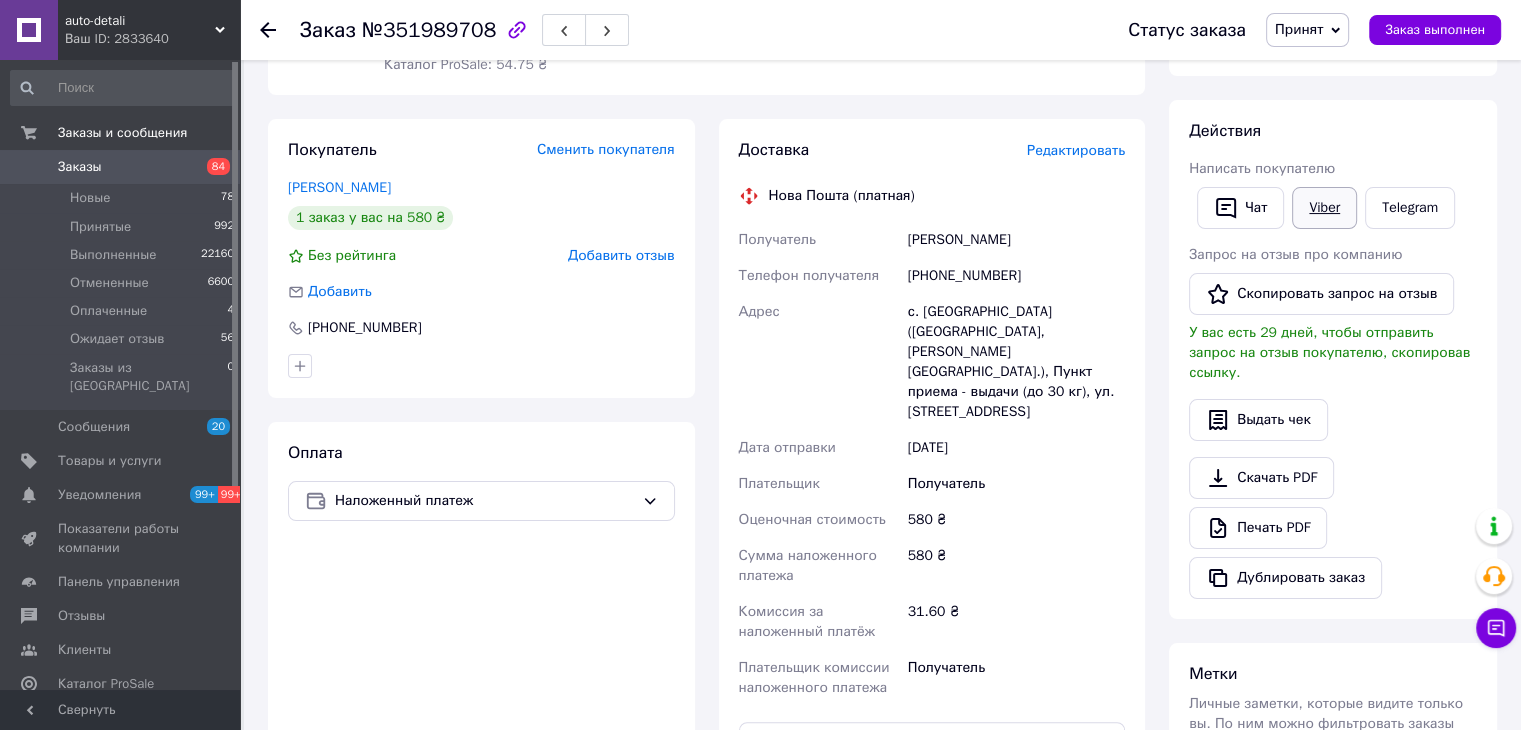 click on "Viber" at bounding box center (1324, 208) 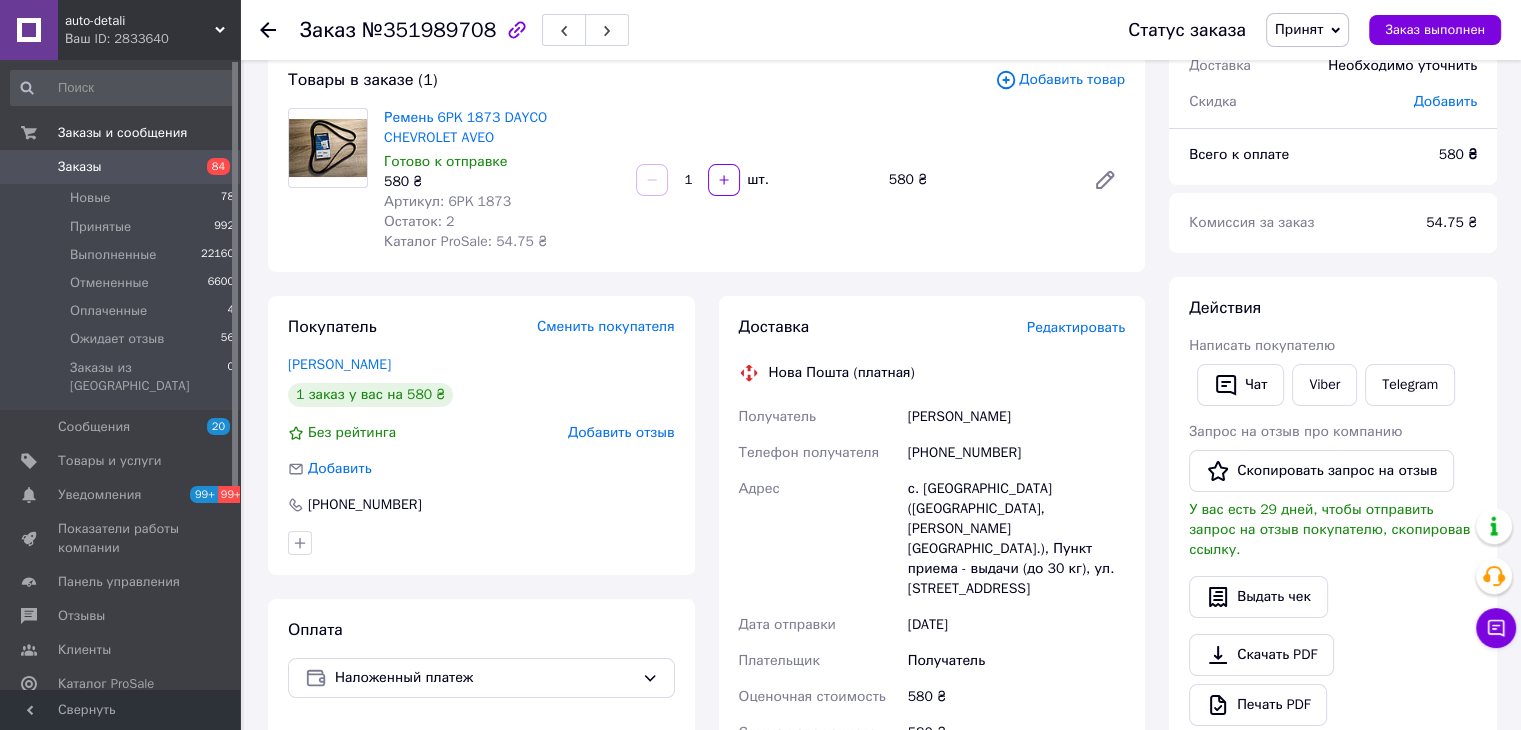 scroll, scrollTop: 0, scrollLeft: 0, axis: both 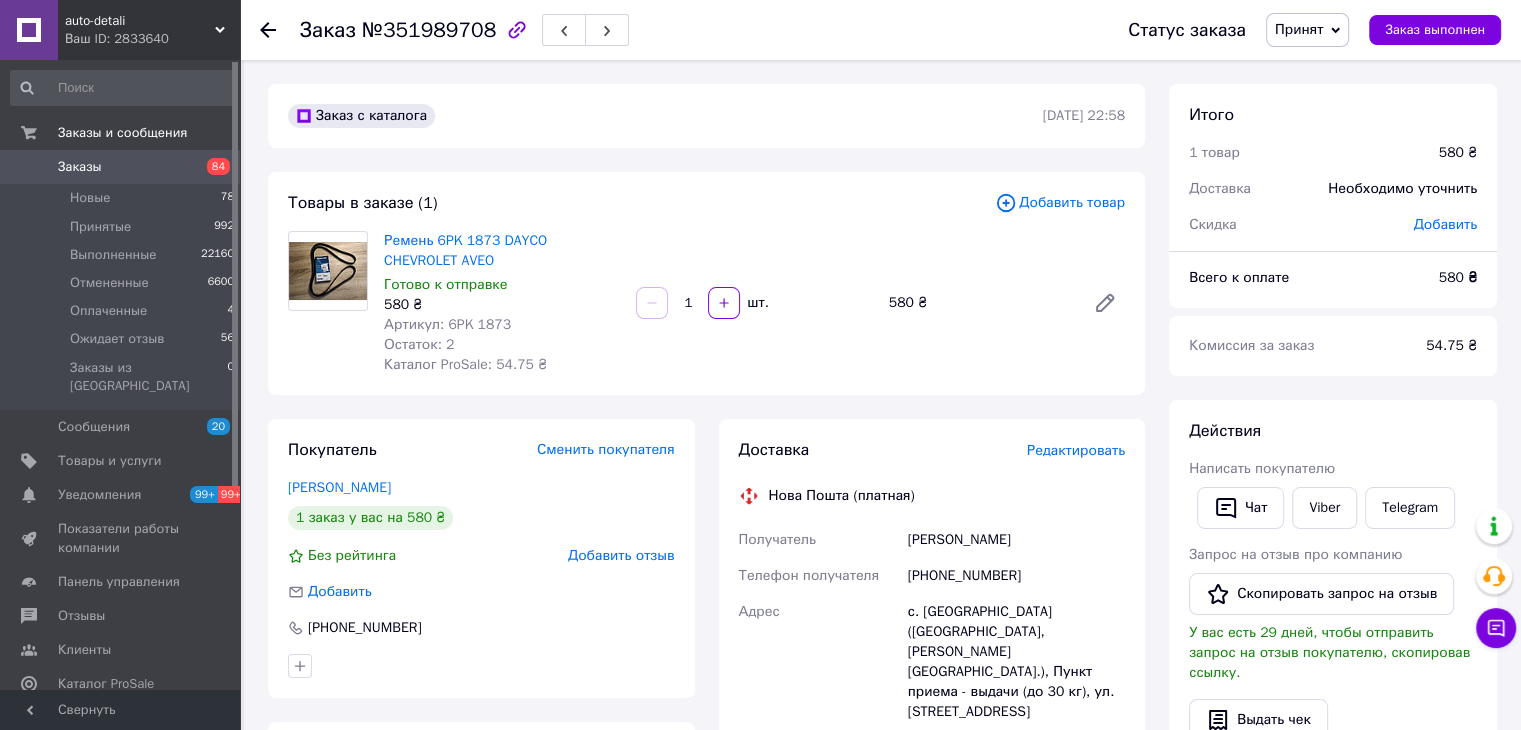 click on "№351989708" at bounding box center (429, 30) 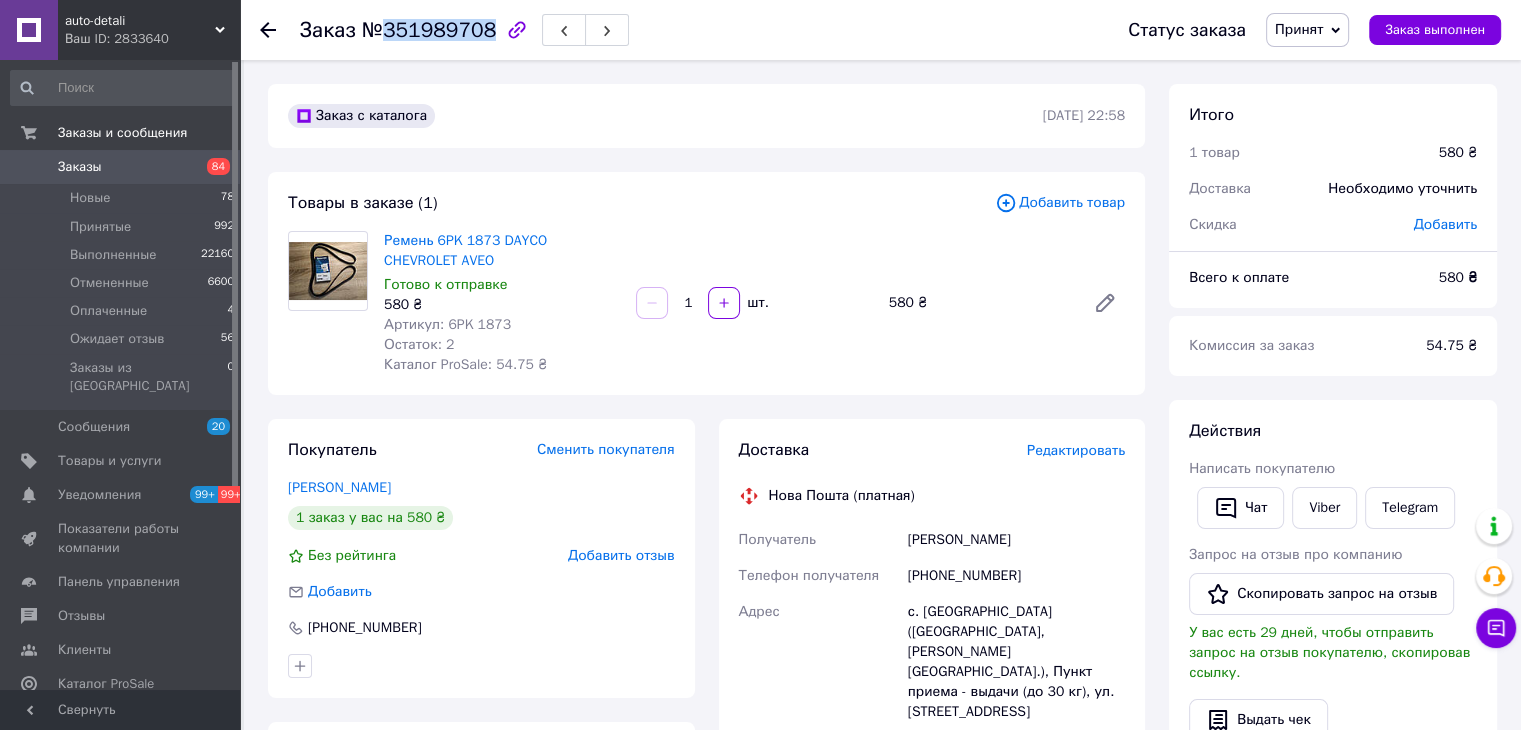 click on "№351989708" at bounding box center [429, 30] 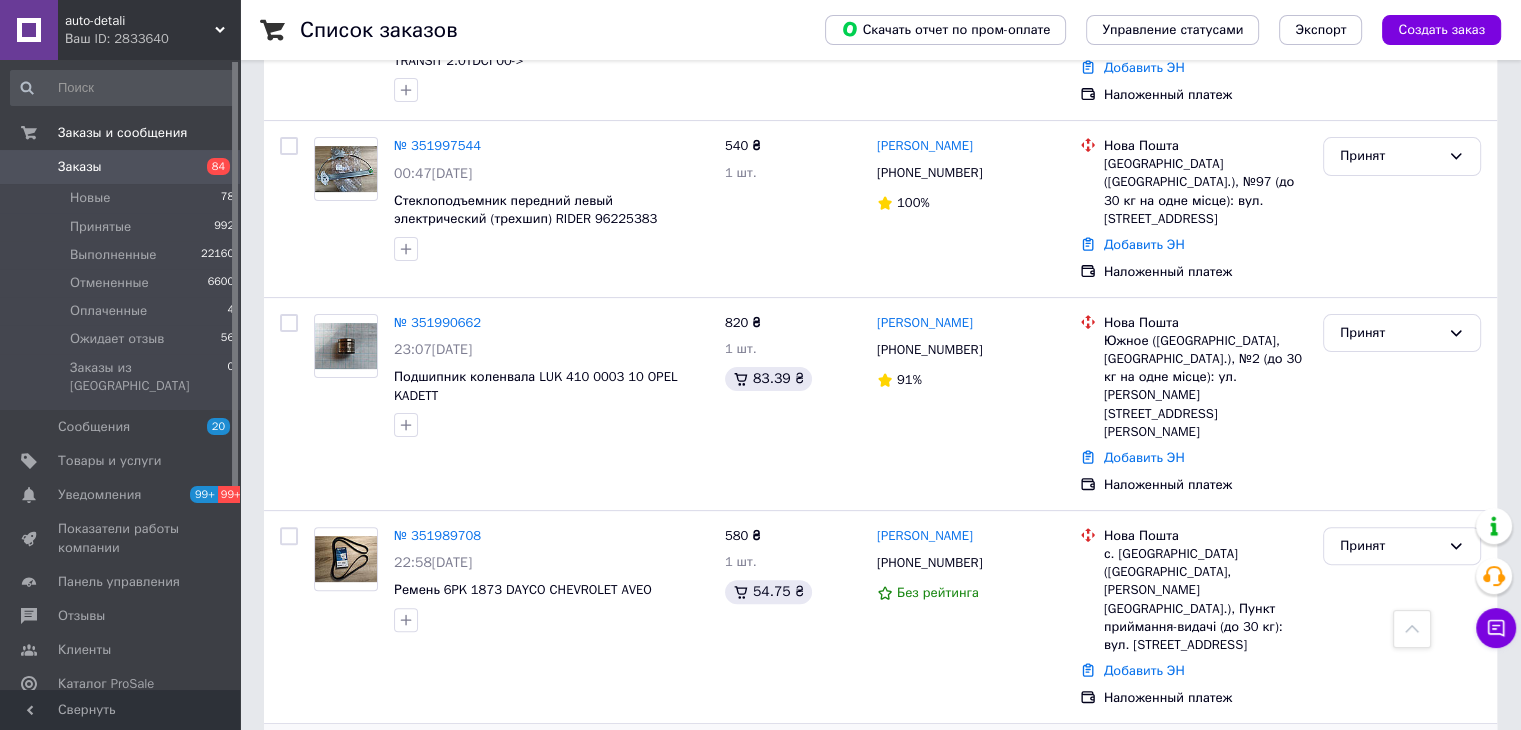 scroll, scrollTop: 600, scrollLeft: 0, axis: vertical 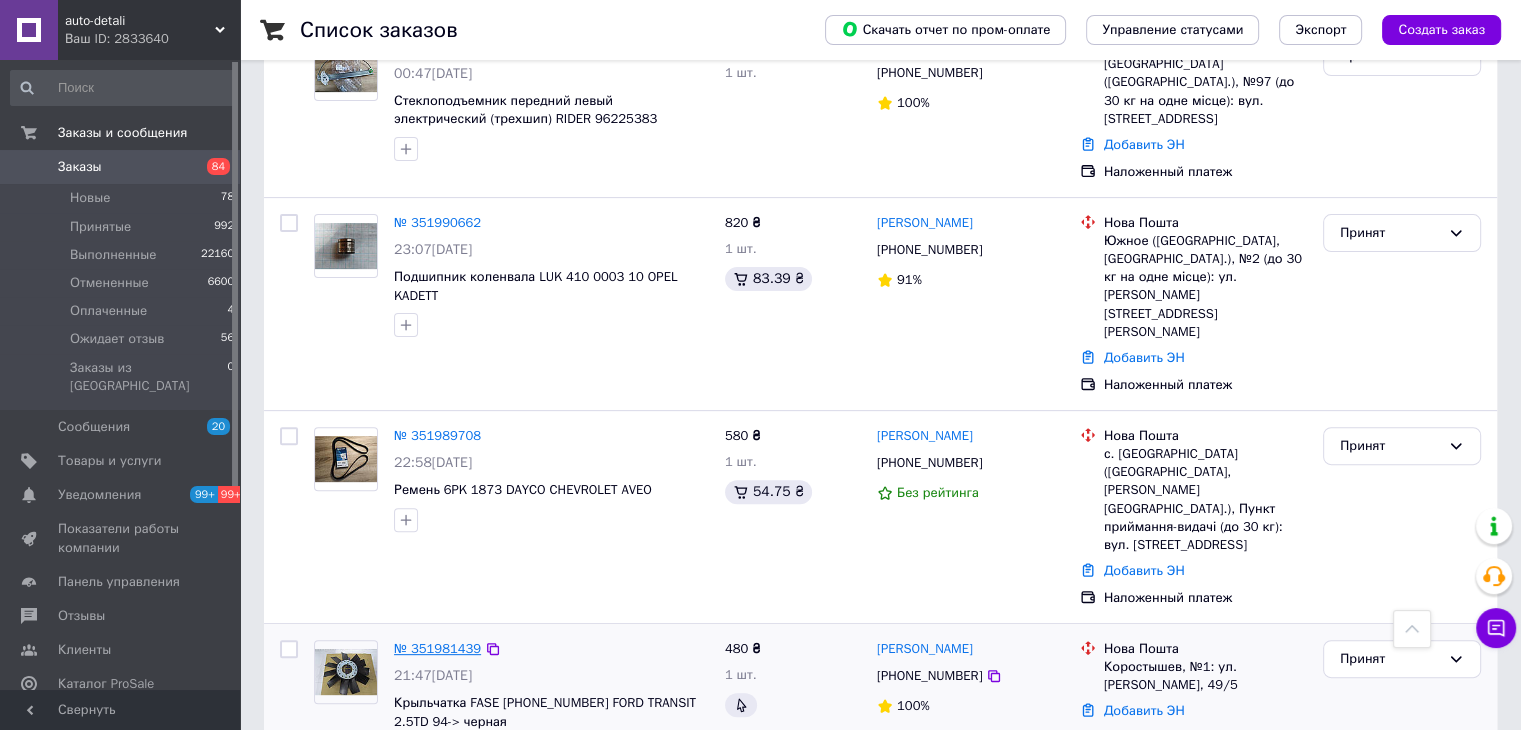 click on "№ 351981439" at bounding box center (437, 648) 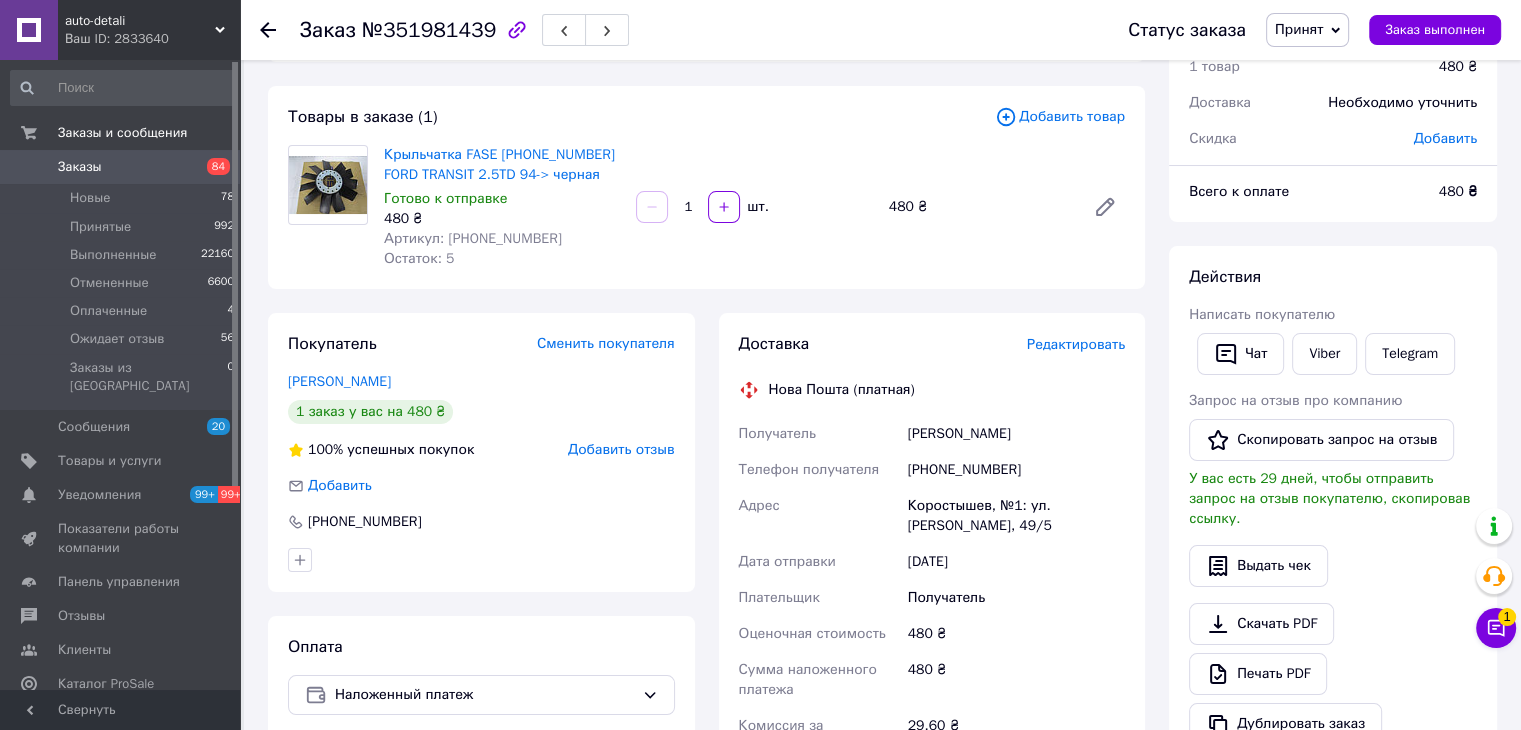 scroll, scrollTop: 0, scrollLeft: 0, axis: both 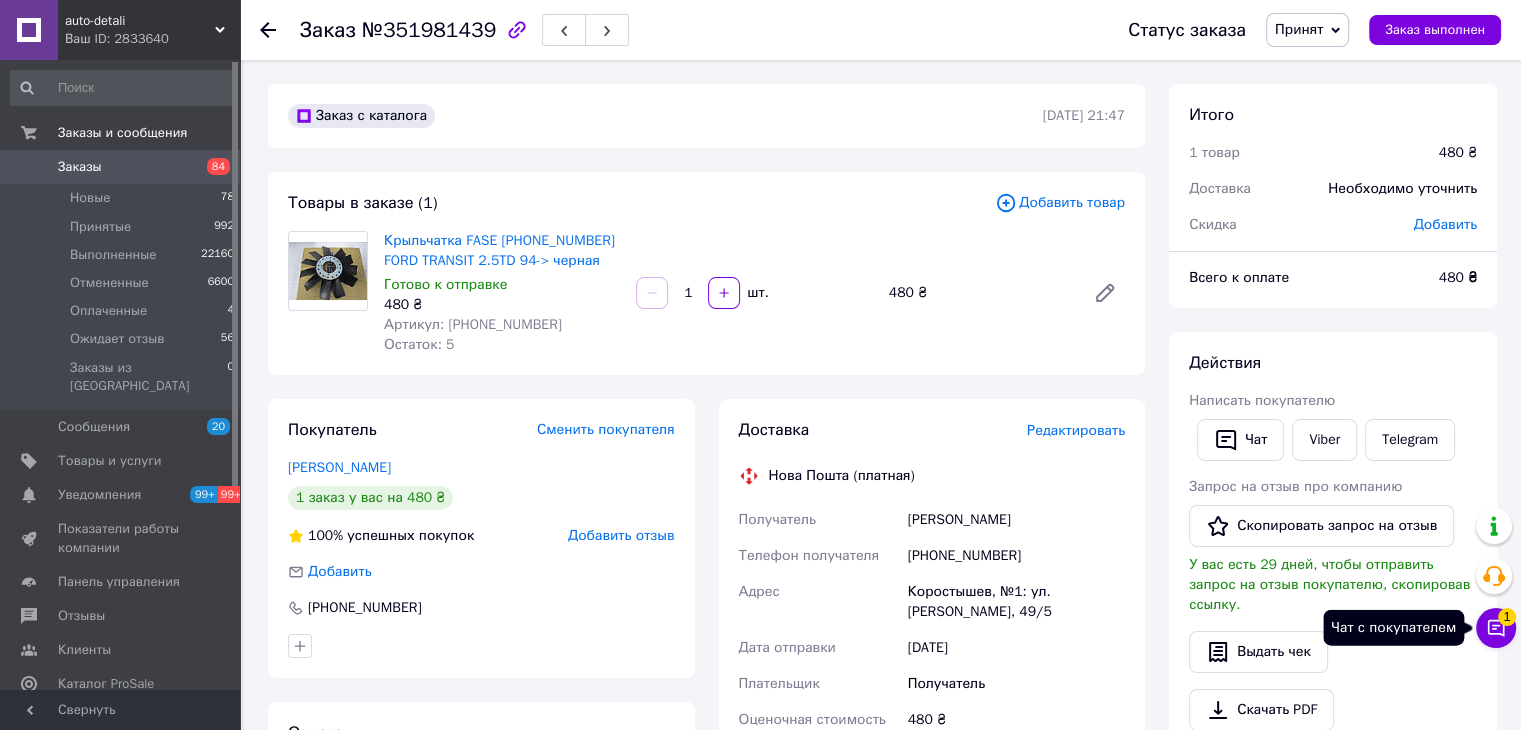 click on "1" at bounding box center (1507, 617) 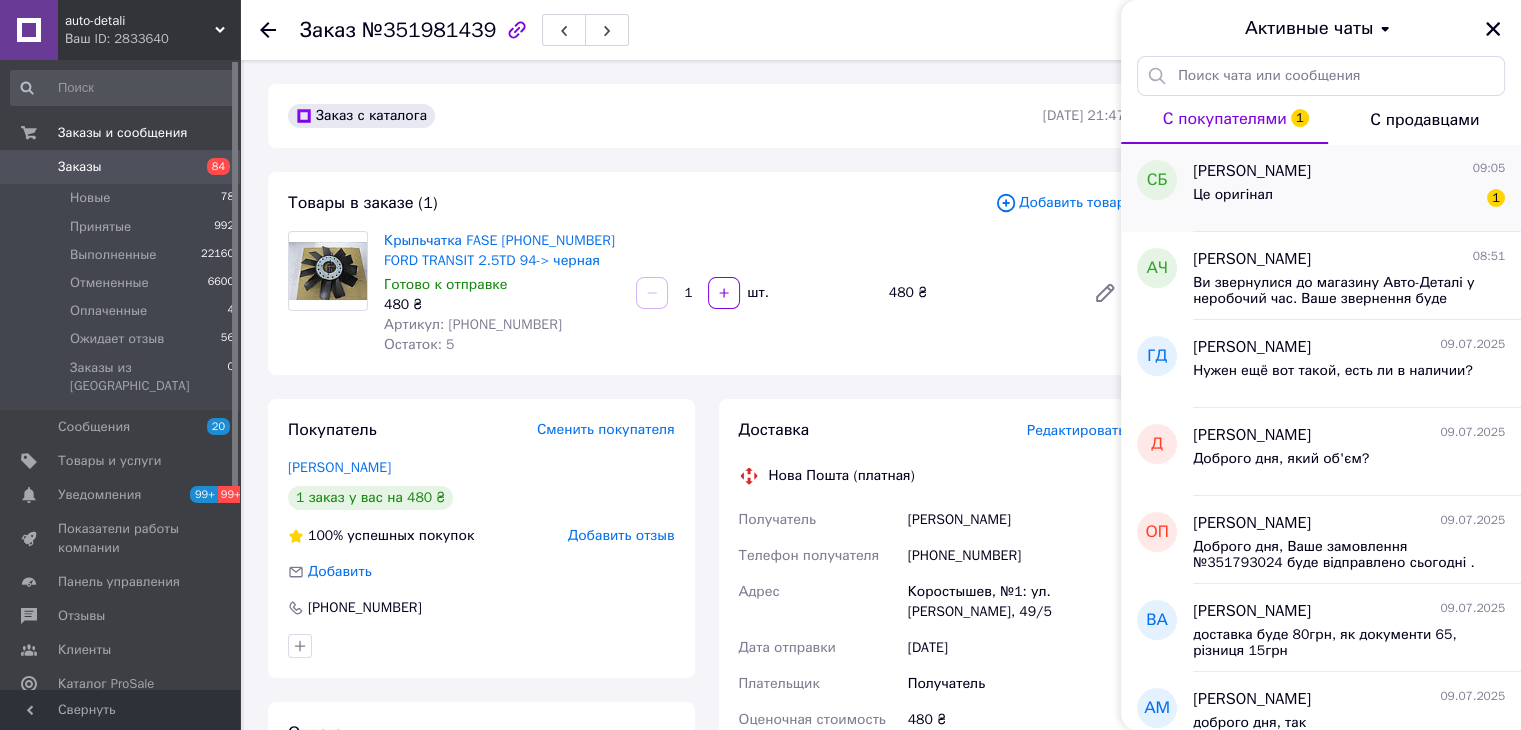click on "[PERSON_NAME]" at bounding box center (1252, 171) 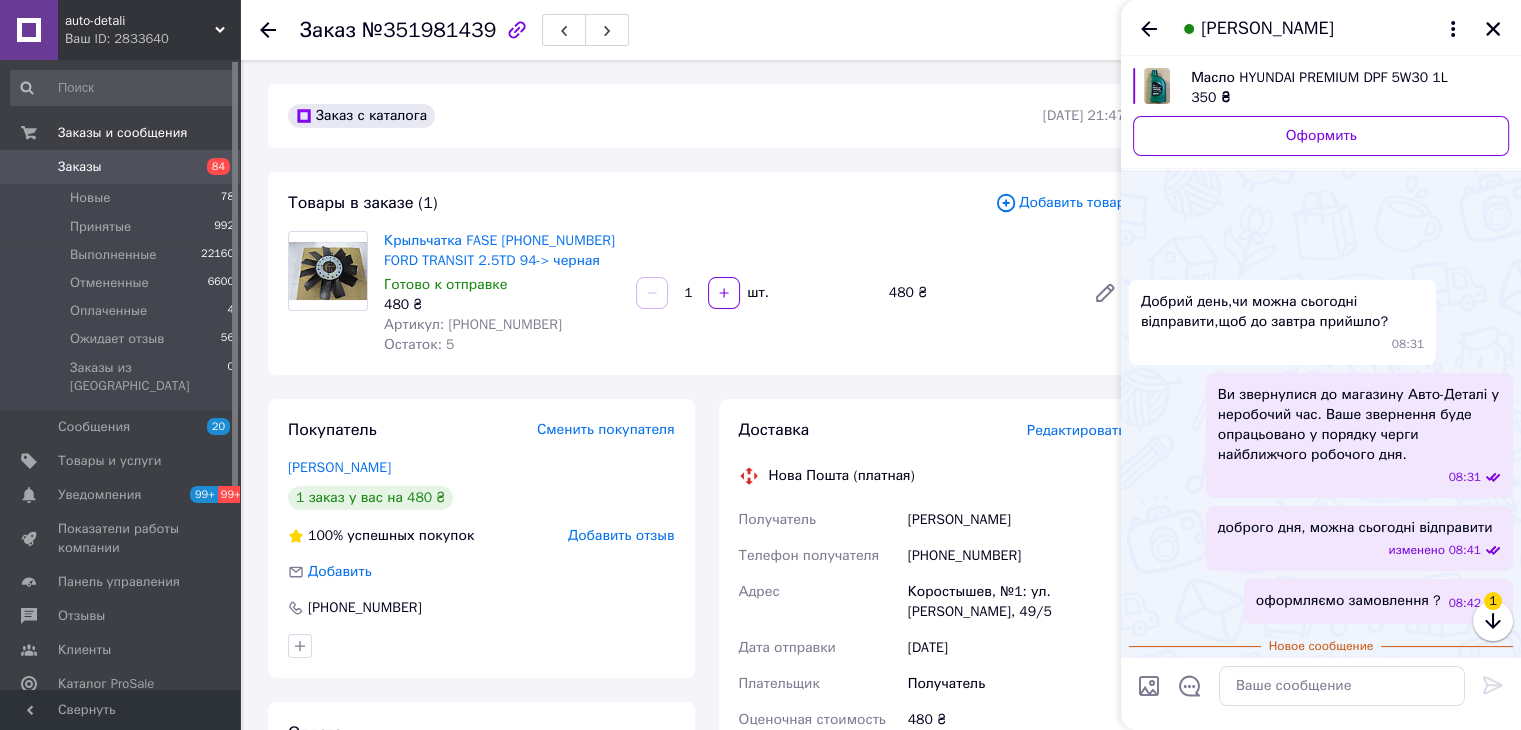 scroll, scrollTop: 65, scrollLeft: 0, axis: vertical 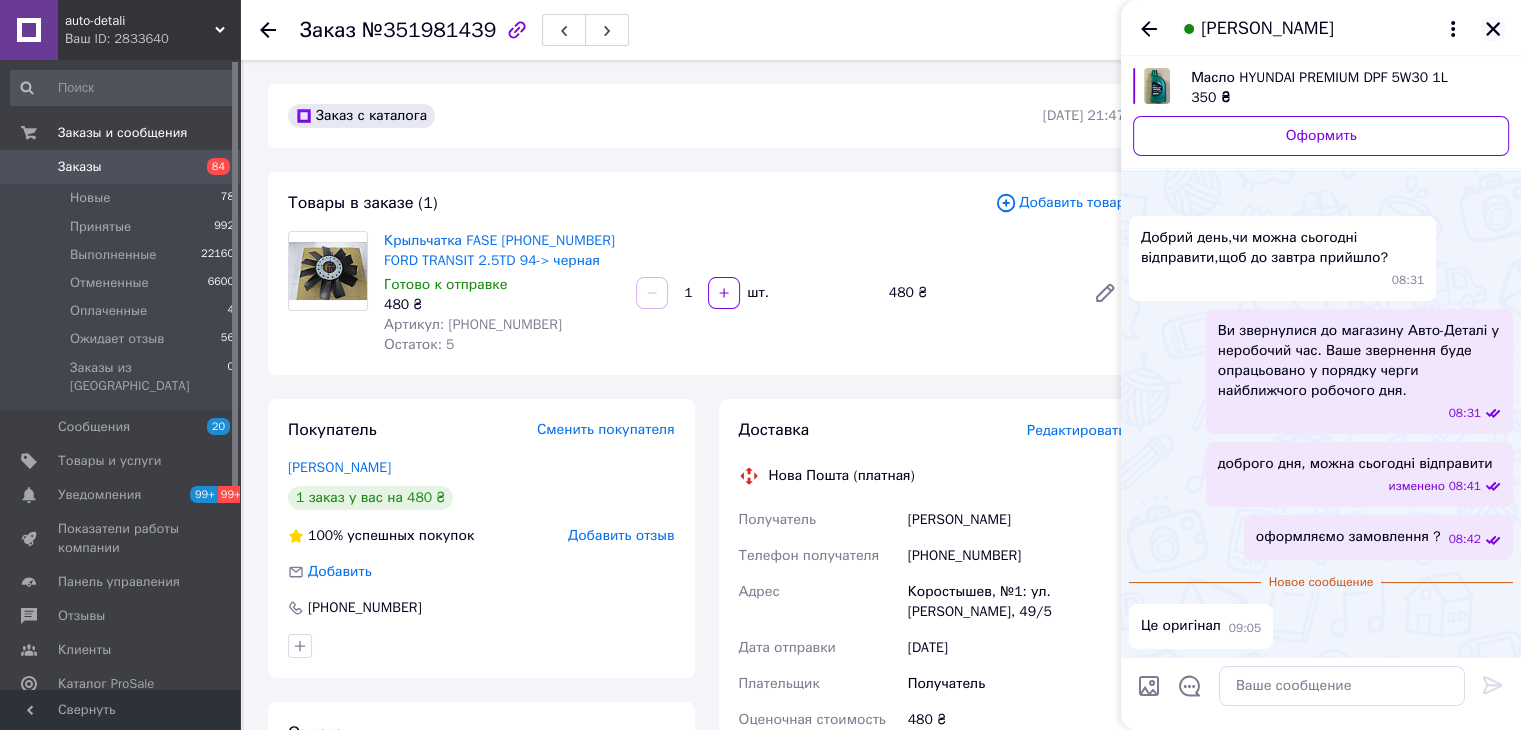 click 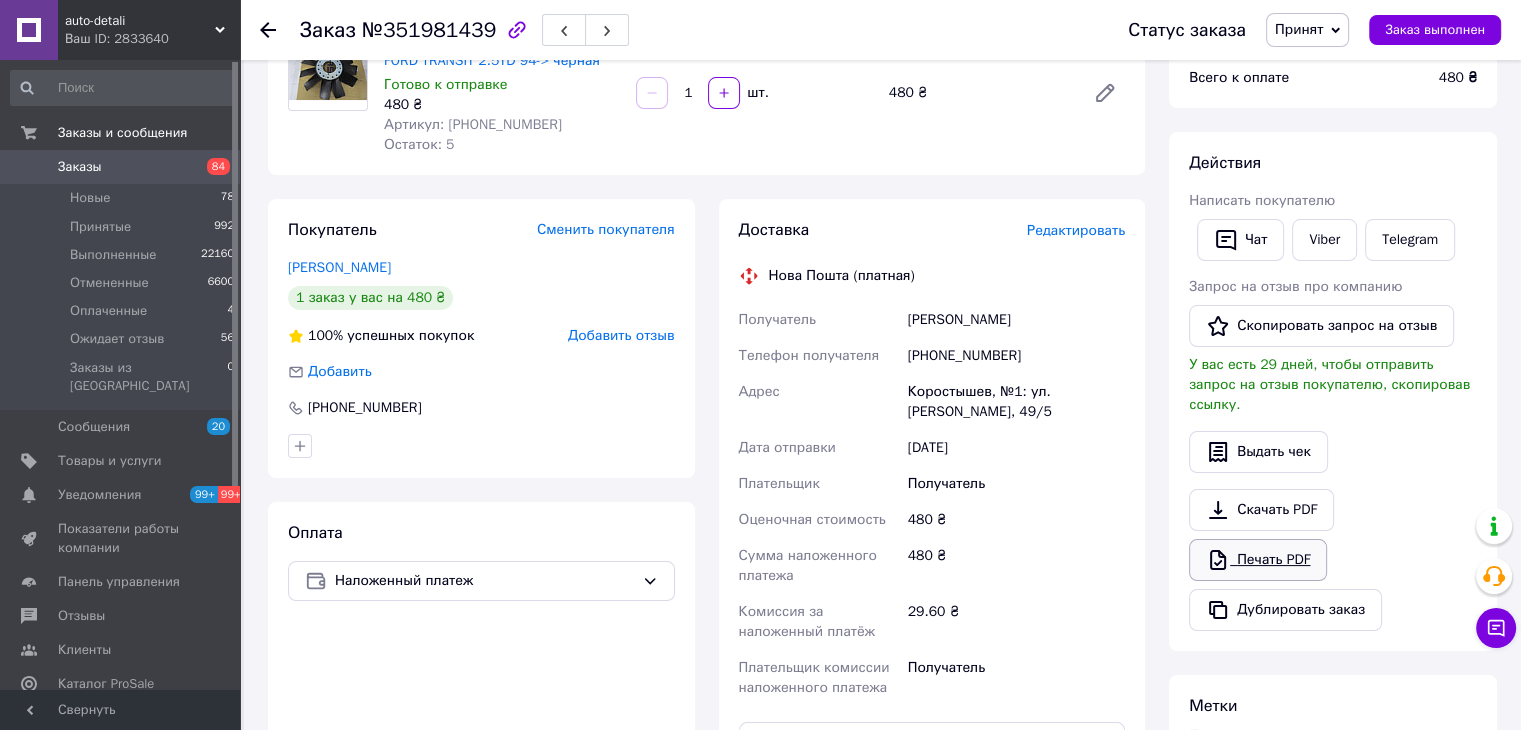 scroll, scrollTop: 0, scrollLeft: 0, axis: both 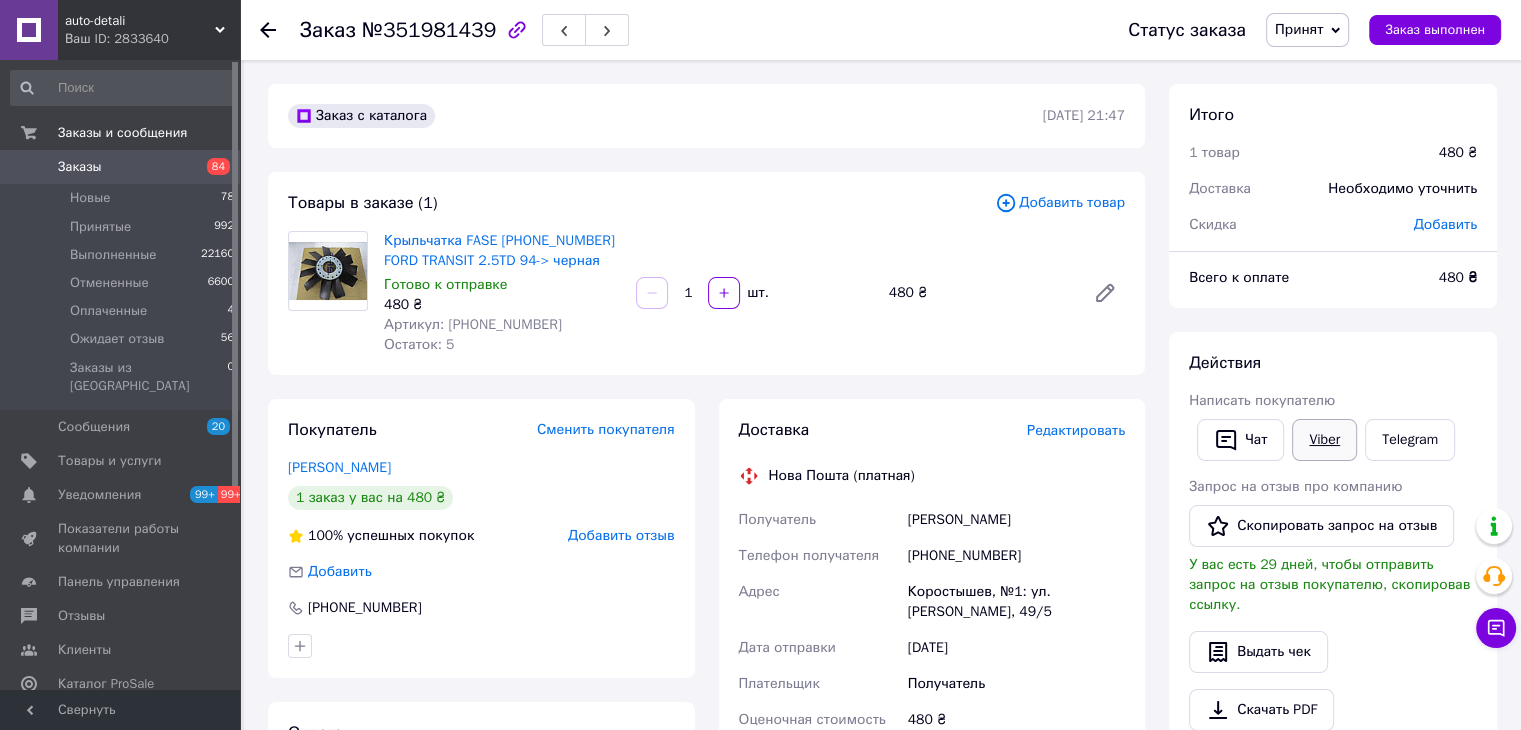 click on "Viber" at bounding box center [1324, 440] 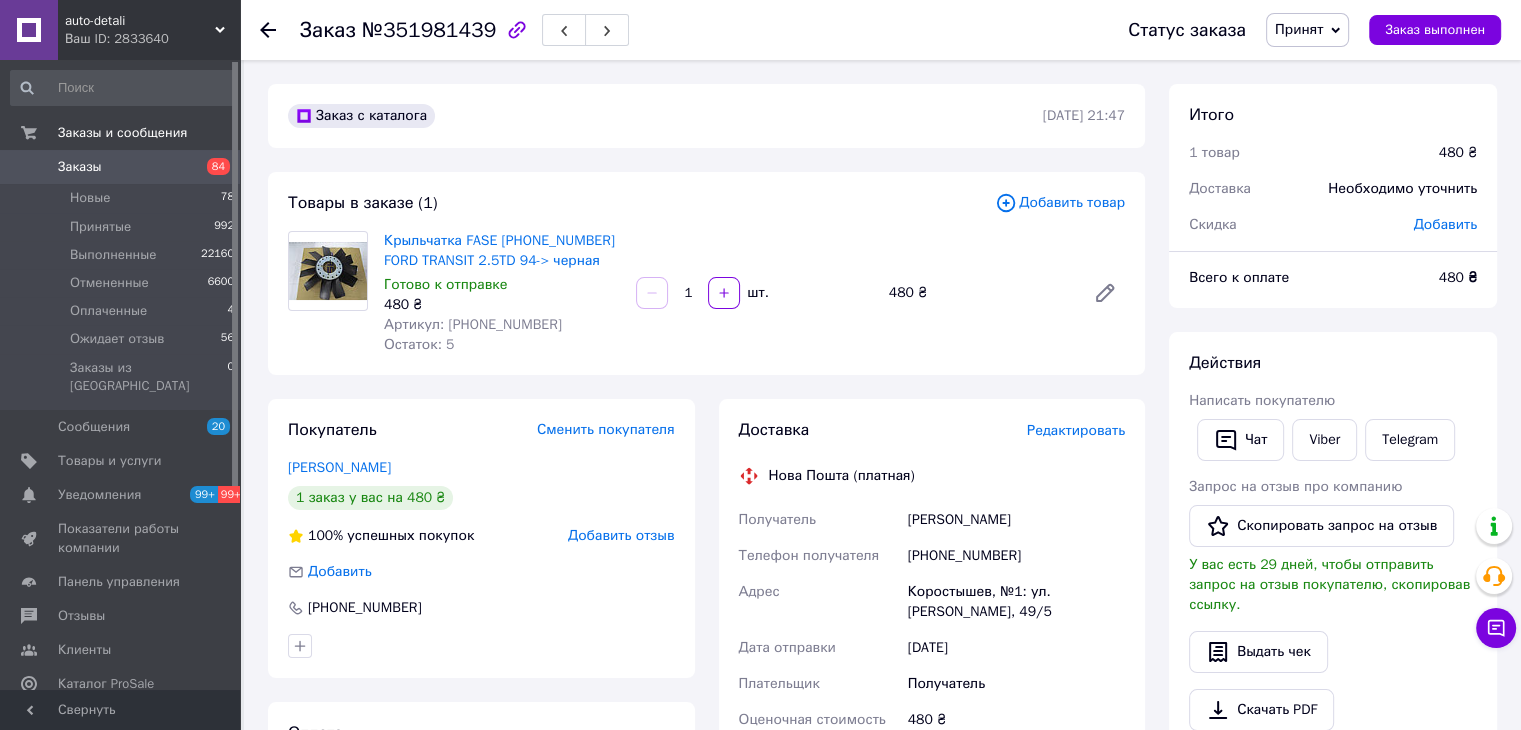 click on "№351981439" at bounding box center (429, 30) 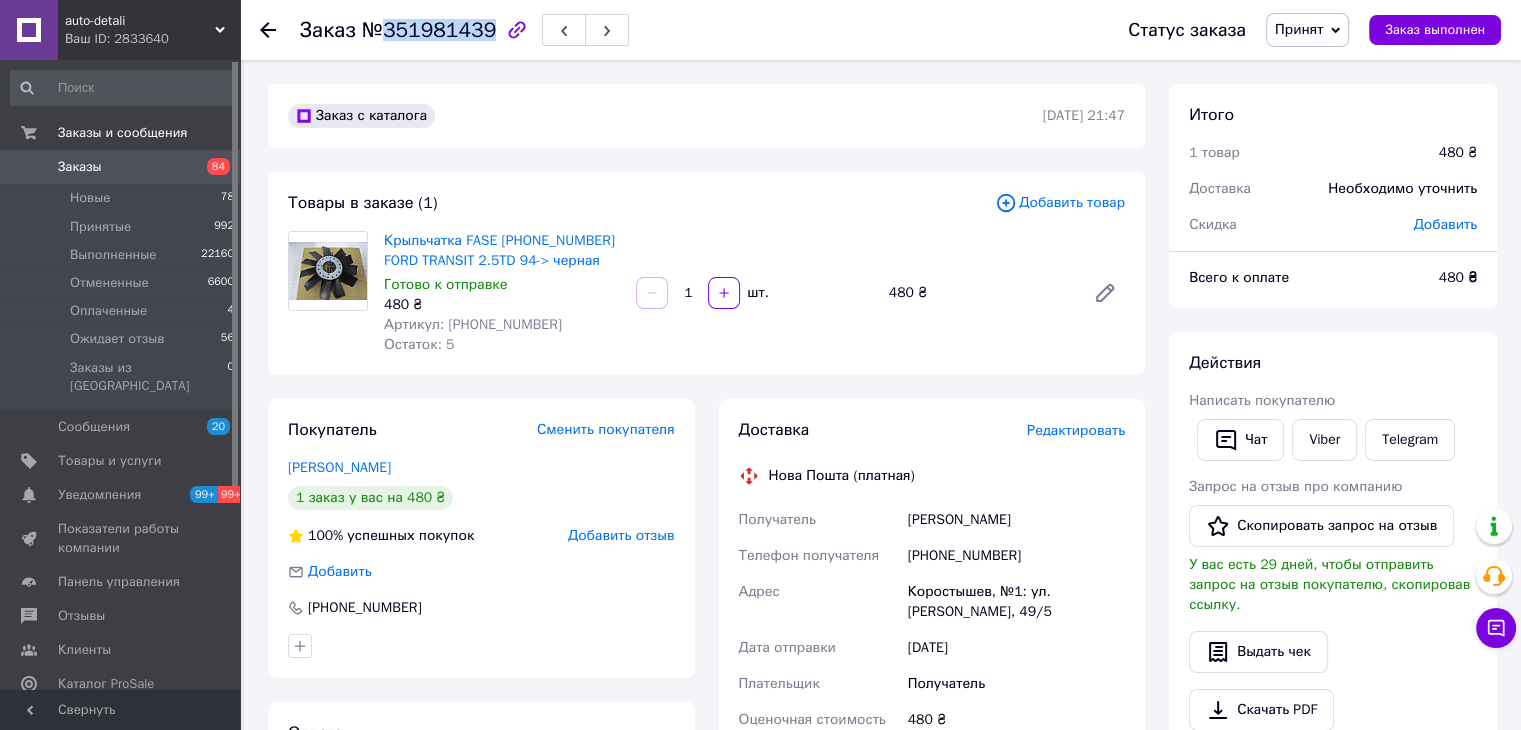 click on "№351981439" at bounding box center [429, 30] 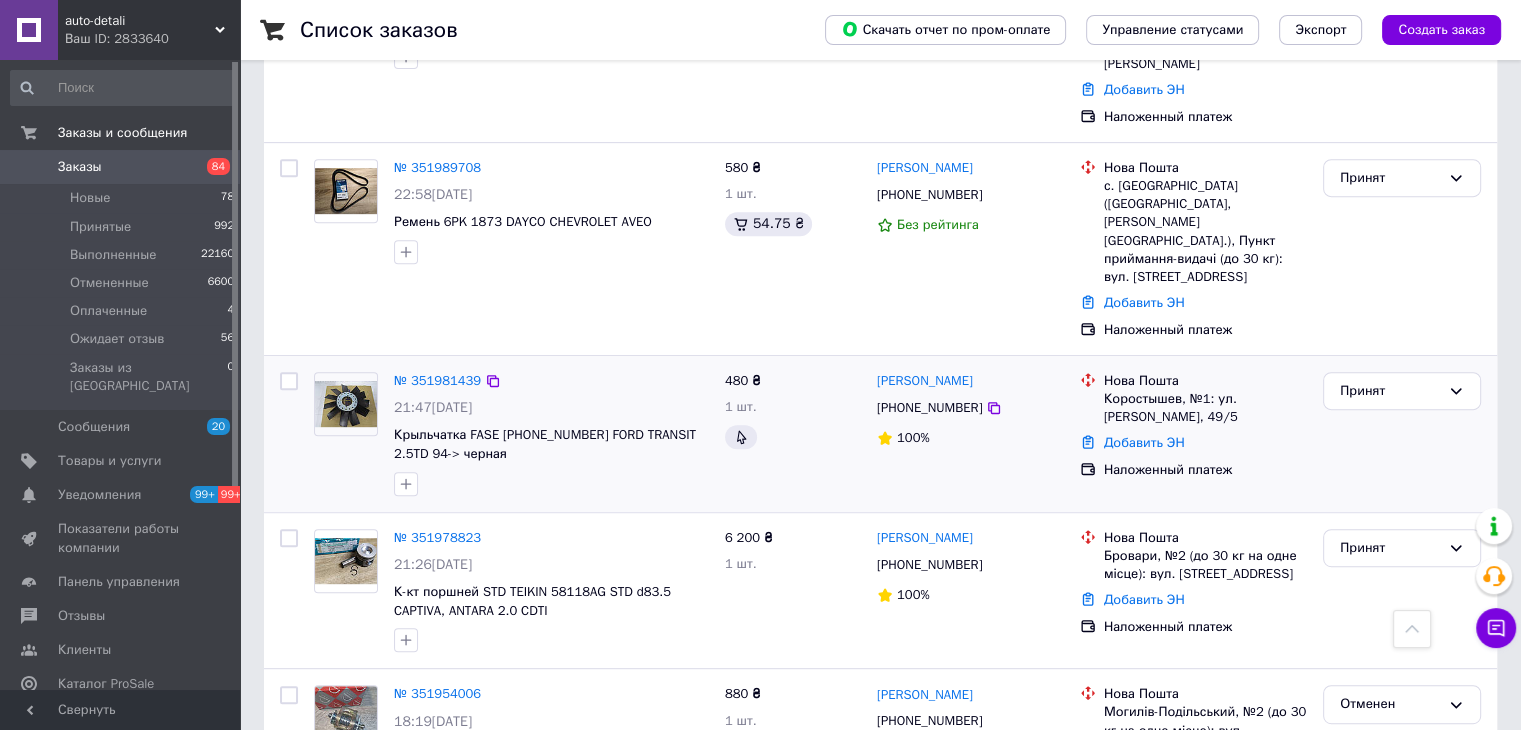 scroll, scrollTop: 900, scrollLeft: 0, axis: vertical 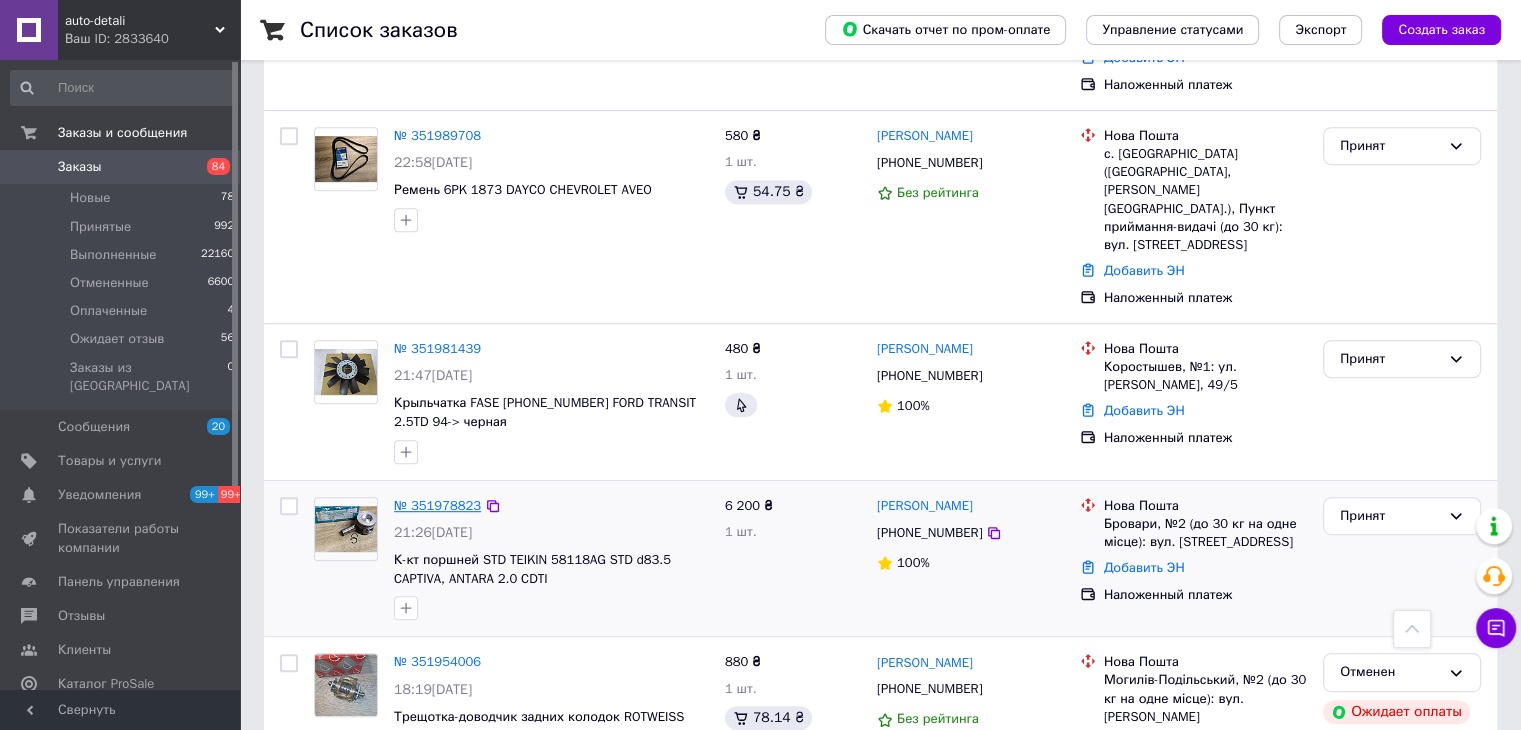 click on "№ 351978823" at bounding box center [437, 505] 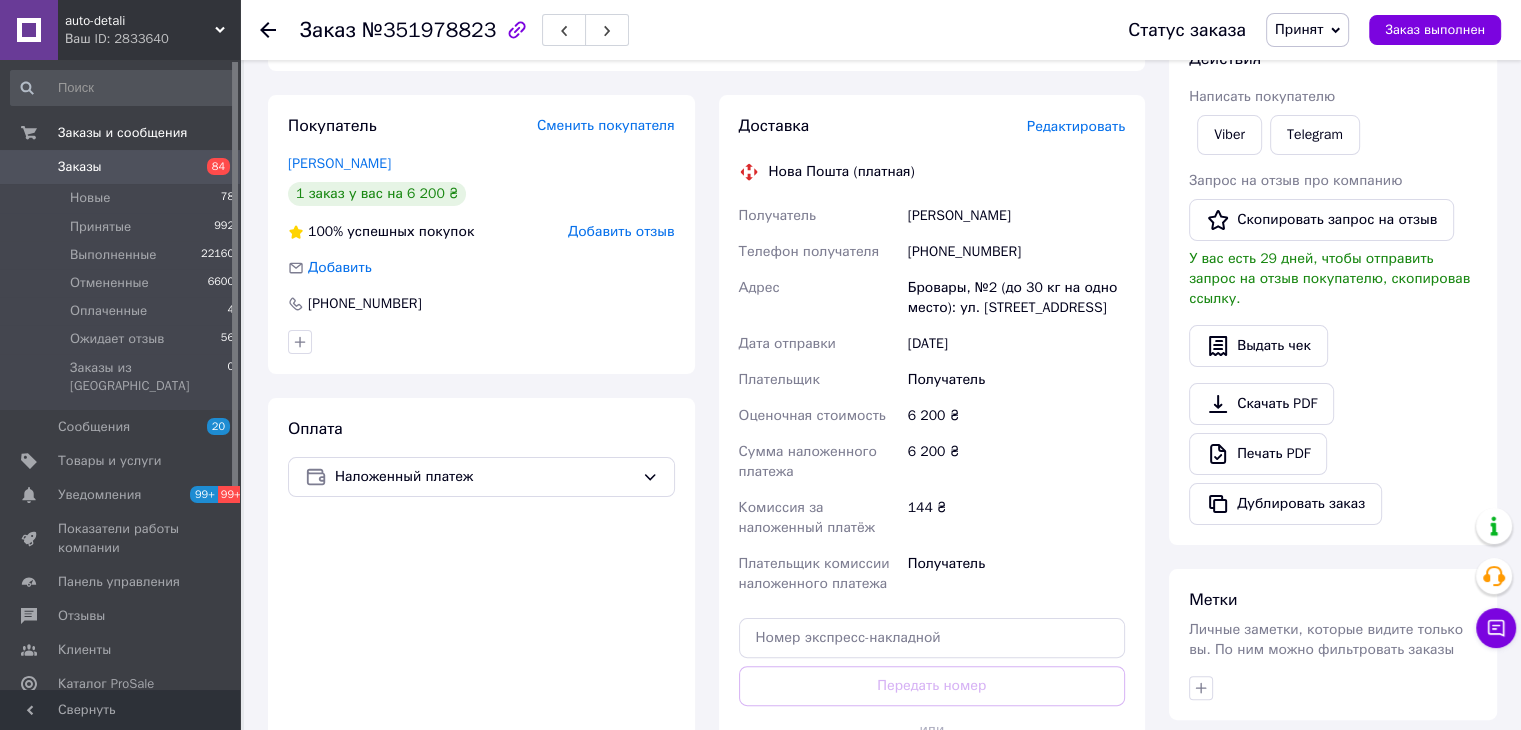 scroll, scrollTop: 104, scrollLeft: 0, axis: vertical 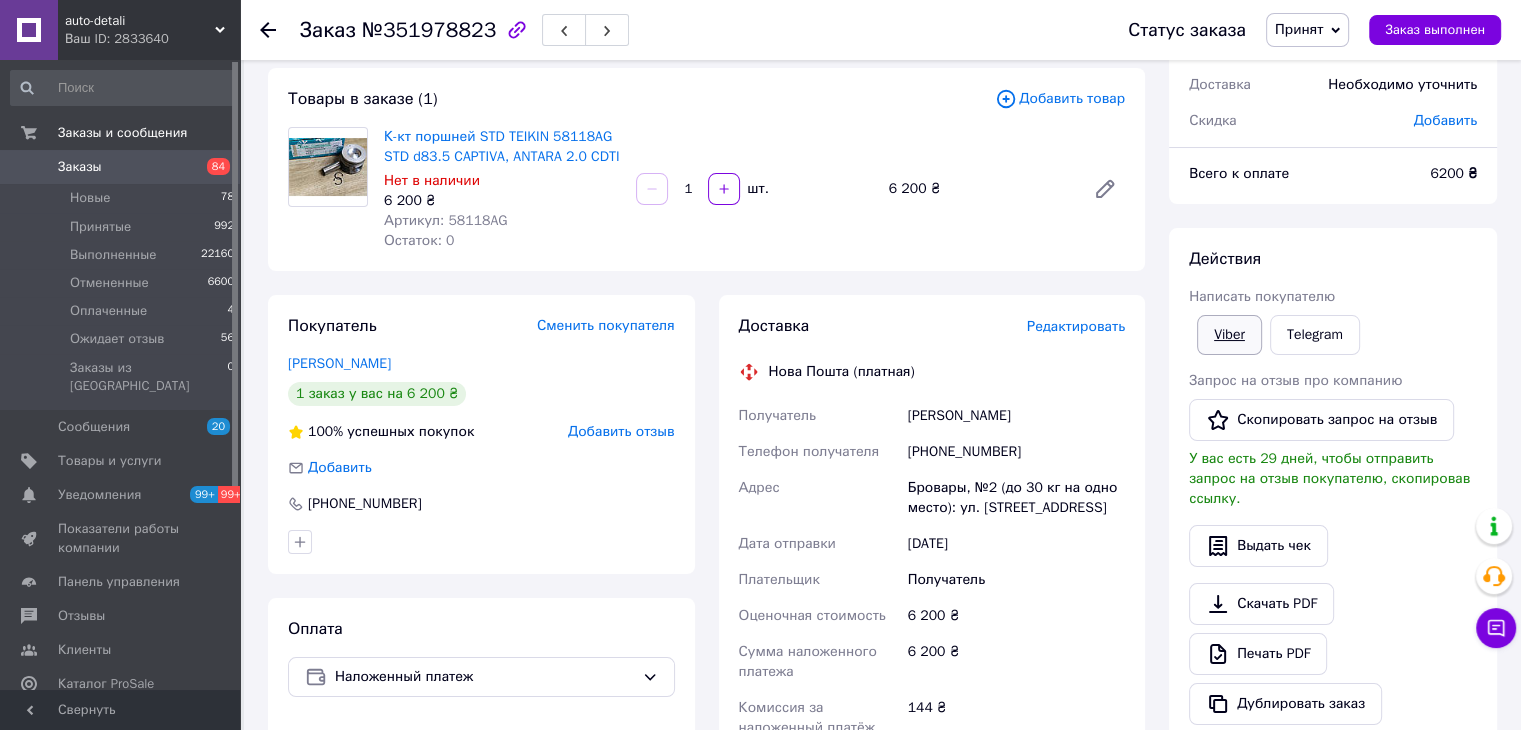 click on "Viber" at bounding box center [1229, 335] 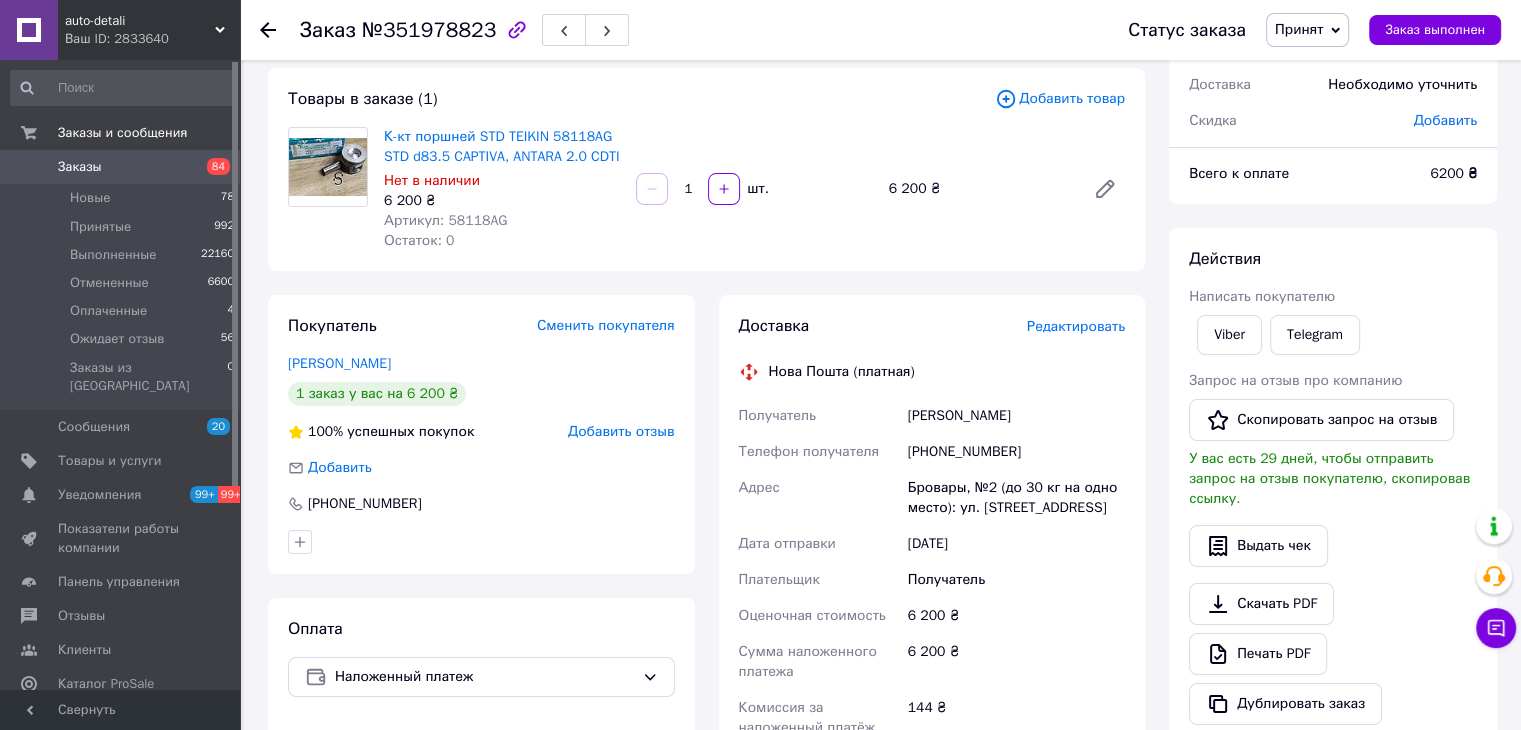 click on "№351978823" at bounding box center (429, 30) 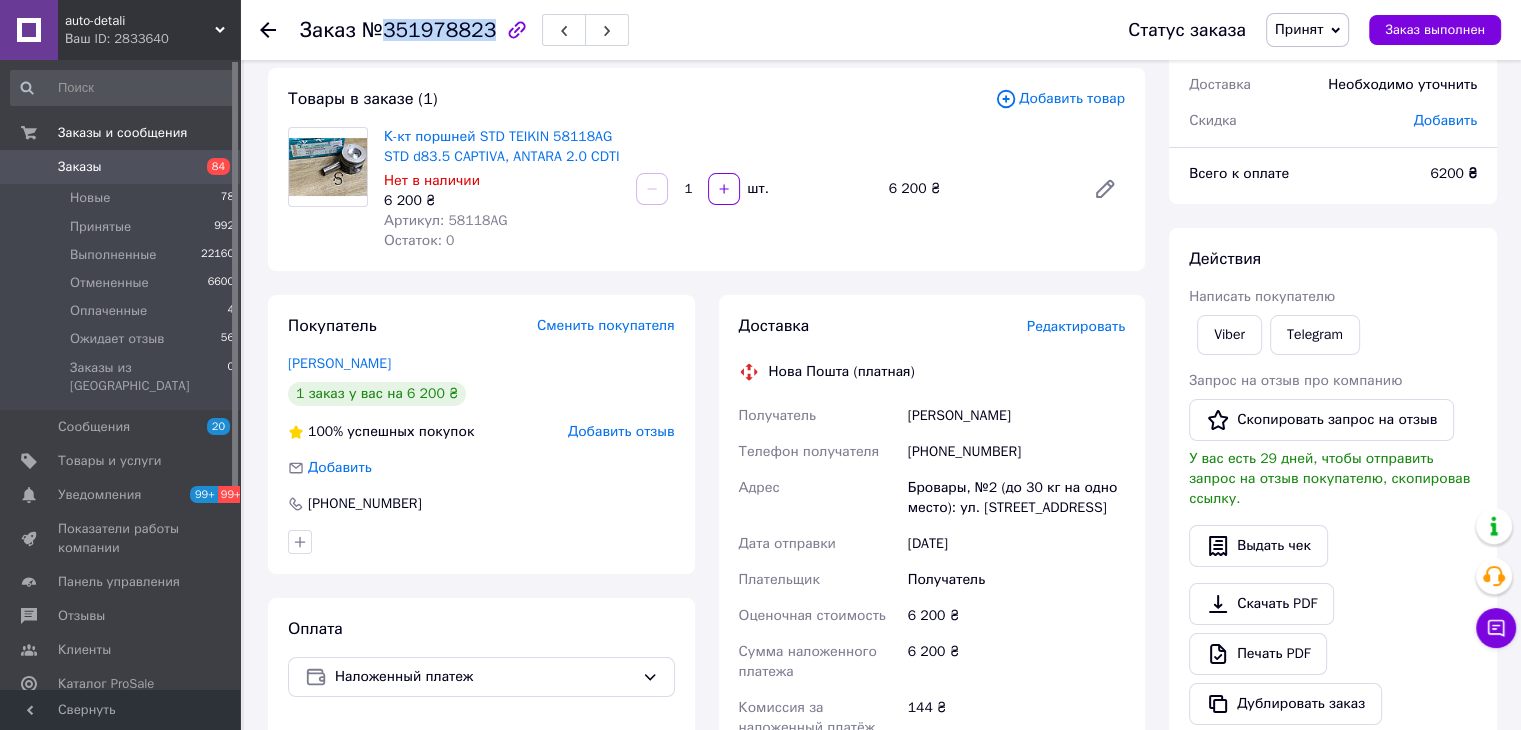 click on "№351978823" at bounding box center [429, 30] 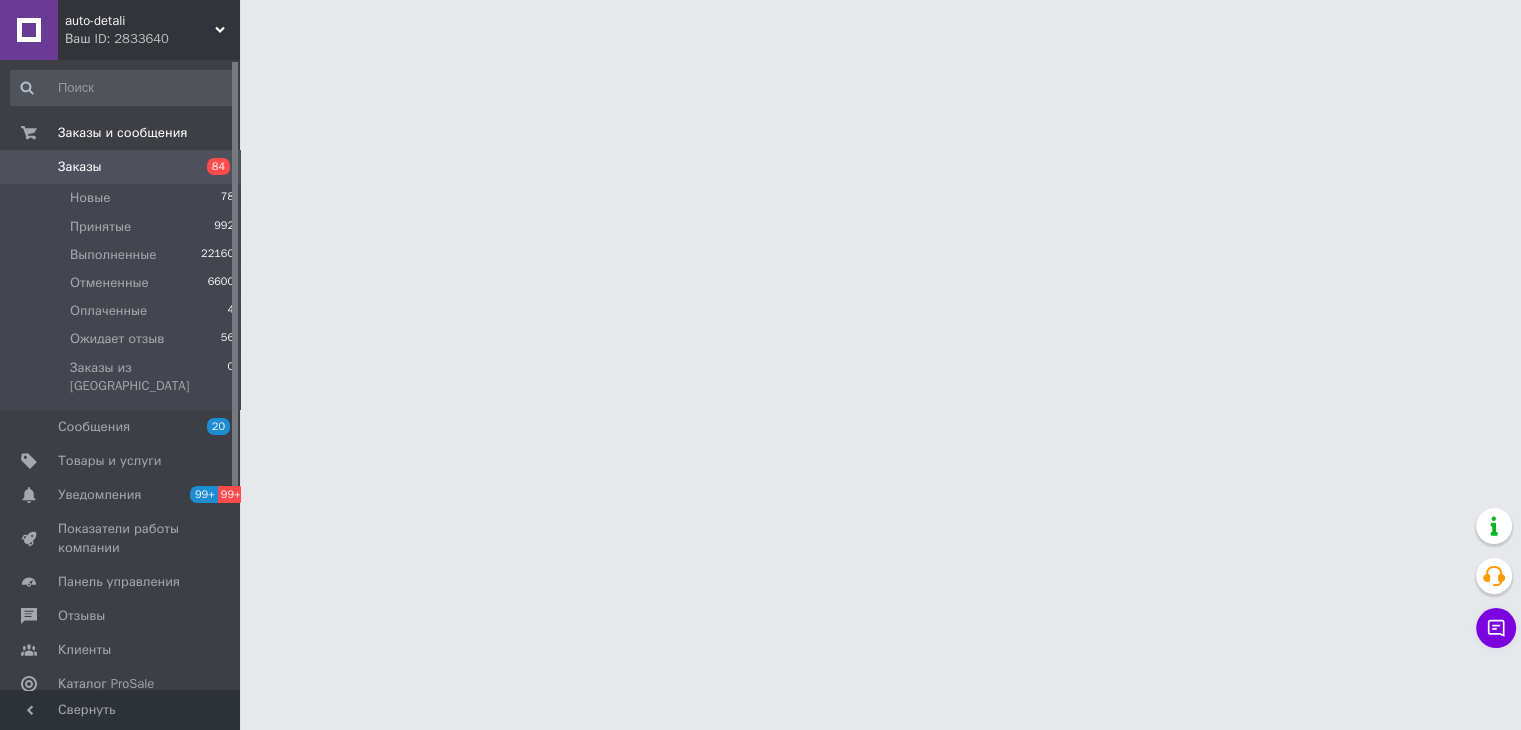 scroll, scrollTop: 0, scrollLeft: 0, axis: both 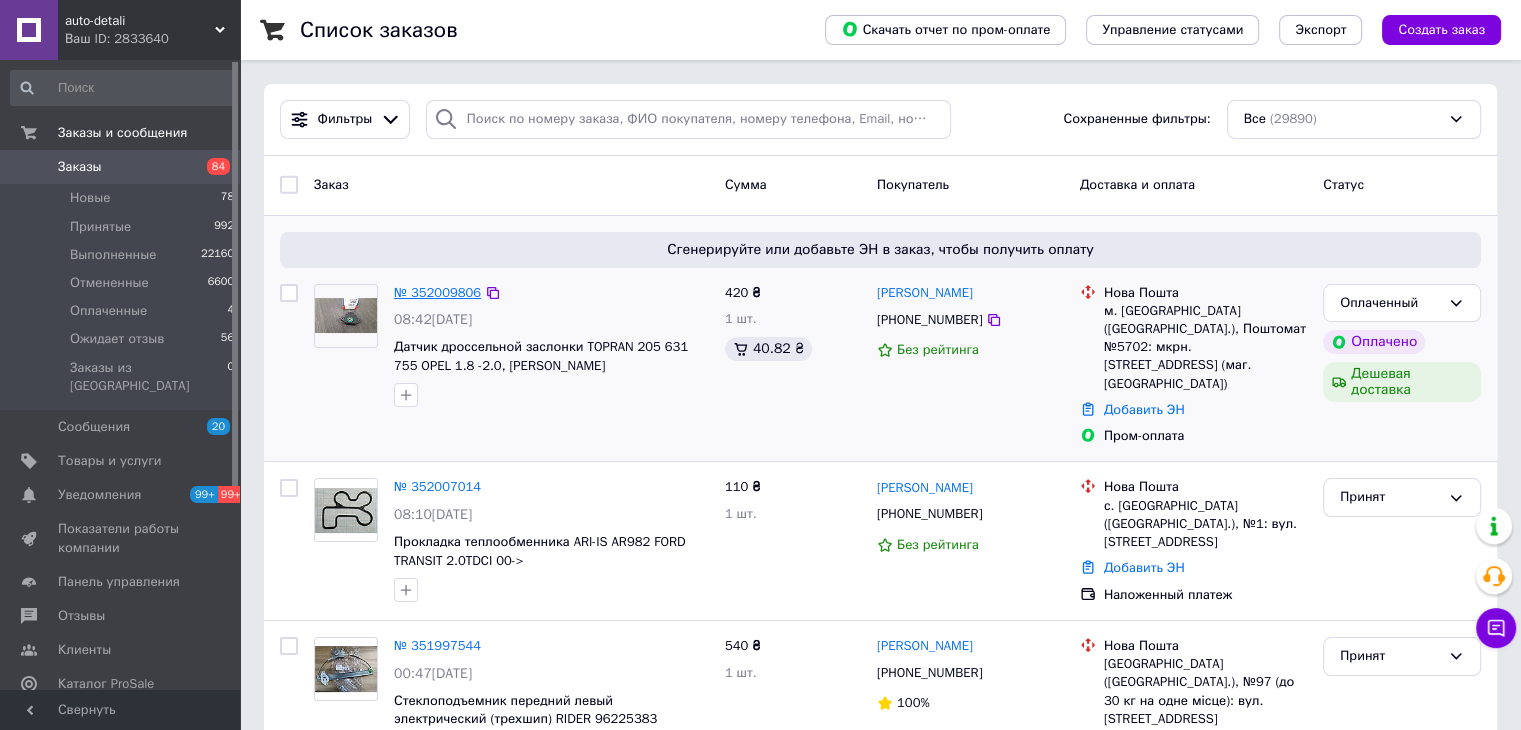 click on "№ 352009806" at bounding box center (437, 292) 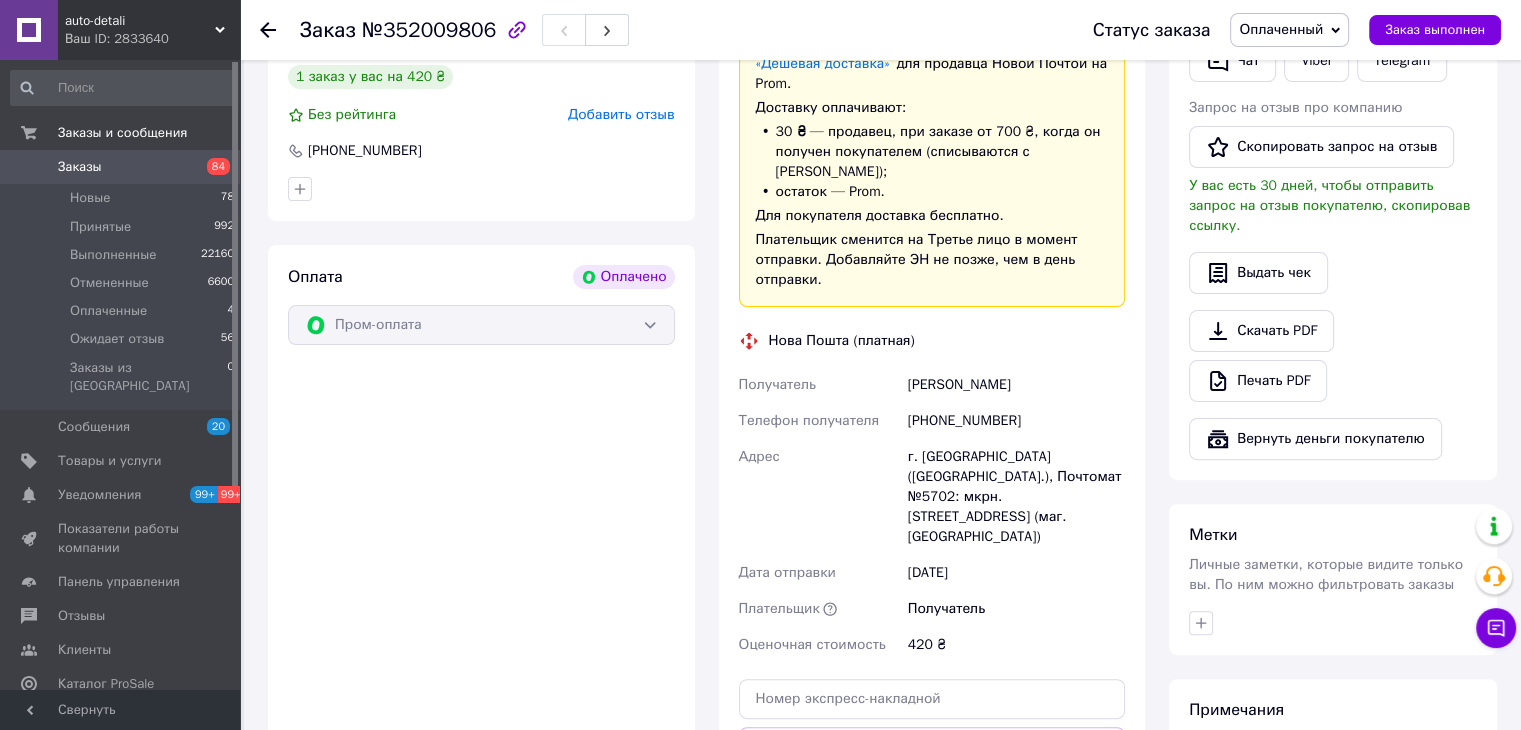 scroll, scrollTop: 300, scrollLeft: 0, axis: vertical 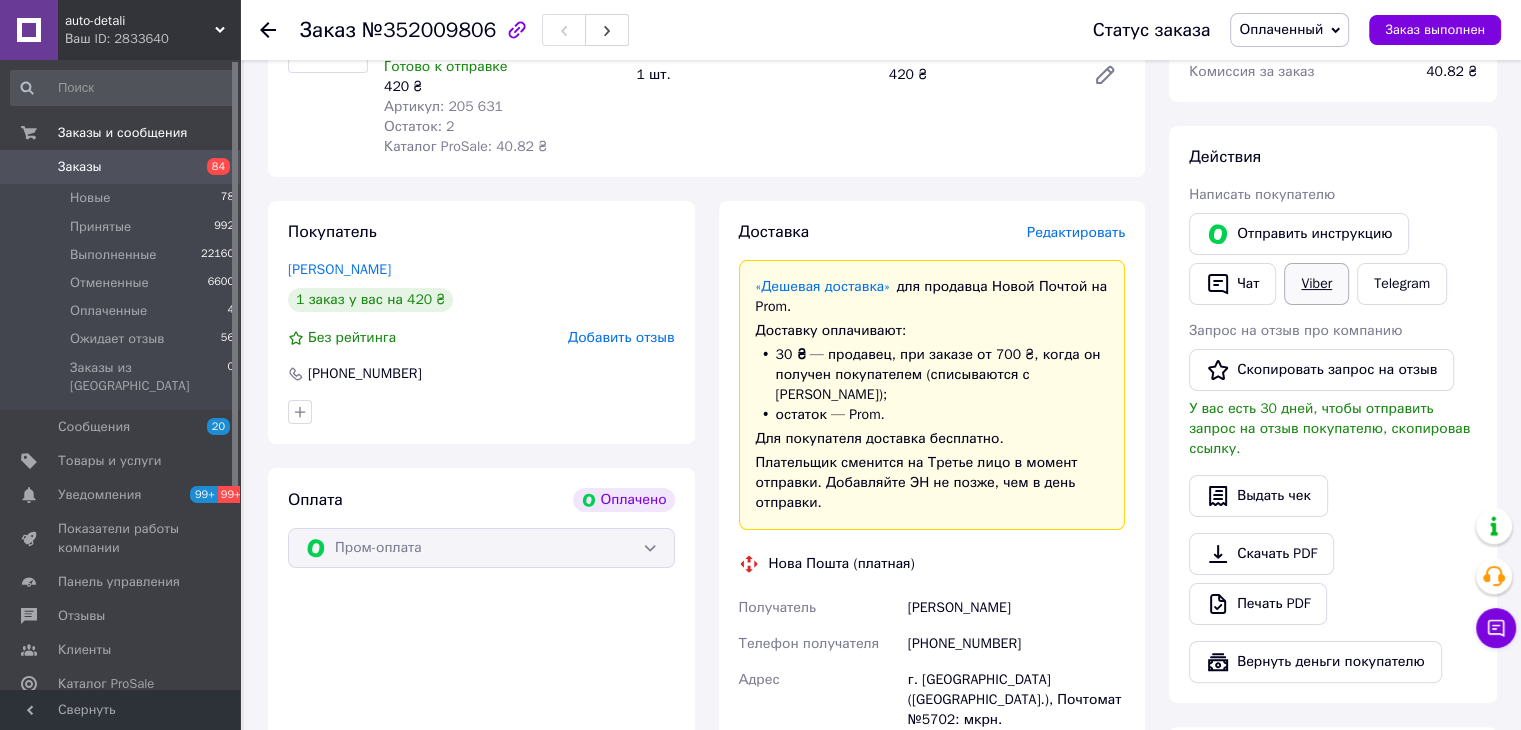 click on "Viber" at bounding box center (1316, 284) 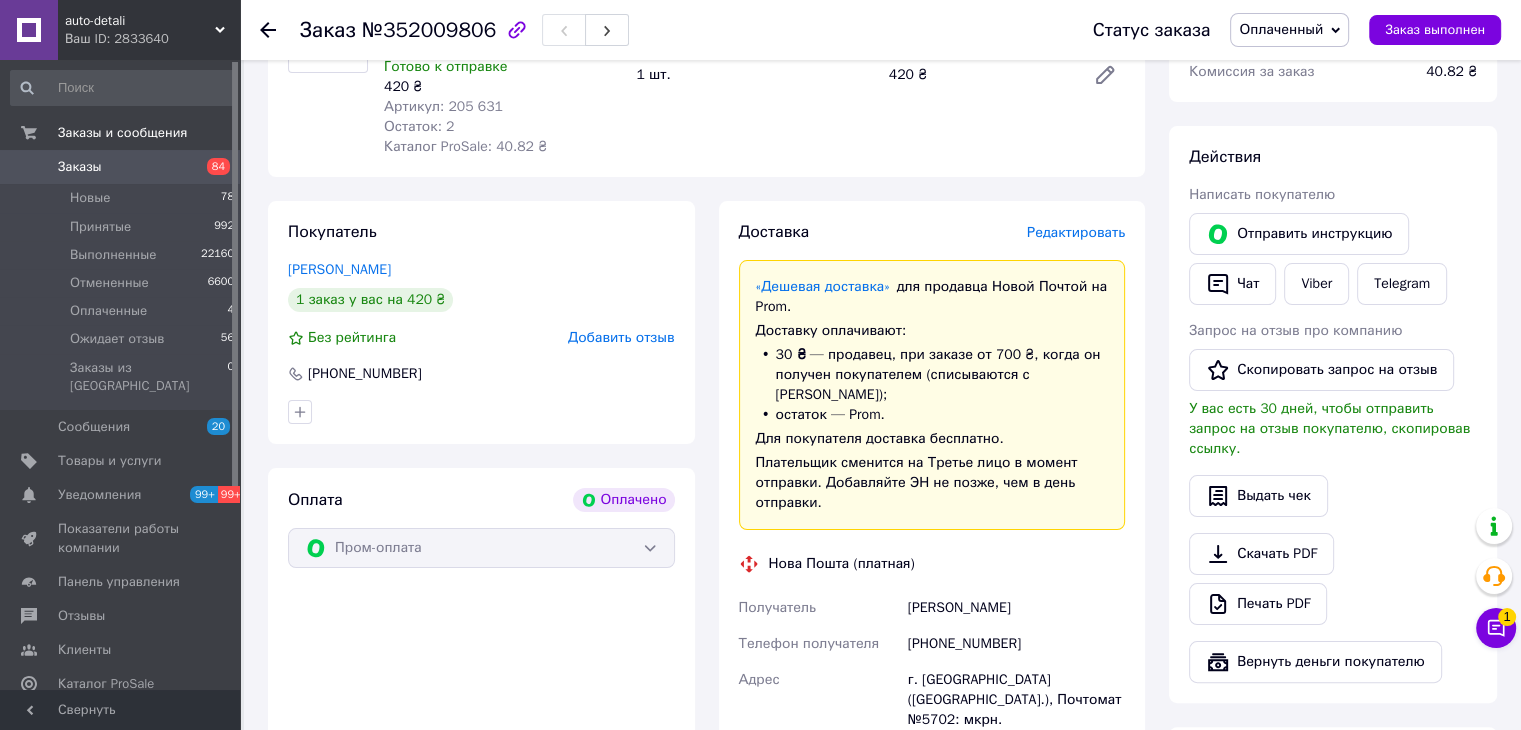 click on "№352009806" at bounding box center (429, 30) 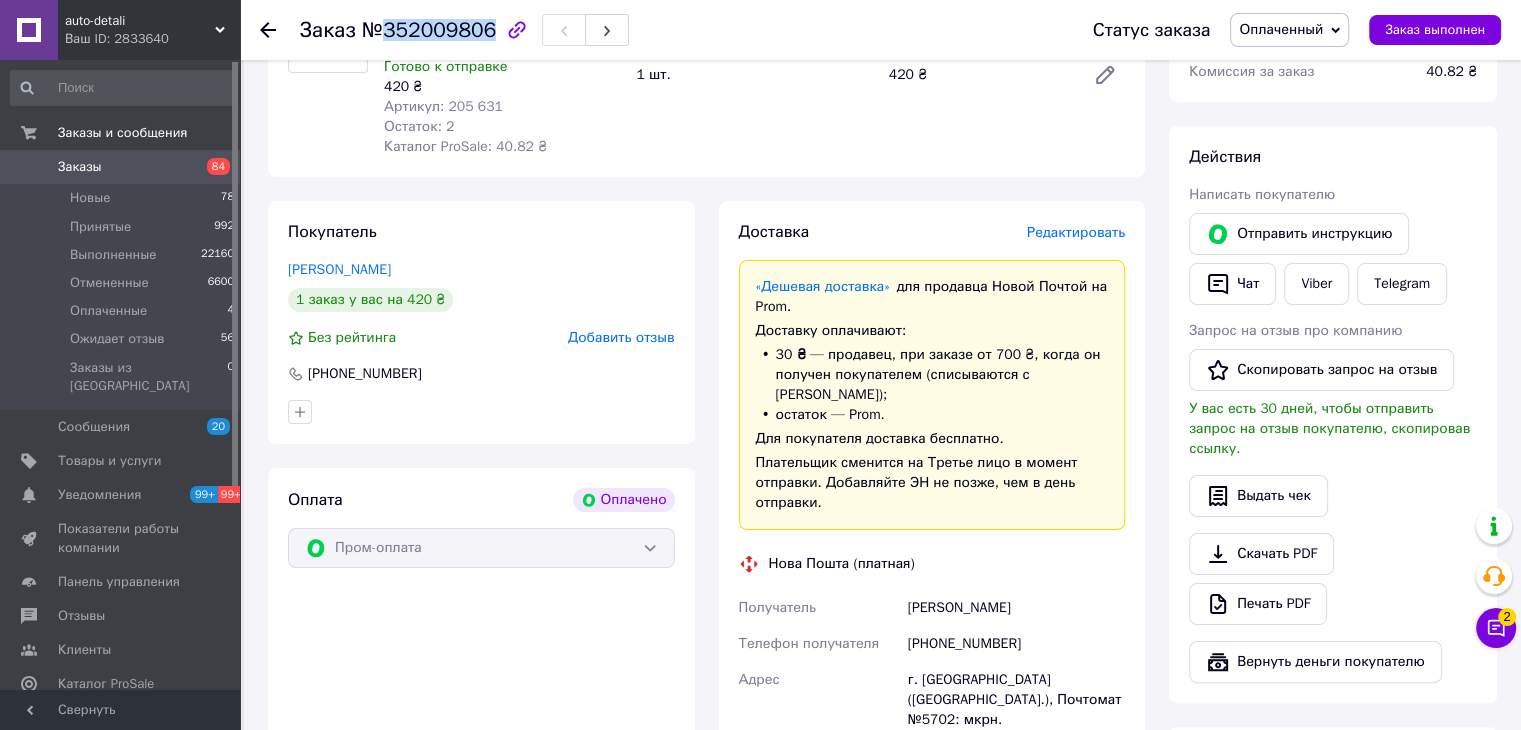 click on "№352009806" at bounding box center (429, 30) 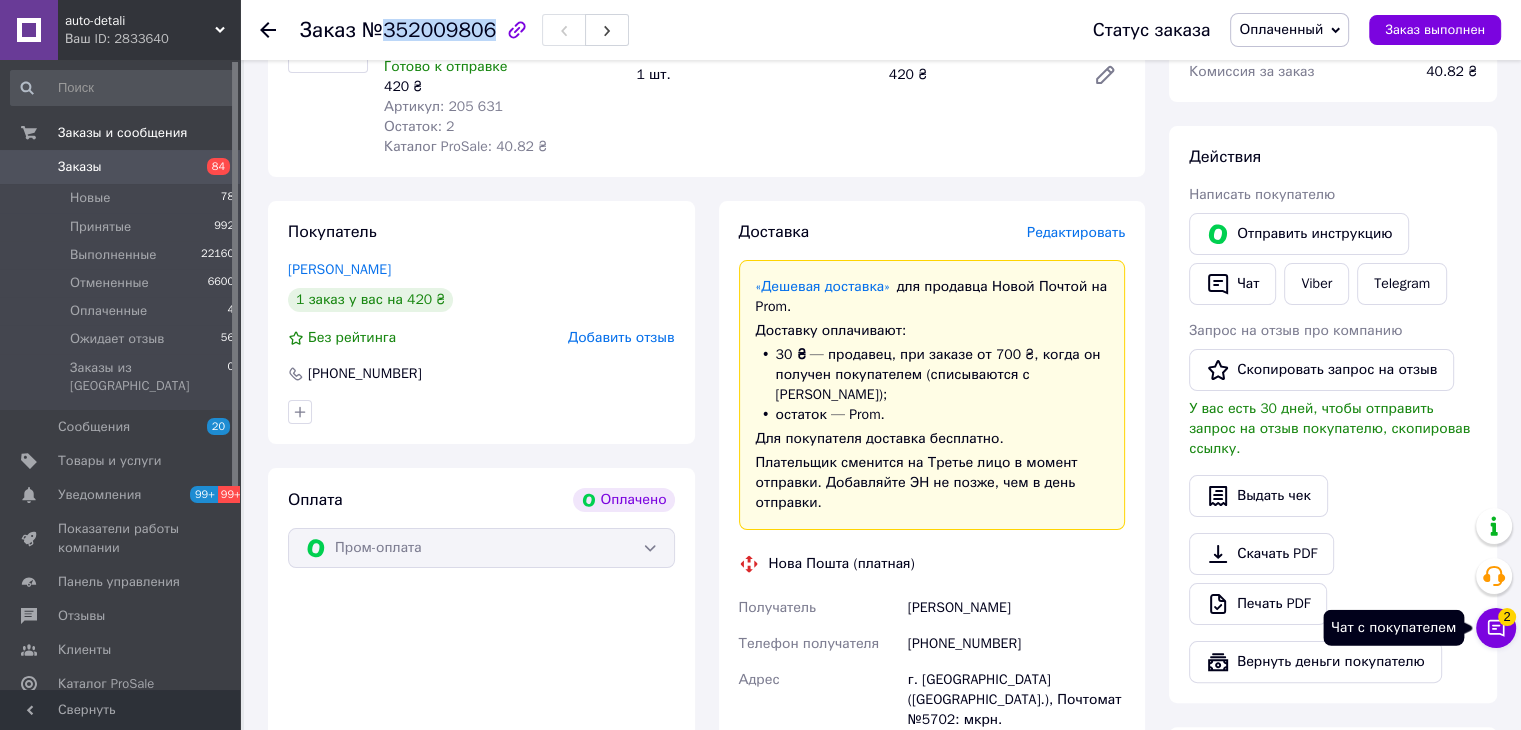 click 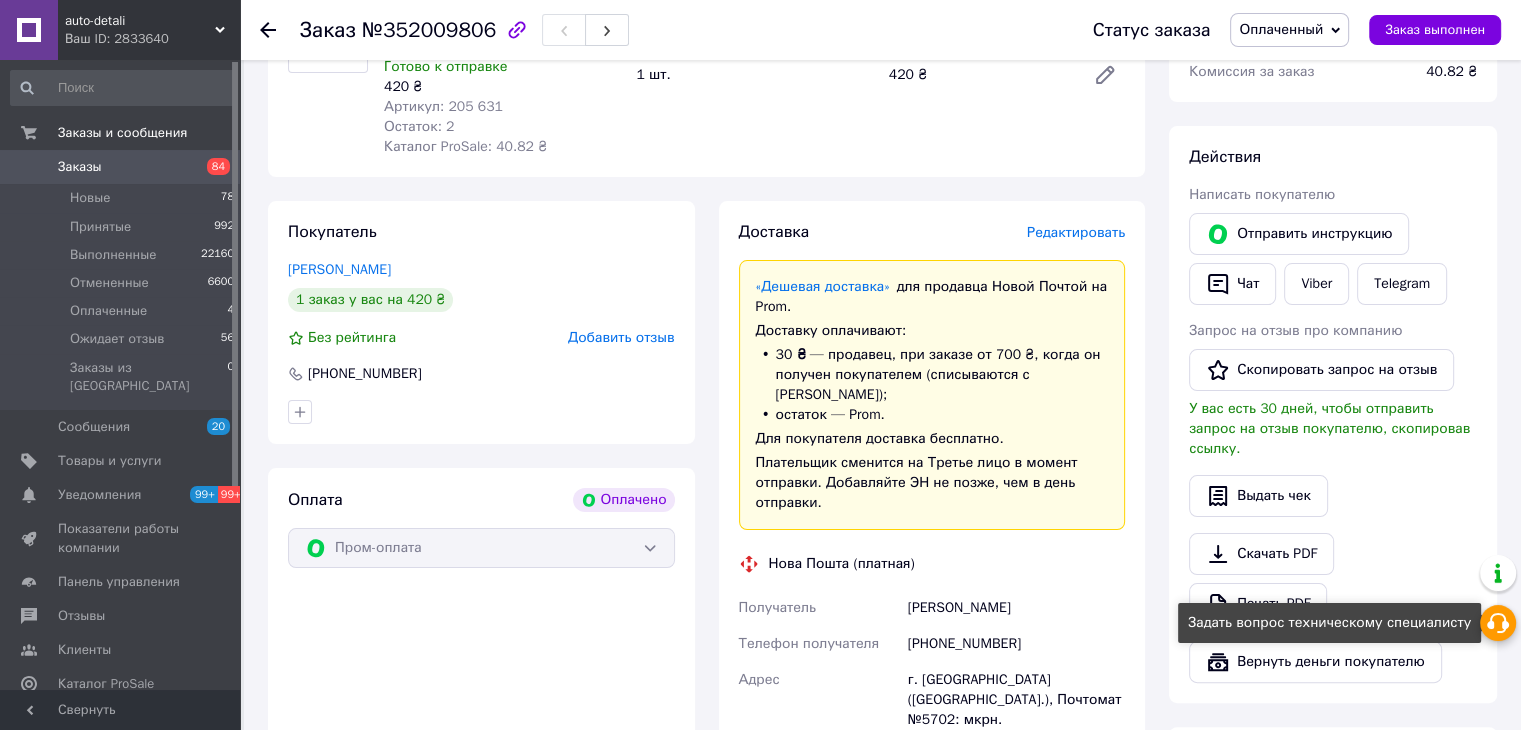 click 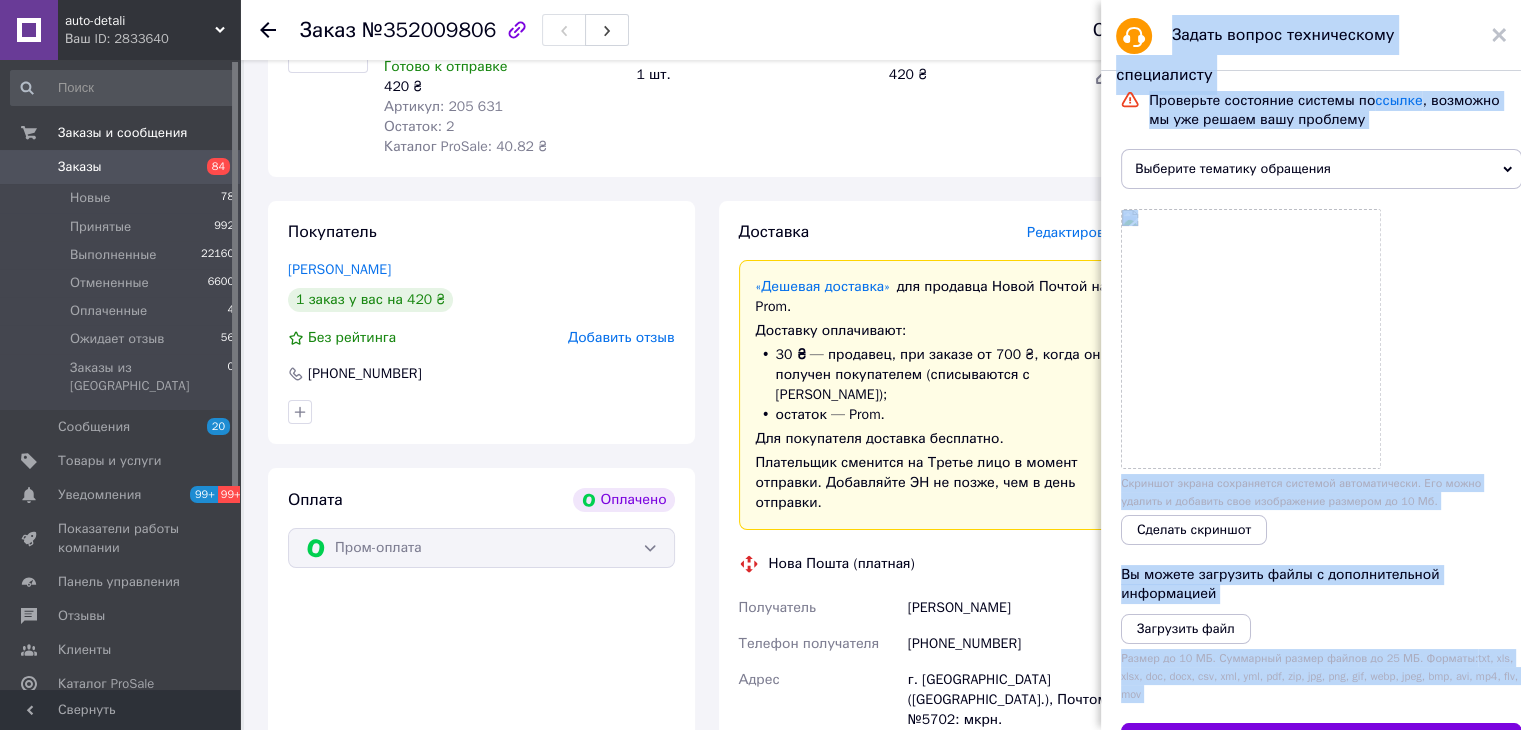 click on "Задать вопрос техническому специалисту" at bounding box center (1311, 35) 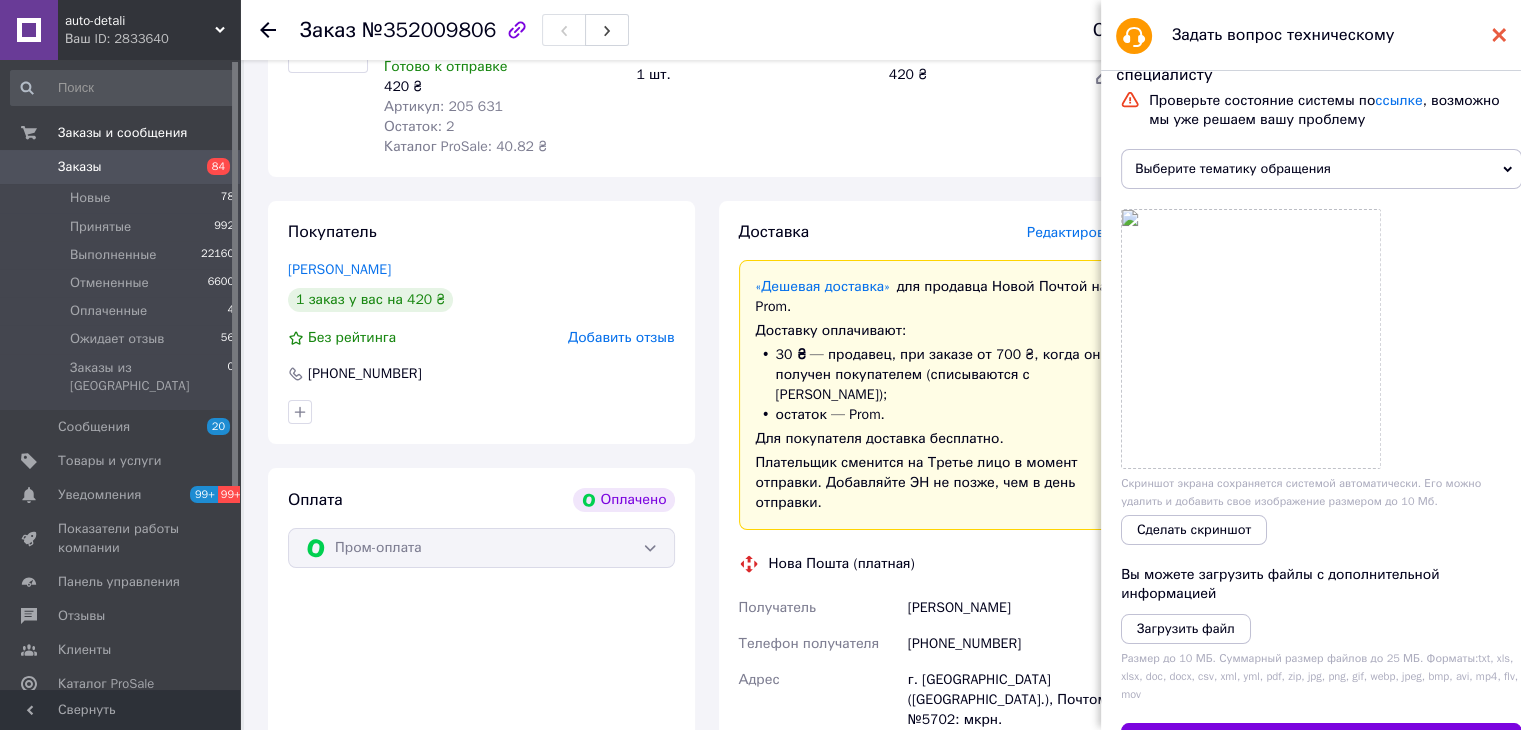 click 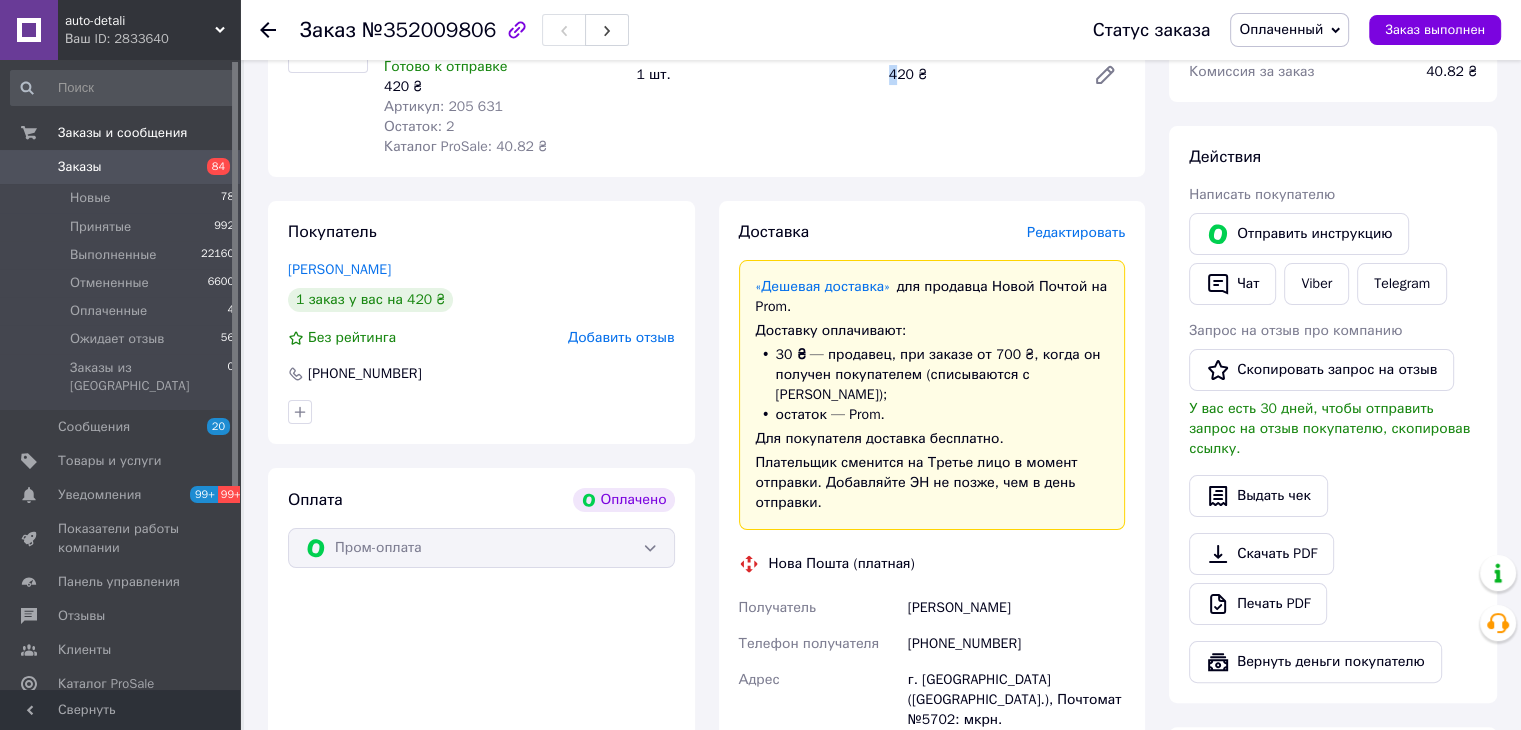 drag, startPoint x: 1508, startPoint y: 627, endPoint x: 892, endPoint y: 138, distance: 786.49664 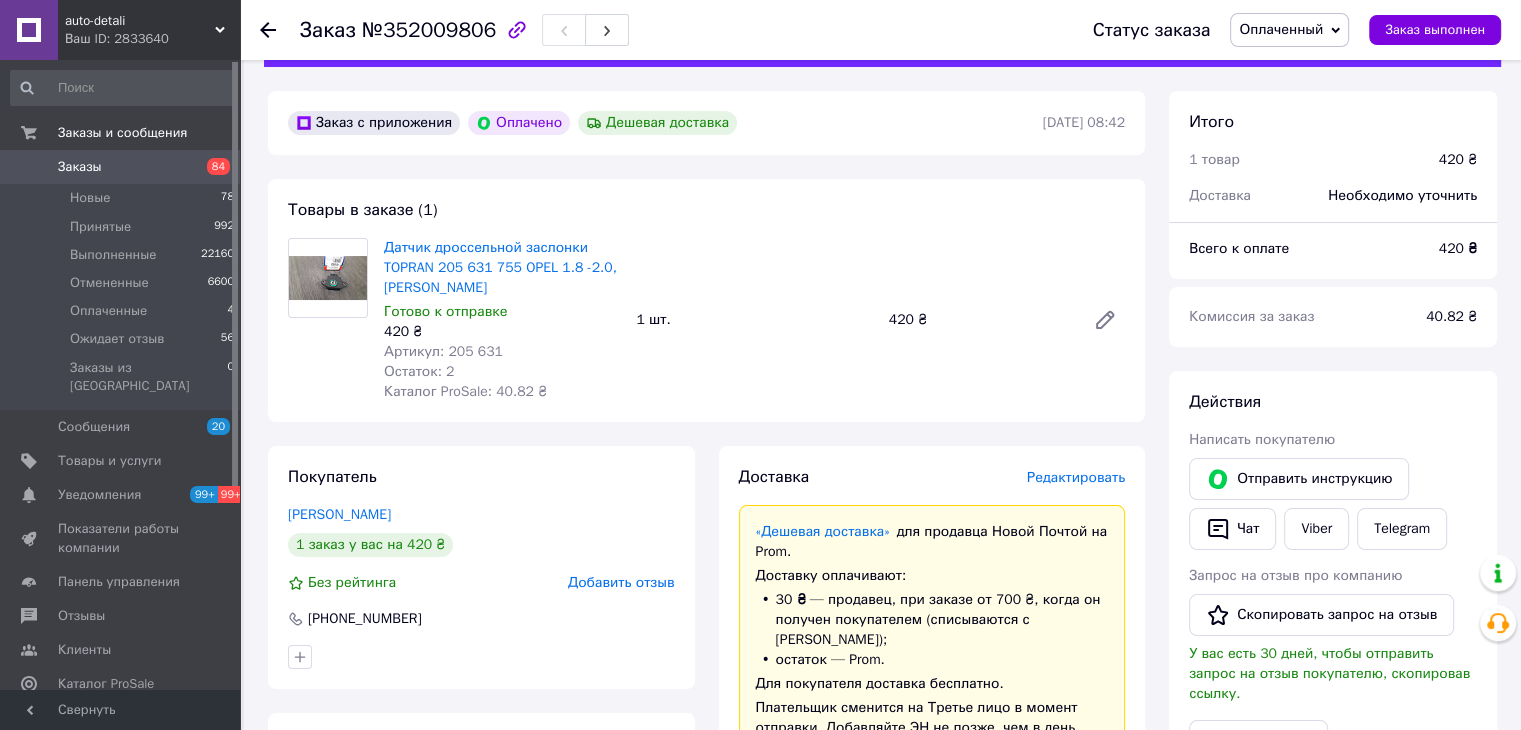 scroll, scrollTop: 0, scrollLeft: 0, axis: both 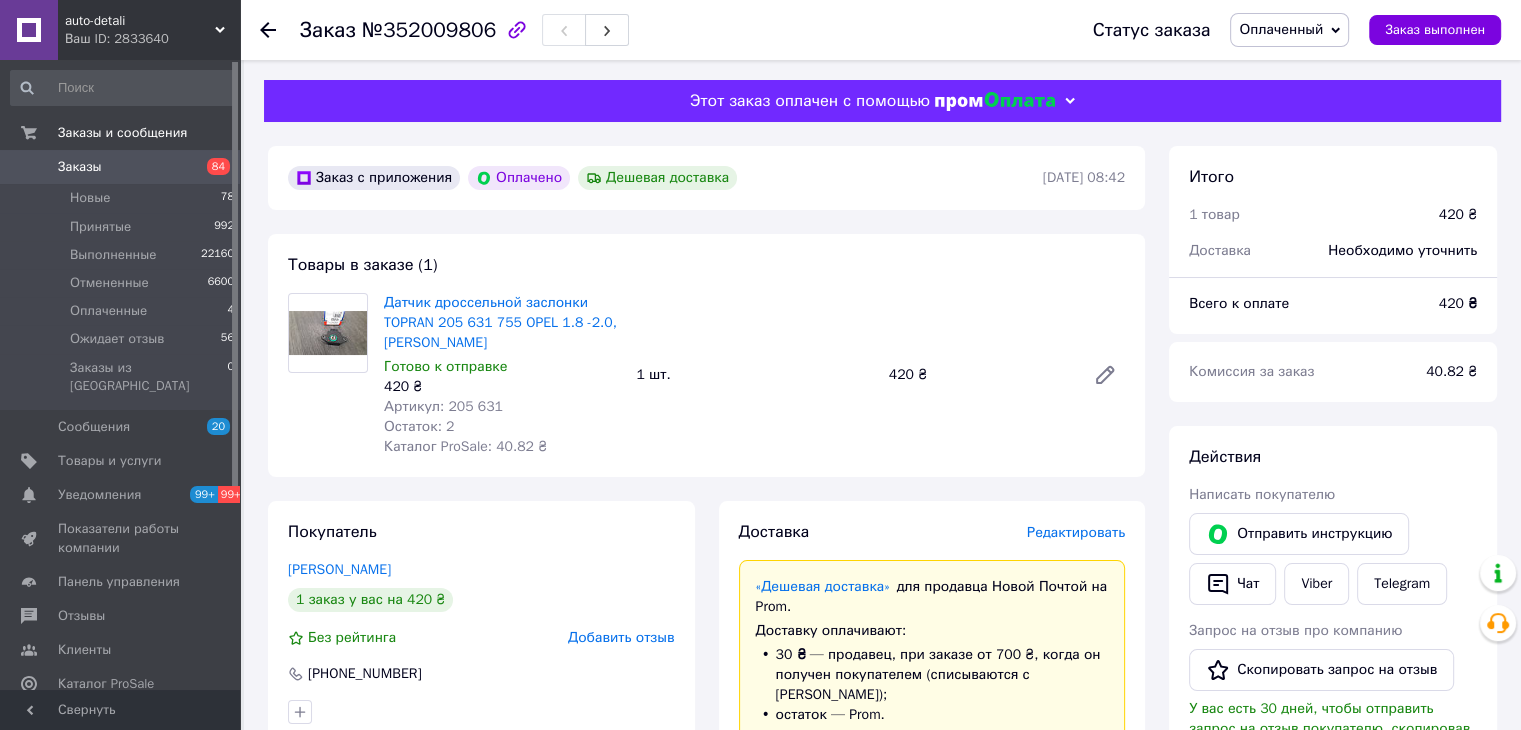 click on "Заказы" at bounding box center [121, 167] 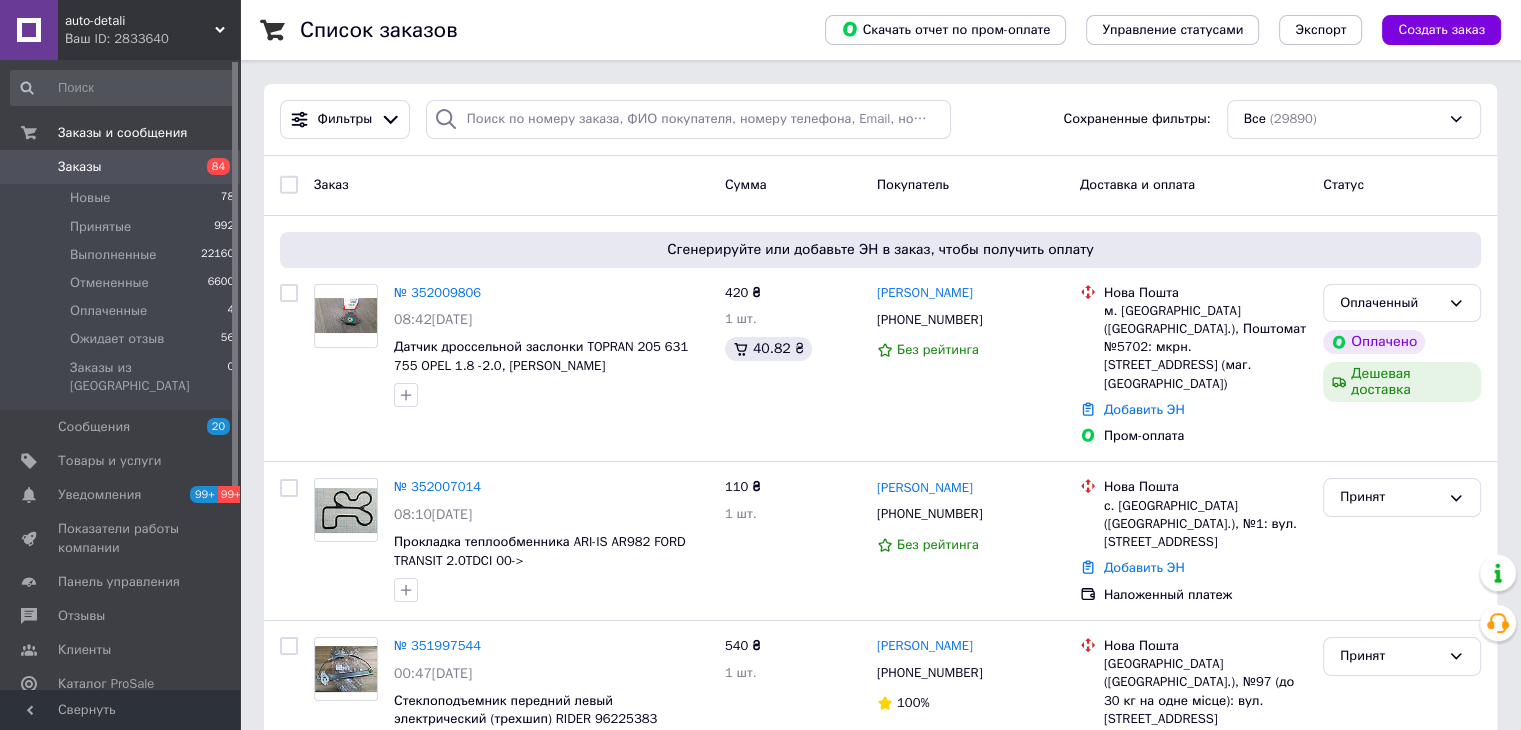 click on "Заказы" at bounding box center [121, 167] 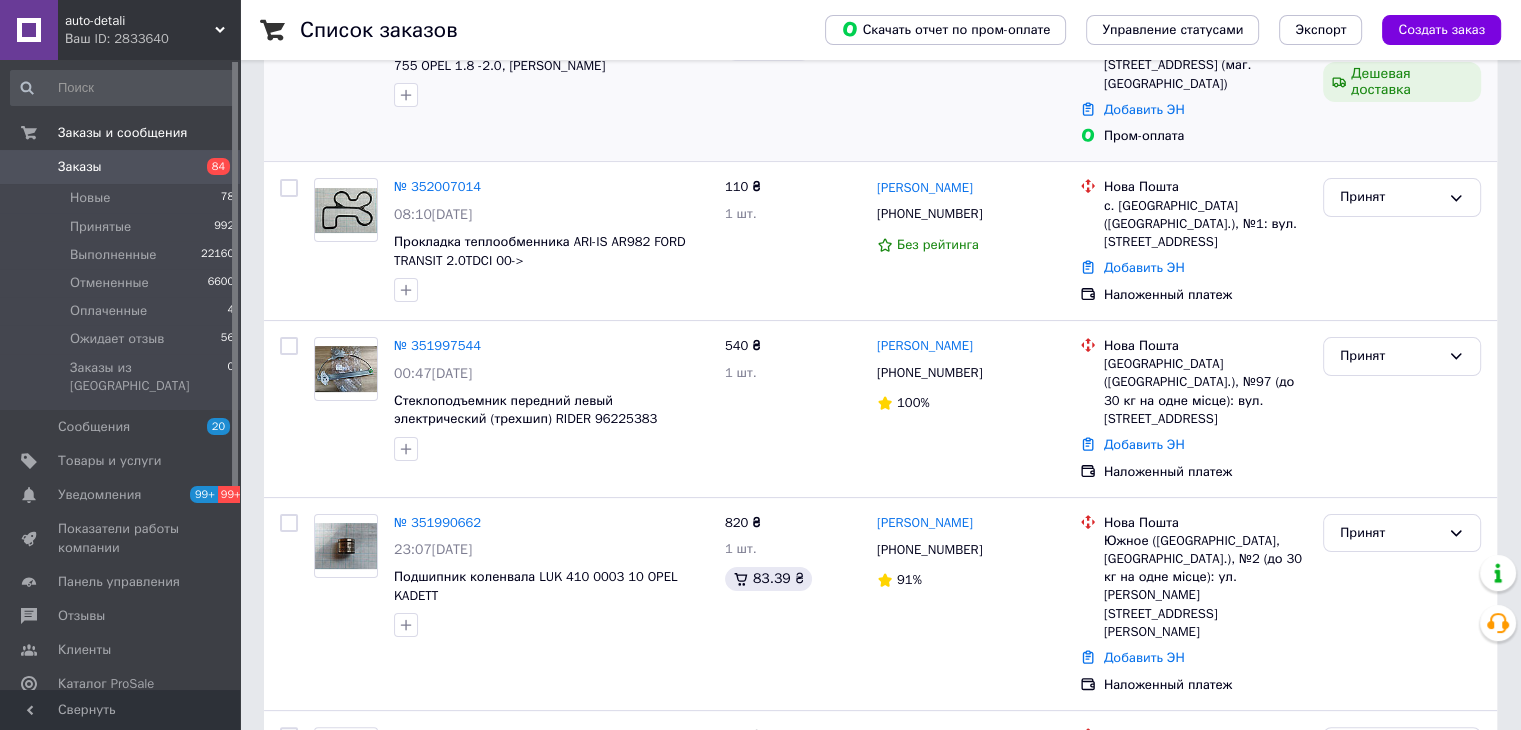 scroll, scrollTop: 0, scrollLeft: 0, axis: both 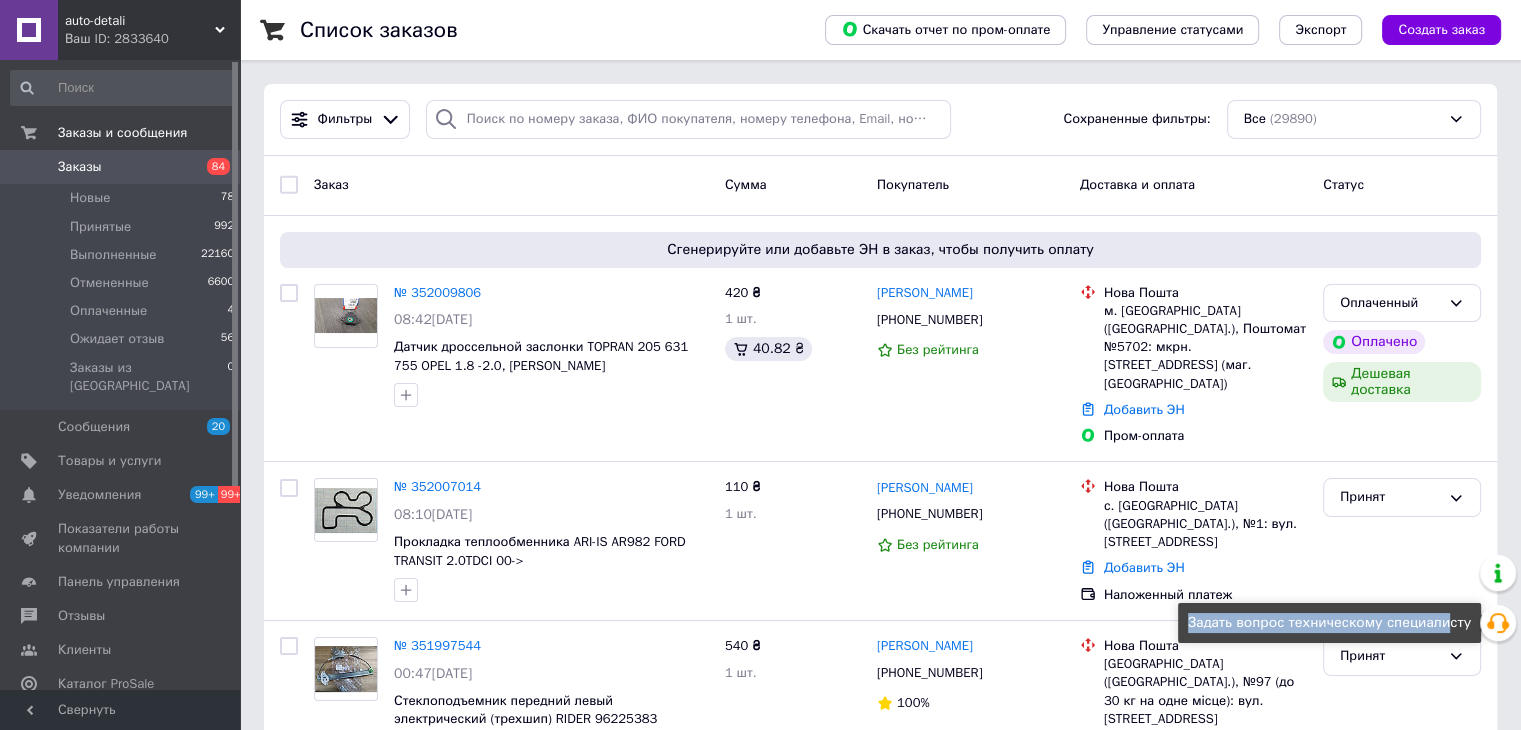drag, startPoint x: 1507, startPoint y: 628, endPoint x: 1436, endPoint y: 628, distance: 71 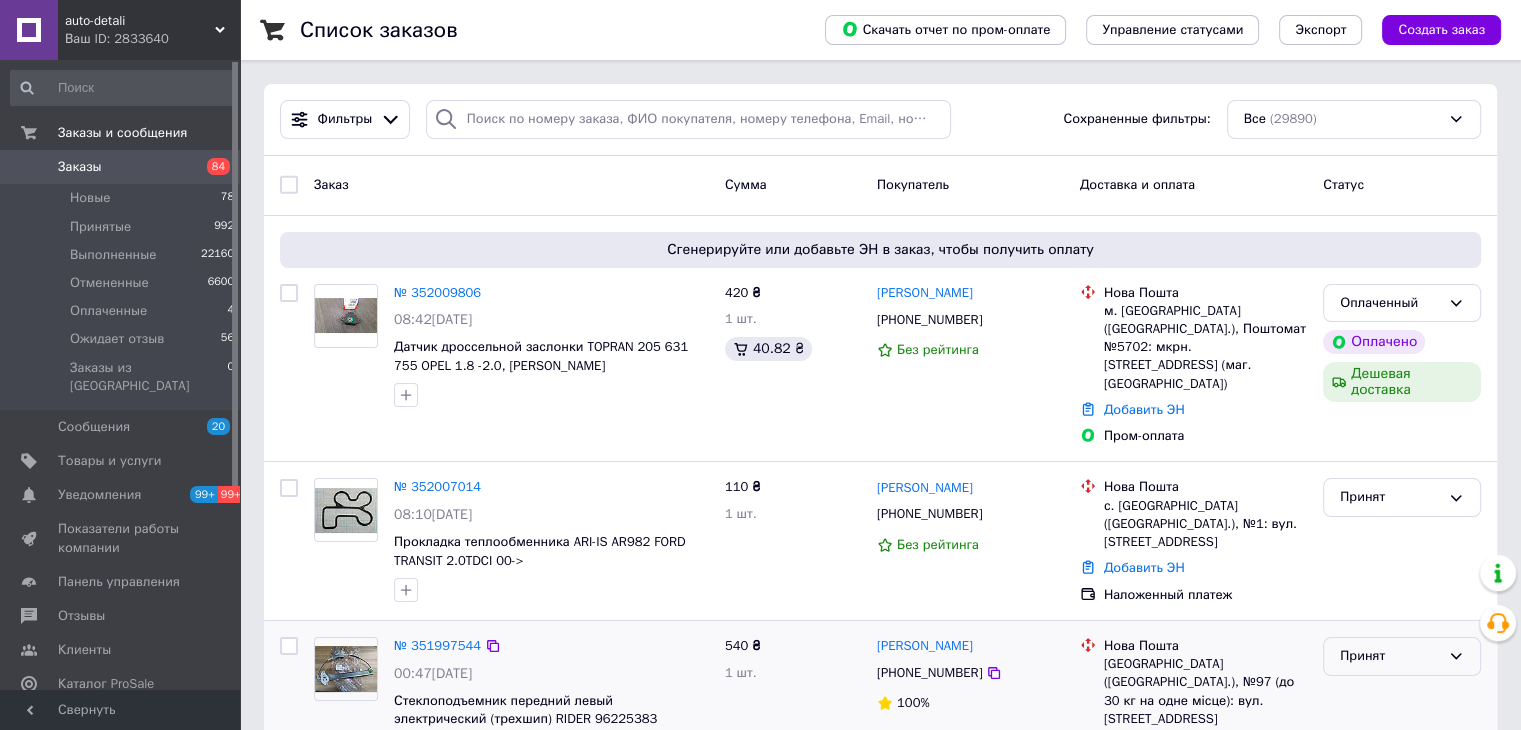 drag, startPoint x: 1496, startPoint y: 617, endPoint x: 1460, endPoint y: 618, distance: 36.013885 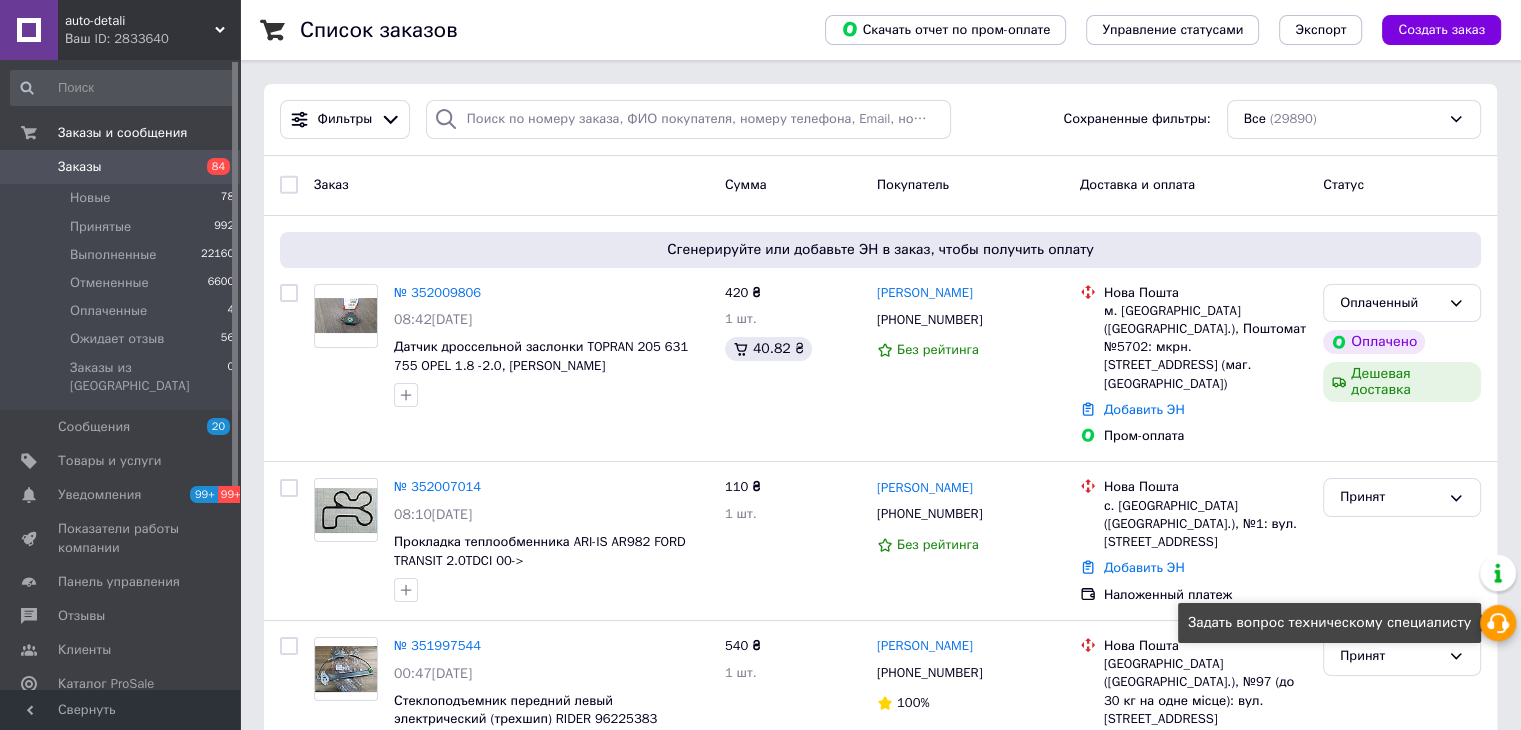 drag, startPoint x: 1460, startPoint y: 618, endPoint x: 1509, endPoint y: 621, distance: 49.09175 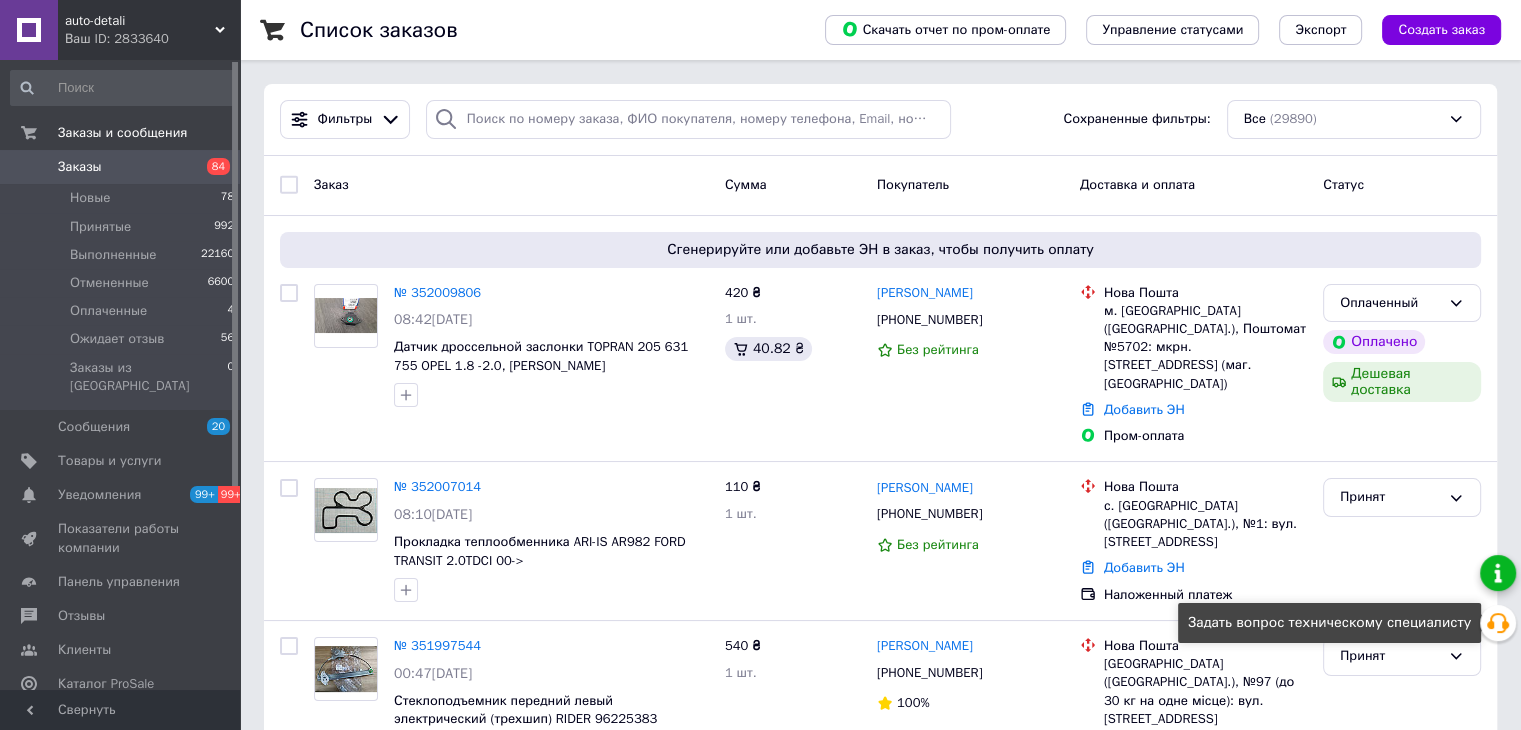 click 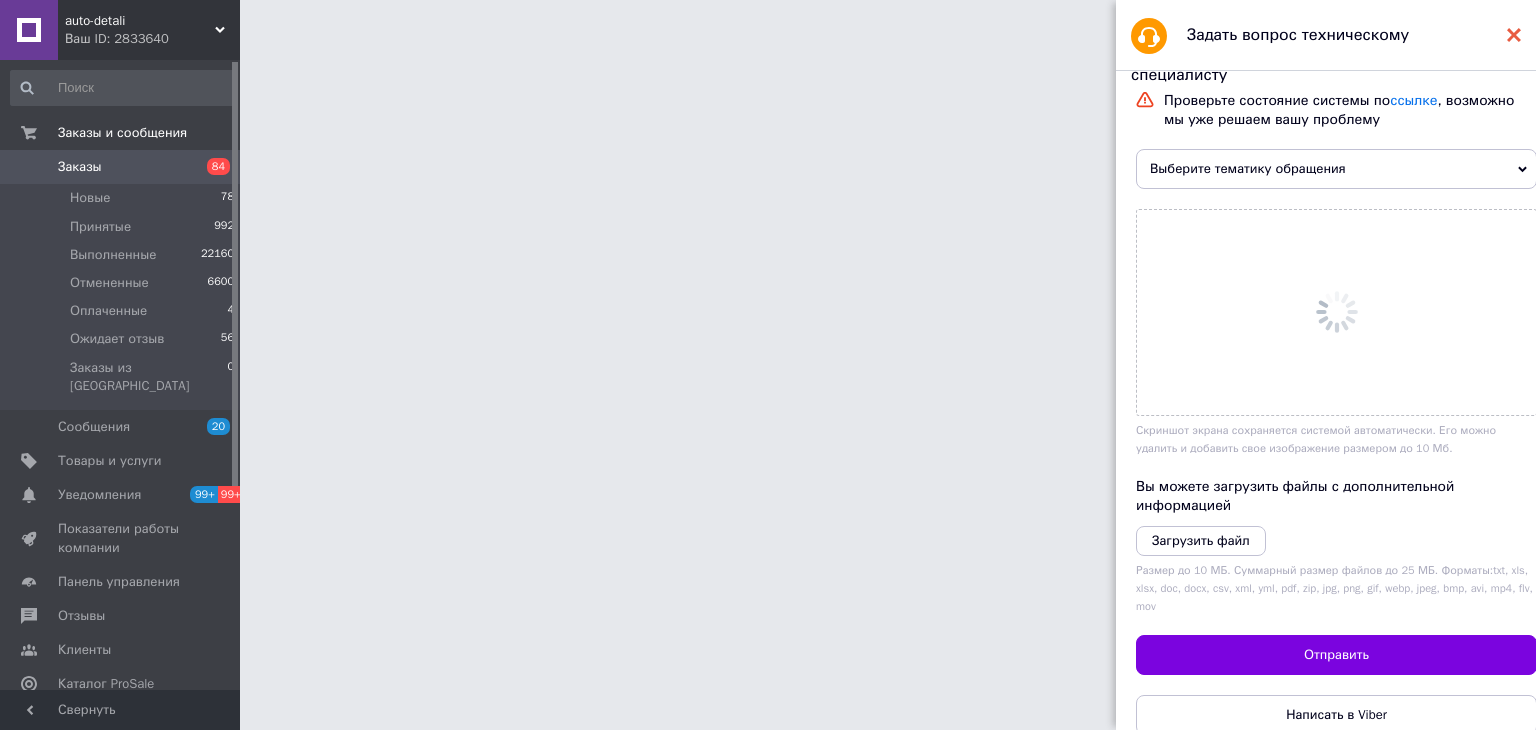 click 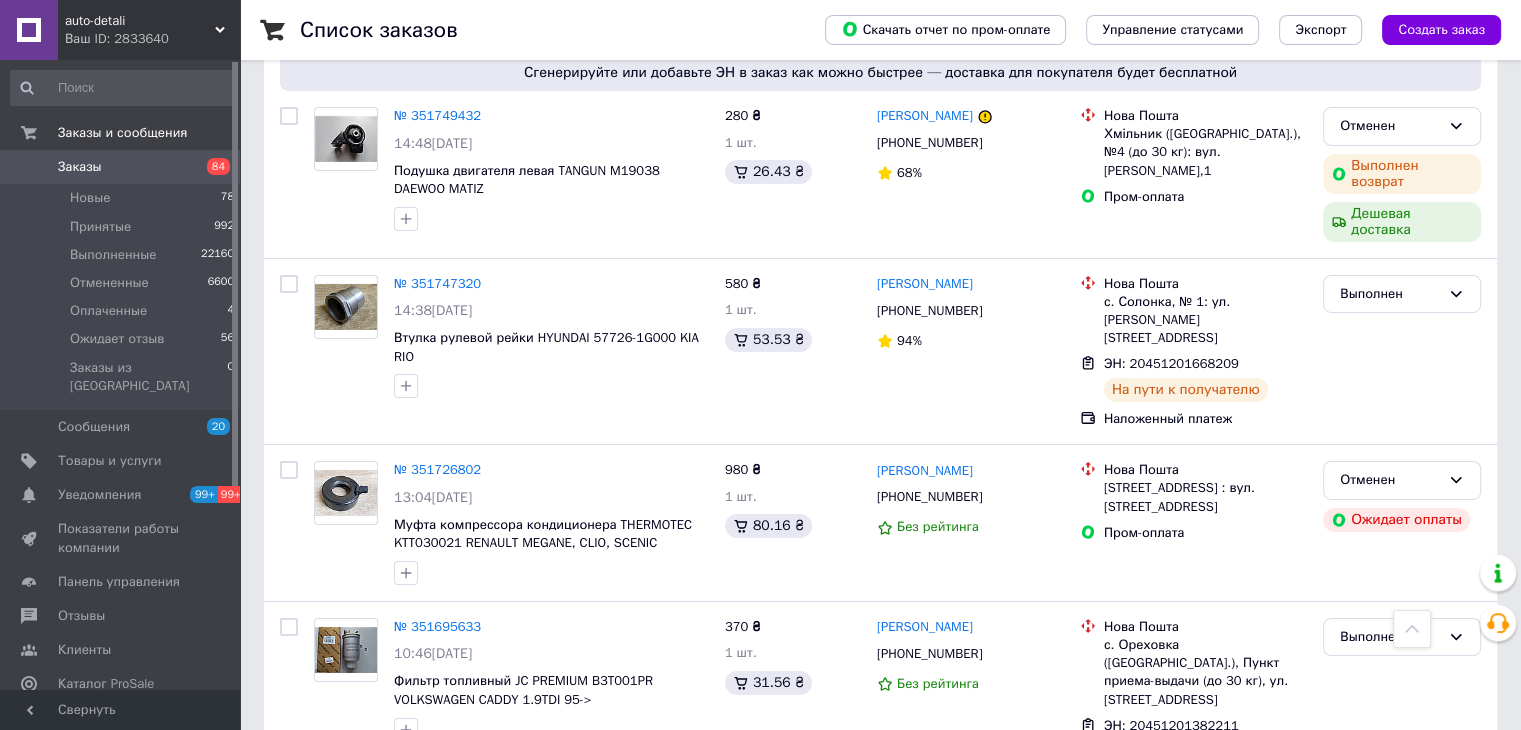 scroll, scrollTop: 0, scrollLeft: 0, axis: both 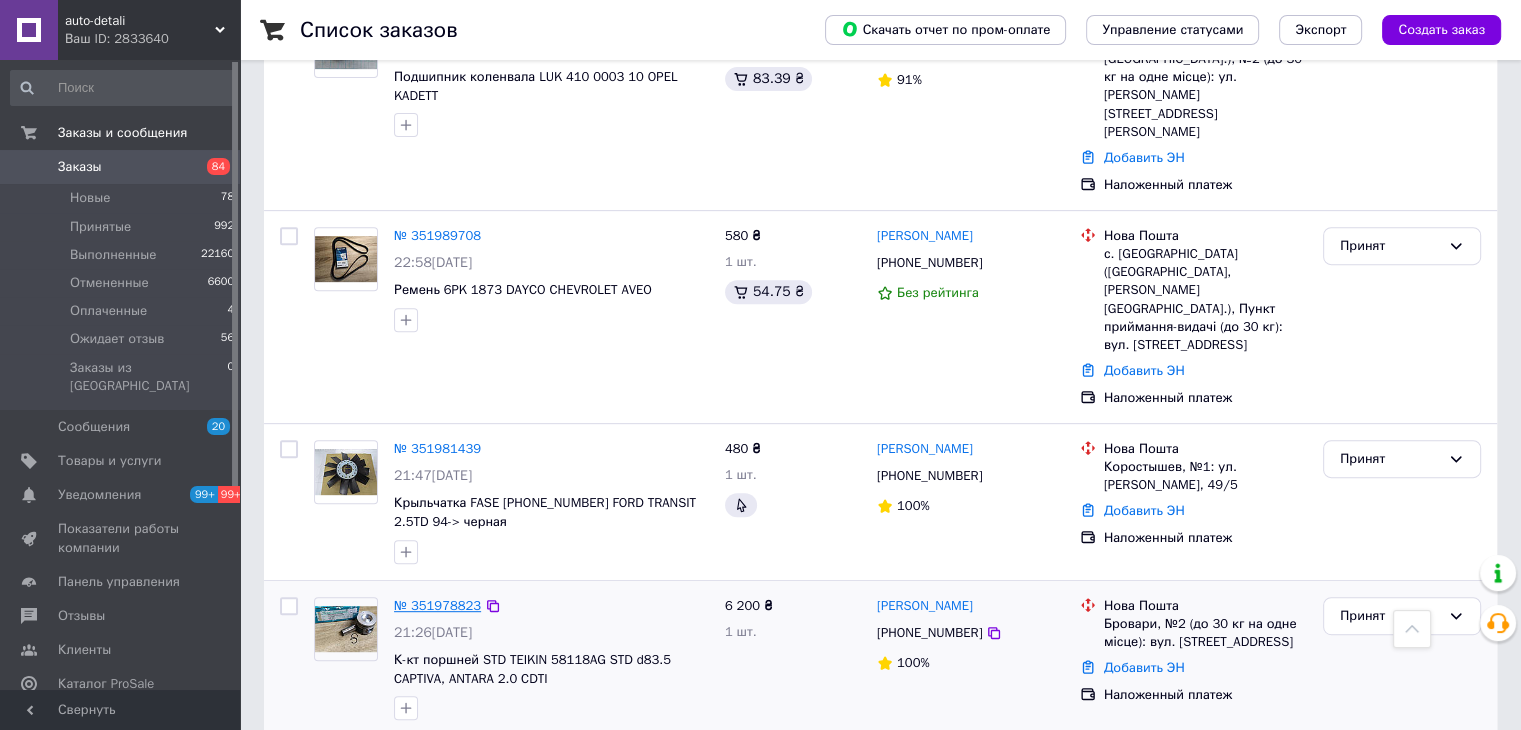 click on "№ 351978823" at bounding box center [437, 605] 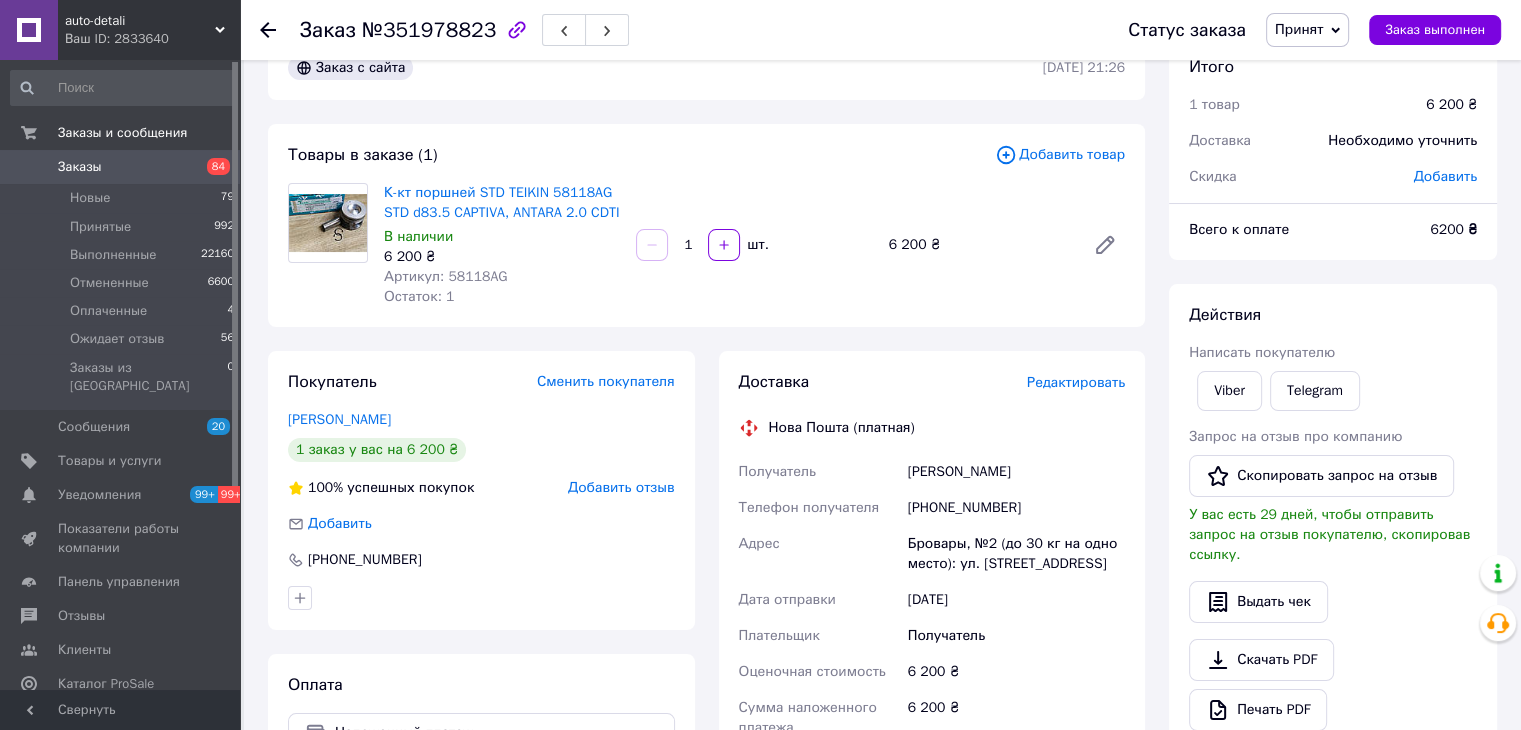 scroll, scrollTop: 0, scrollLeft: 0, axis: both 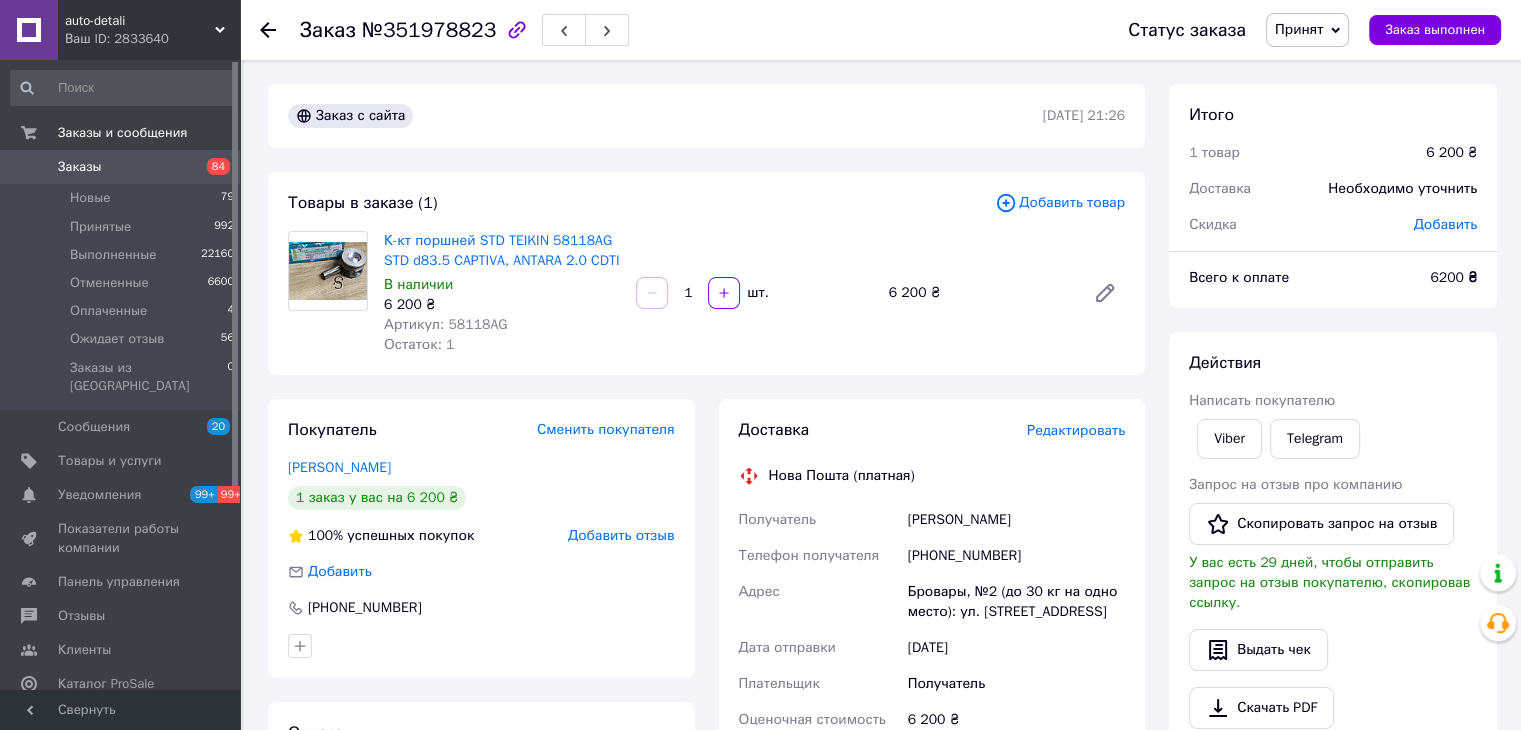 click at bounding box center [328, 271] 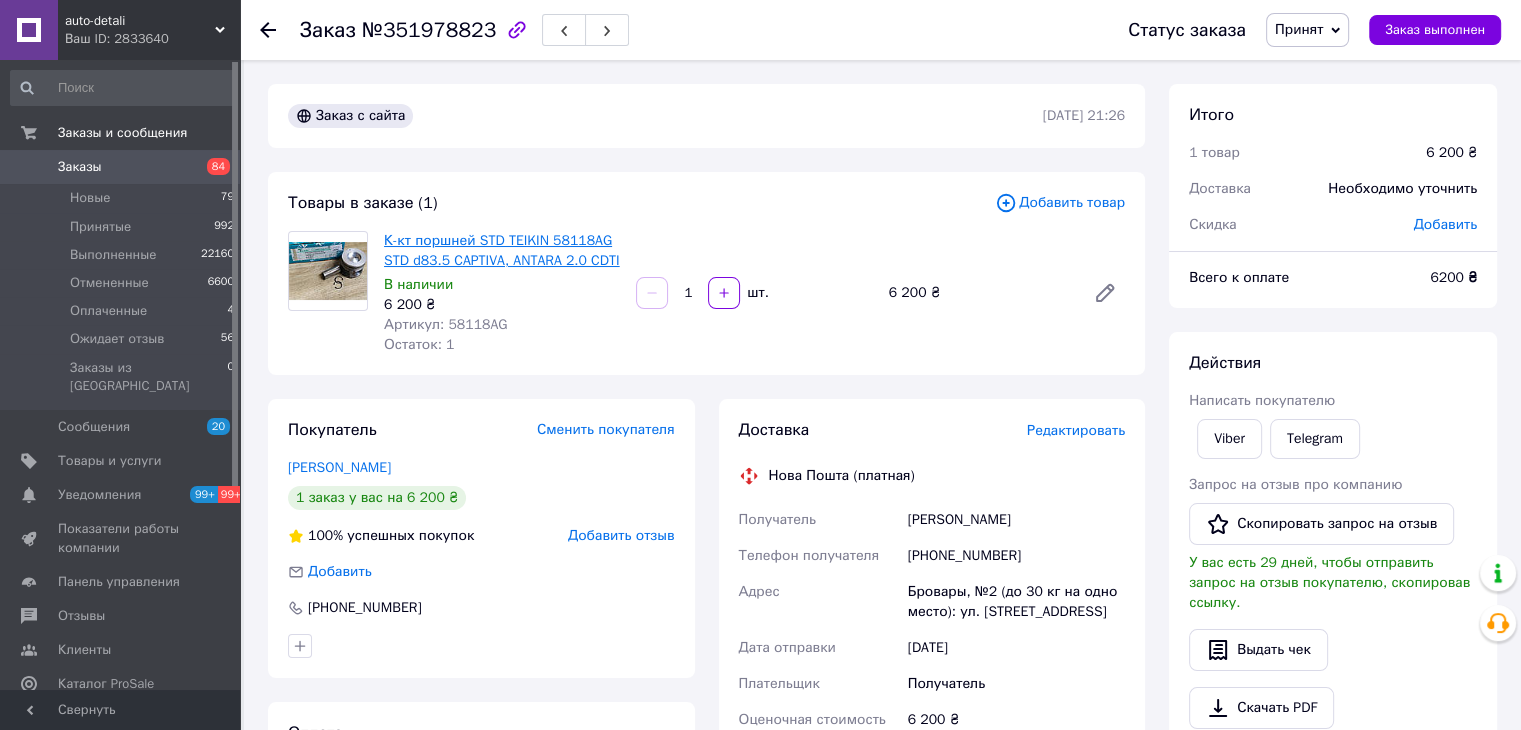 click on "К-кт поршней STD TEIKIN 58118AG STD d83.5 CAPTIVA, ANTARA 2.0 CDTI" at bounding box center (502, 250) 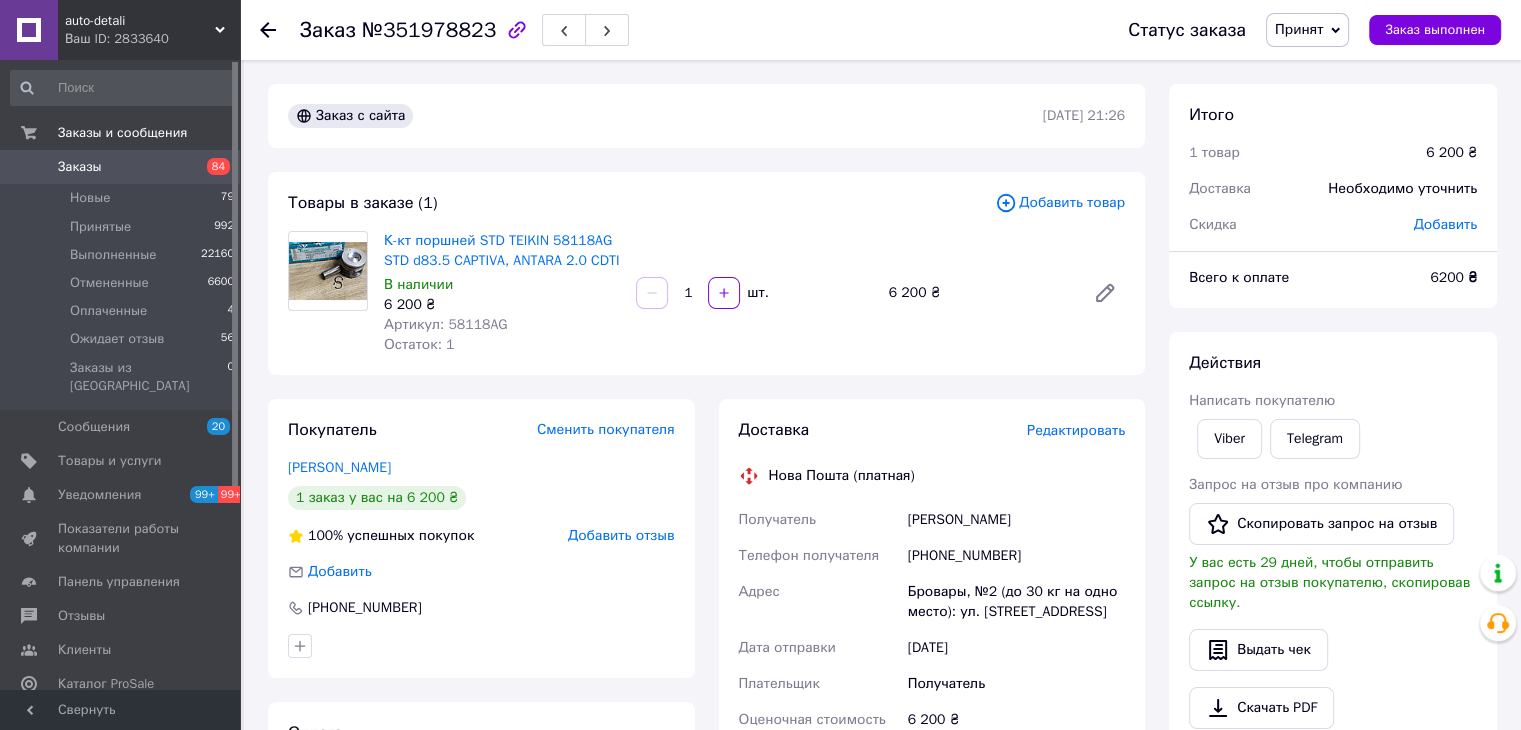 click on "Заказы" at bounding box center (121, 167) 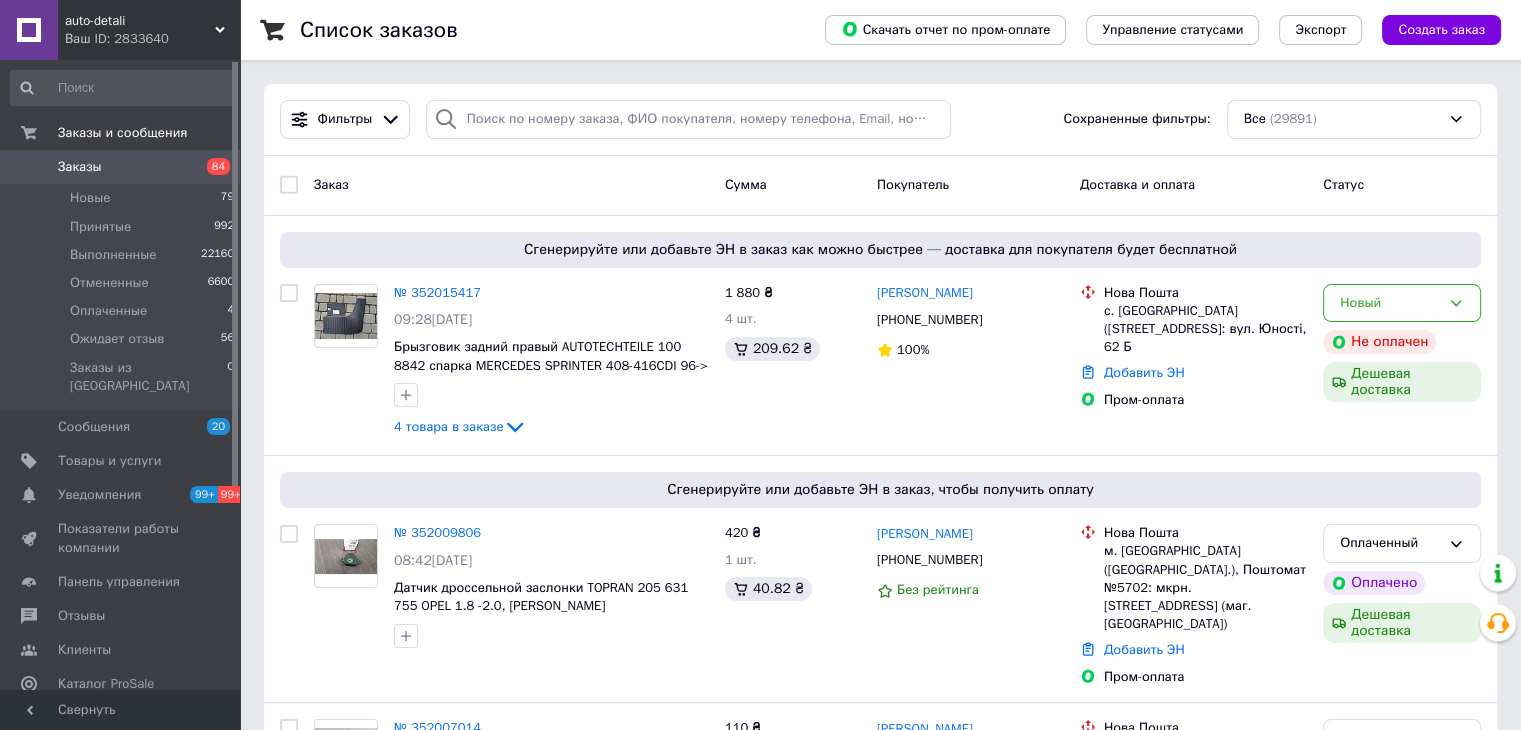 click on "Заказы" at bounding box center [121, 167] 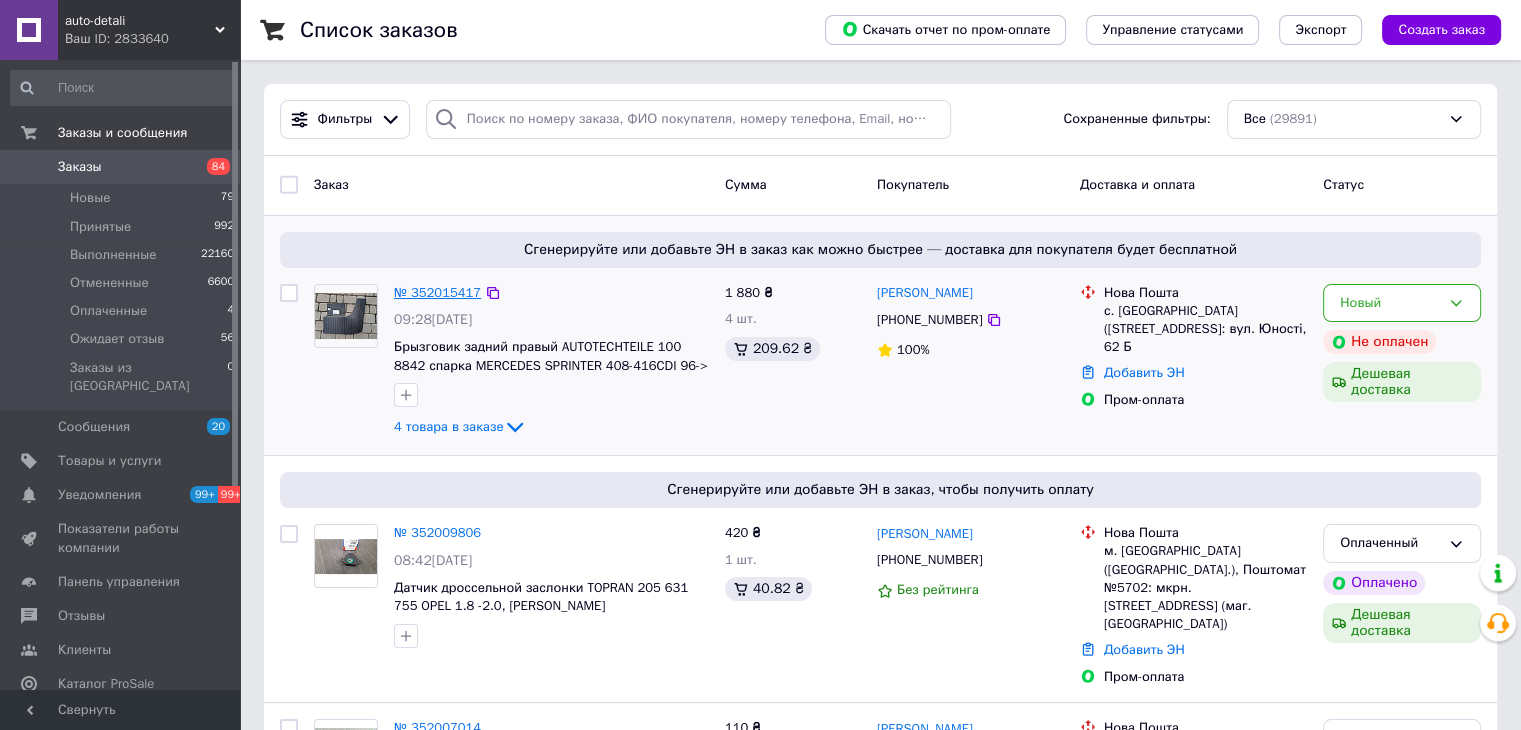 click on "№ 352015417" at bounding box center (437, 292) 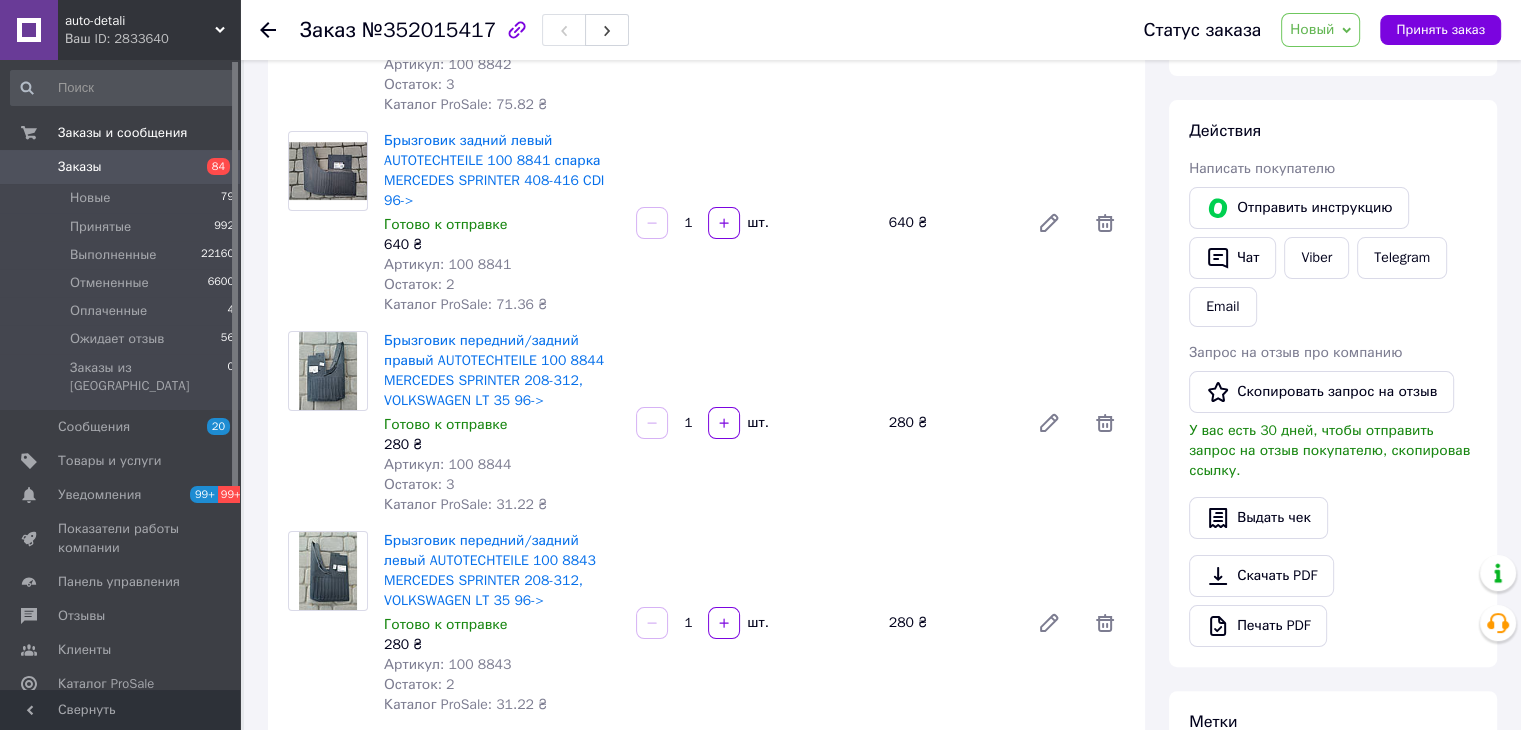 scroll, scrollTop: 0, scrollLeft: 0, axis: both 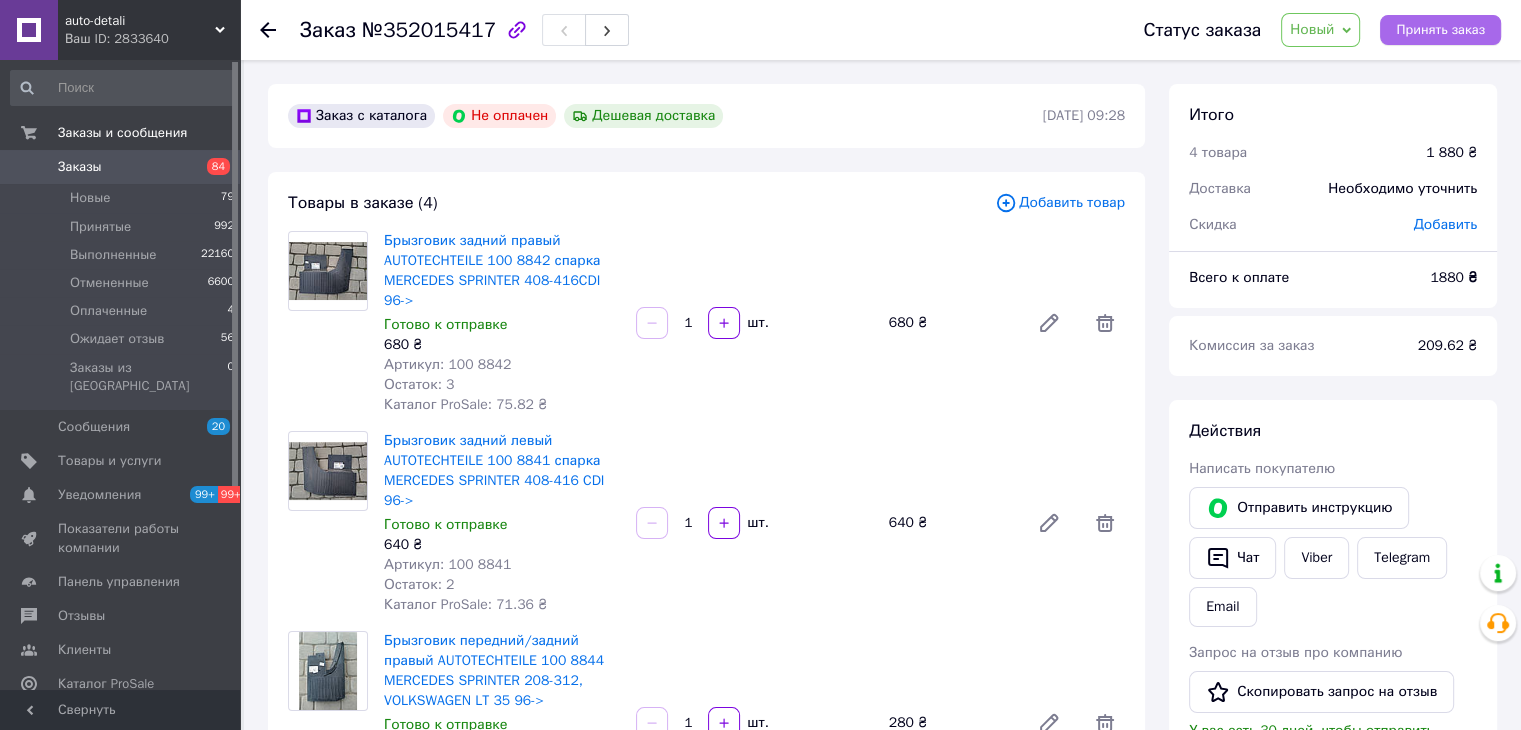 click on "Принять заказ" at bounding box center [1440, 30] 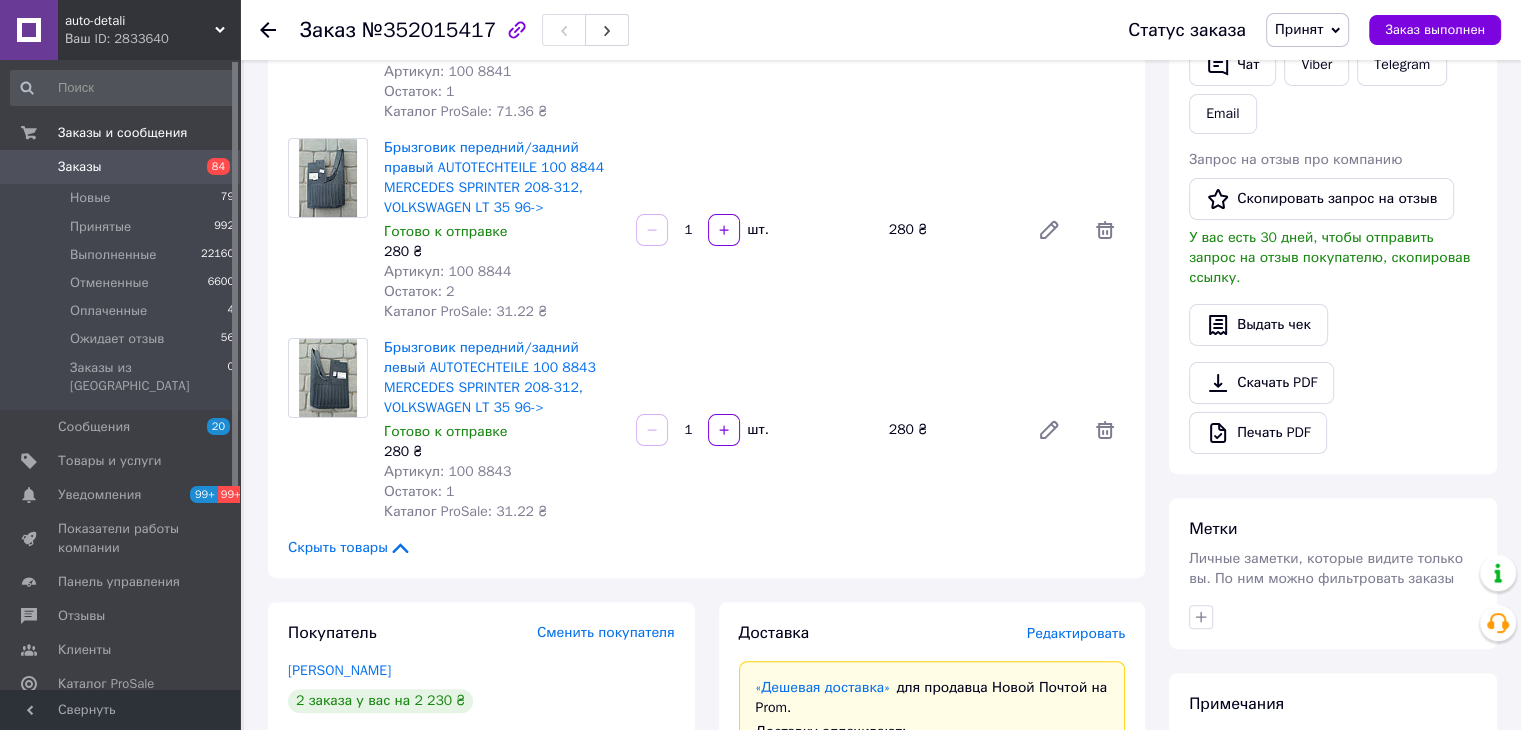 scroll, scrollTop: 500, scrollLeft: 0, axis: vertical 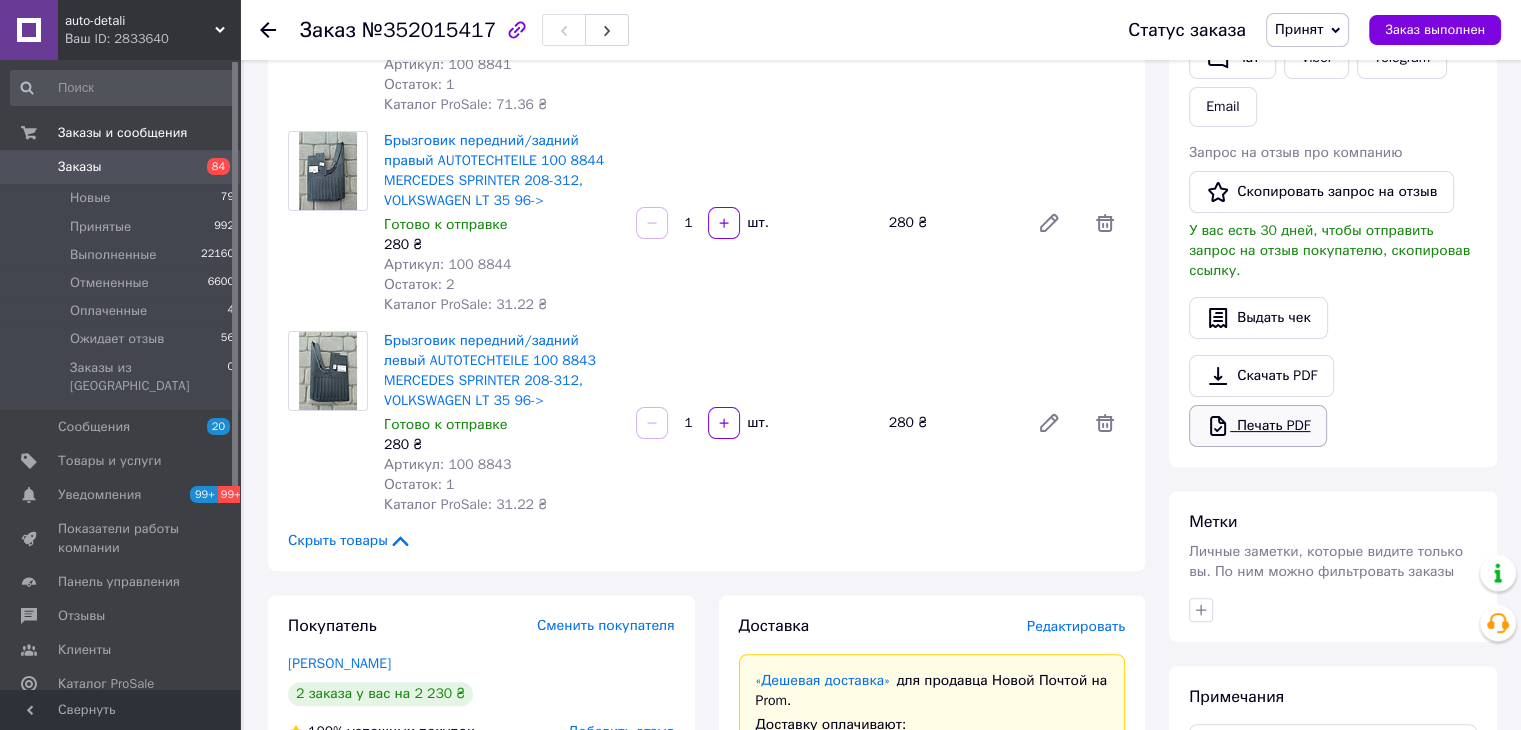 click on "Печать PDF" at bounding box center (1258, 426) 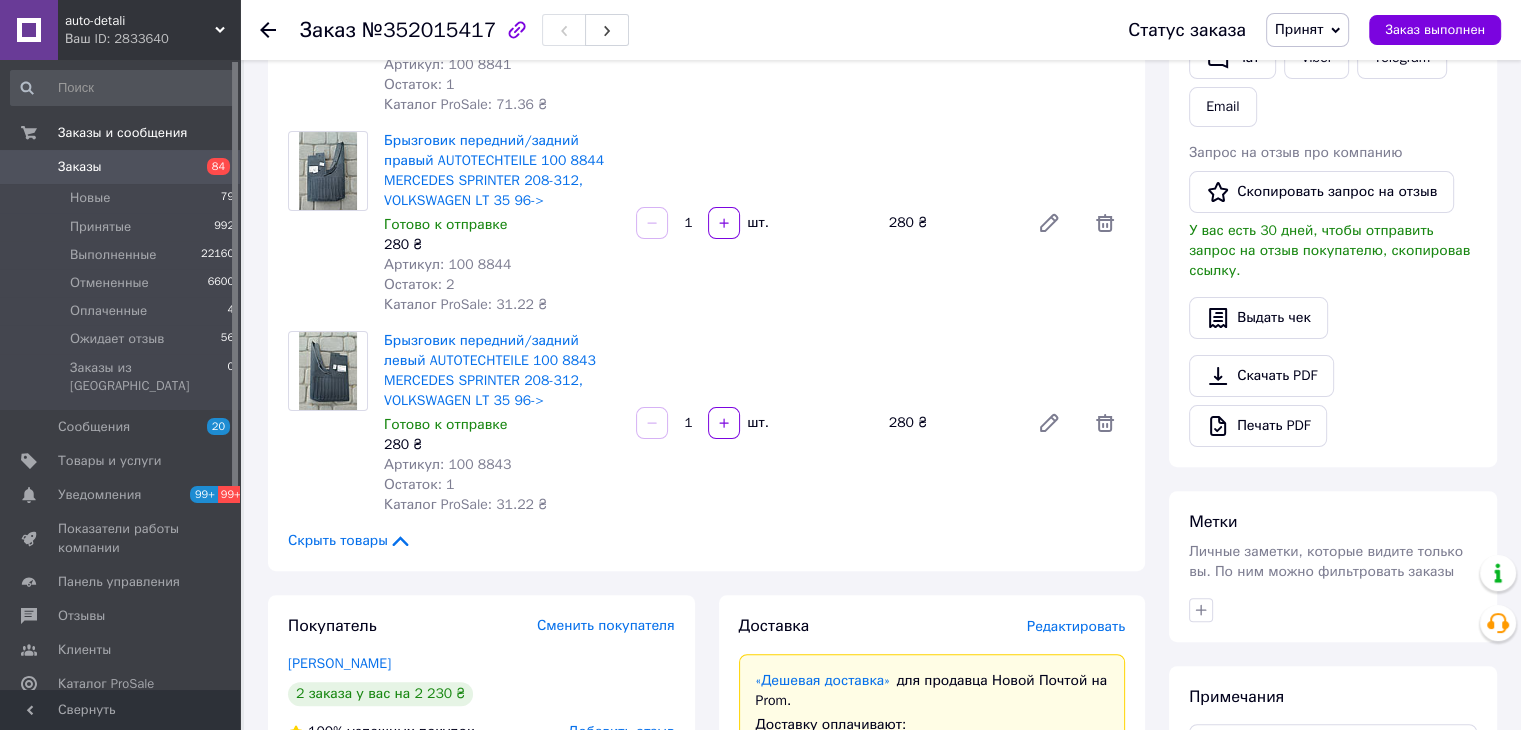 click on "Заказы" at bounding box center [121, 167] 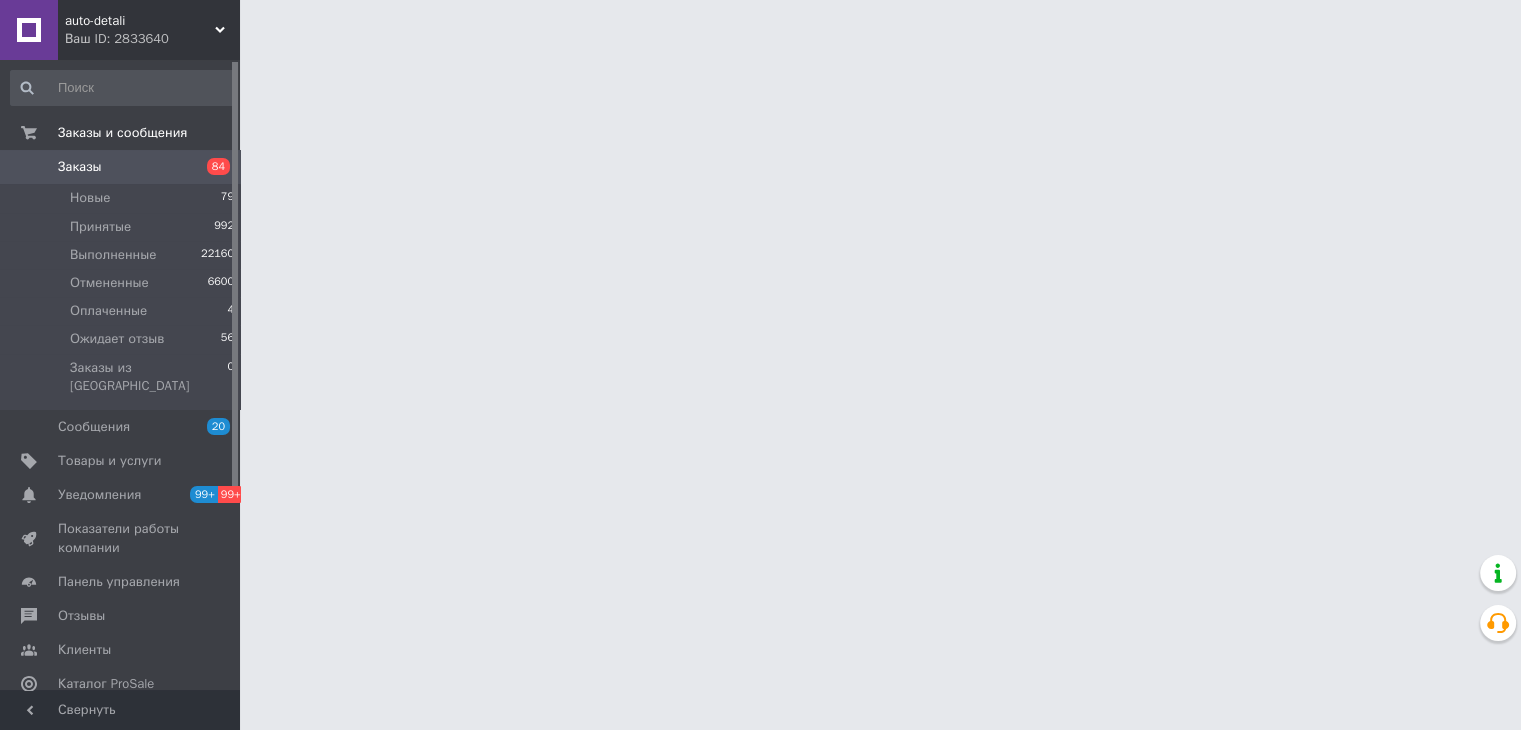 scroll, scrollTop: 0, scrollLeft: 0, axis: both 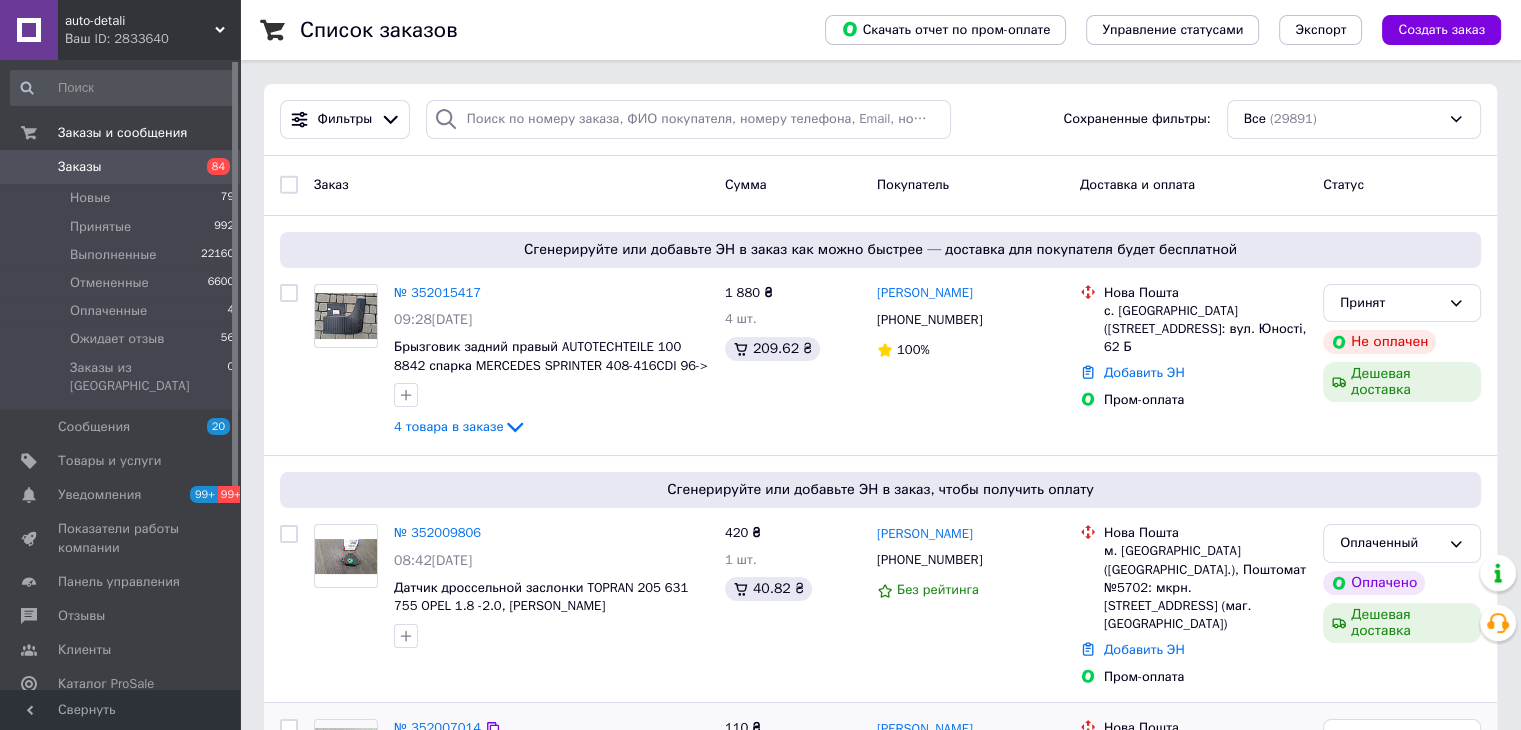 click at bounding box center [994, 755] 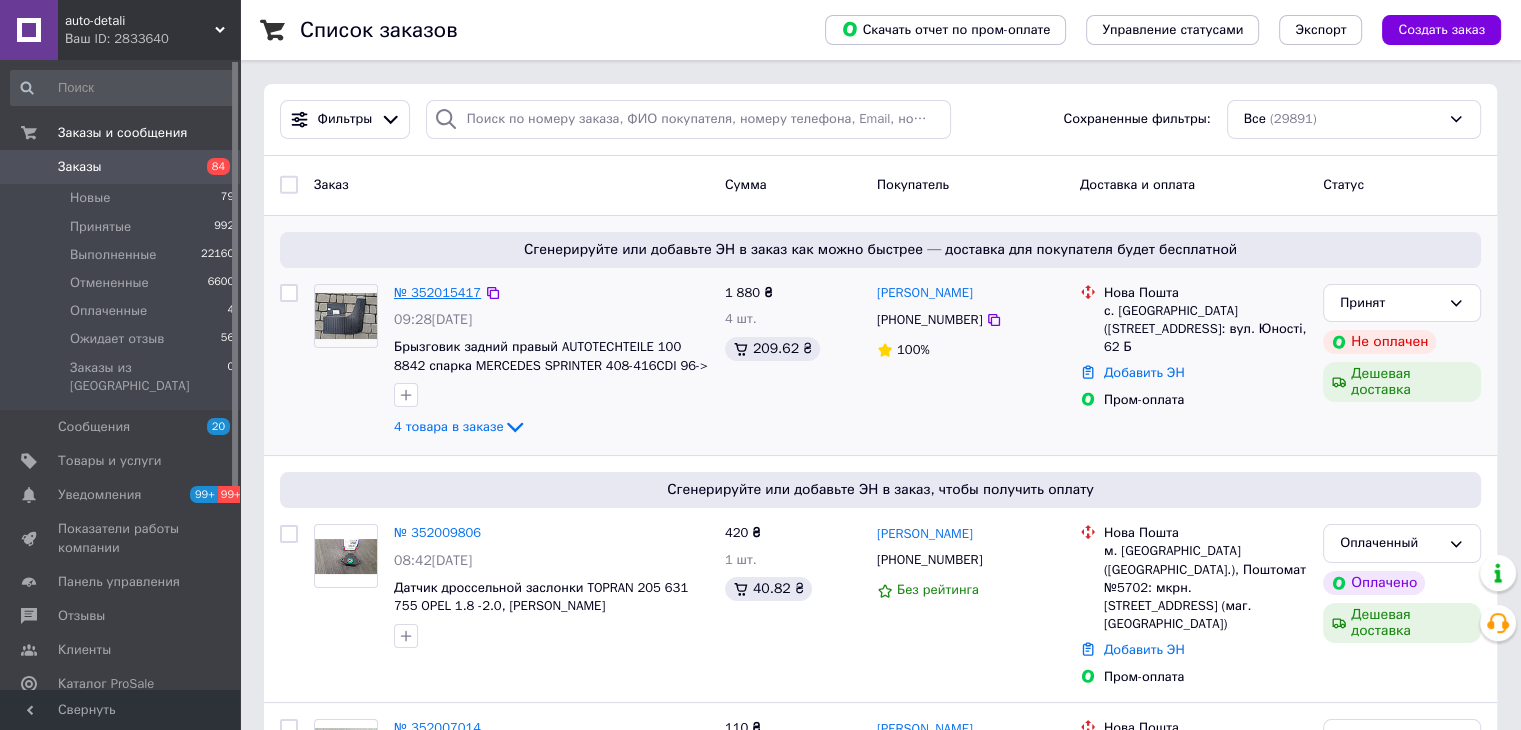 click on "№ 352015417" at bounding box center [437, 292] 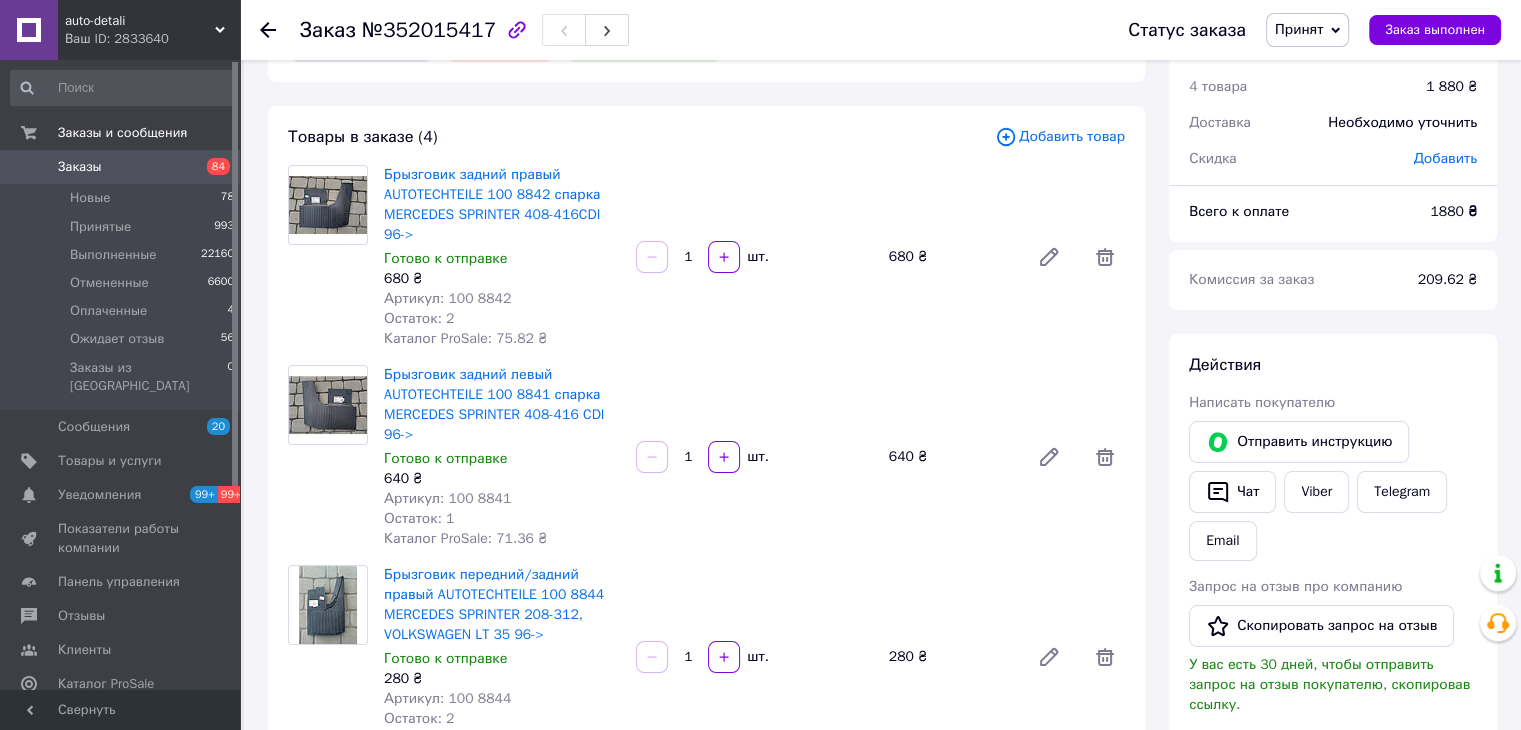 scroll, scrollTop: 100, scrollLeft: 0, axis: vertical 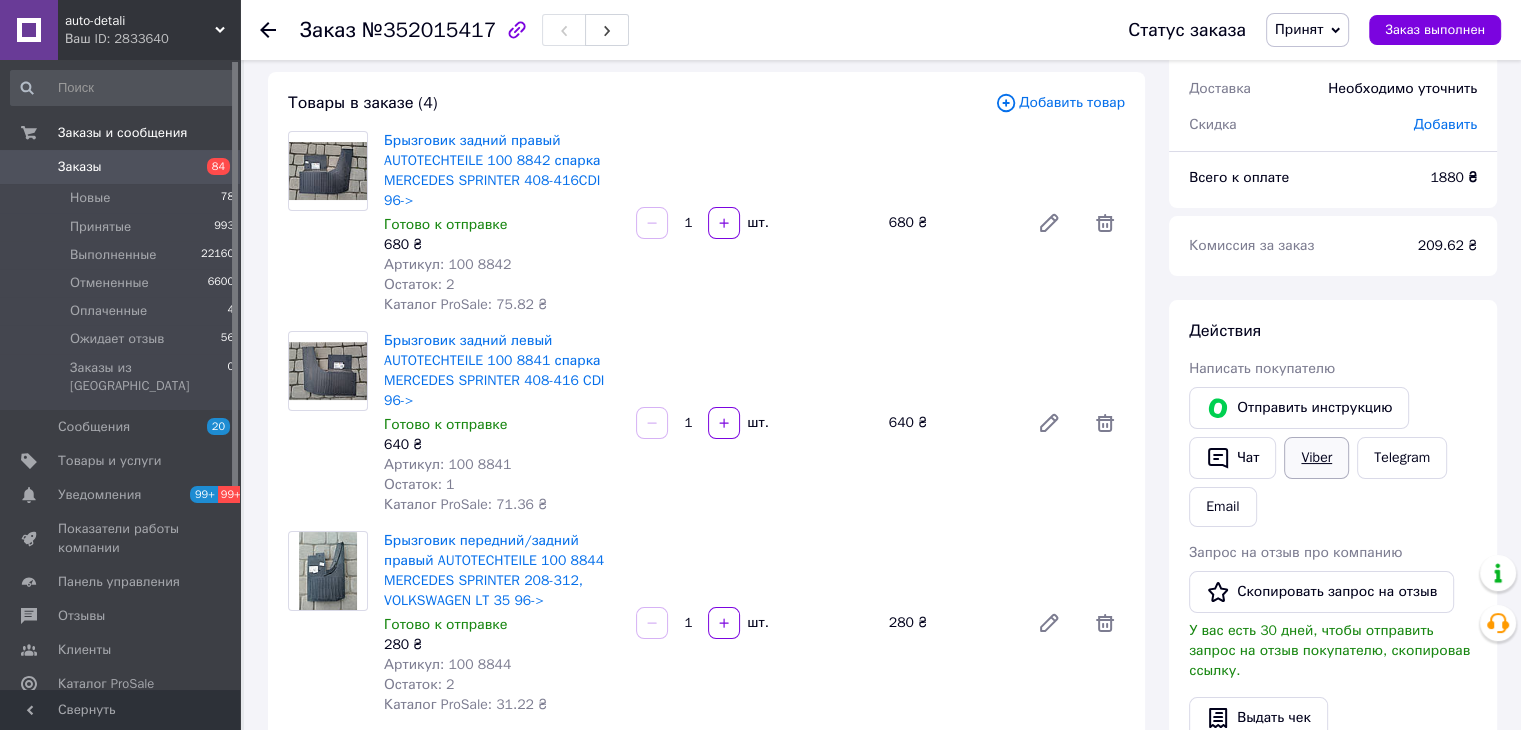 click on "Viber" at bounding box center [1316, 458] 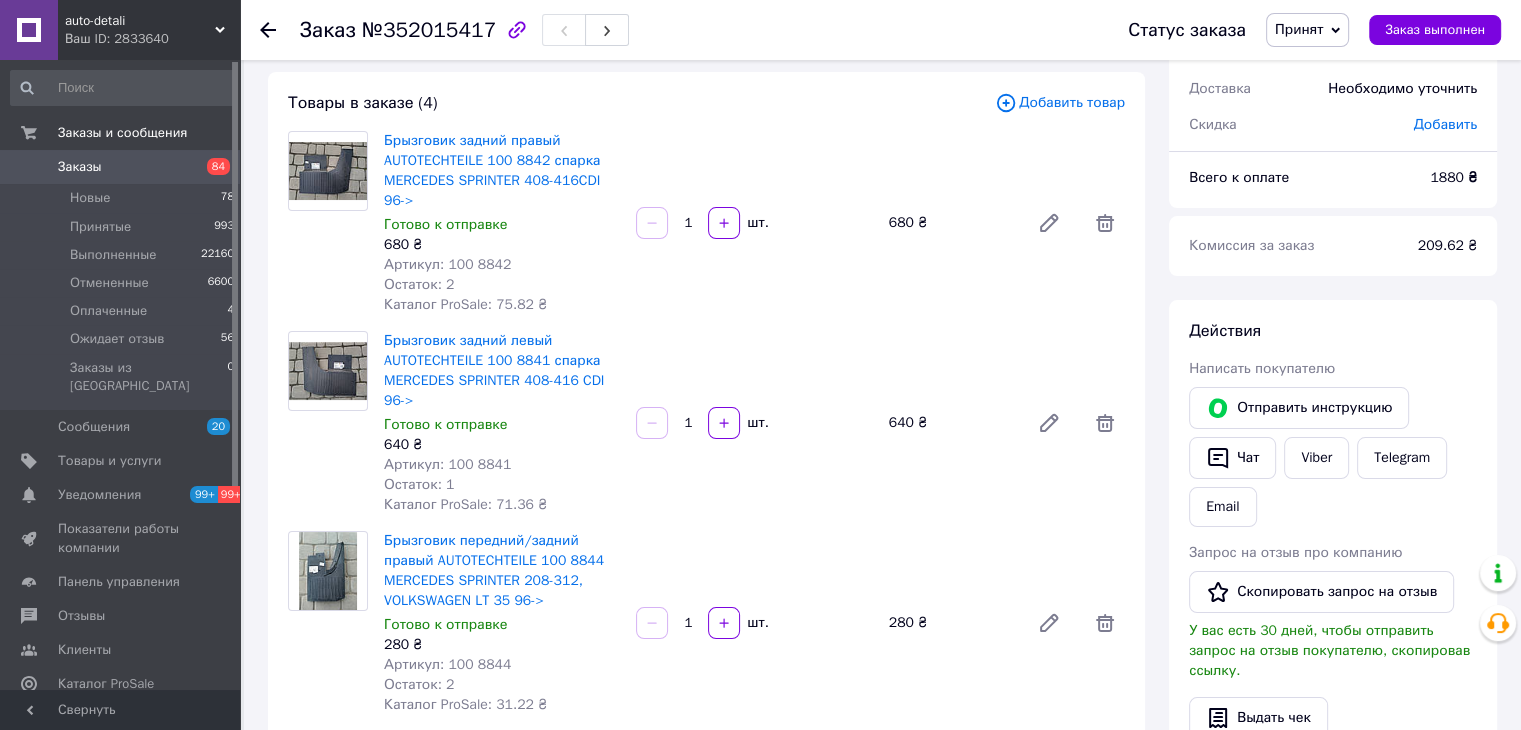 click on "№352015417" at bounding box center (429, 30) 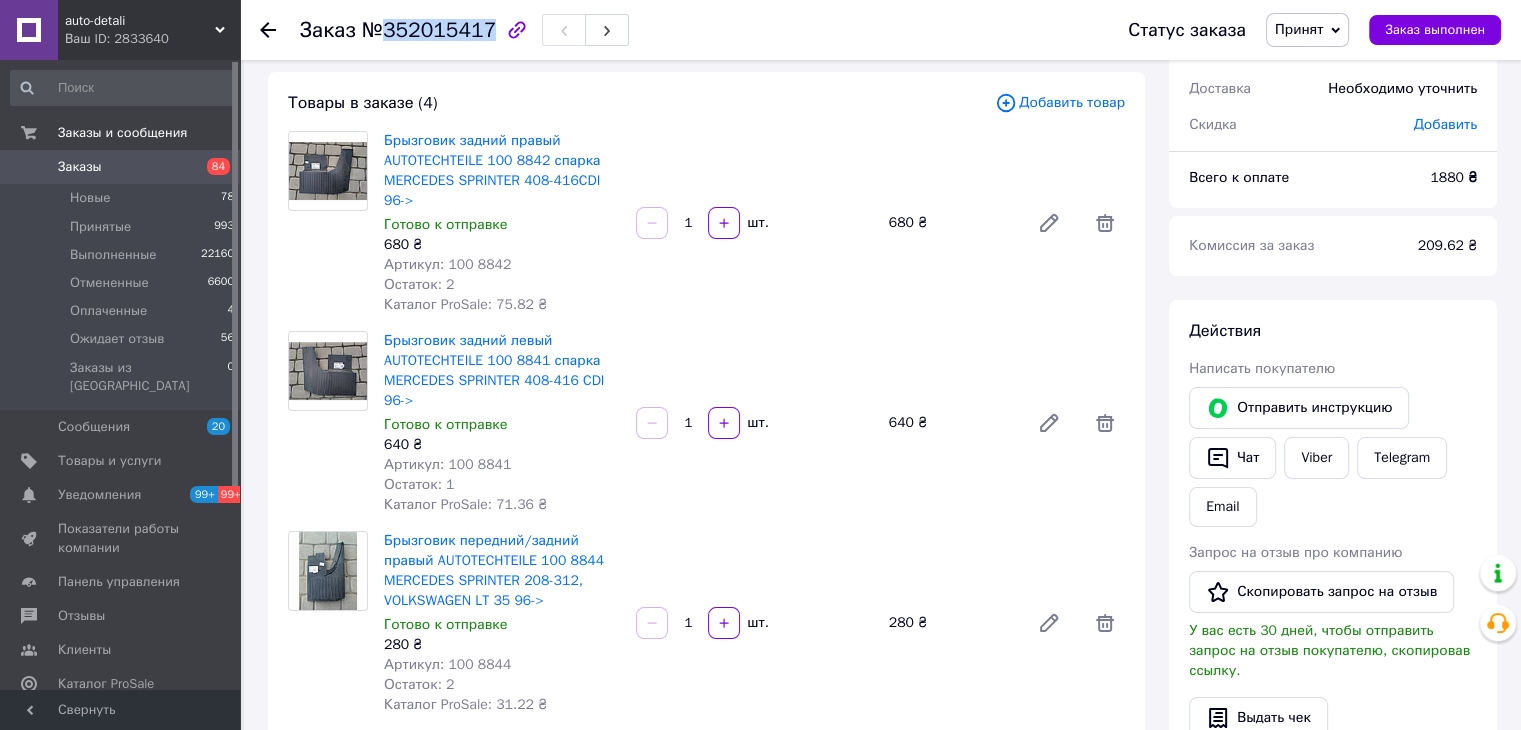 click on "№352015417" at bounding box center (429, 30) 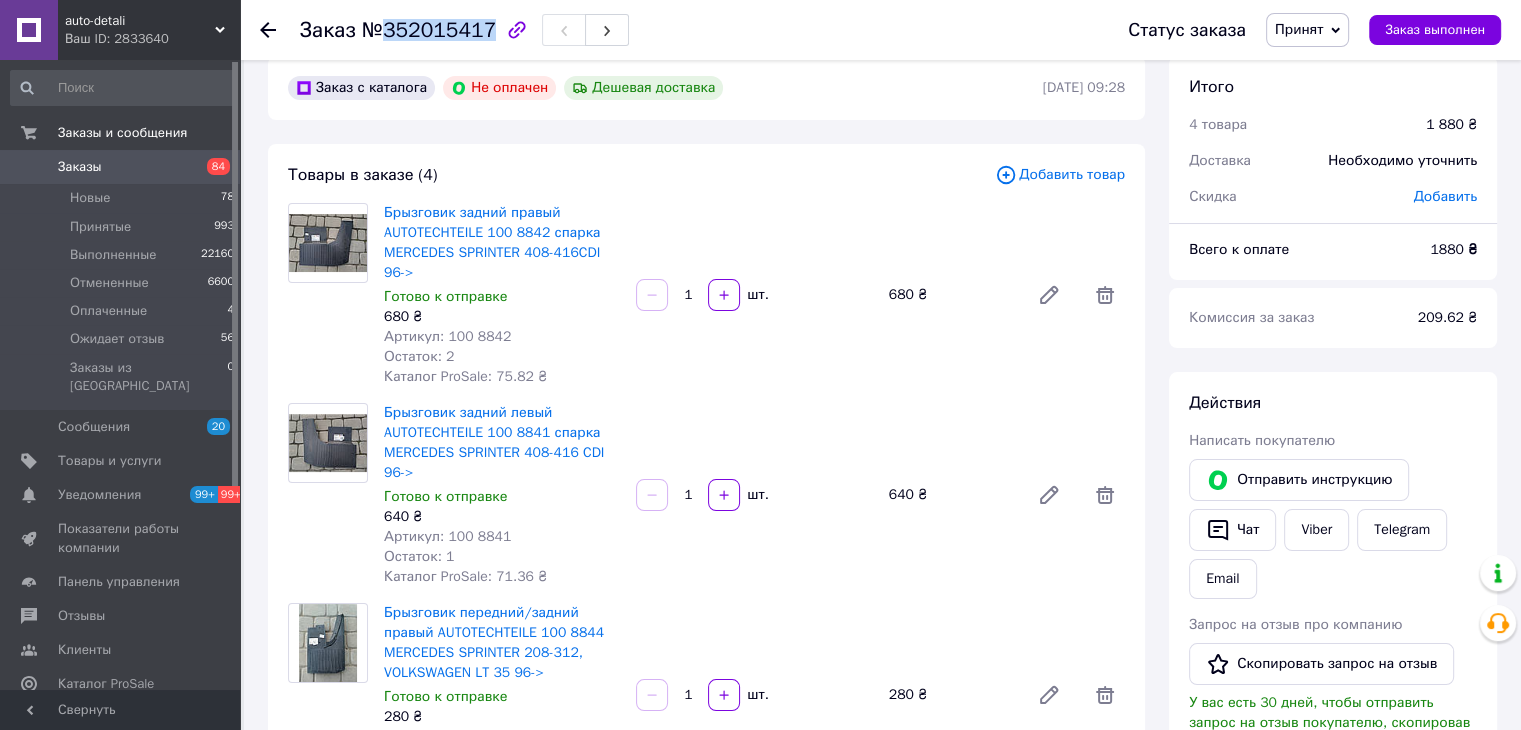 scroll, scrollTop: 0, scrollLeft: 0, axis: both 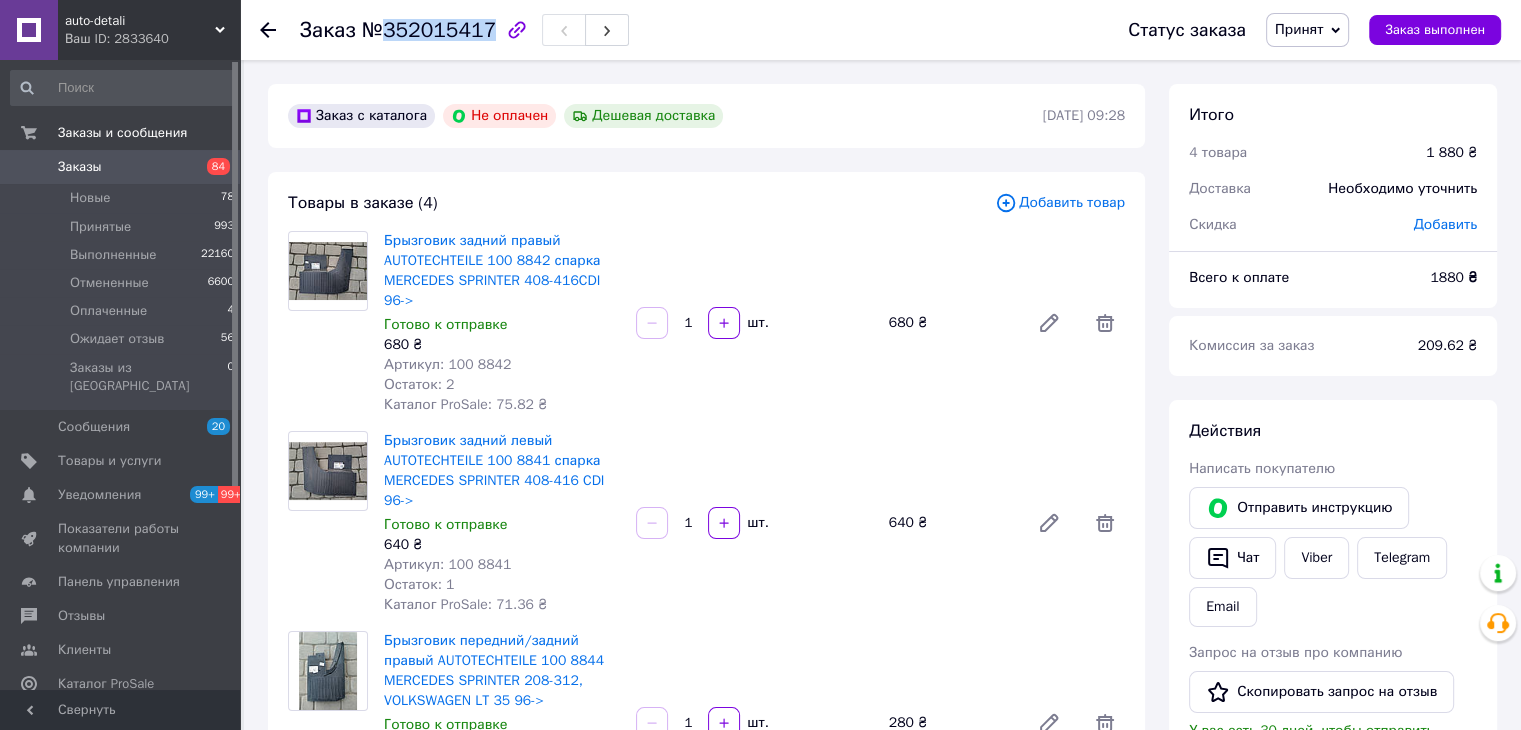 click on "Заказы" at bounding box center (121, 167) 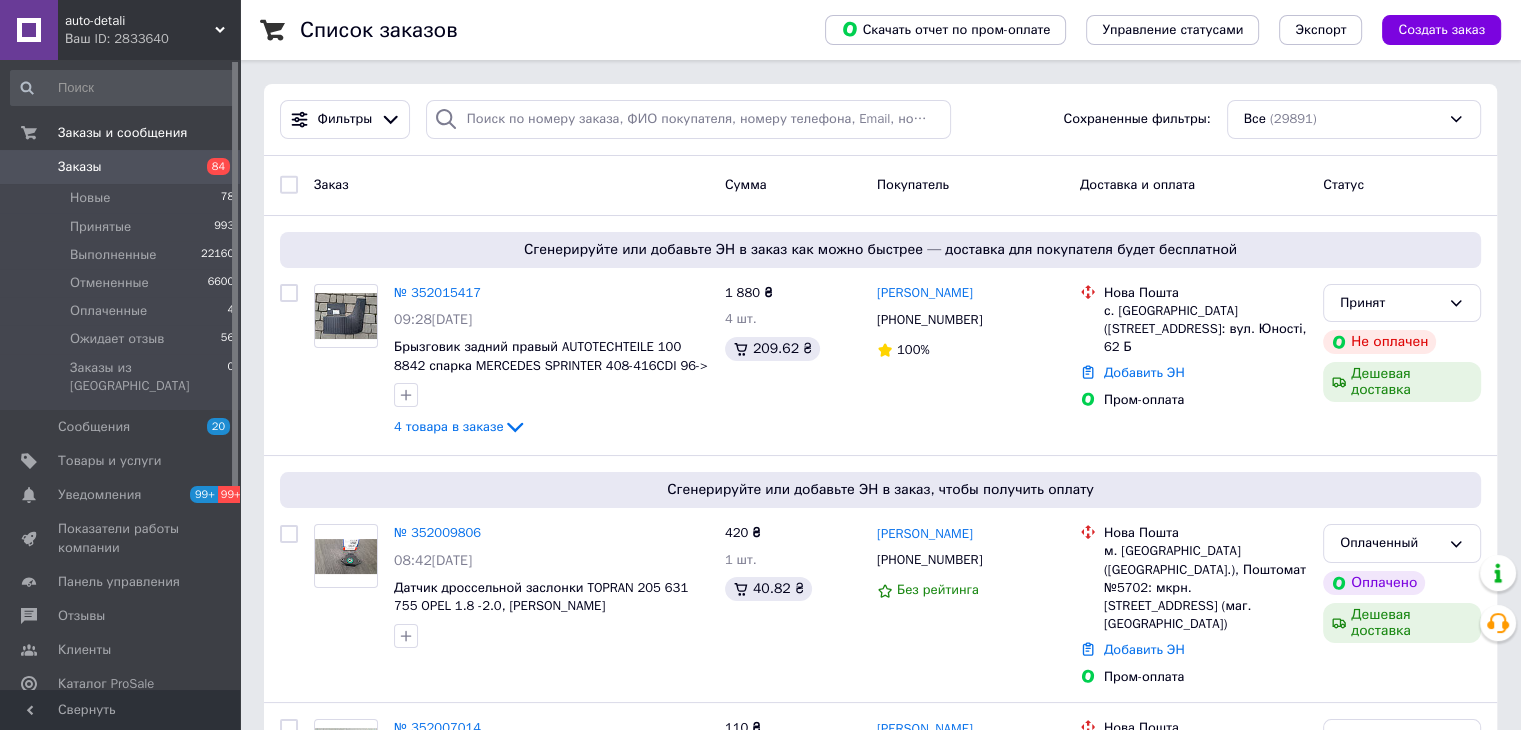 click on "Заказы" at bounding box center [121, 167] 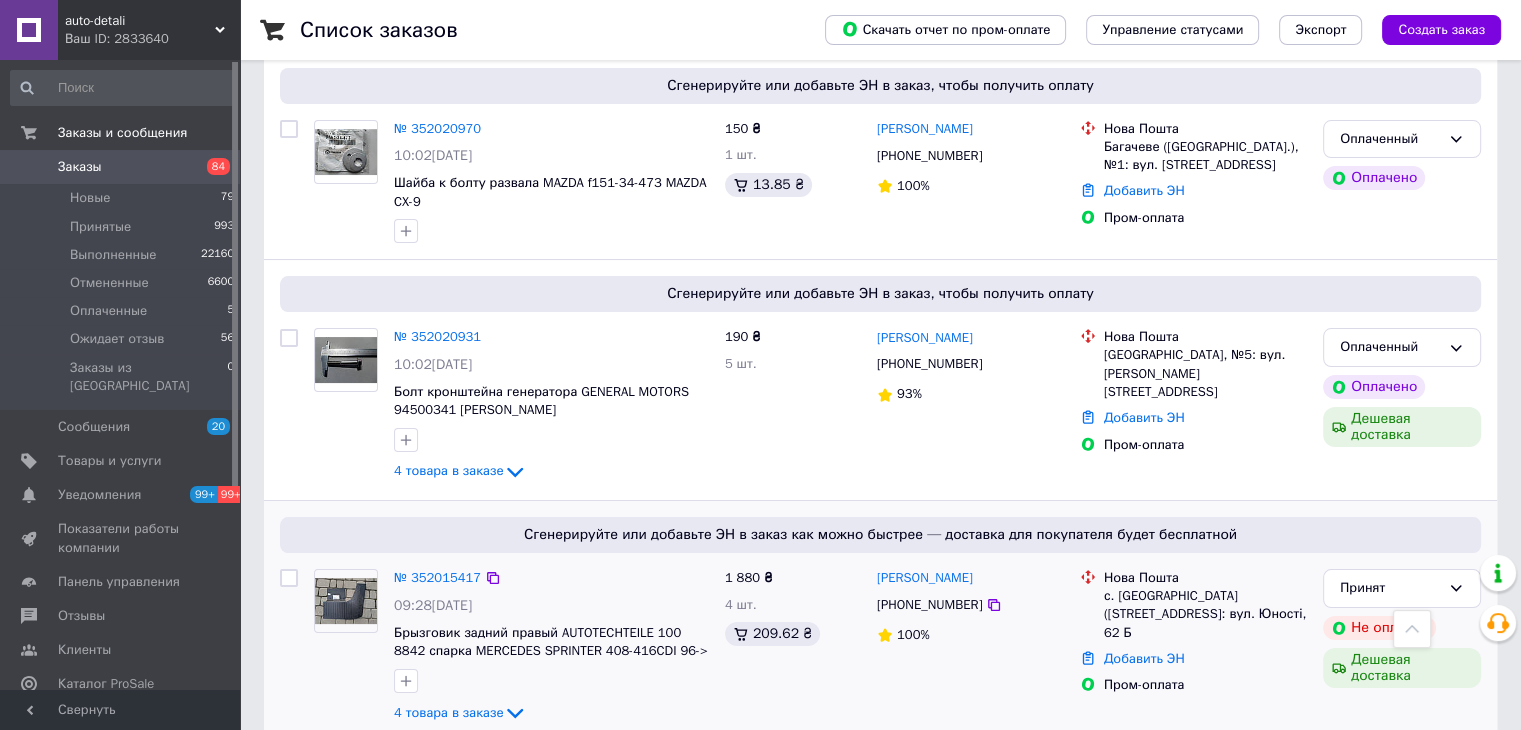scroll, scrollTop: 0, scrollLeft: 0, axis: both 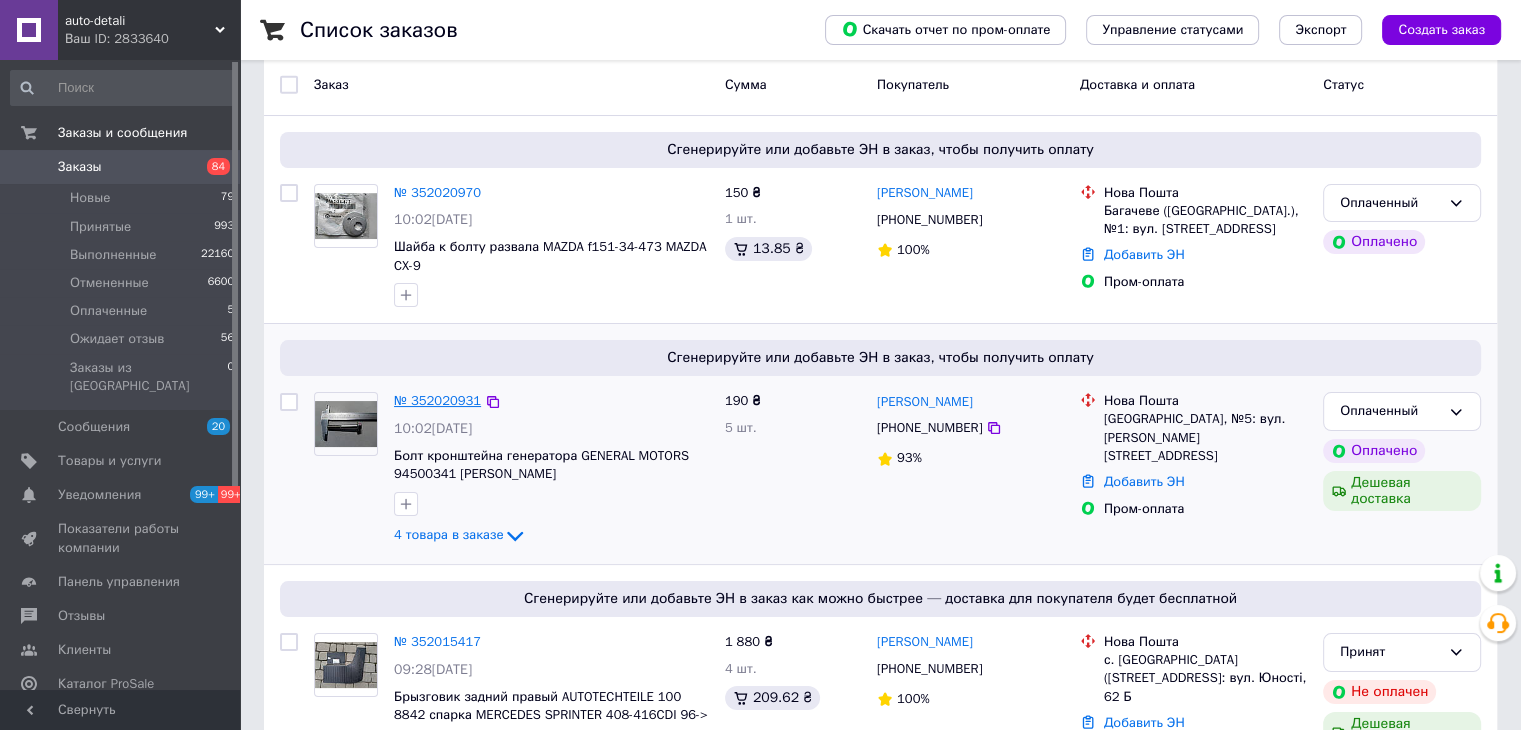 click on "№ 352020931" at bounding box center (437, 400) 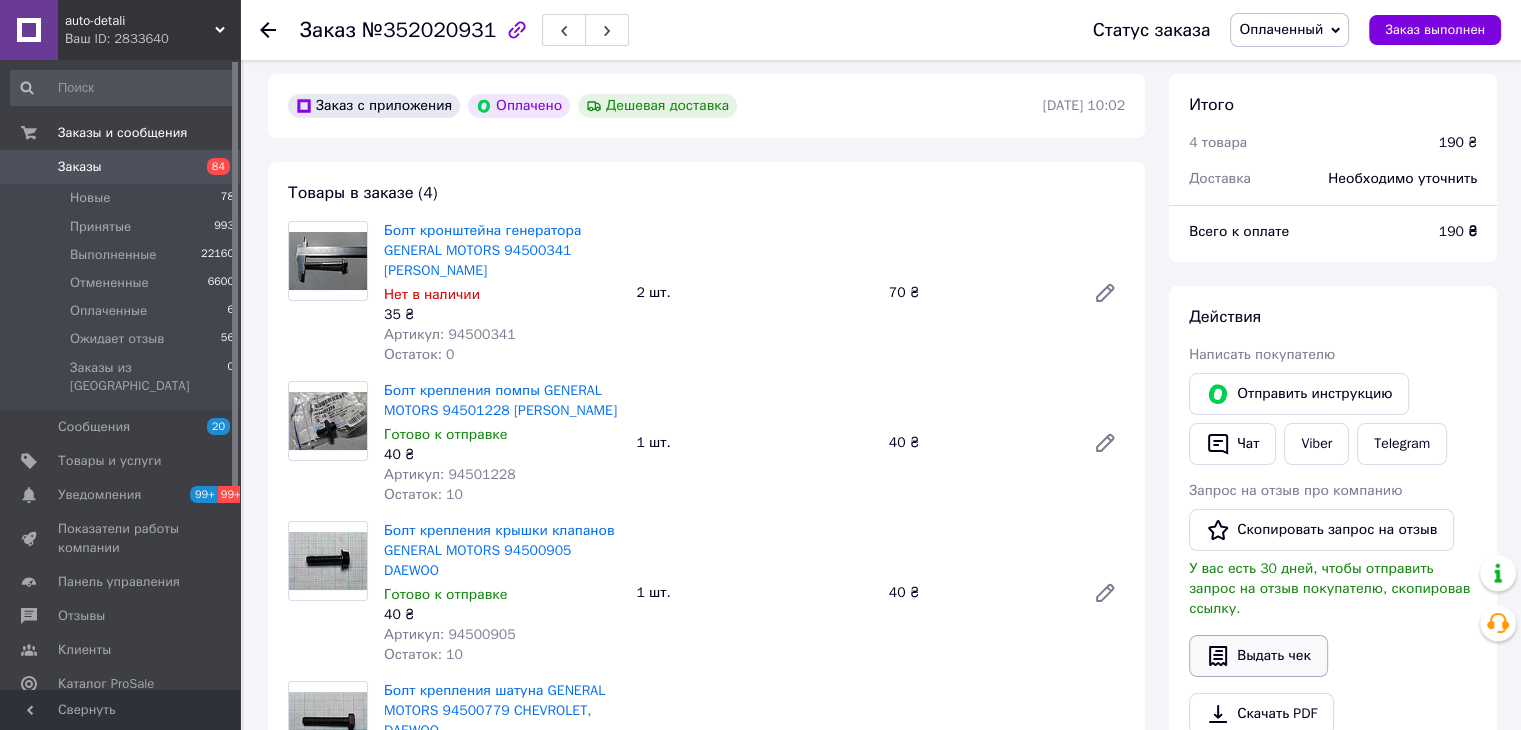 scroll, scrollTop: 300, scrollLeft: 0, axis: vertical 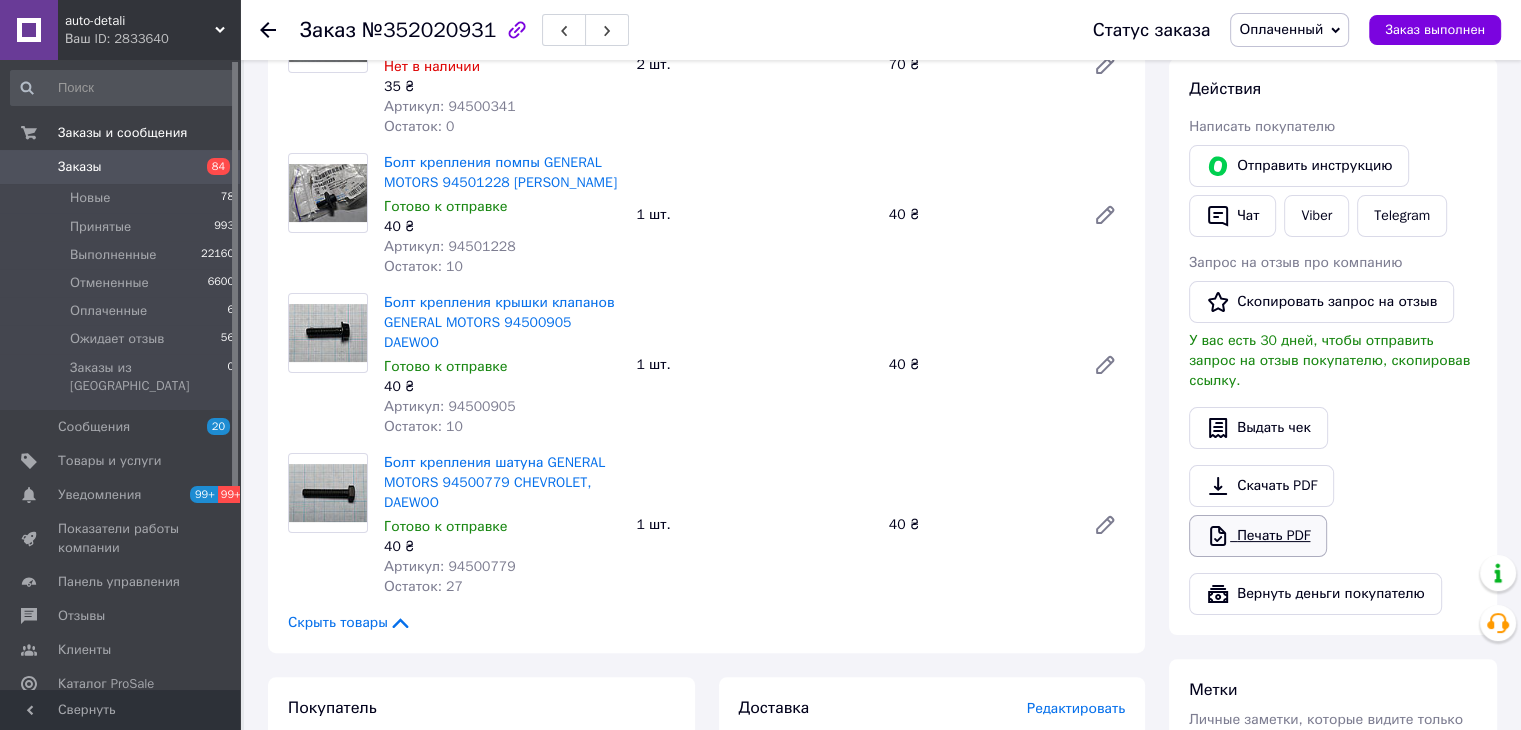 click on "Печать PDF" at bounding box center (1258, 536) 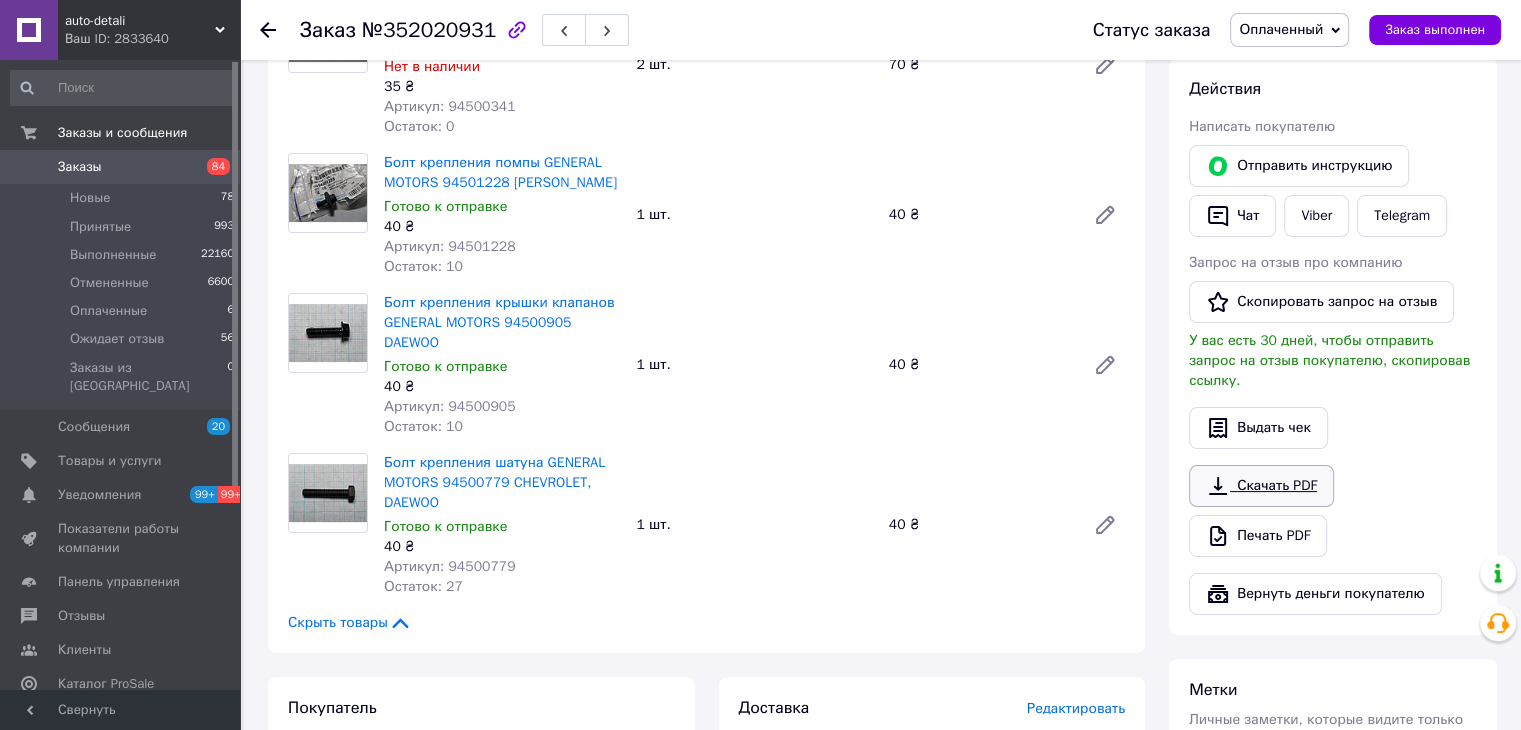 scroll, scrollTop: 100, scrollLeft: 0, axis: vertical 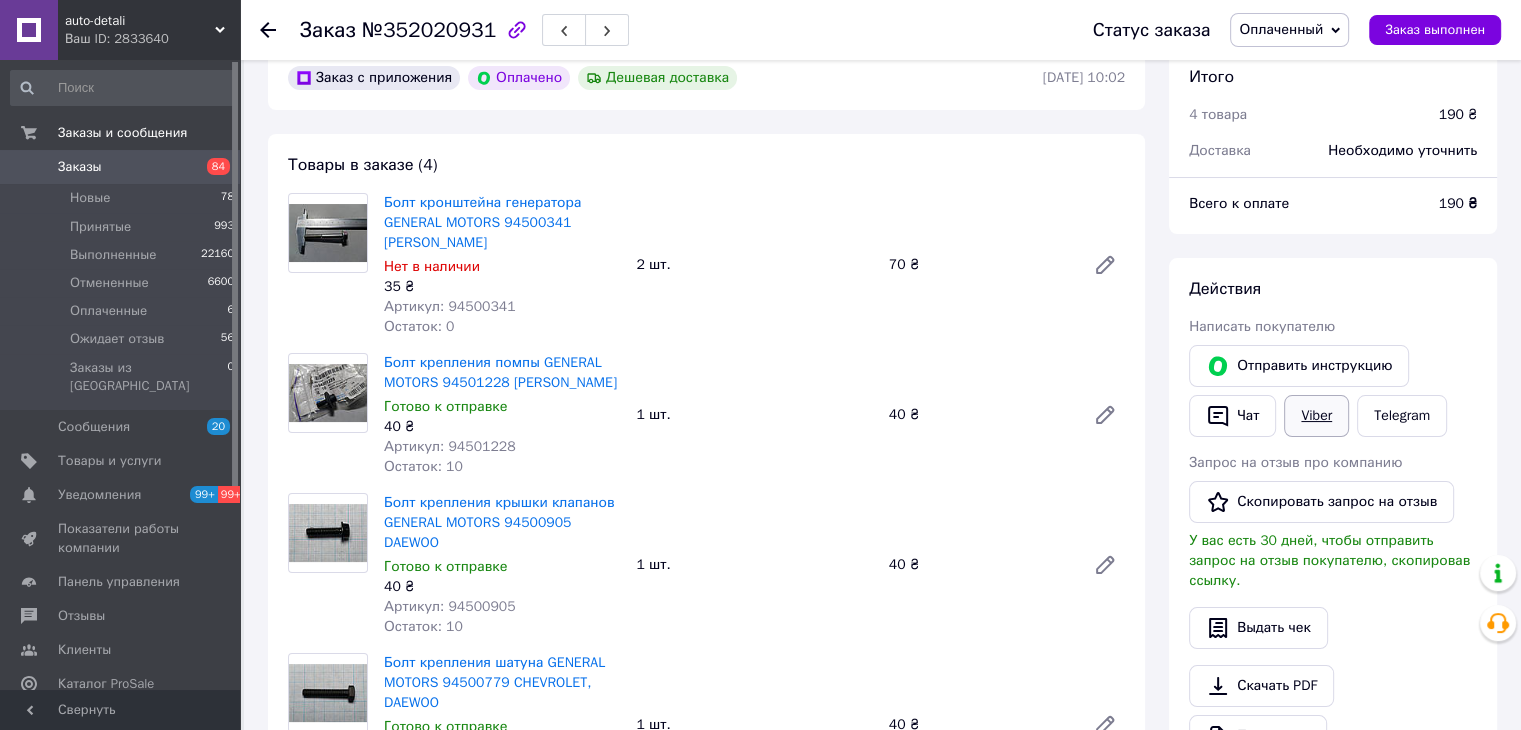 click on "Viber" at bounding box center (1316, 416) 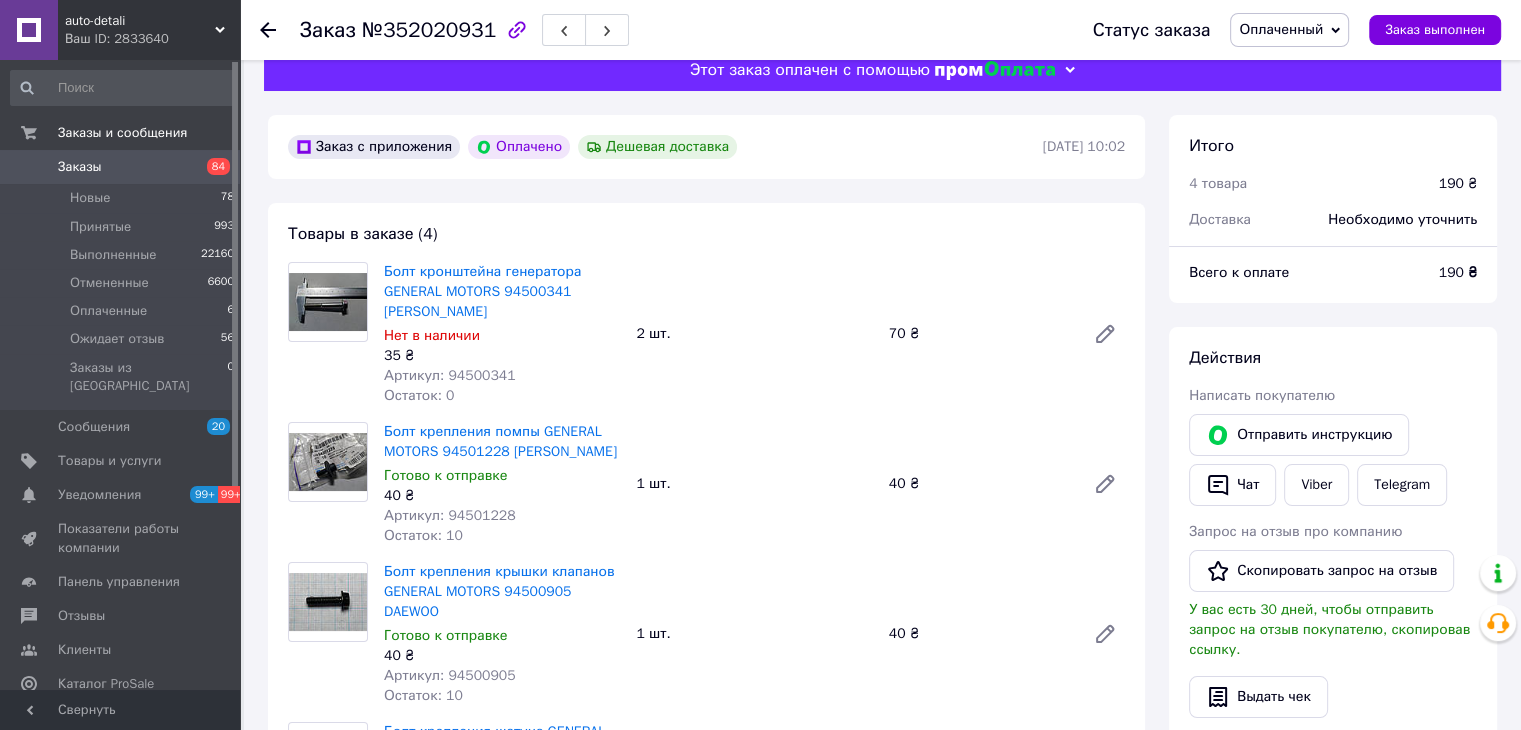 scroll, scrollTop: 0, scrollLeft: 0, axis: both 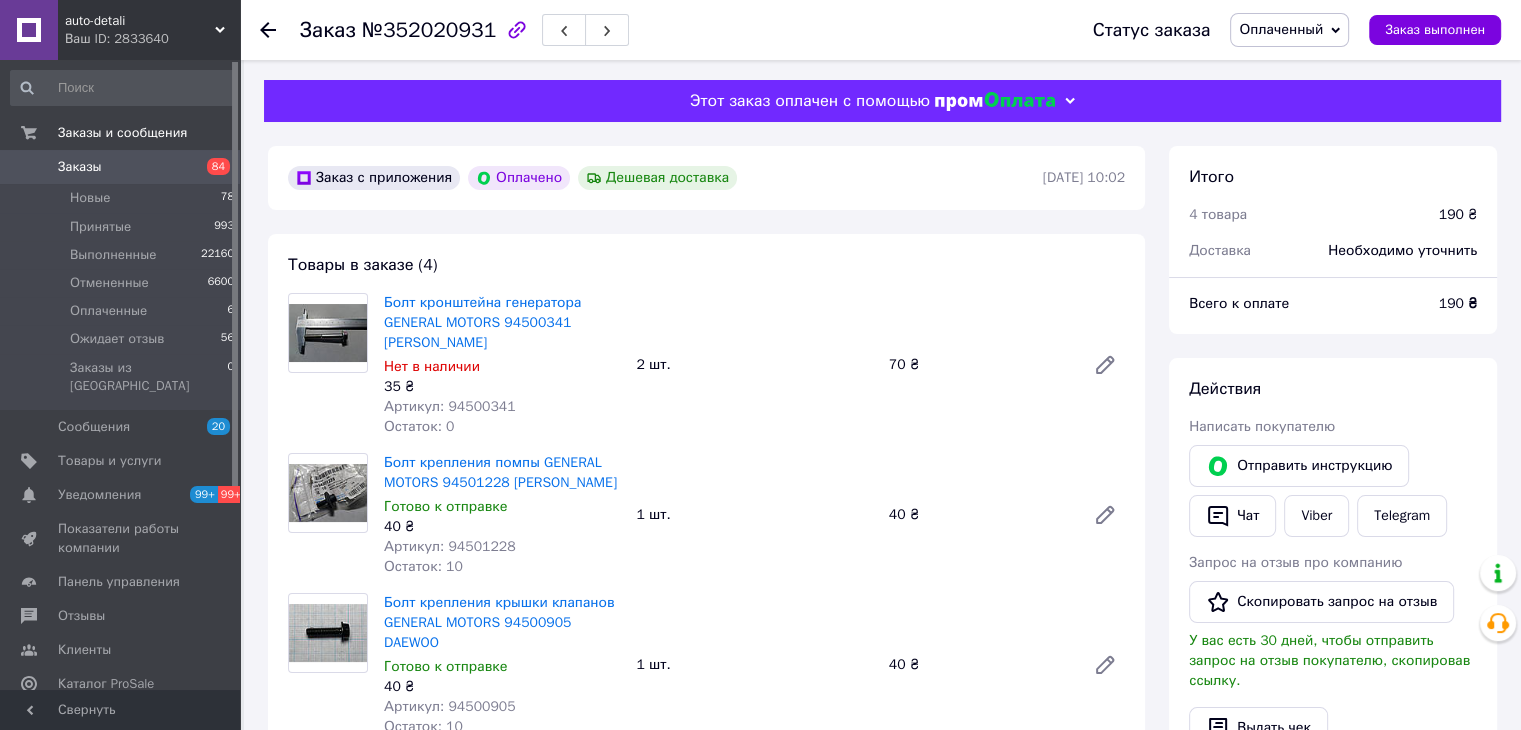 click on "№352020931" at bounding box center [429, 30] 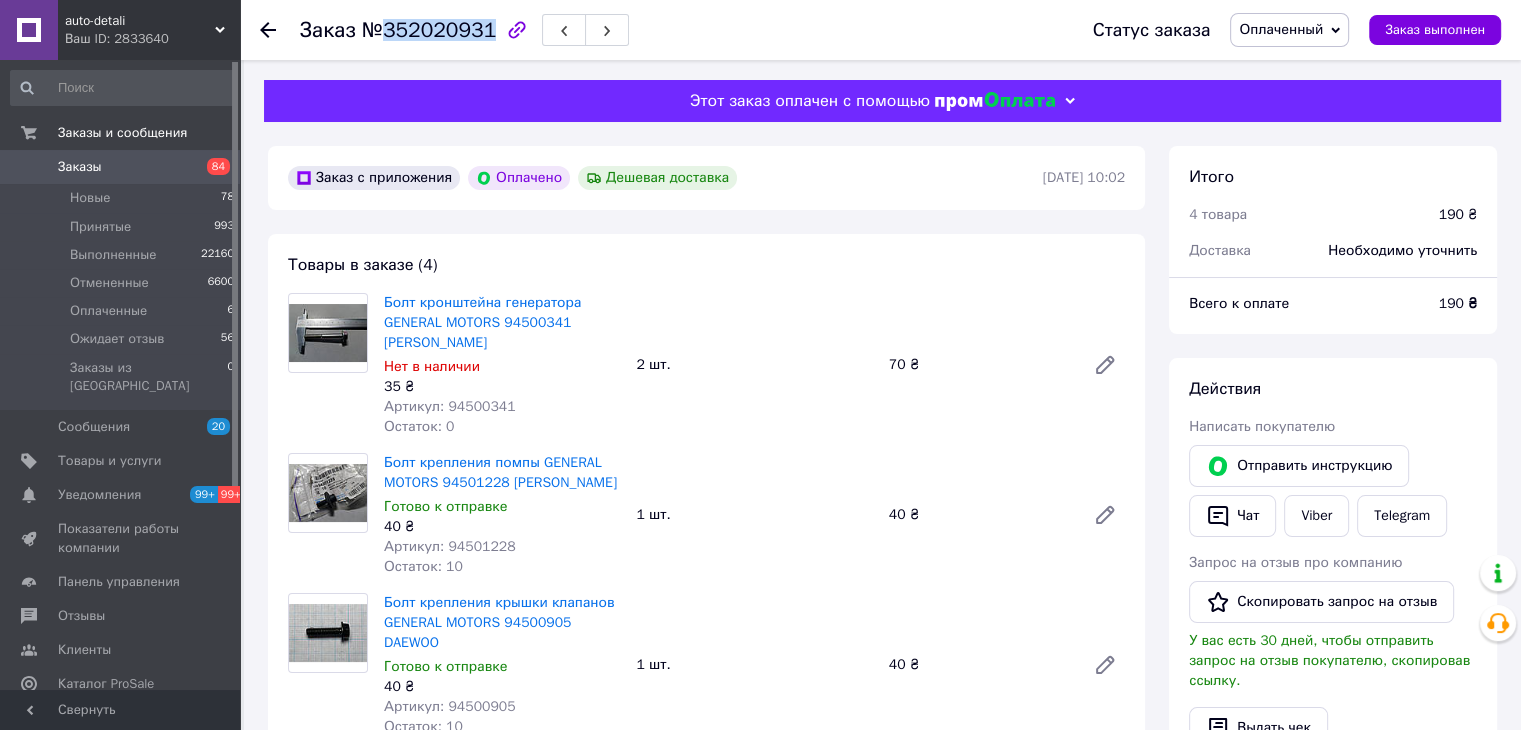 click on "№352020931" at bounding box center [429, 30] 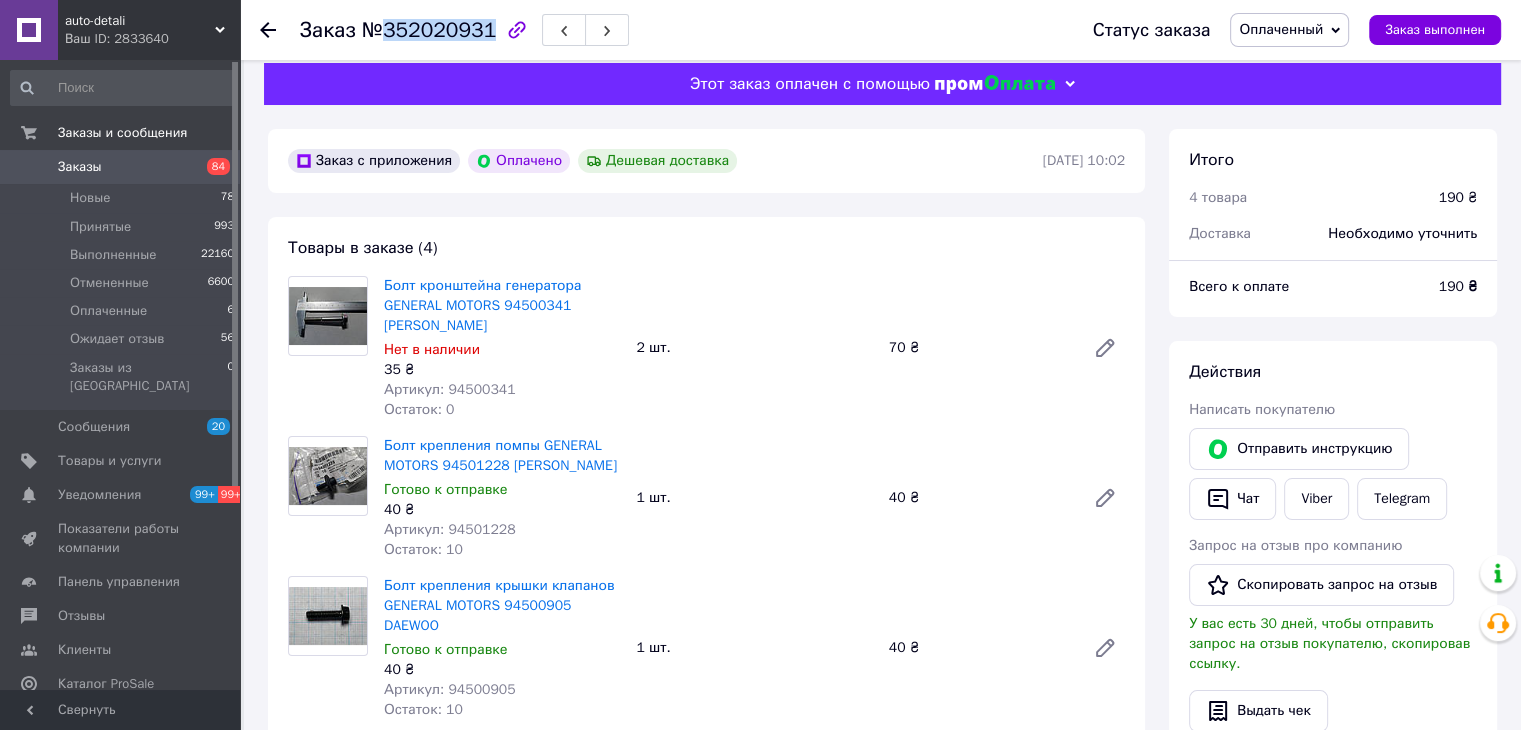 scroll, scrollTop: 0, scrollLeft: 0, axis: both 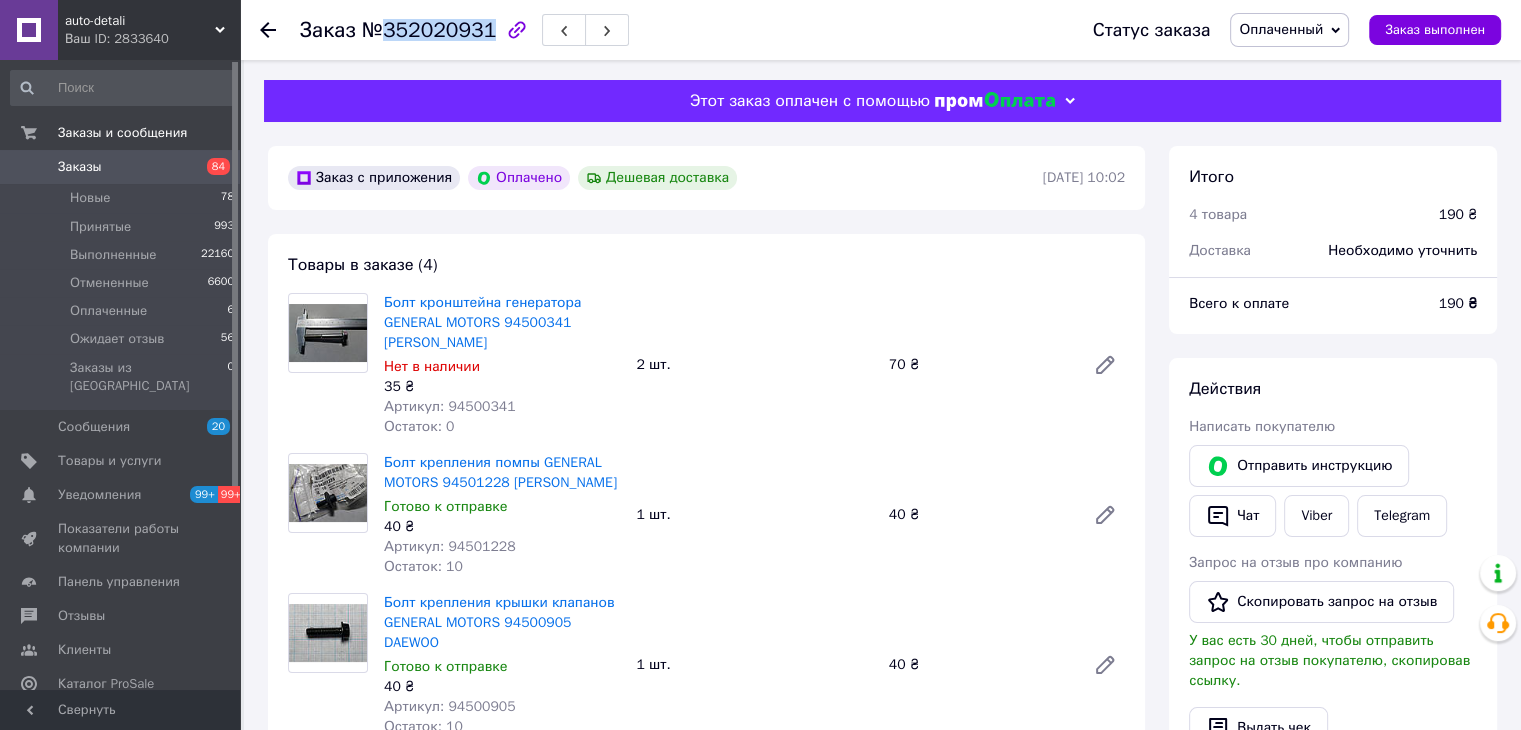 click on "Заказы" at bounding box center [80, 167] 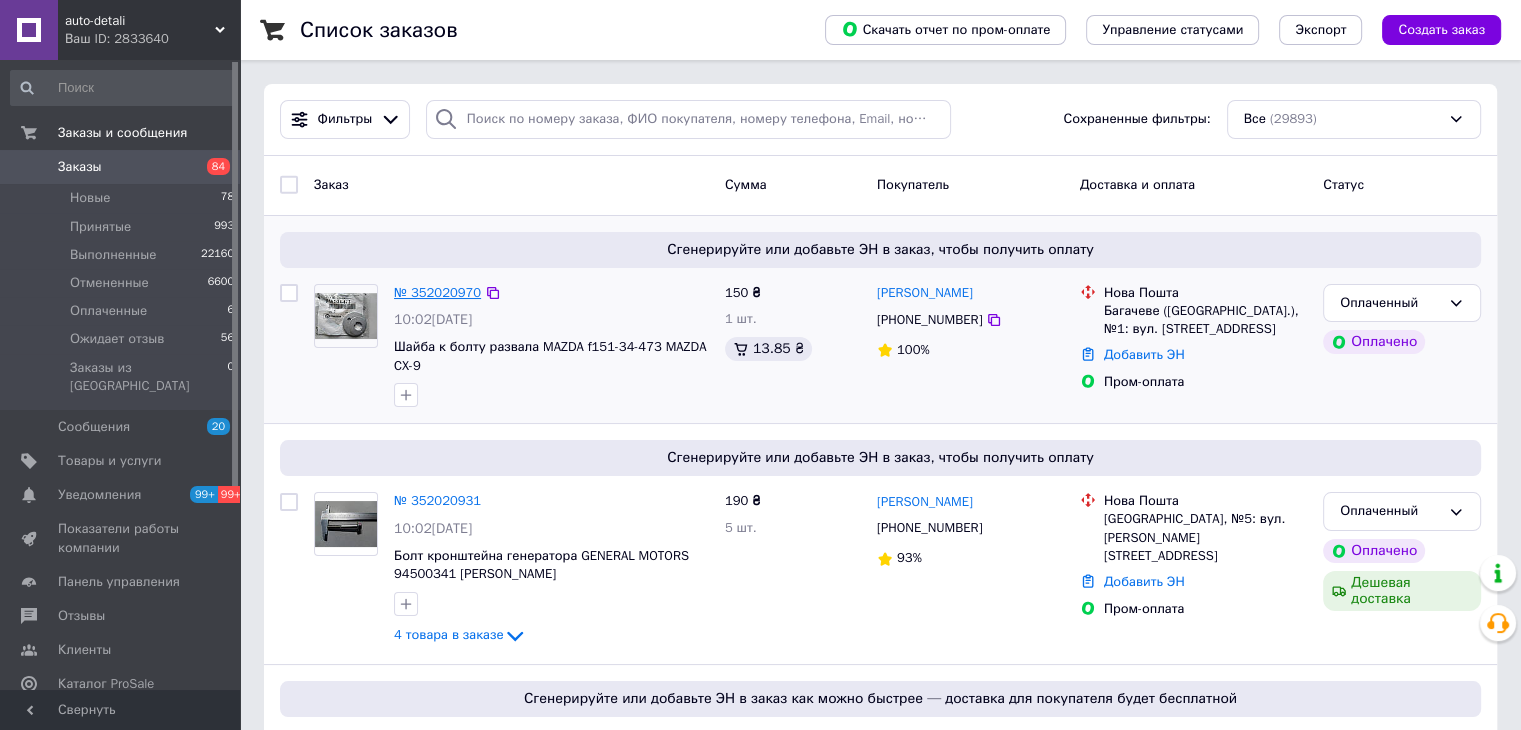 click on "№ 352020970" at bounding box center [437, 292] 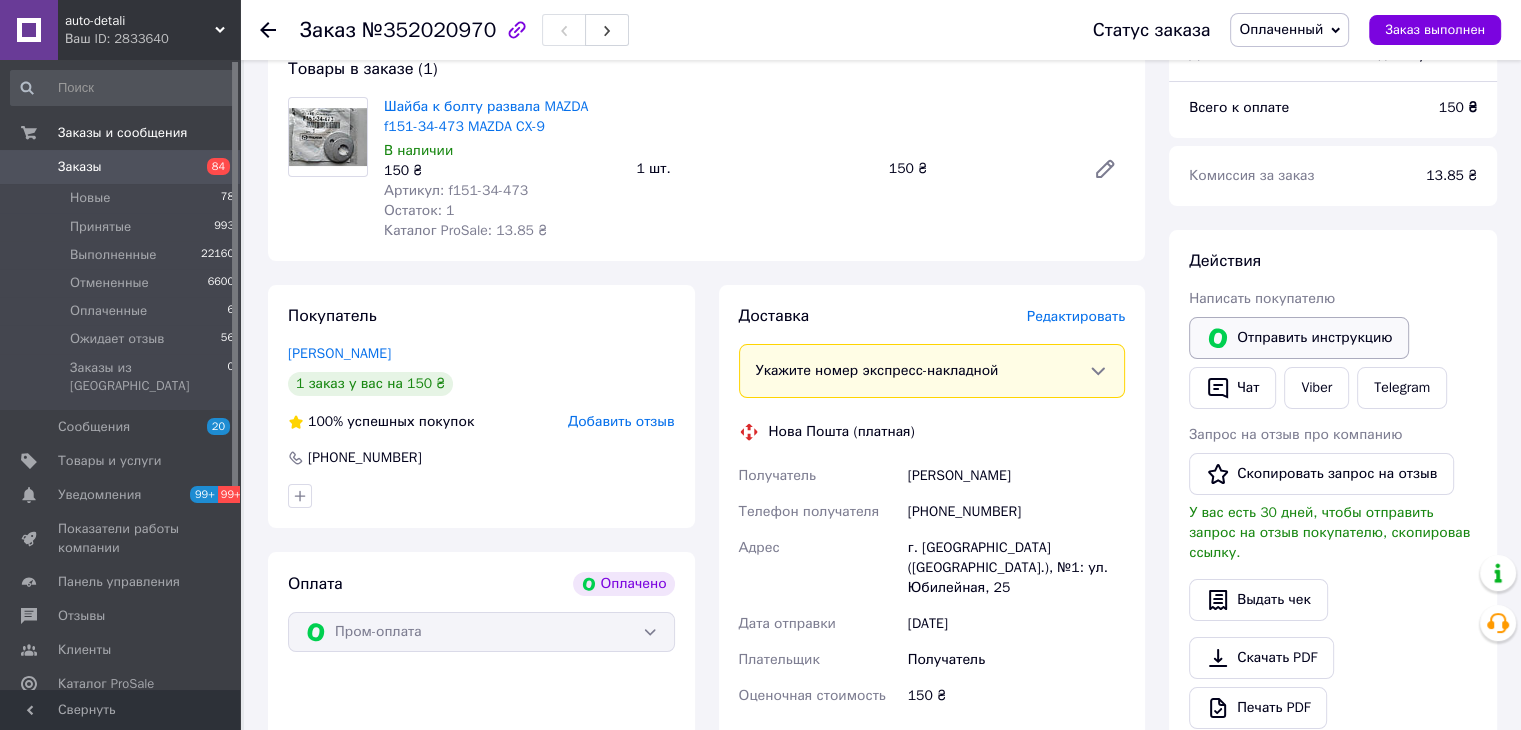 scroll, scrollTop: 300, scrollLeft: 0, axis: vertical 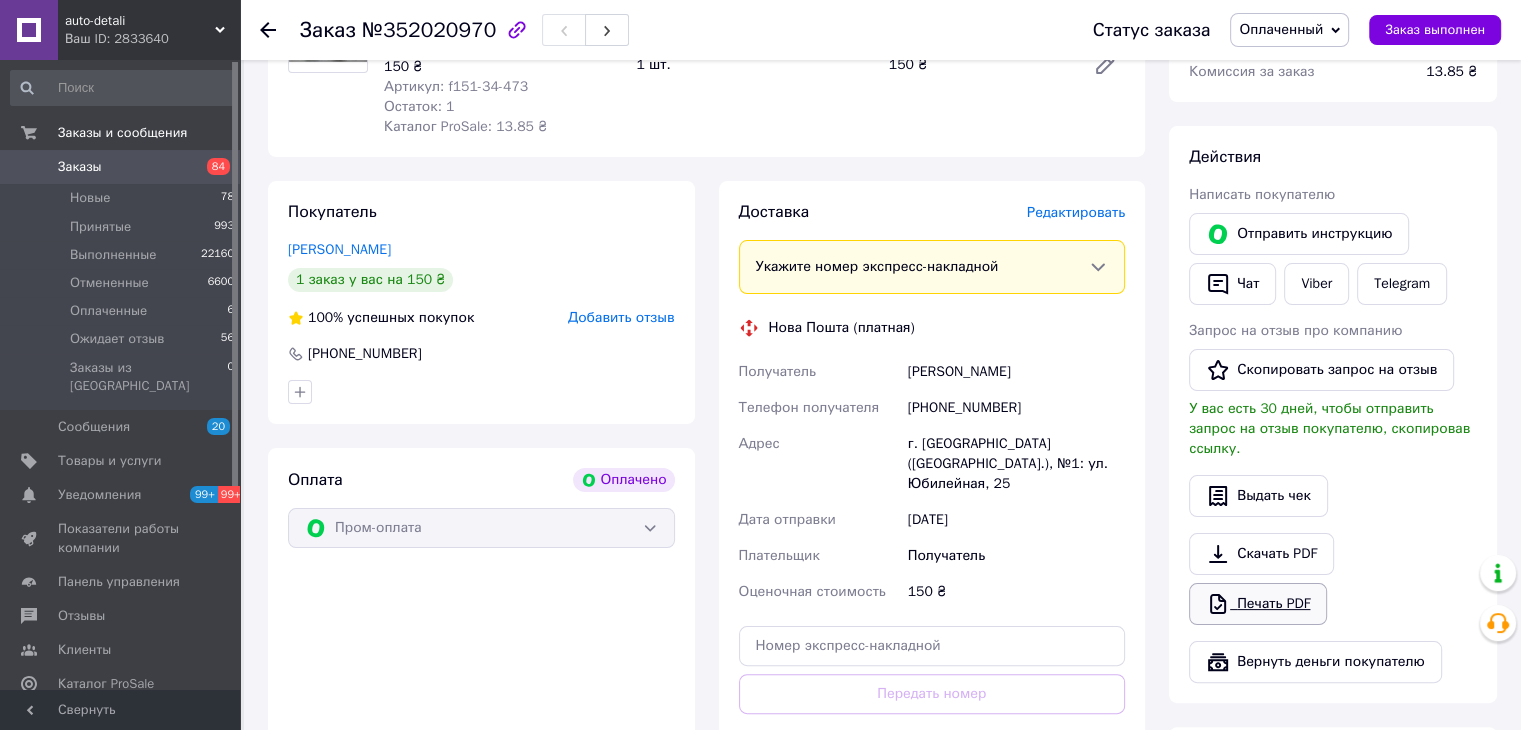 click on "Печать PDF" at bounding box center (1258, 604) 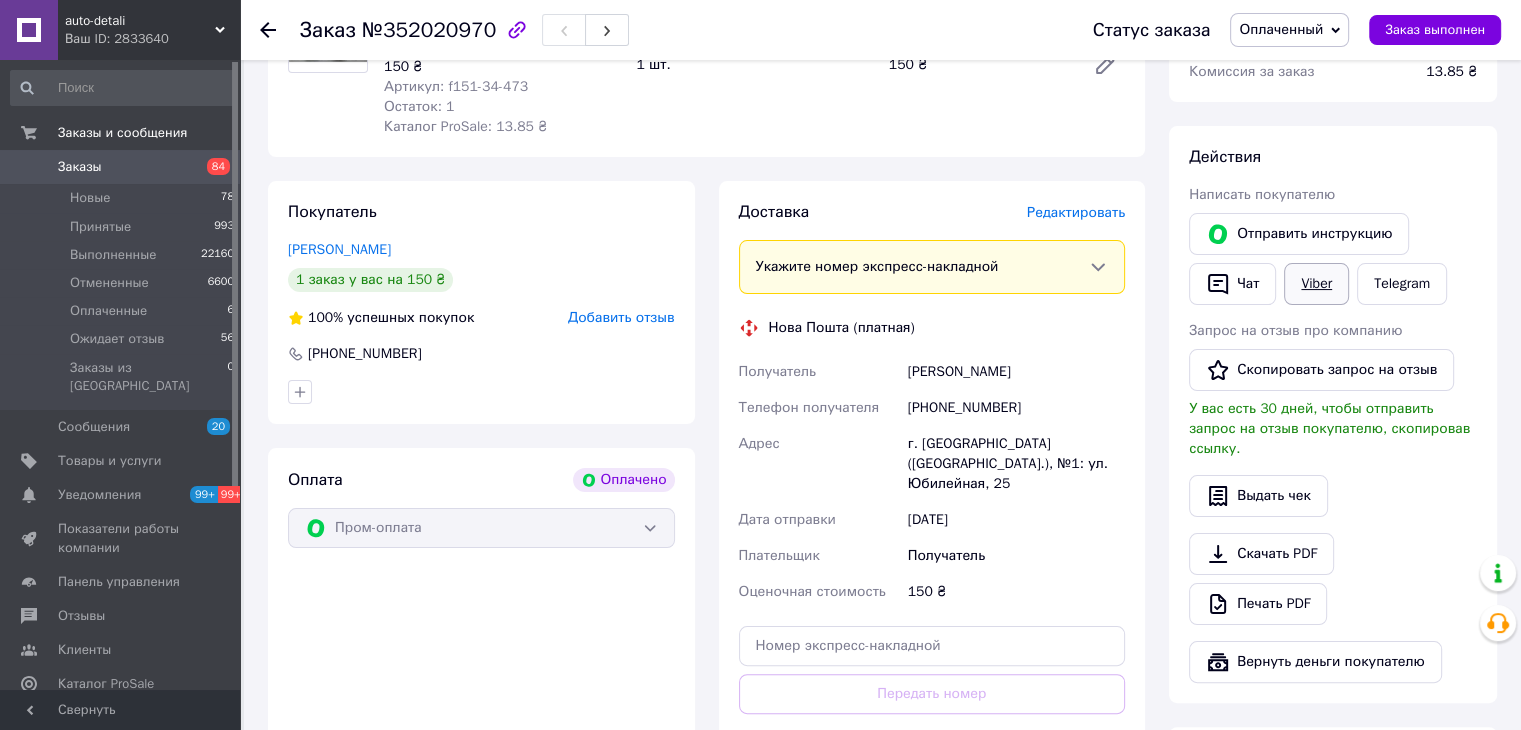 click on "Viber" at bounding box center (1316, 284) 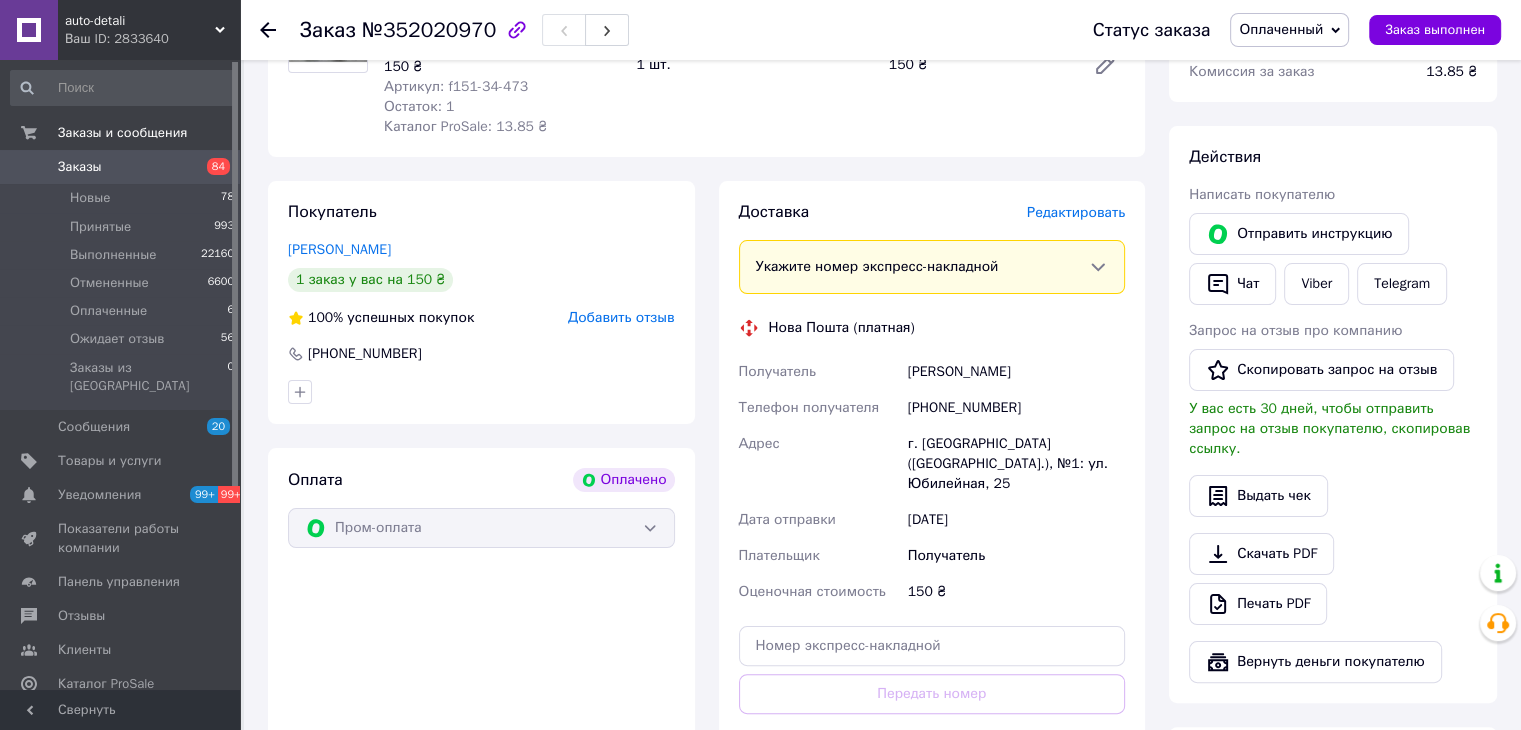 click on "№352020970" at bounding box center (429, 30) 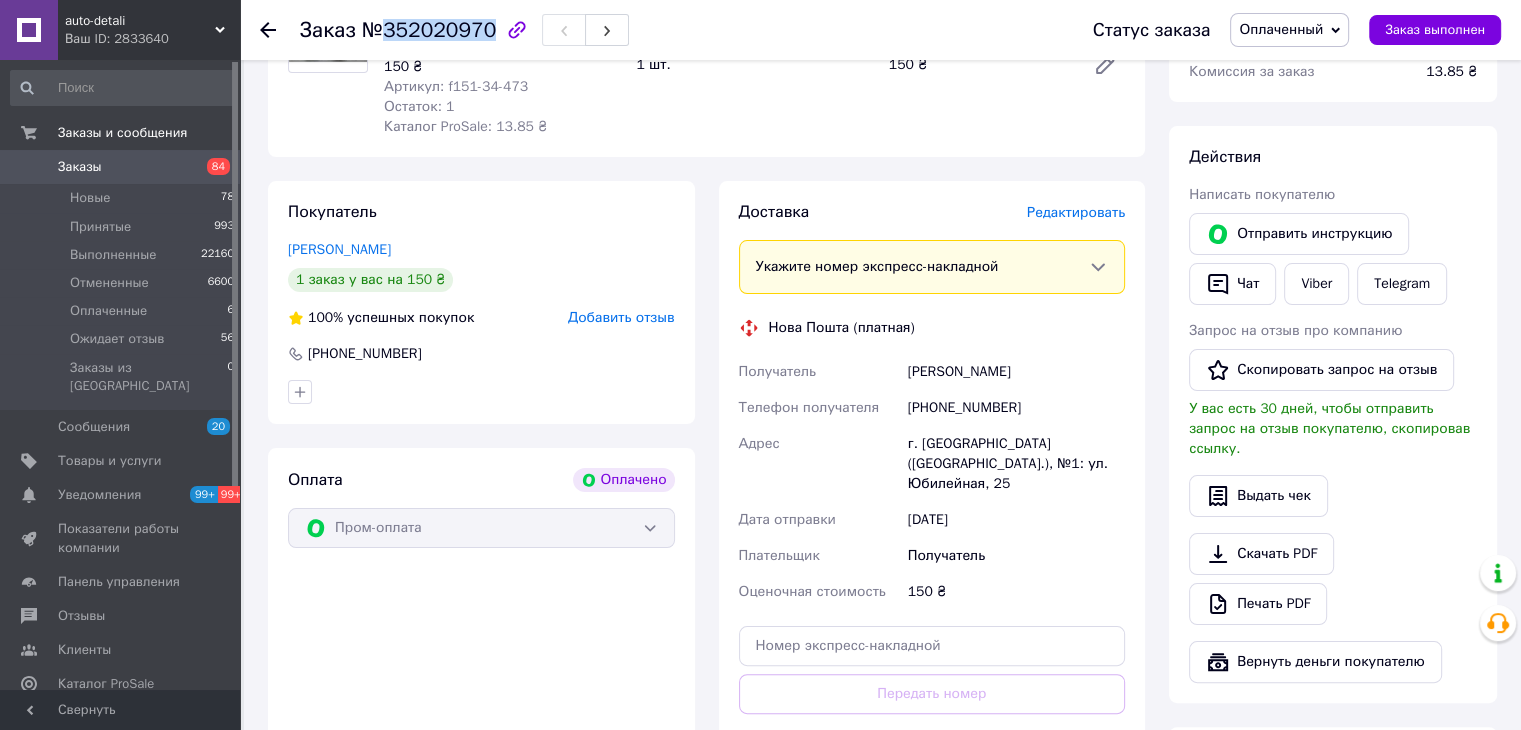 click on "№352020970" at bounding box center (429, 30) 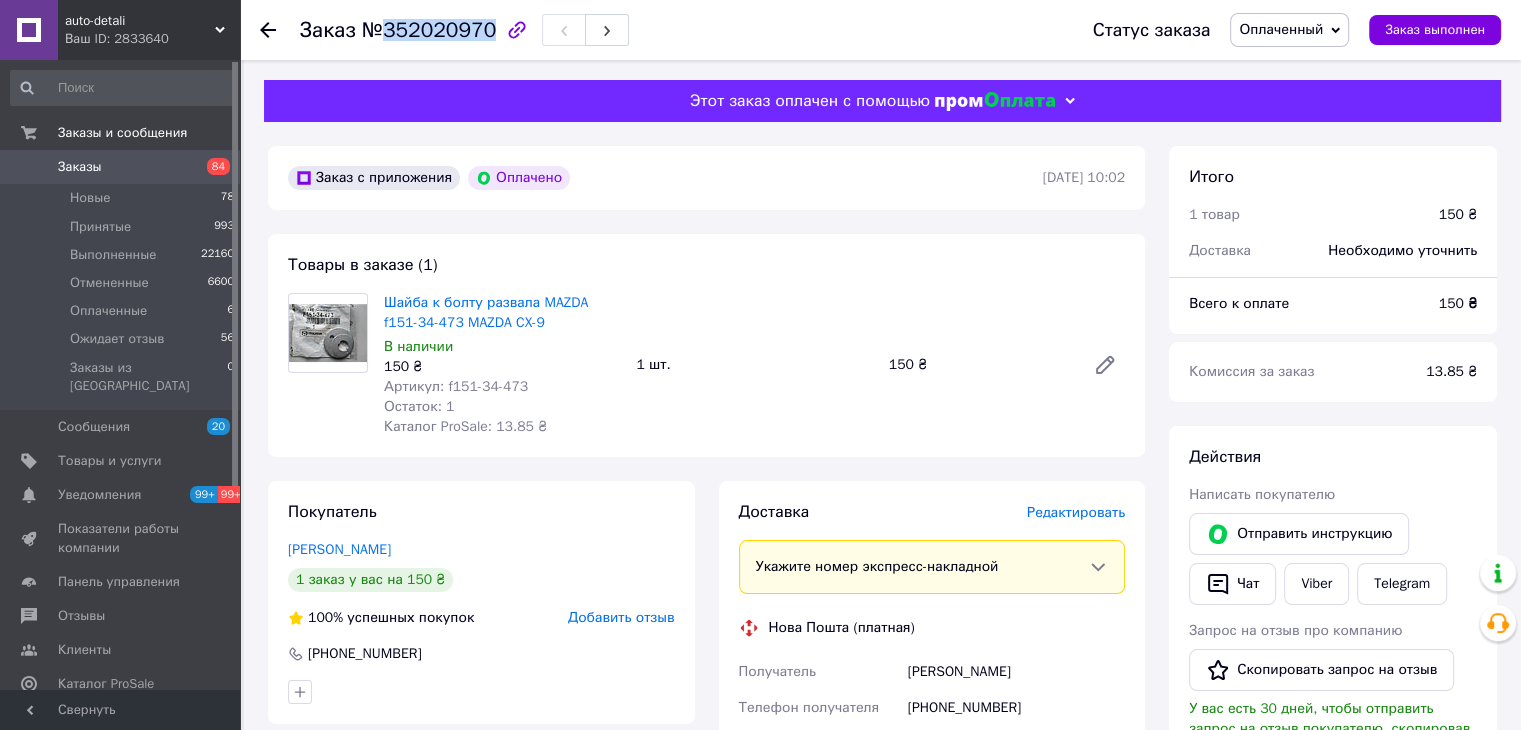 click on "Заказы" at bounding box center [80, 167] 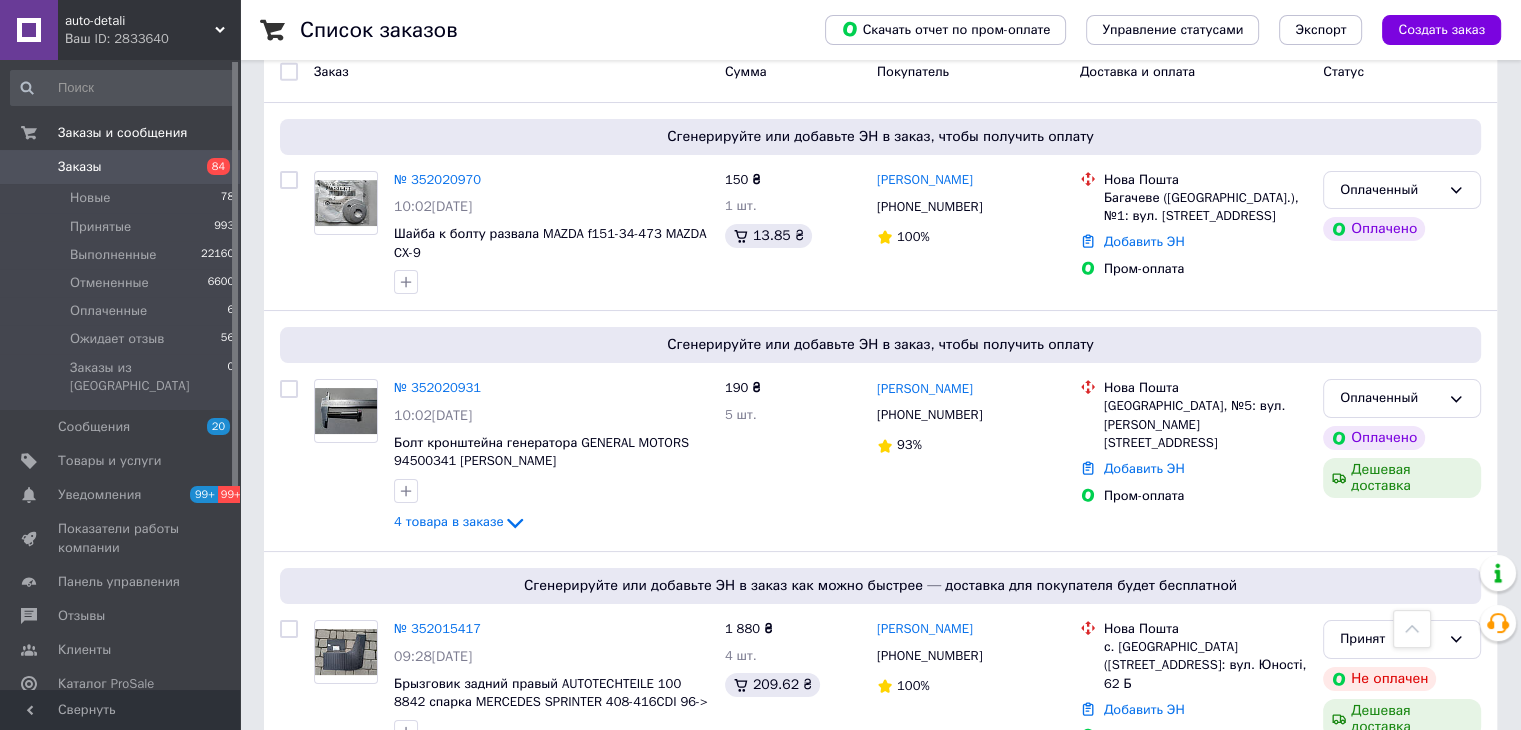scroll, scrollTop: 0, scrollLeft: 0, axis: both 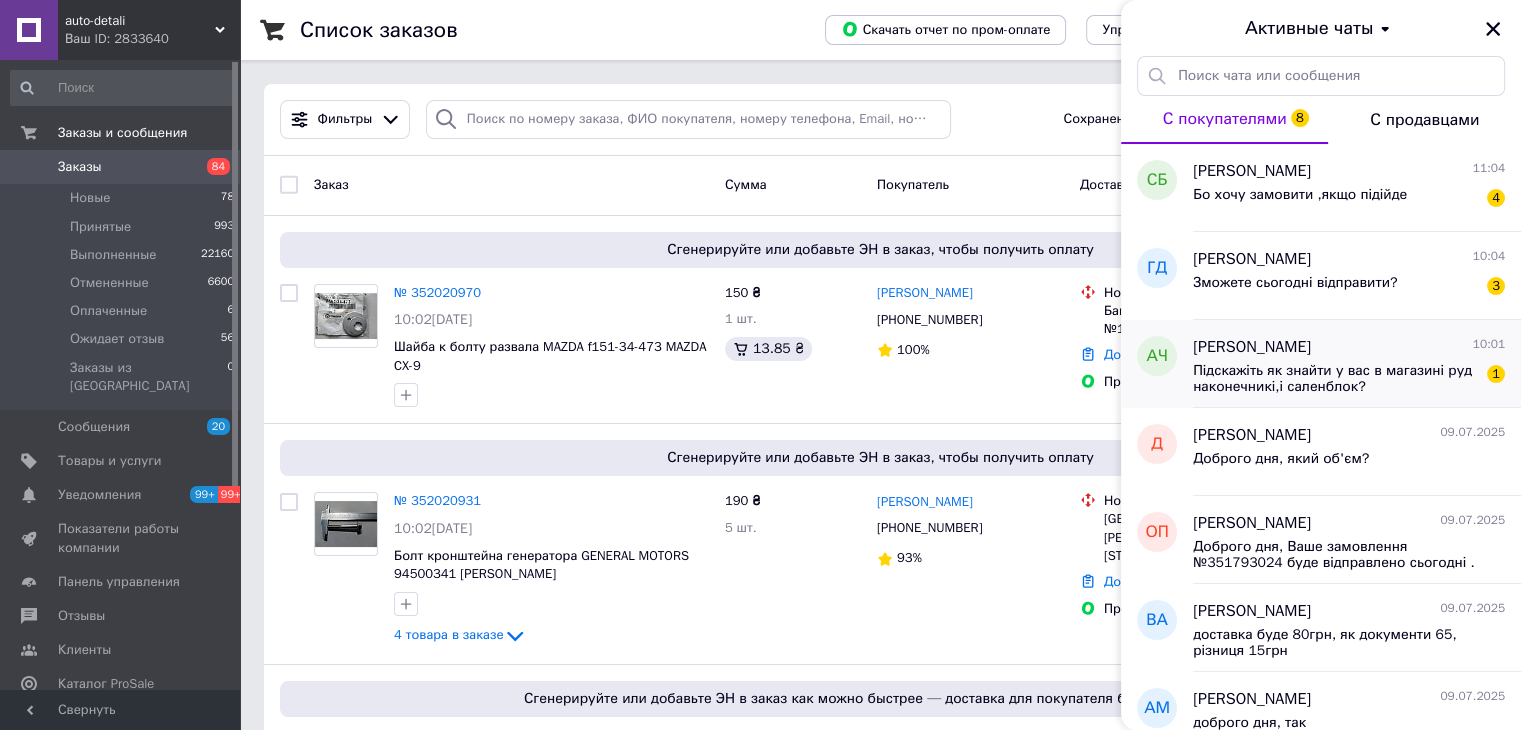 click on "Підскажіть як знайти у вас в магазині руд наконечникі,і саленблок?" at bounding box center (1335, 379) 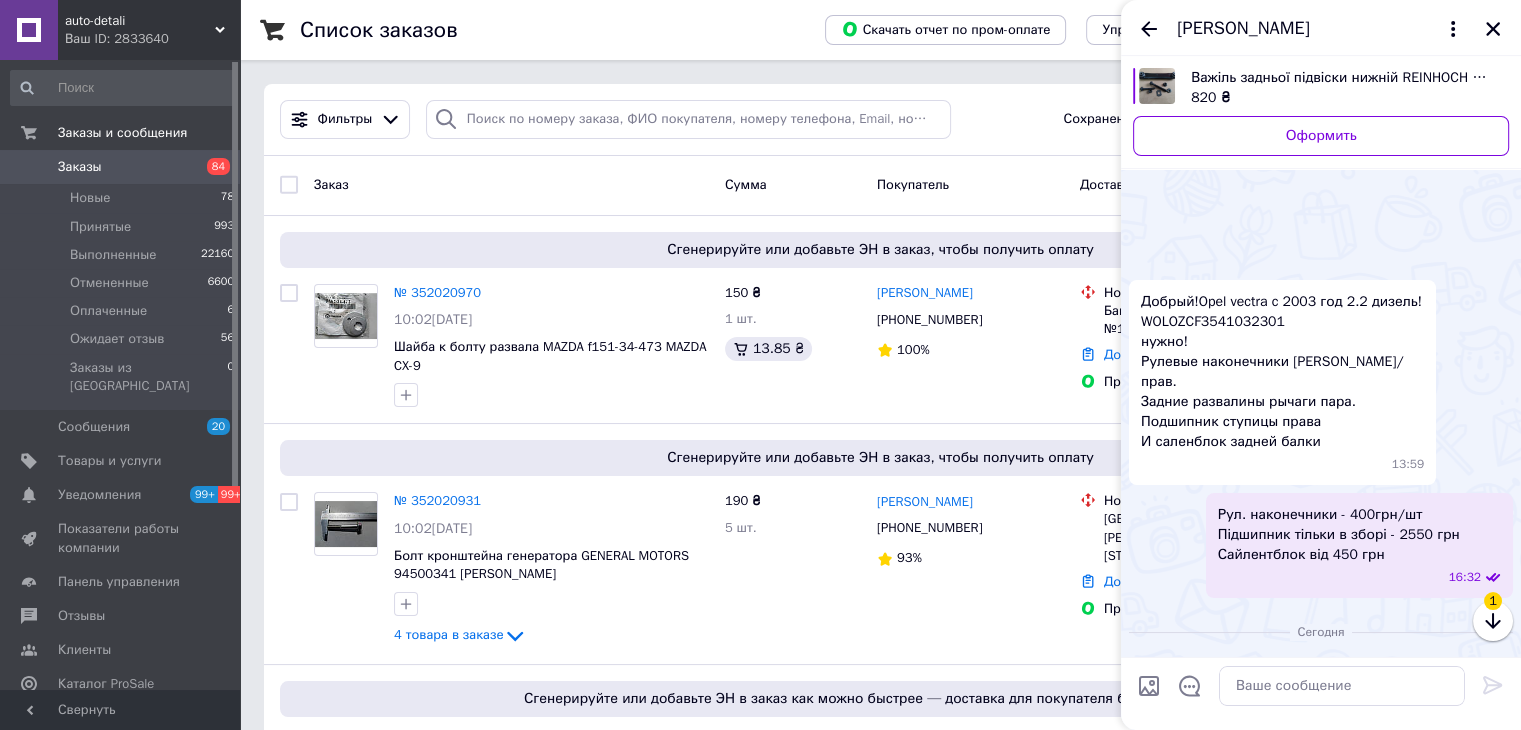 scroll, scrollTop: 297, scrollLeft: 0, axis: vertical 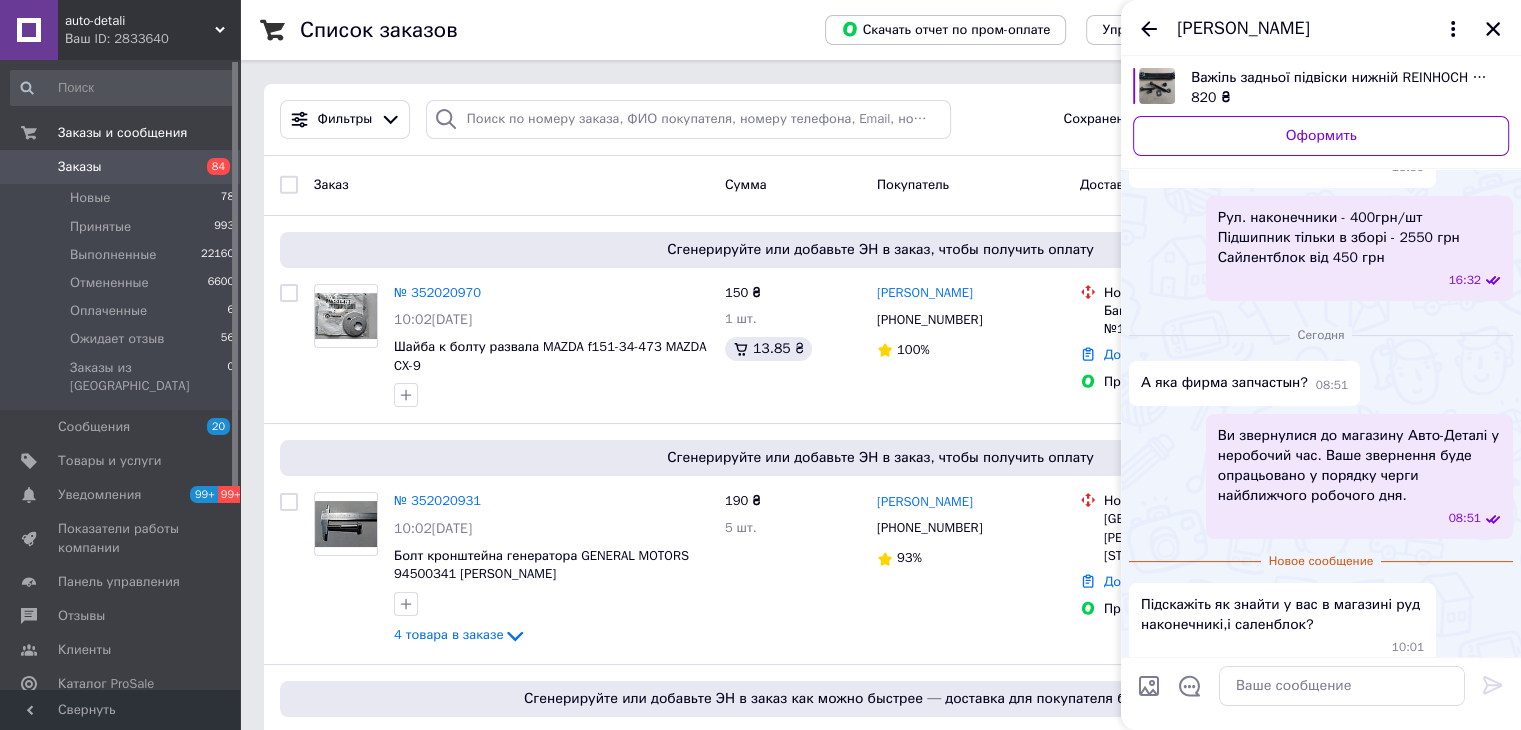 click at bounding box center [1157, 86] 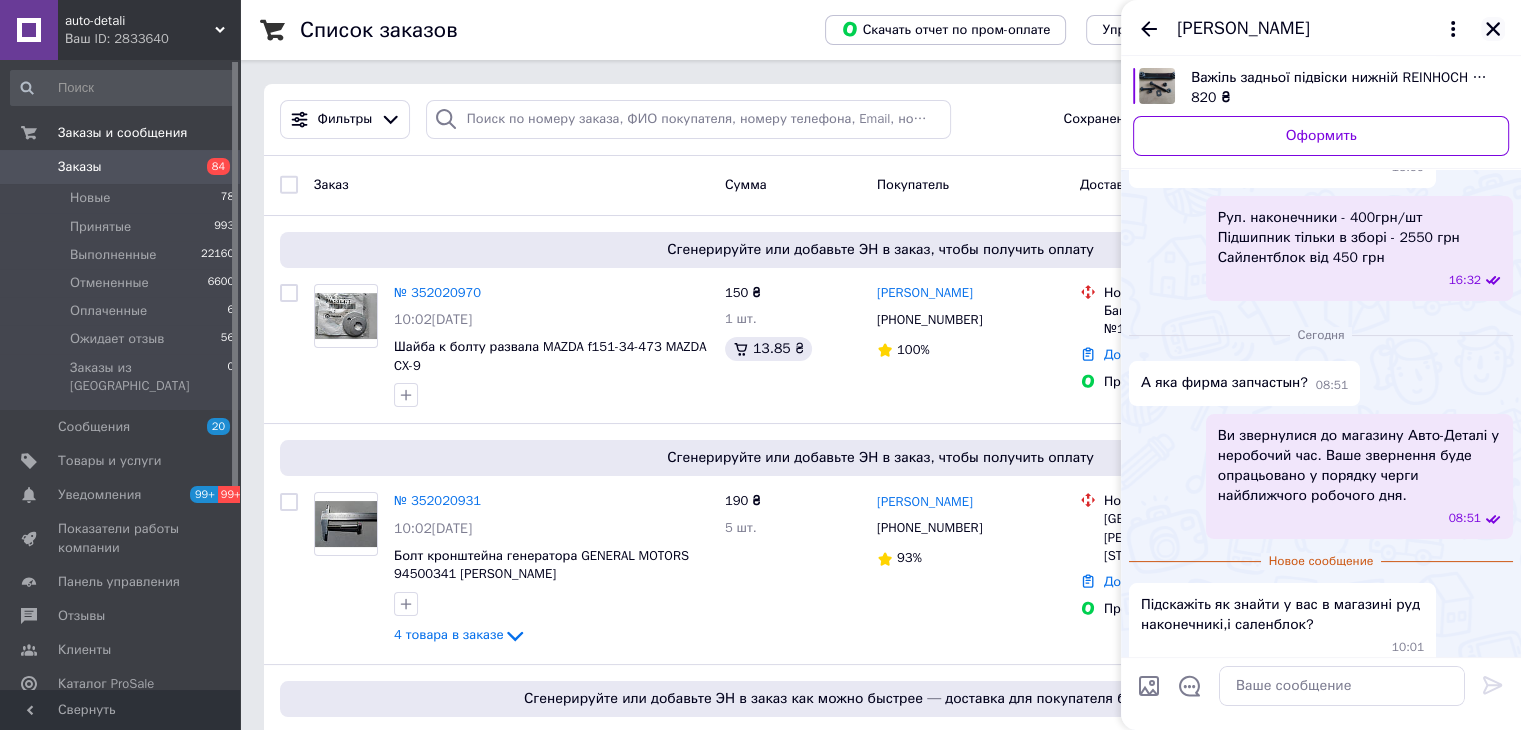 click 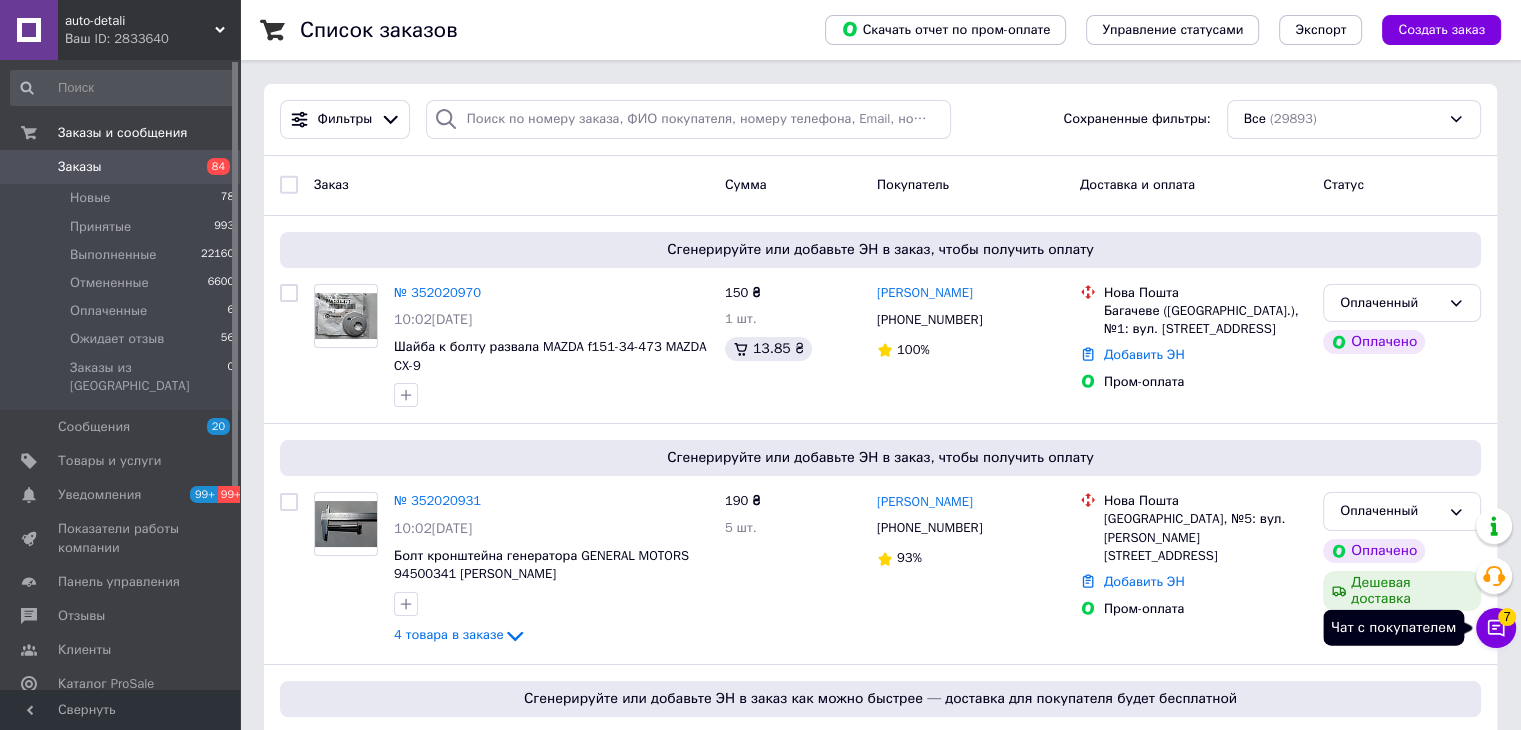 click on "Чат с покупателем 7" at bounding box center (1496, 628) 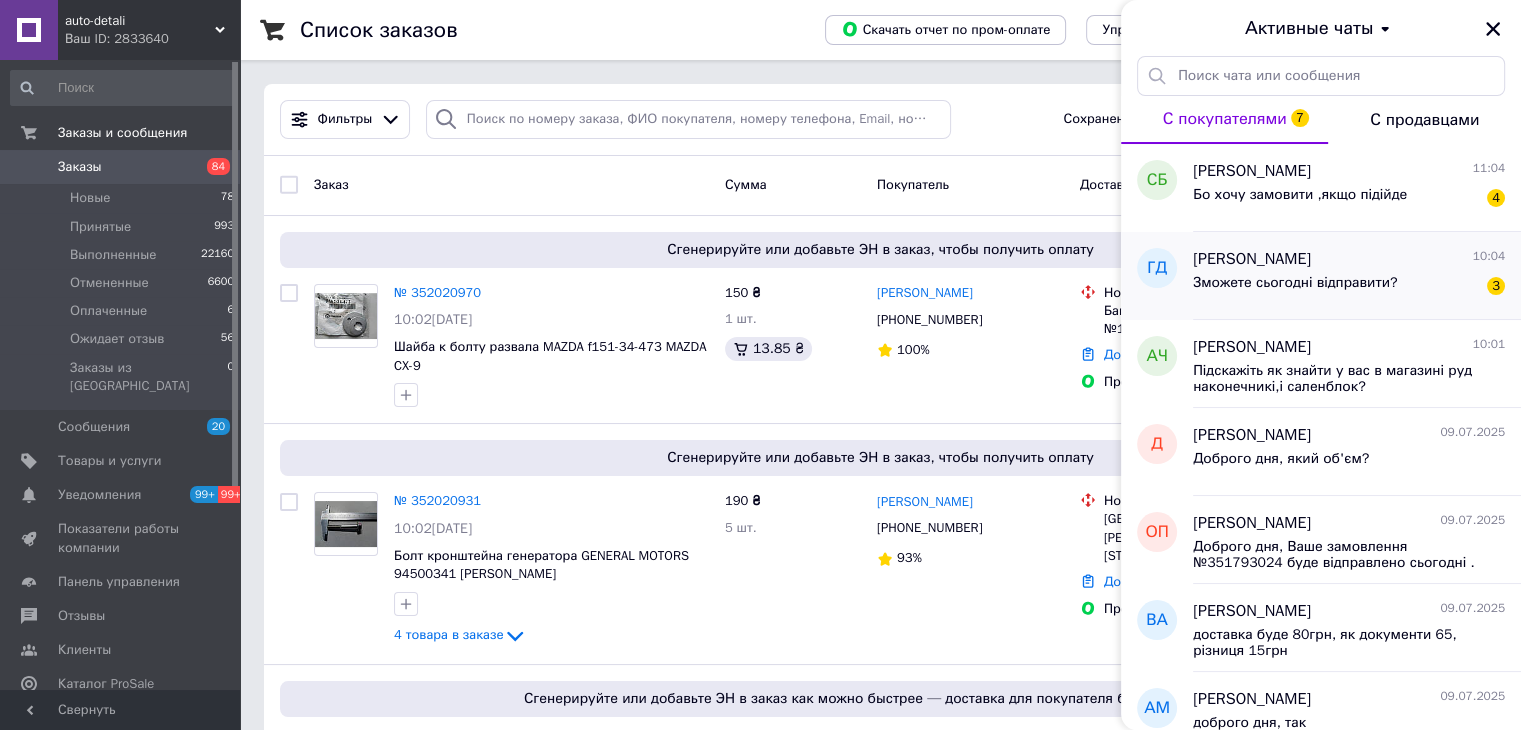 click on "Зможете сьогодні відправити?" at bounding box center (1295, 283) 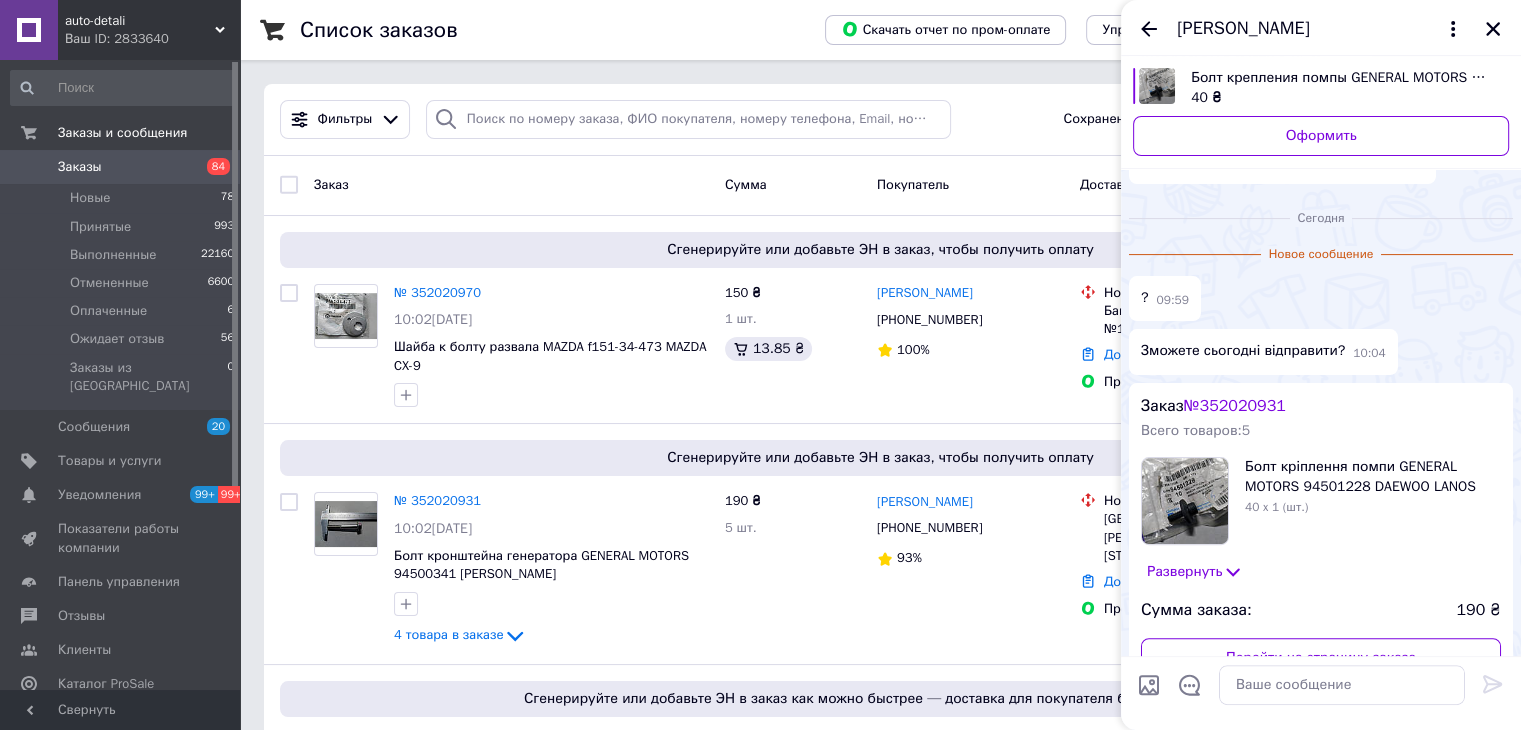 scroll, scrollTop: 844, scrollLeft: 0, axis: vertical 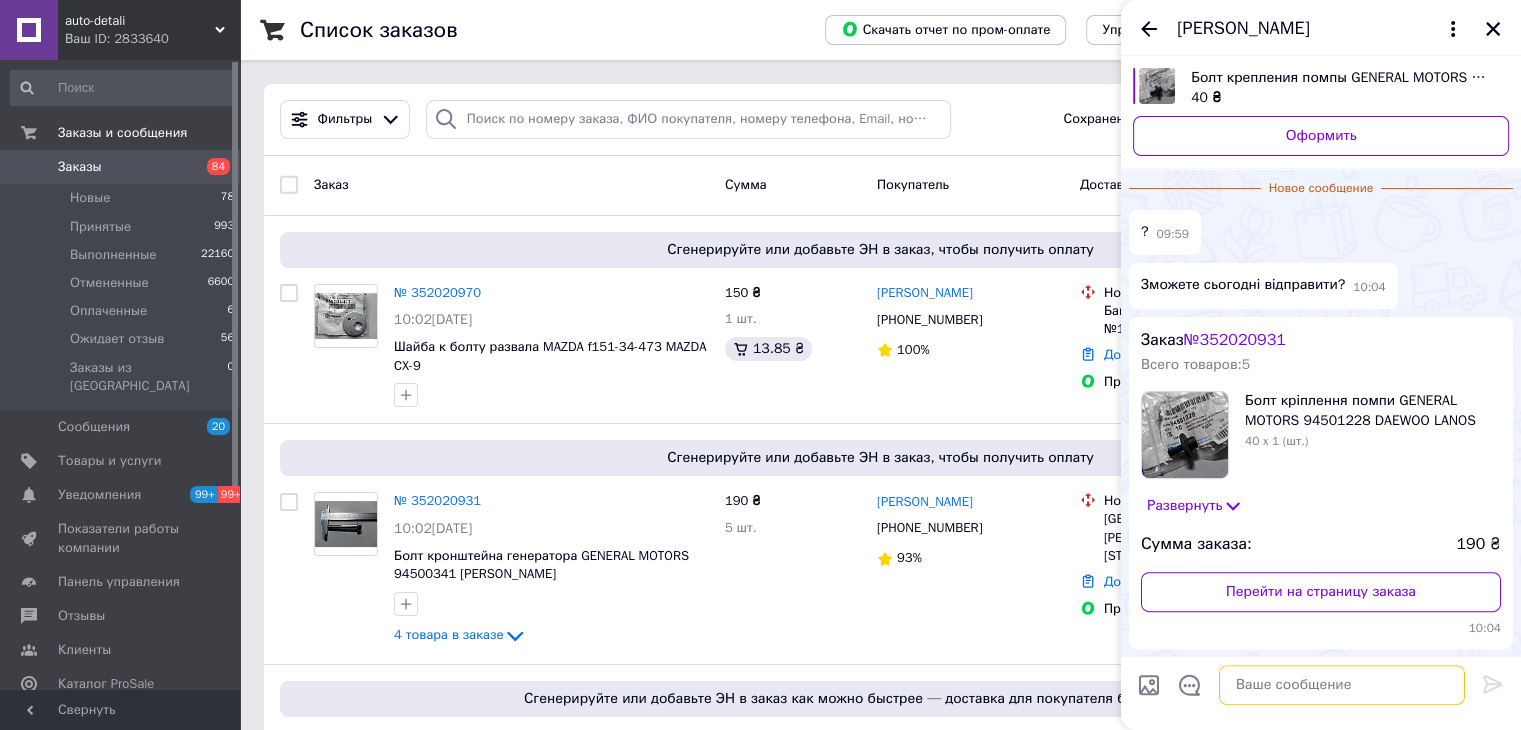 click at bounding box center (1342, 686) 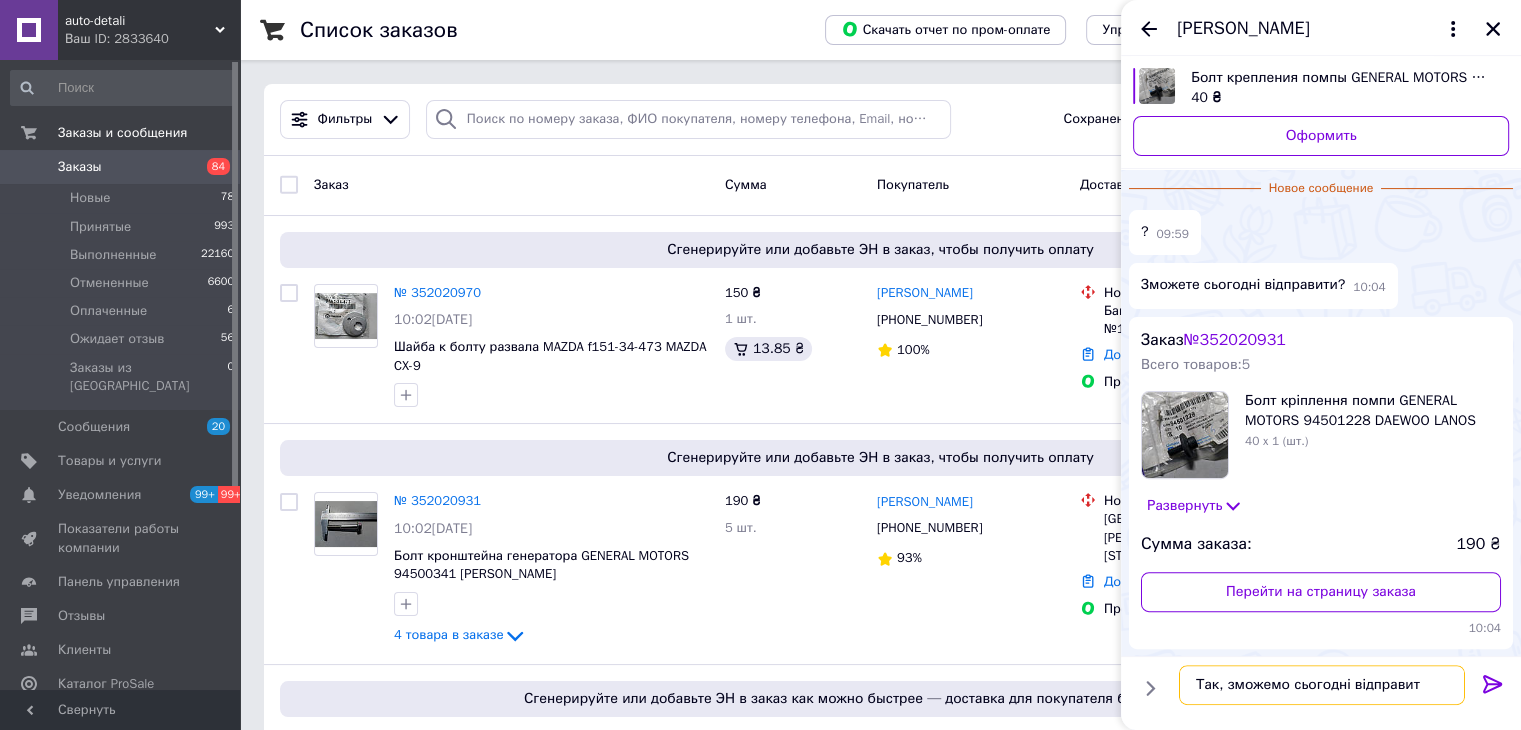 type on "Так, зможемо сьогодні відправити" 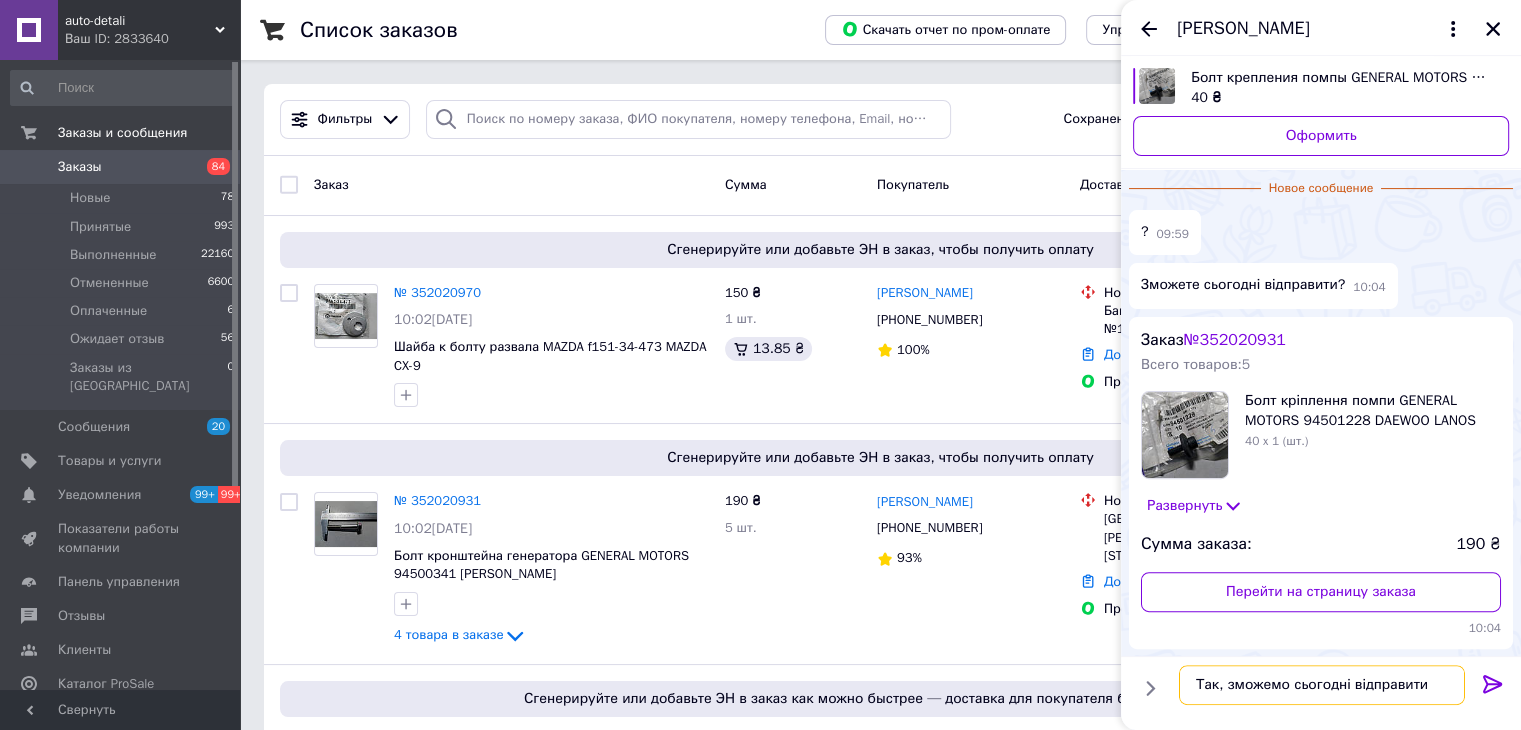 type 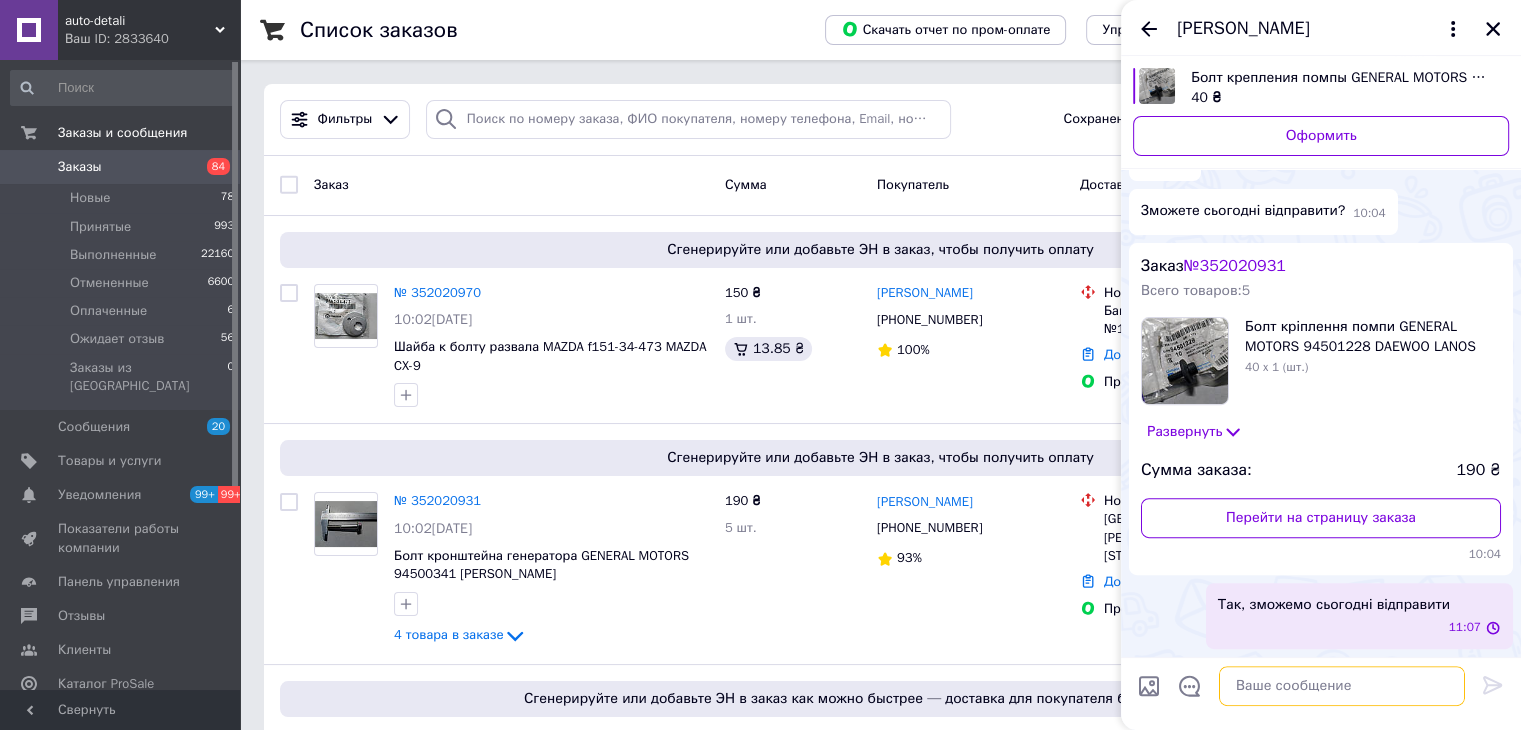scroll, scrollTop: 865, scrollLeft: 0, axis: vertical 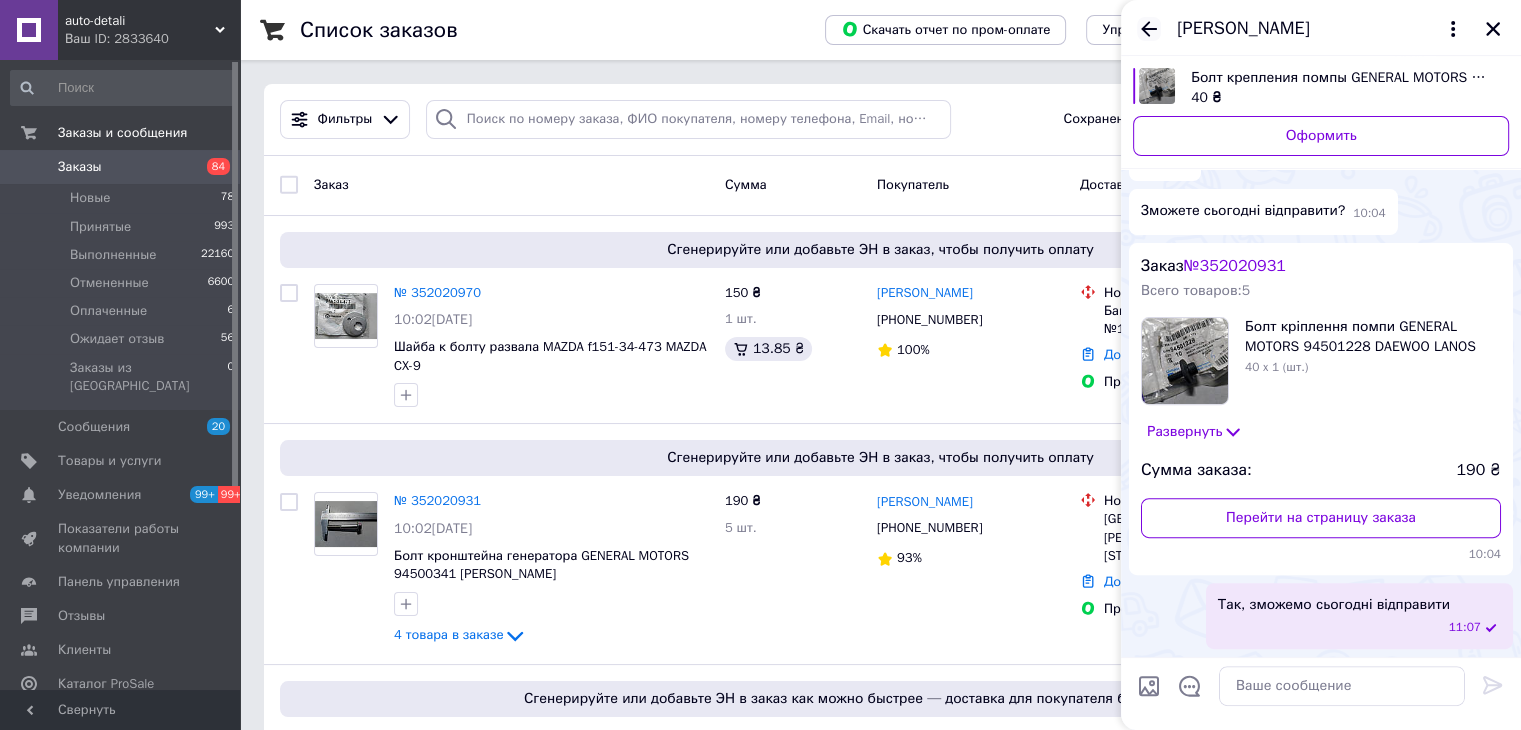 click 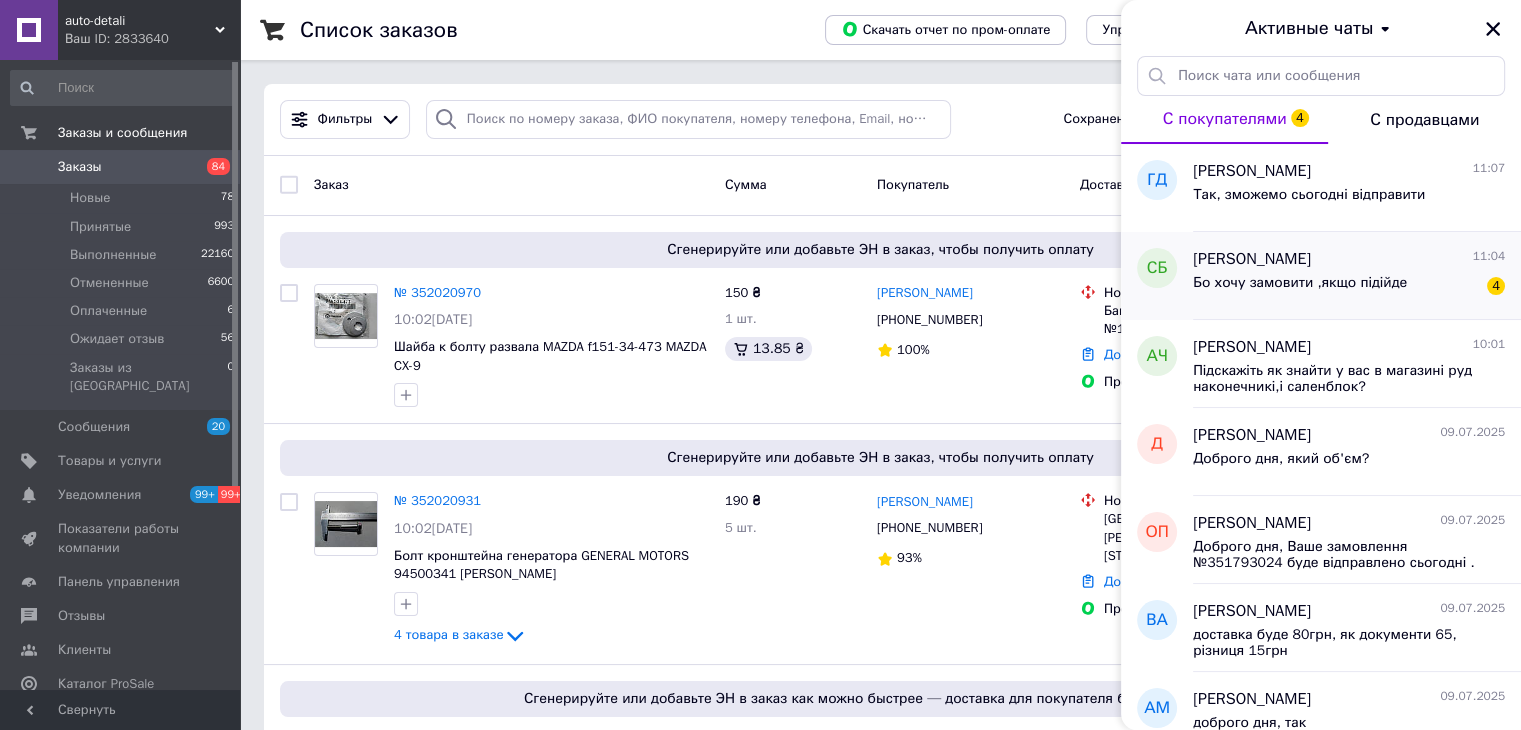 click on "Бо хочу замовити ,якщо підійде" at bounding box center (1300, 283) 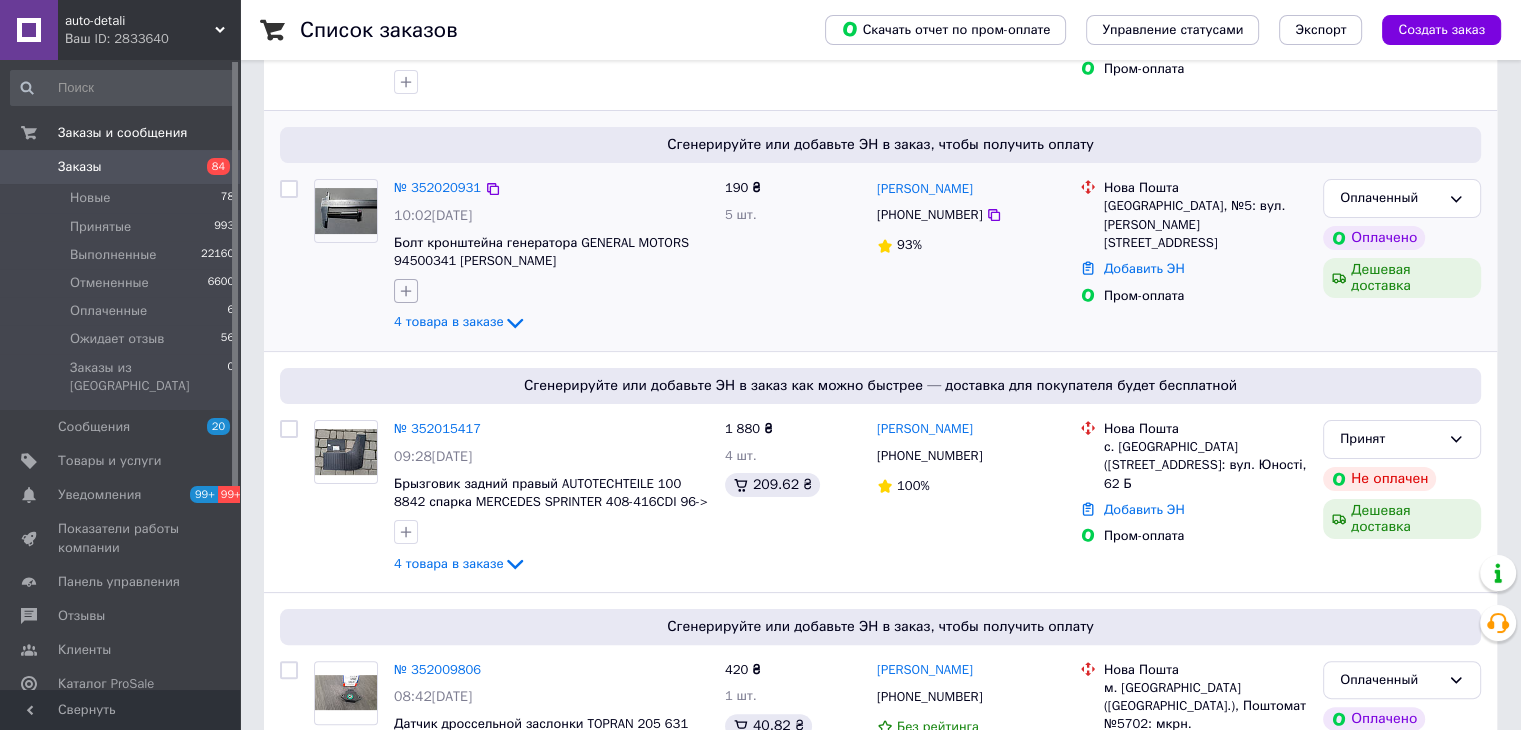 scroll, scrollTop: 500, scrollLeft: 0, axis: vertical 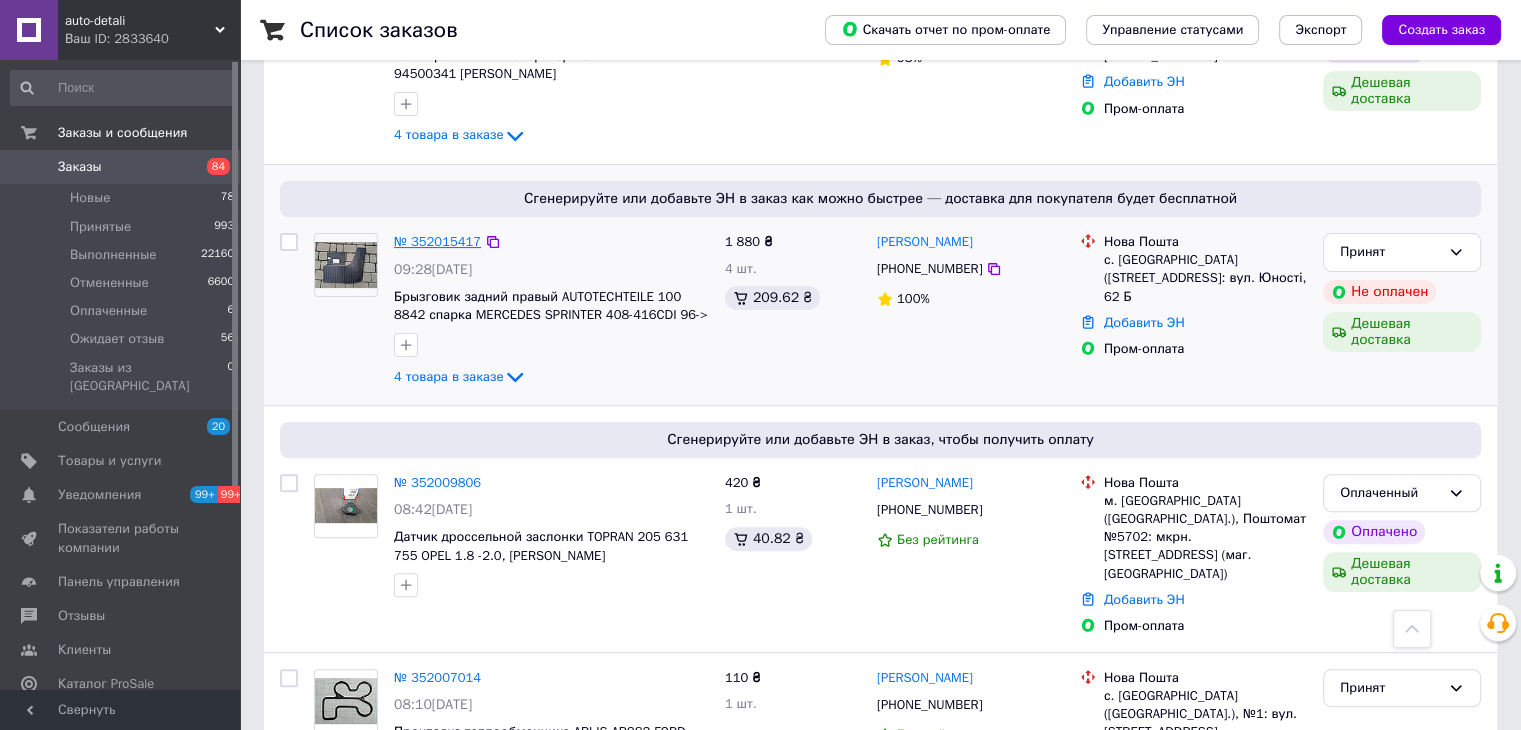 click on "№ 352015417" at bounding box center [437, 241] 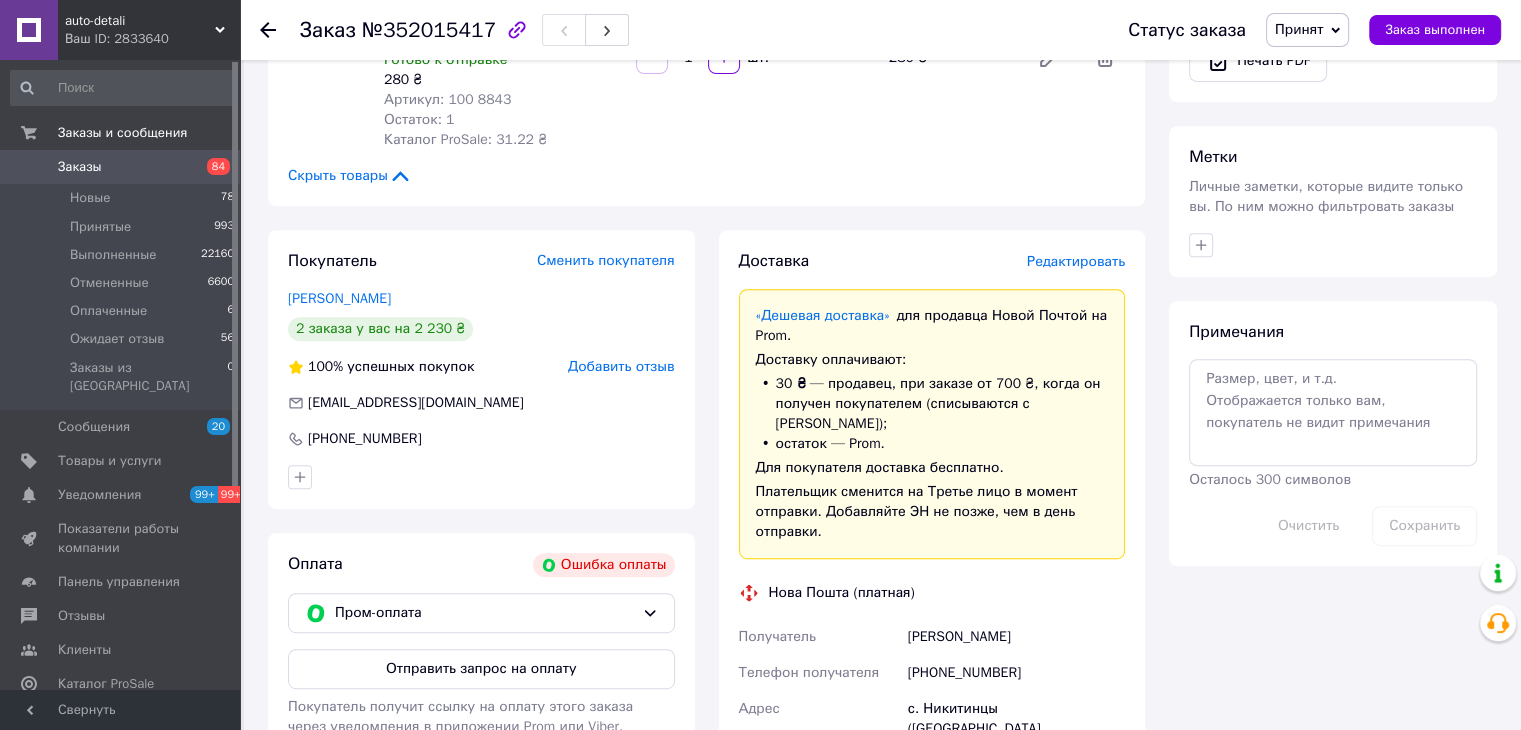 scroll, scrollTop: 900, scrollLeft: 0, axis: vertical 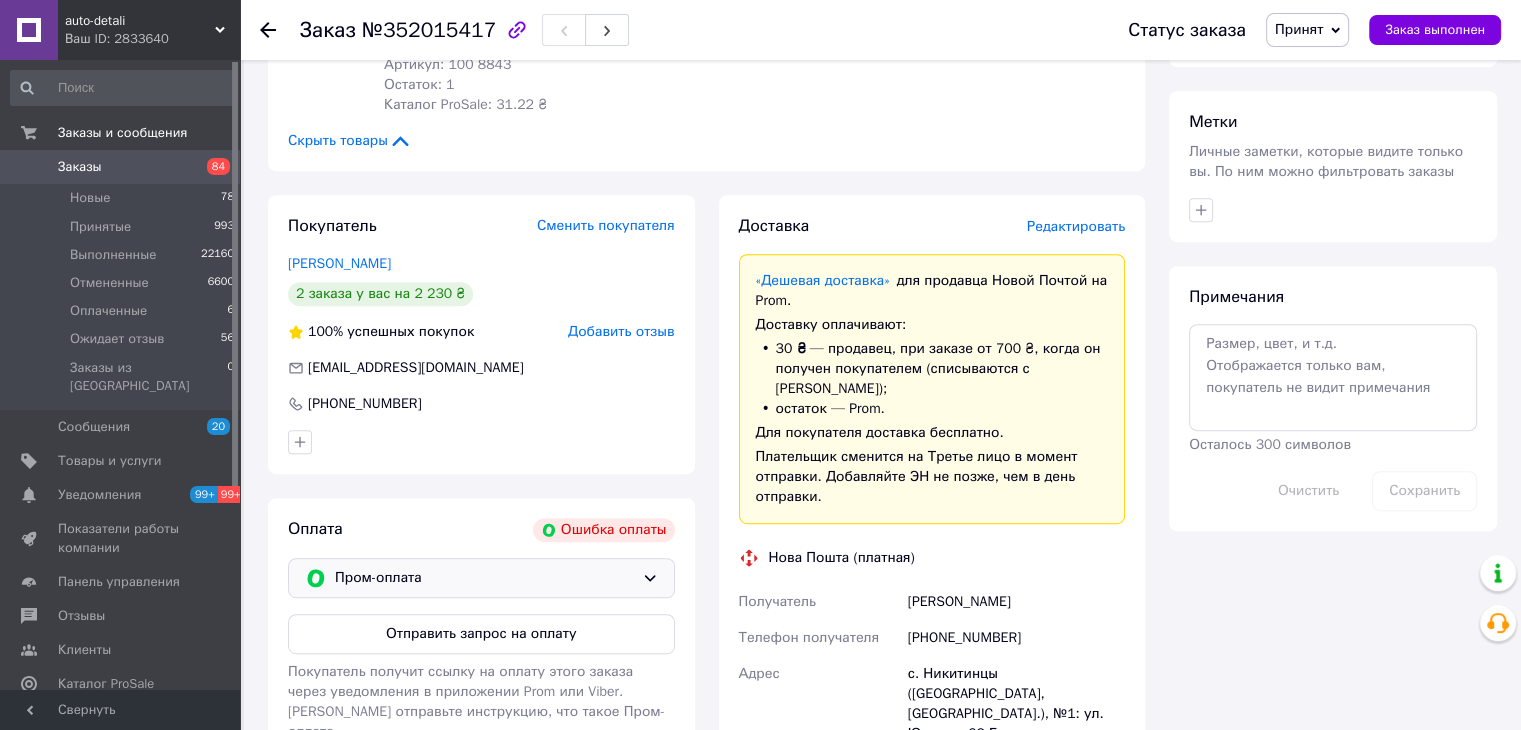 click 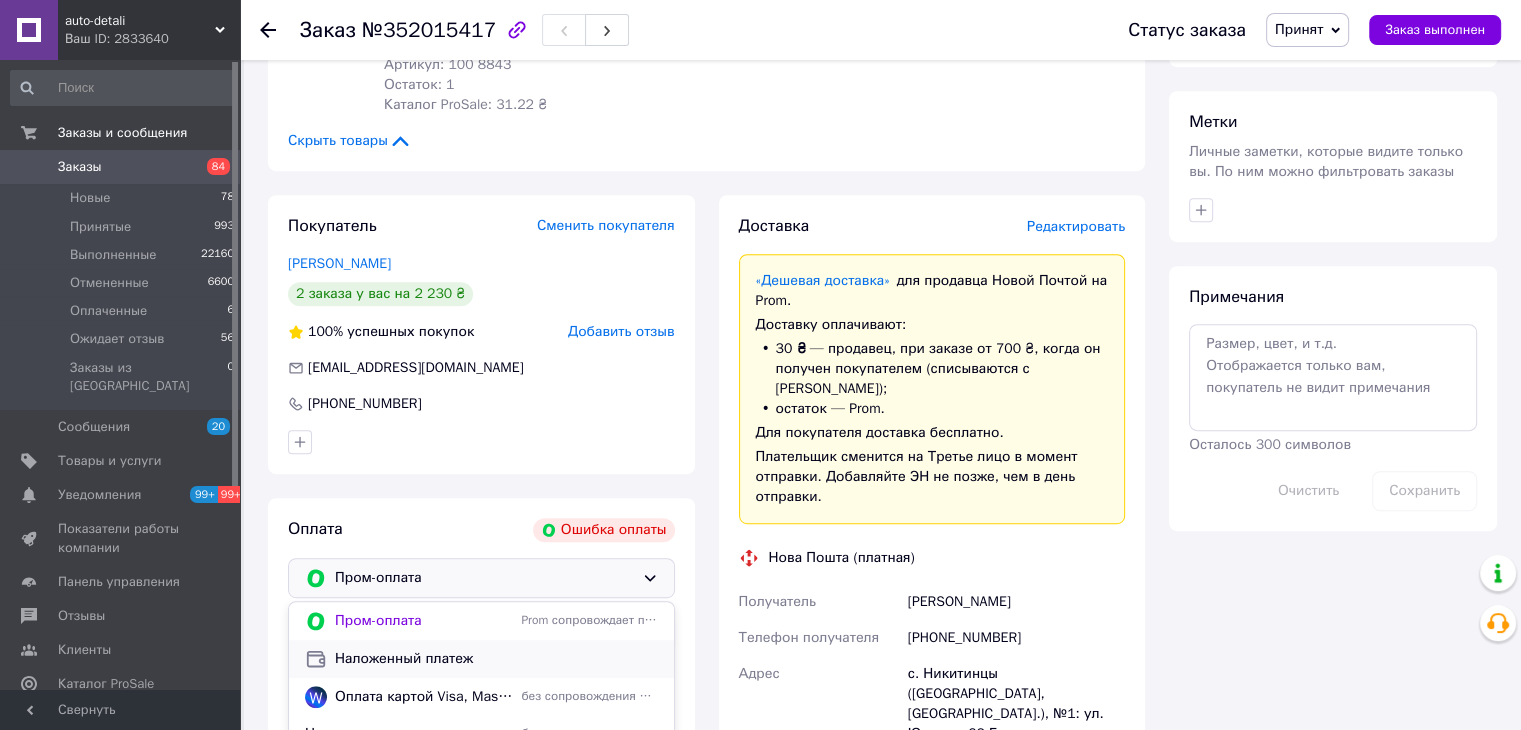 click on "Наложенный платеж" at bounding box center (481, 659) 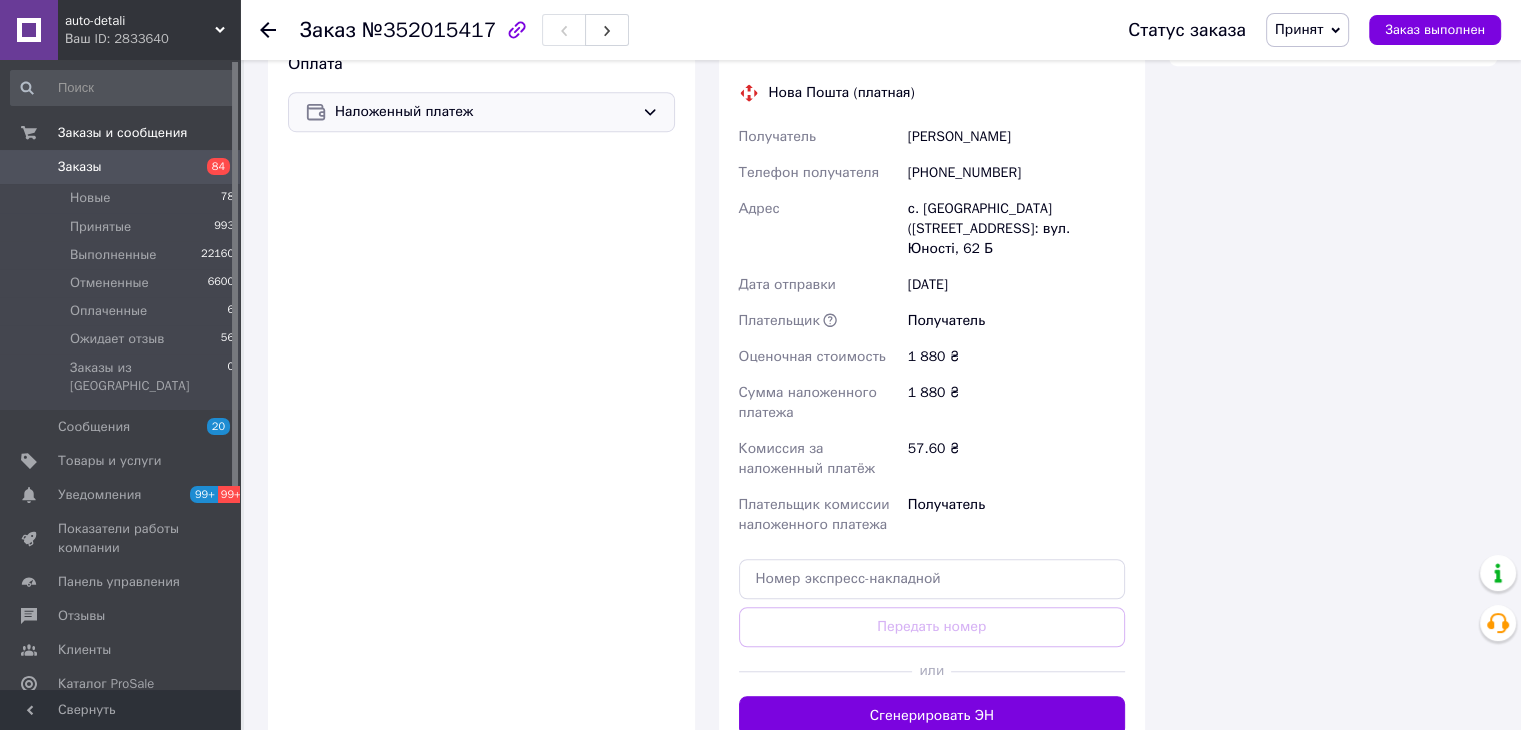 scroll, scrollTop: 1400, scrollLeft: 0, axis: vertical 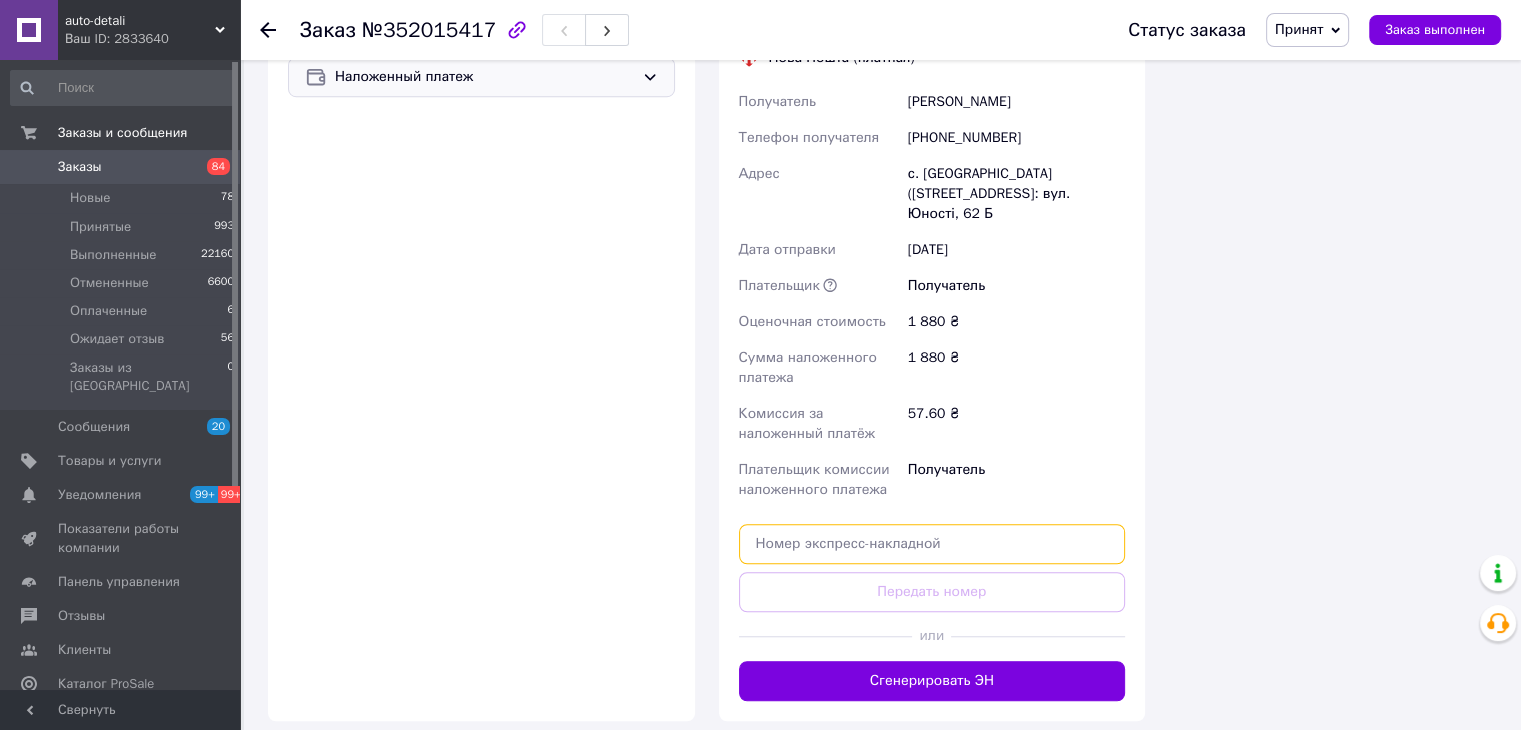 click at bounding box center (932, 544) 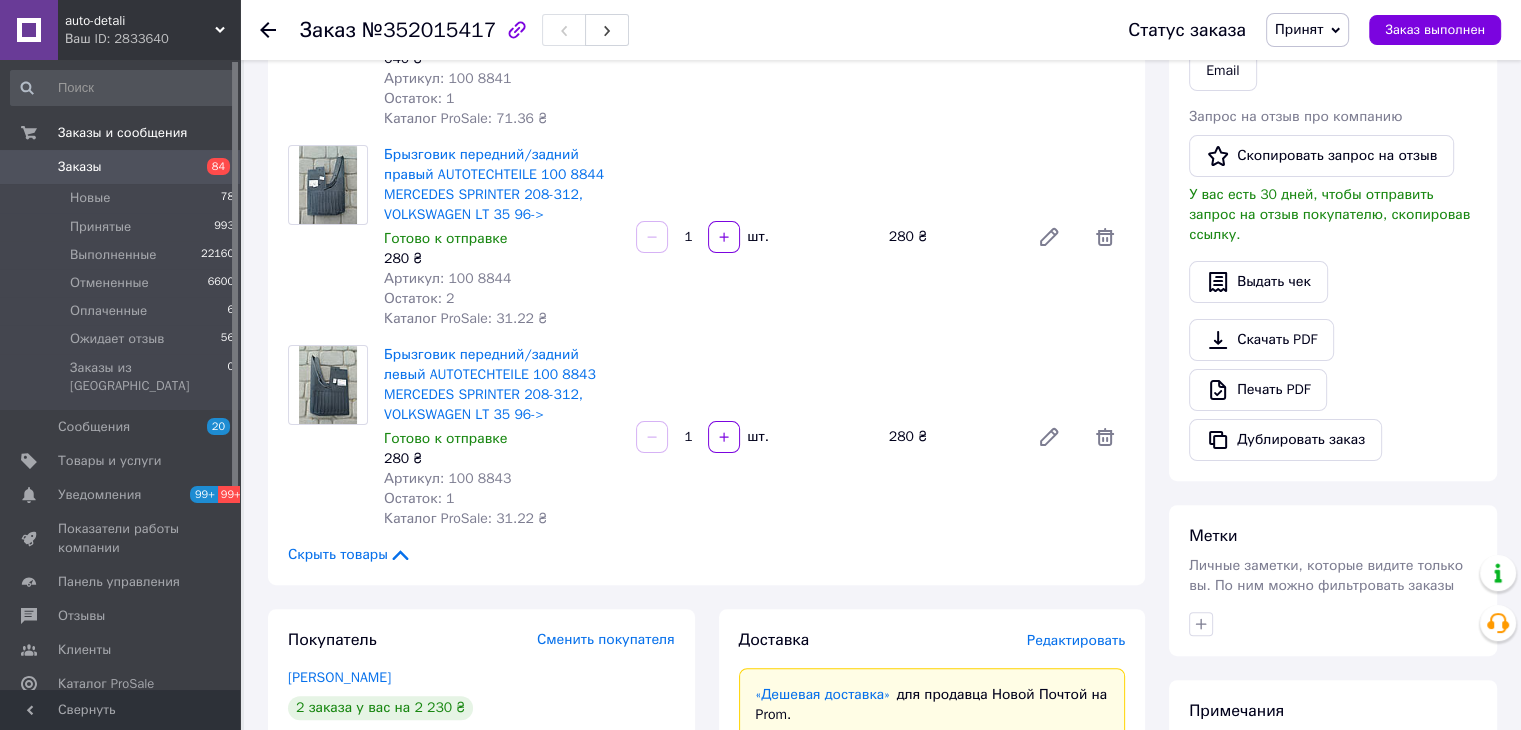 scroll, scrollTop: 400, scrollLeft: 0, axis: vertical 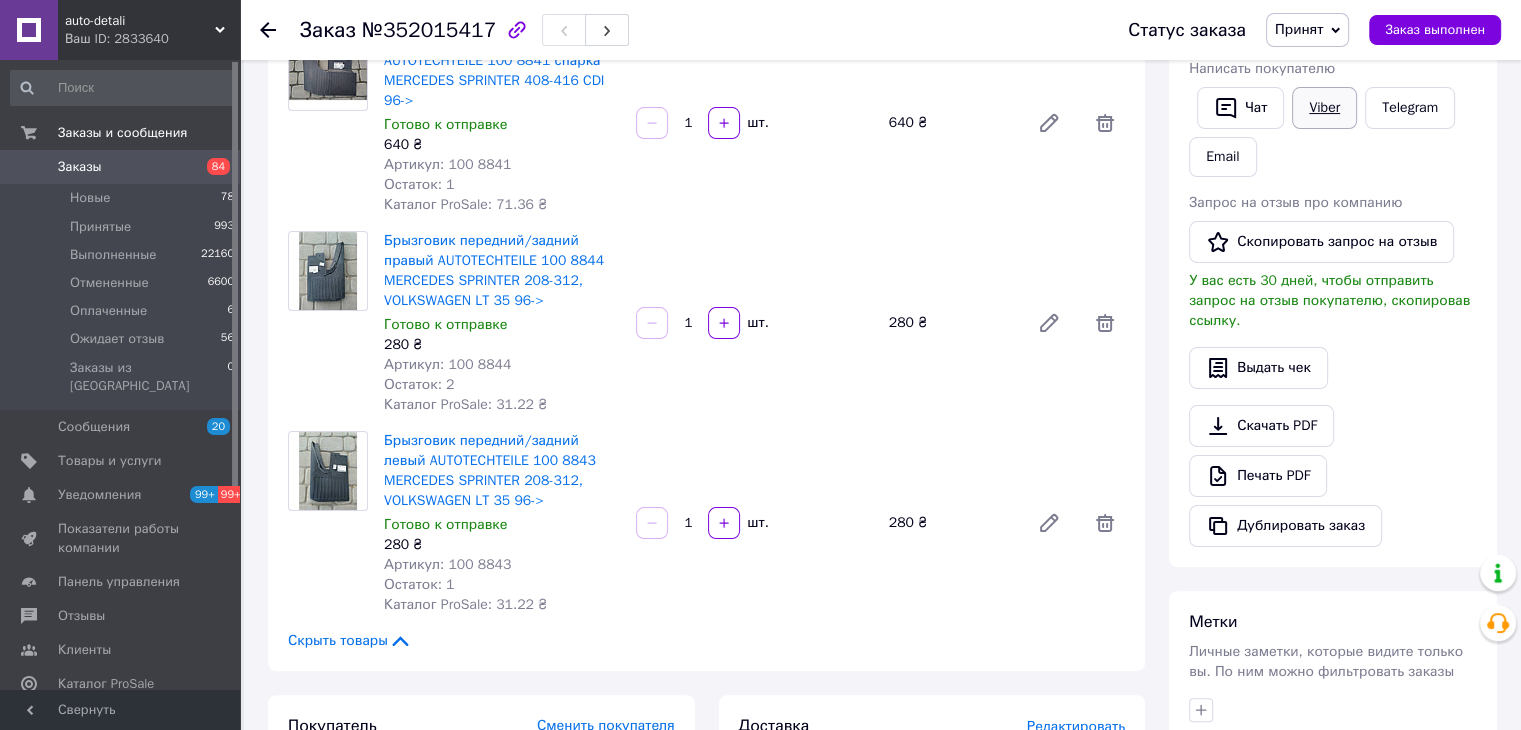 click on "Viber" at bounding box center [1324, 108] 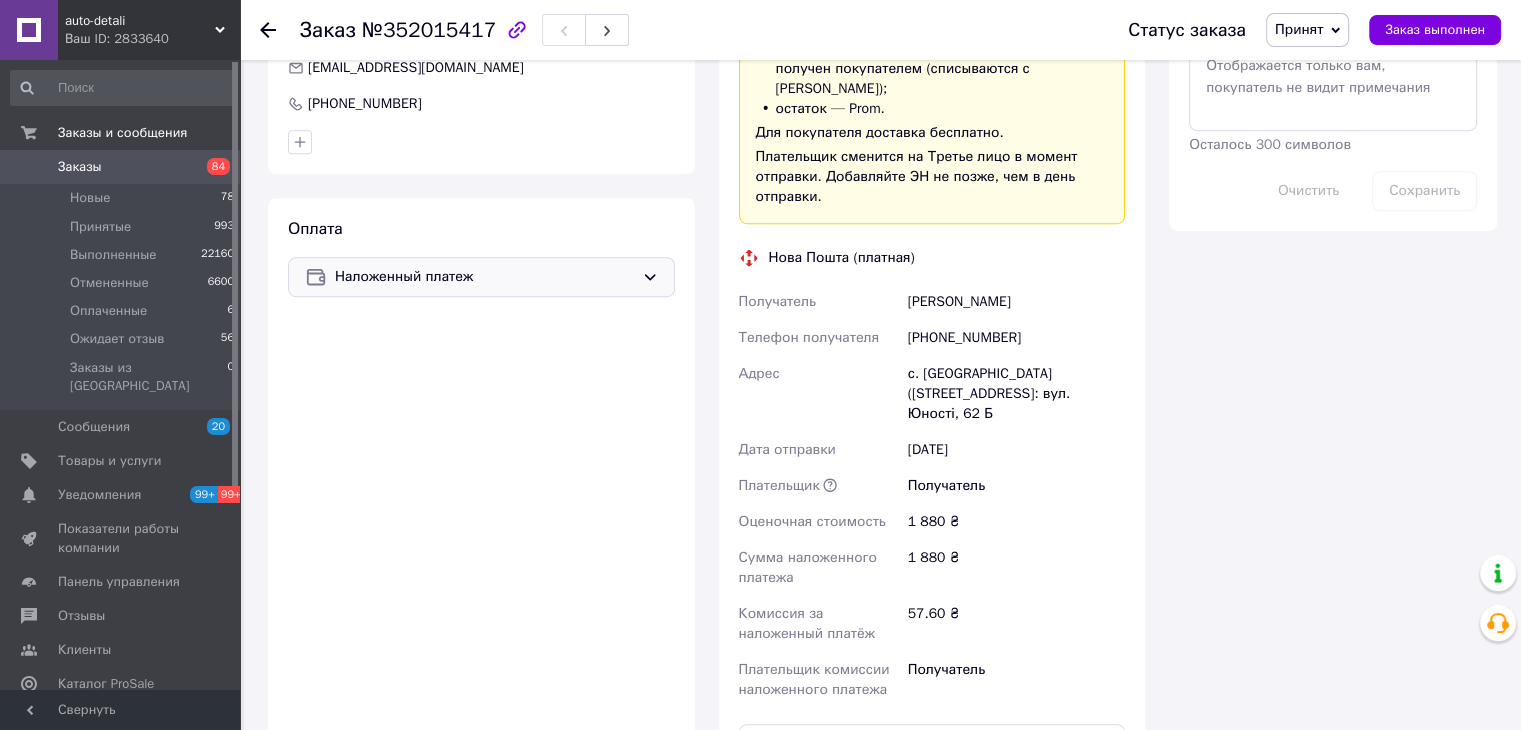 scroll, scrollTop: 1300, scrollLeft: 0, axis: vertical 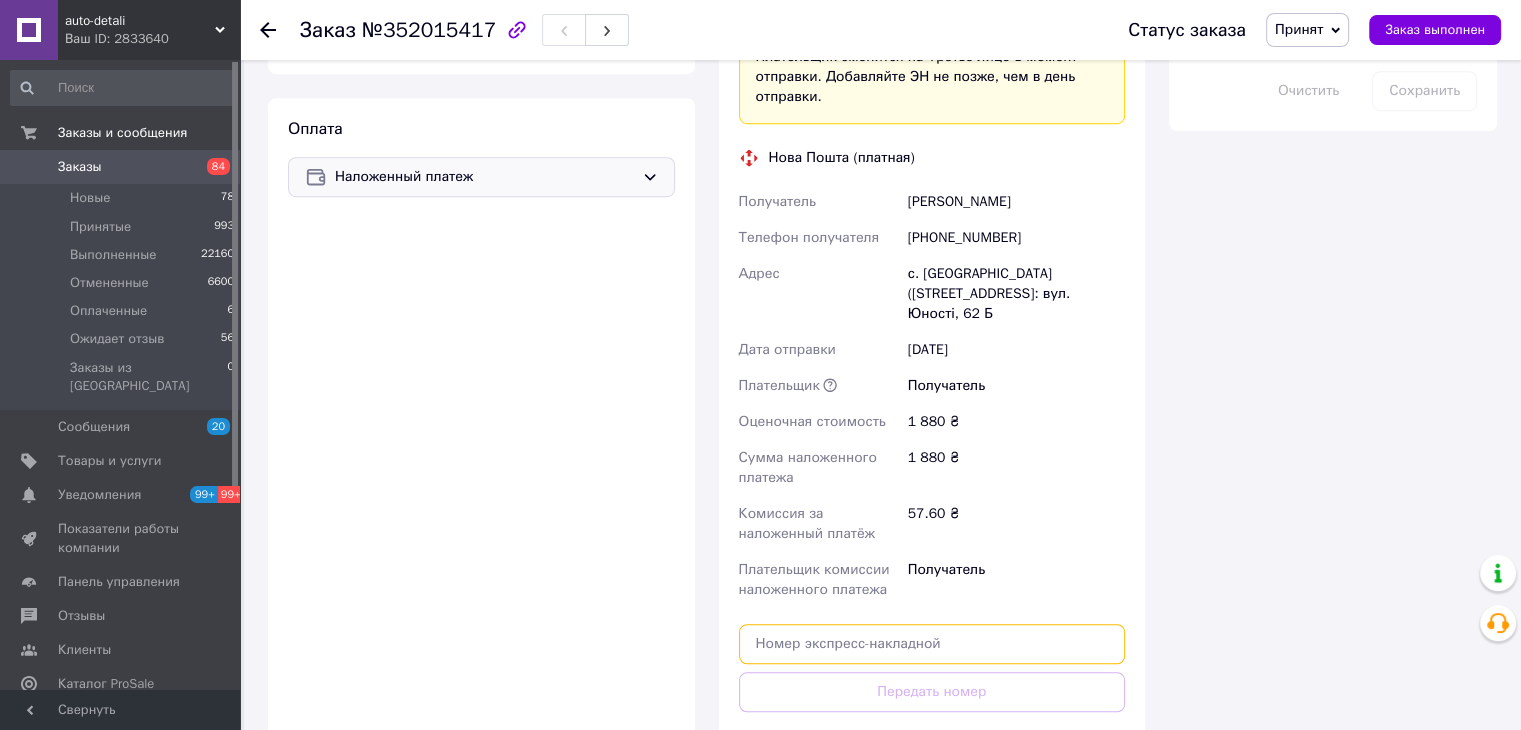 click at bounding box center (932, 644) 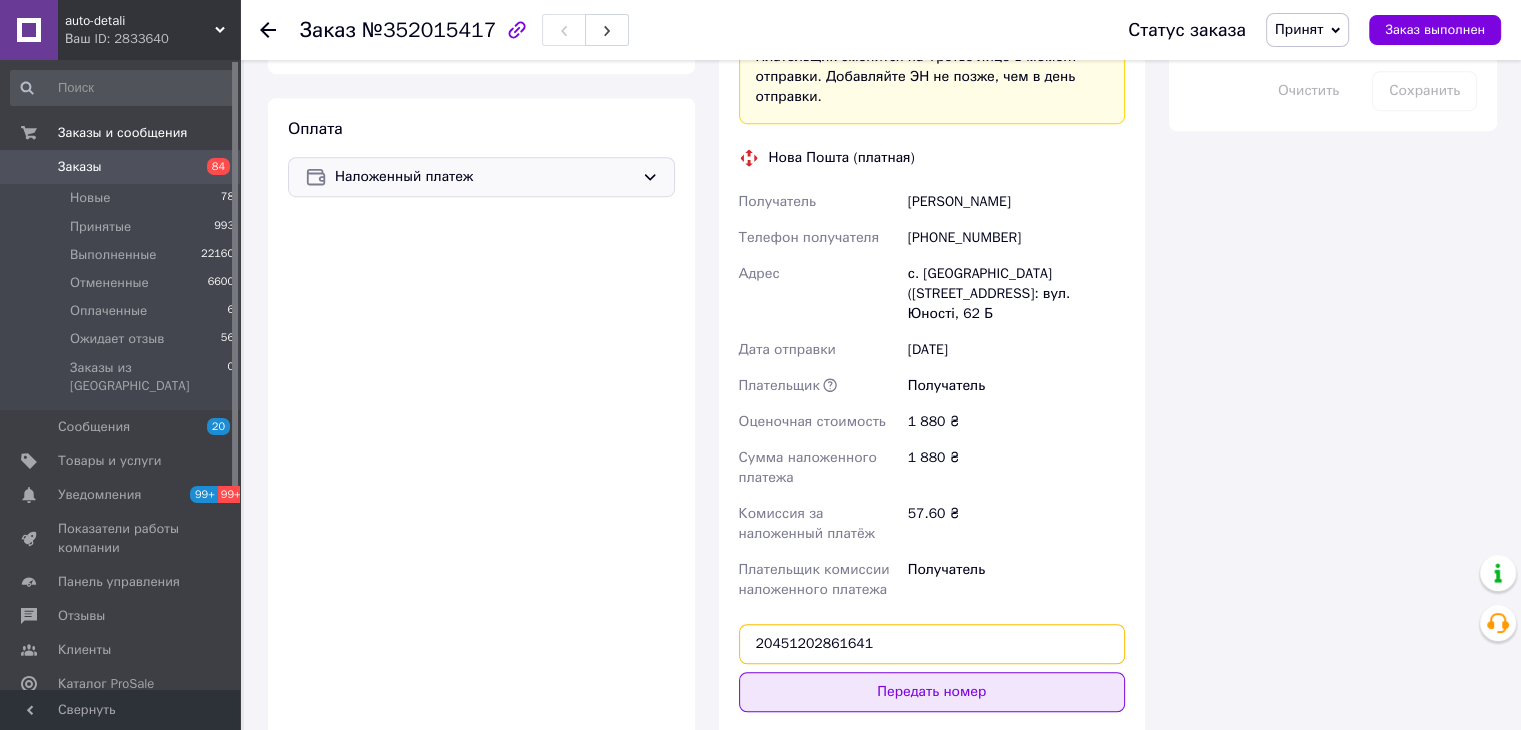 type on "20451202861641" 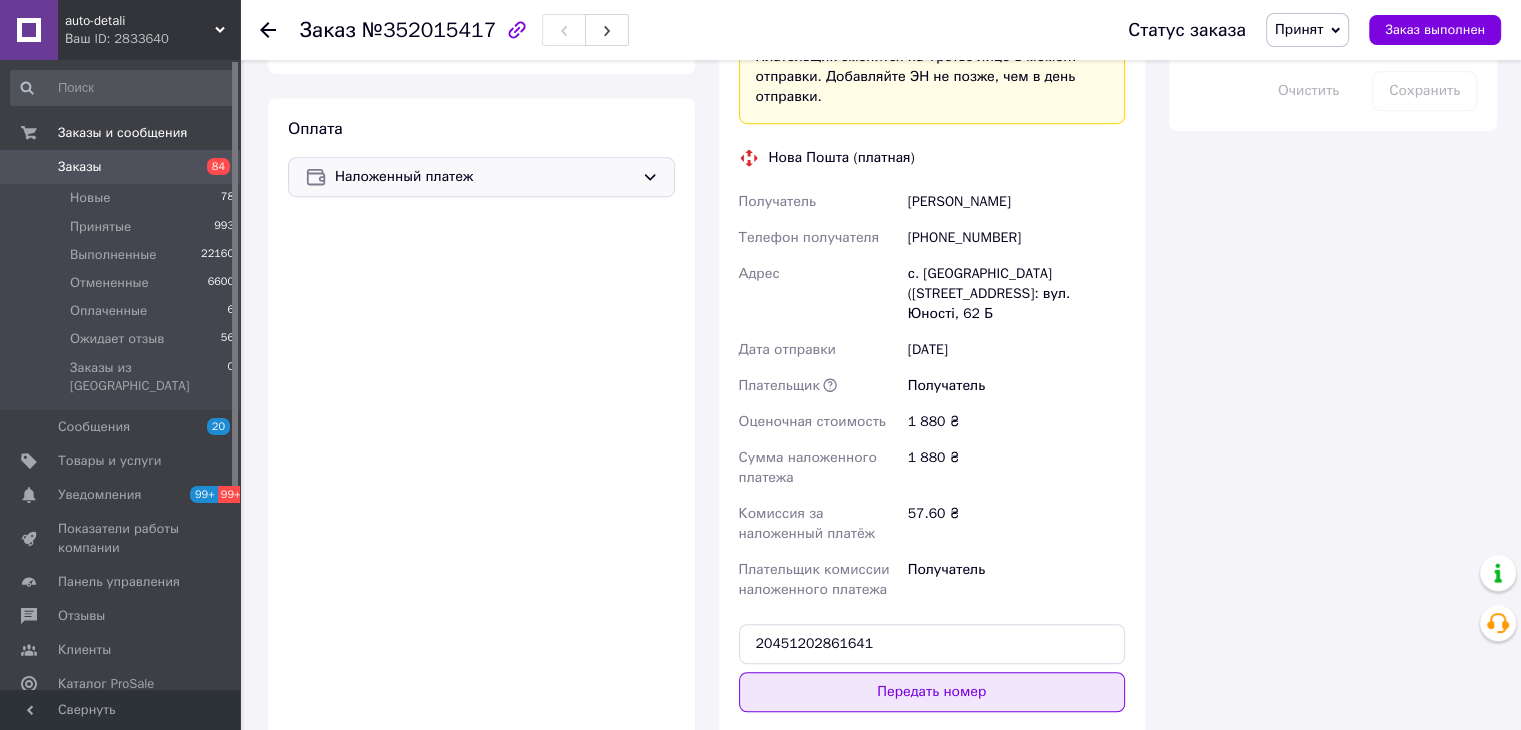click on "Передать номер" at bounding box center [932, 692] 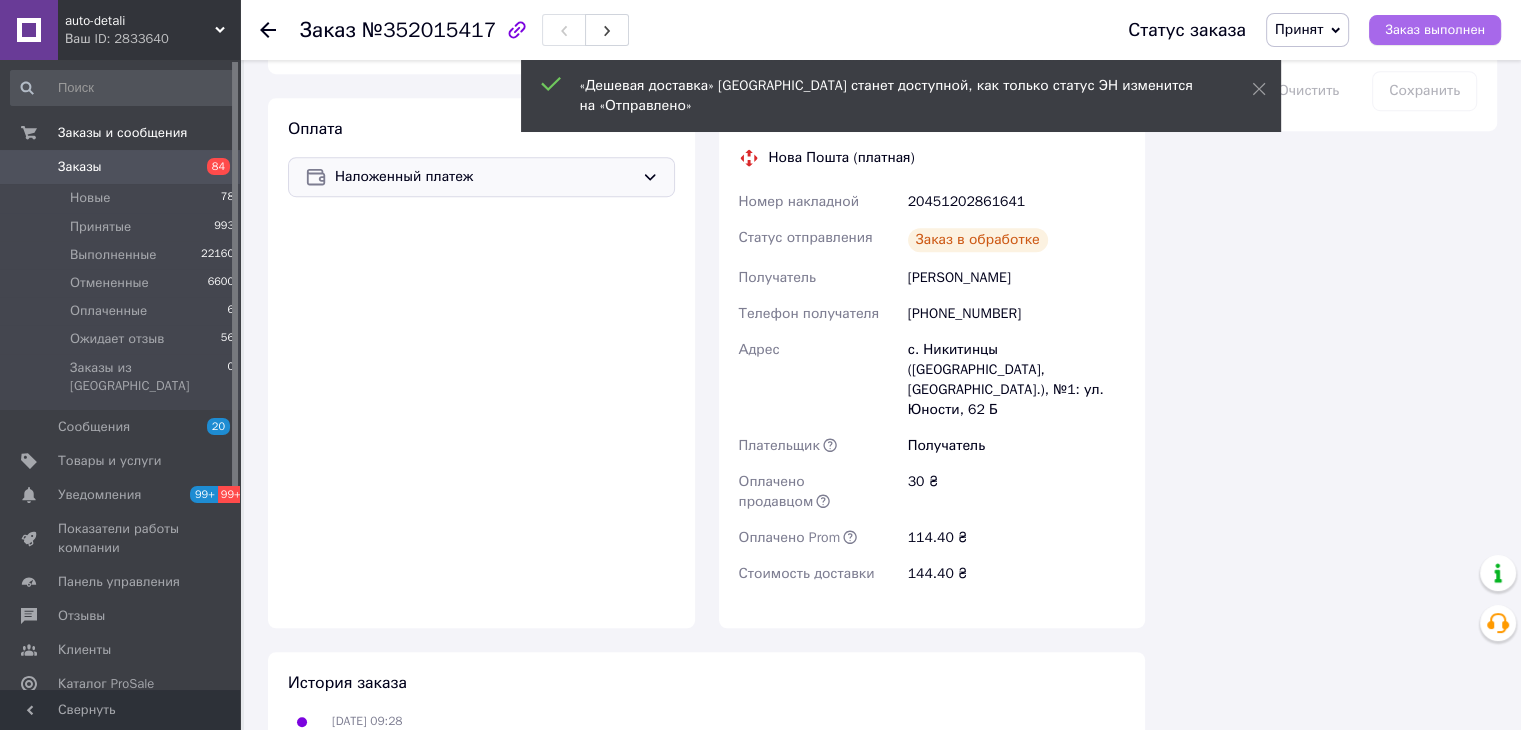click on "Заказ выполнен" at bounding box center (1435, 30) 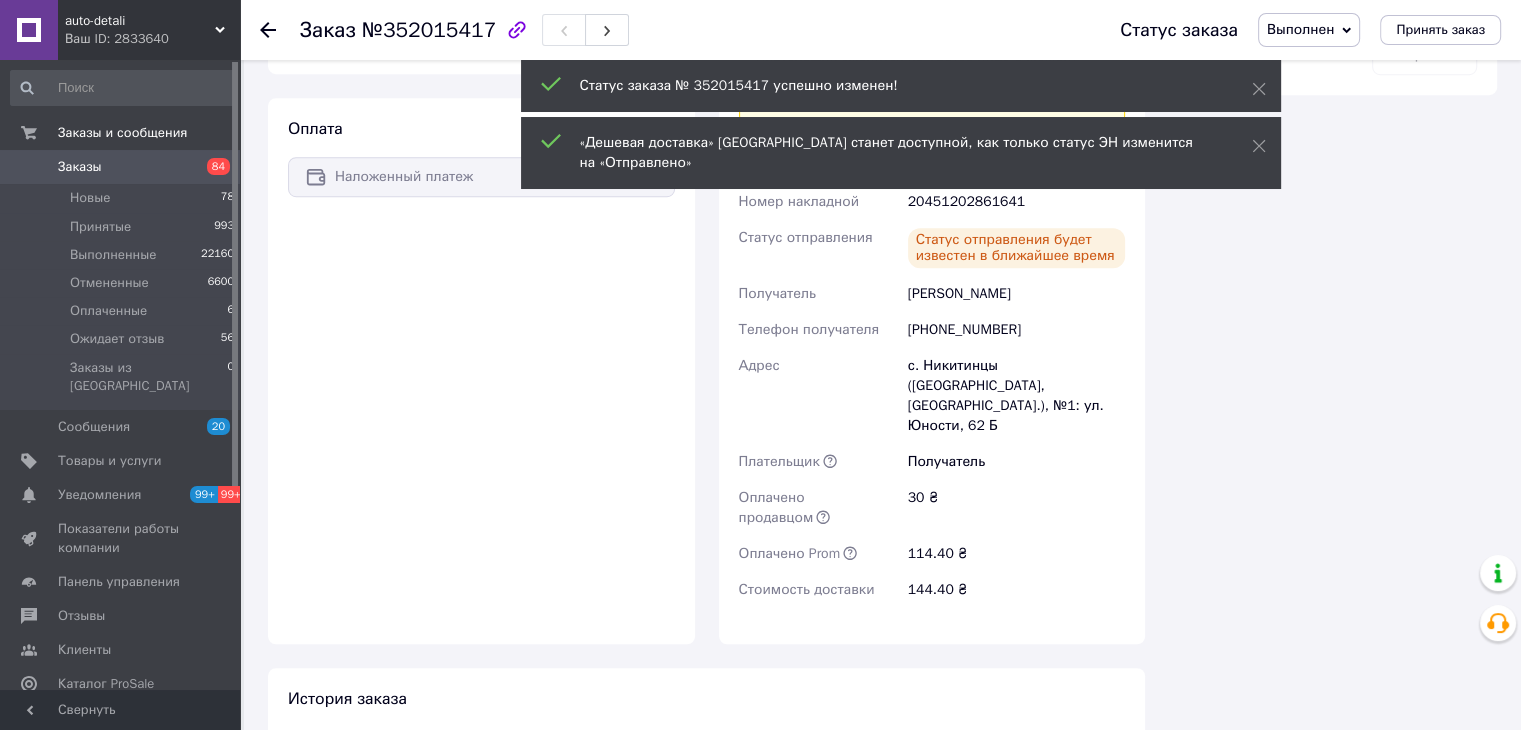 click on "Заказы" at bounding box center (121, 167) 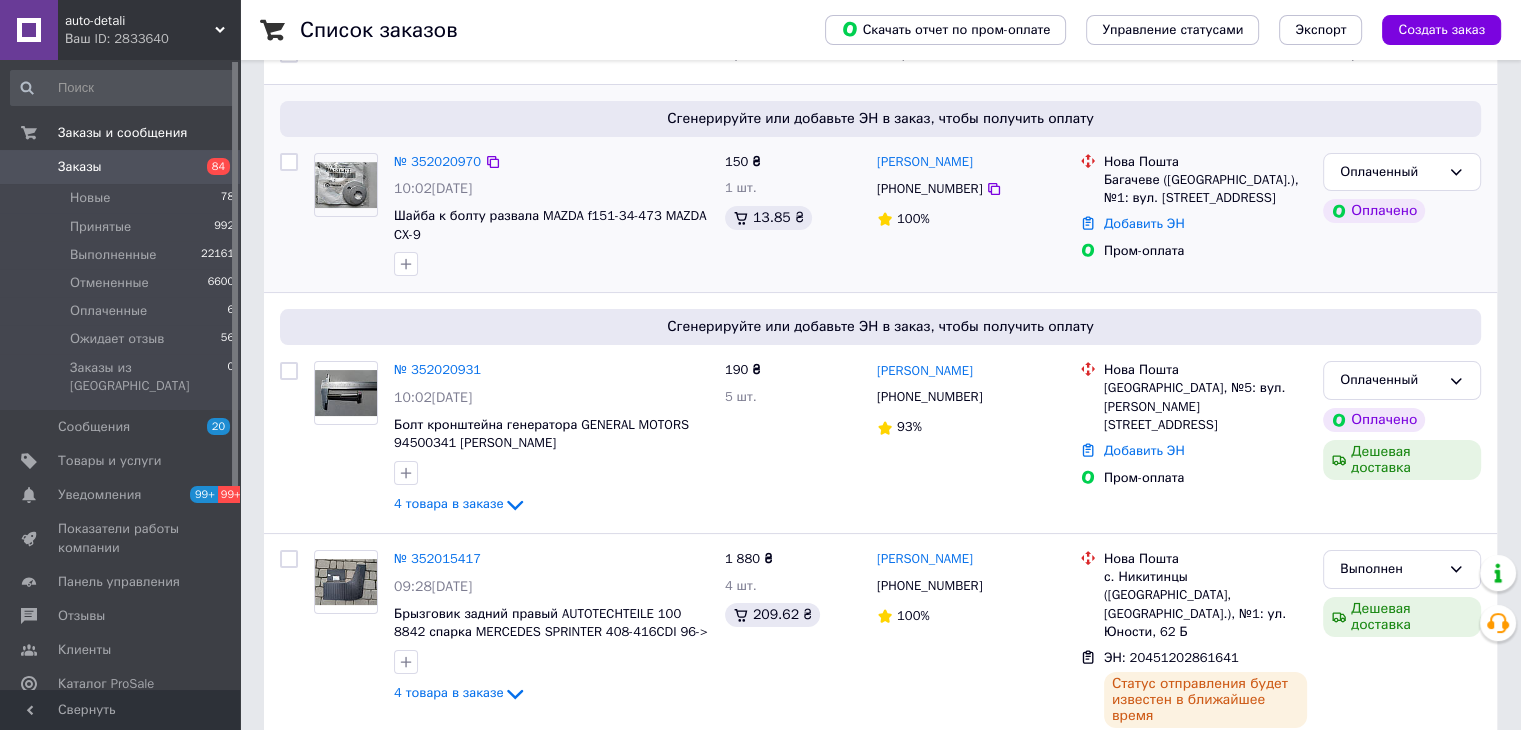 scroll, scrollTop: 300, scrollLeft: 0, axis: vertical 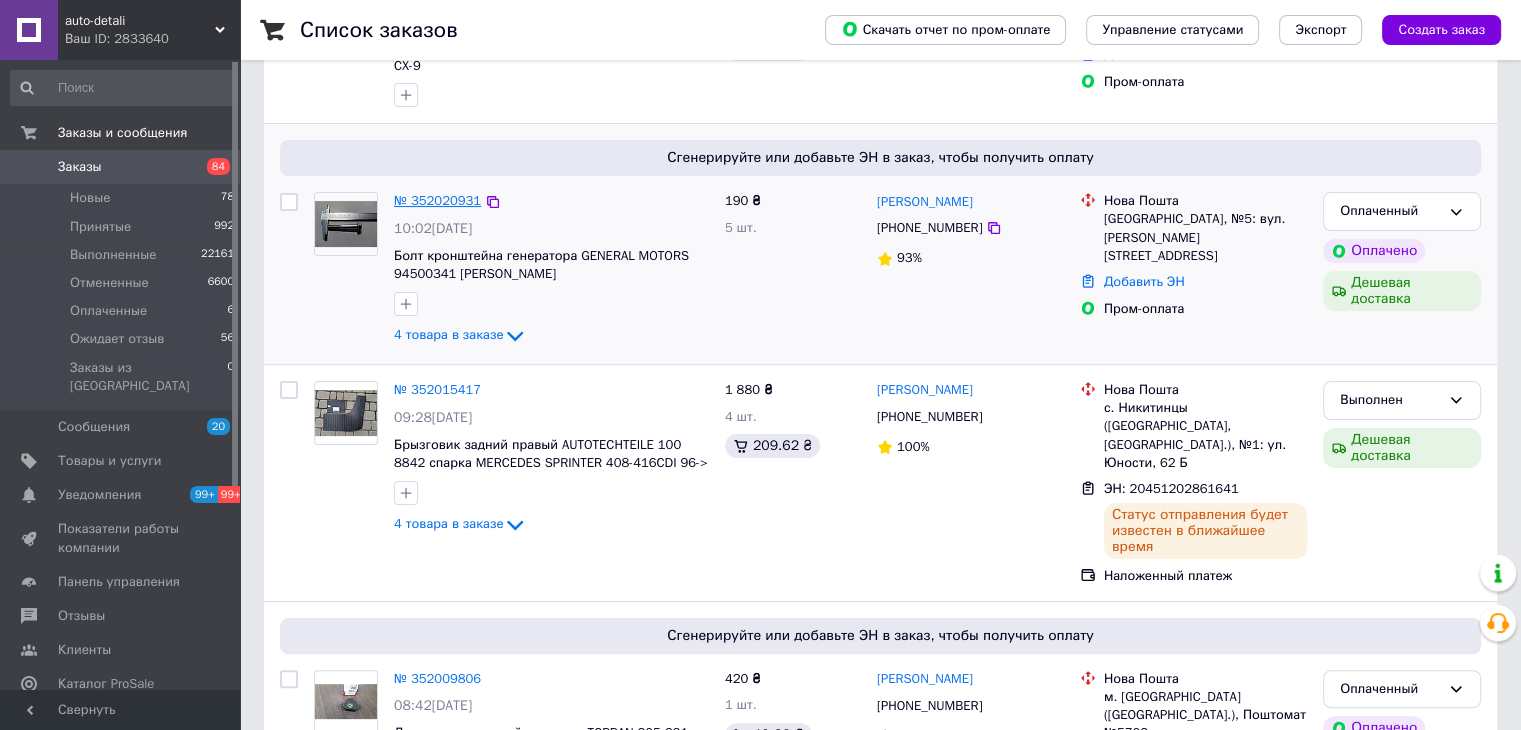 click on "№ 352020931" at bounding box center [437, 200] 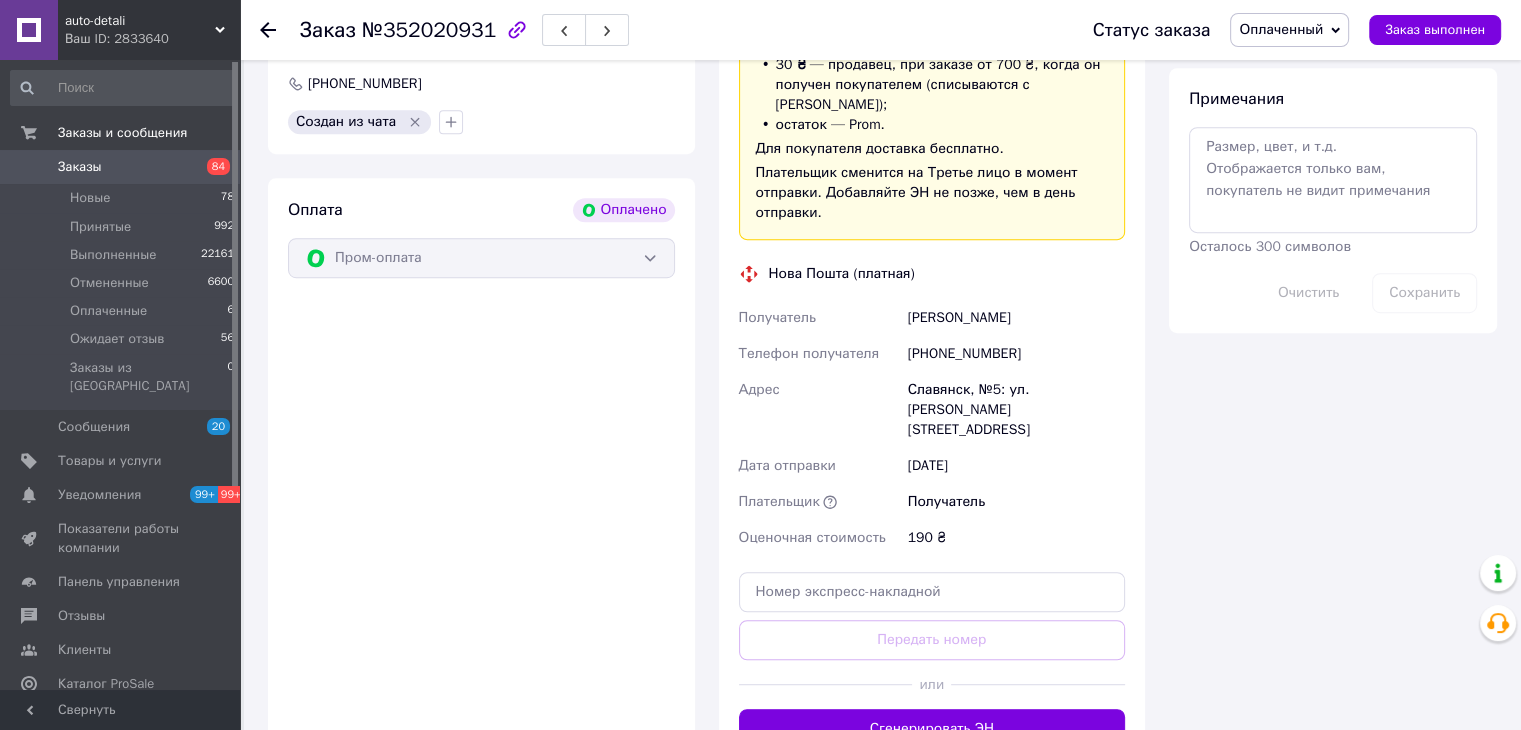 scroll, scrollTop: 1200, scrollLeft: 0, axis: vertical 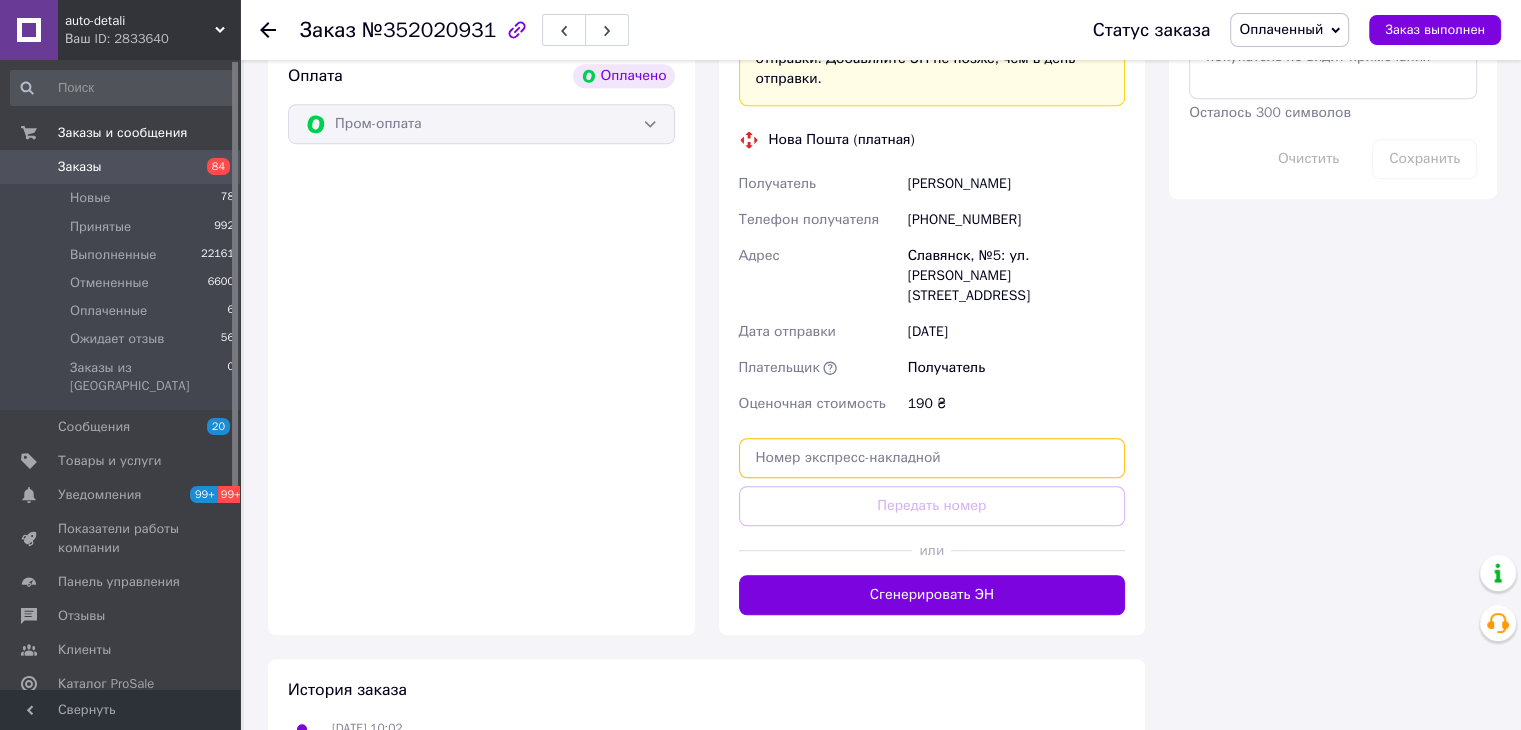 click at bounding box center [932, 458] 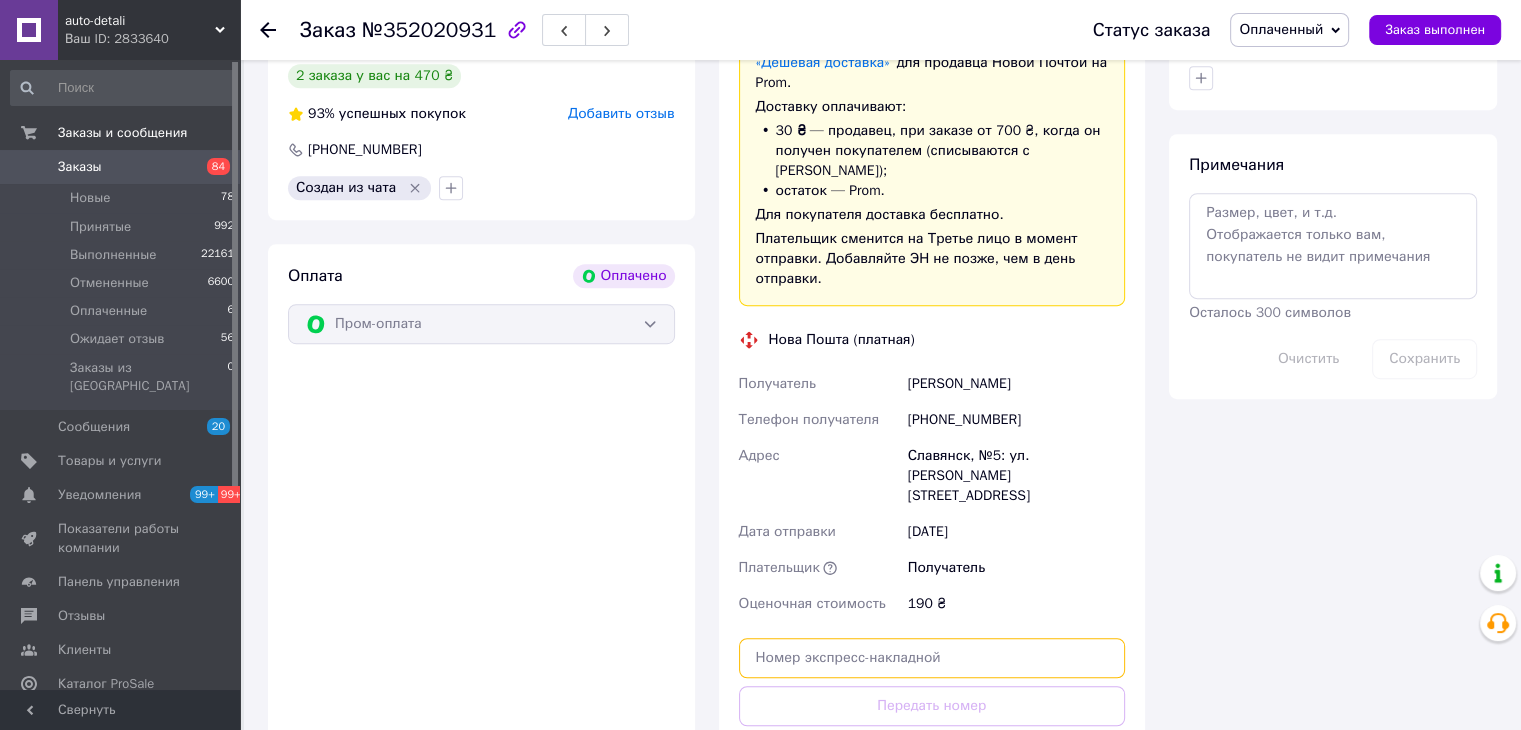 scroll, scrollTop: 1000, scrollLeft: 0, axis: vertical 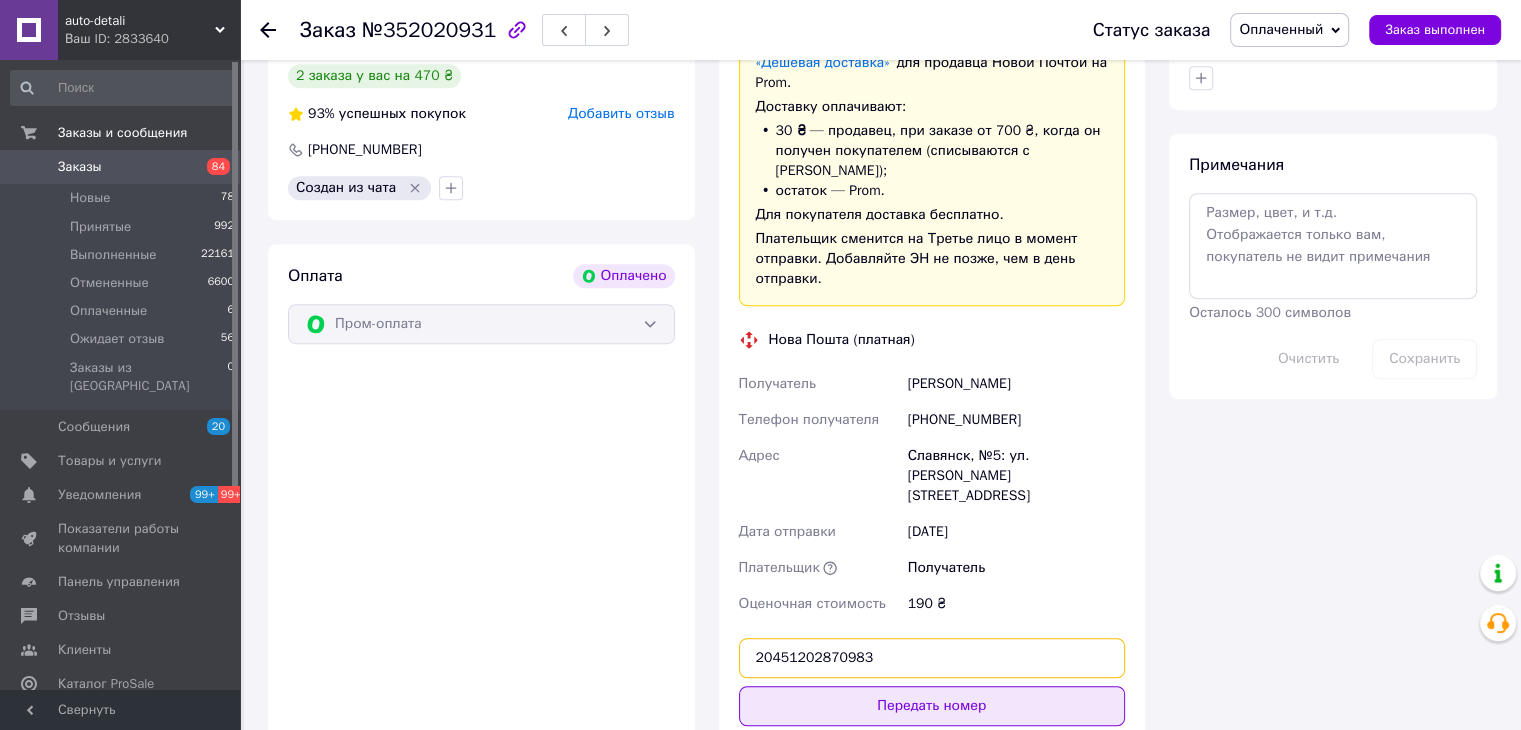 type on "20451202870983" 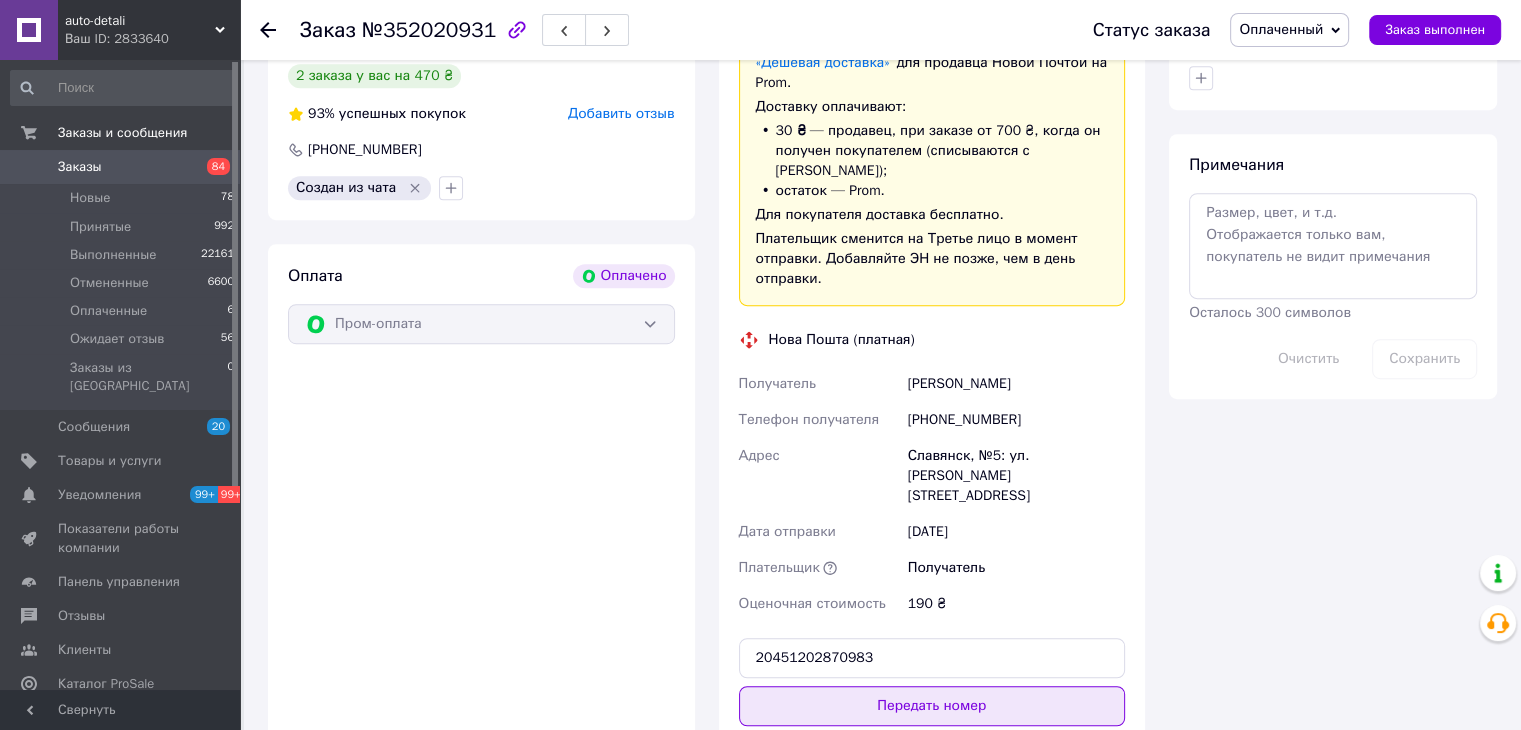 click on "Передать номер" at bounding box center [932, 706] 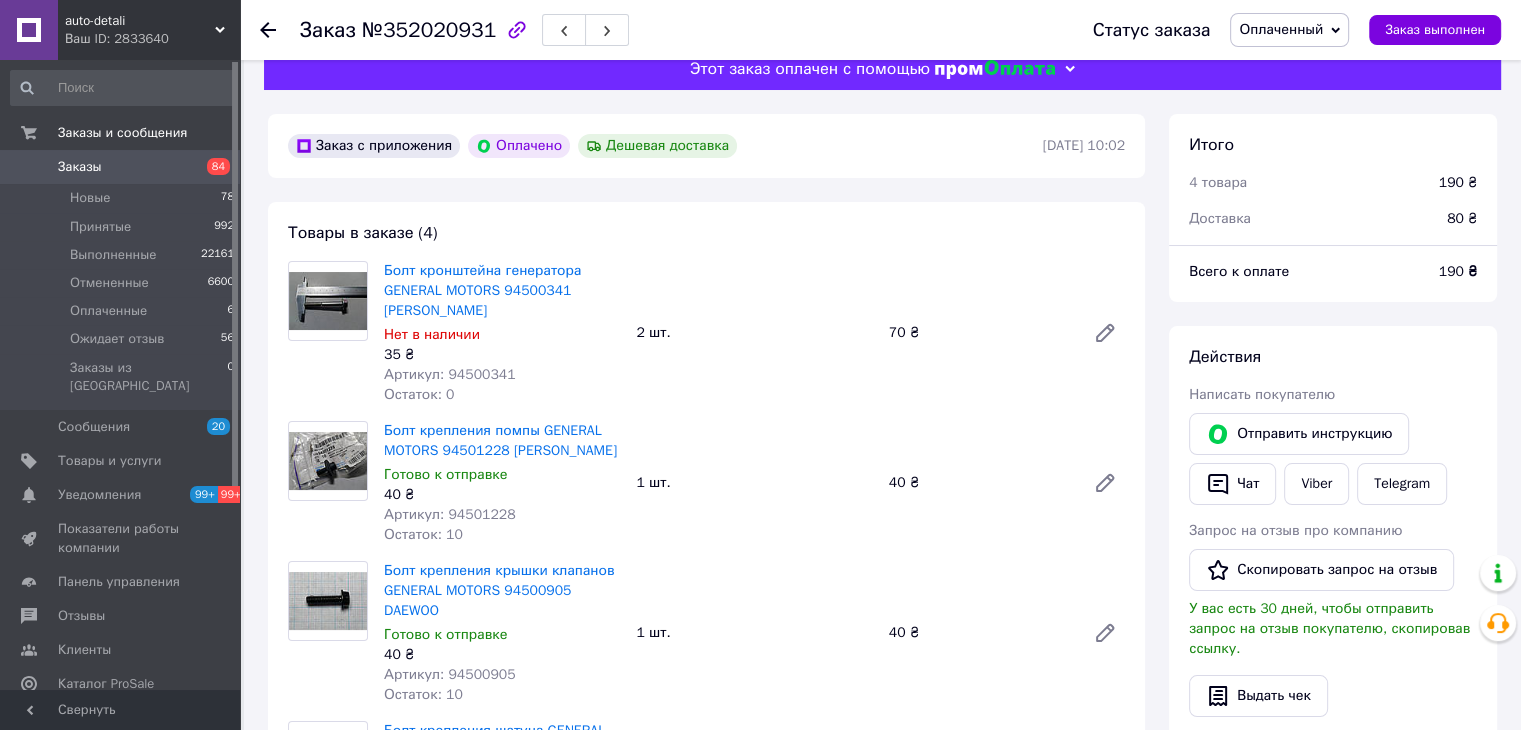 scroll, scrollTop: 0, scrollLeft: 0, axis: both 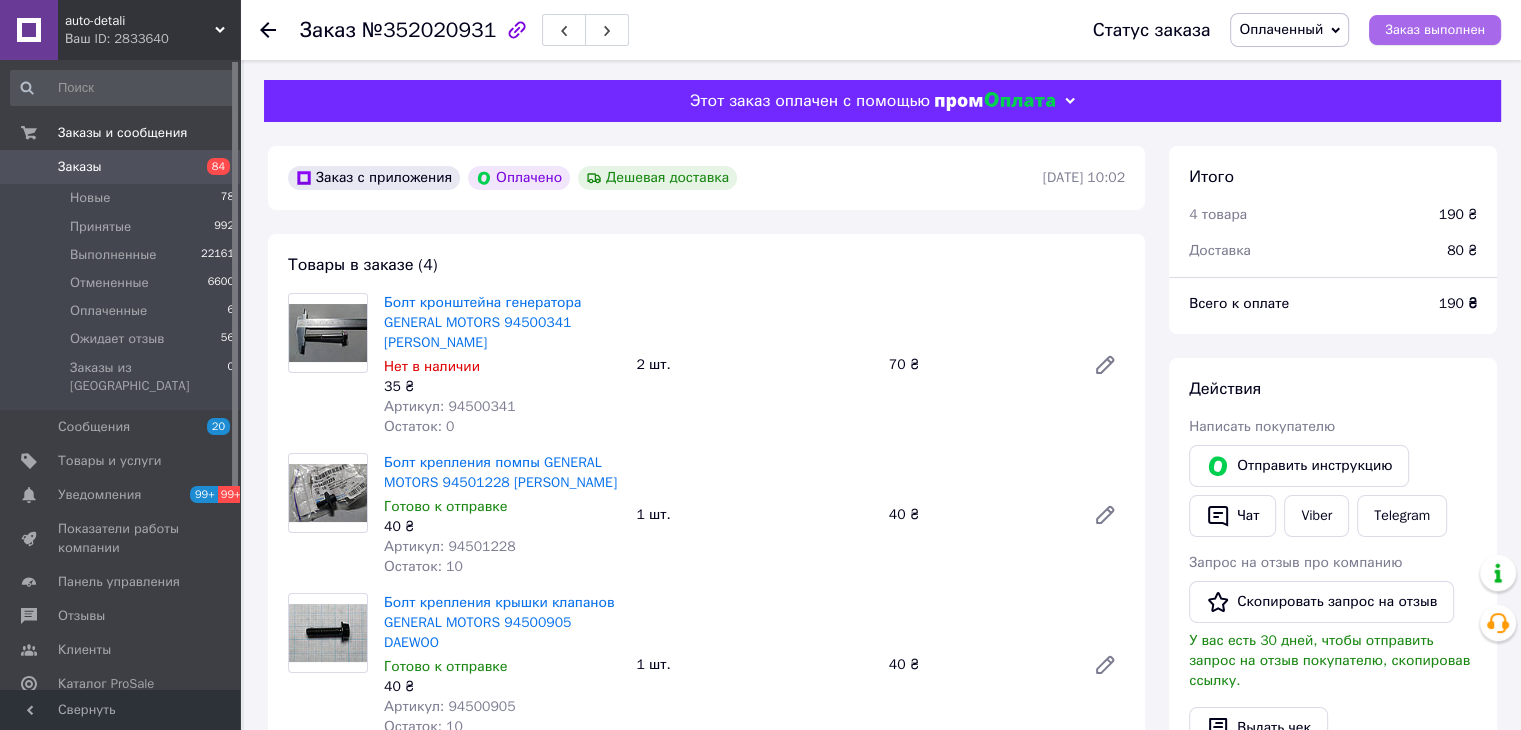 click on "Заказ выполнен" at bounding box center (1435, 30) 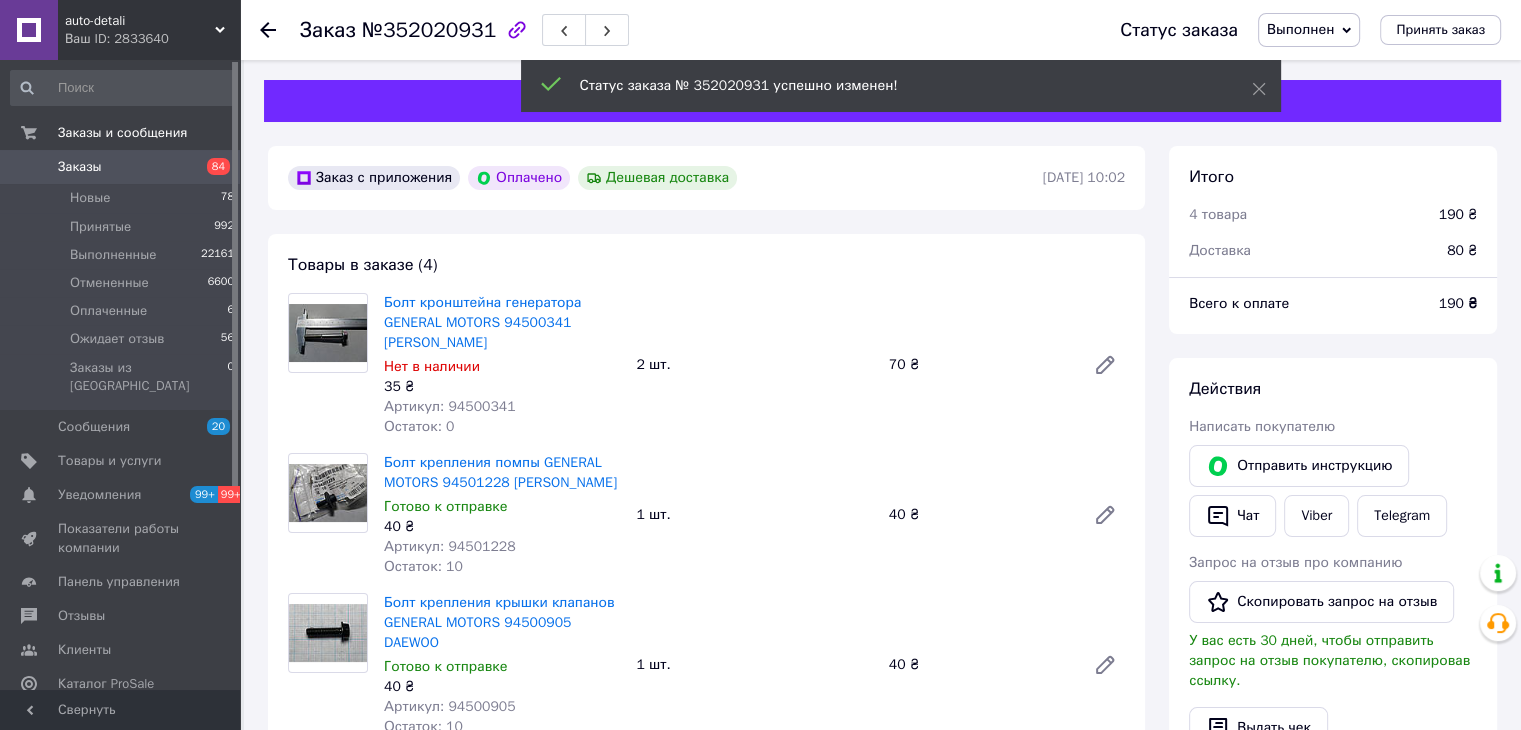 click on "Заказы" at bounding box center [121, 167] 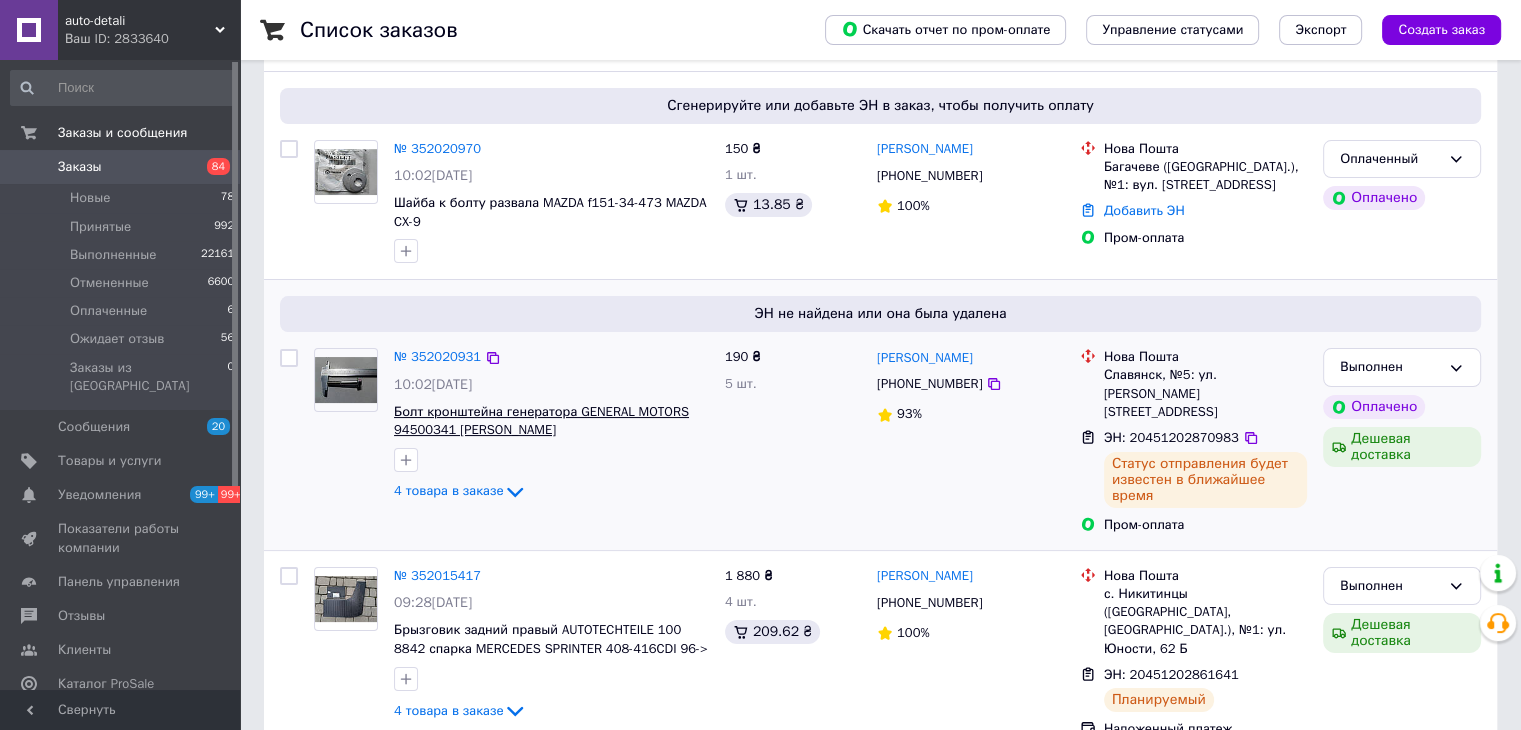 scroll, scrollTop: 200, scrollLeft: 0, axis: vertical 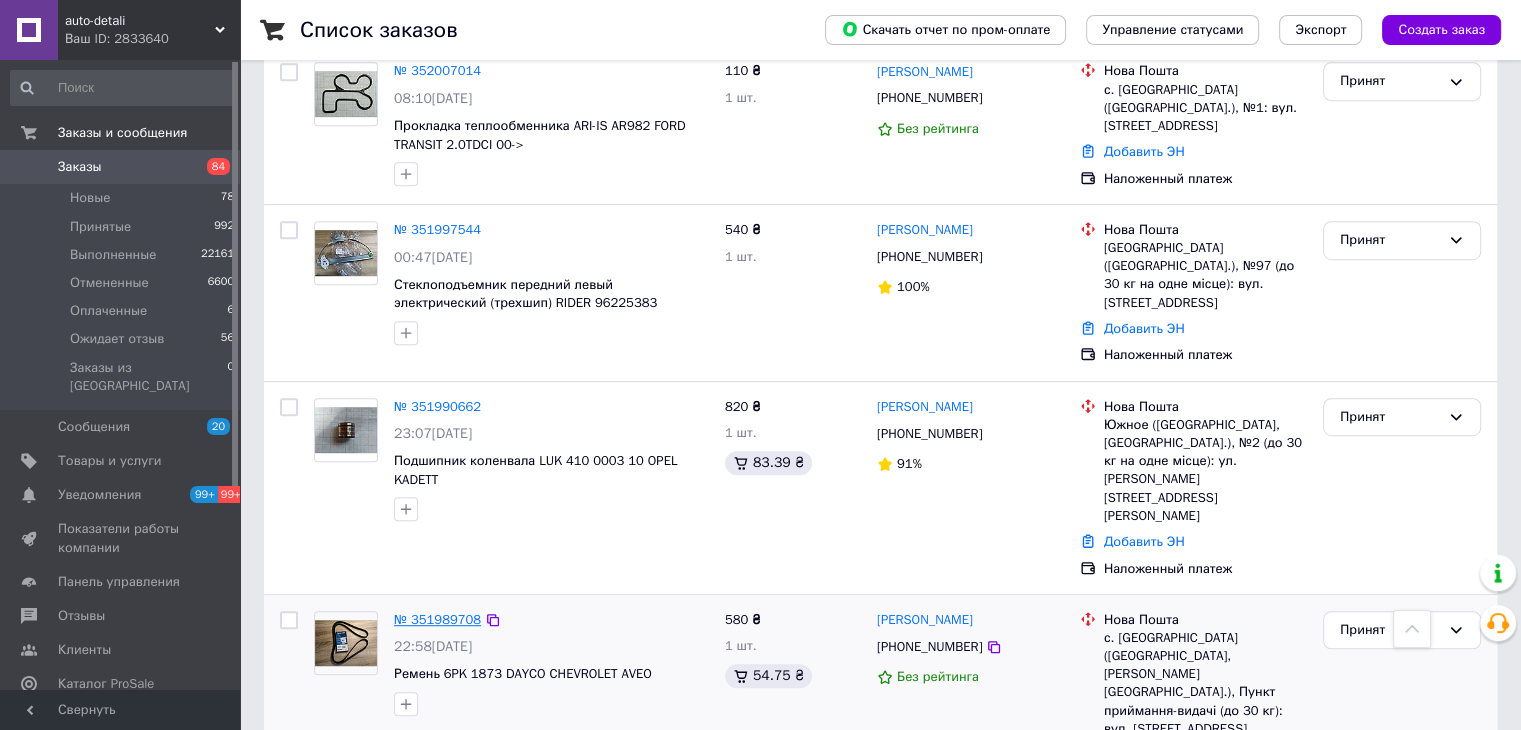 click on "№ 351989708" at bounding box center (437, 619) 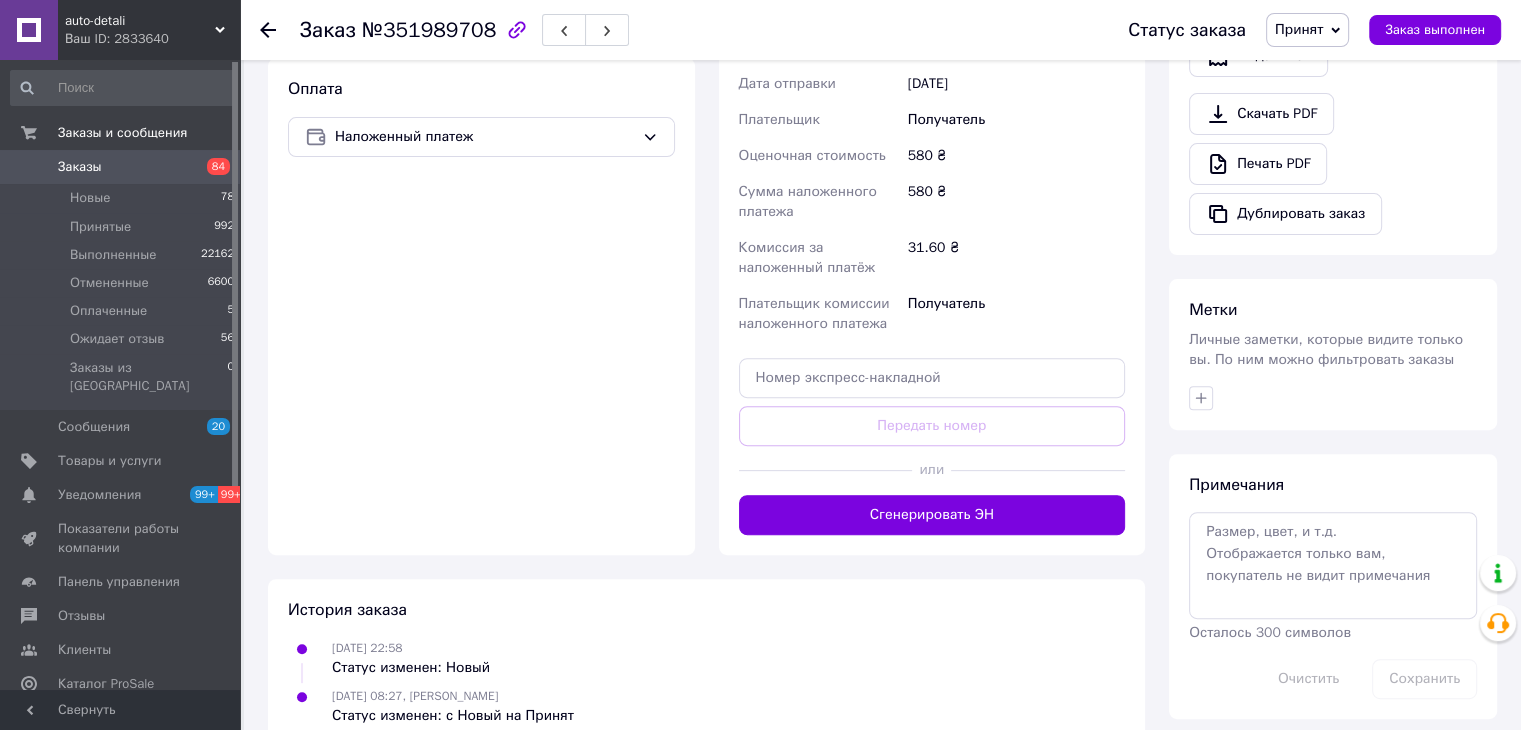 scroll, scrollTop: 564, scrollLeft: 0, axis: vertical 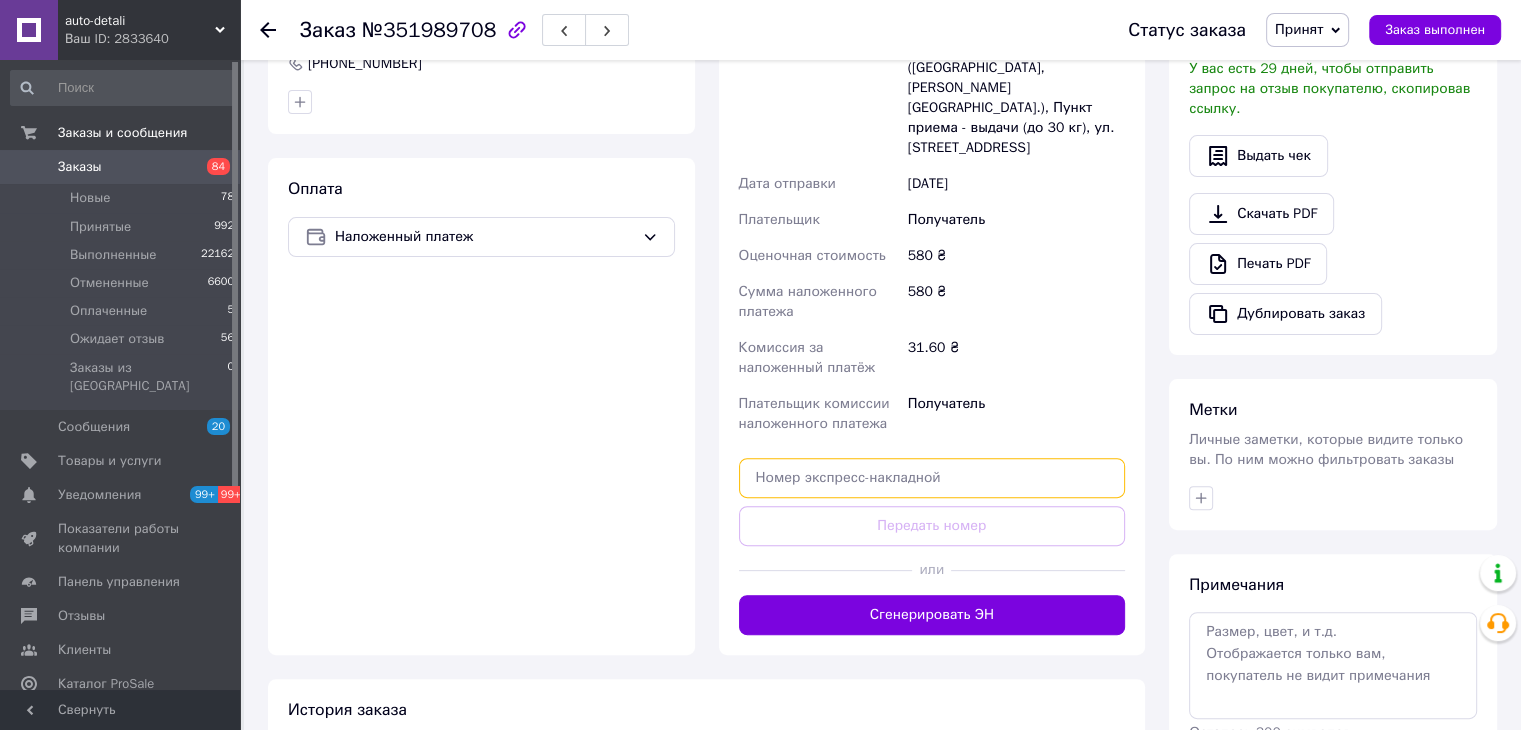click at bounding box center [932, 478] 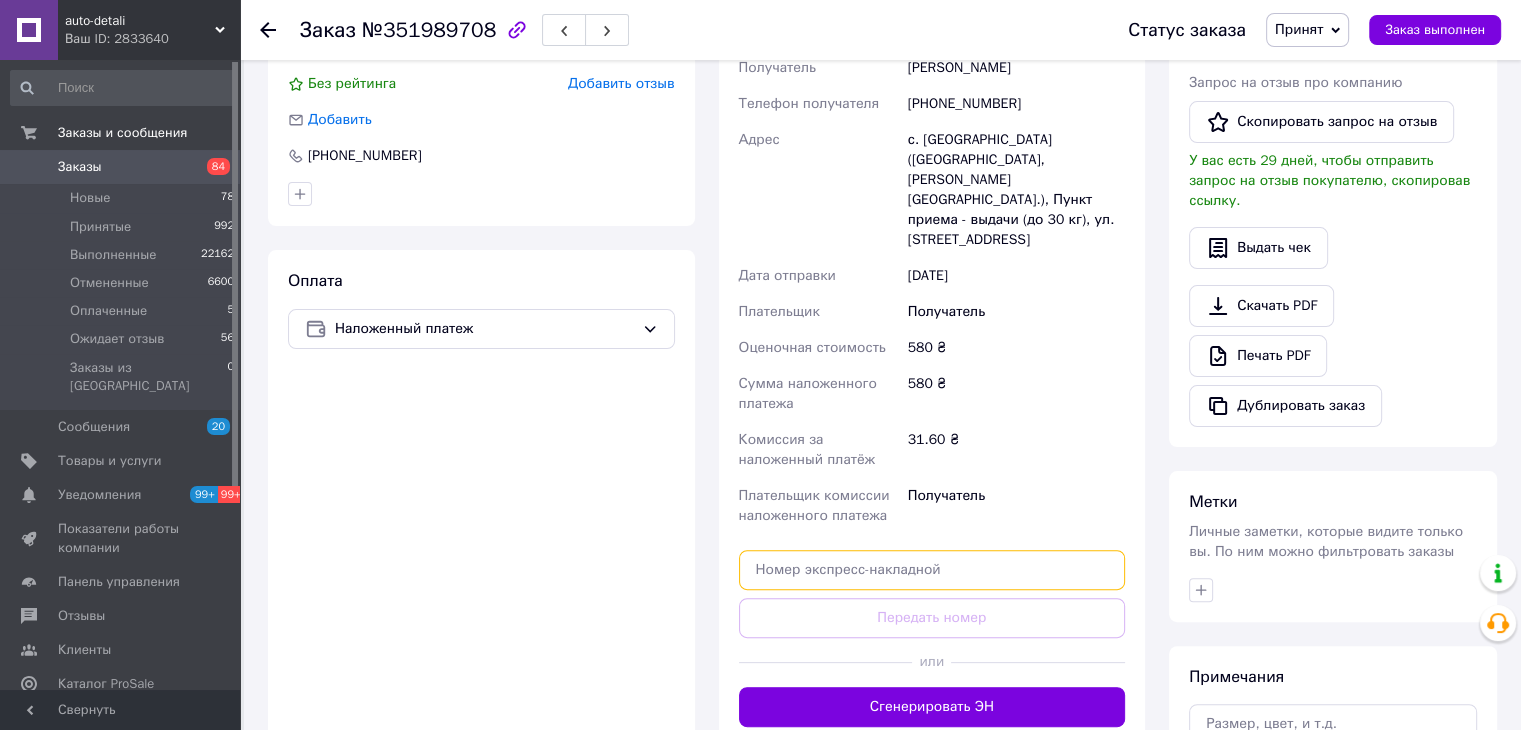 scroll, scrollTop: 364, scrollLeft: 0, axis: vertical 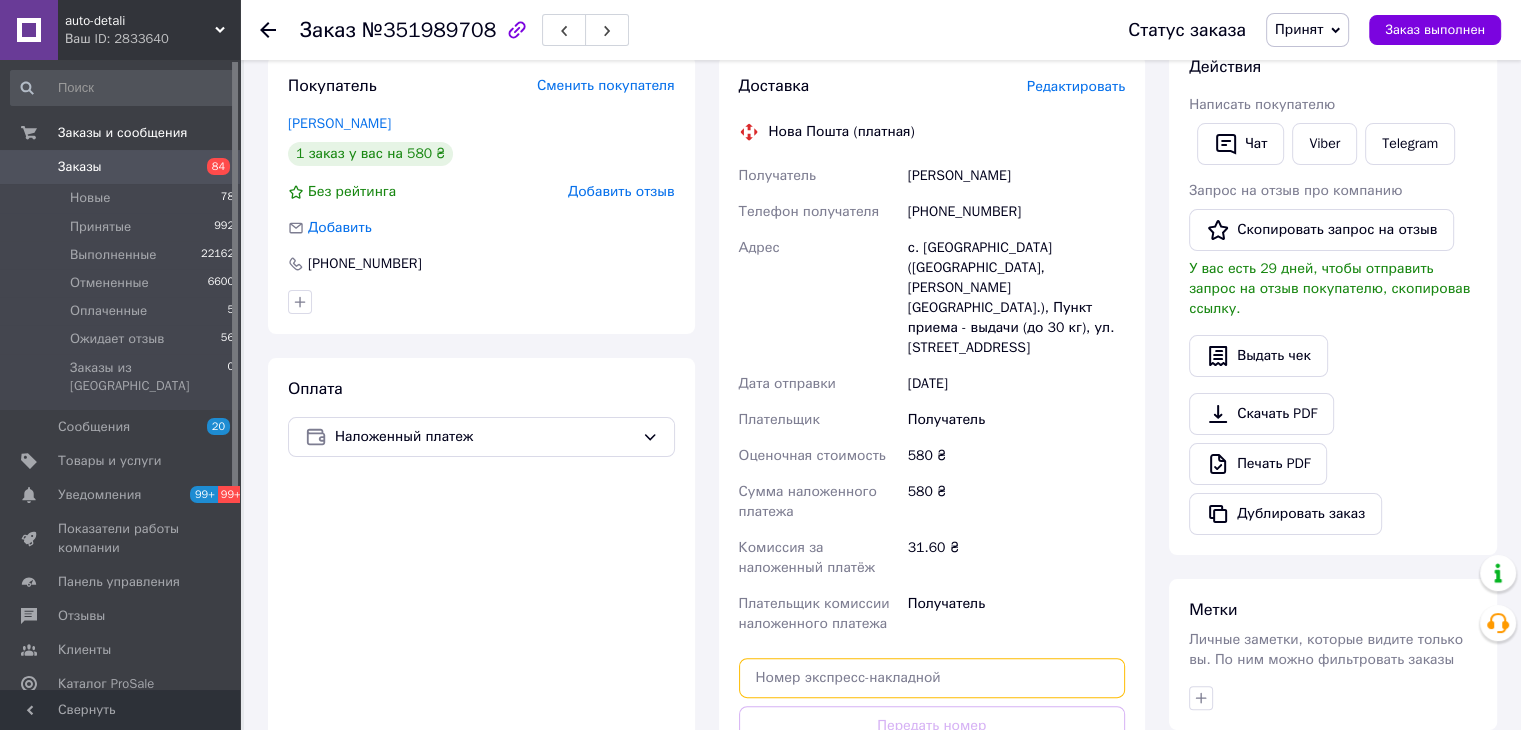 paste on "20451202878702" 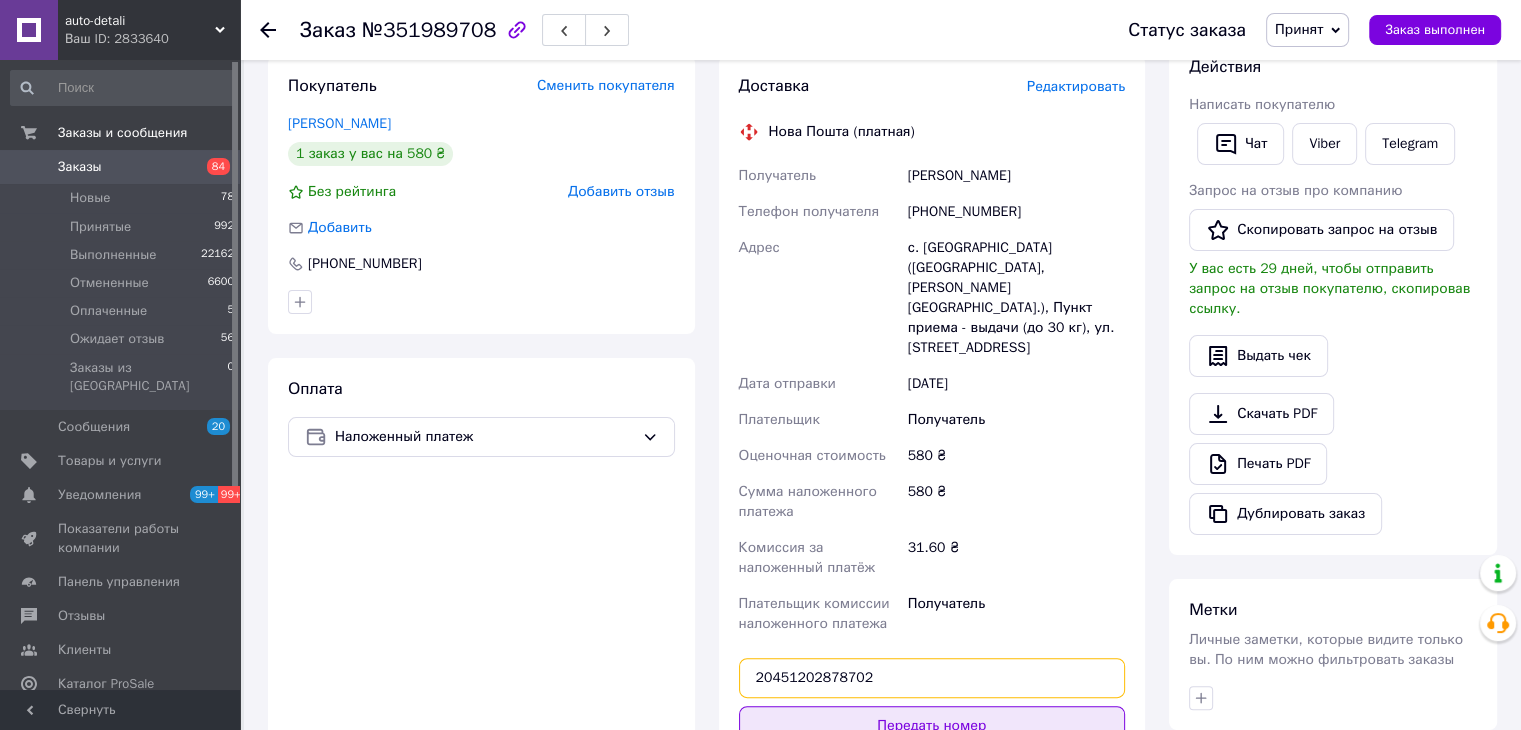 type on "20451202878702" 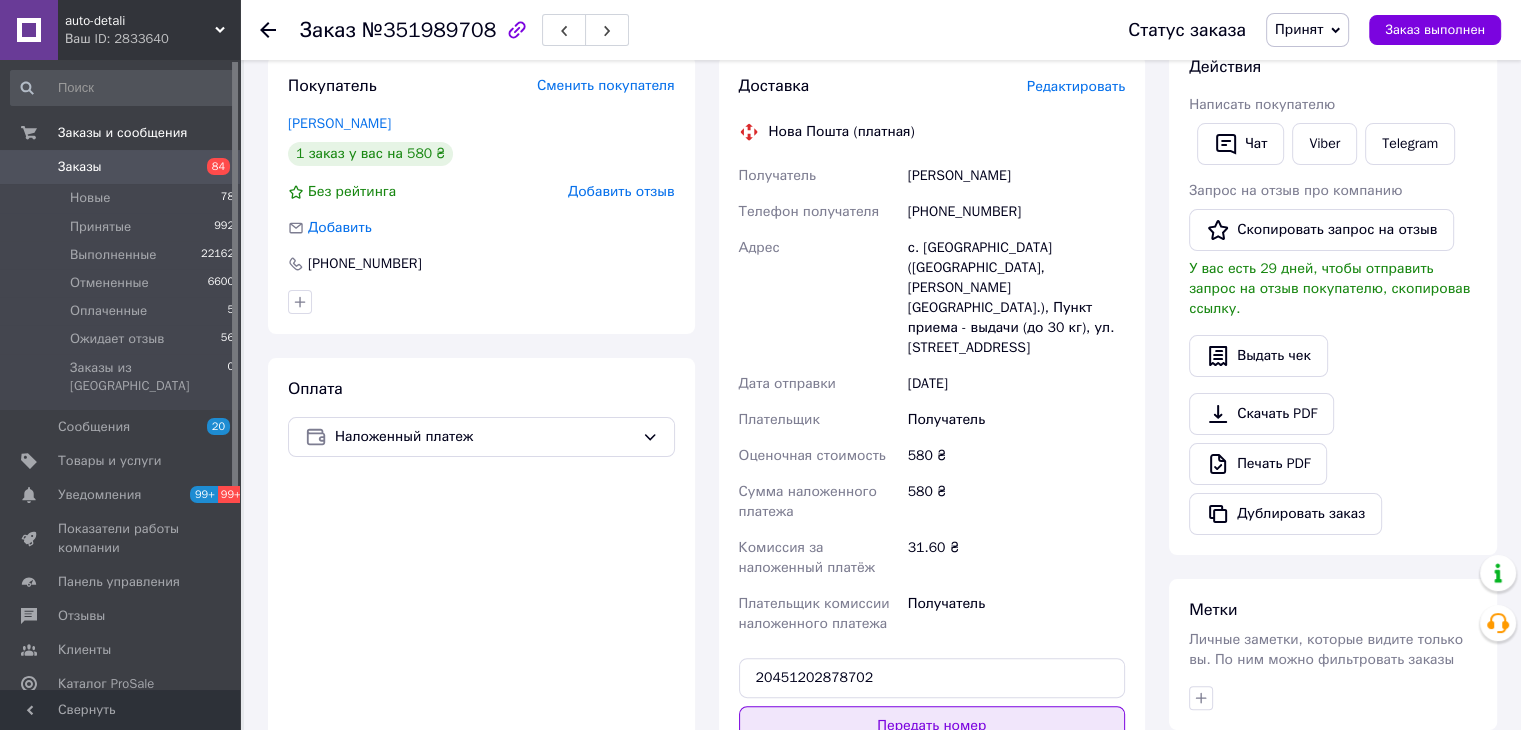 click on "Передать номер" at bounding box center (932, 726) 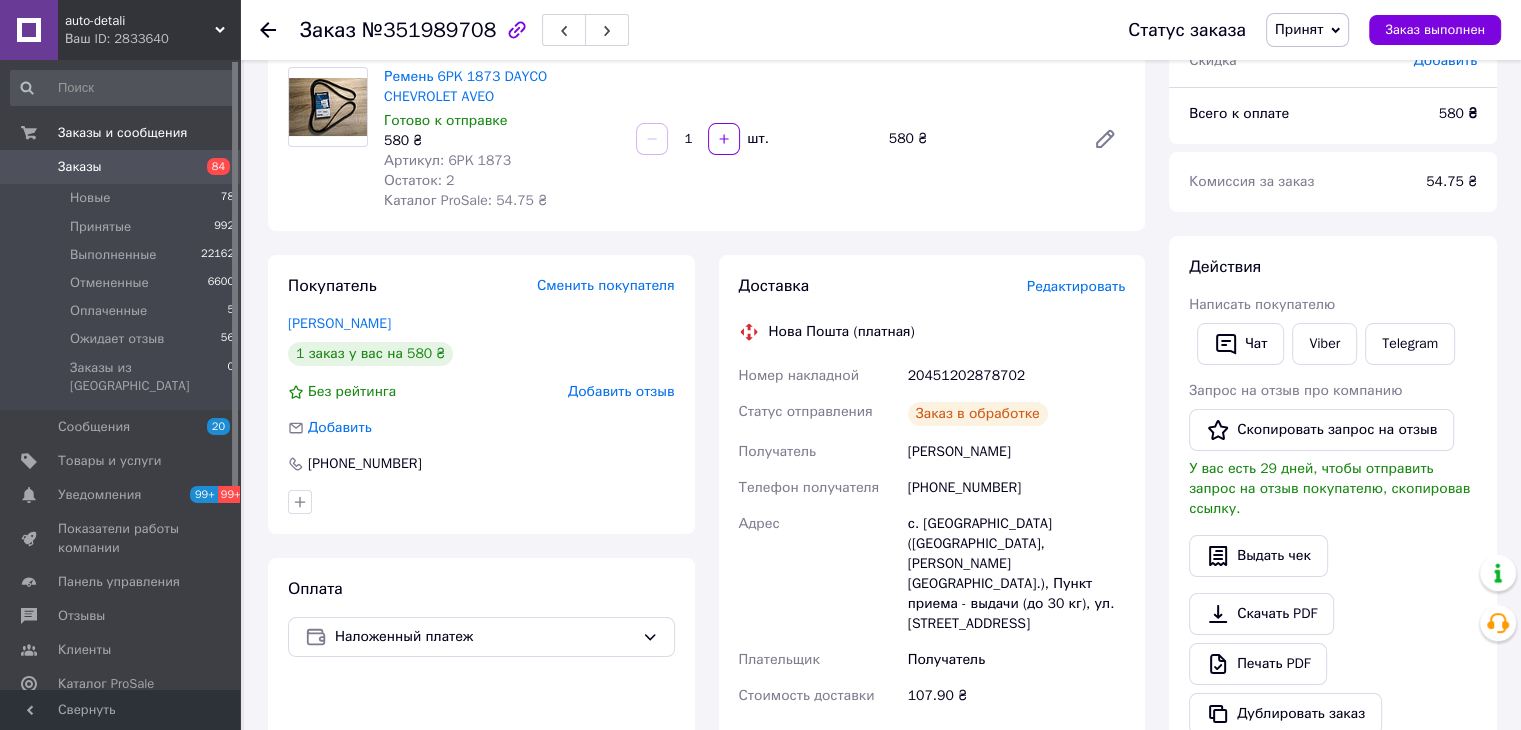 scroll, scrollTop: 164, scrollLeft: 0, axis: vertical 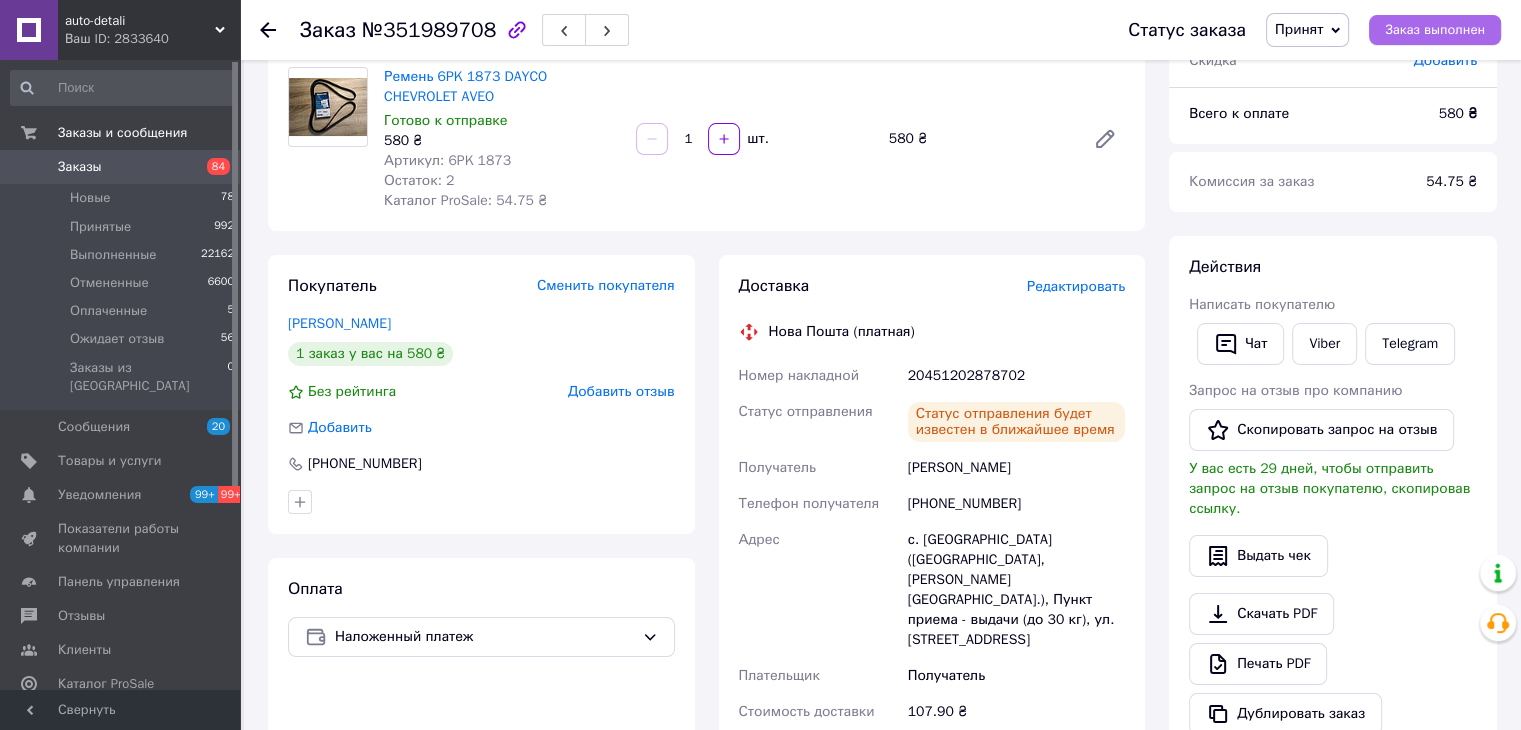 click on "Заказ выполнен" at bounding box center [1435, 30] 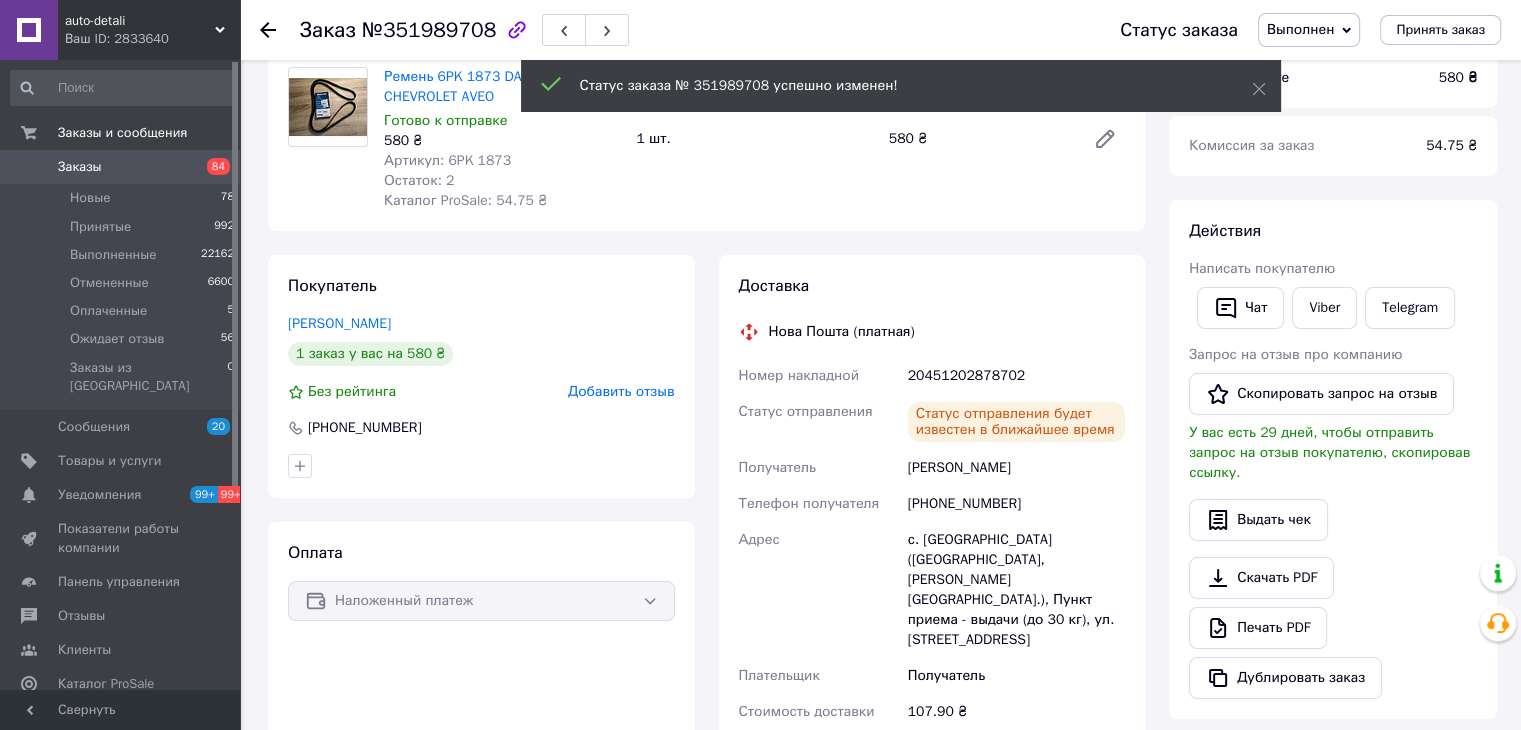 click on "Заказы" at bounding box center (121, 167) 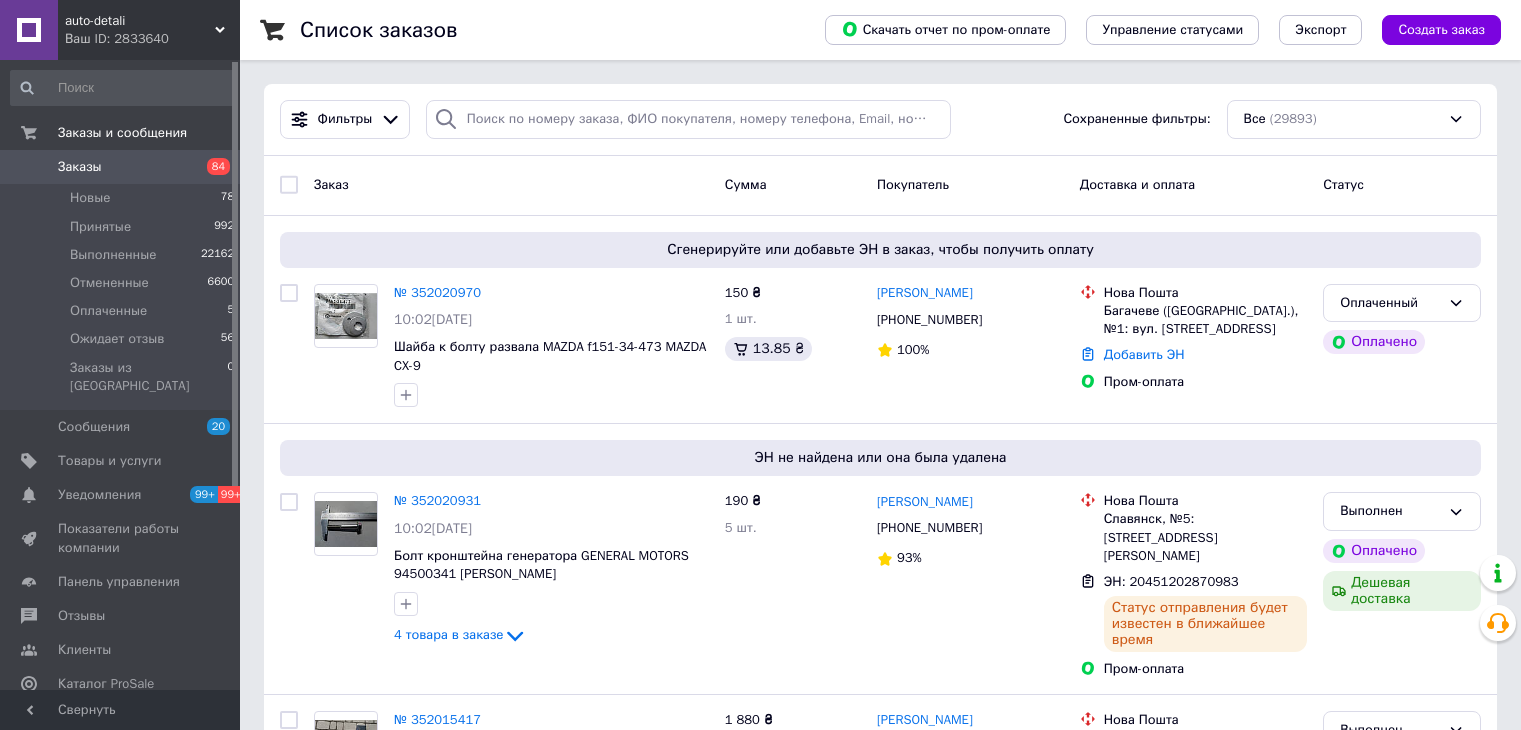 scroll, scrollTop: 0, scrollLeft: 0, axis: both 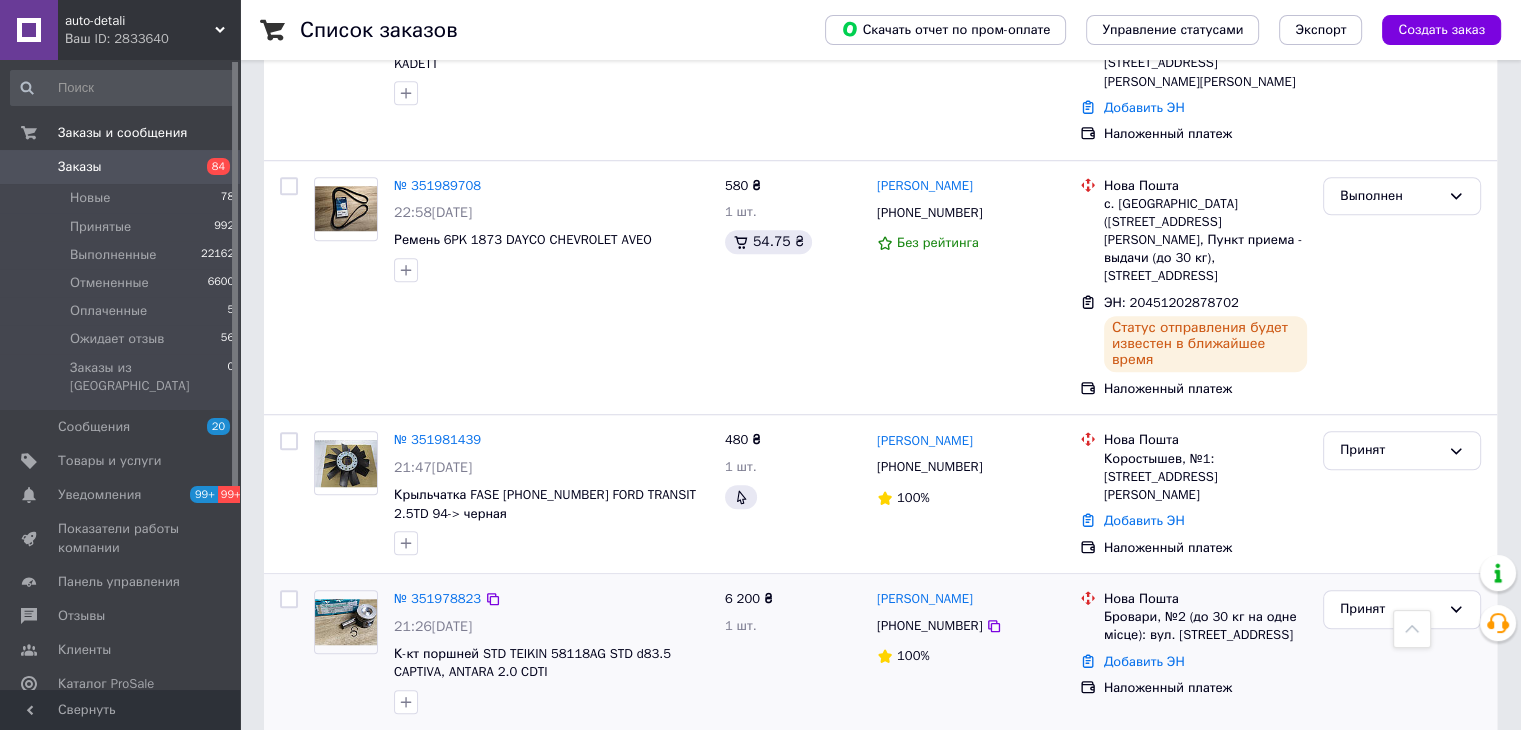 click on "№ 351978823 21:26, 09.07.2025 К-кт поршней STD TEIKIN 58118AG STD d83.5 CAPTIVA, ANTARA 2.0 CDTI" at bounding box center (551, 652) 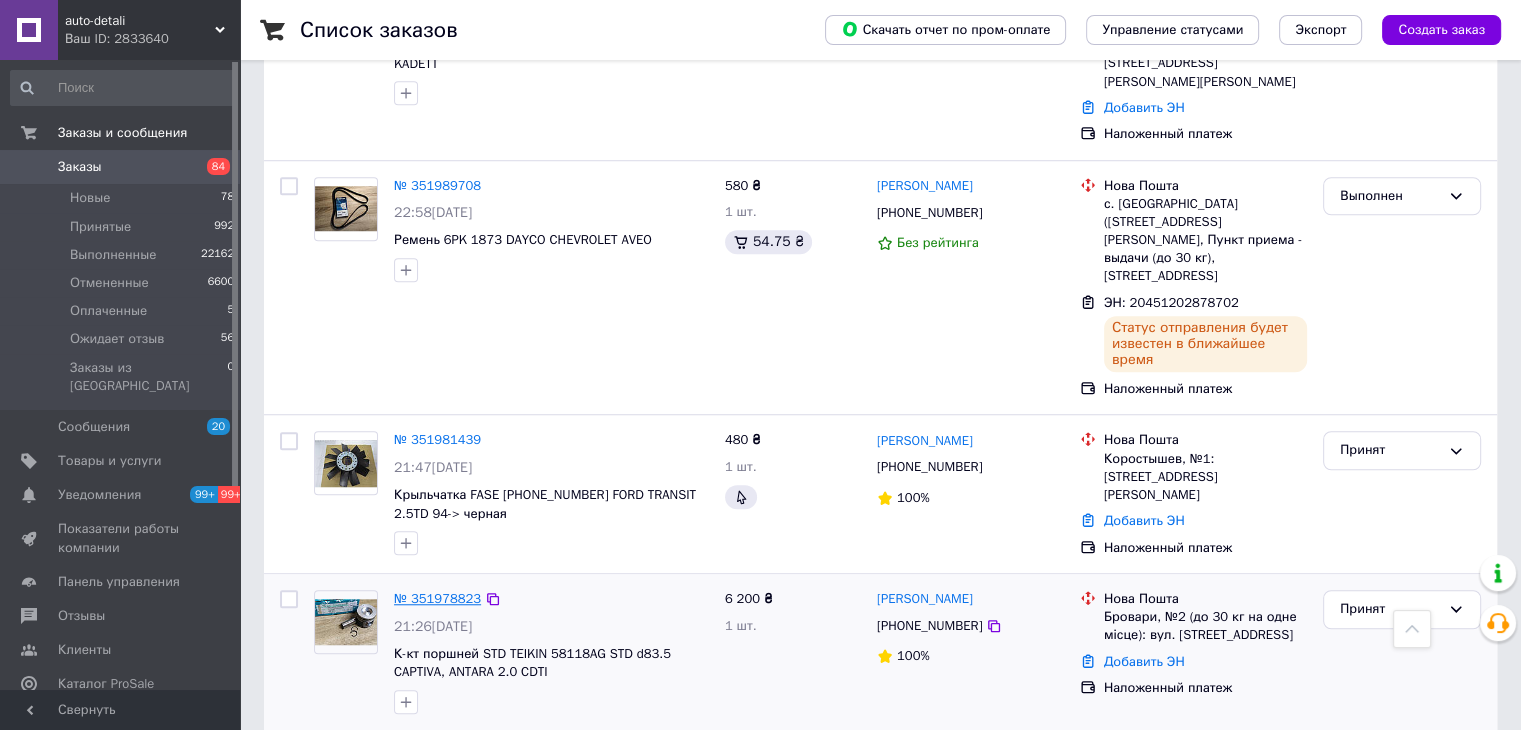 click on "№ 351978823" at bounding box center (437, 598) 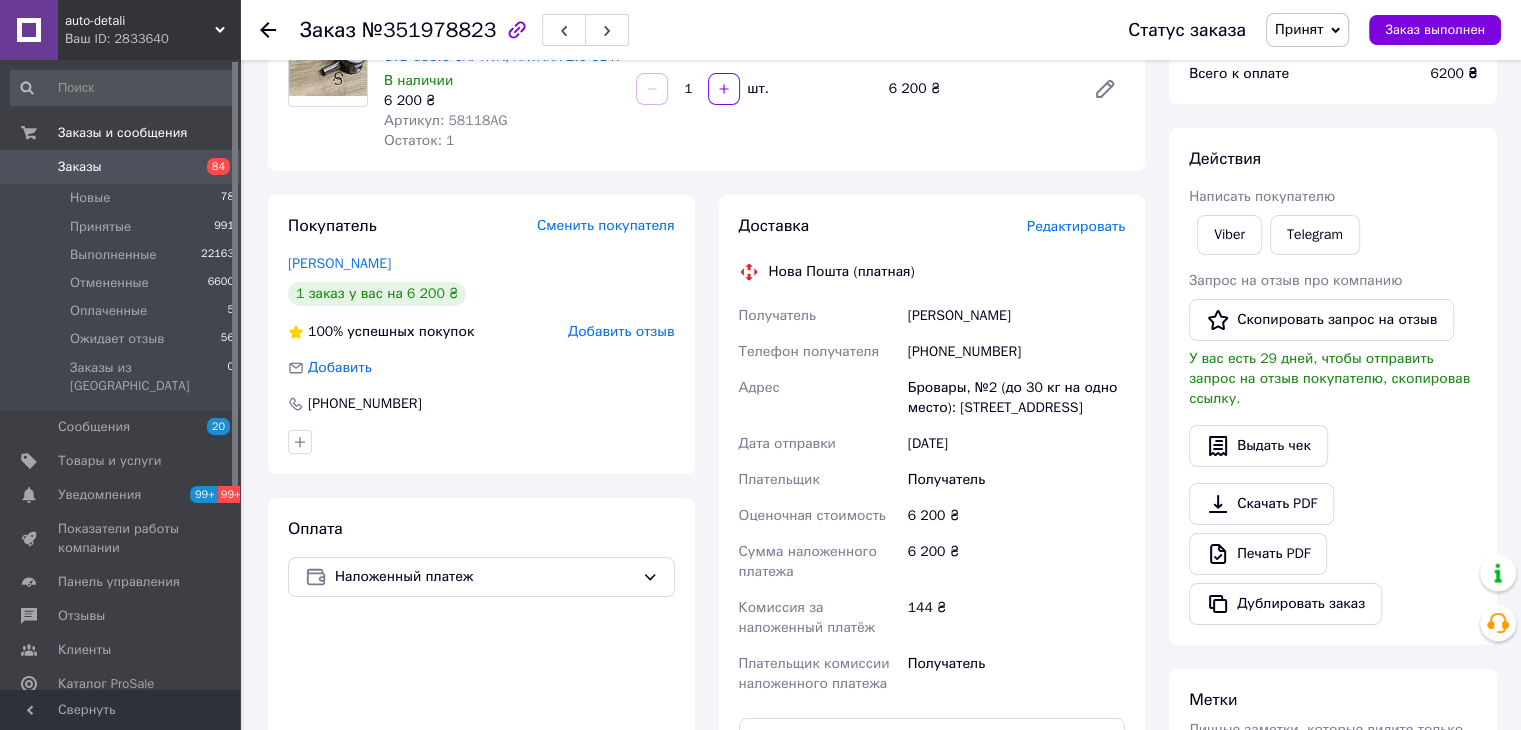 scroll, scrollTop: 404, scrollLeft: 0, axis: vertical 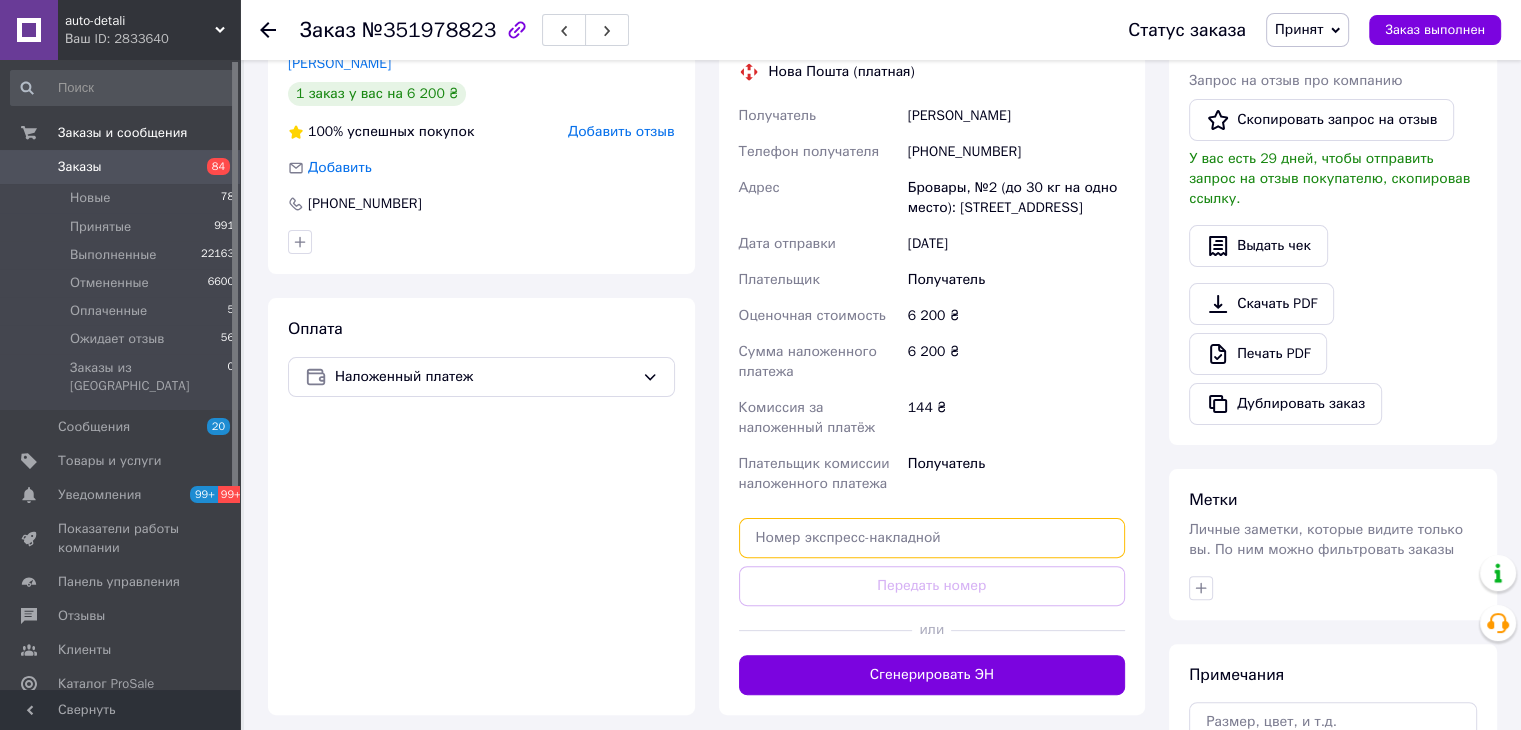 click at bounding box center (932, 538) 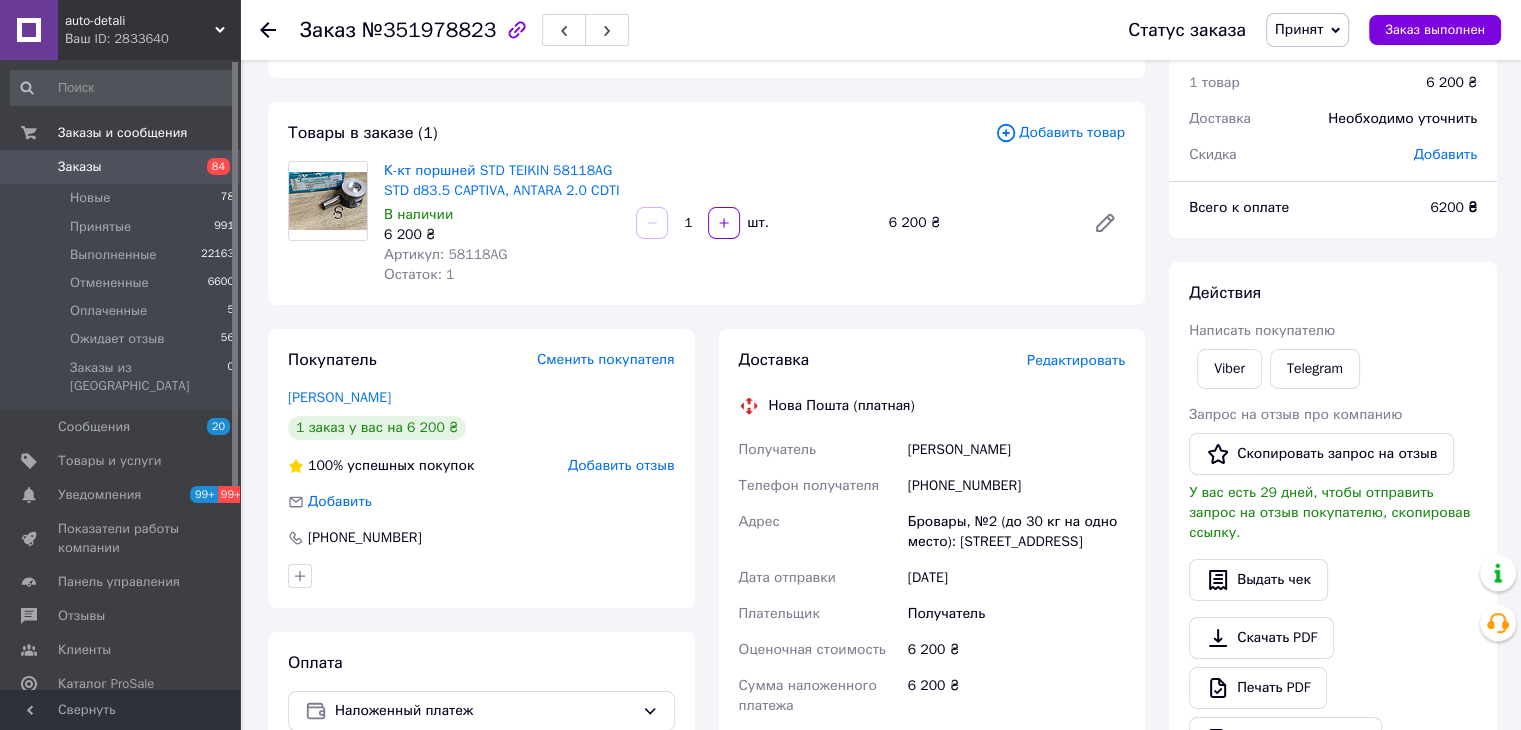 scroll, scrollTop: 100, scrollLeft: 0, axis: vertical 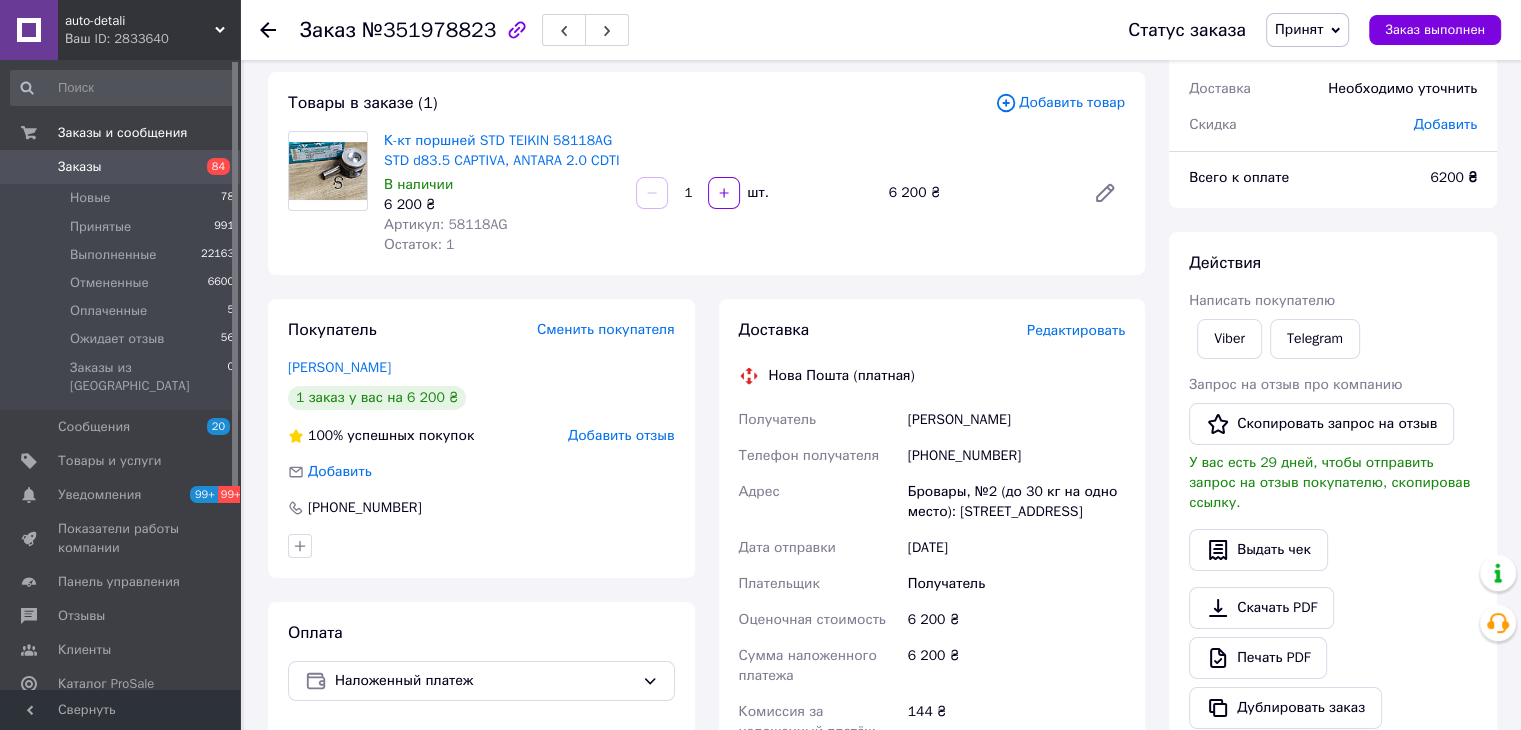 click on "Заказы" at bounding box center (121, 167) 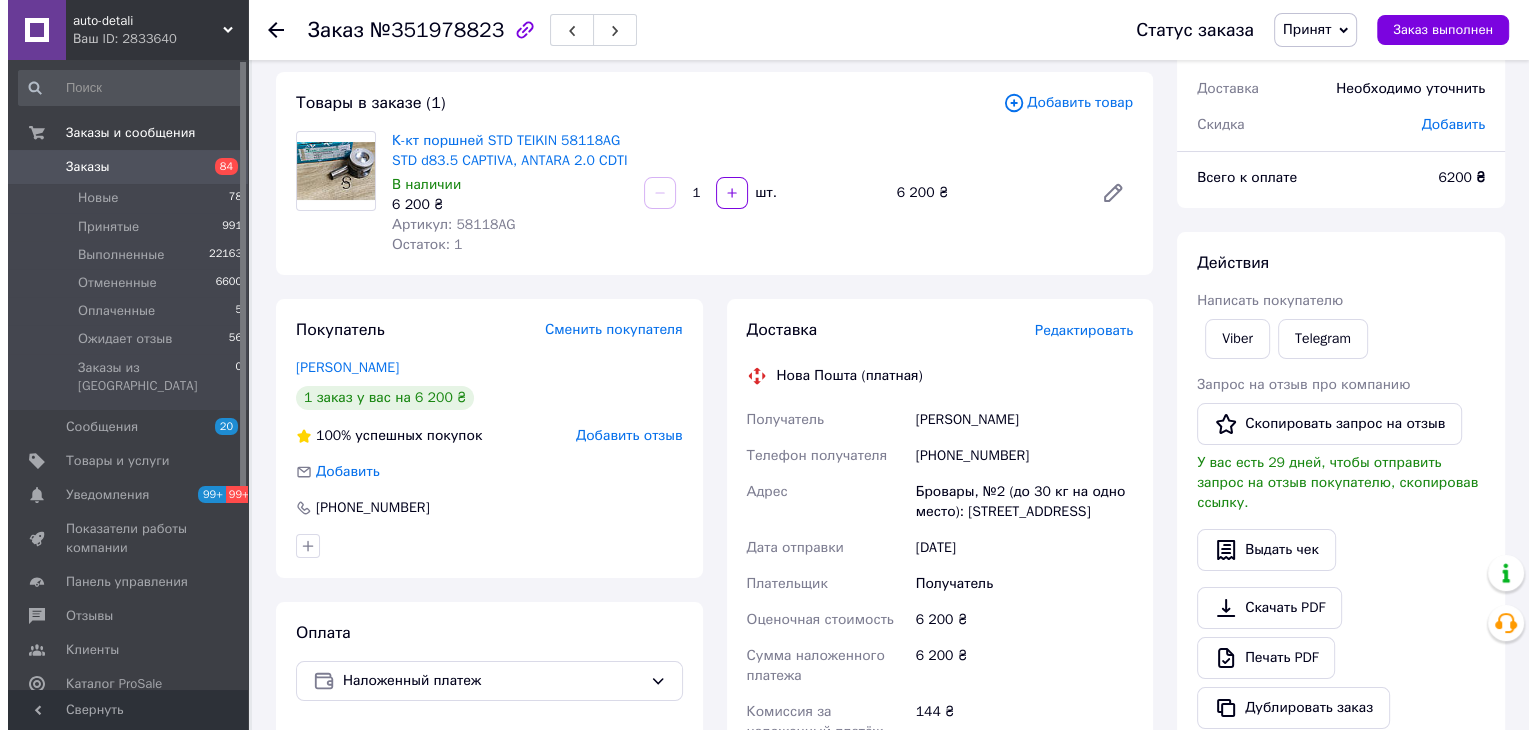 scroll, scrollTop: 0, scrollLeft: 0, axis: both 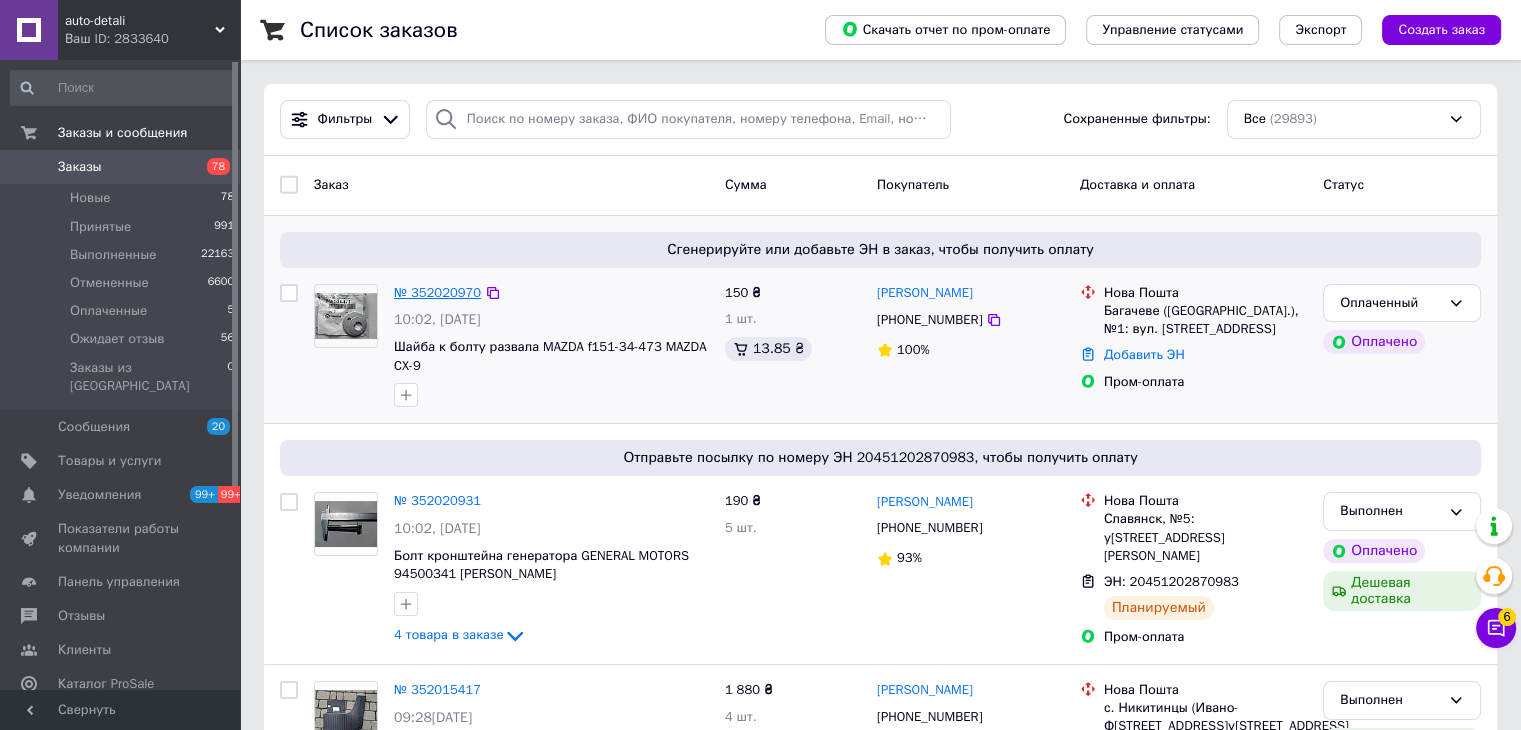 click on "№ 352020970" at bounding box center [437, 292] 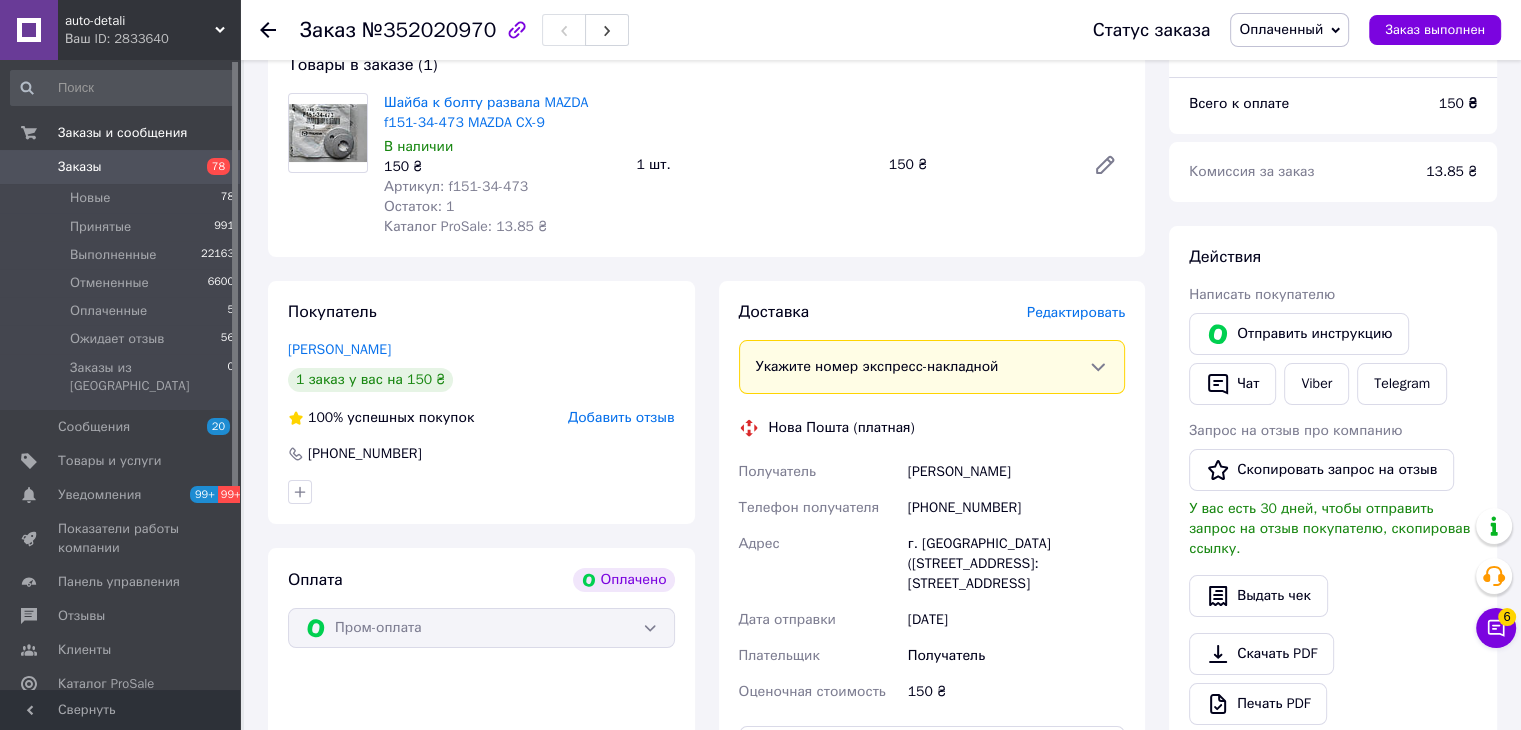 scroll, scrollTop: 600, scrollLeft: 0, axis: vertical 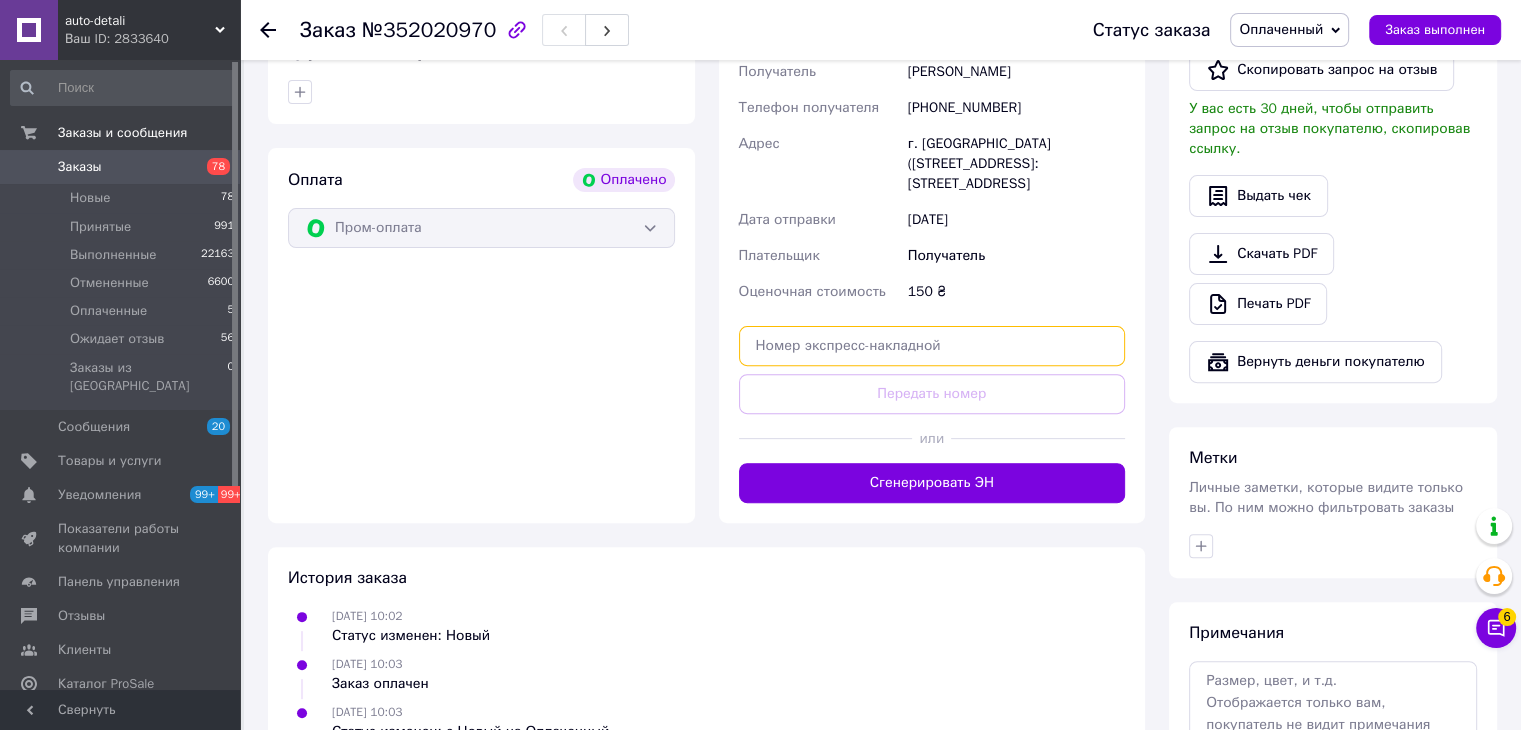 click at bounding box center [932, 346] 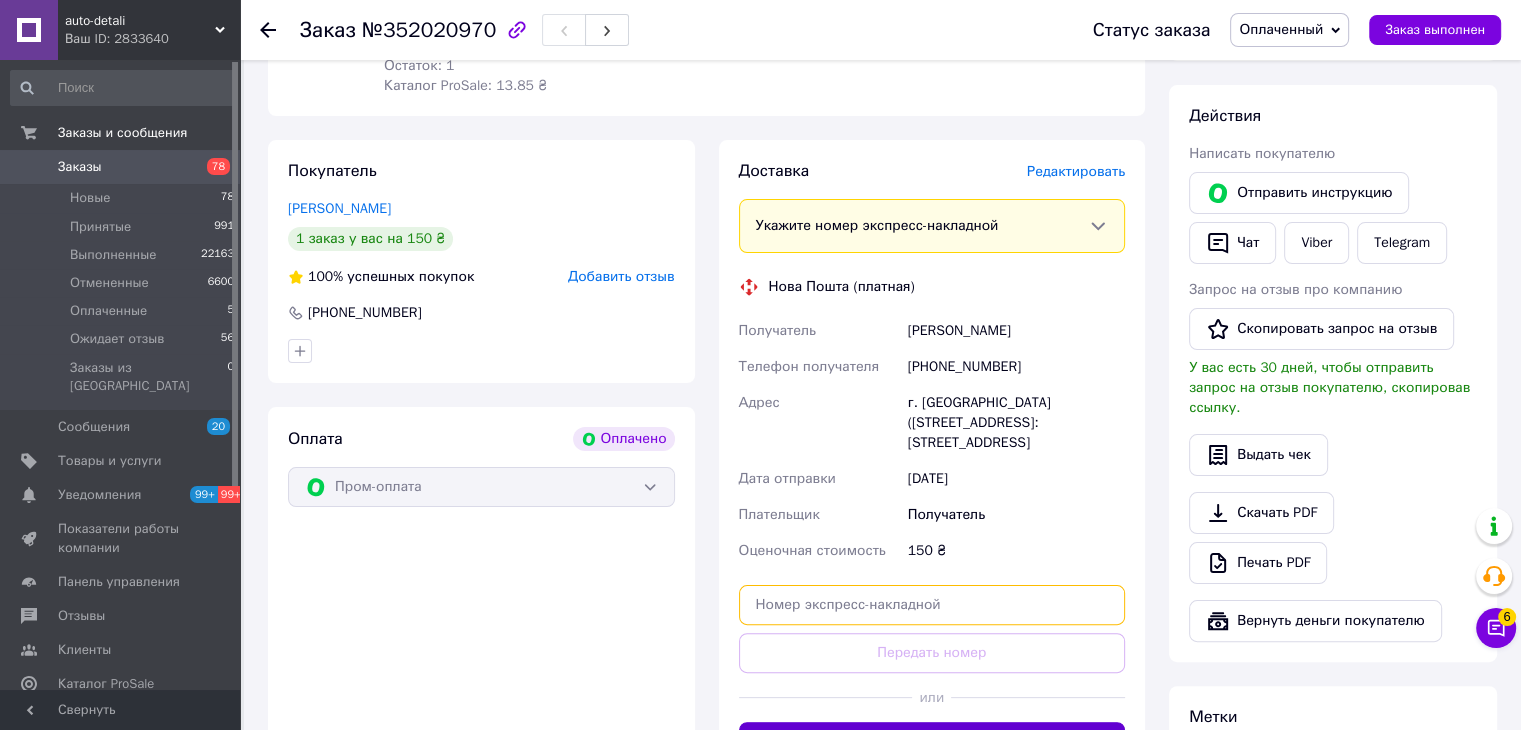 scroll, scrollTop: 300, scrollLeft: 0, axis: vertical 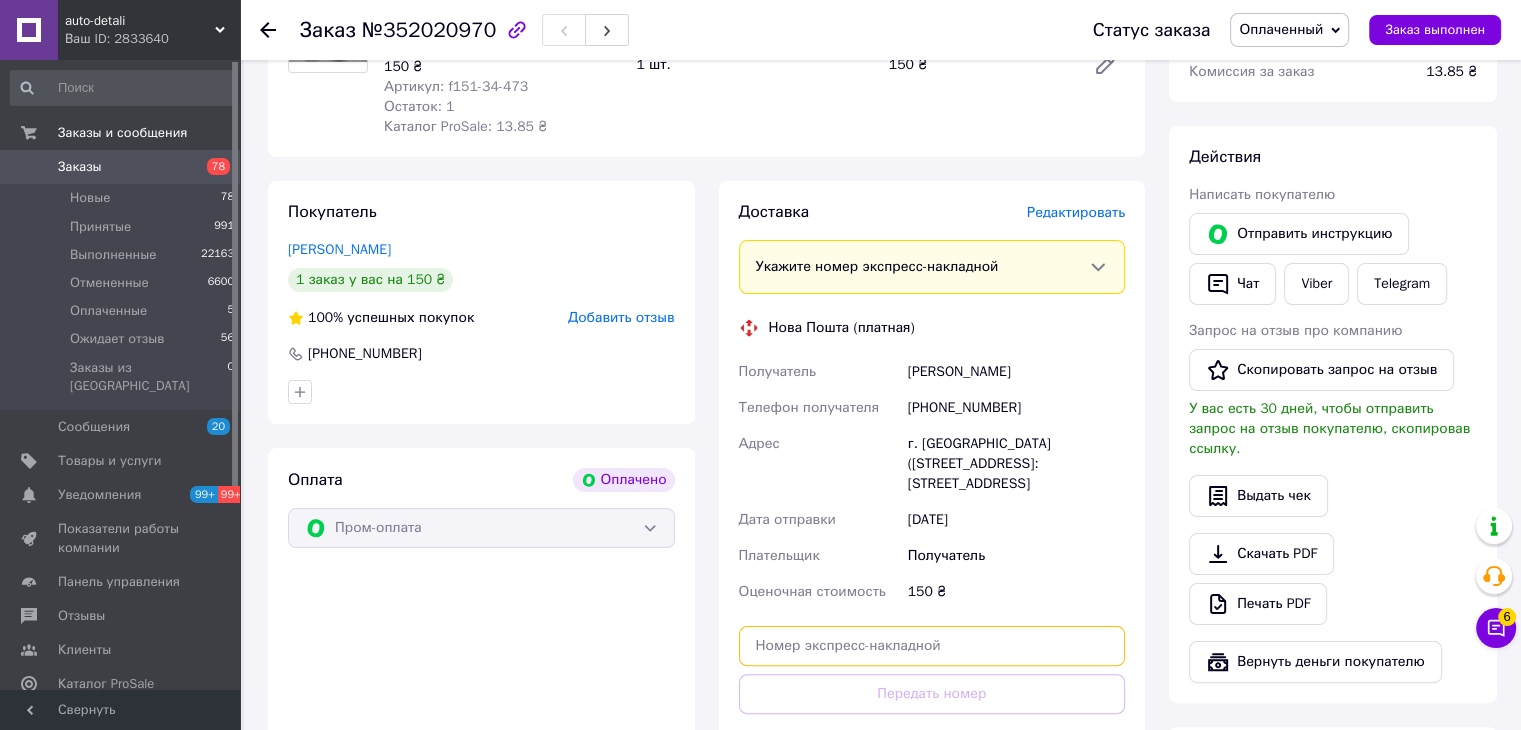 click at bounding box center [932, 646] 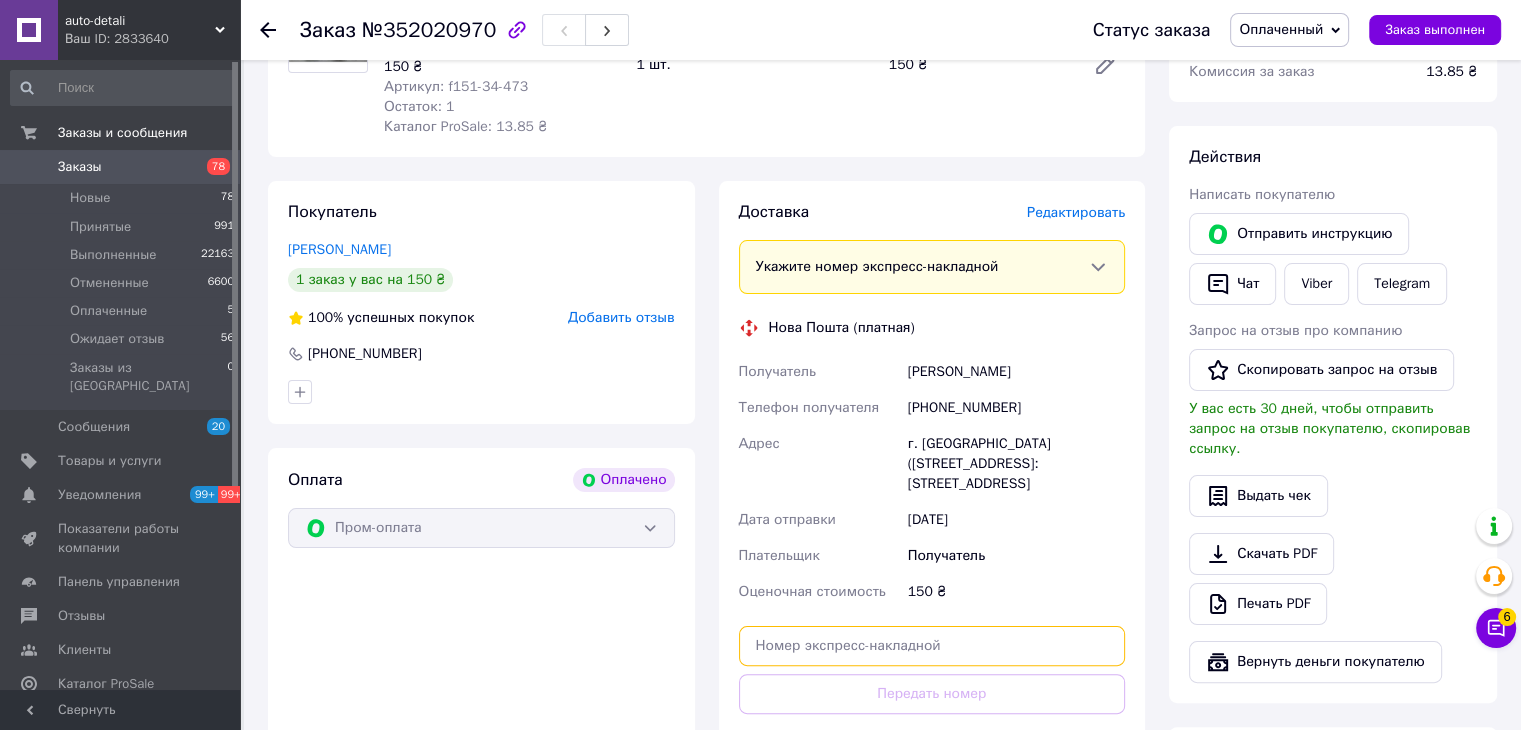 paste on "20451202912992" 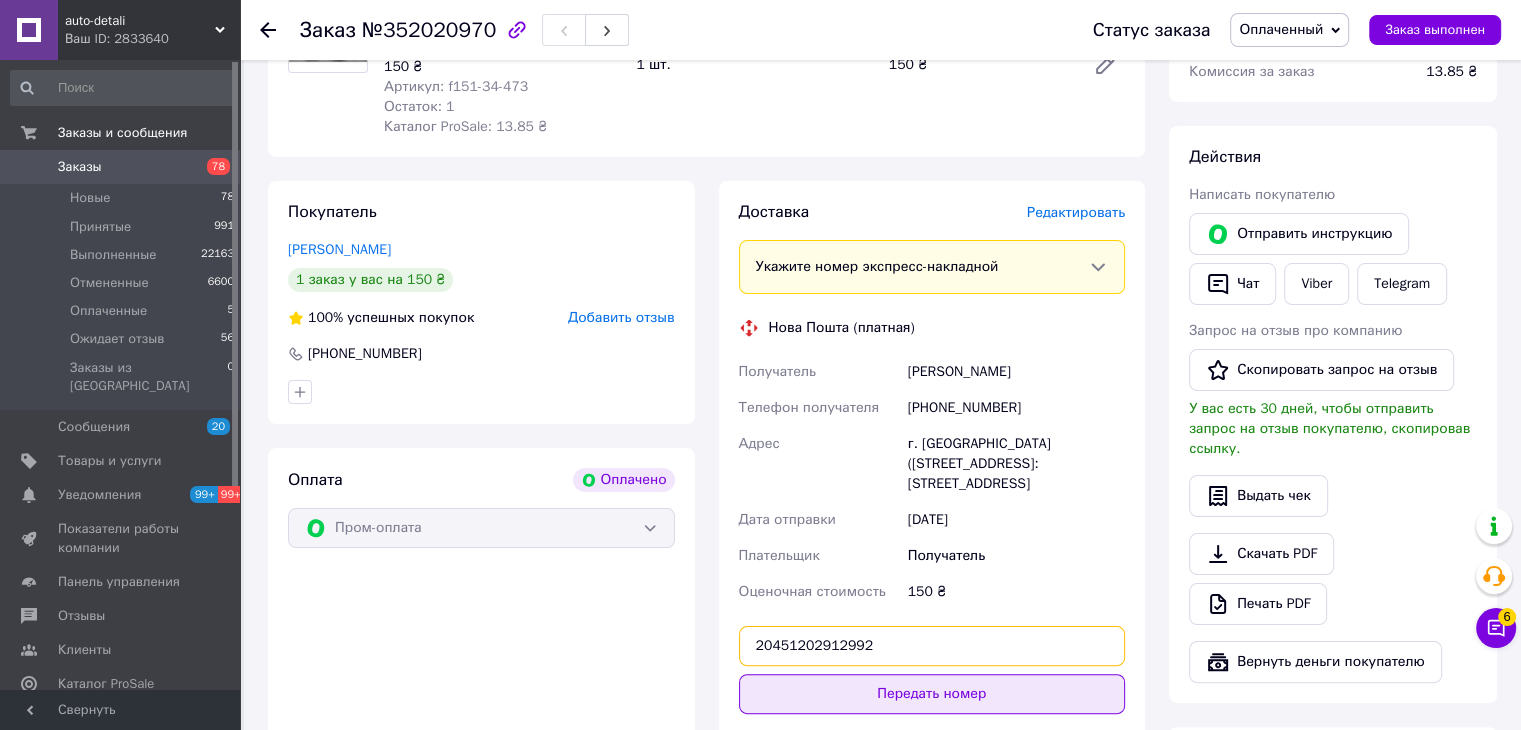 type on "20451202912992" 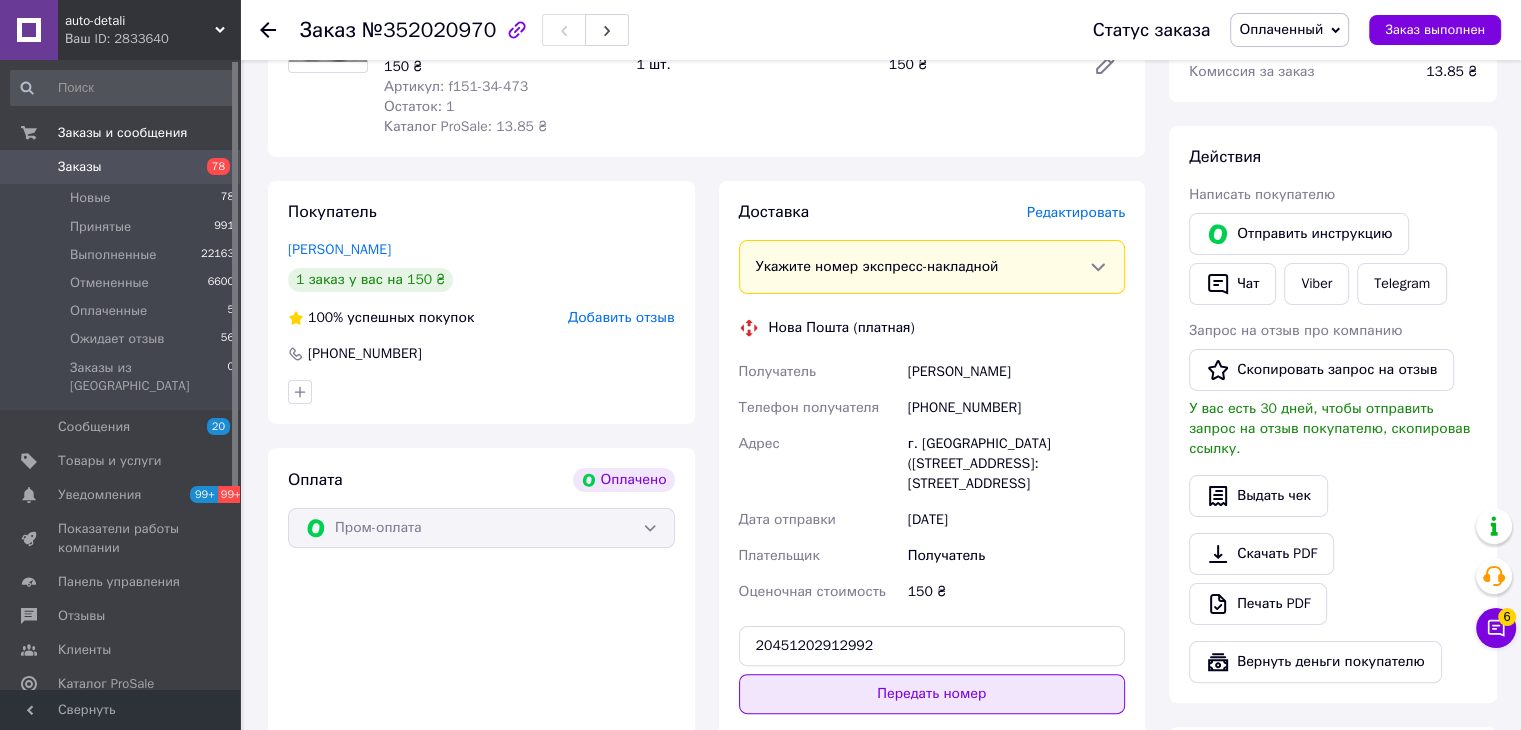 click on "Передать номер" at bounding box center [932, 694] 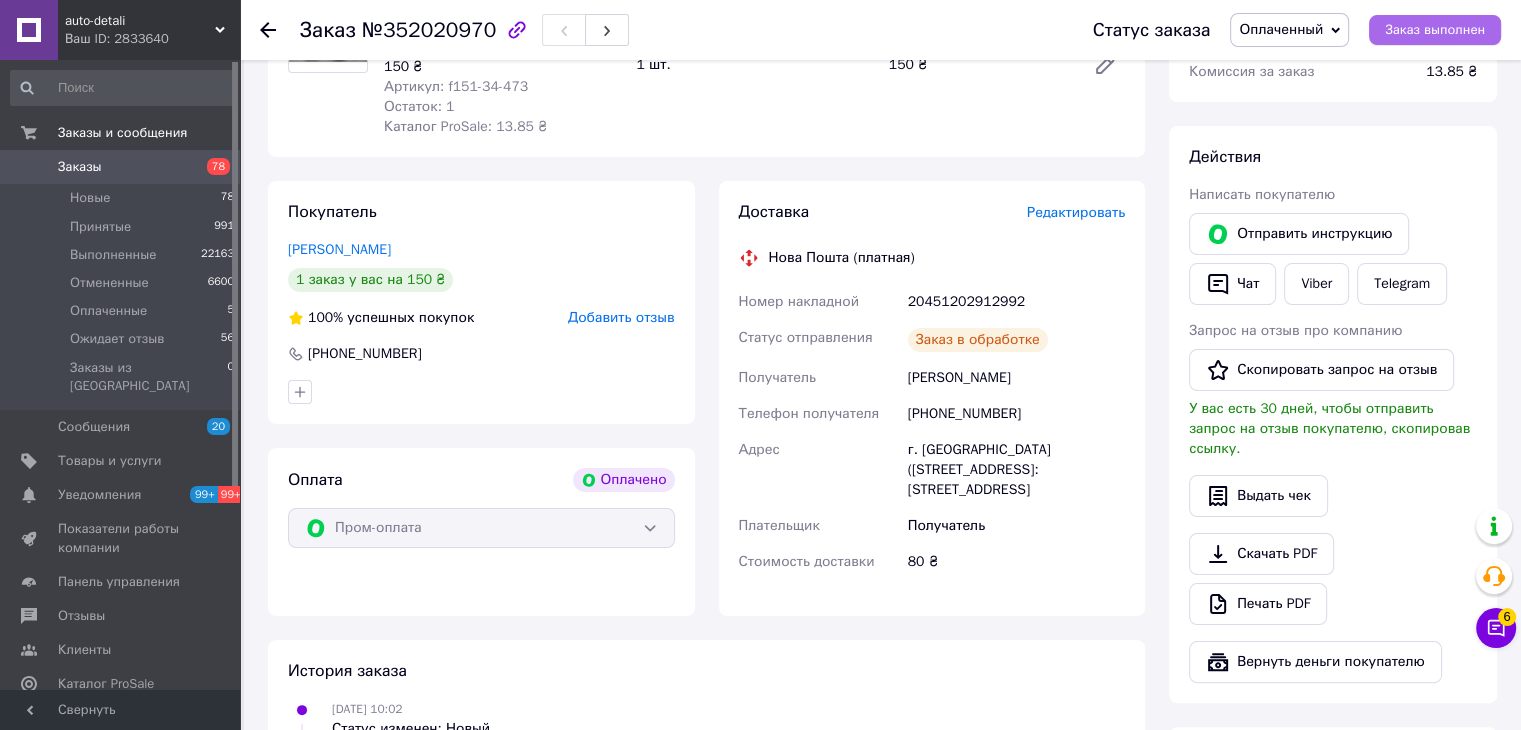 click on "Заказ выполнен" at bounding box center [1435, 30] 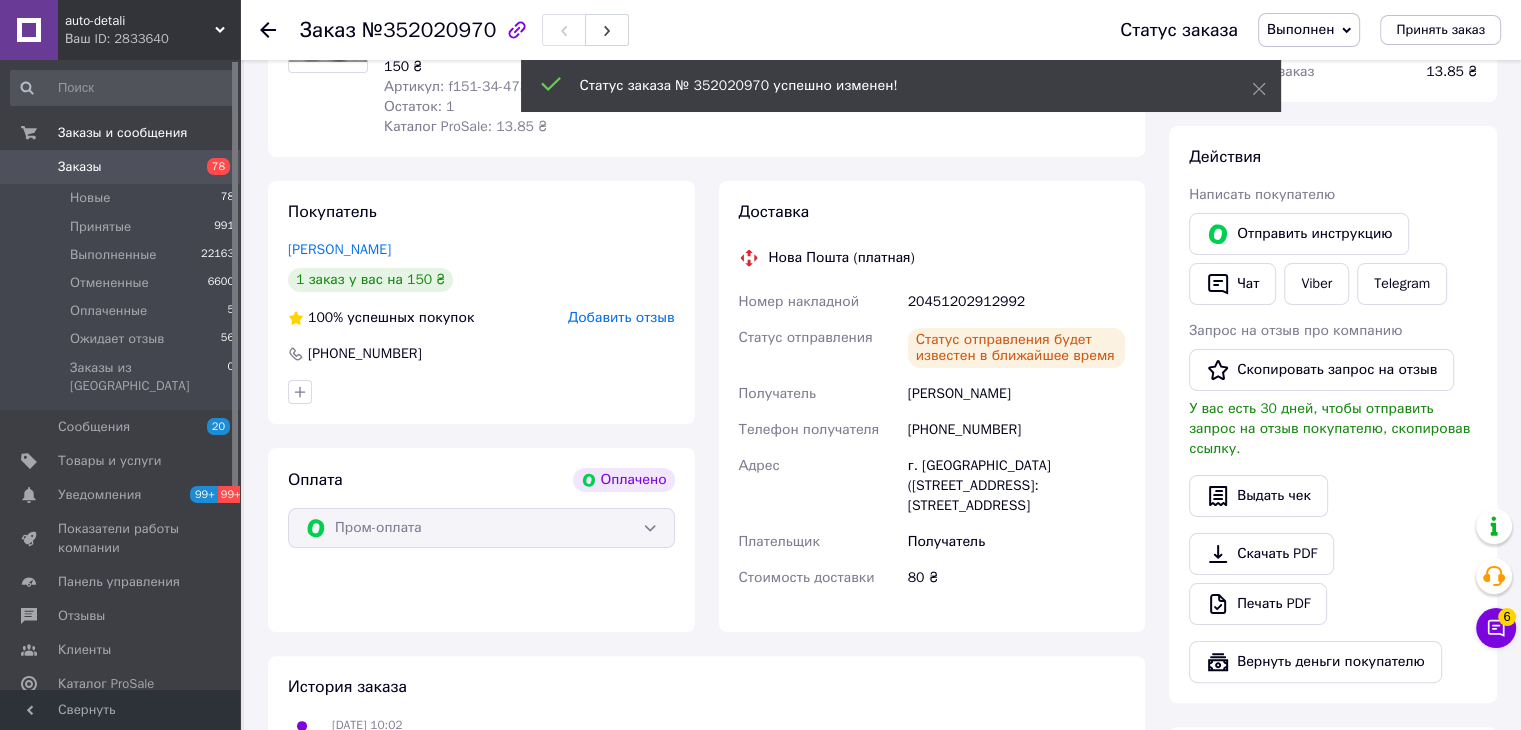 click on "Заказы" at bounding box center [80, 167] 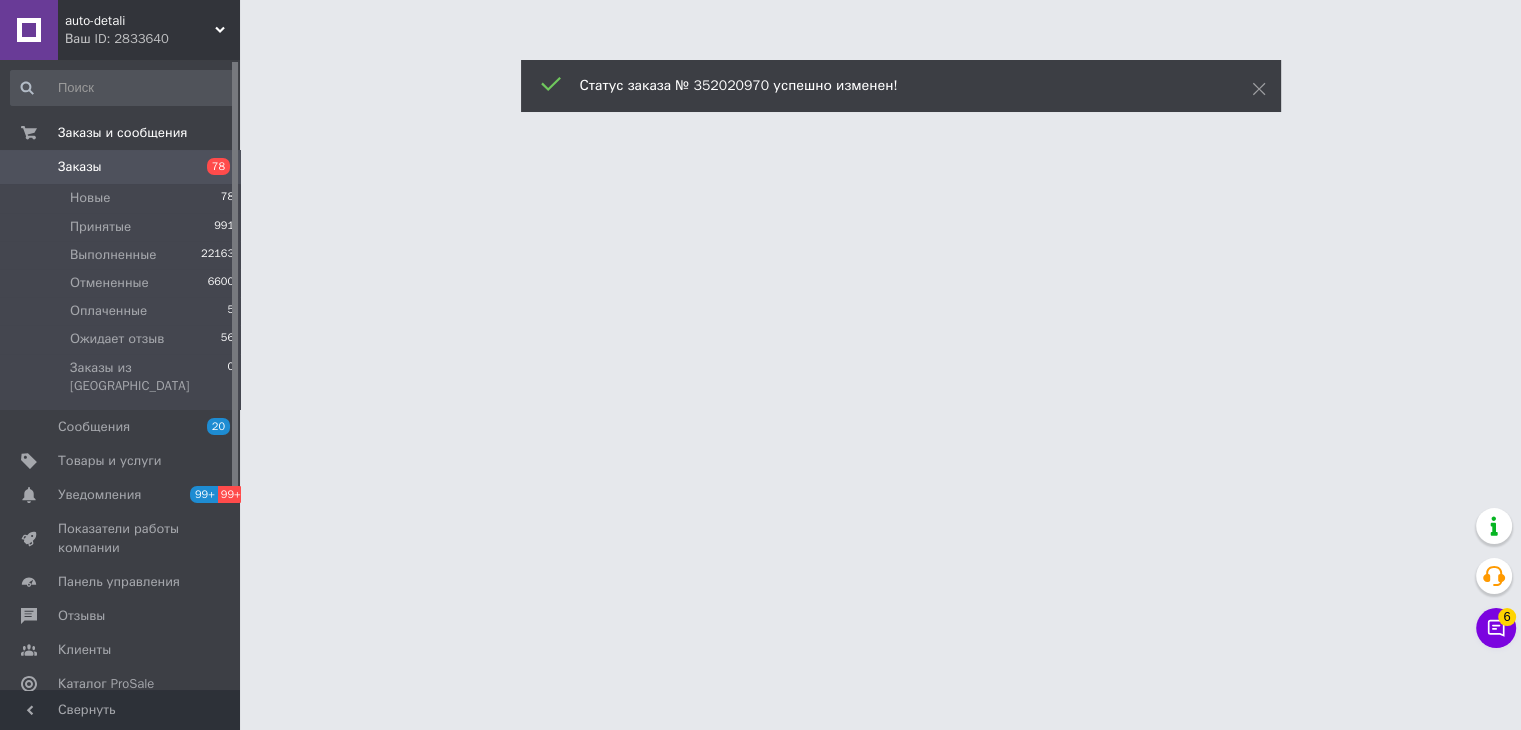 scroll, scrollTop: 0, scrollLeft: 0, axis: both 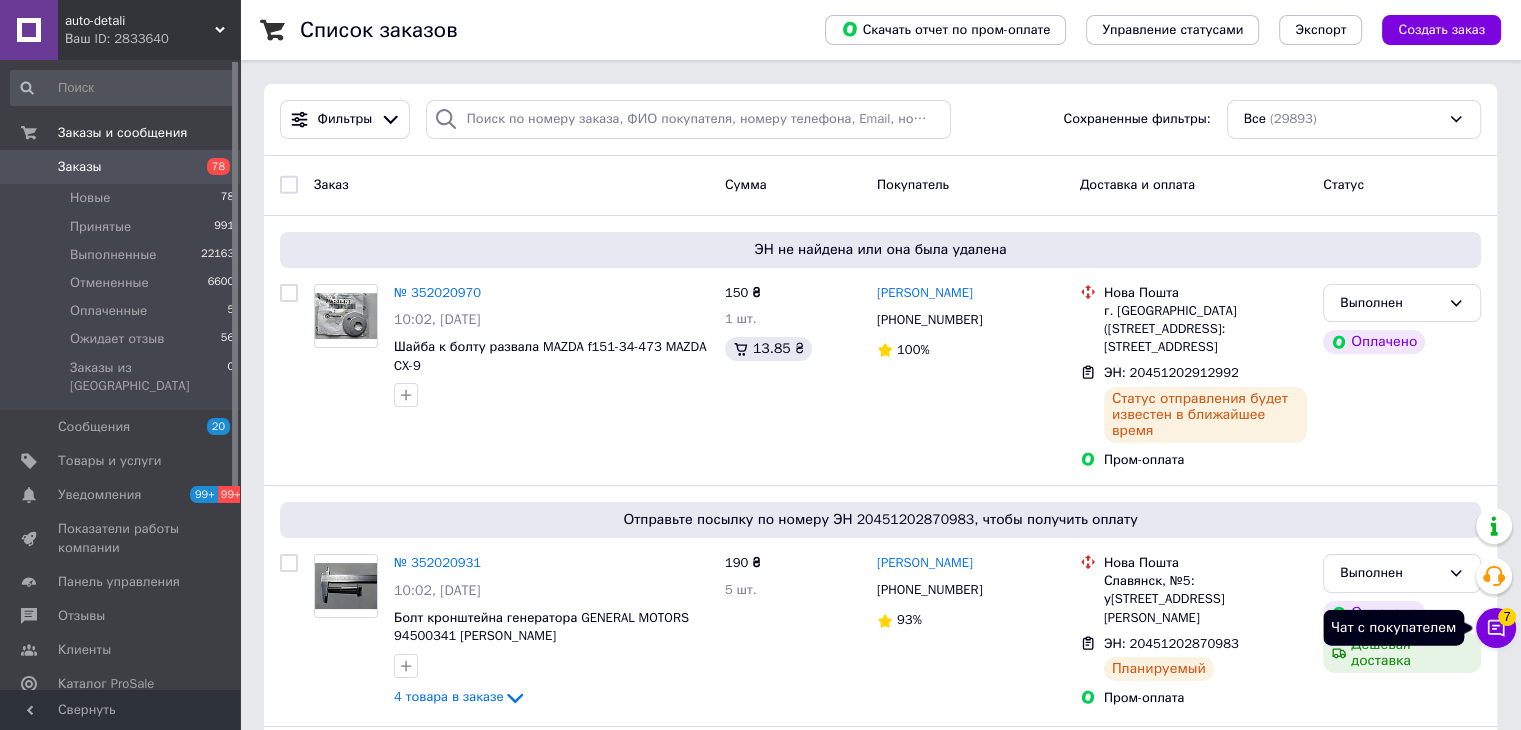click 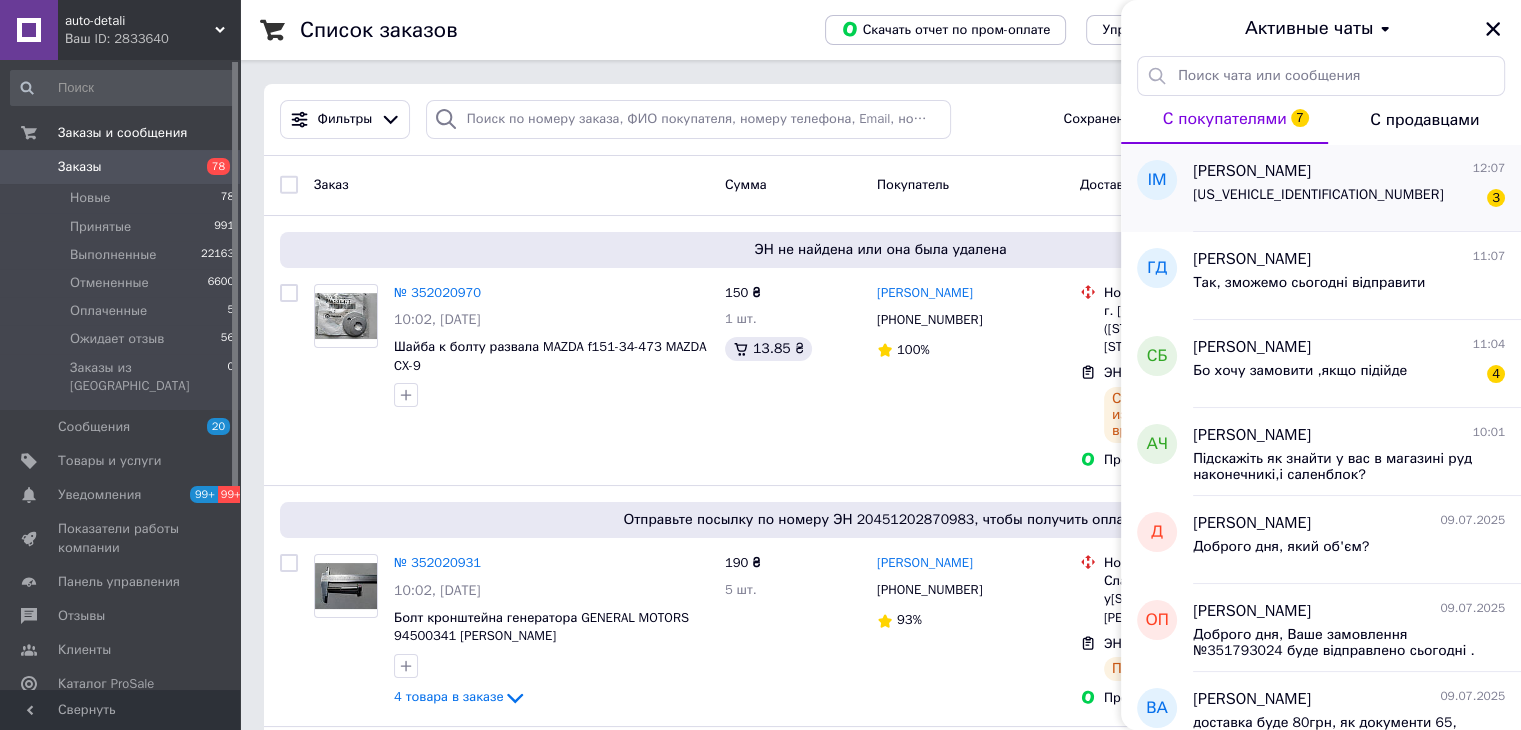 click on "W0L0AHL3555082209 3" at bounding box center (1349, 199) 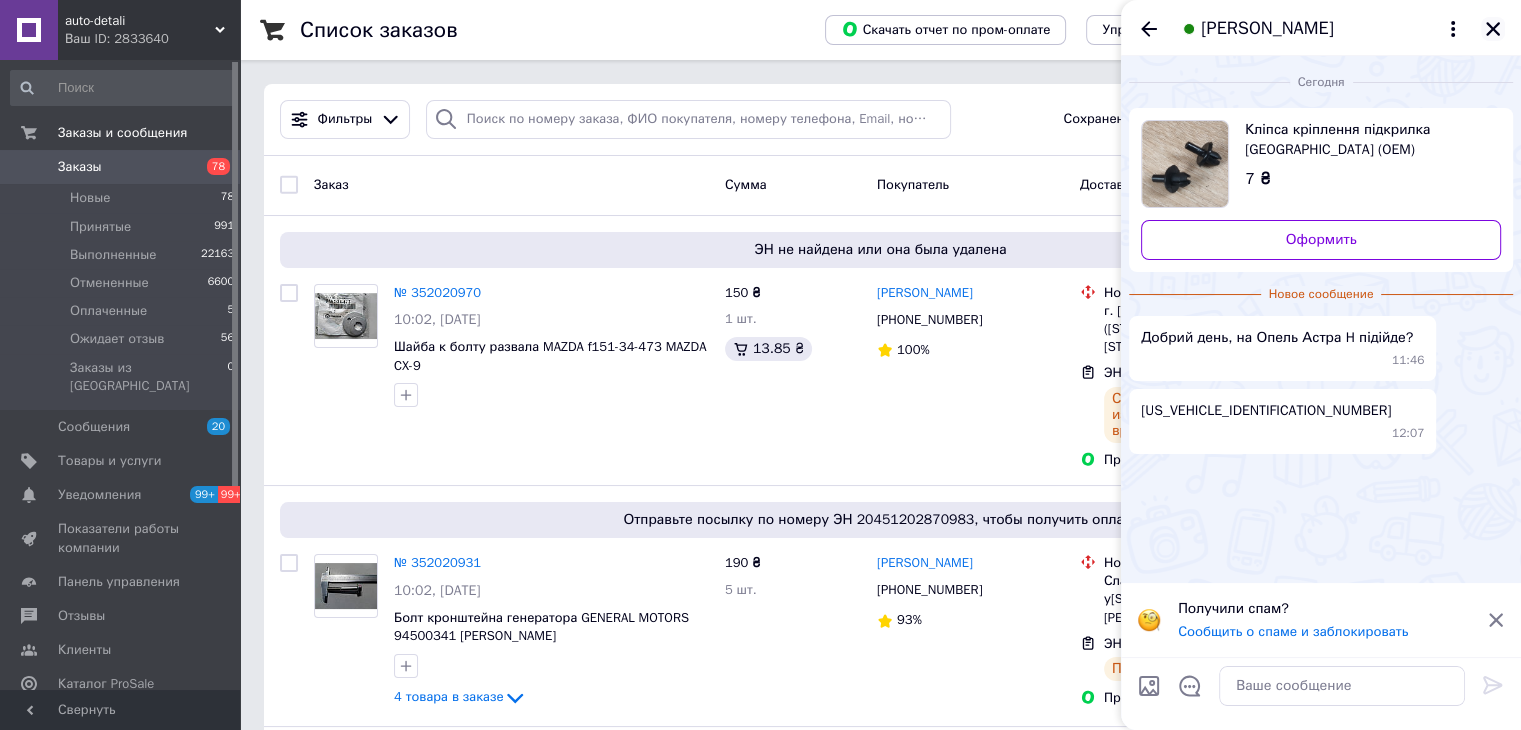 click 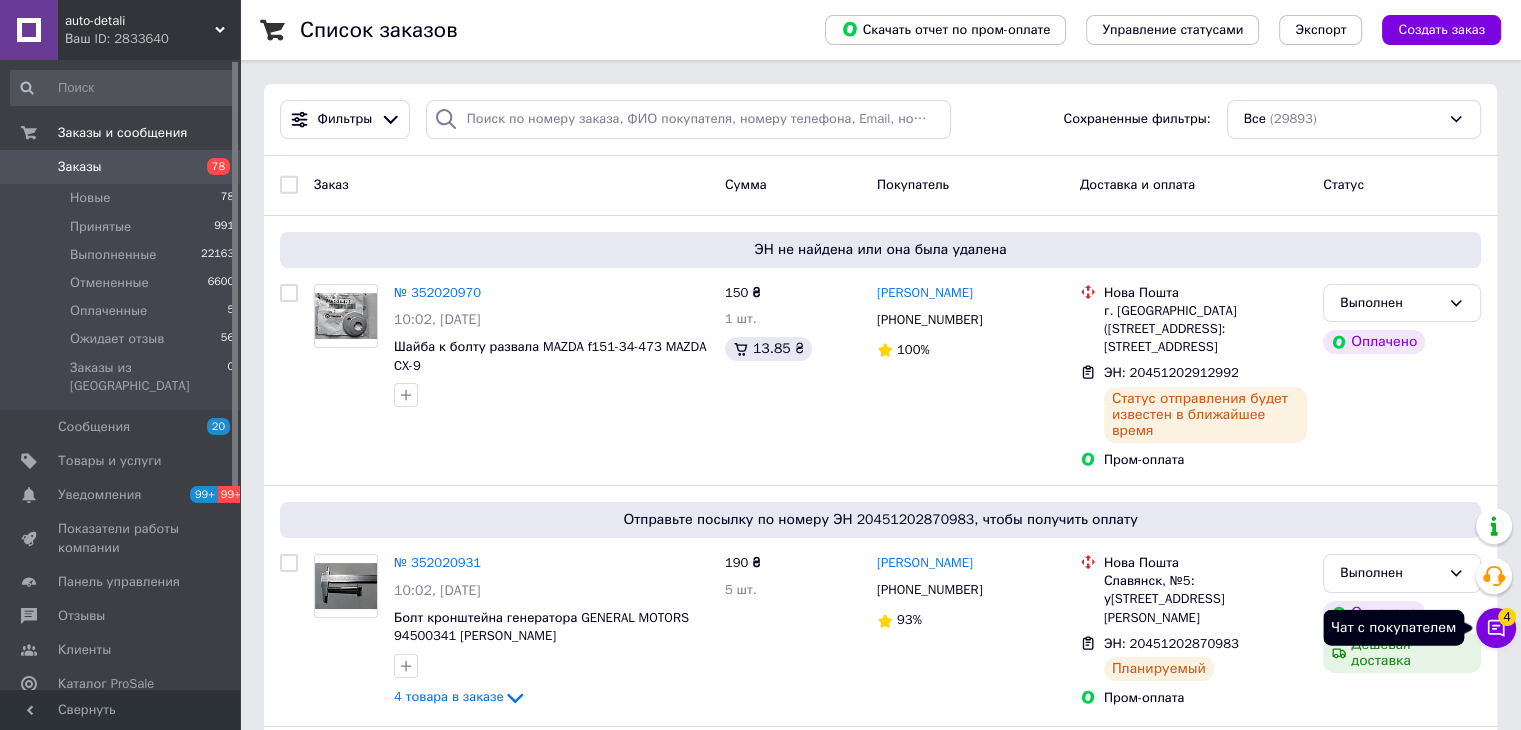 click on "Чат с покупателем 4" at bounding box center [1496, 628] 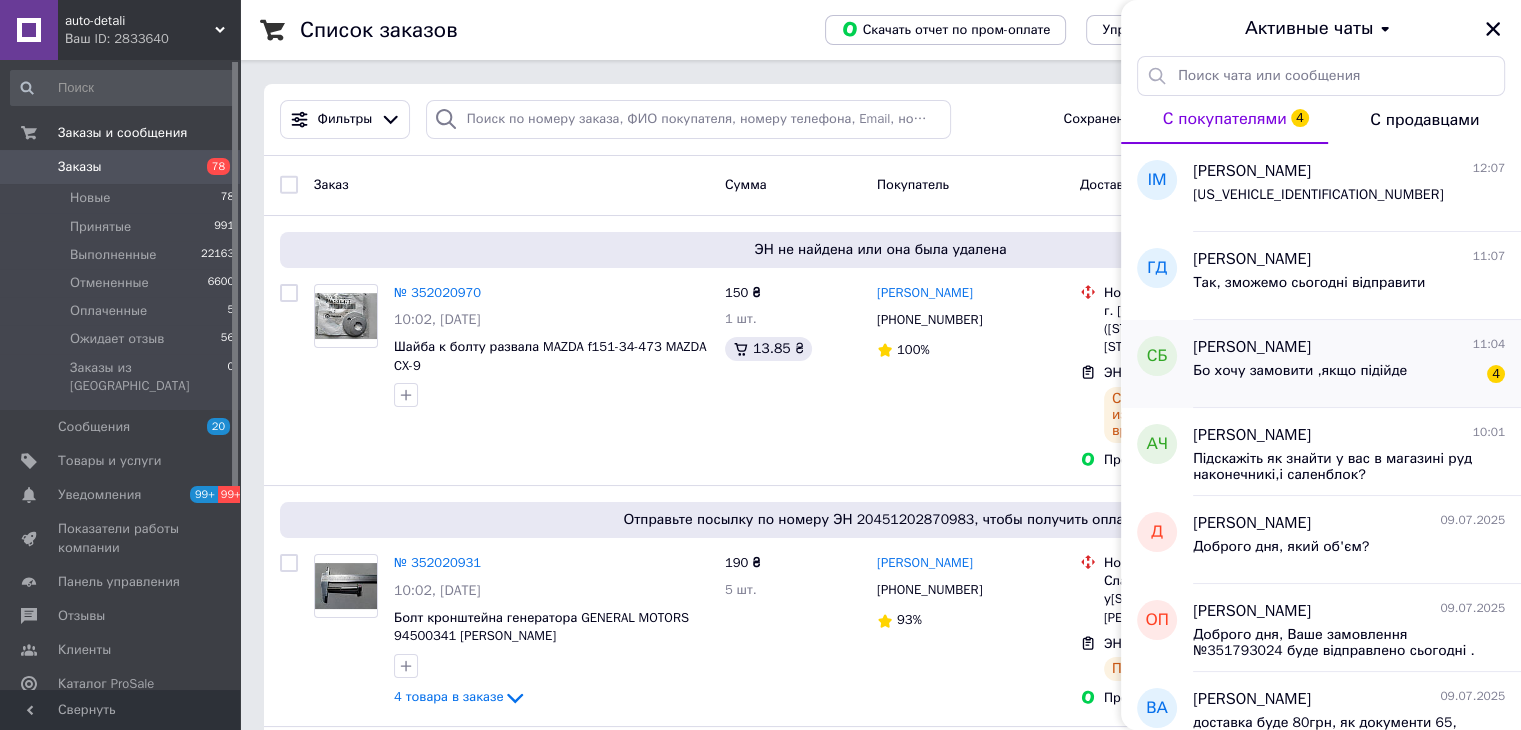 click on "Бо хочу замовити ,якщо підійде 4" at bounding box center [1349, 375] 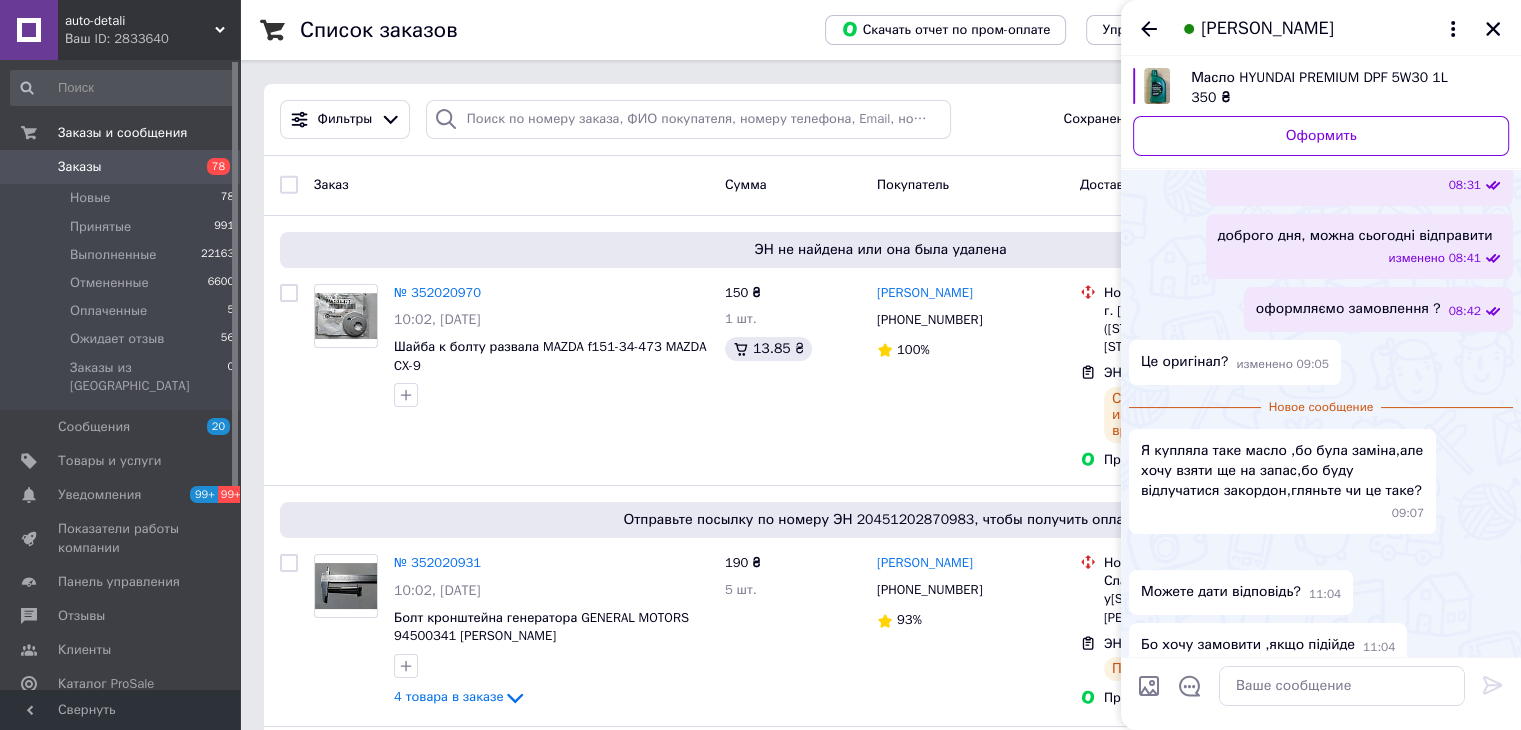 scroll, scrollTop: 341, scrollLeft: 0, axis: vertical 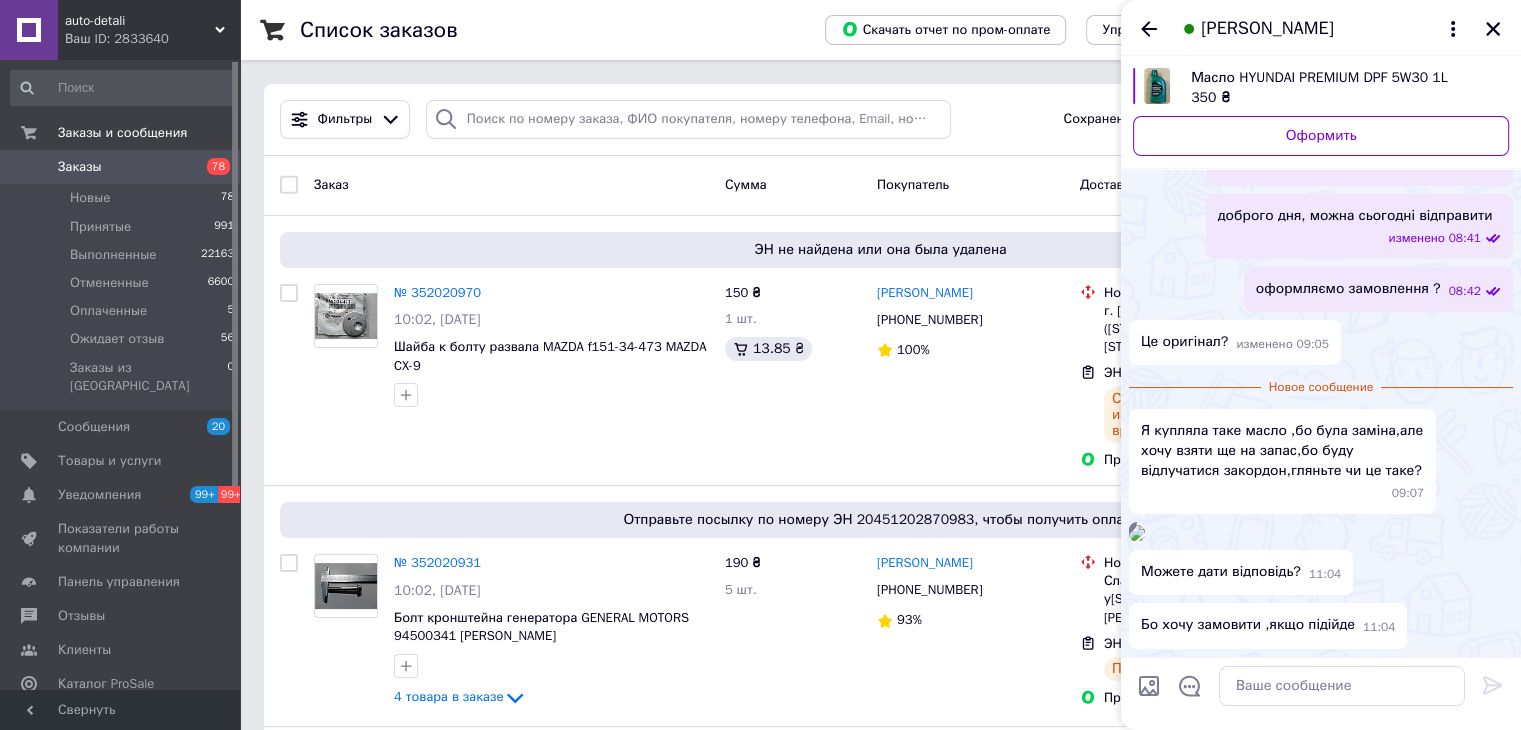 click at bounding box center [1157, 86] 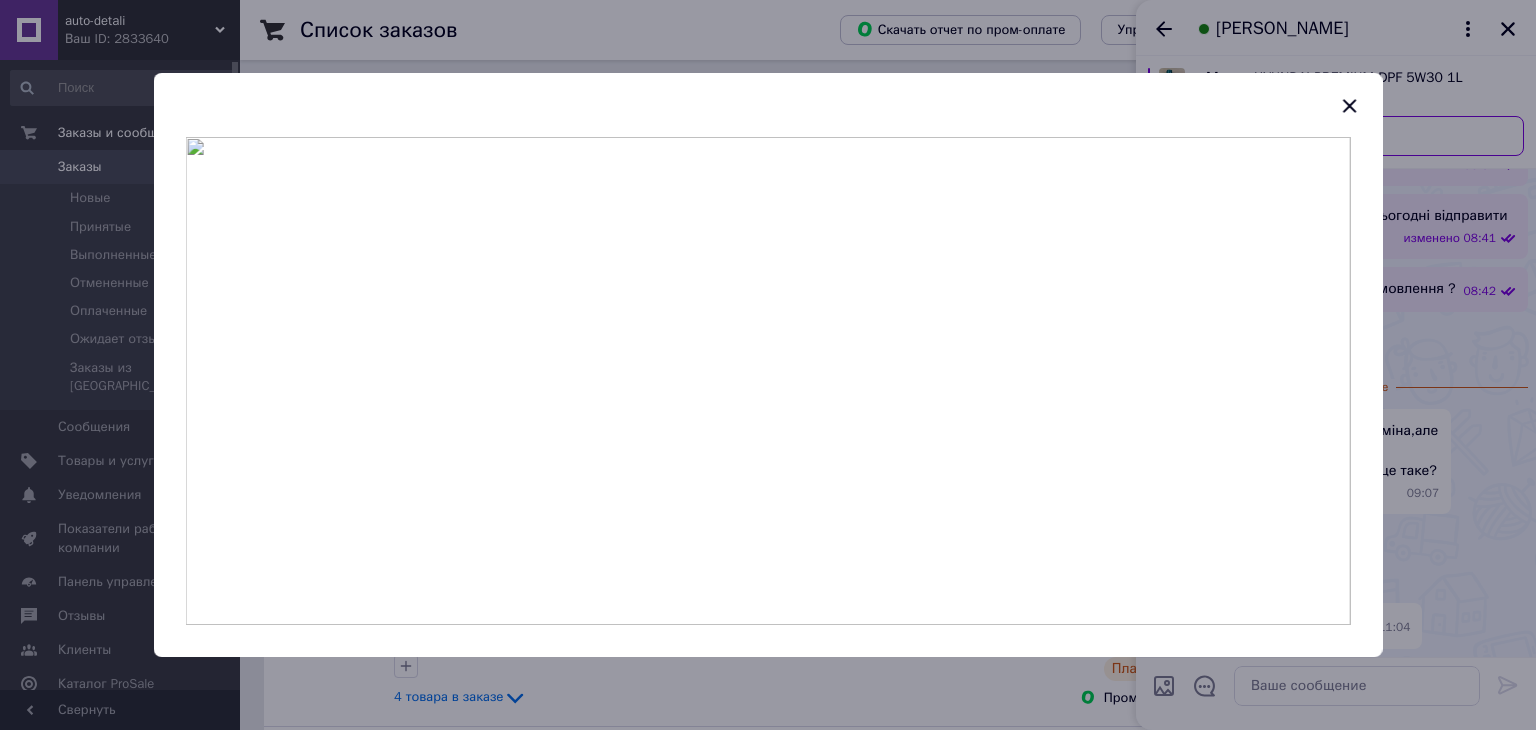 click at bounding box center (768, 381) 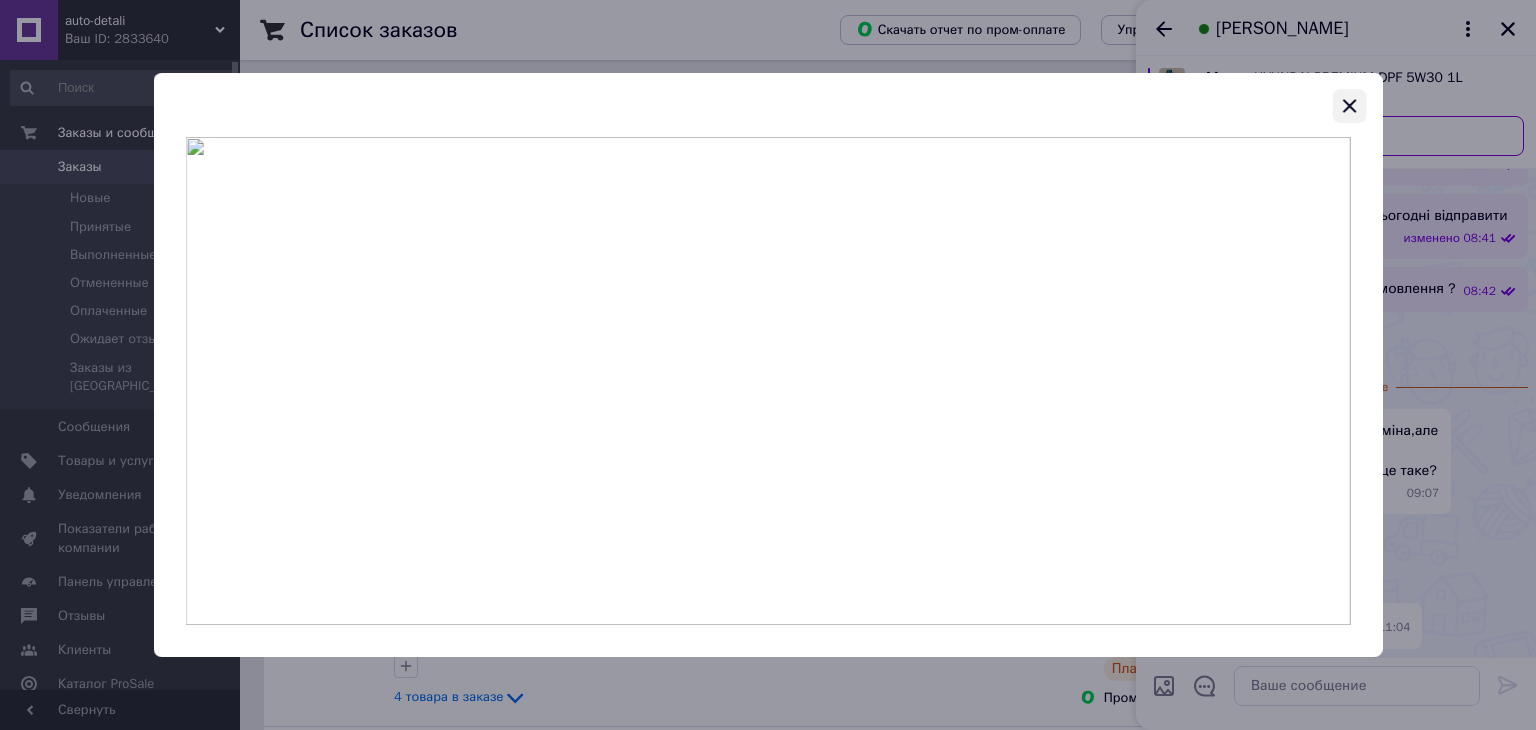 click 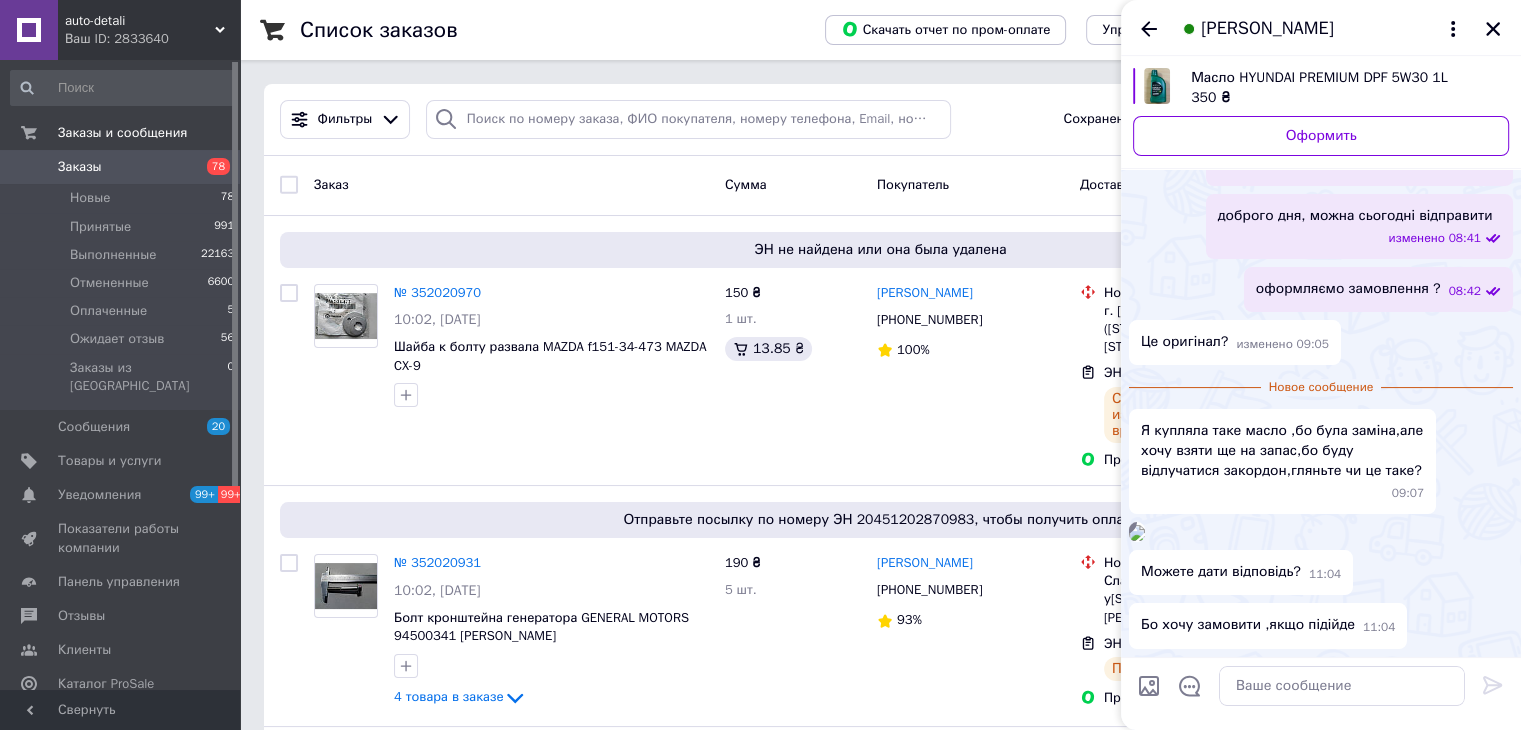 click at bounding box center [1157, 86] 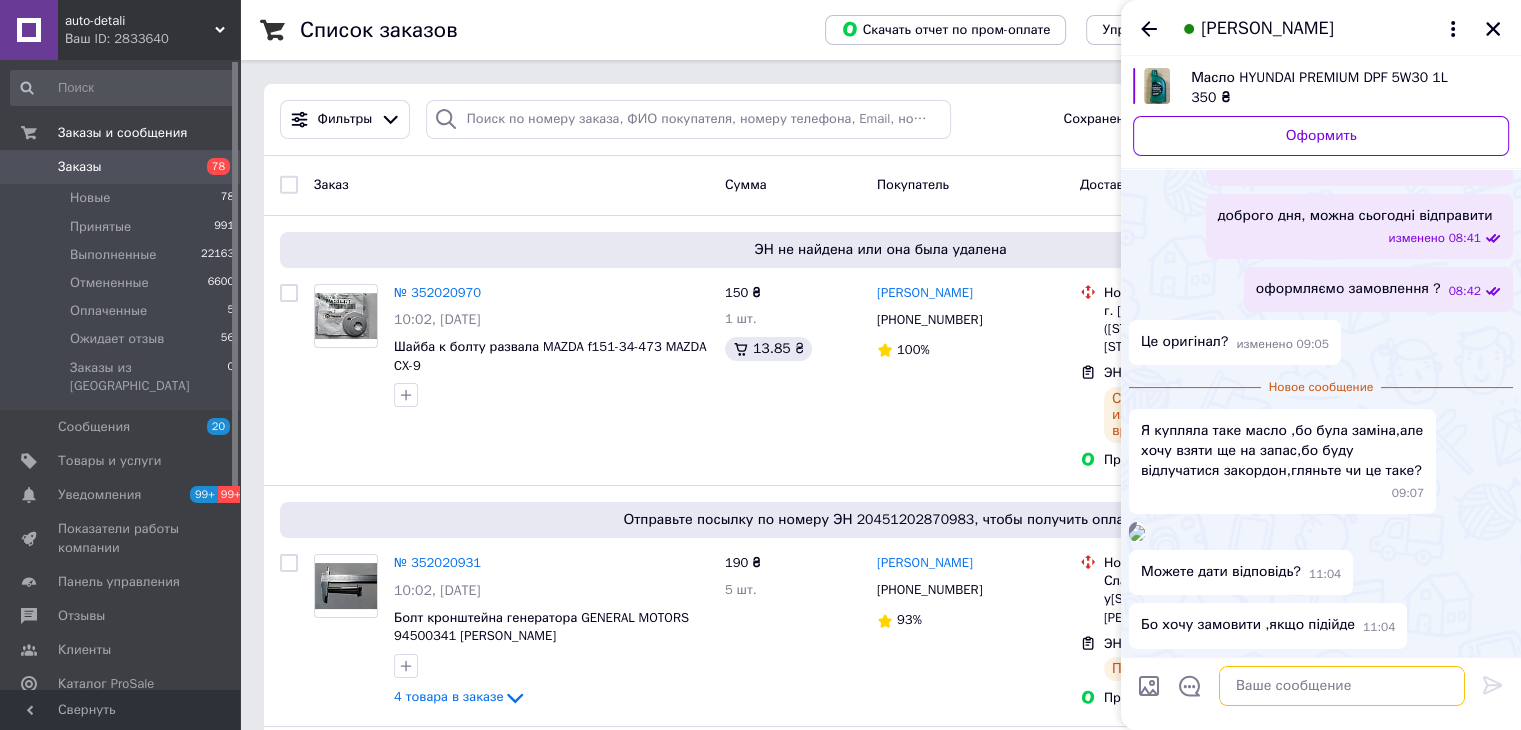 click at bounding box center (1342, 686) 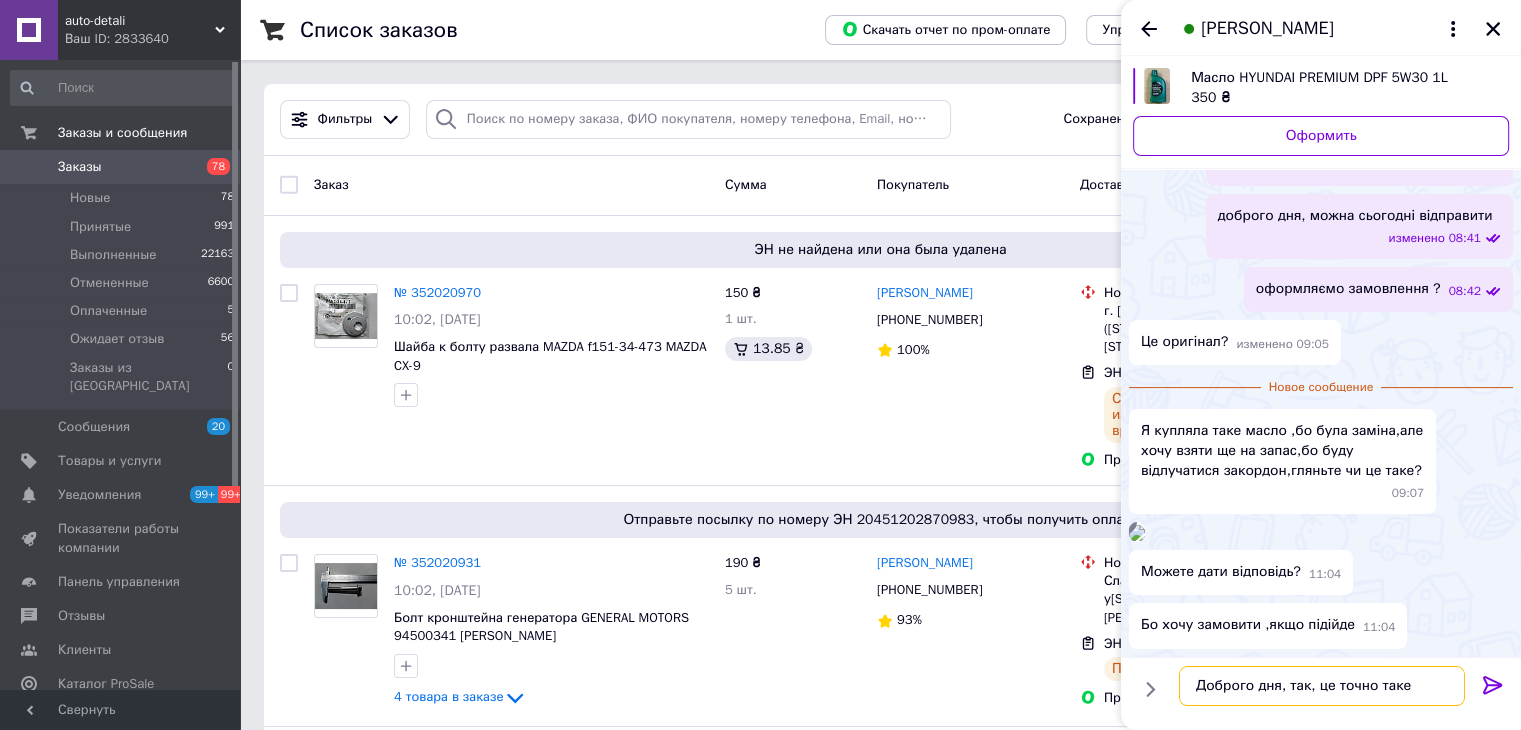 type on "Доброго дня, так, це точно таке" 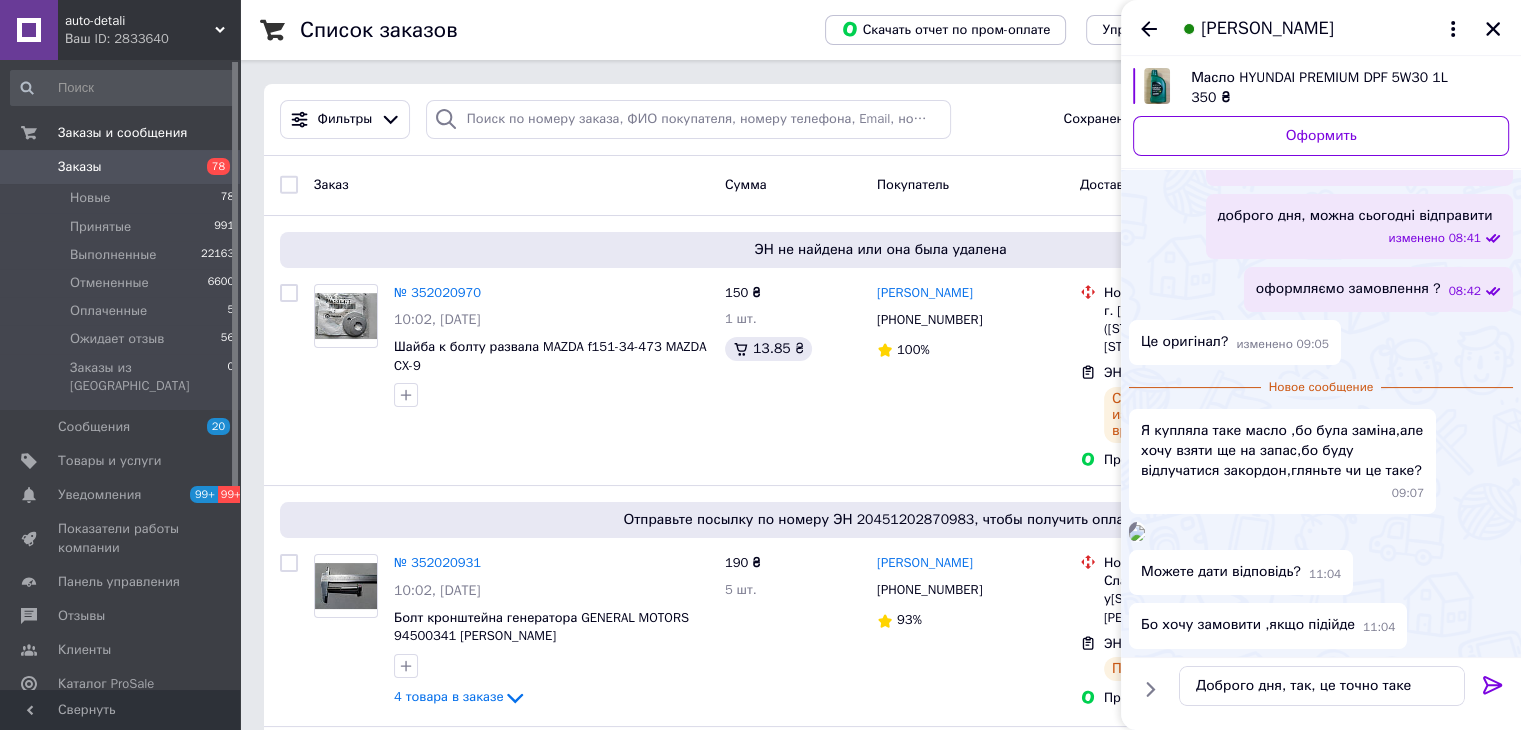 click on "Доброго дня, так, це точно таке  Доброго дня, так, це точно таке" at bounding box center [1321, 693] 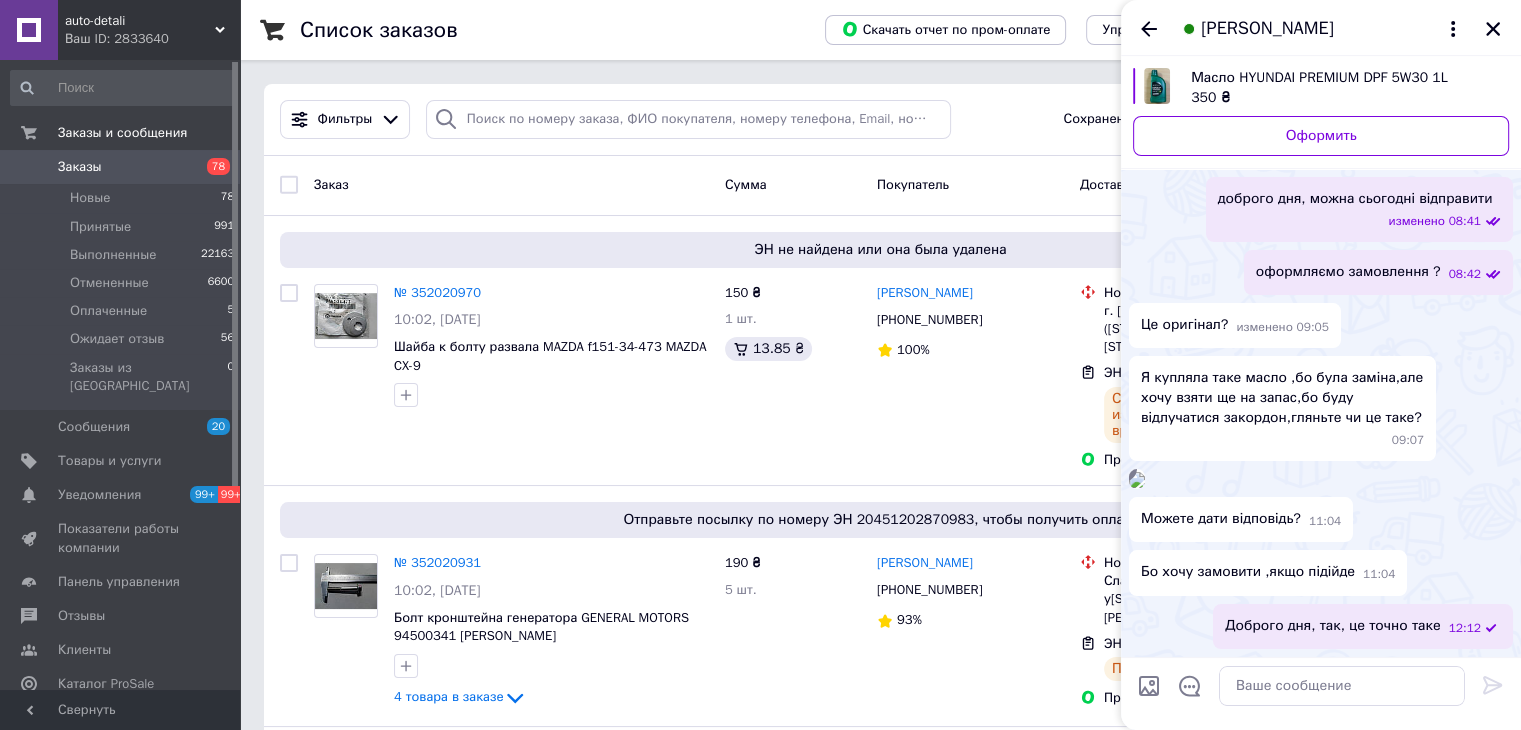 scroll, scrollTop: 558, scrollLeft: 0, axis: vertical 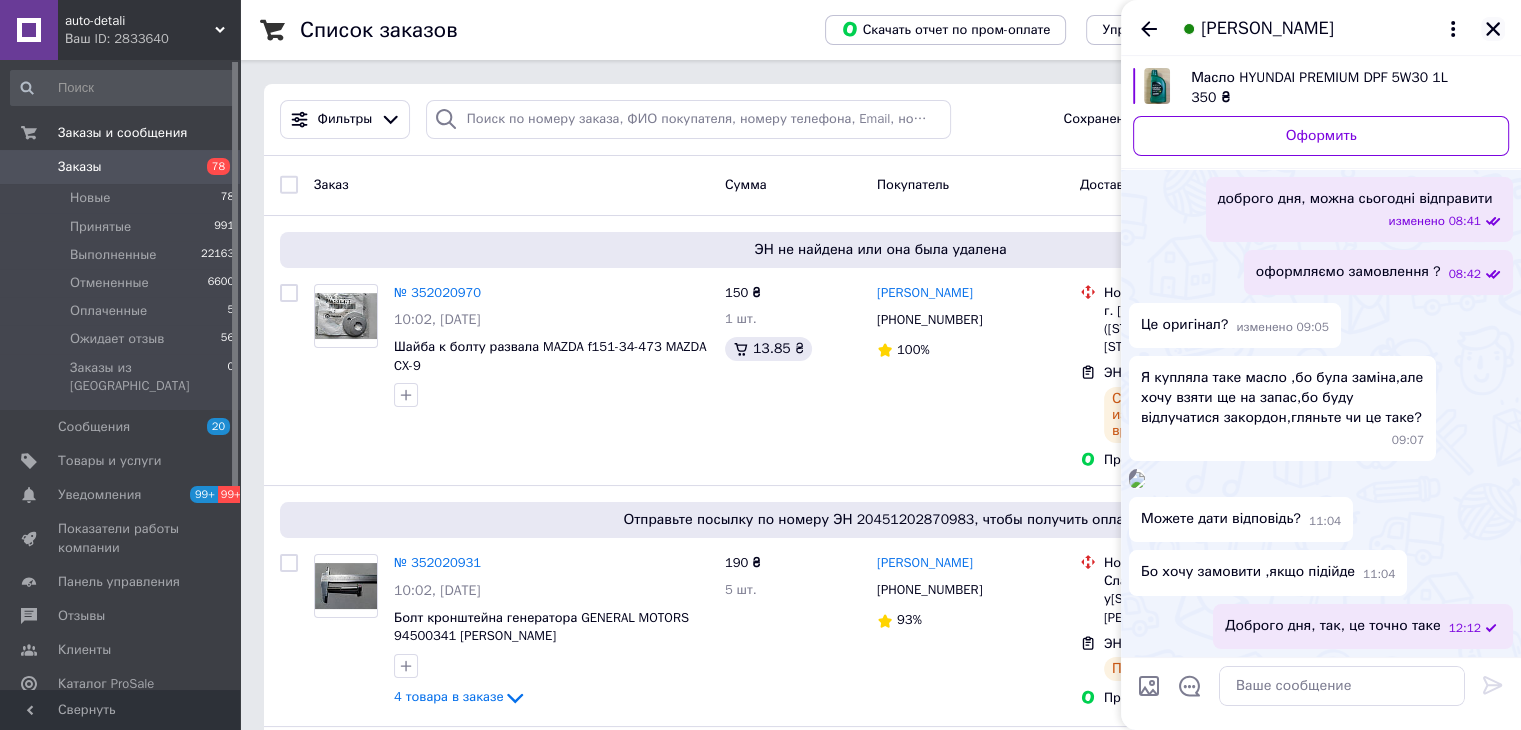 click 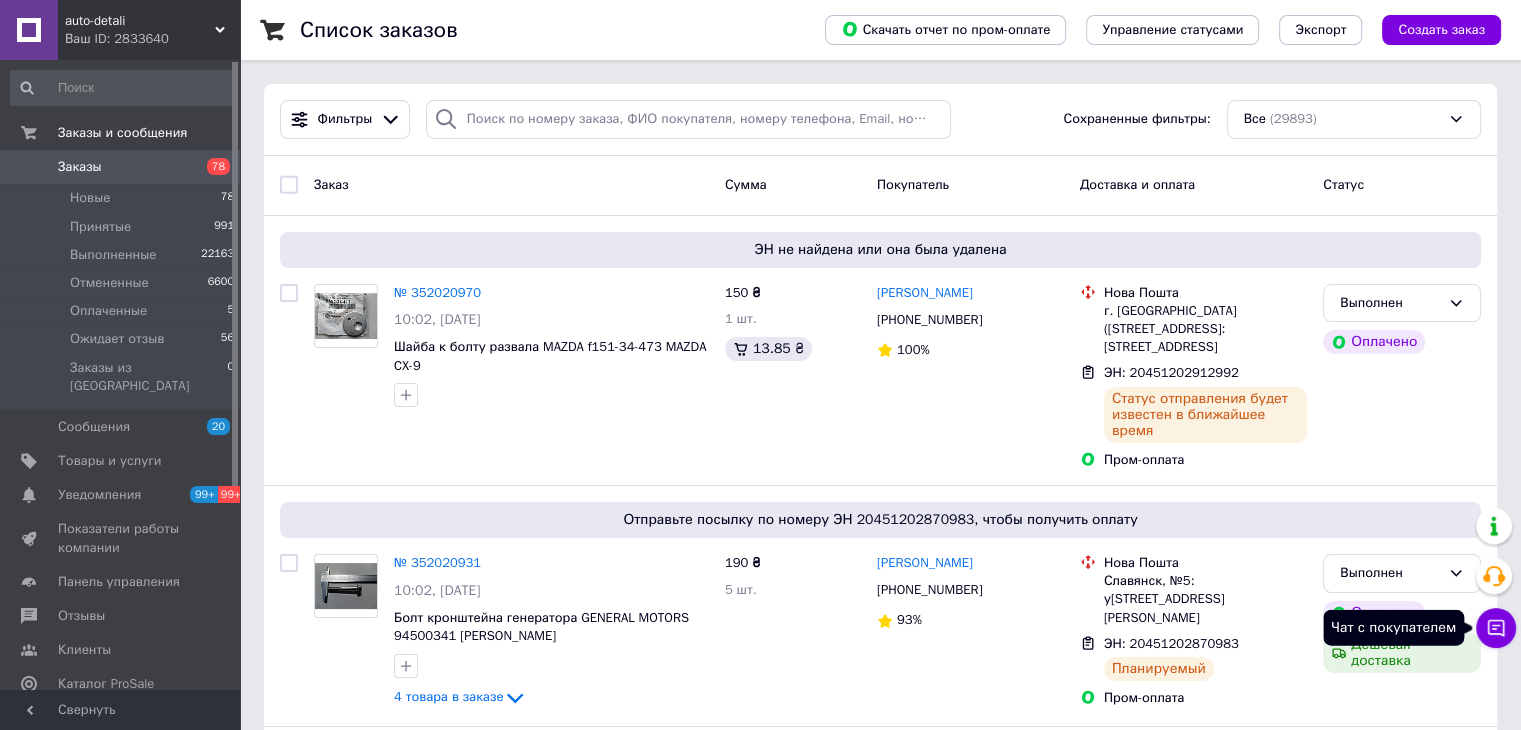 click 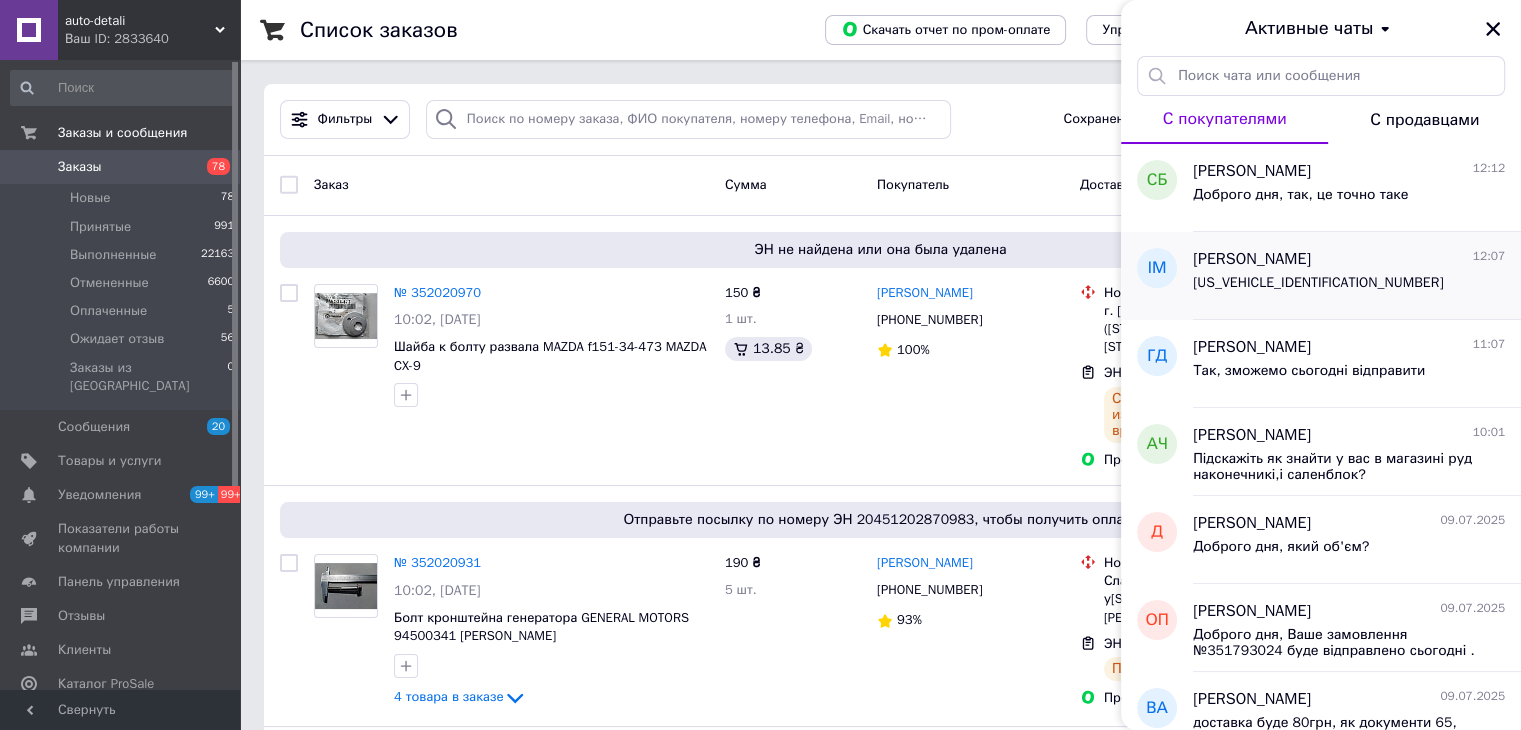 click on "[US_VEHICLE_IDENTIFICATION_NUMBER]" at bounding box center (1318, 283) 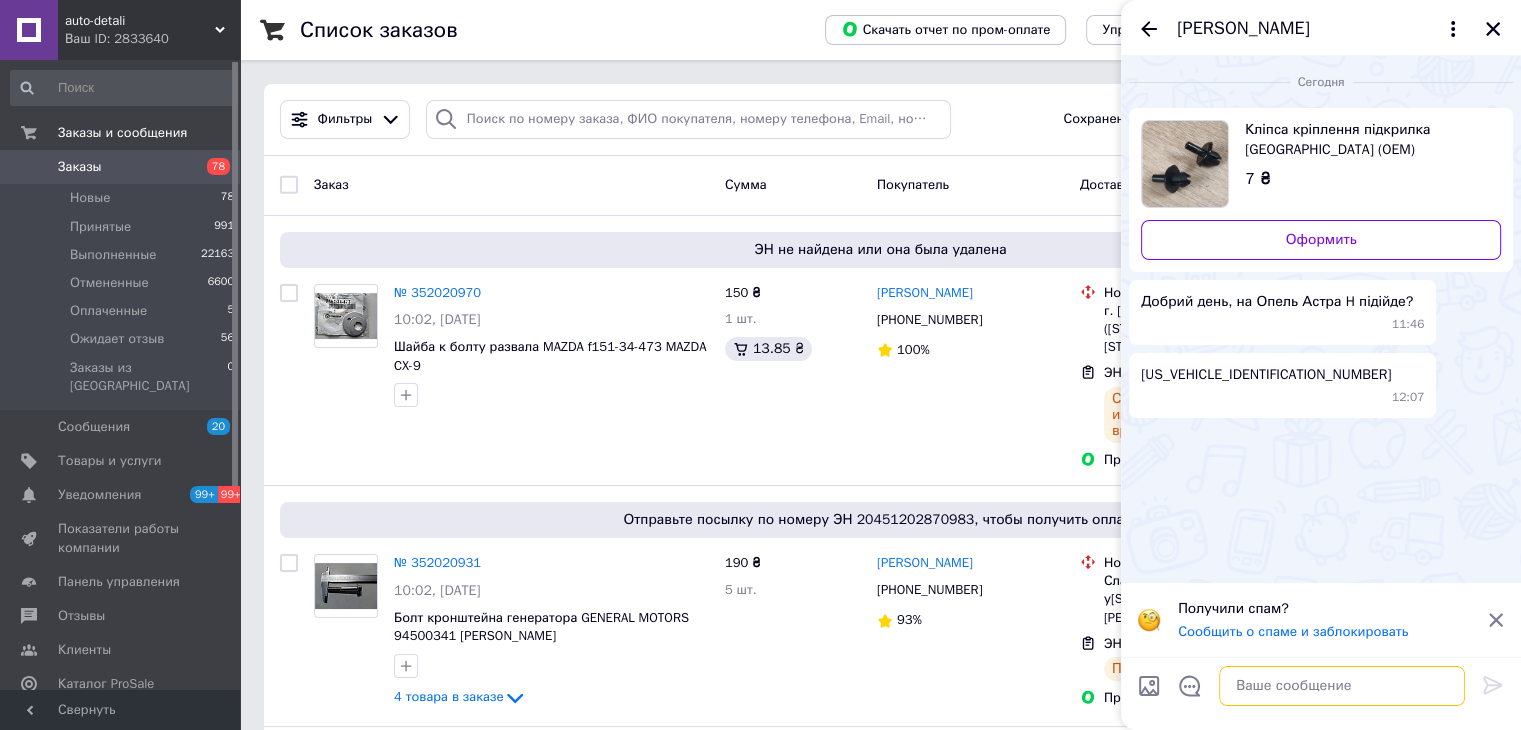 click at bounding box center (1342, 686) 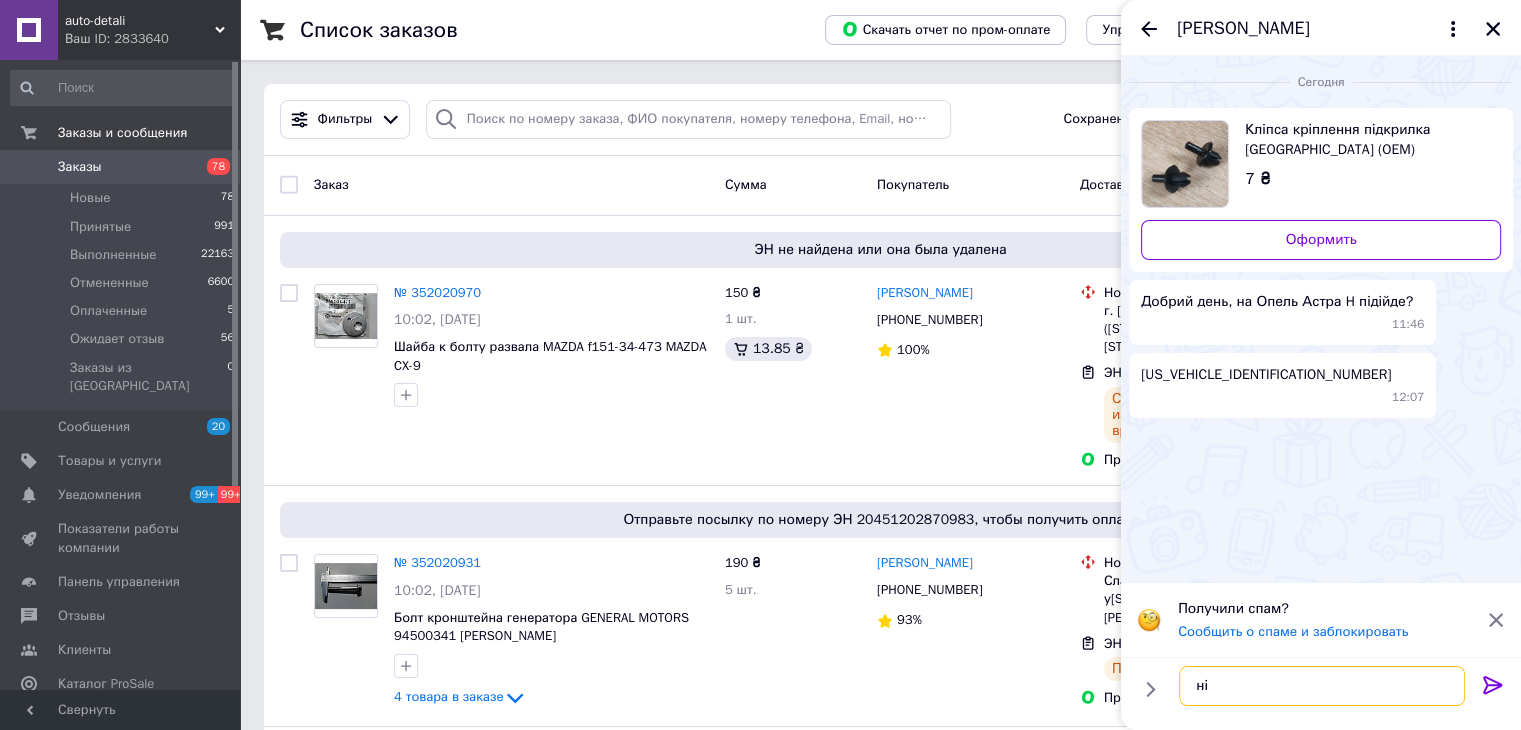 type on "н" 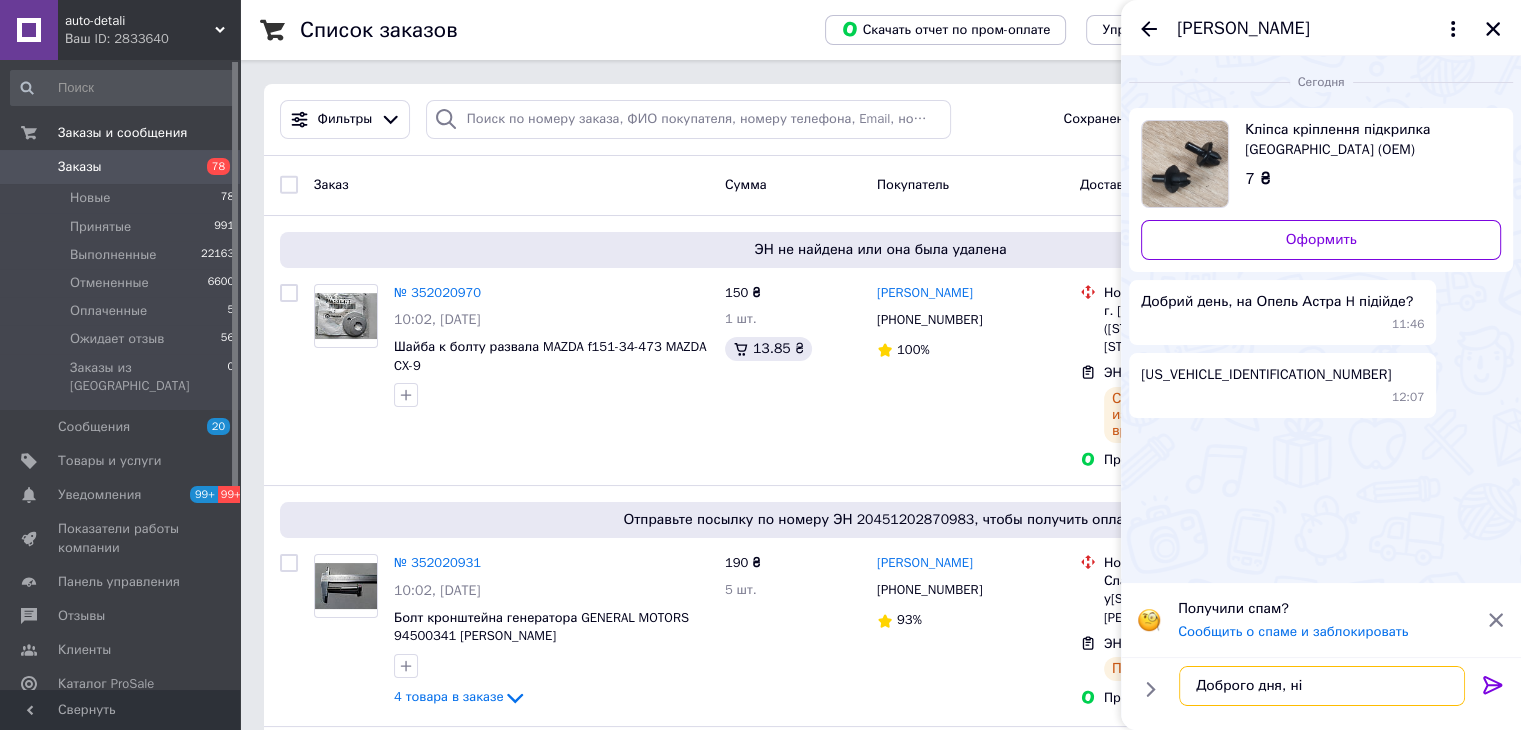 type on "Доброго дня, ні" 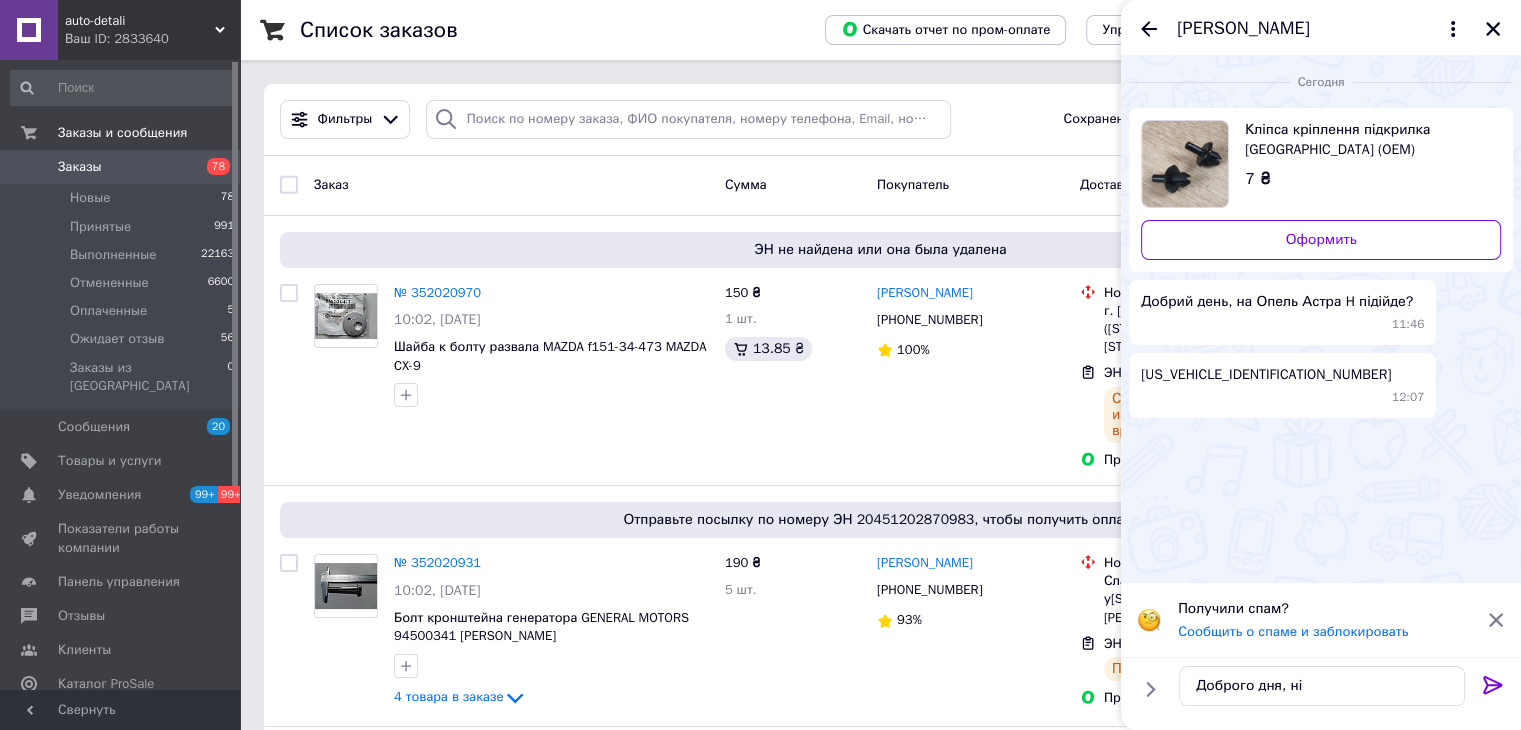 click 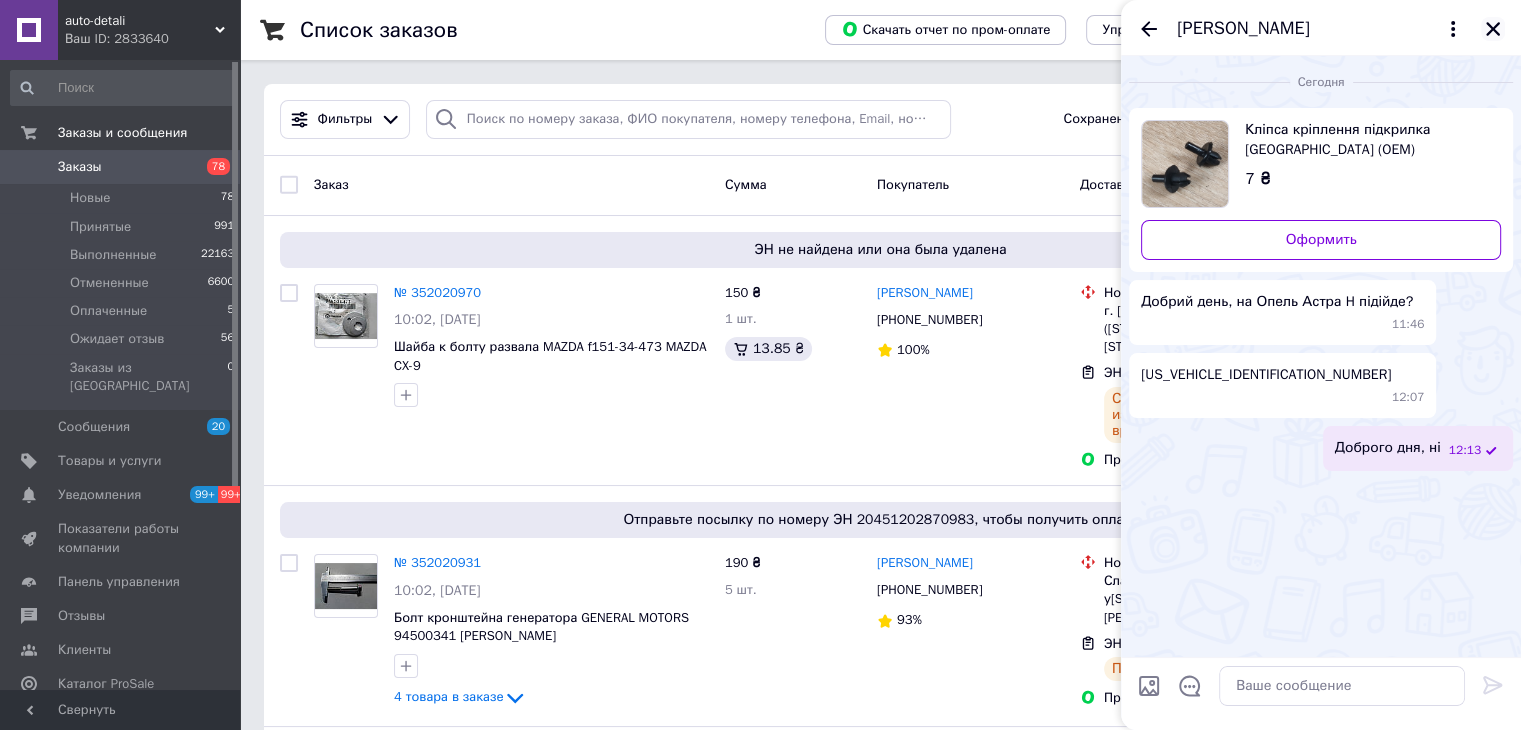 click 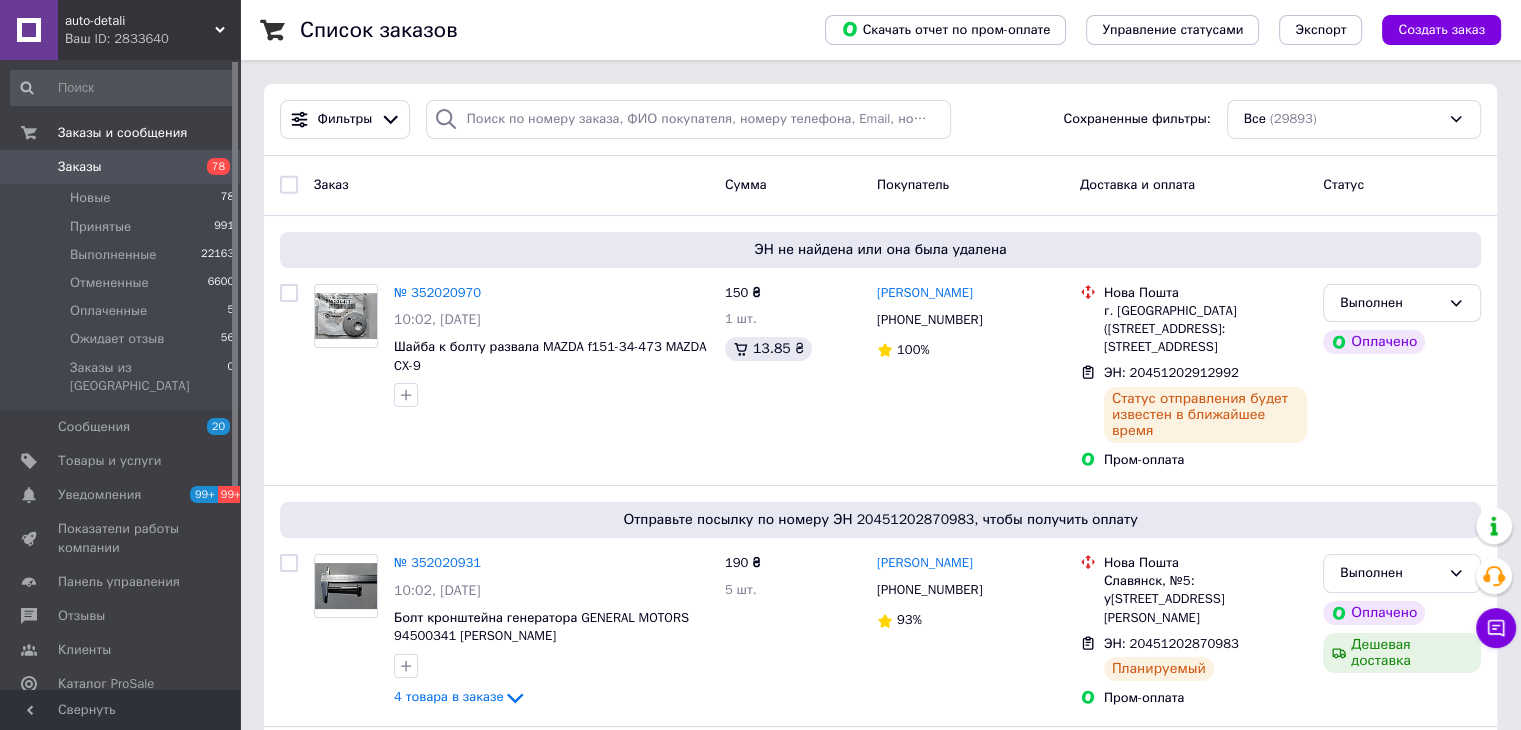 click on "Заказы" at bounding box center [80, 167] 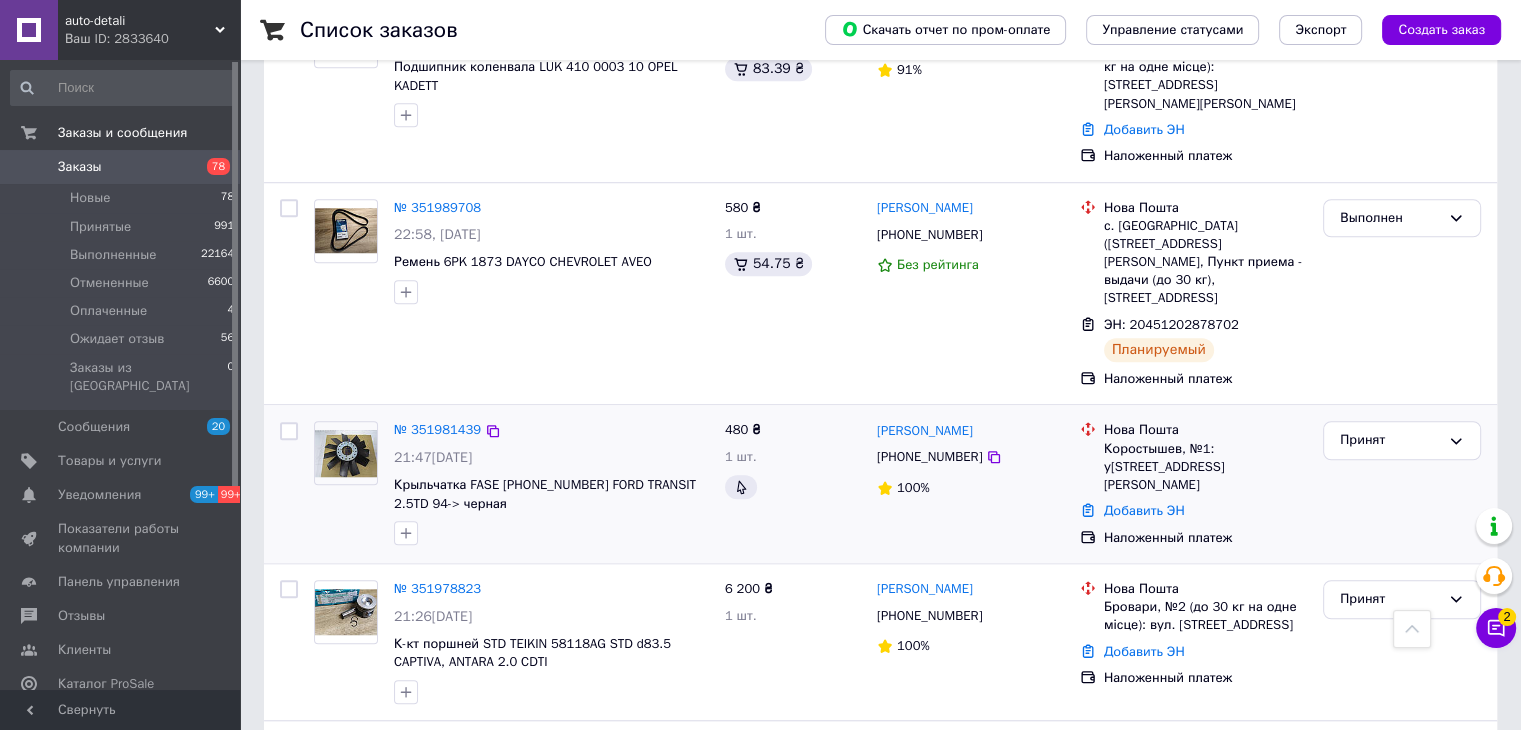scroll, scrollTop: 1500, scrollLeft: 0, axis: vertical 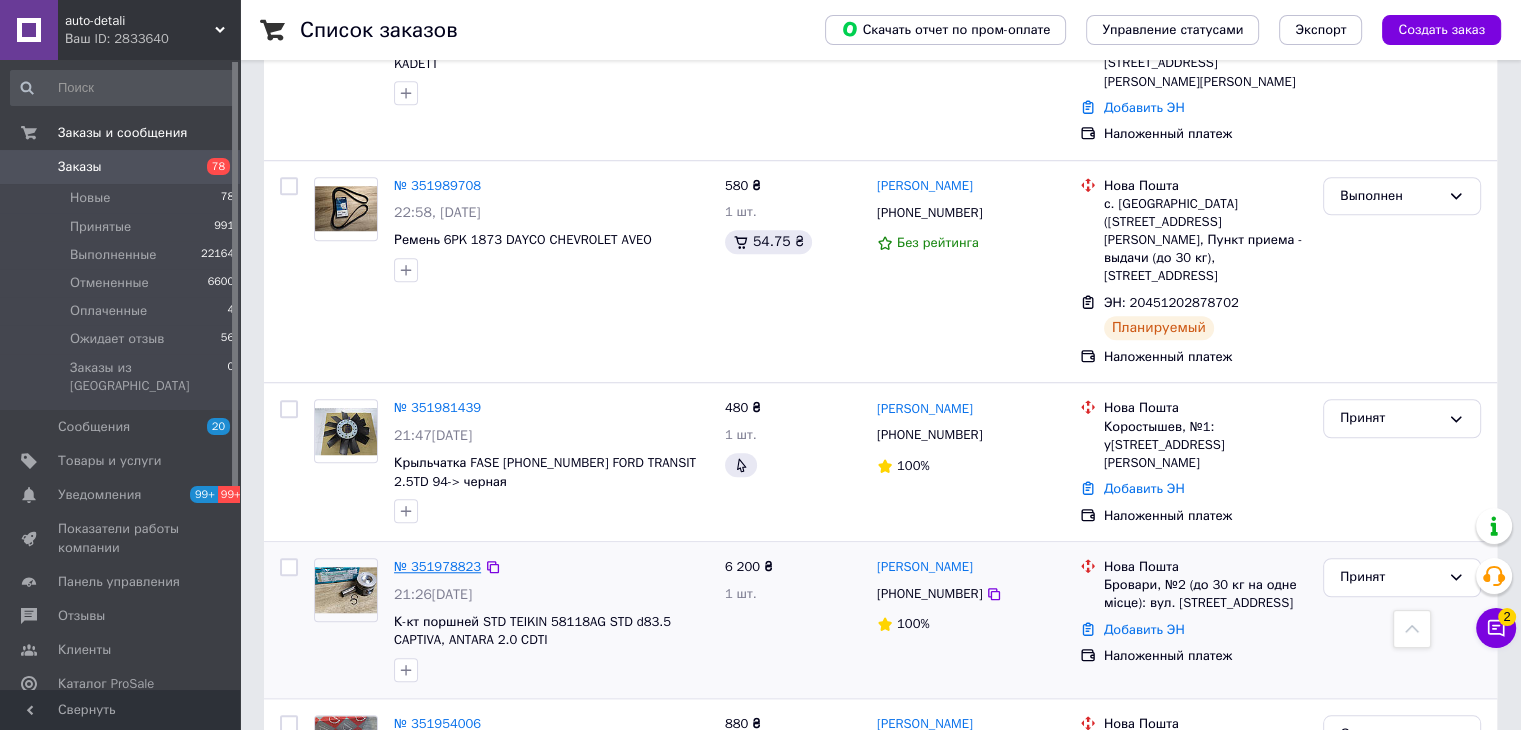 click on "№ 351978823" at bounding box center [437, 566] 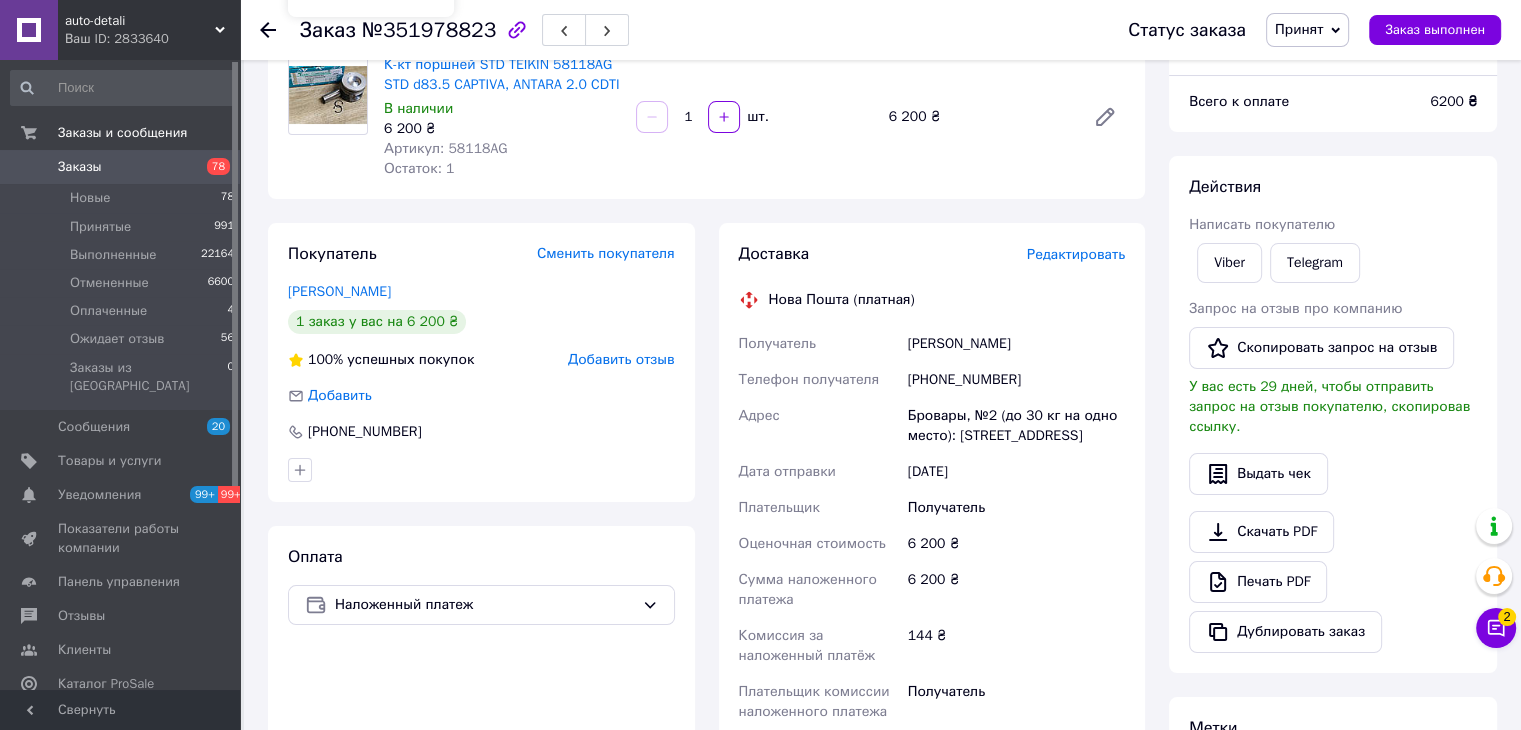 scroll, scrollTop: 400, scrollLeft: 0, axis: vertical 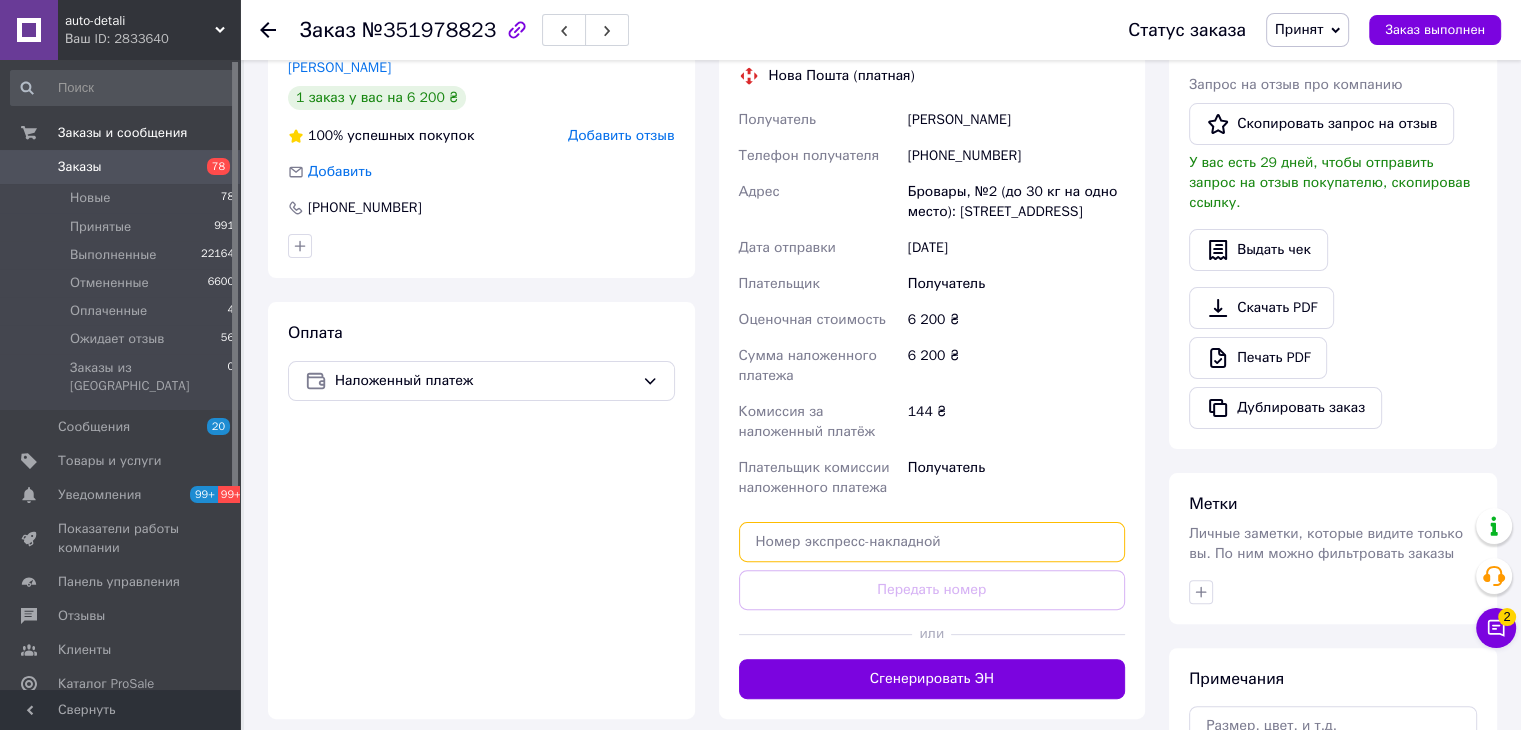 click at bounding box center [932, 542] 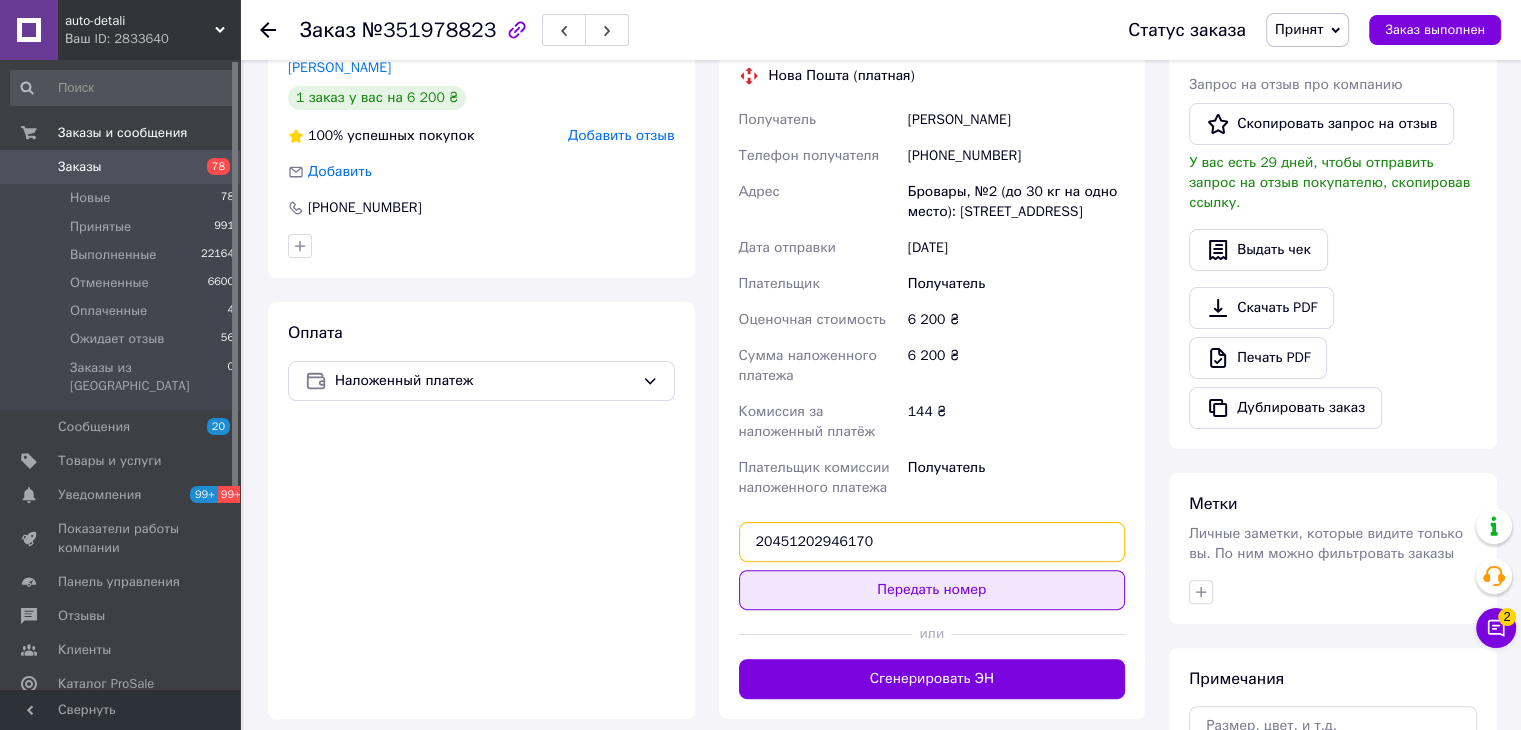 type on "20451202946170" 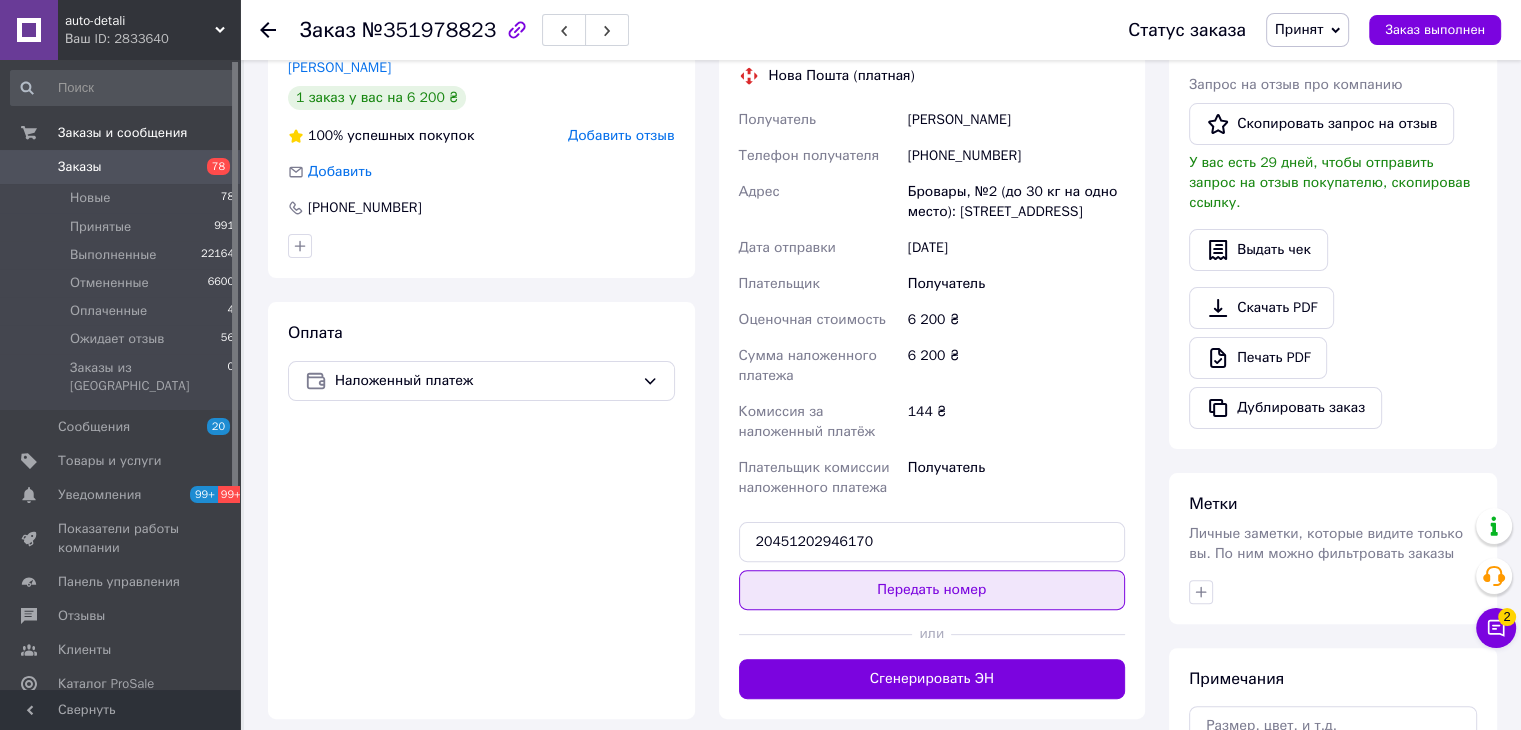 click on "Передать номер" at bounding box center [932, 590] 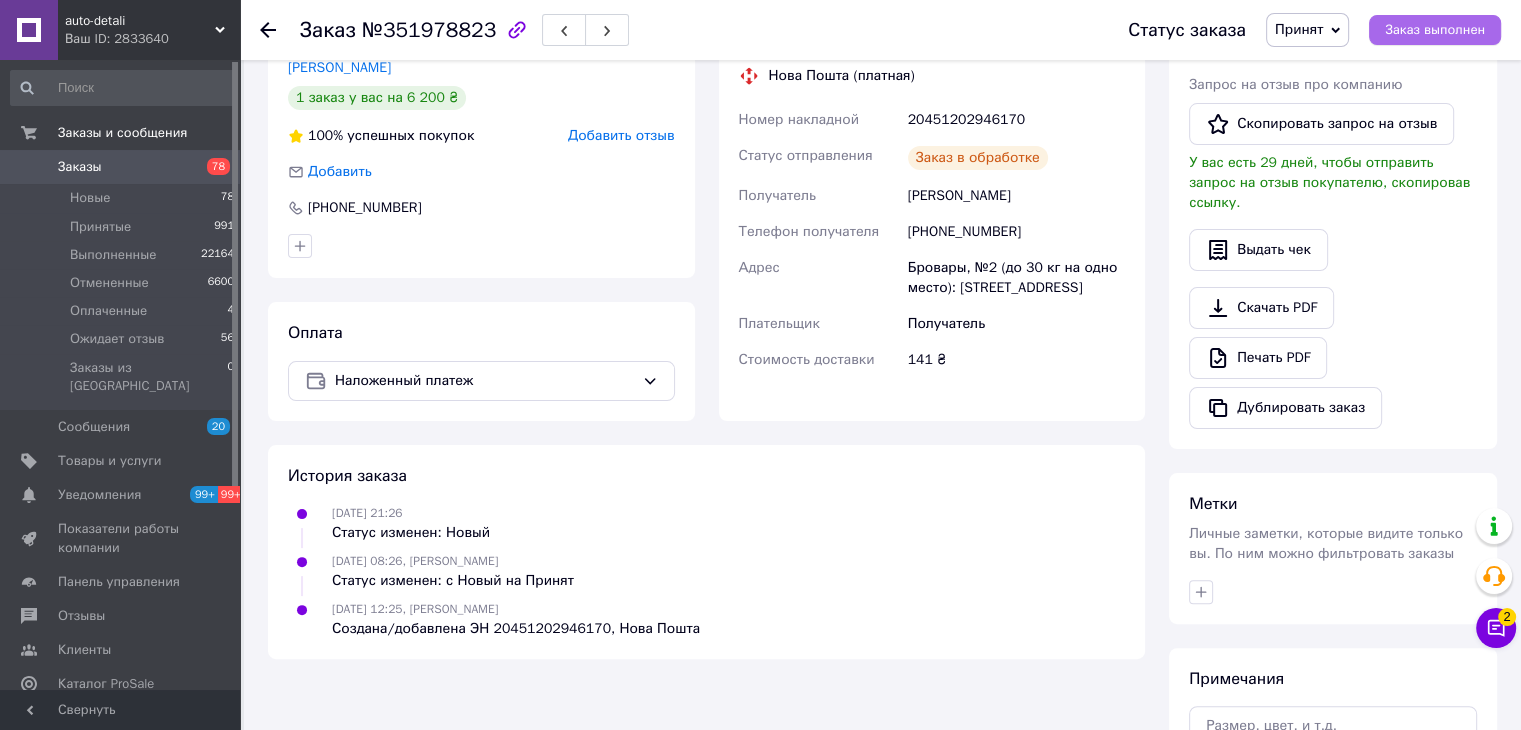 click on "Заказ выполнен" at bounding box center (1435, 30) 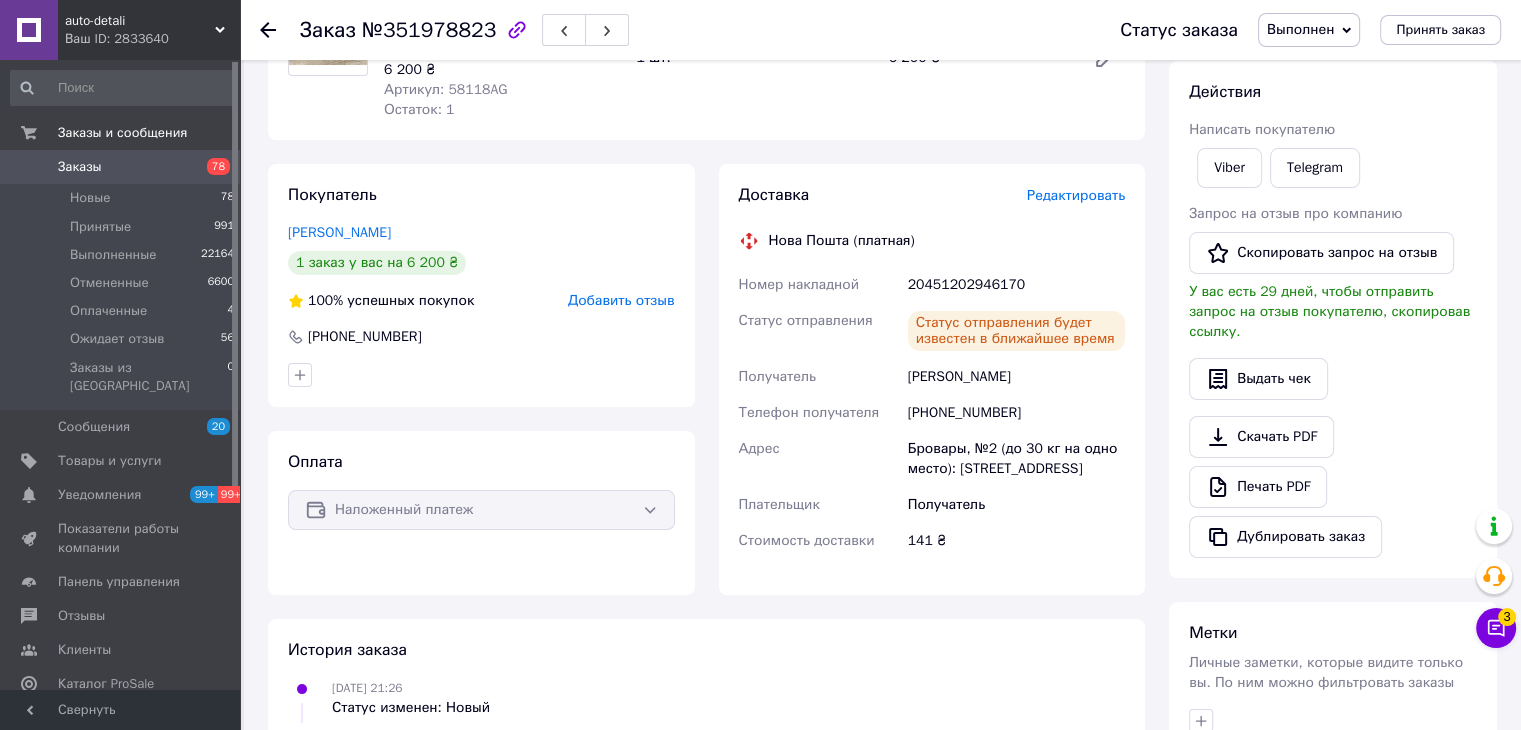 scroll, scrollTop: 148, scrollLeft: 0, axis: vertical 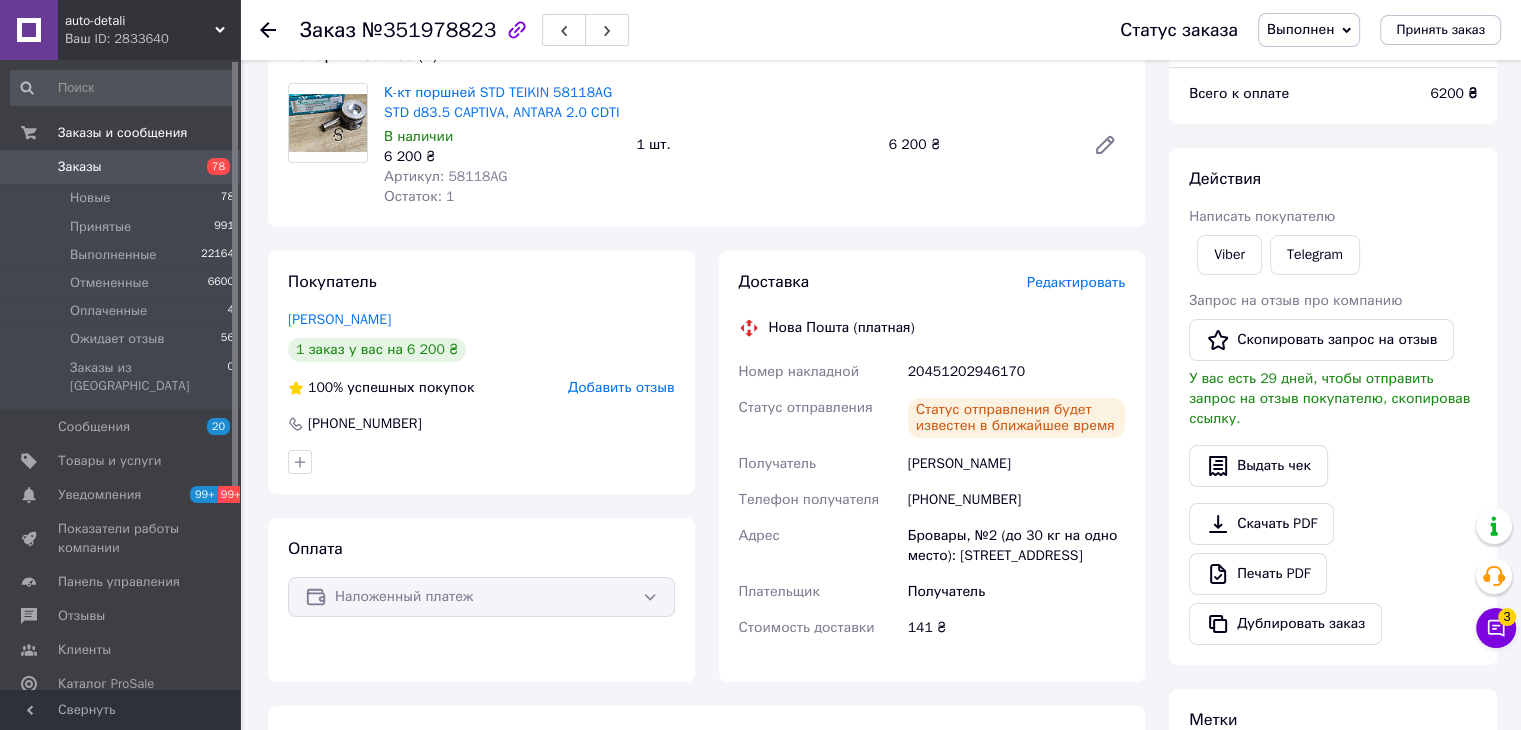 click on "Заказы" at bounding box center (80, 167) 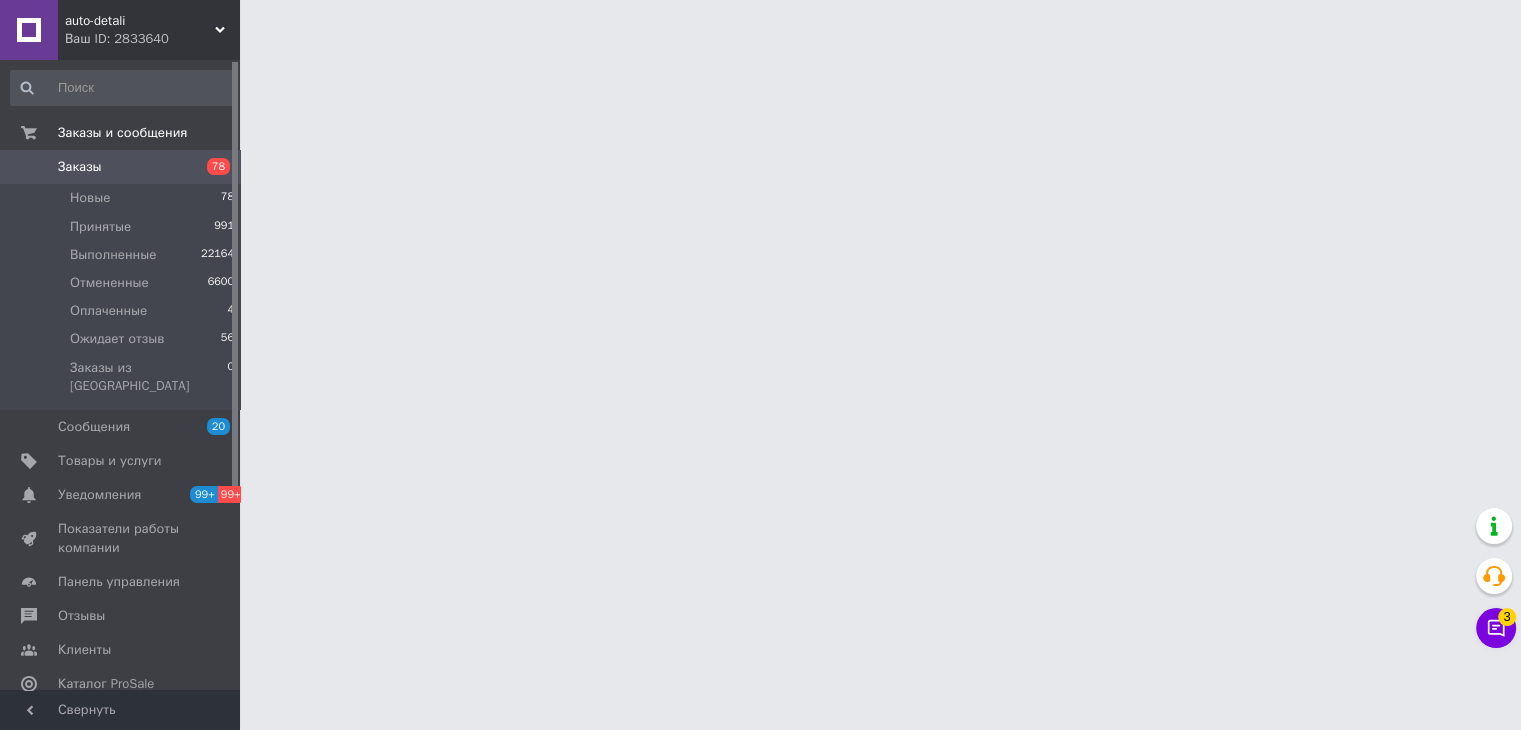 scroll, scrollTop: 0, scrollLeft: 0, axis: both 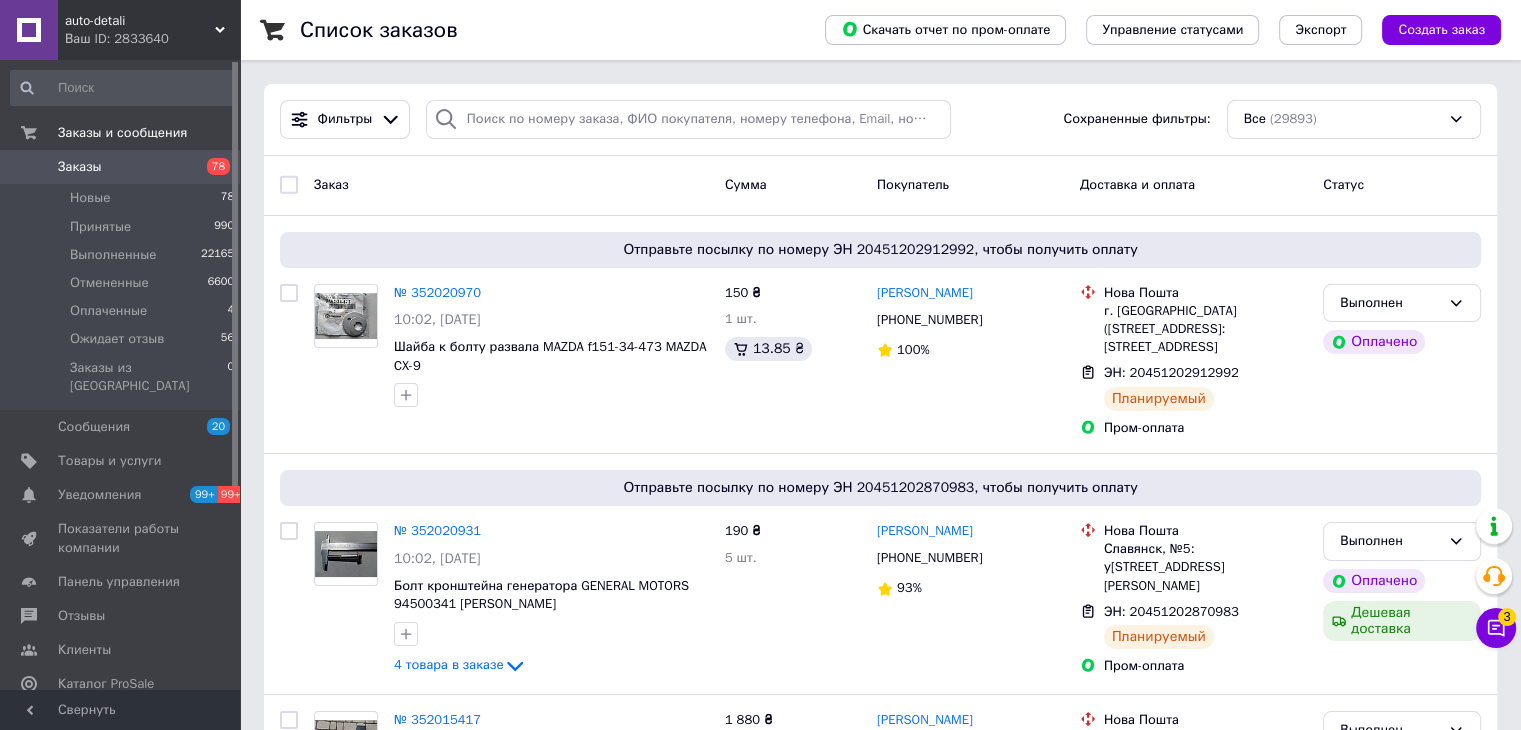 click 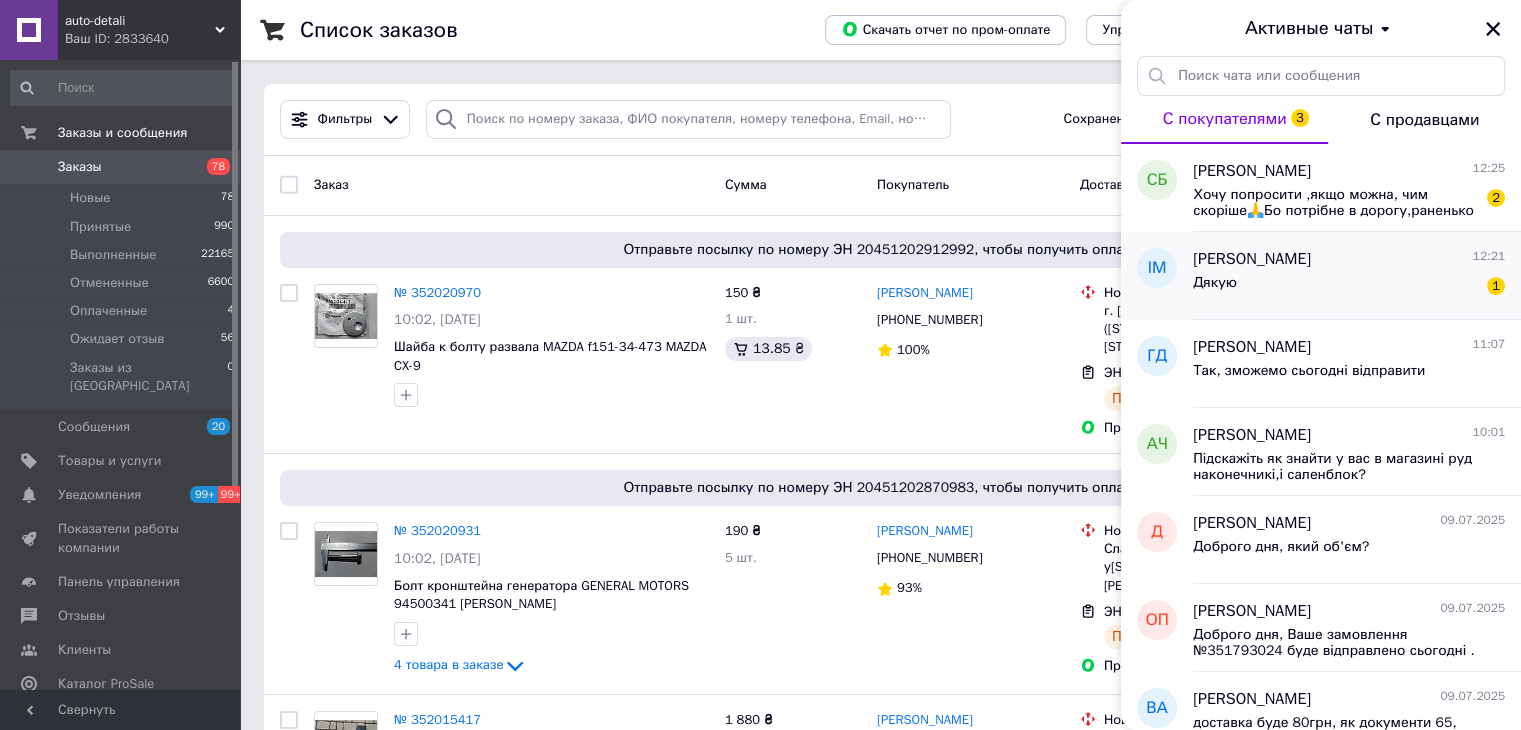 click on "[PERSON_NAME]" at bounding box center (1252, 259) 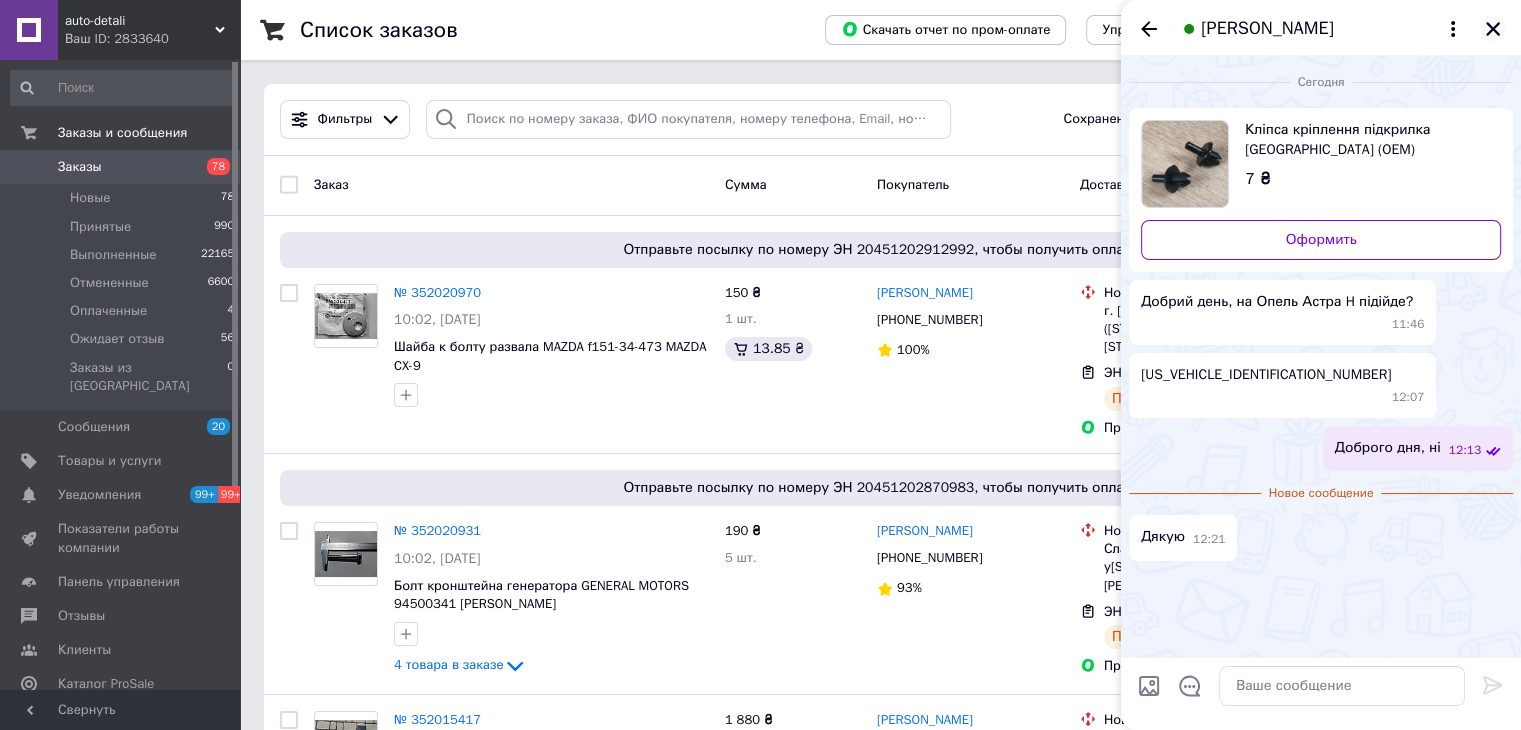 click 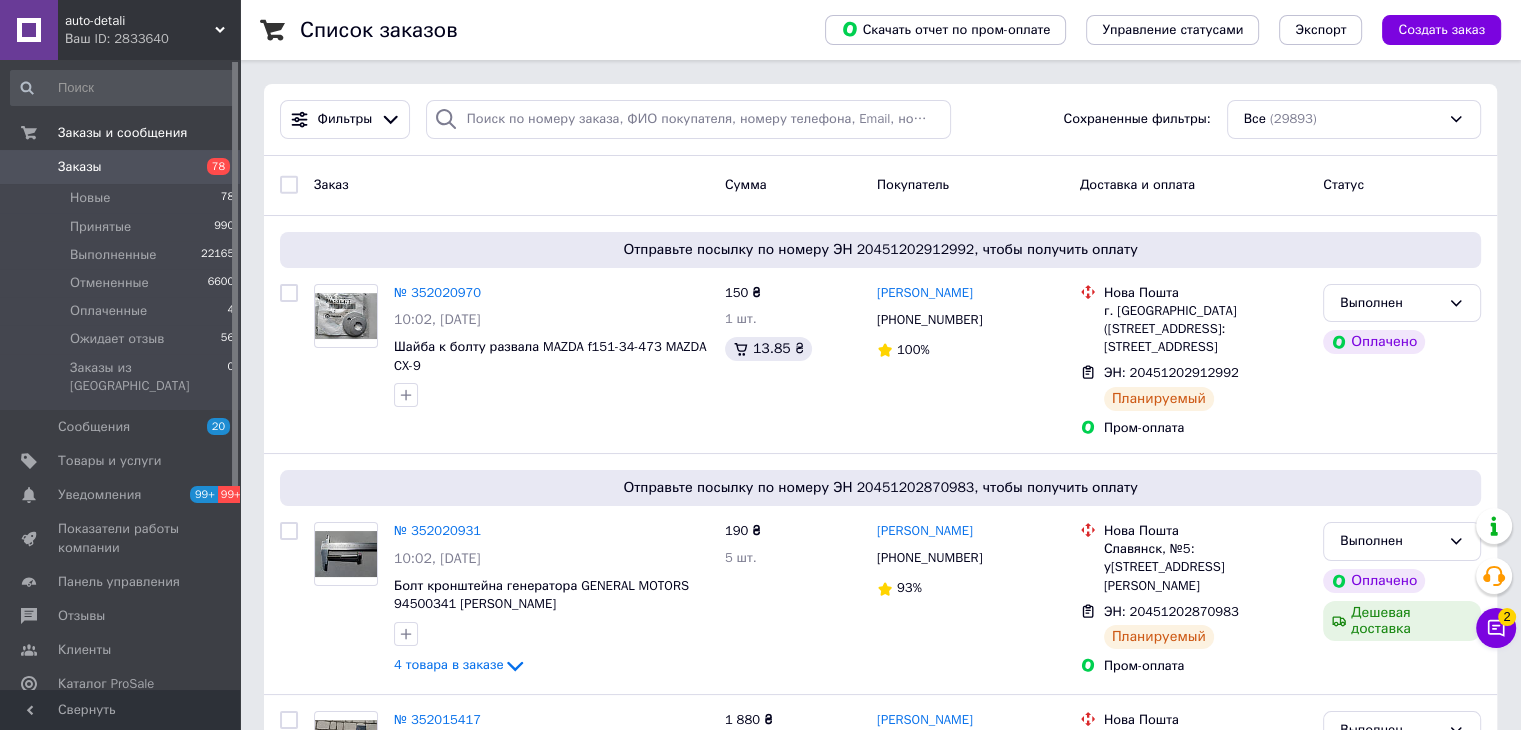 click on "Список заказов   Скачать отчет по пром-оплате Управление статусами Экспорт Создать заказ Фильтры Сохраненные фильтры: Все (29893) Заказ Сумма Покупатель Доставка и оплата Статус Отправьте посылку по номеру ЭН 20451202912992, чтобы получить оплату № 352020970 10:02, 10.07.2025 Шайба к болту развала MAZDA f151-34-473 MAZDA CX-9 150 ₴ 1 шт. 13.85 ₴ Валентин Вовченко +380960710201 100% Нова Пошта г. Багачево (Черкасская обл.), №1: ул. Юбилейная, 25 ЭН: 20451202912992 Планируемый Пром-оплата Выполнен Оплачено Отправьте посылку по номеру ЭН 20451202870983, чтобы получить оплату № 352020931 10:02, 10.07.2025 4 товара в заказе 190 ₴ 5 шт. 93% 1" at bounding box center (880, 9535) 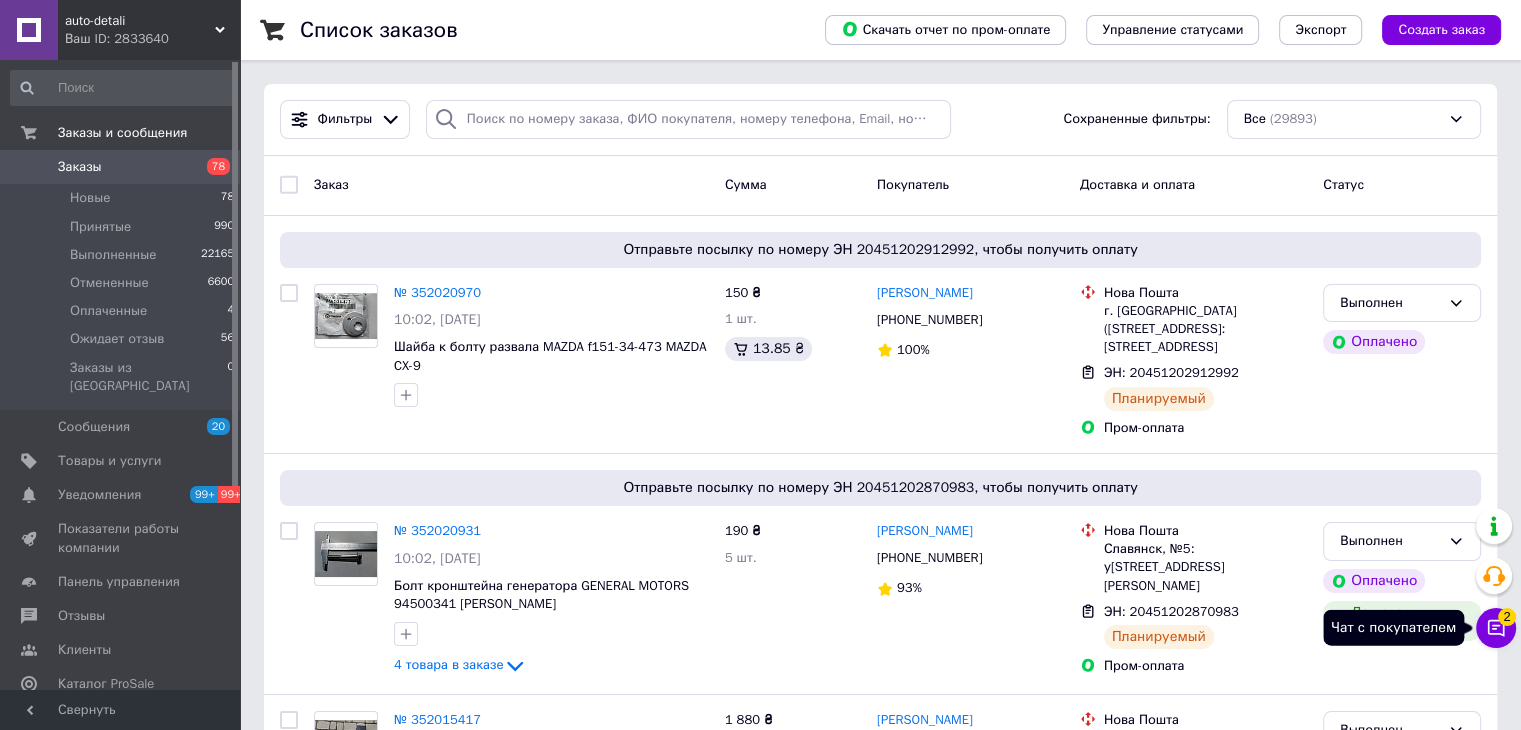 click on "Чат с покупателем 2" at bounding box center (1496, 628) 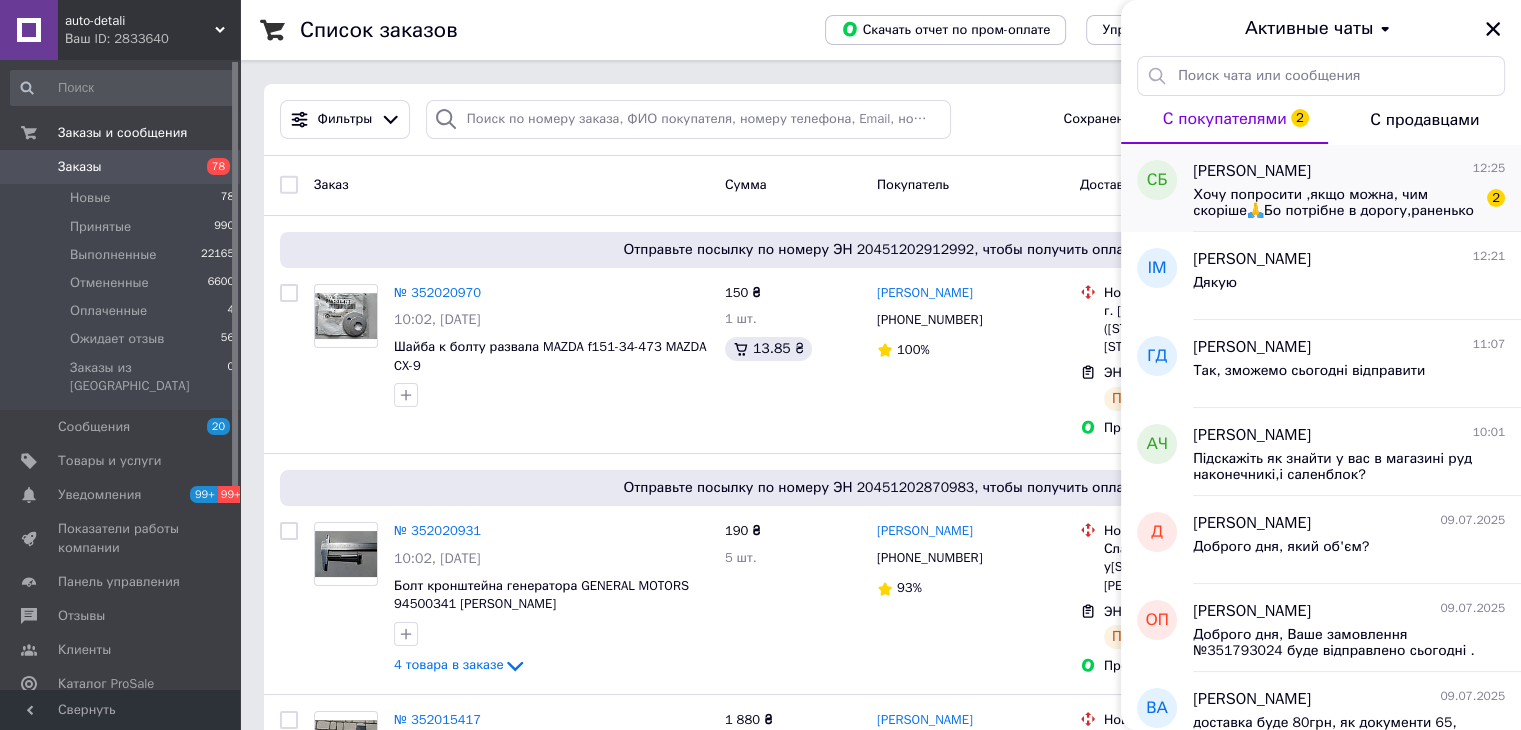 click on "Хочу попросити ,якщо можна, чим скоріше🙏Бо потрібне в дорогу,раненько в суботу їду закордон" at bounding box center (1335, 203) 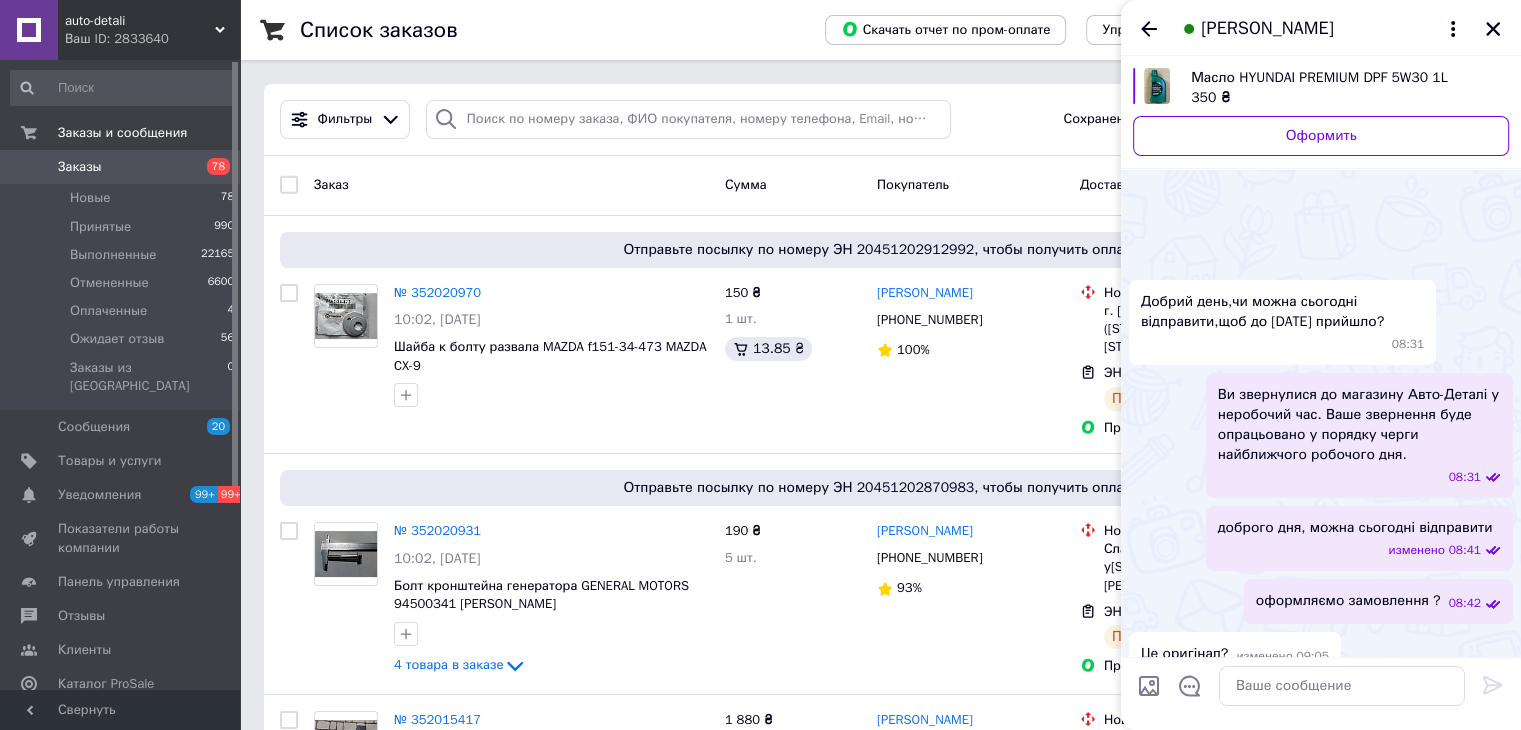 scroll, scrollTop: 812, scrollLeft: 0, axis: vertical 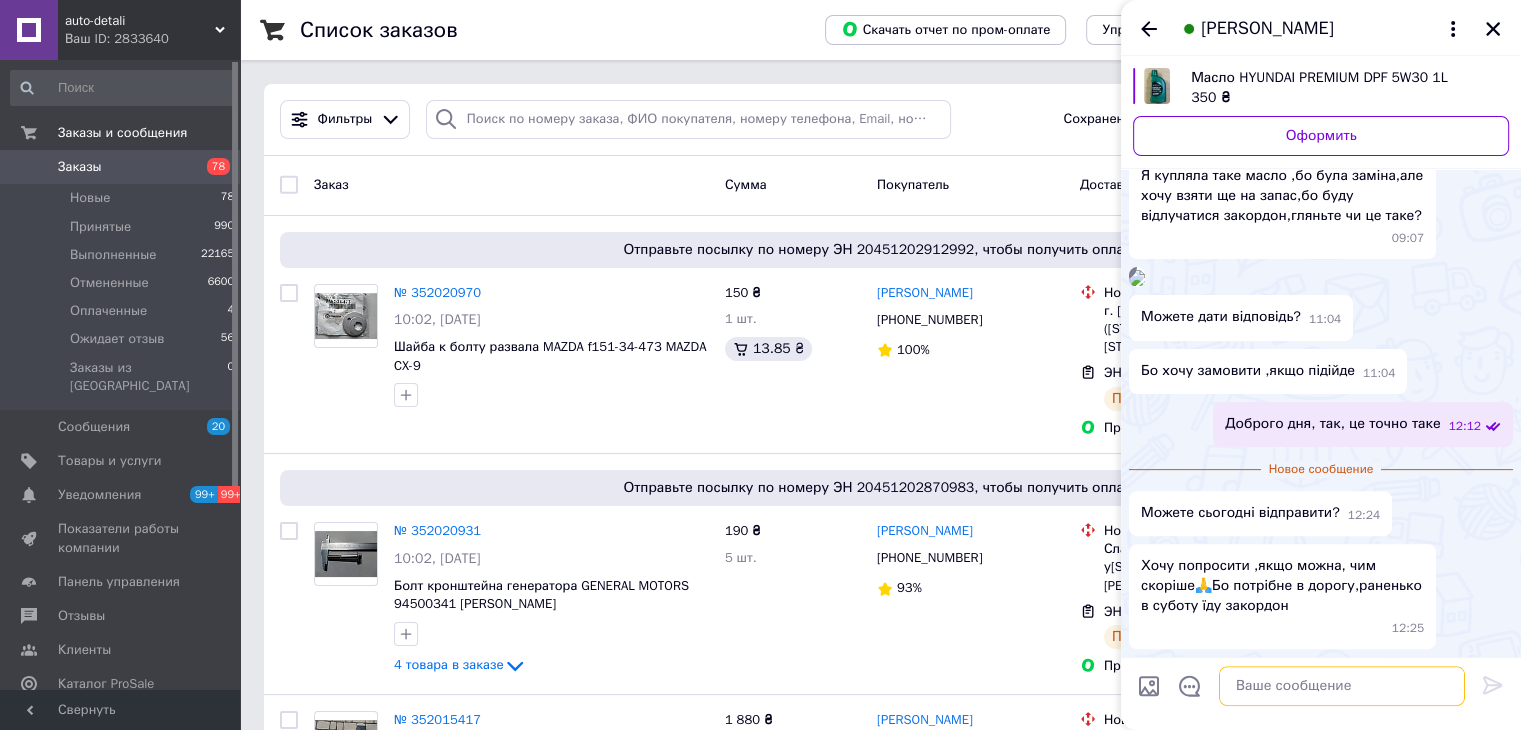 click at bounding box center (1342, 686) 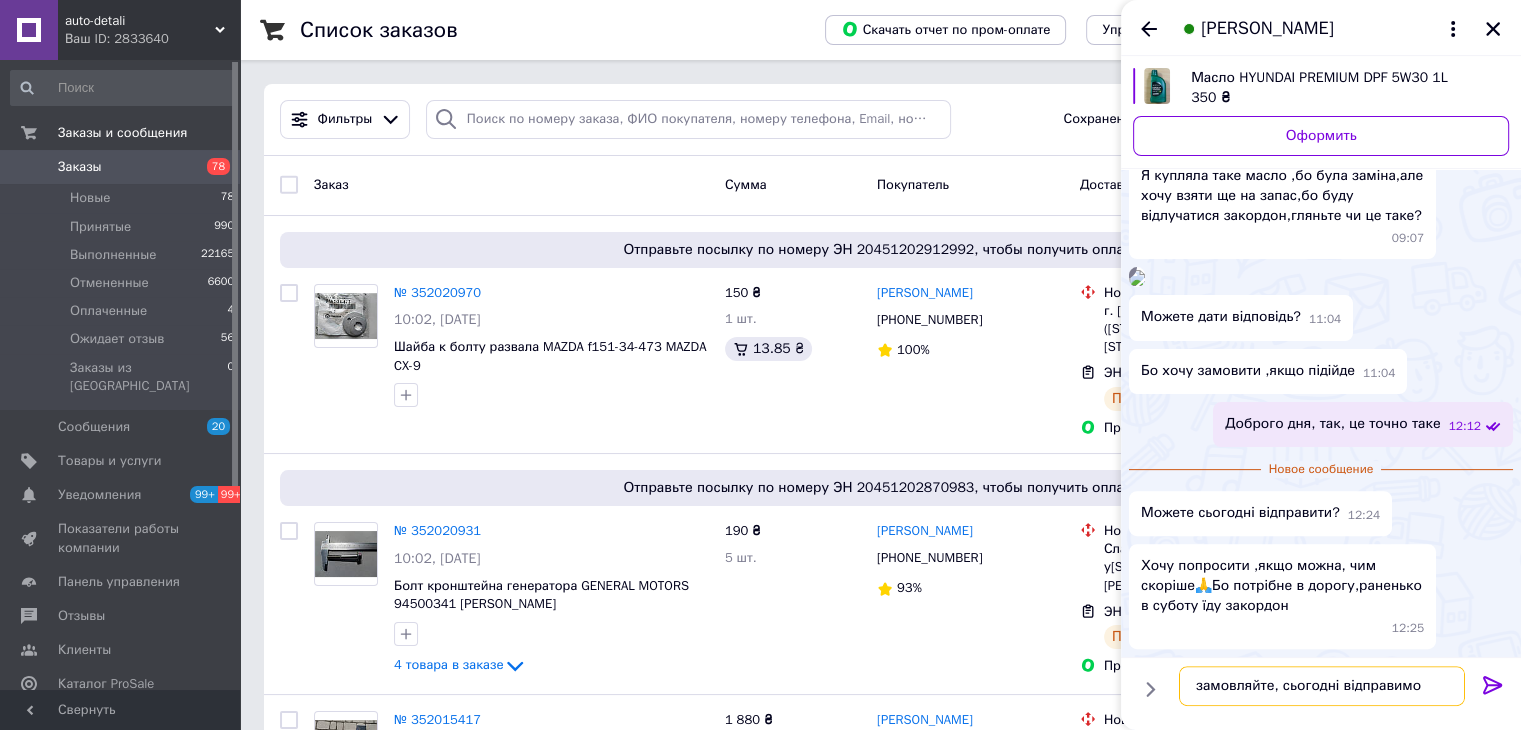 type on "замовляйте, сьогодні відправимо" 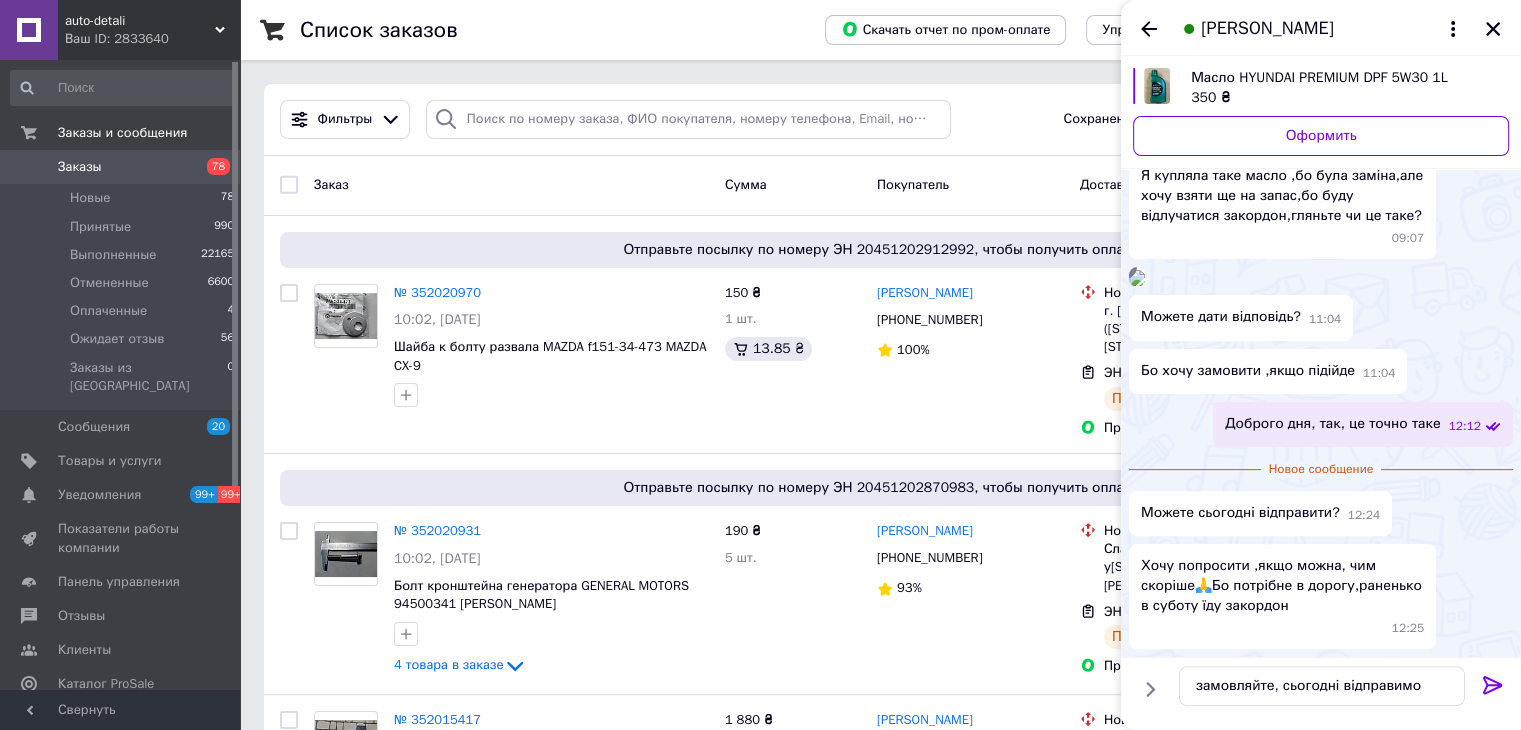 click 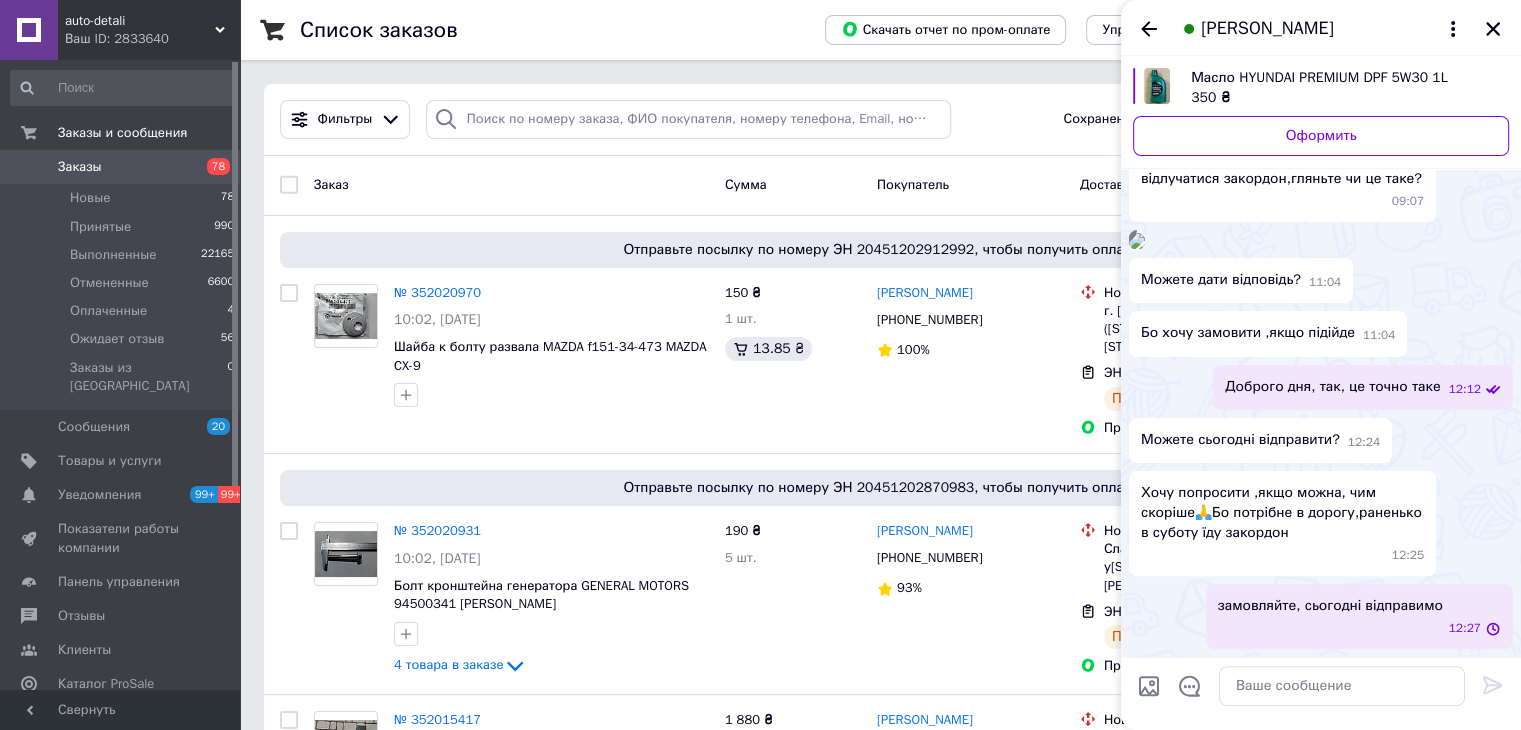 scroll, scrollTop: 777, scrollLeft: 0, axis: vertical 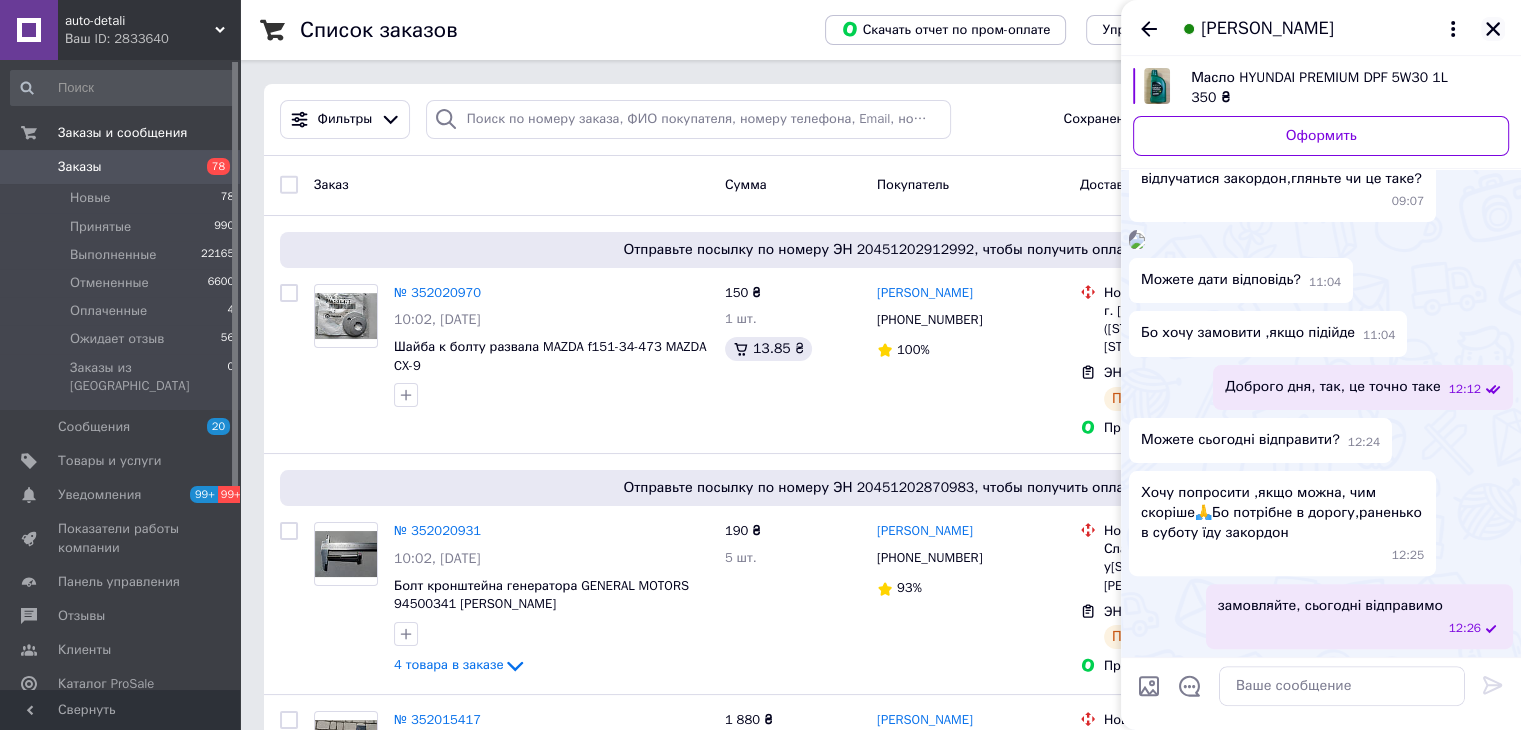 click 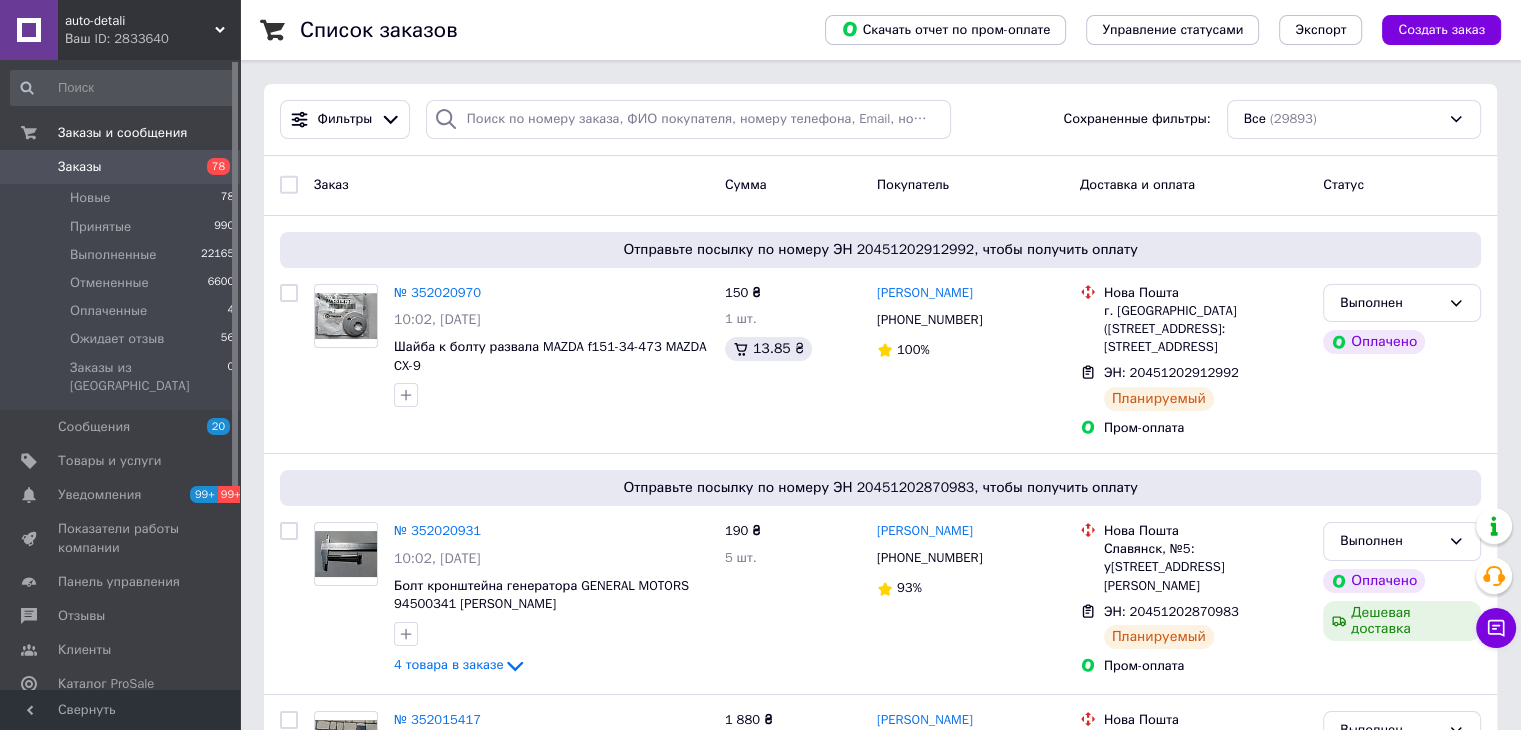 click on "Заказы" at bounding box center [121, 167] 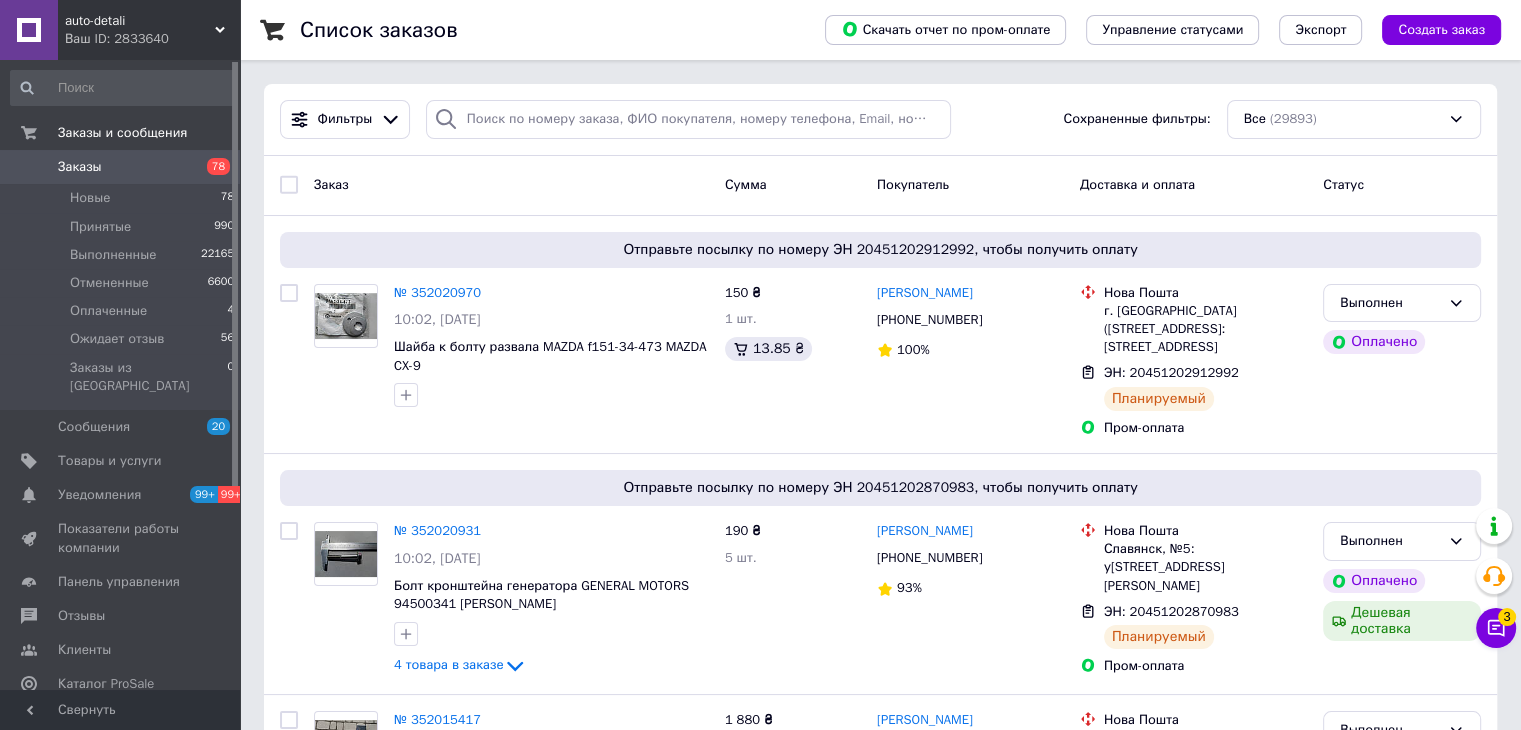 click on "Заказы 78" at bounding box center (123, 167) 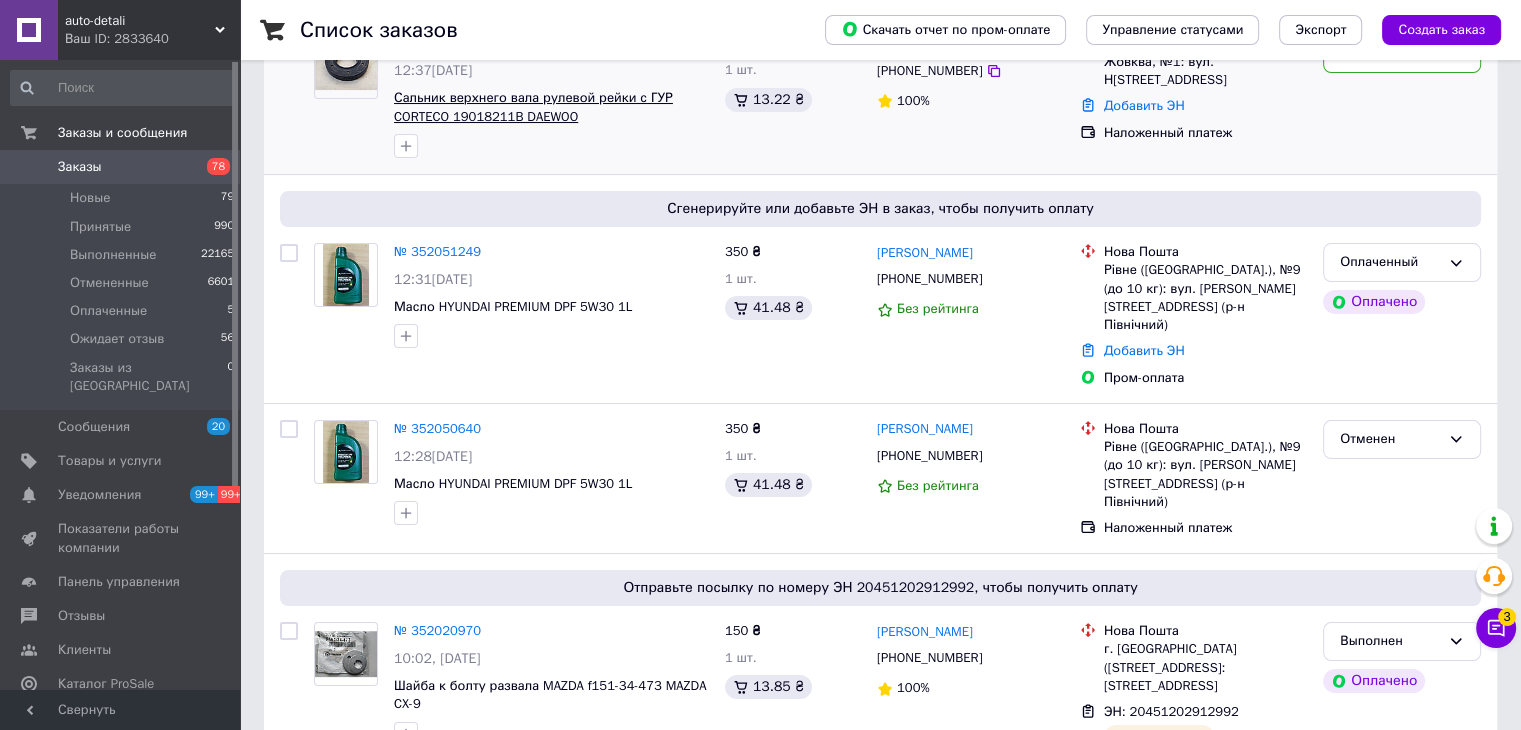 scroll, scrollTop: 200, scrollLeft: 0, axis: vertical 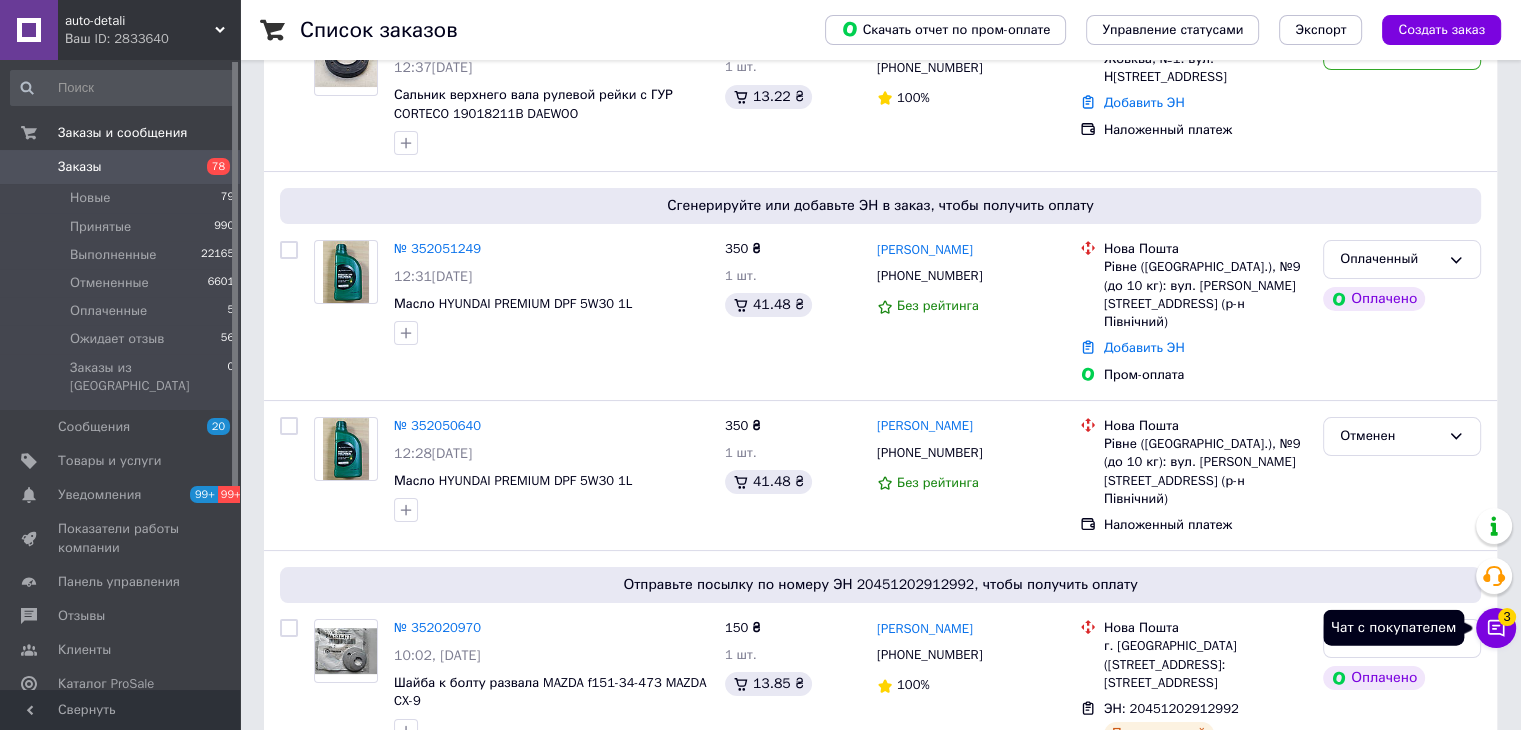 click on "Чат с покупателем 3" at bounding box center (1496, 628) 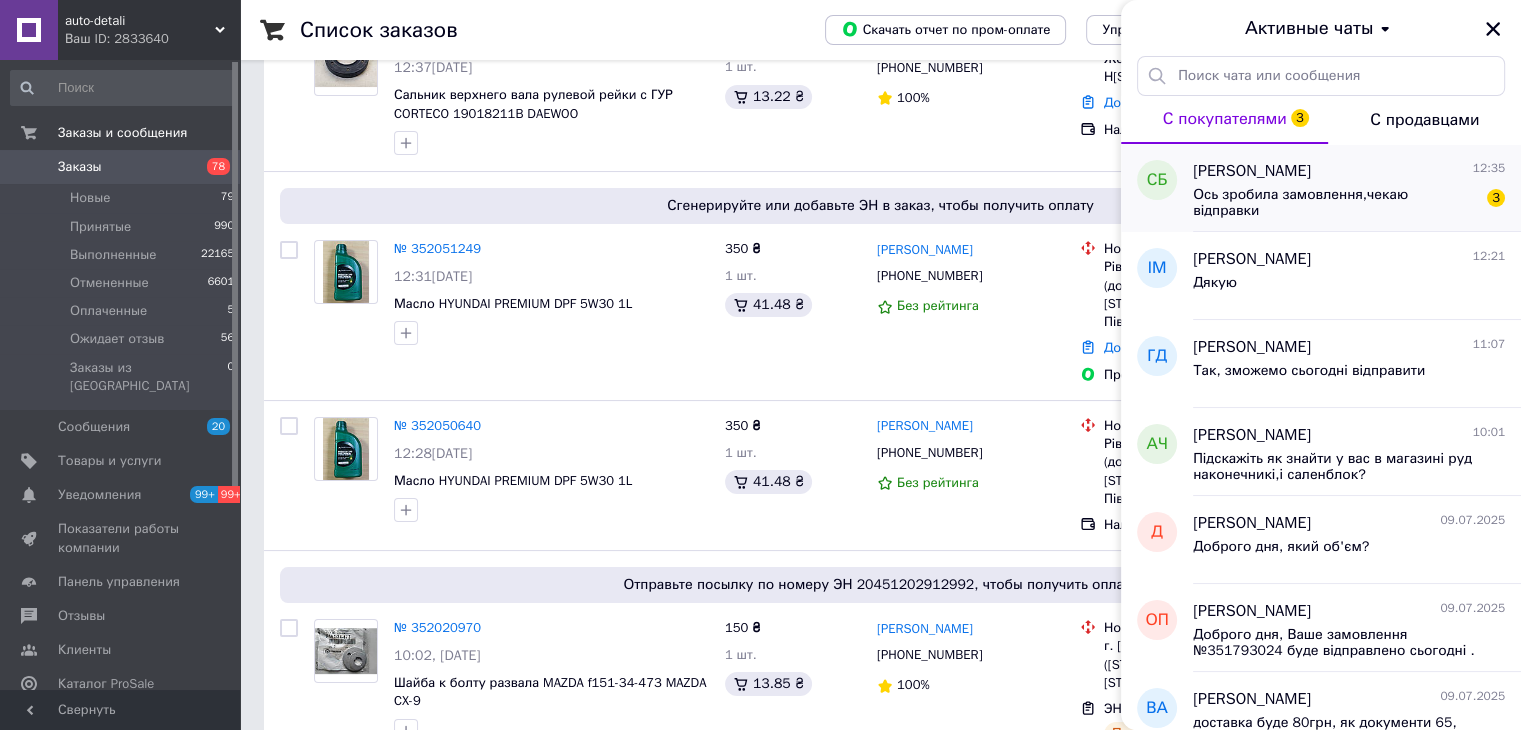 click on "Ось зробила замовлення,чекаю відправки" at bounding box center [1335, 203] 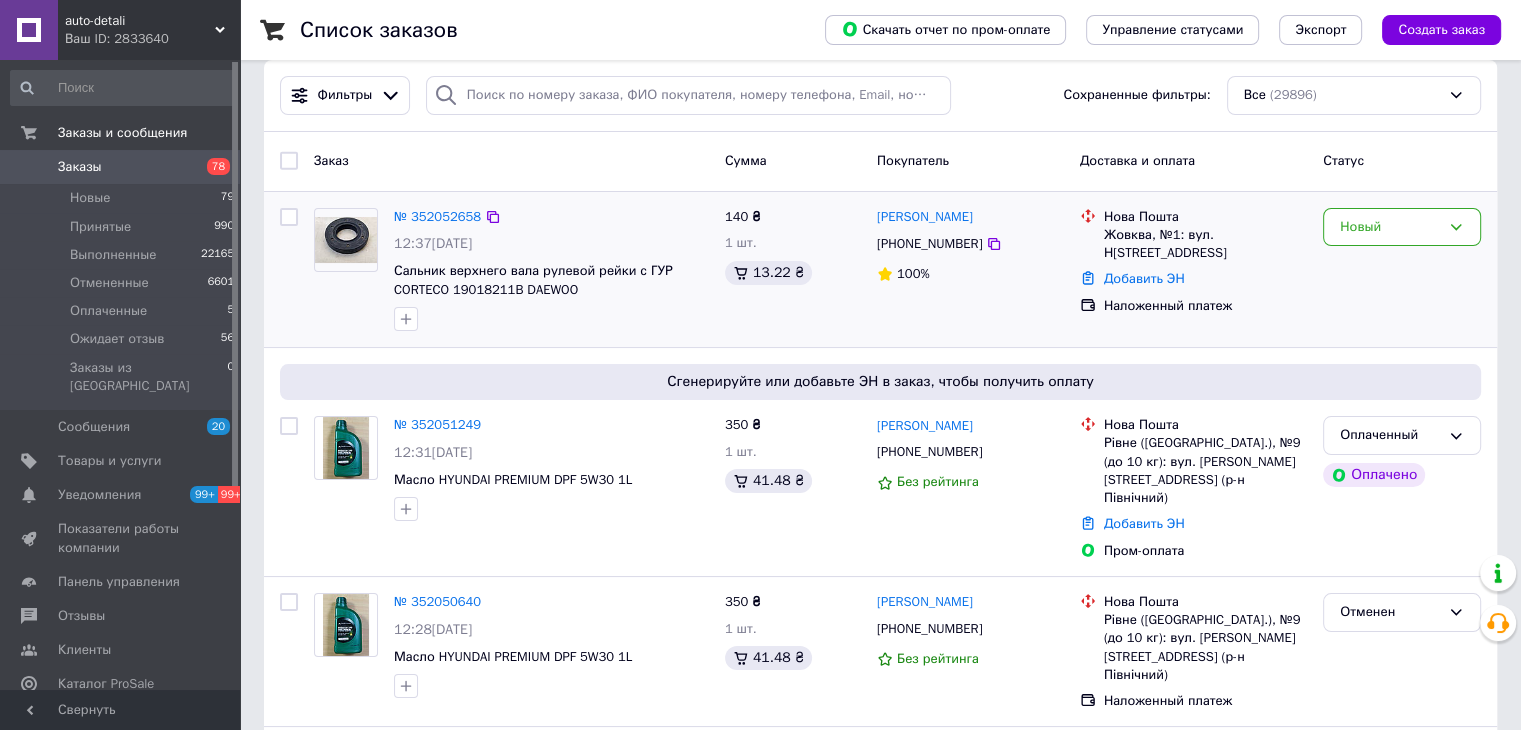 scroll, scrollTop: 0, scrollLeft: 0, axis: both 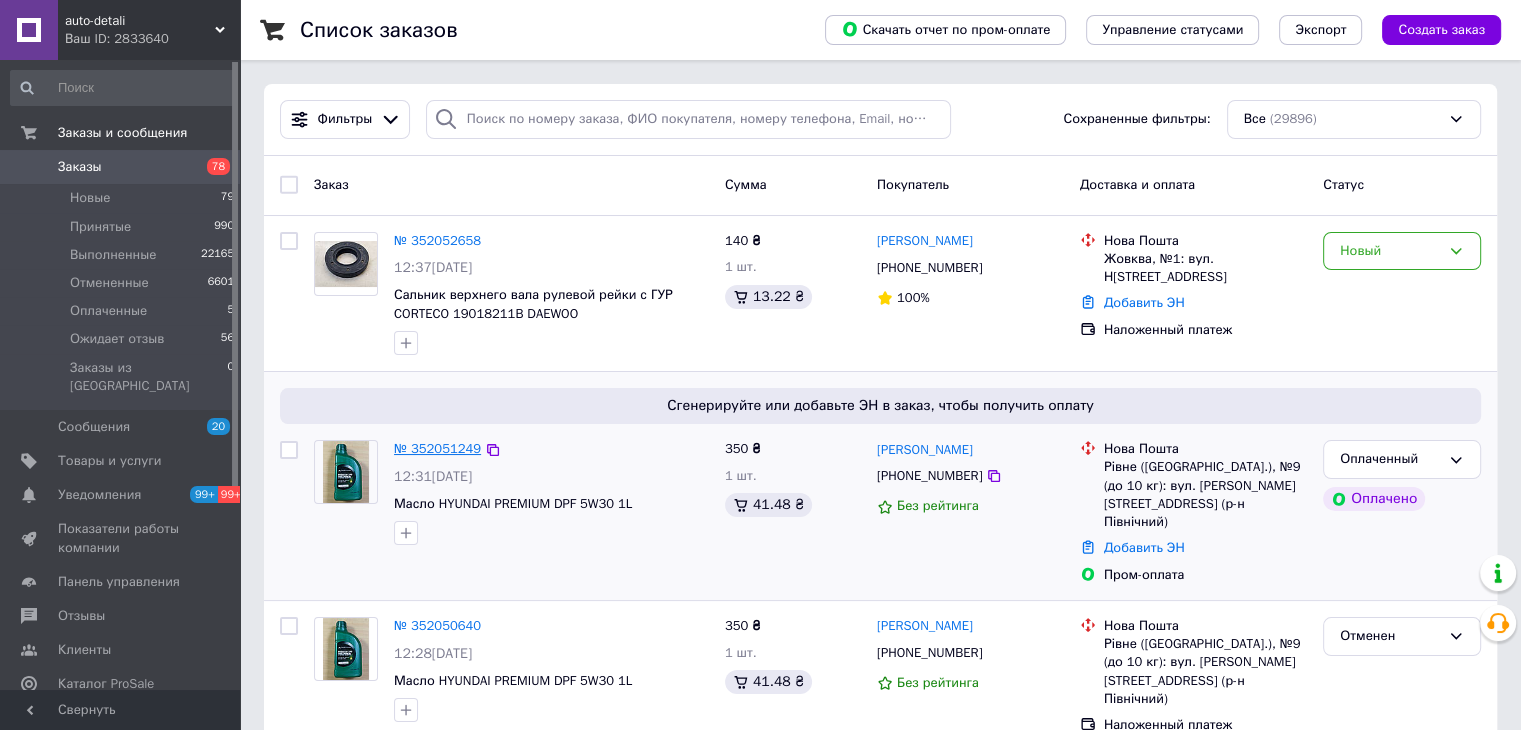 click on "№ 352051249" at bounding box center (437, 448) 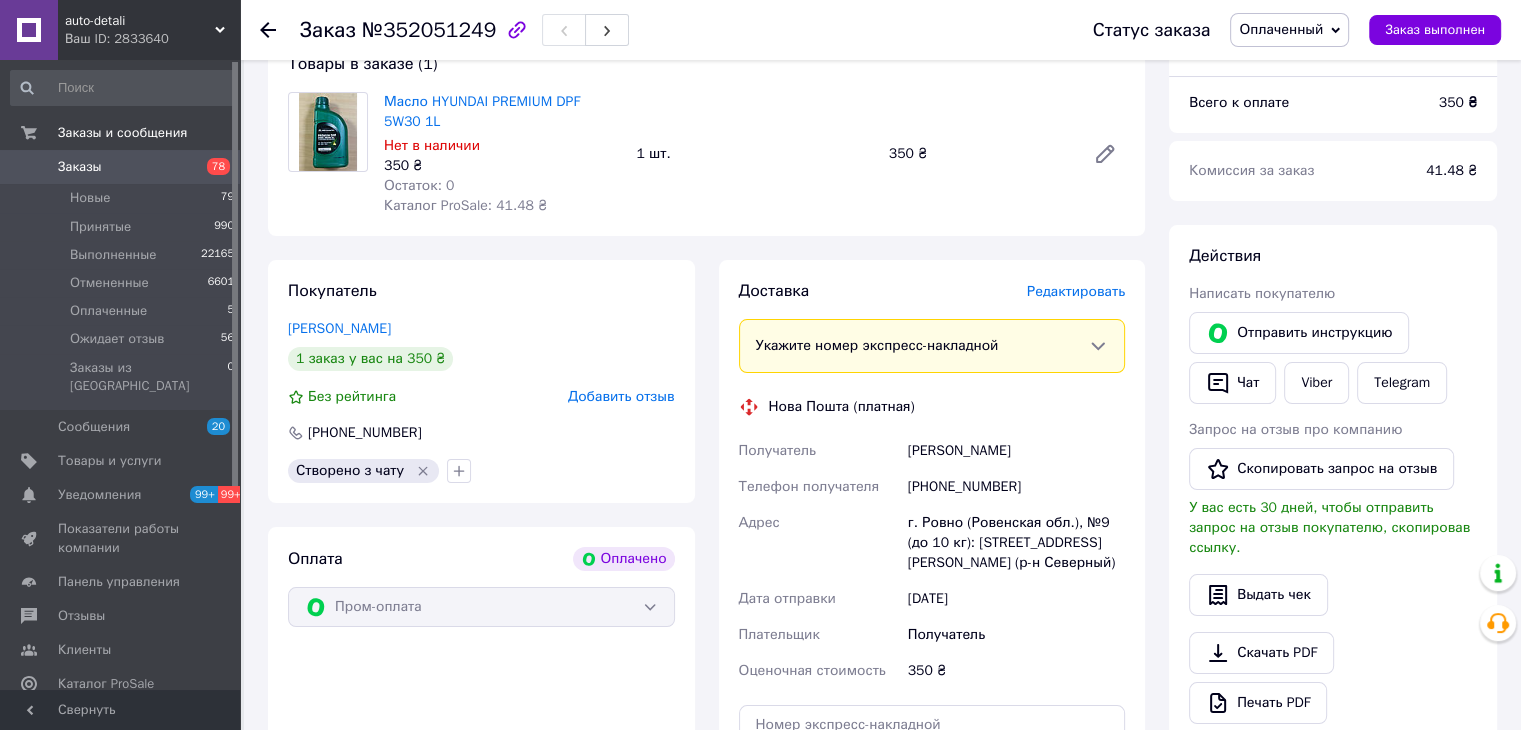 scroll, scrollTop: 400, scrollLeft: 0, axis: vertical 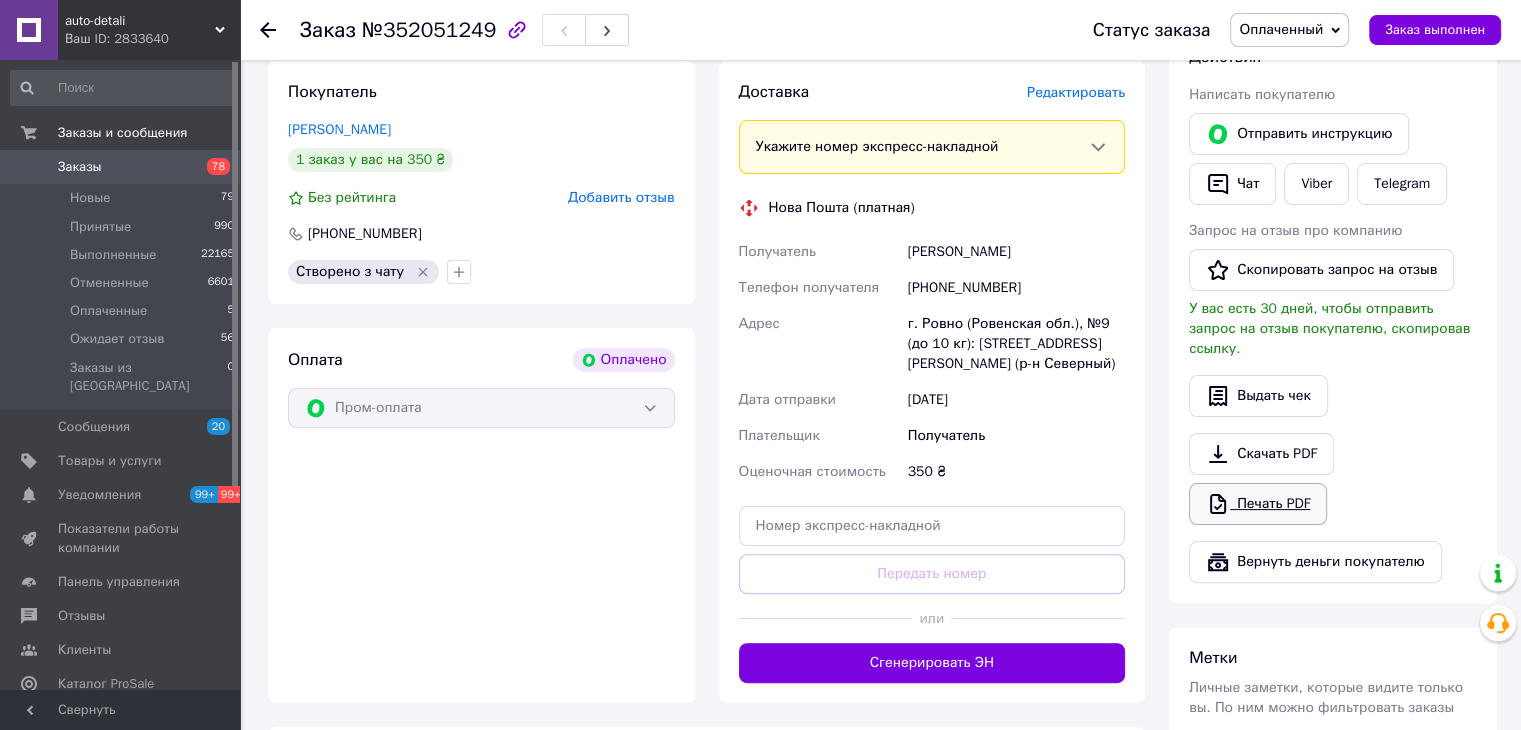 click on "Печать PDF" at bounding box center [1258, 504] 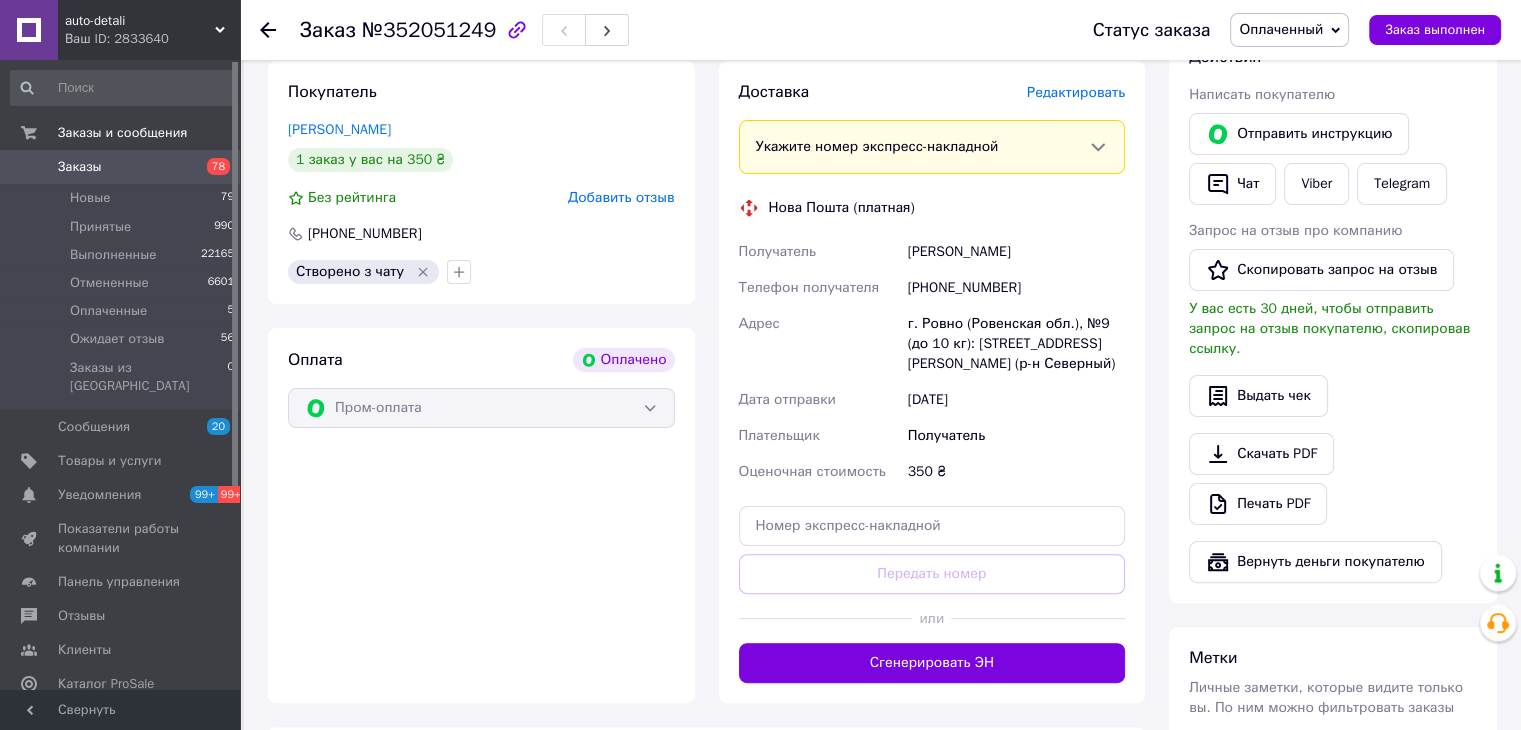 click on "Заказы" at bounding box center (121, 167) 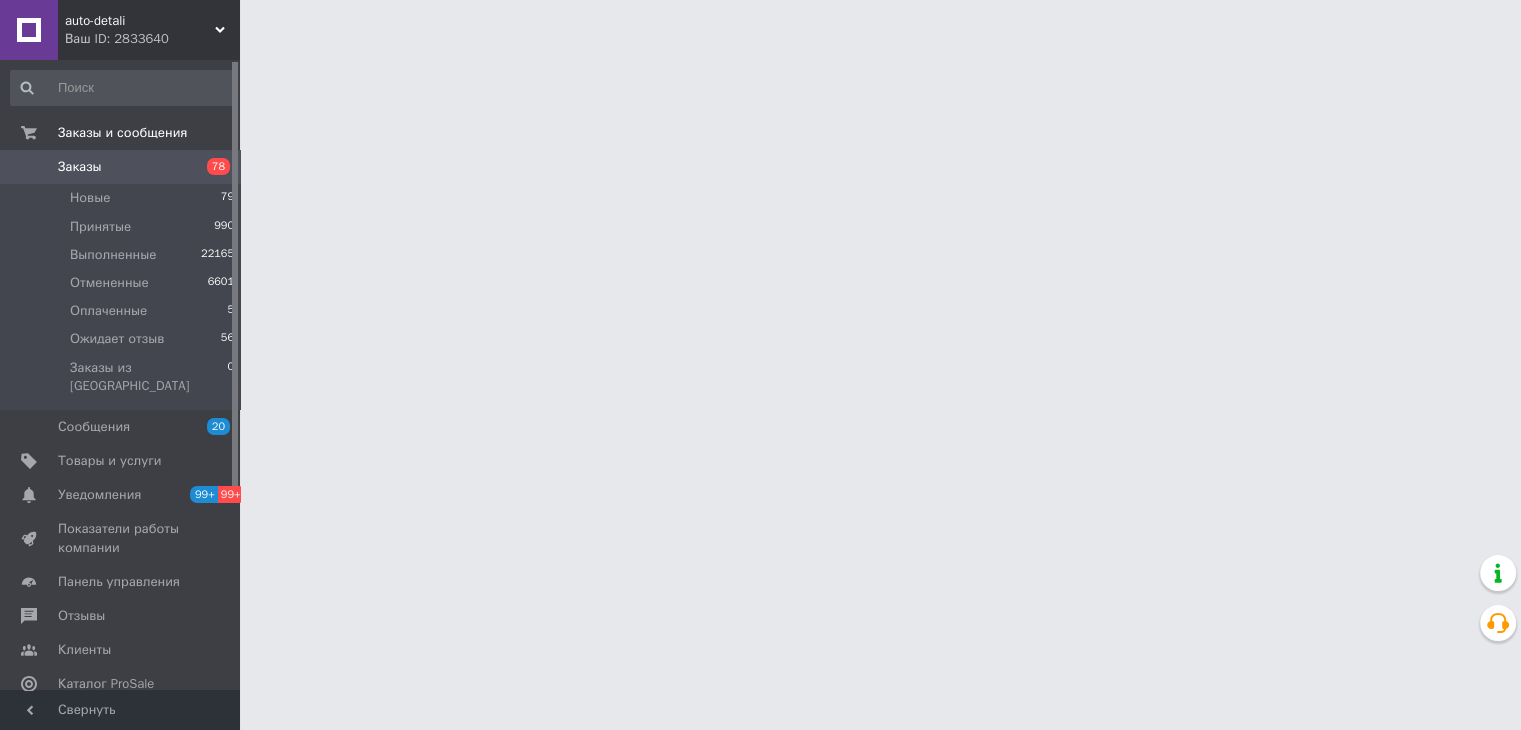 scroll, scrollTop: 0, scrollLeft: 0, axis: both 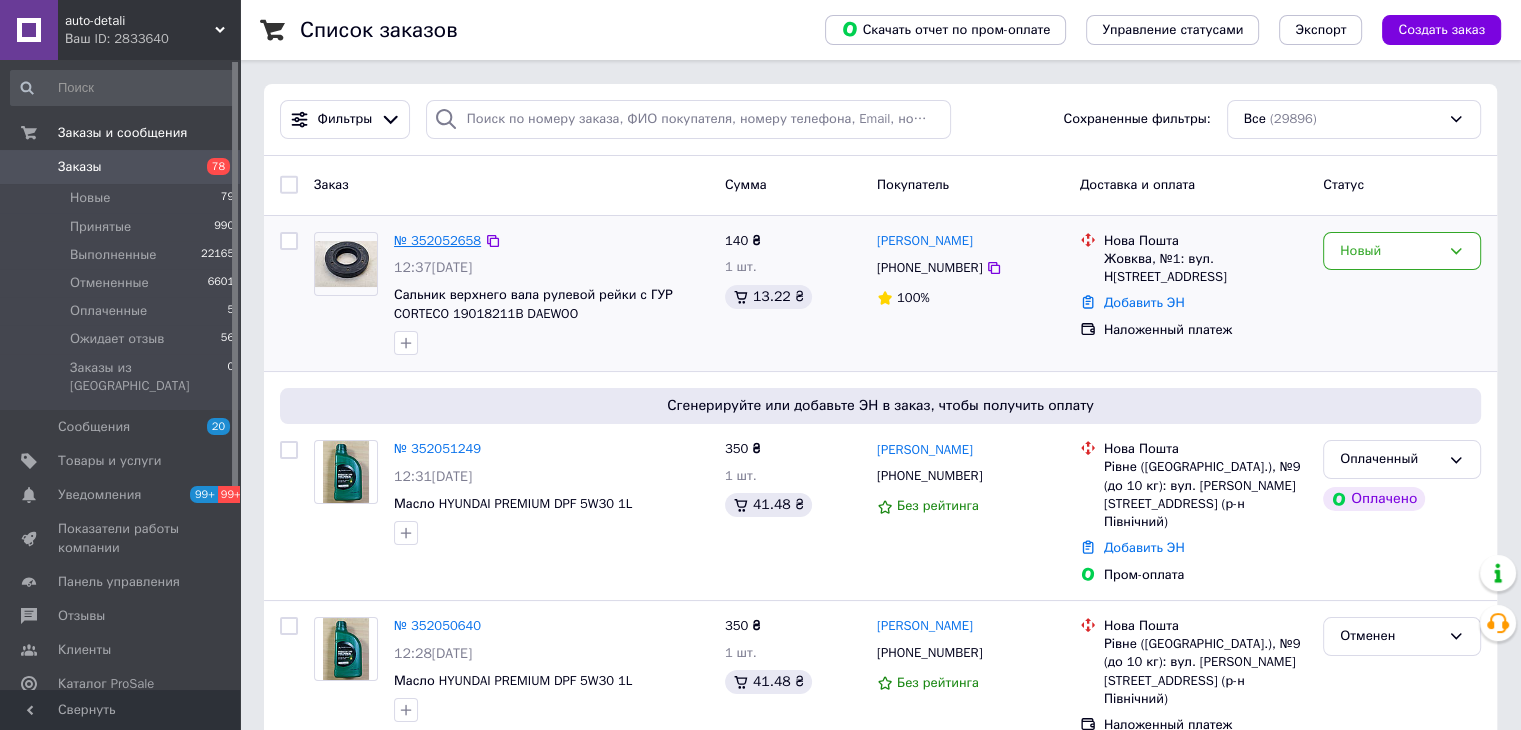 click on "№ 352052658" at bounding box center (437, 240) 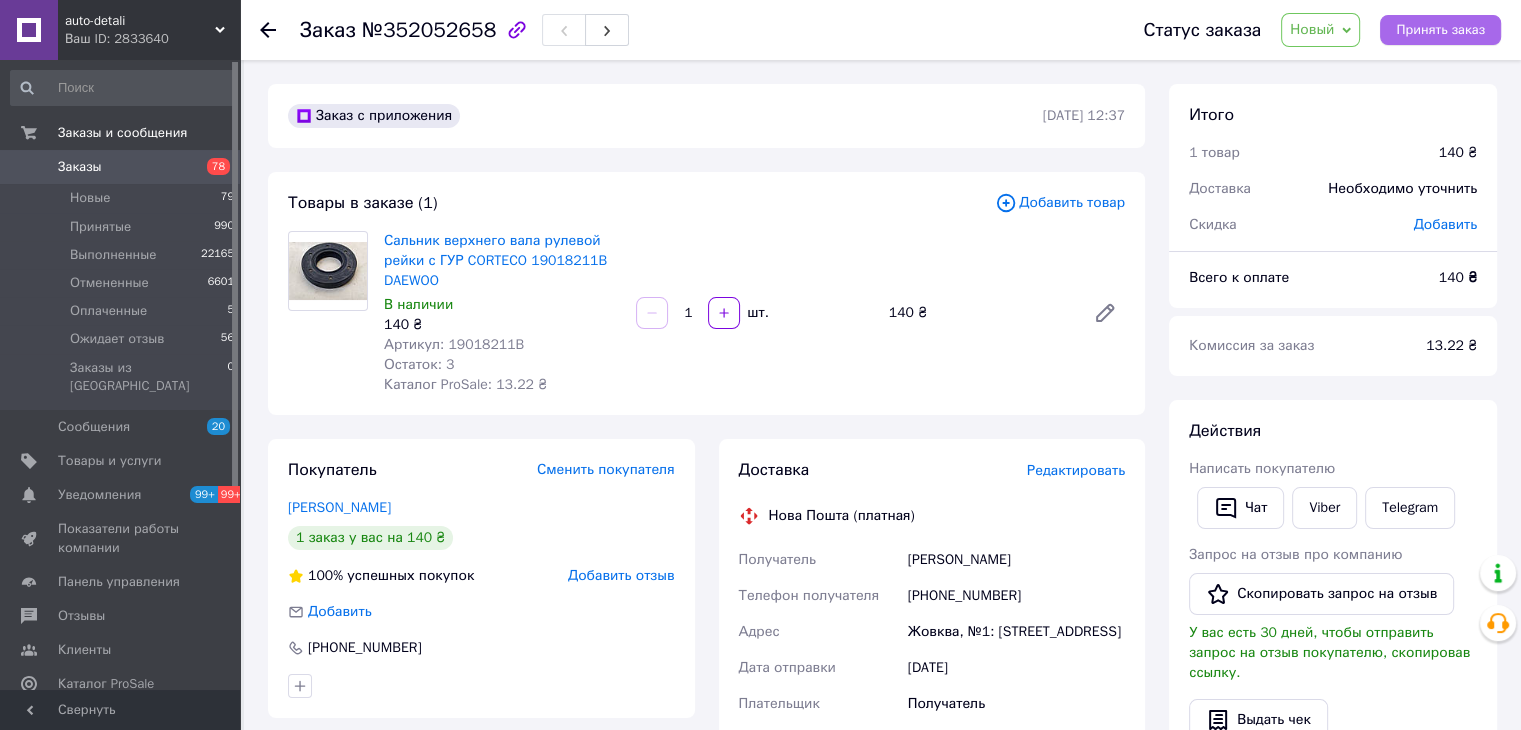 click on "Принять заказ" at bounding box center [1440, 30] 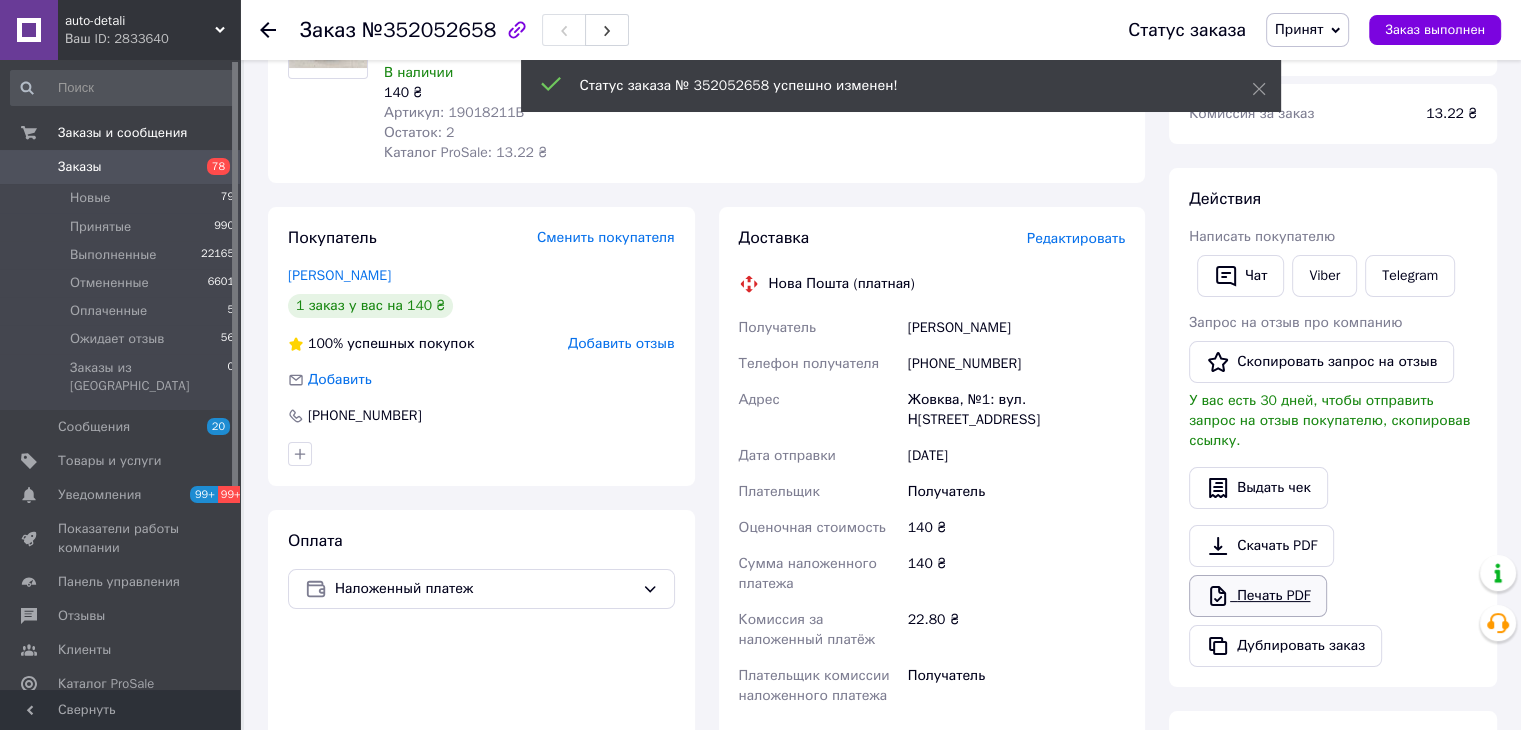 scroll, scrollTop: 300, scrollLeft: 0, axis: vertical 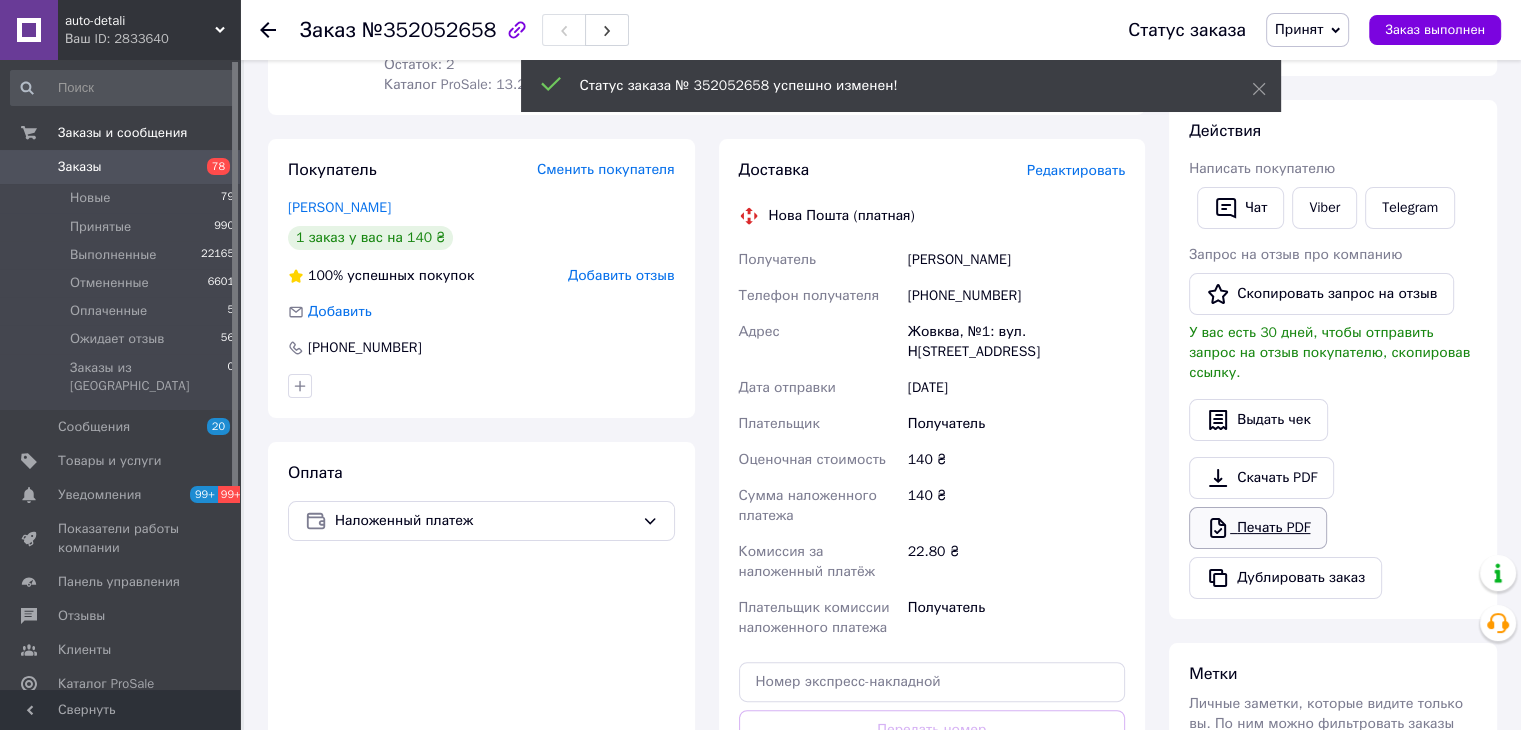 click on "Печать PDF" at bounding box center (1258, 528) 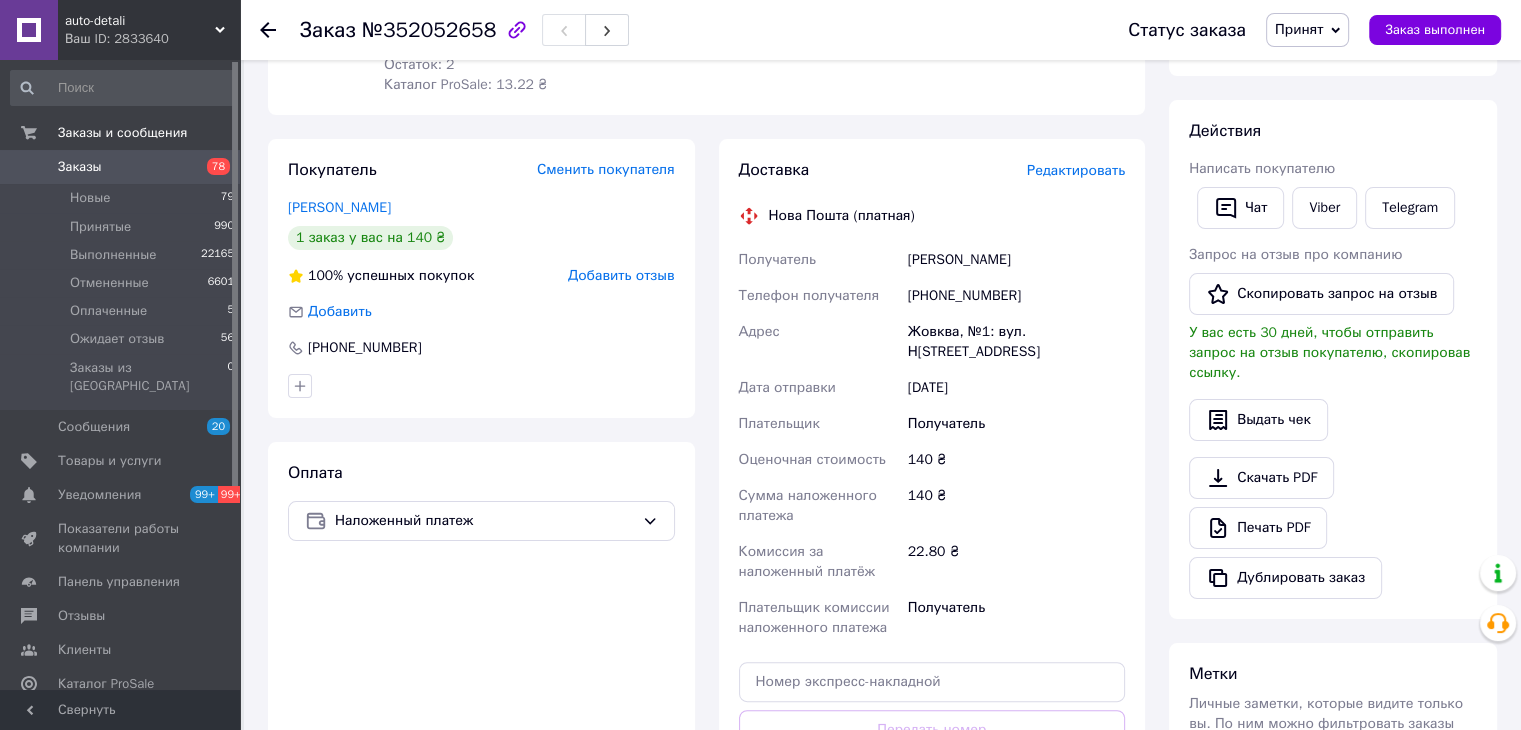 click on "Заказы 78" at bounding box center (123, 167) 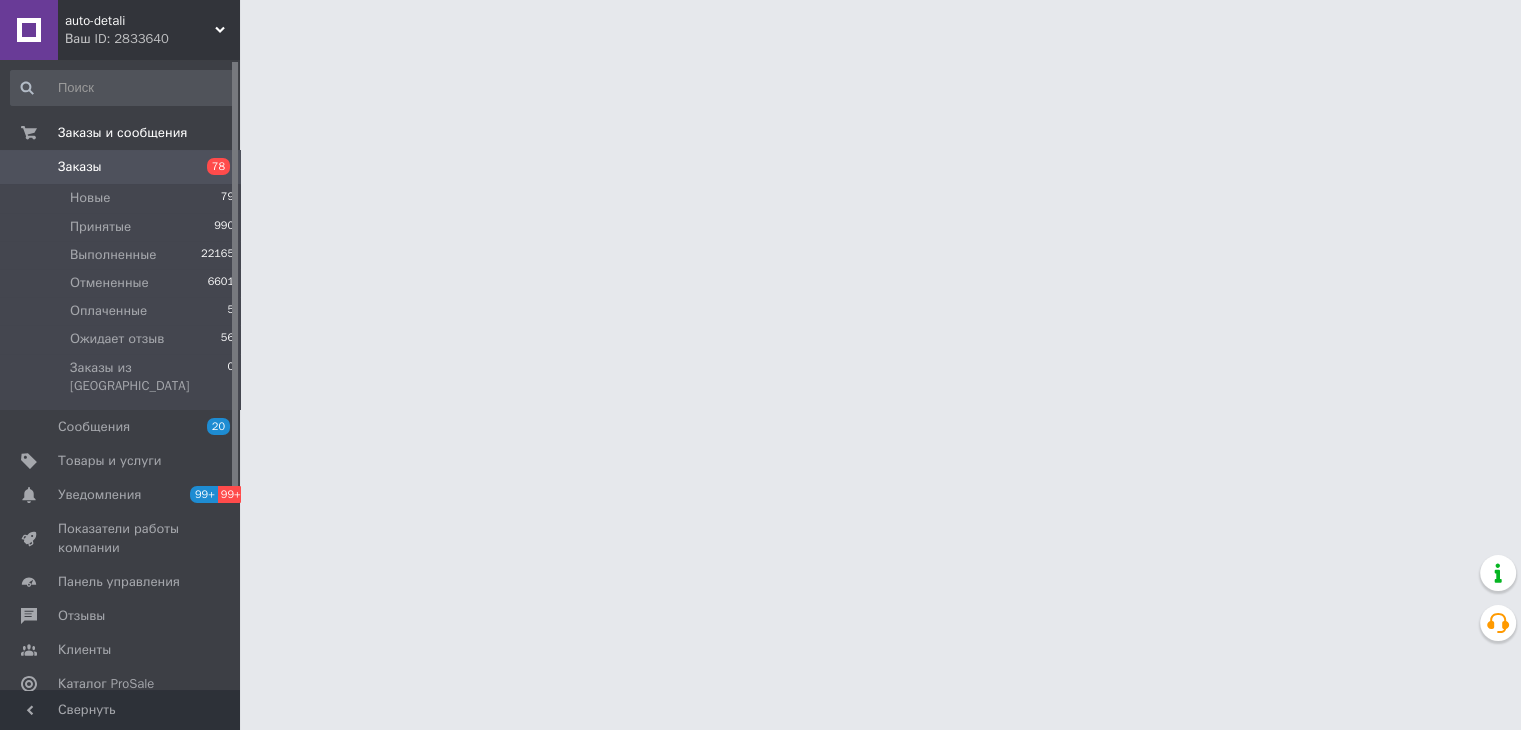 scroll, scrollTop: 0, scrollLeft: 0, axis: both 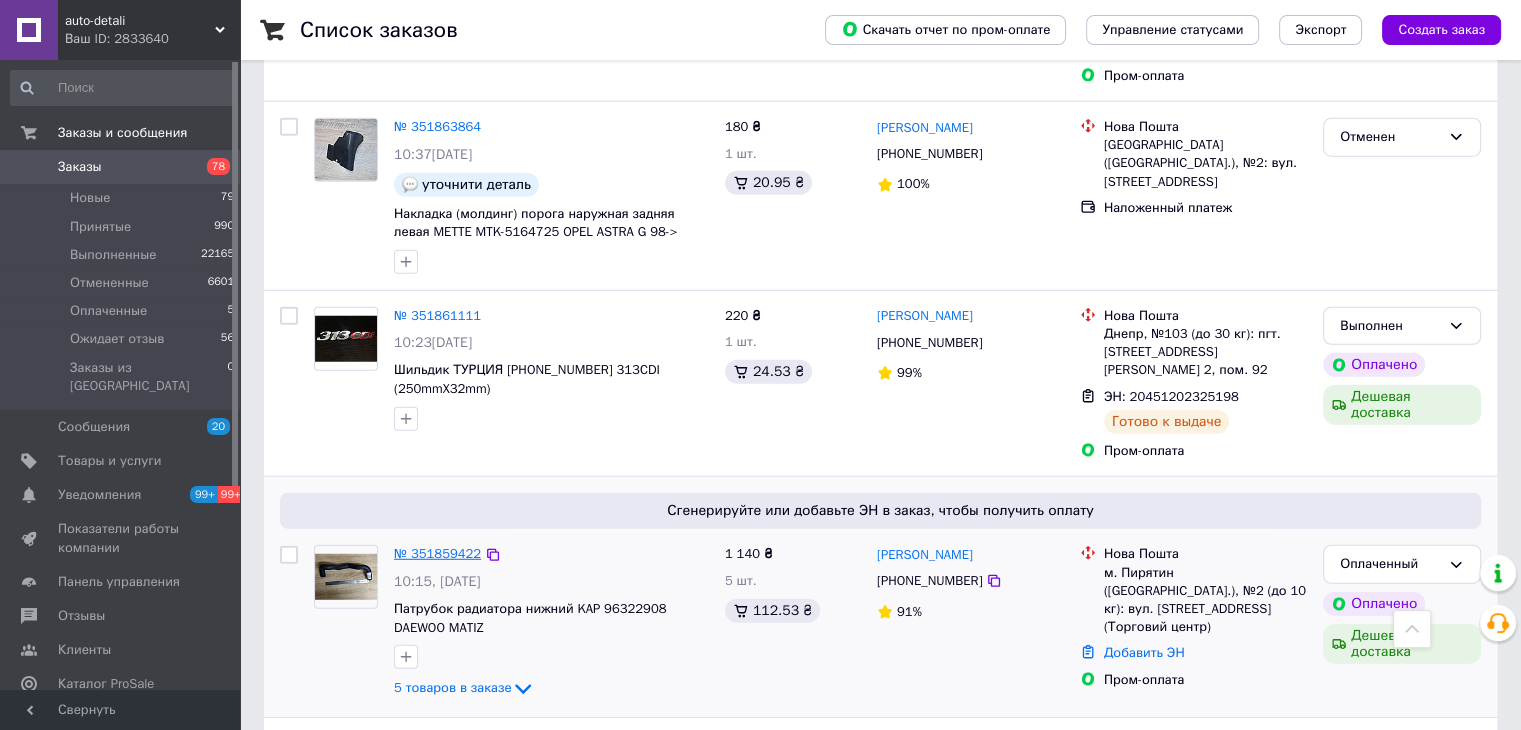 click on "№ 351859422" at bounding box center (437, 553) 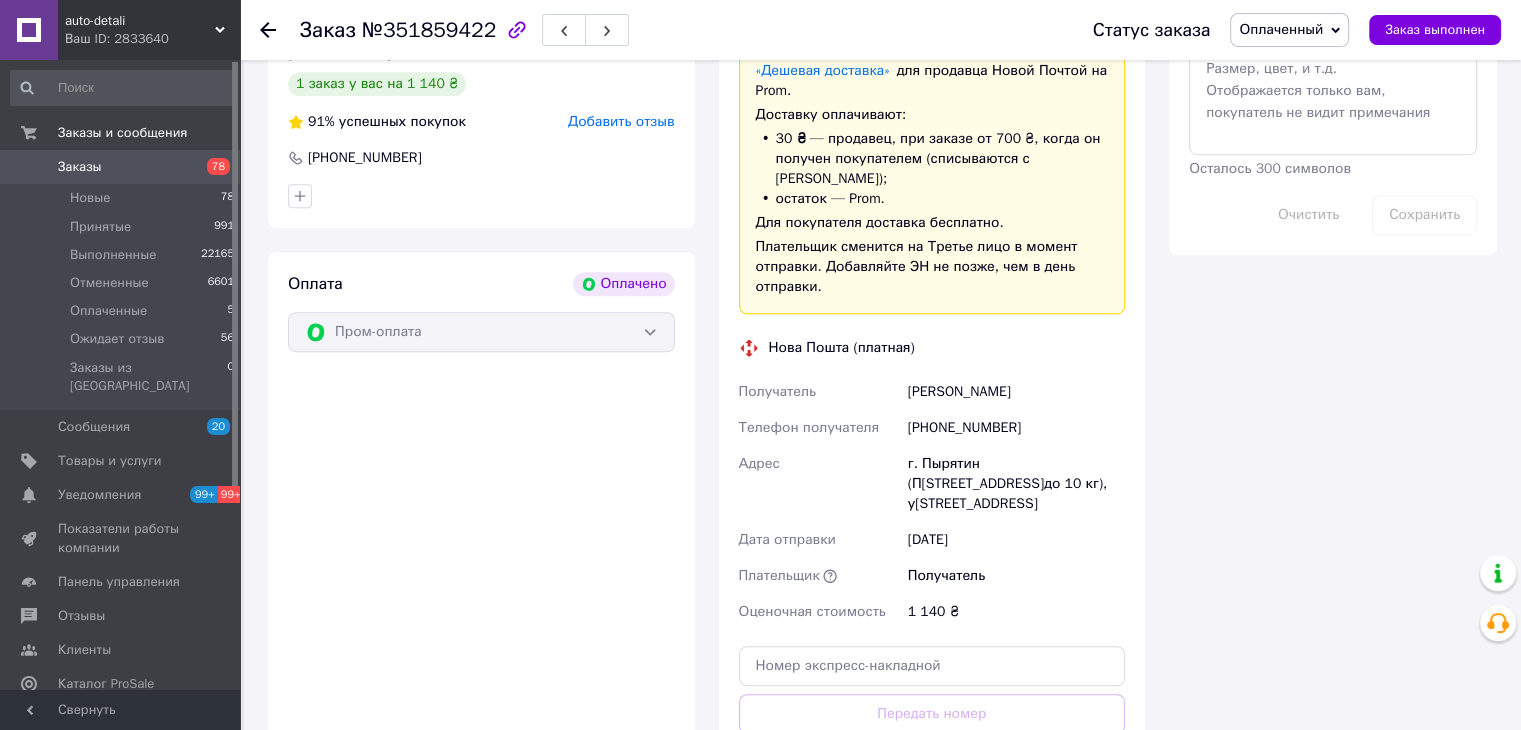 scroll, scrollTop: 1246, scrollLeft: 0, axis: vertical 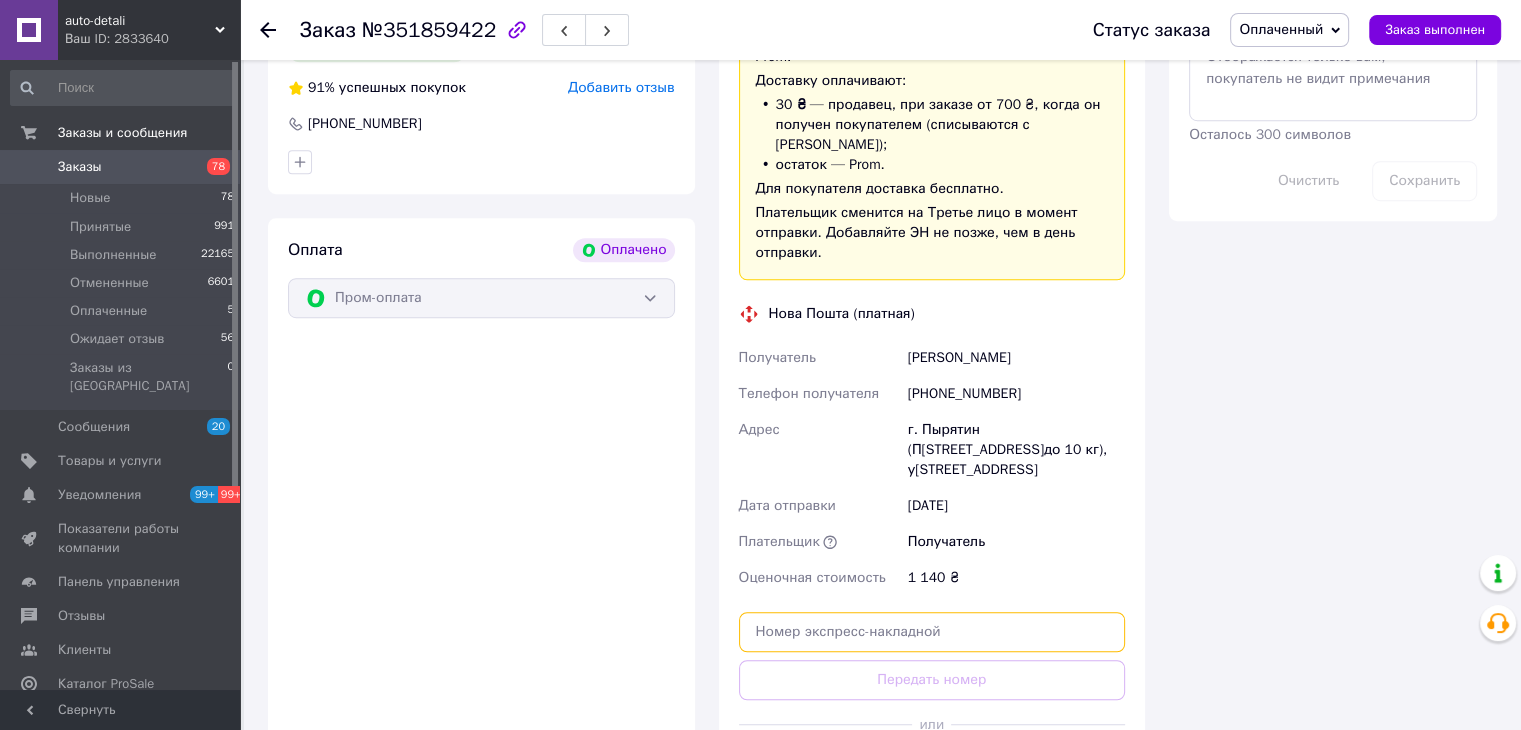 click at bounding box center [932, 632] 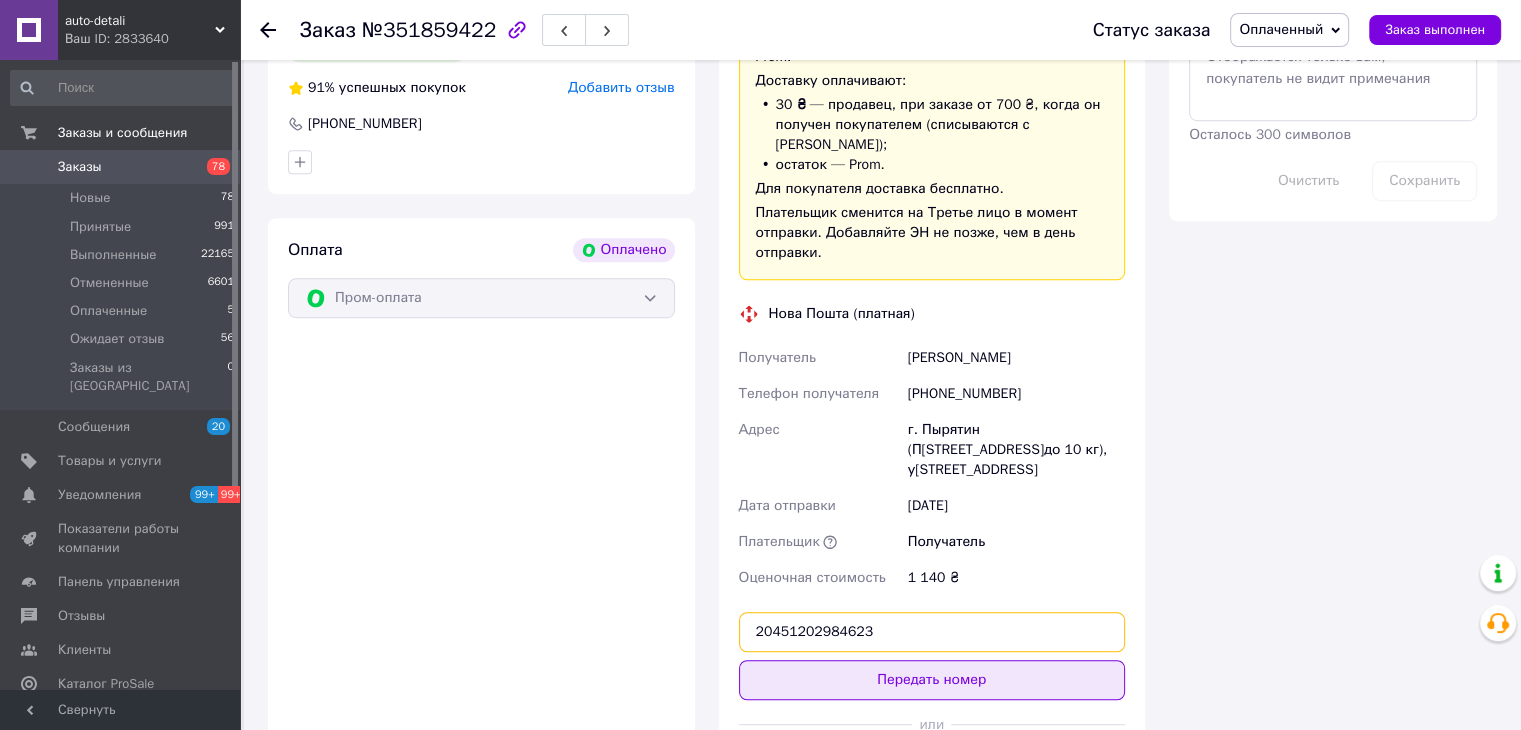 type on "20451202984623" 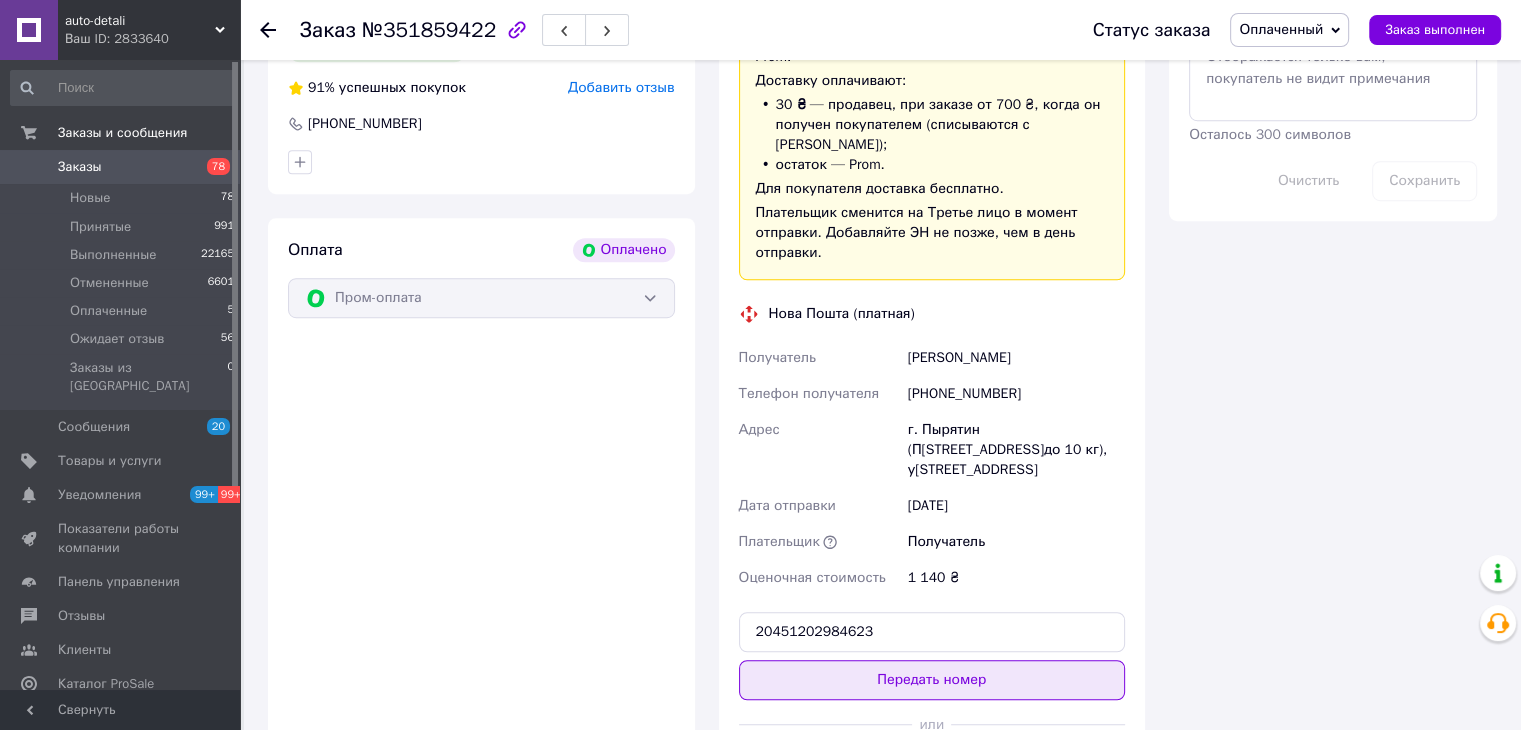 click on "Передать номер" at bounding box center (932, 680) 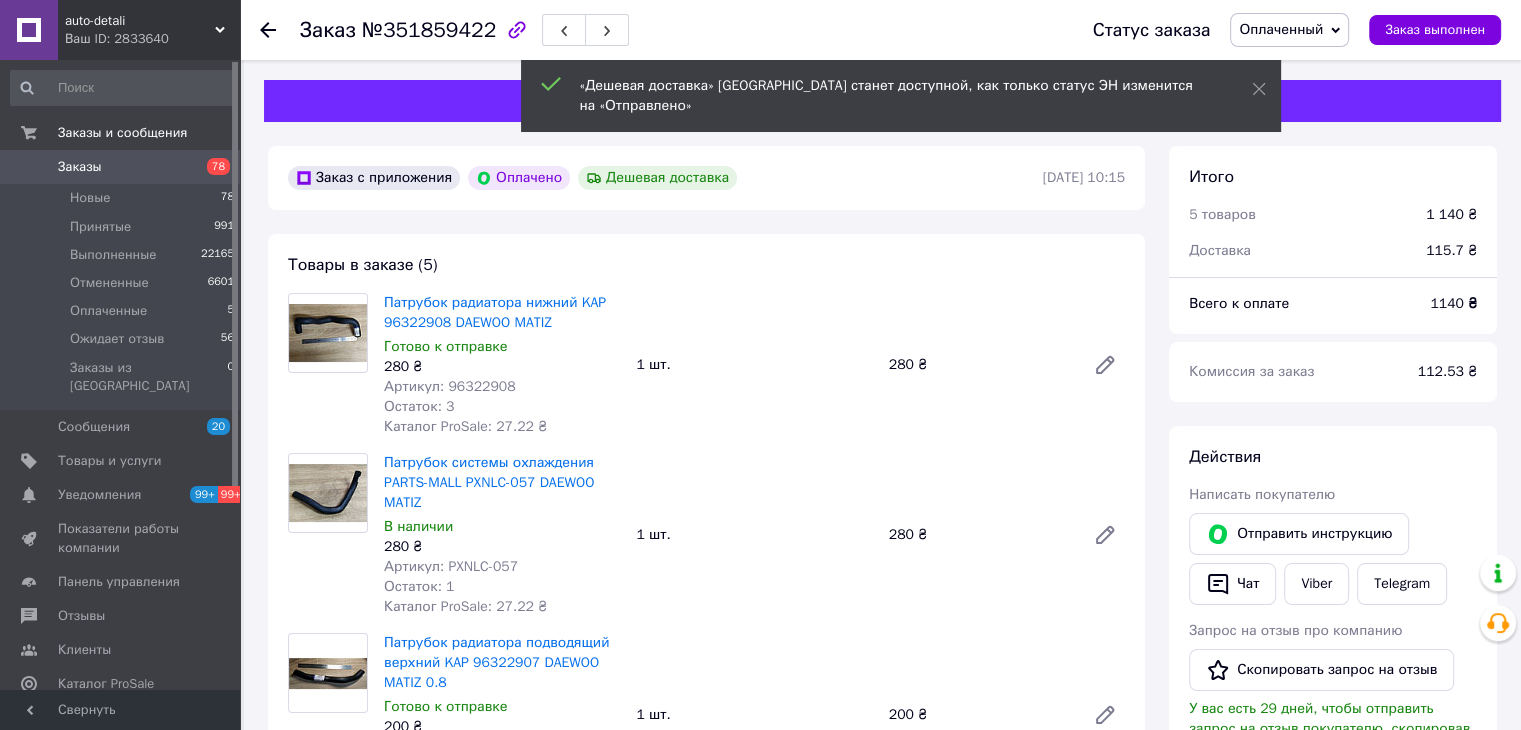 scroll, scrollTop: 0, scrollLeft: 0, axis: both 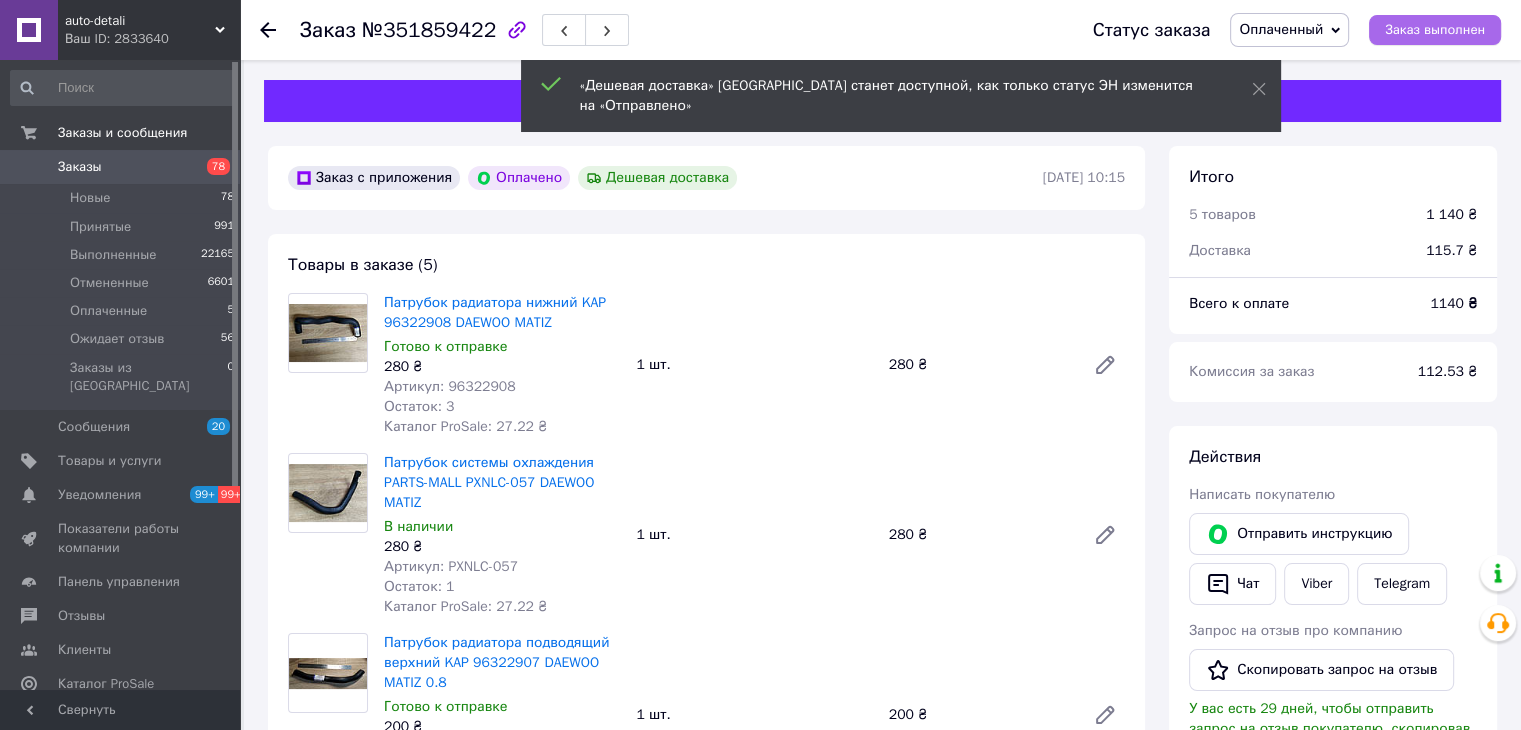 click on "Заказ выполнен" at bounding box center [1435, 30] 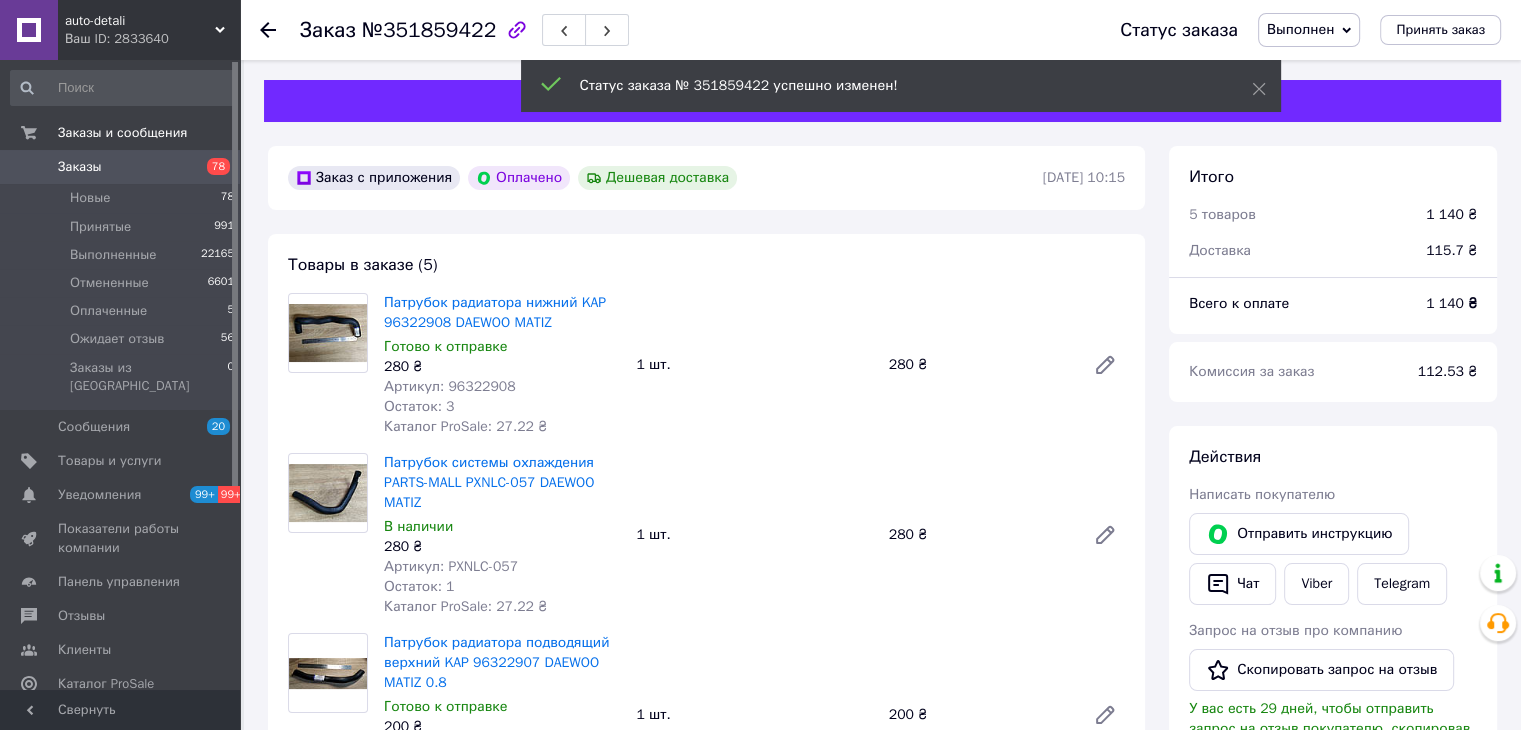 click on "Заказы" at bounding box center (80, 167) 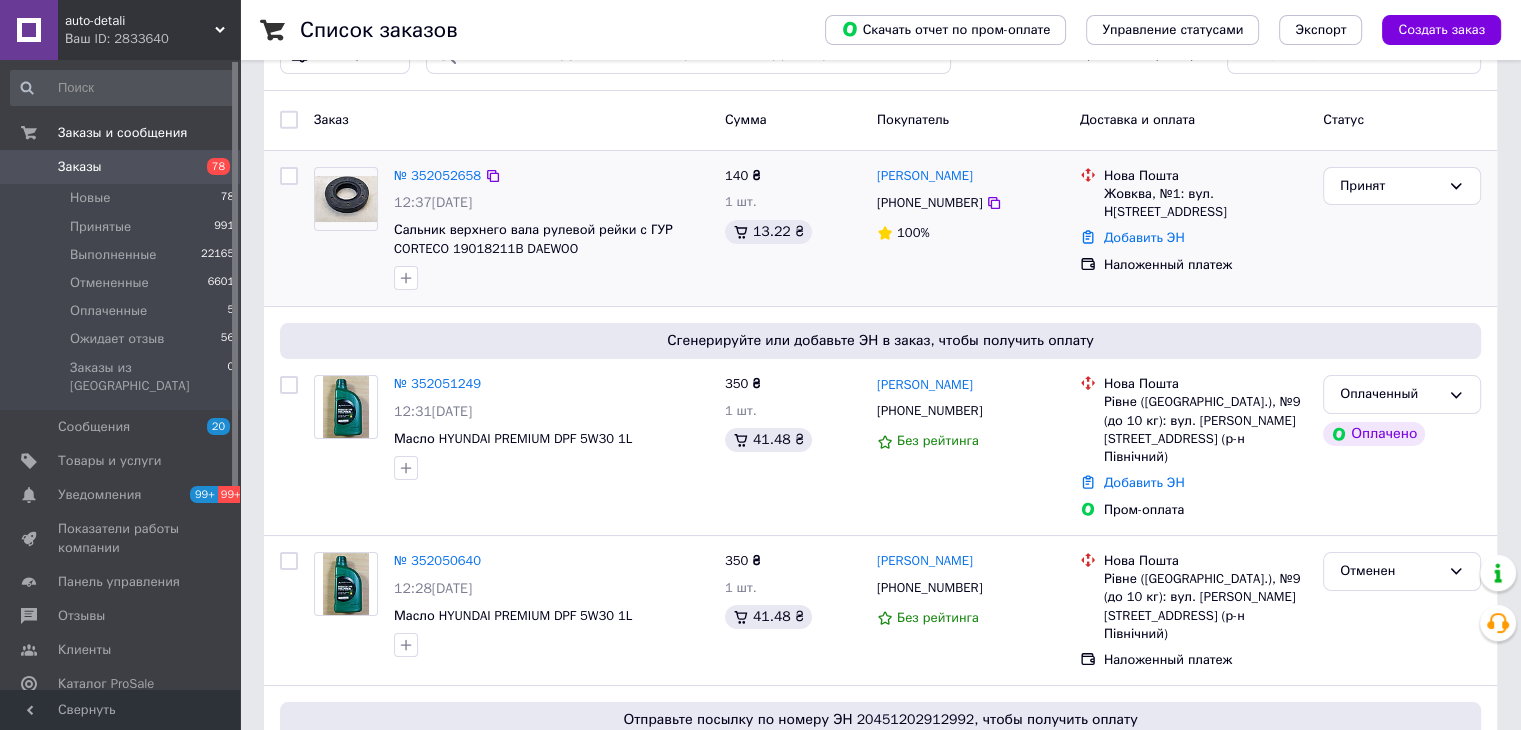 scroll, scrollTop: 100, scrollLeft: 0, axis: vertical 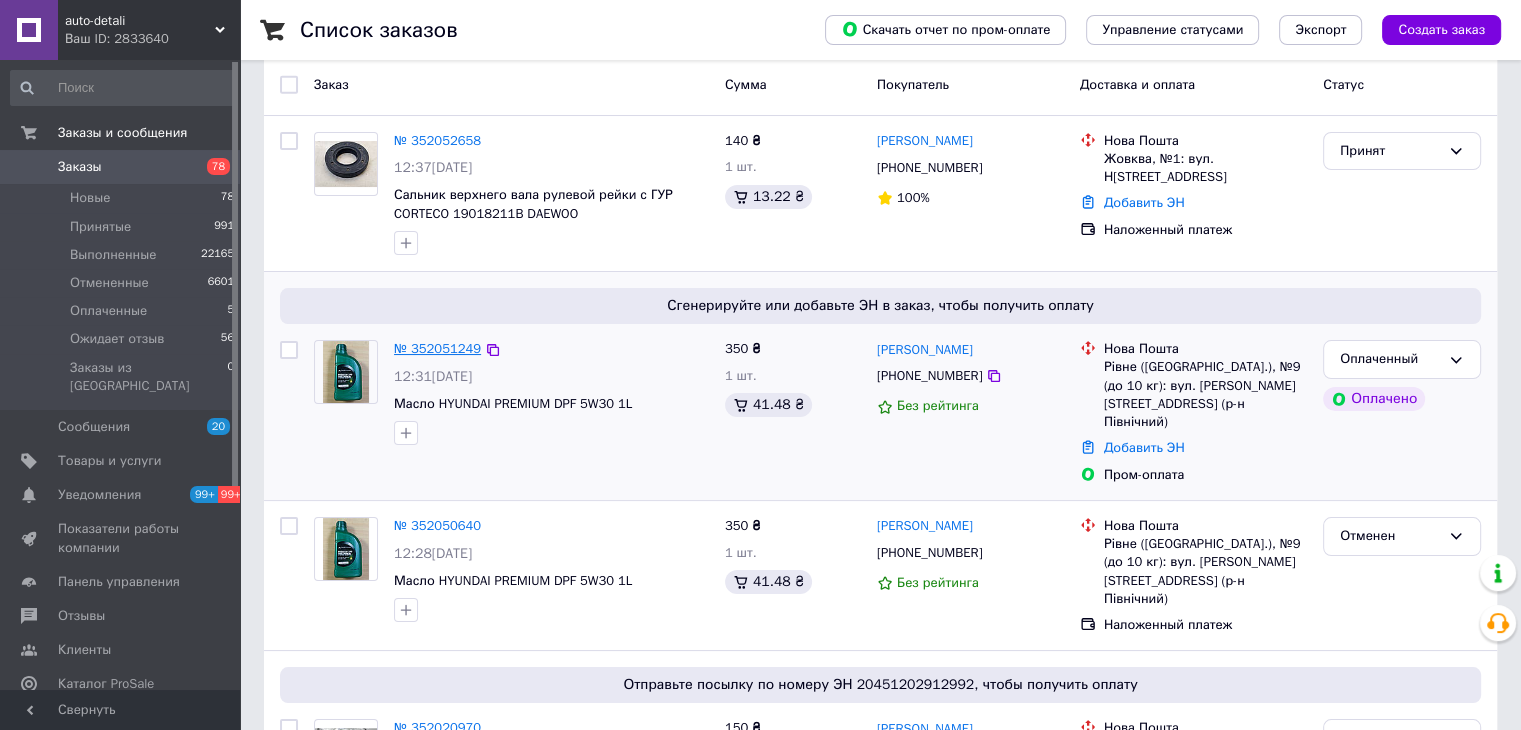 click on "№ 352051249" at bounding box center (437, 348) 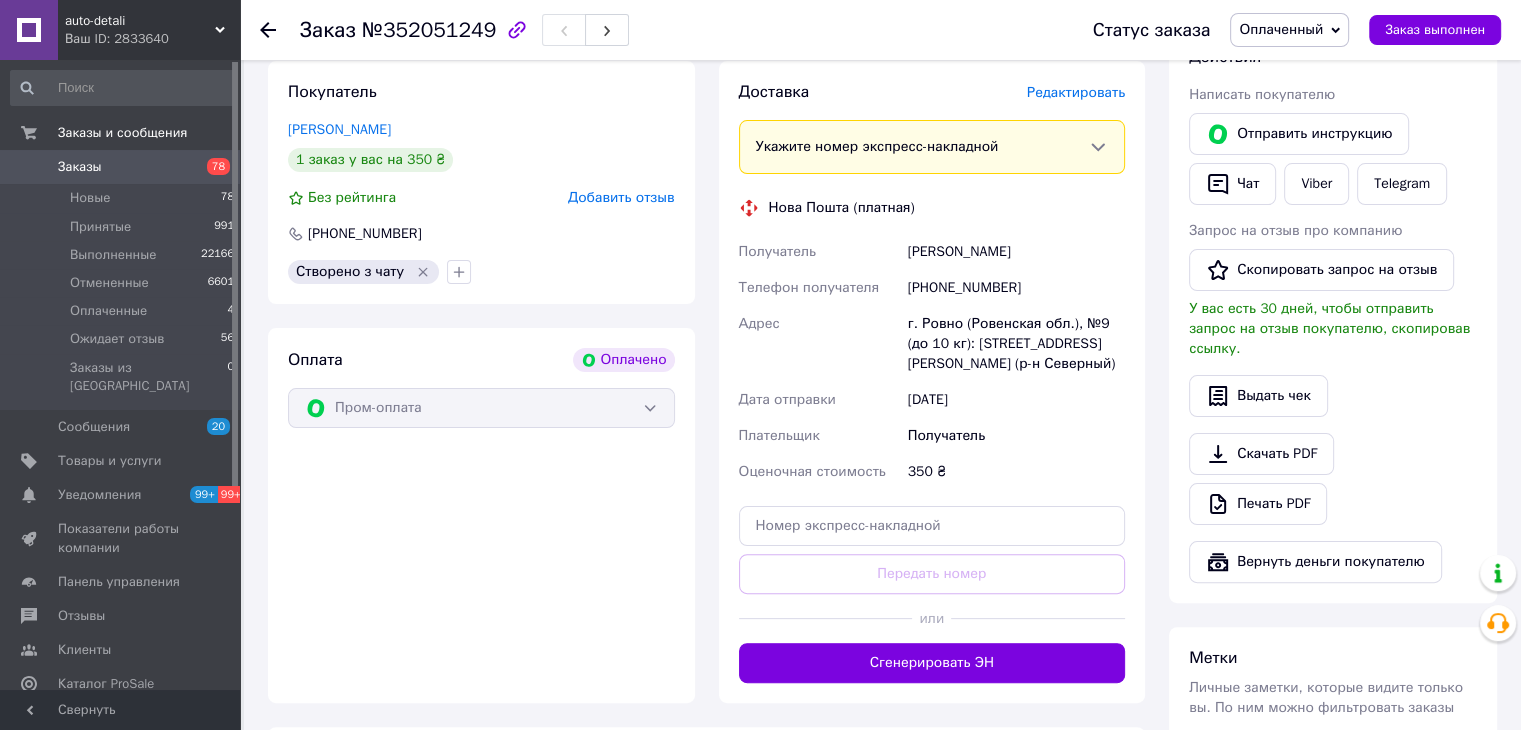scroll, scrollTop: 200, scrollLeft: 0, axis: vertical 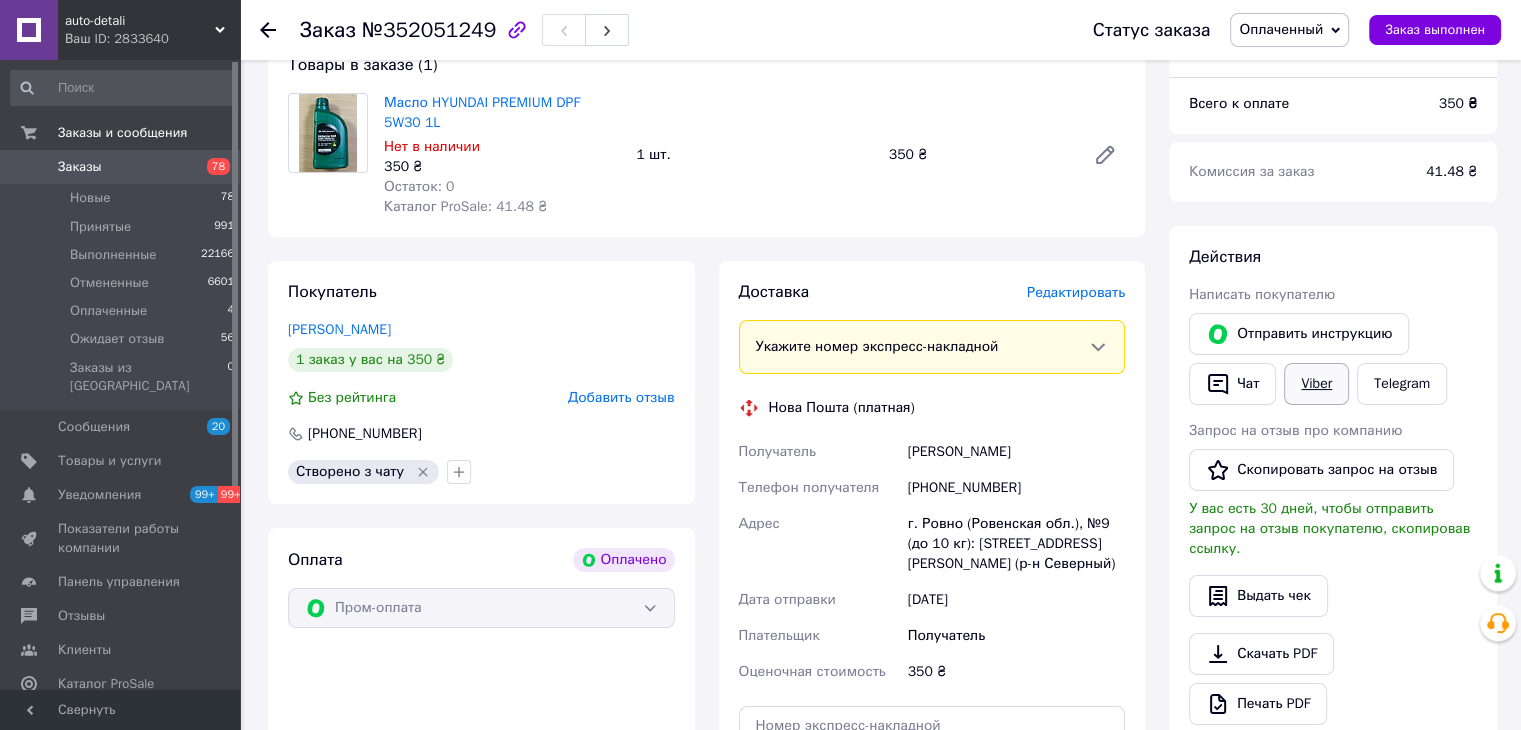 click on "Viber" at bounding box center [1316, 384] 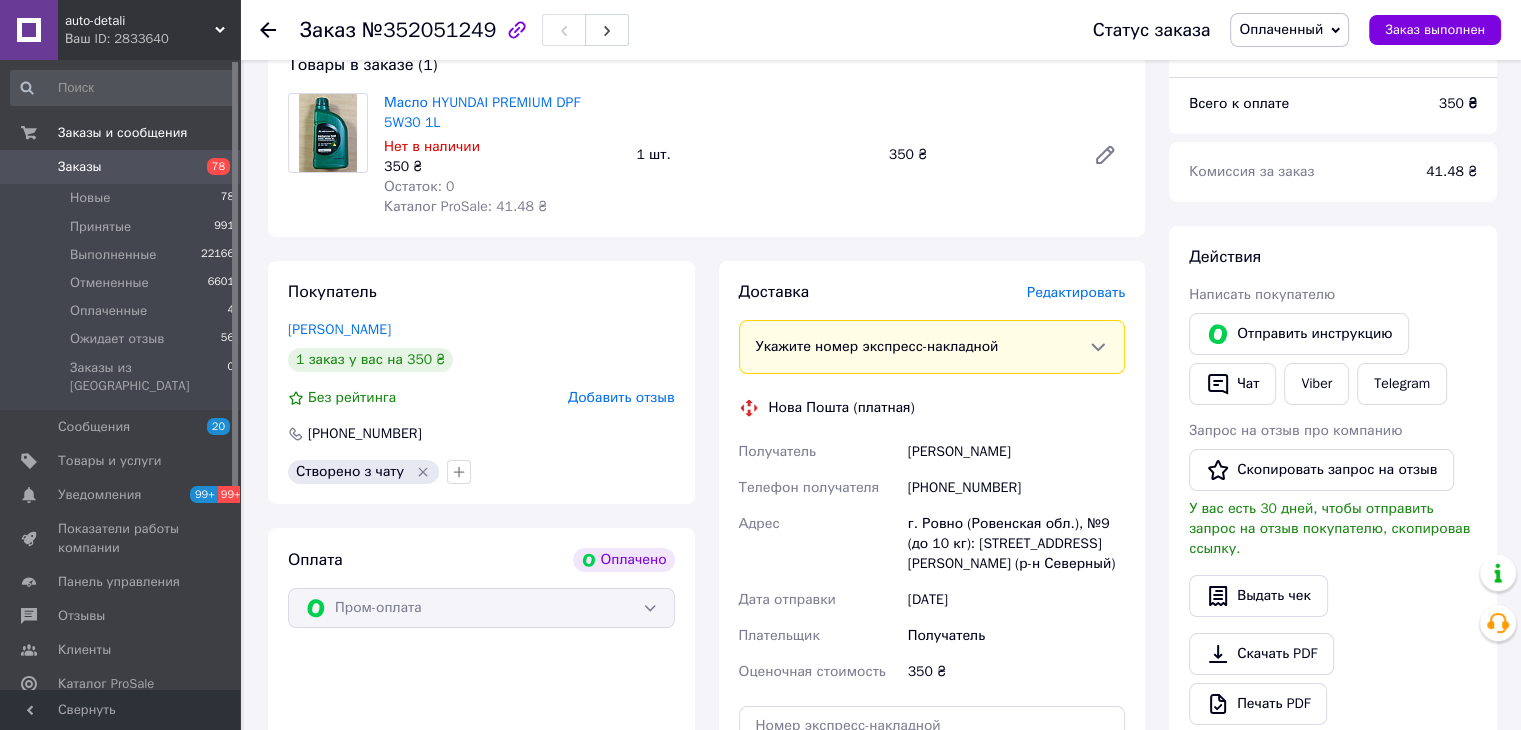 click on "Заказ №352051249" at bounding box center [464, 30] 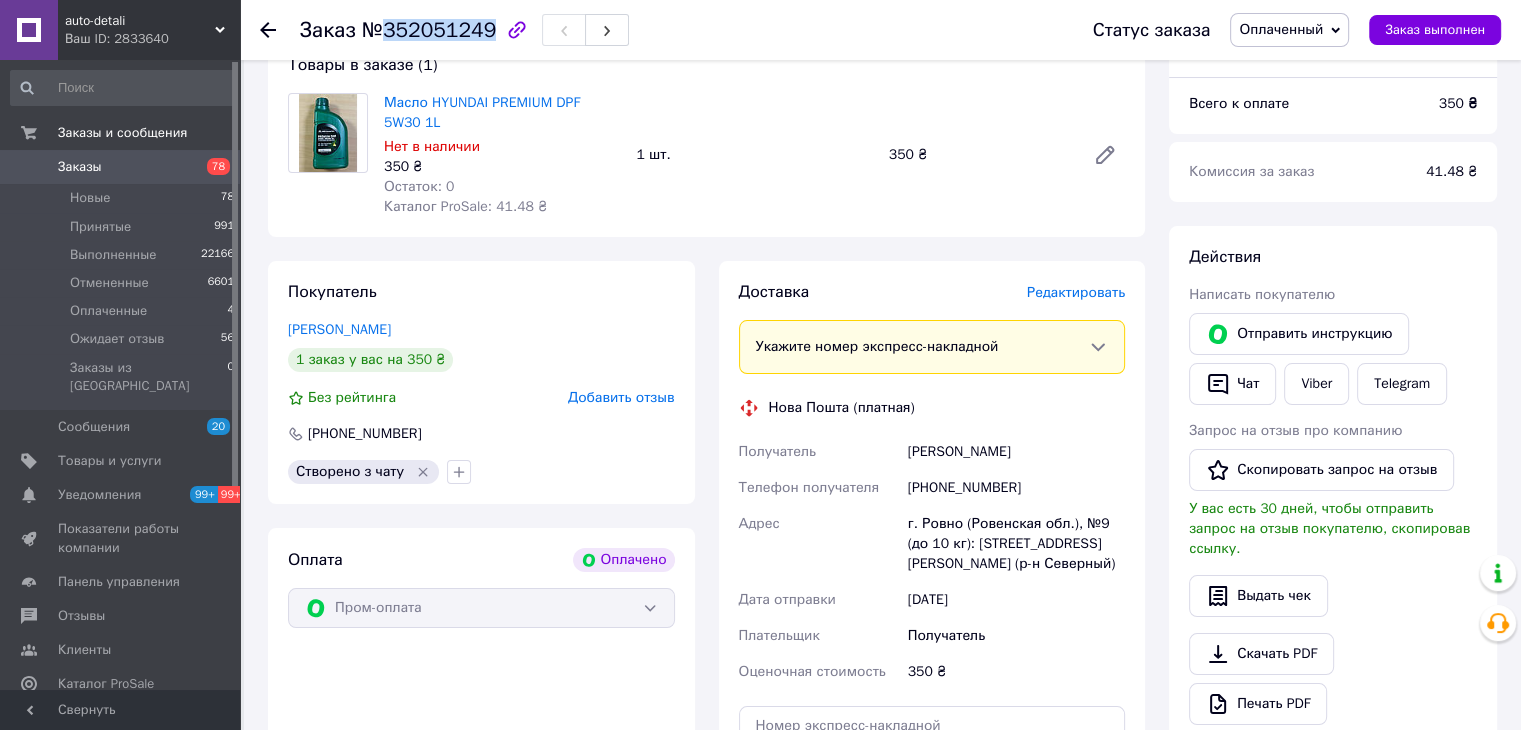 click on "№352051249" at bounding box center (429, 30) 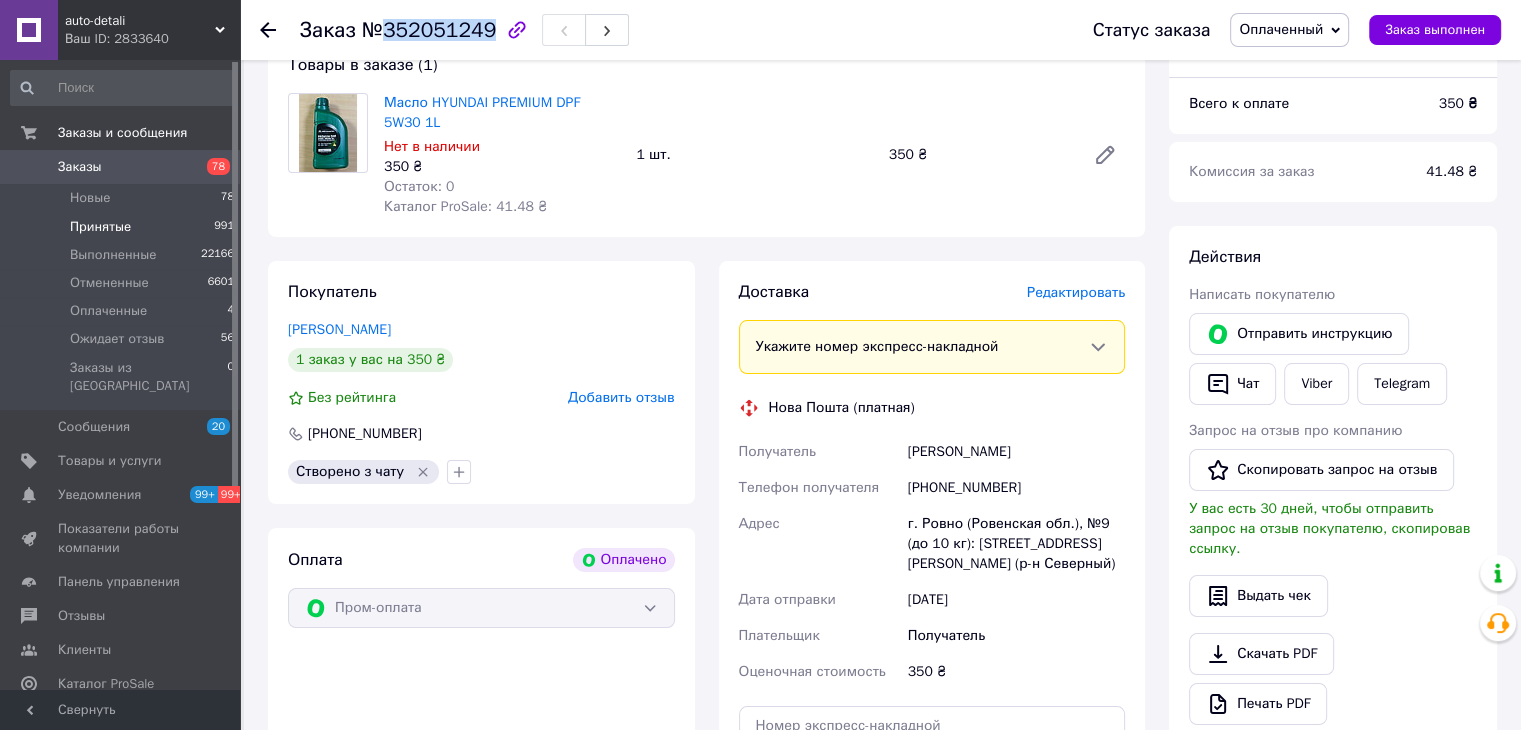 scroll, scrollTop: 0, scrollLeft: 0, axis: both 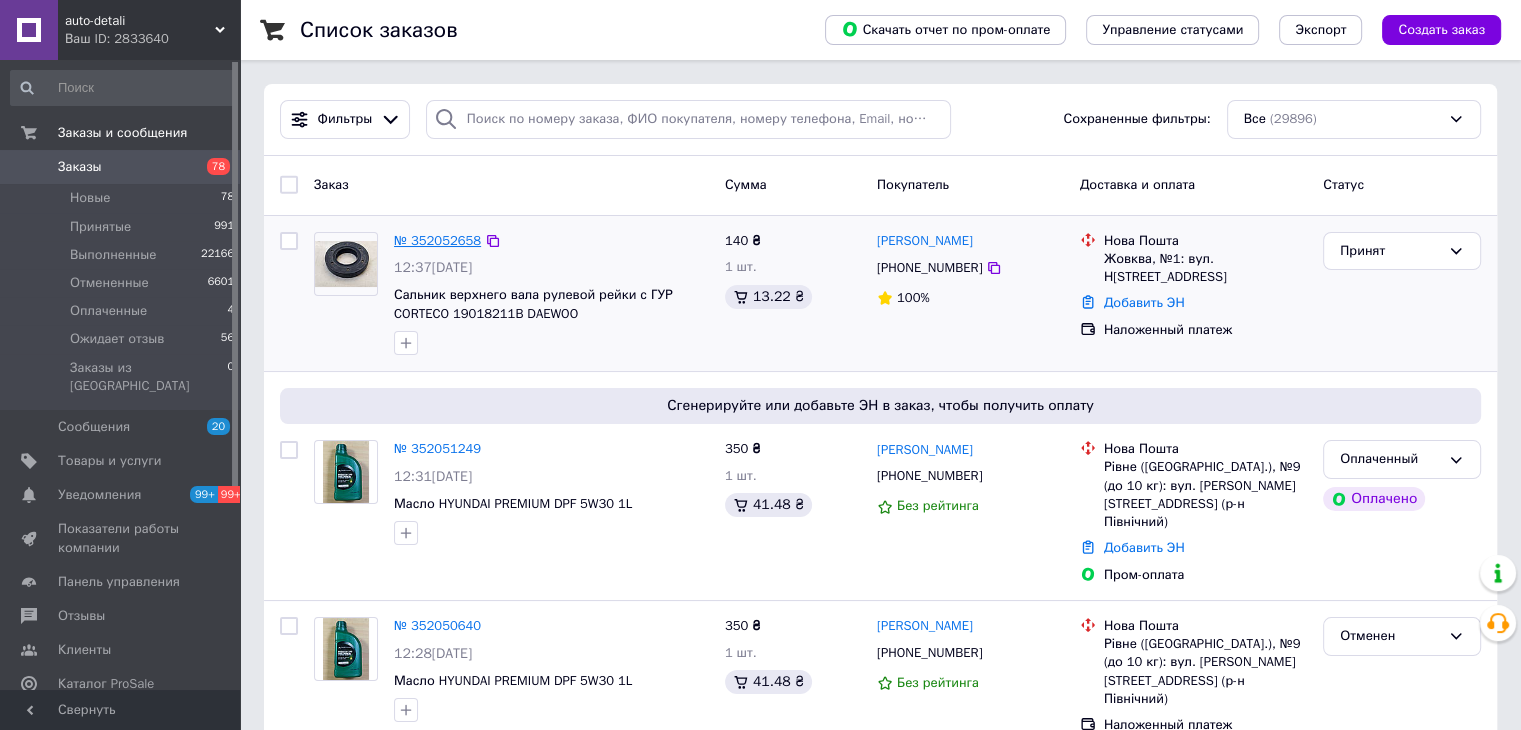 click on "№ 352052658" at bounding box center (437, 240) 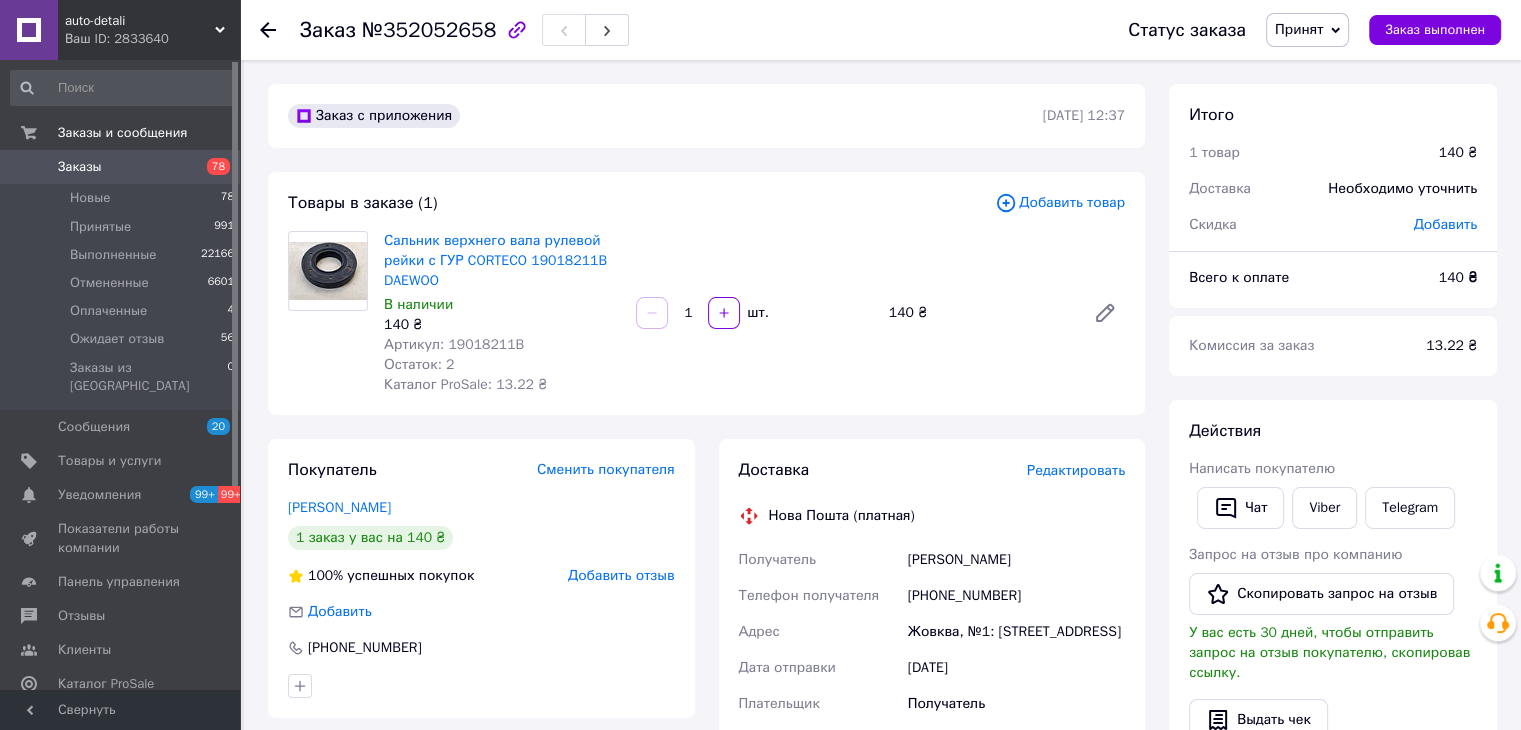 scroll, scrollTop: 100, scrollLeft: 0, axis: vertical 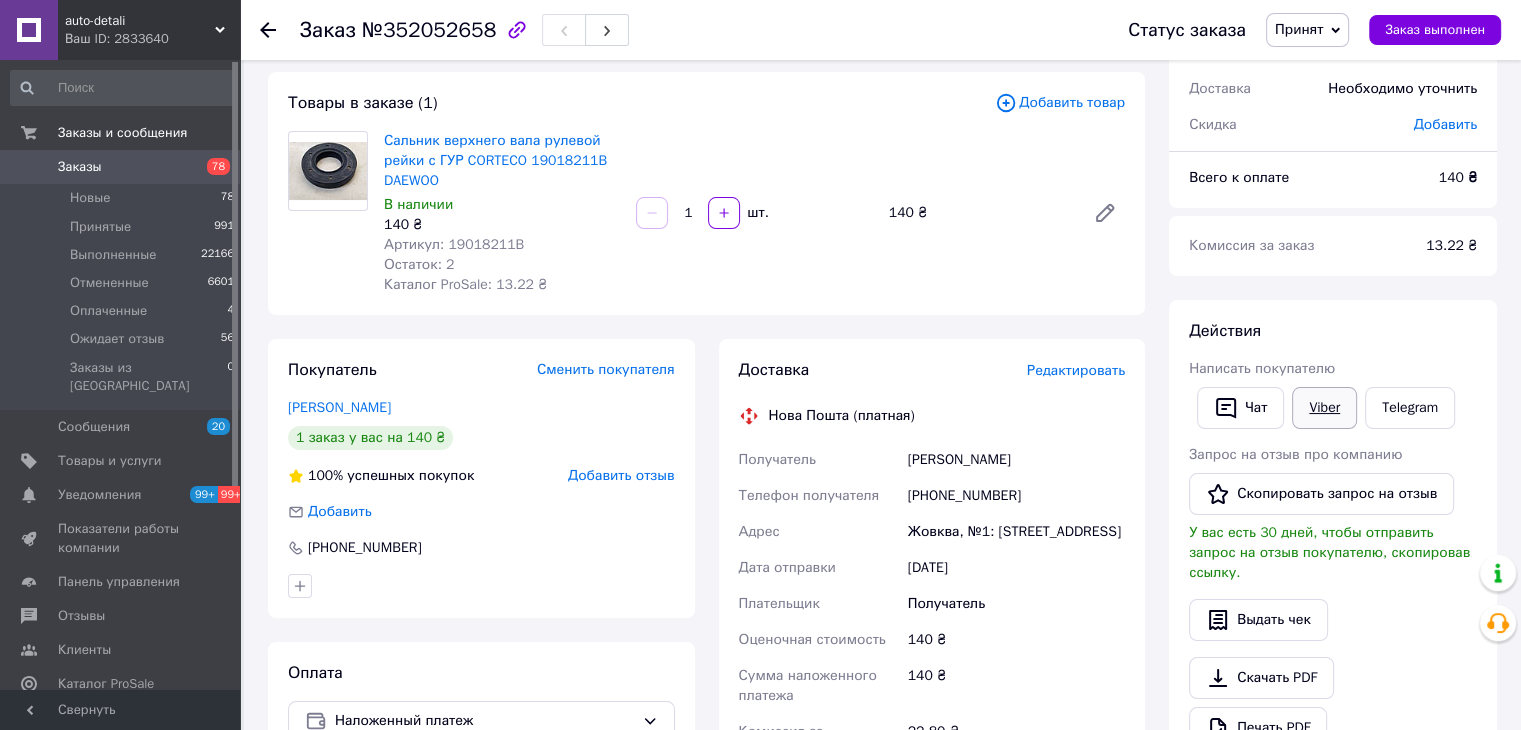 click on "Viber" at bounding box center (1324, 408) 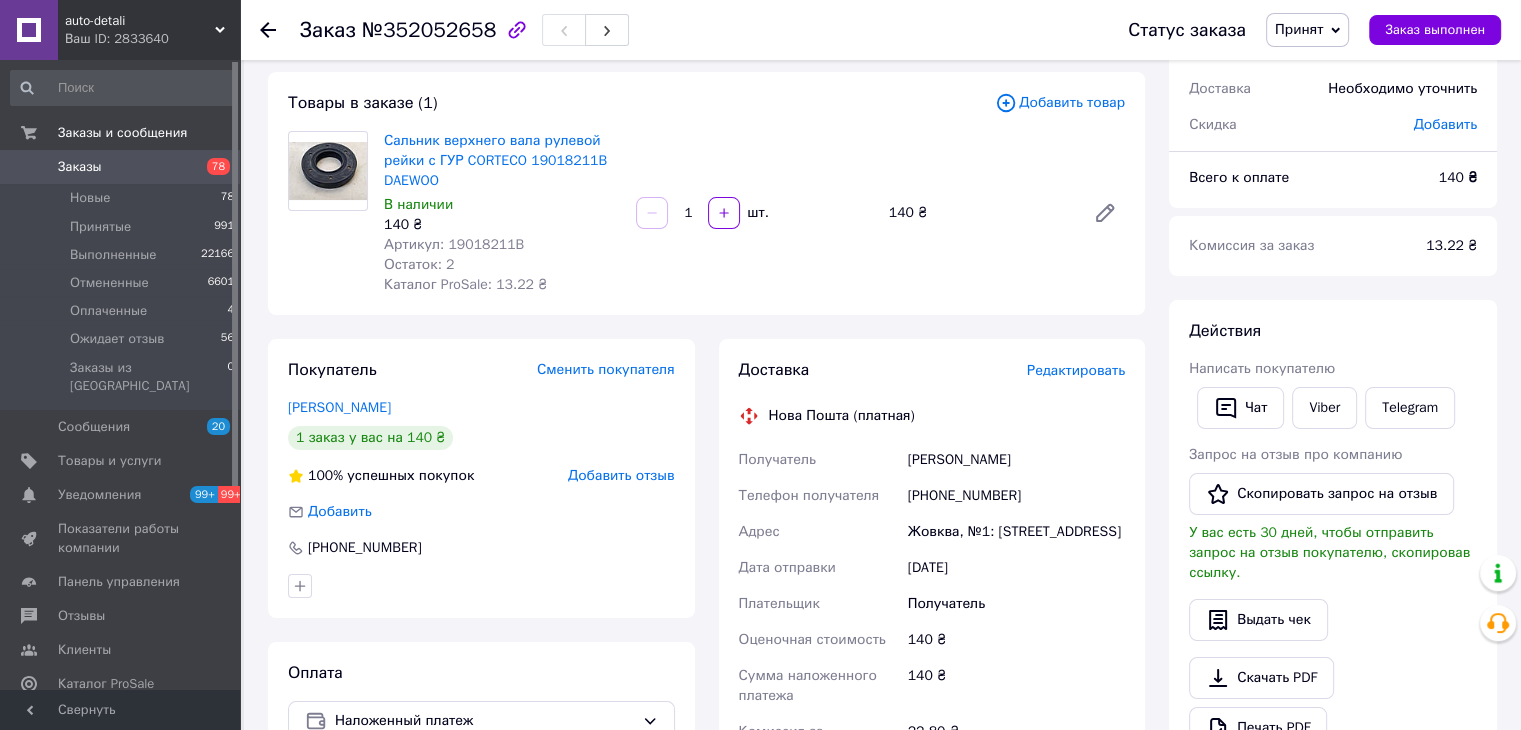 click on "№352052658" at bounding box center (429, 30) 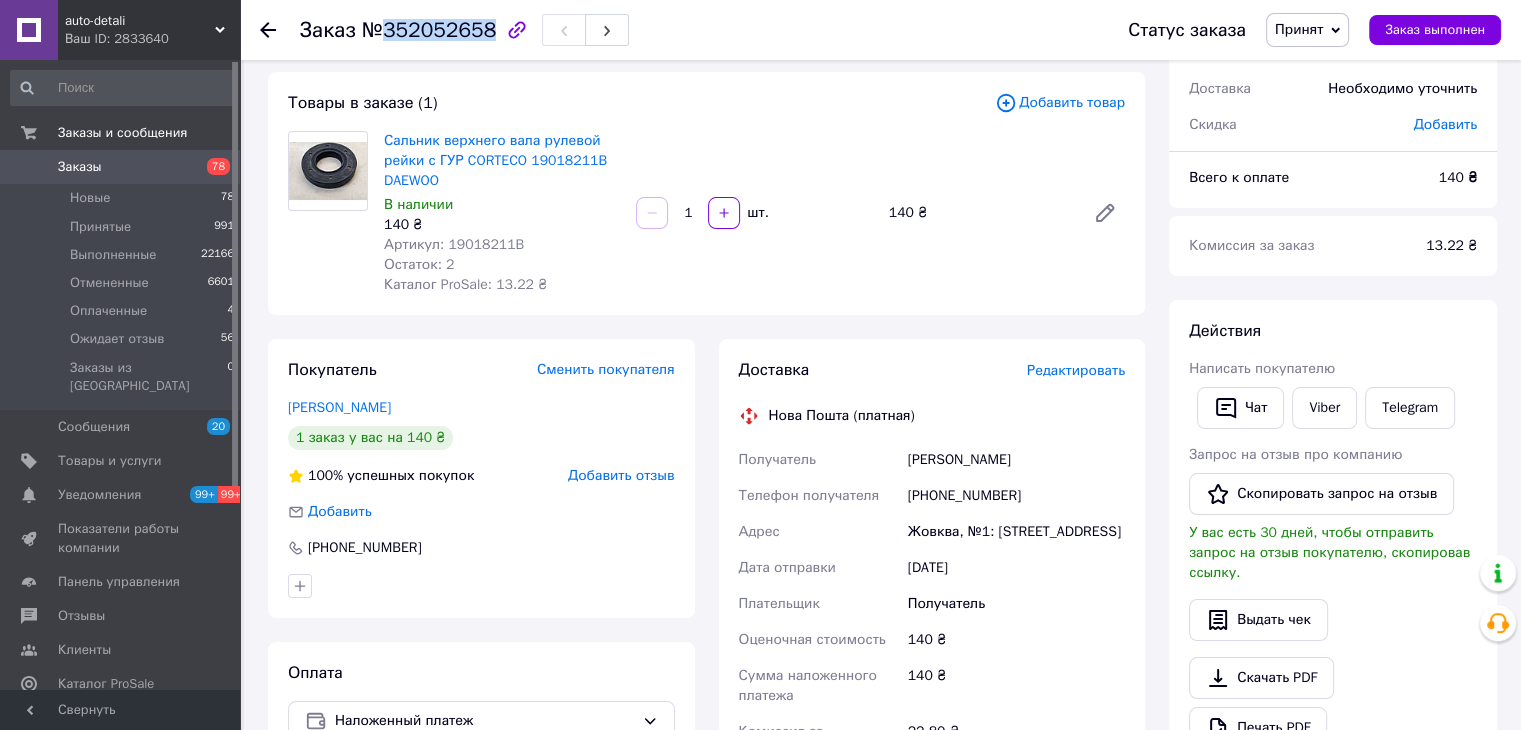 click on "№352052658" at bounding box center [429, 30] 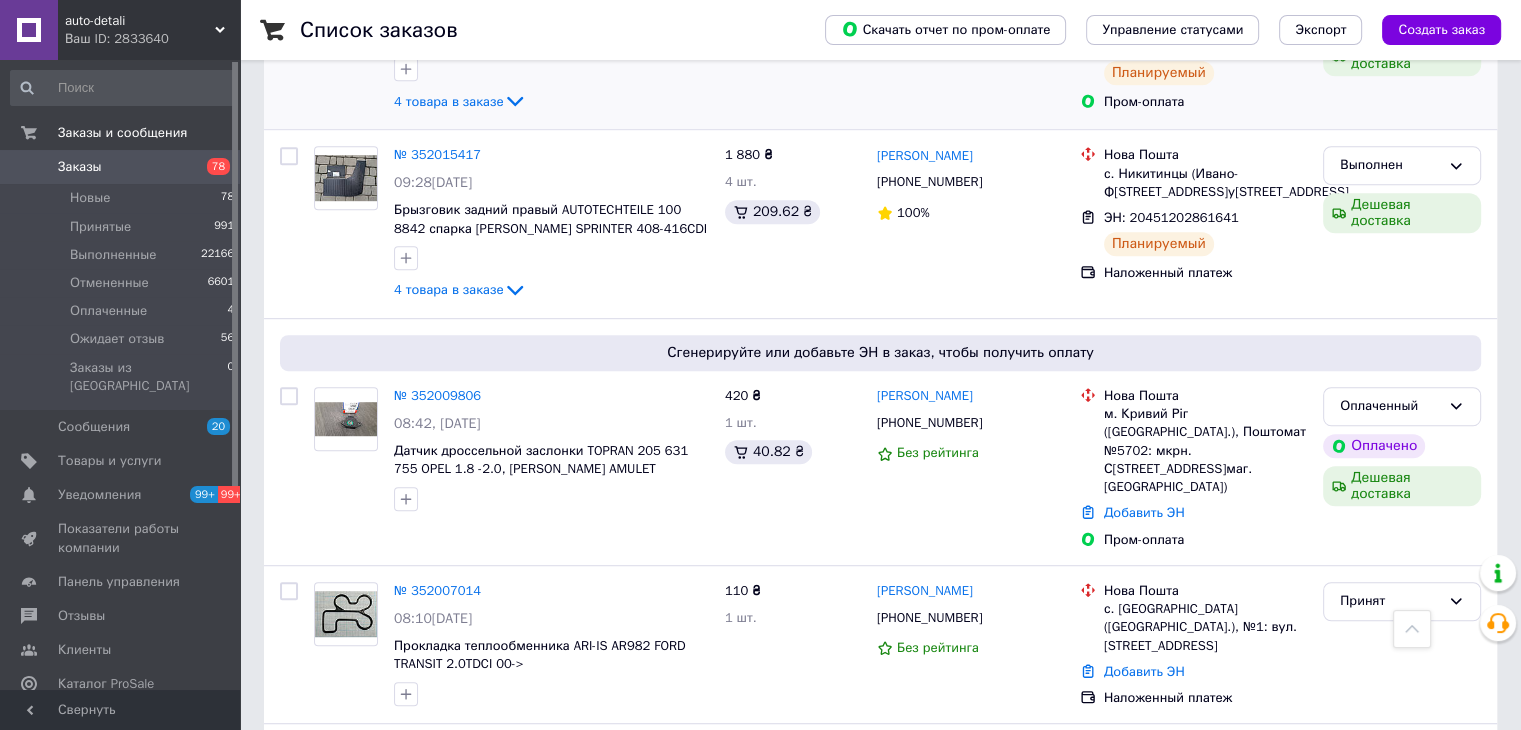 scroll, scrollTop: 1200, scrollLeft: 0, axis: vertical 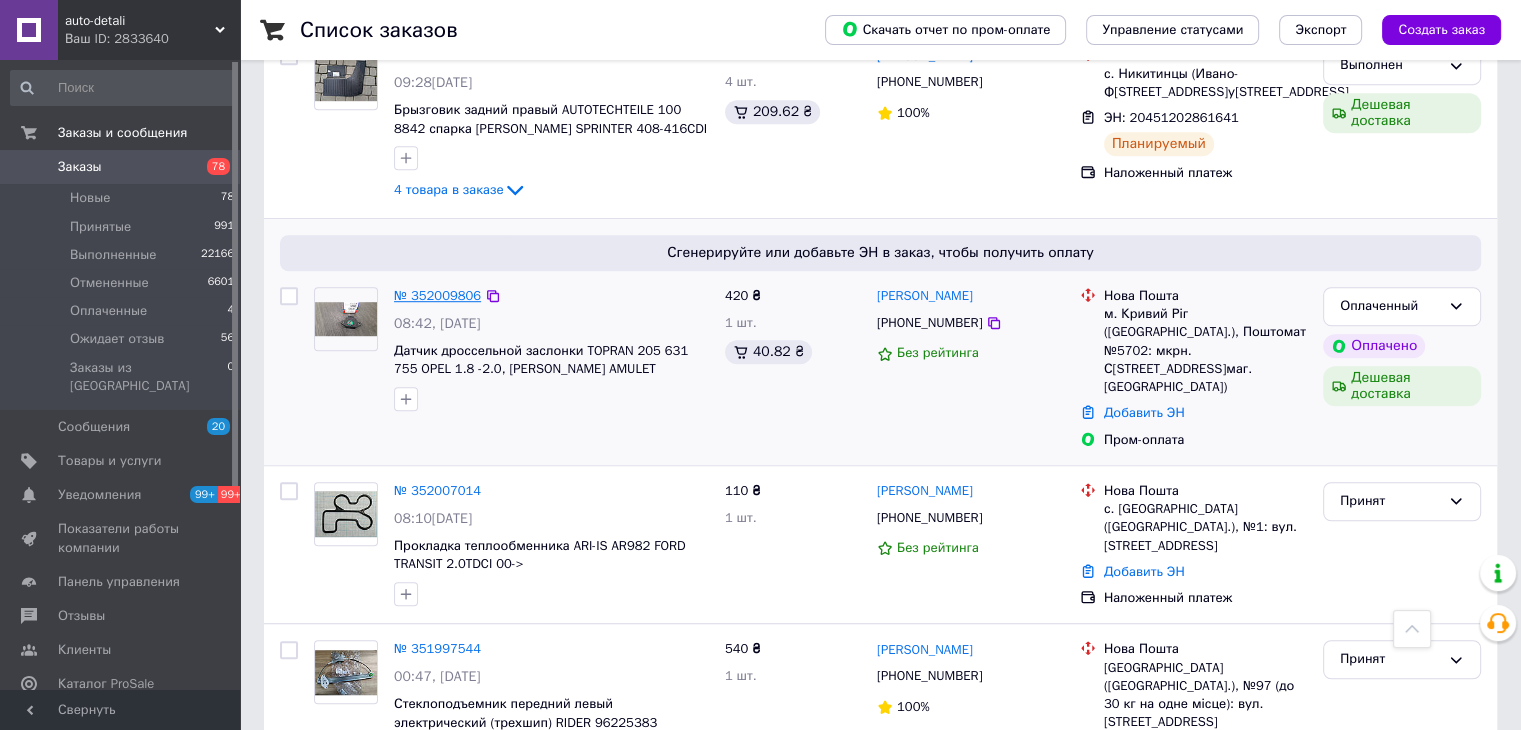 click on "№ 352009806" at bounding box center (437, 295) 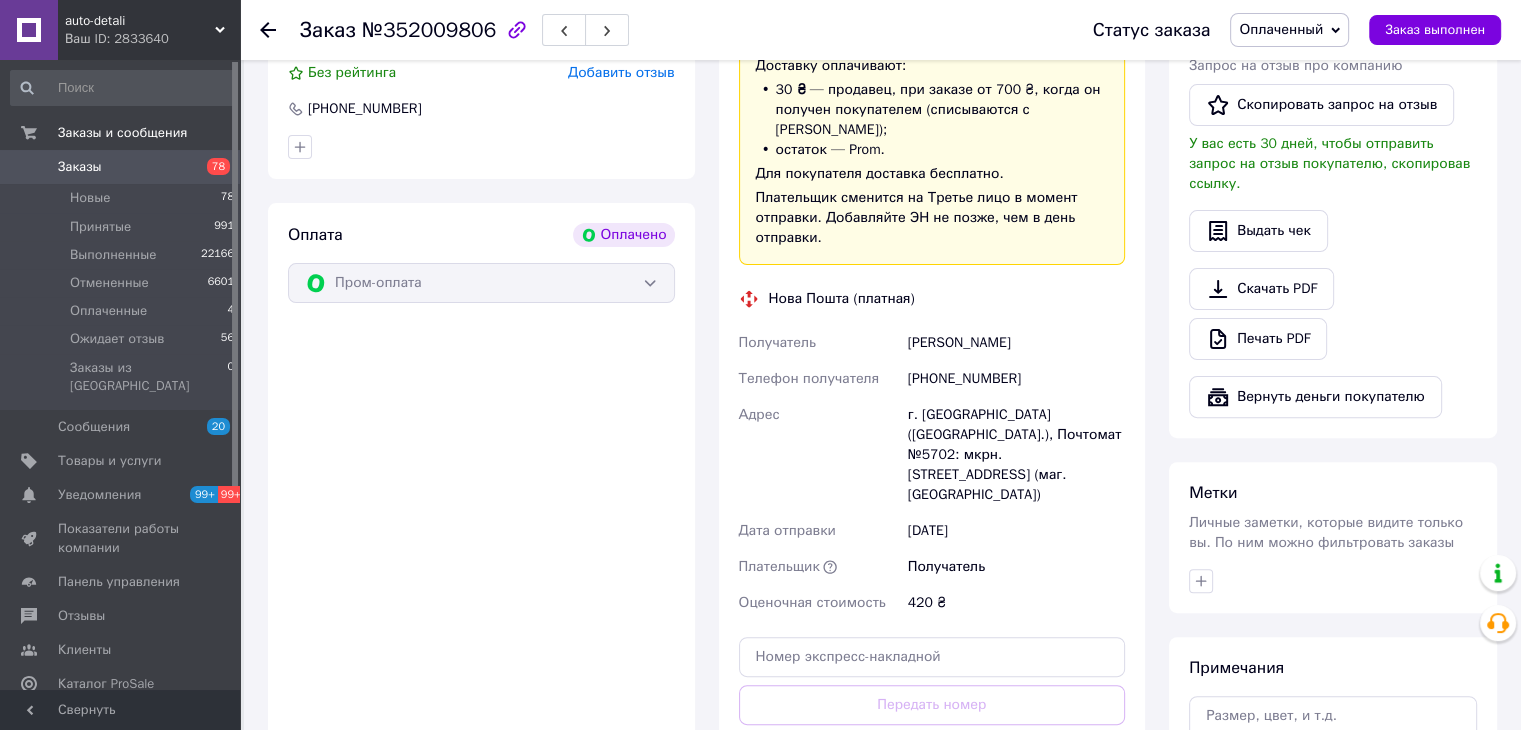 scroll, scrollTop: 600, scrollLeft: 0, axis: vertical 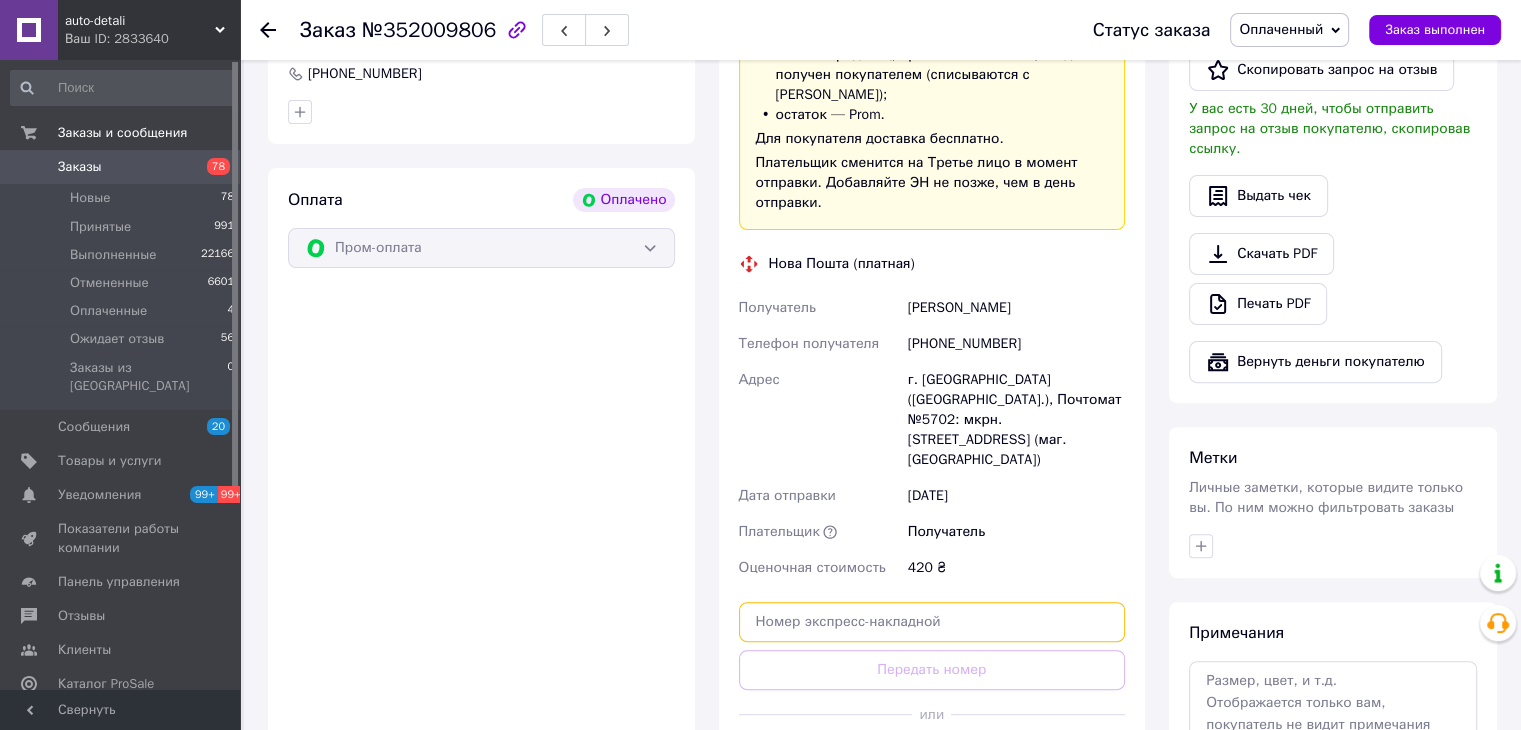 click at bounding box center (932, 622) 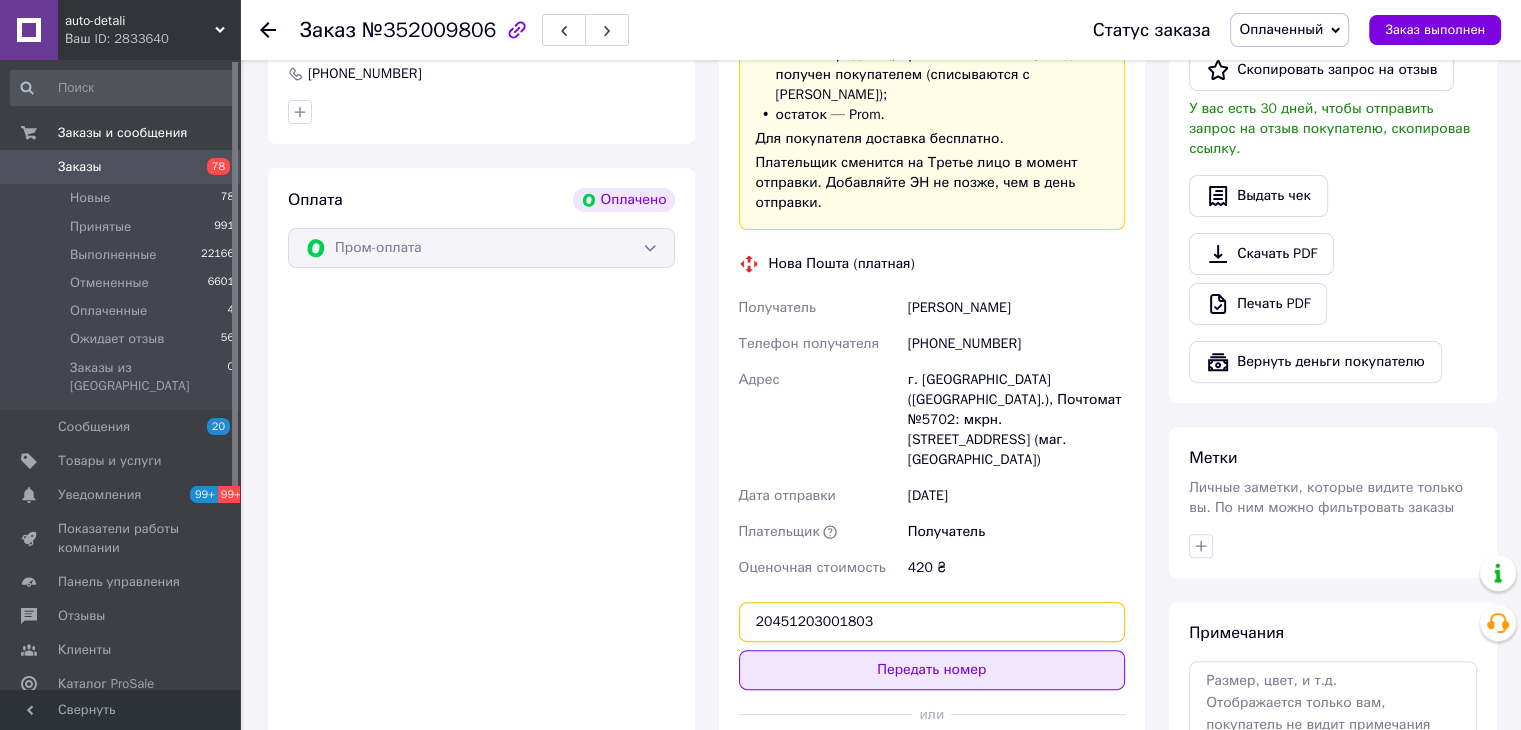 type on "20451203001803" 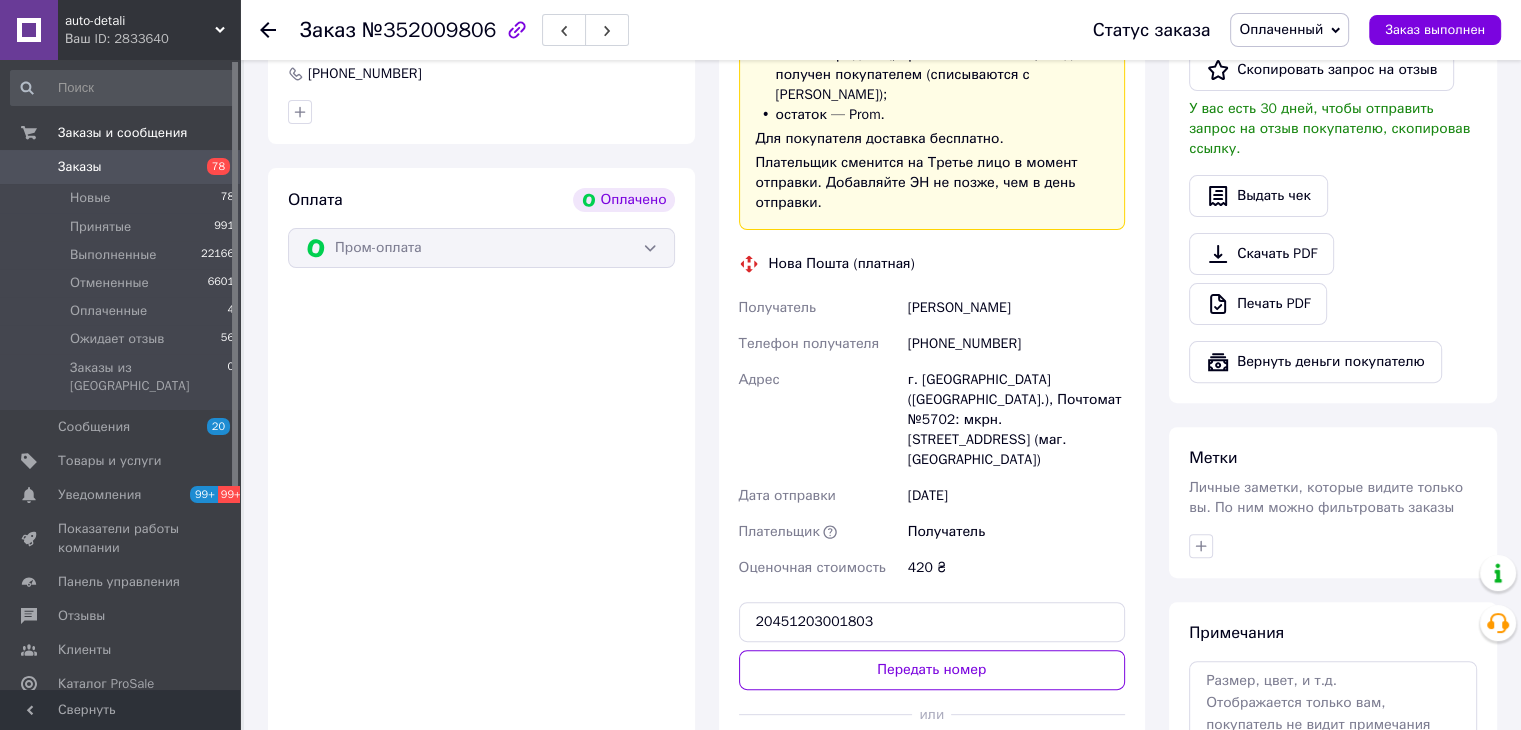click on "Передать номер" at bounding box center [932, 670] 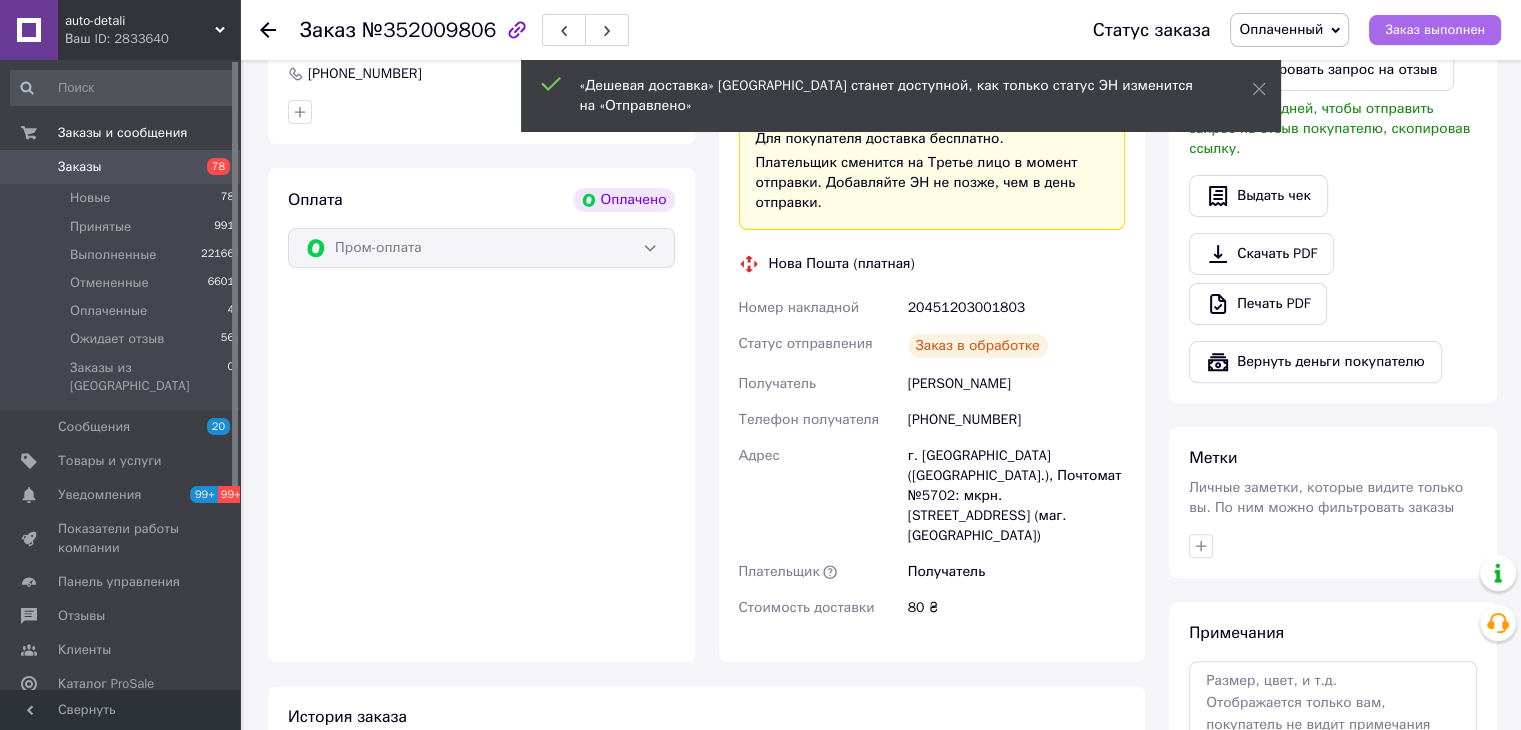 click on "Заказ выполнен" at bounding box center [1435, 30] 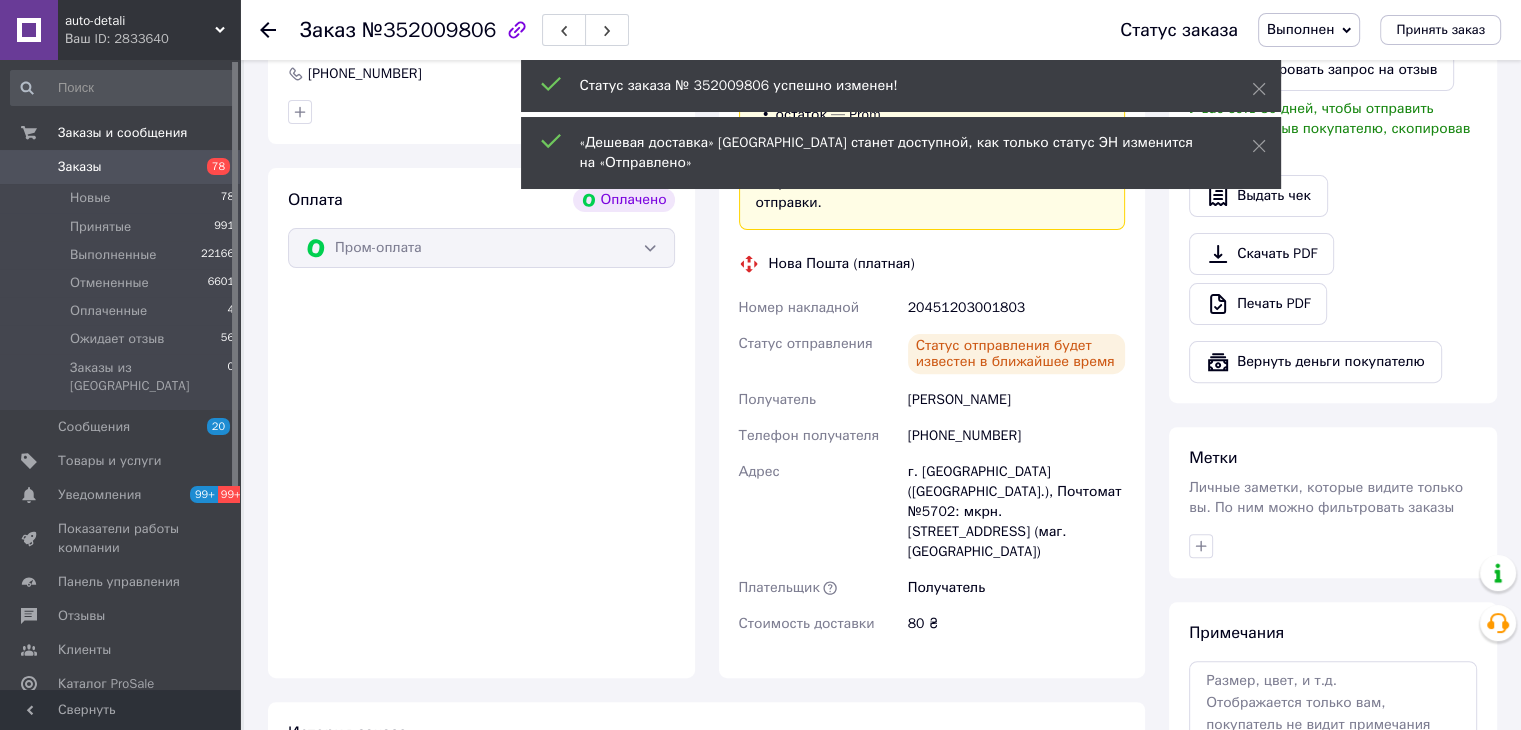 click on "Заказы" at bounding box center [80, 167] 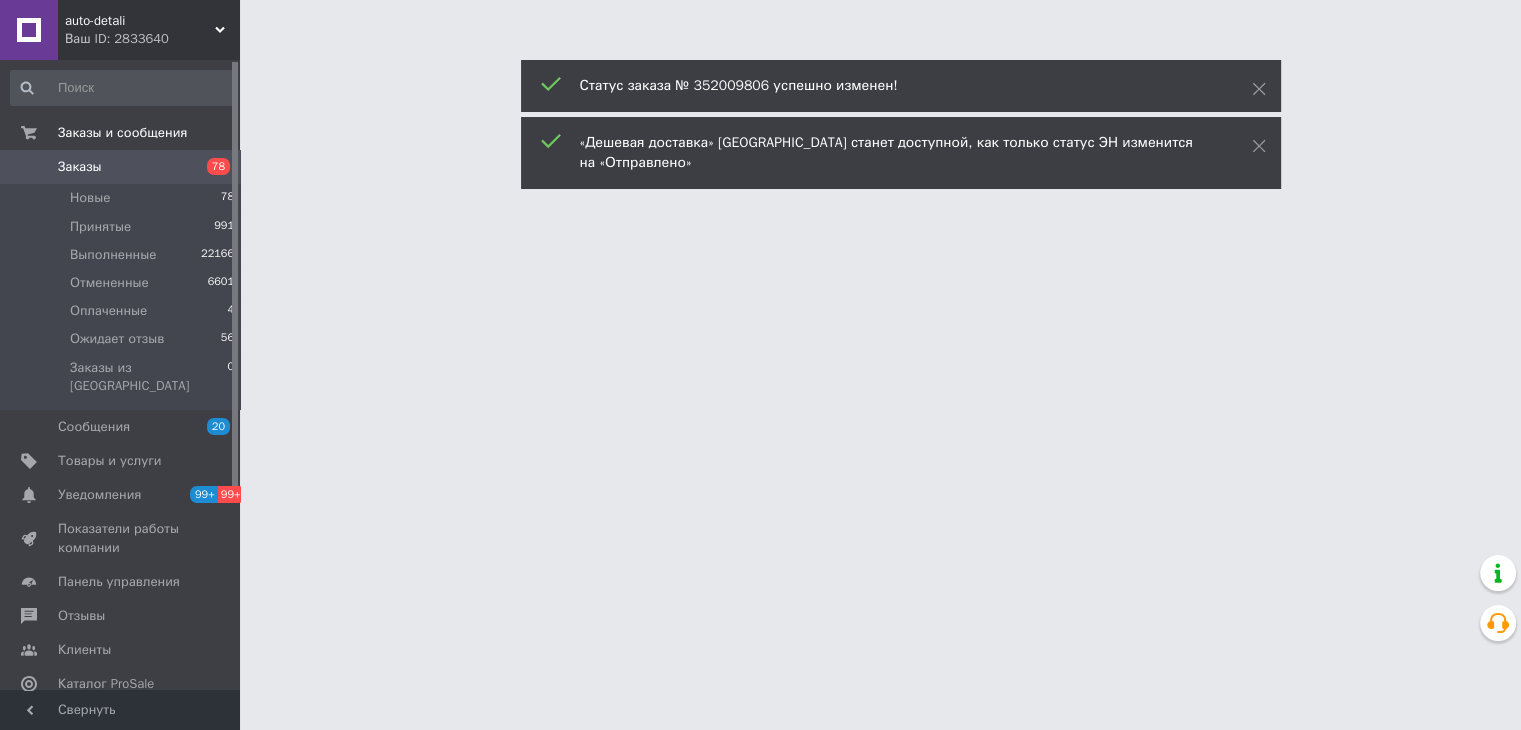 scroll, scrollTop: 0, scrollLeft: 0, axis: both 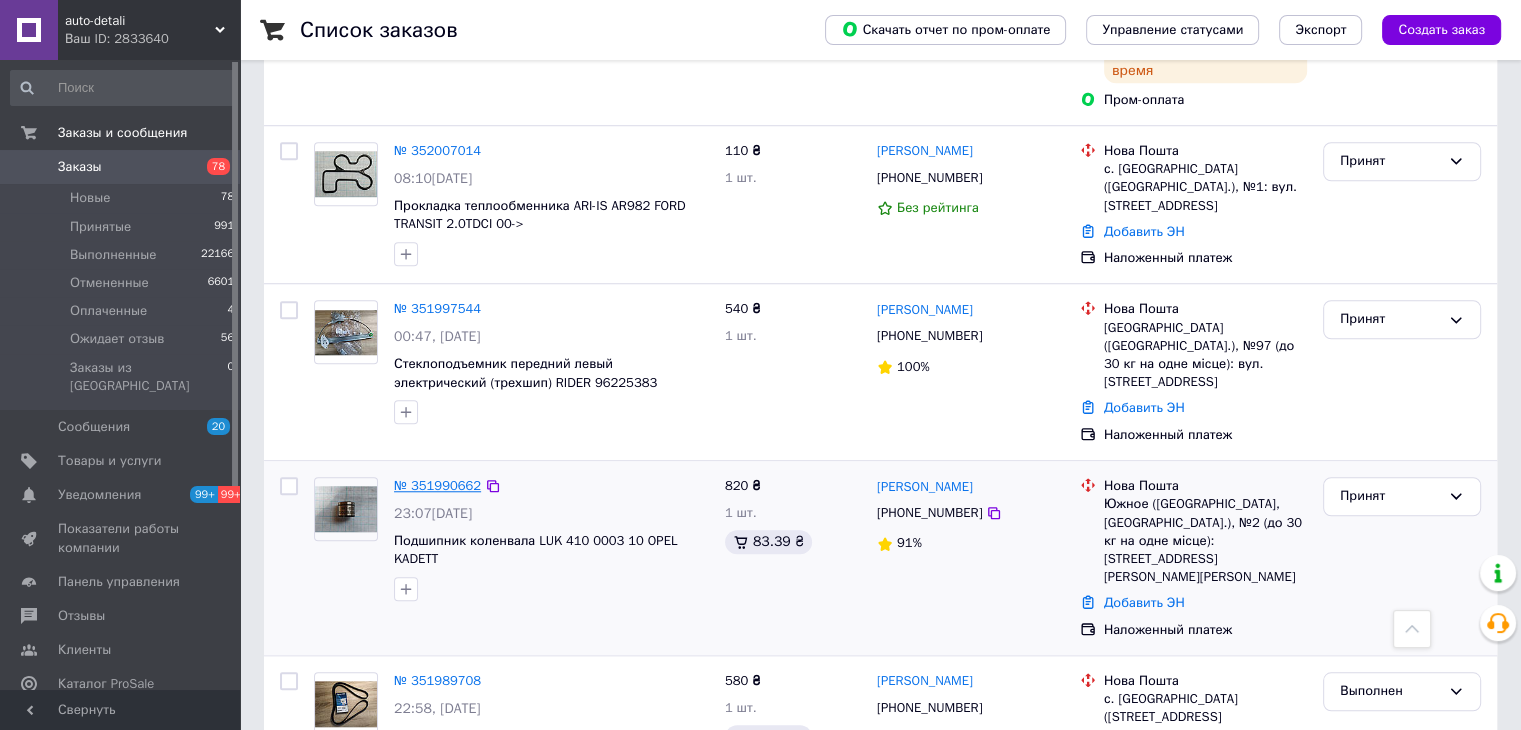 click on "№ 351990662" at bounding box center [437, 485] 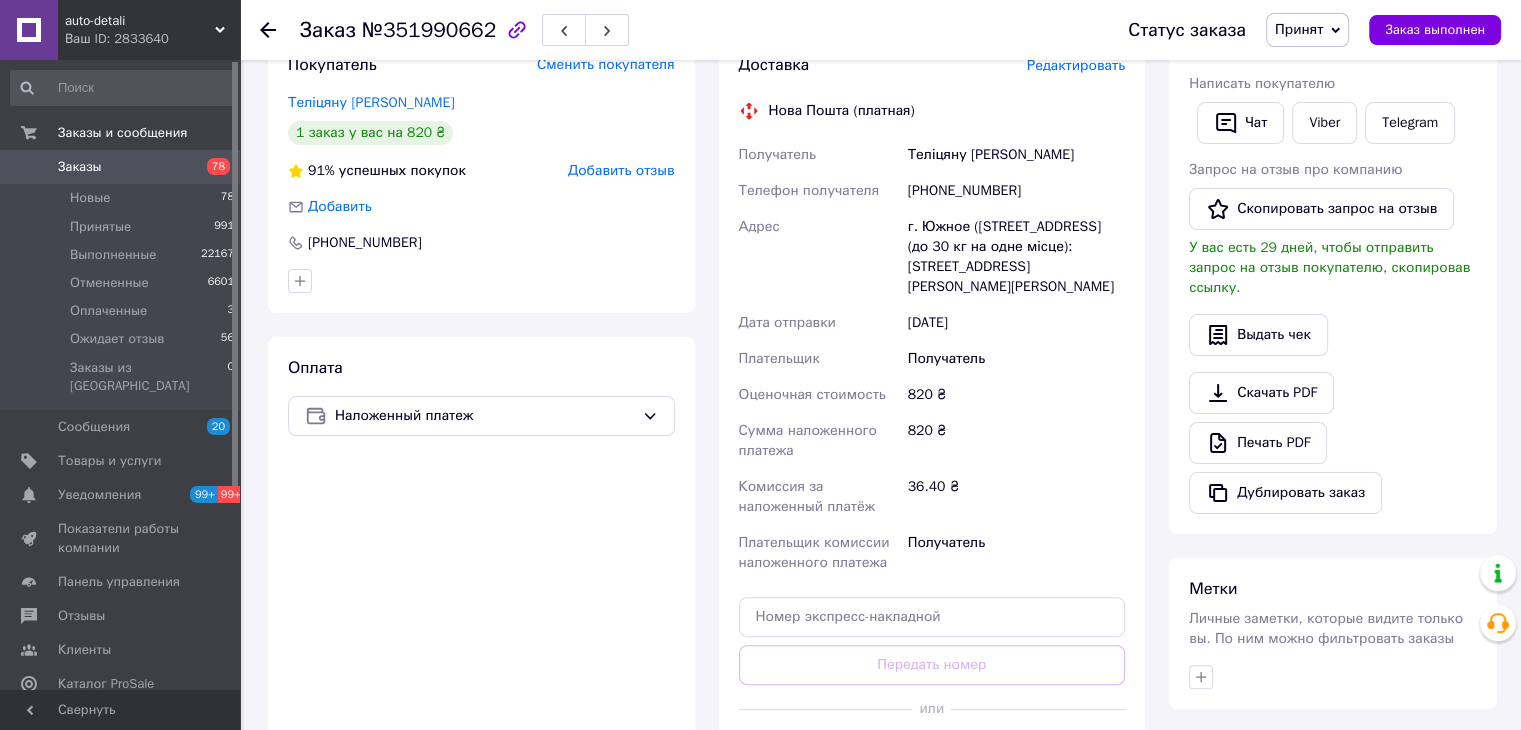 scroll, scrollTop: 400, scrollLeft: 0, axis: vertical 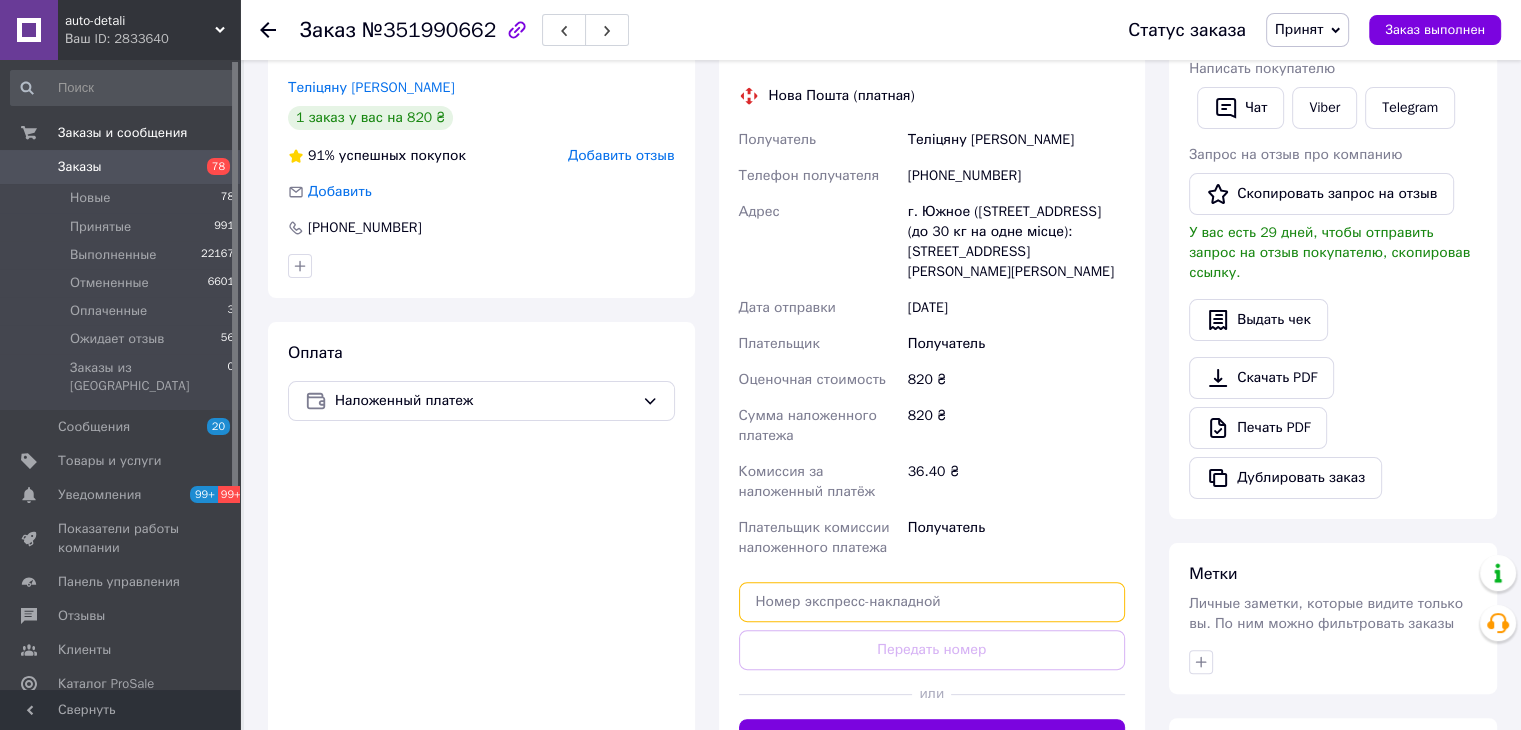 click at bounding box center [932, 602] 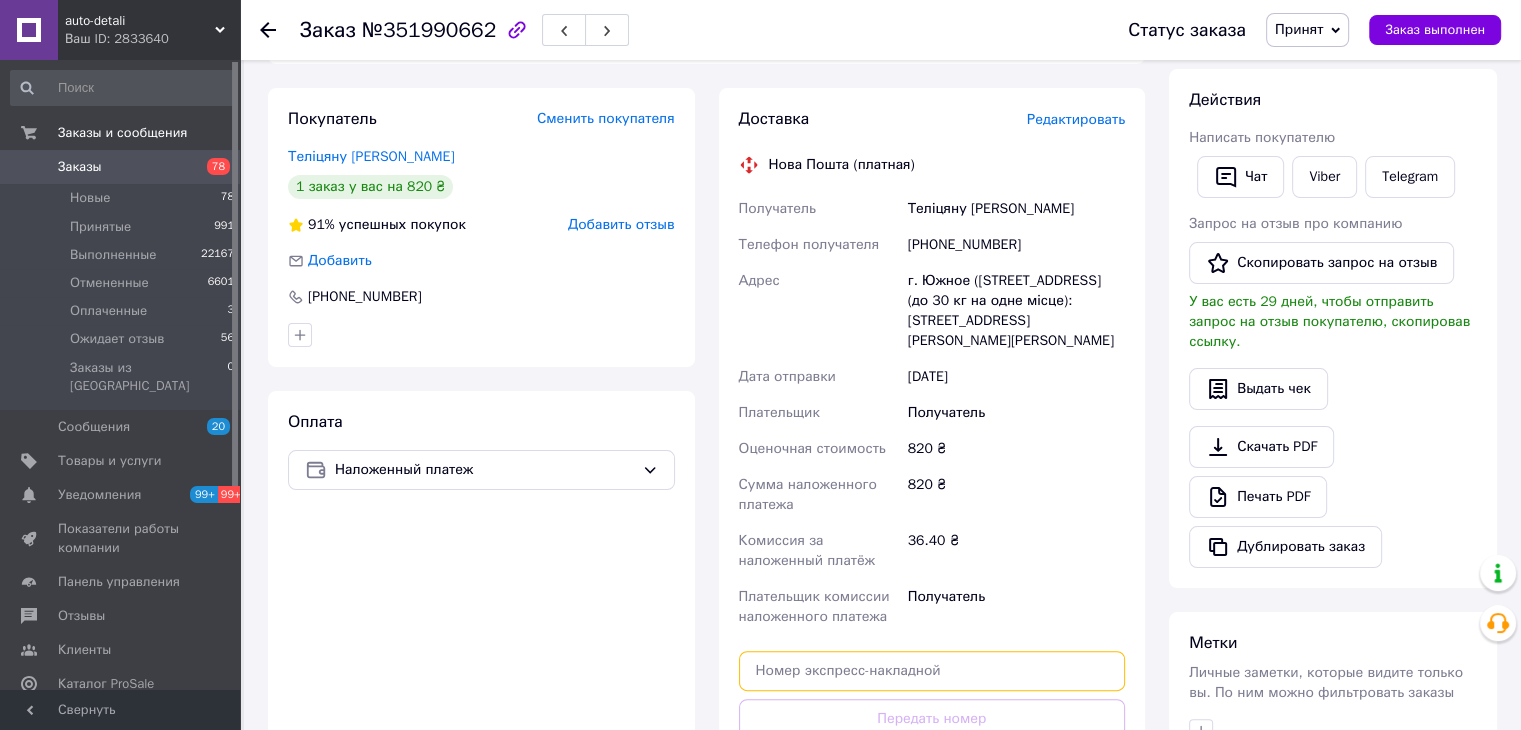 scroll, scrollTop: 300, scrollLeft: 0, axis: vertical 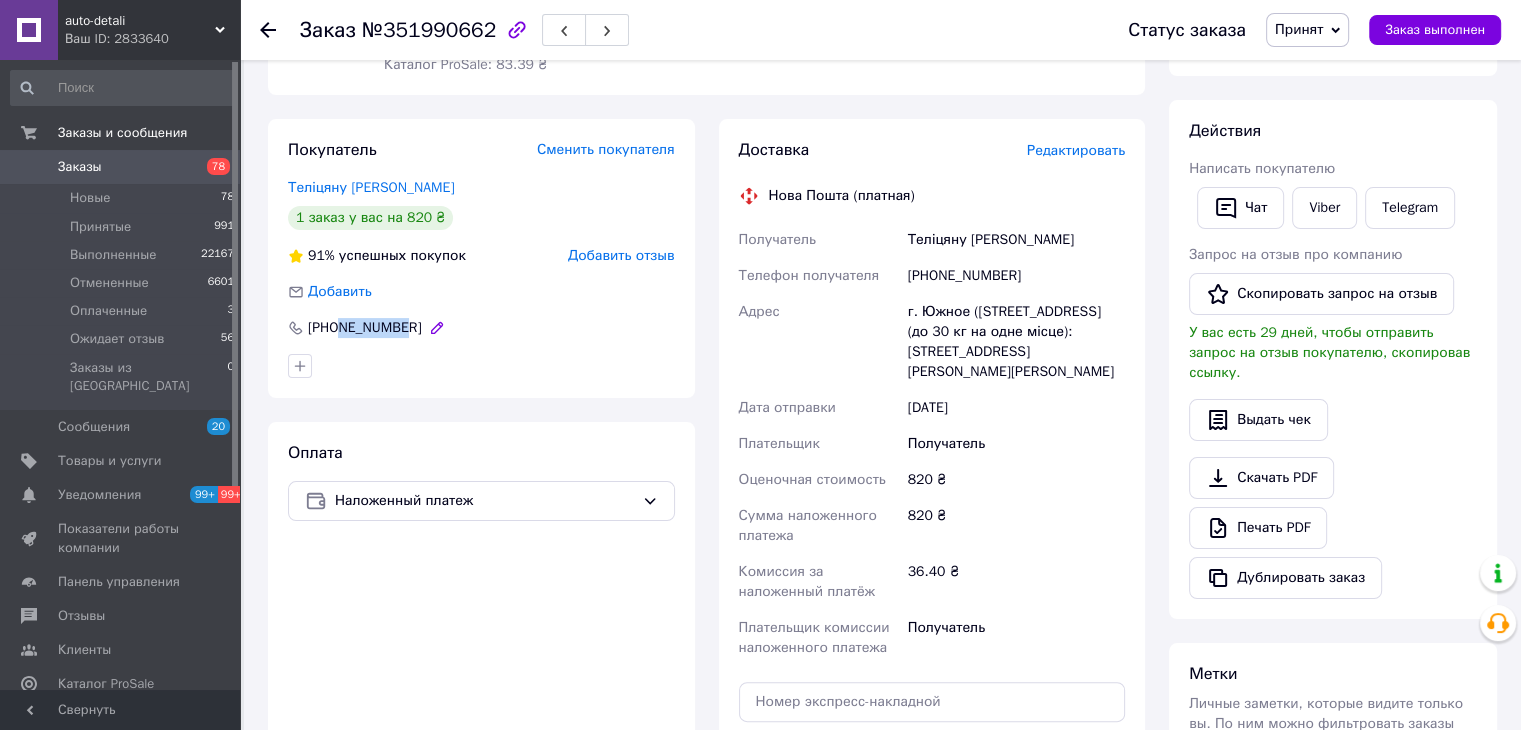 drag, startPoint x: 402, startPoint y: 328, endPoint x: 363, endPoint y: 330, distance: 39.051247 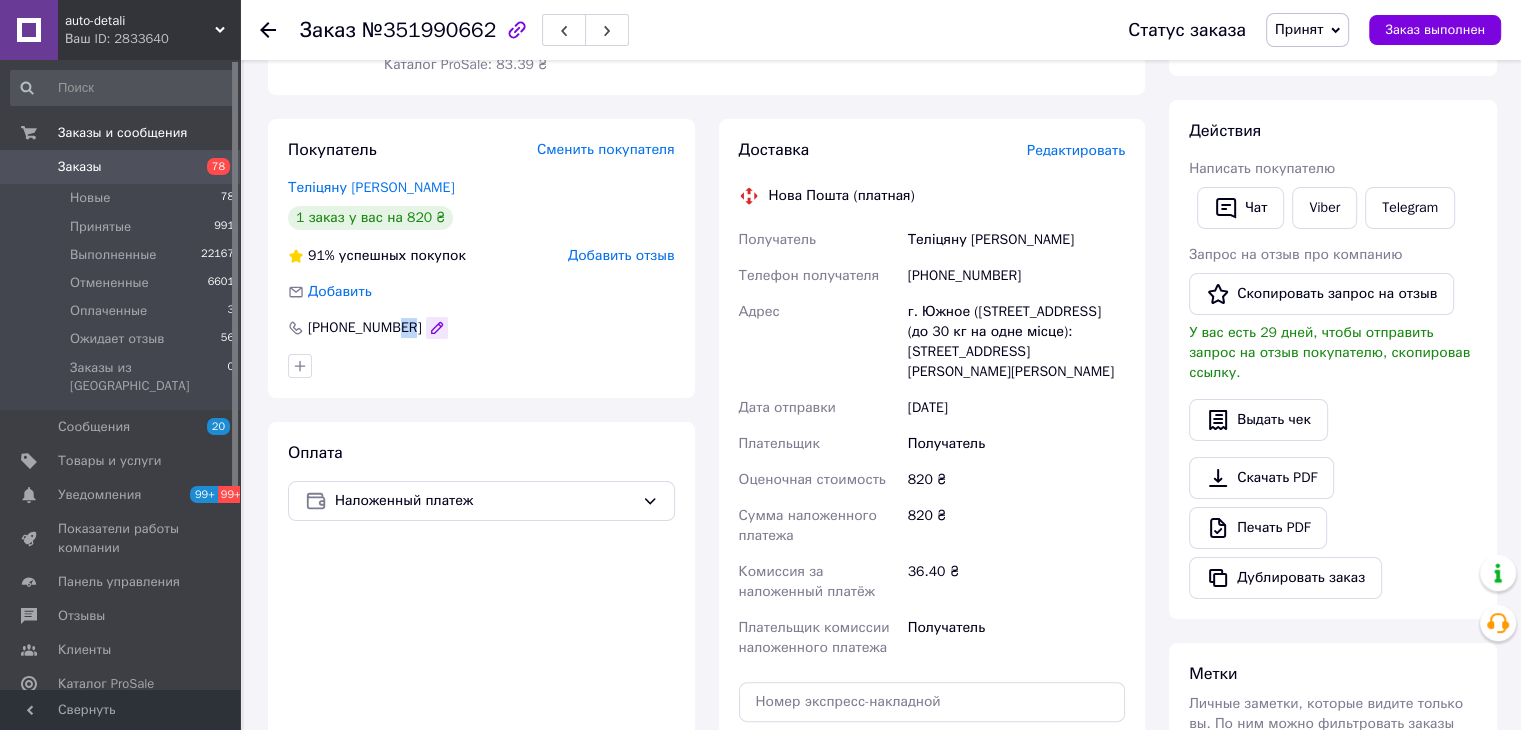drag, startPoint x: 408, startPoint y: 330, endPoint x: 420, endPoint y: 333, distance: 12.369317 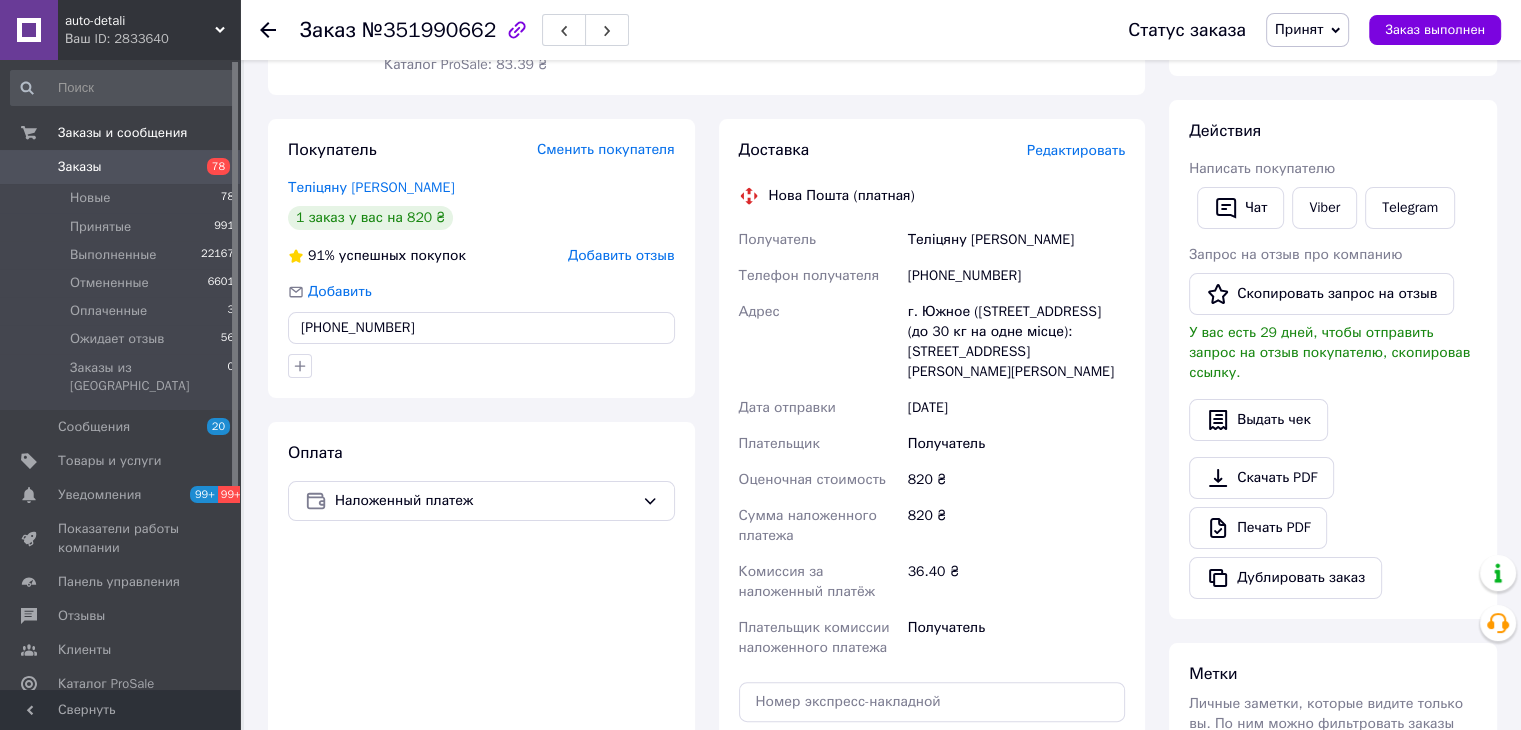 drag, startPoint x: 427, startPoint y: 333, endPoint x: 325, endPoint y: 329, distance: 102.0784 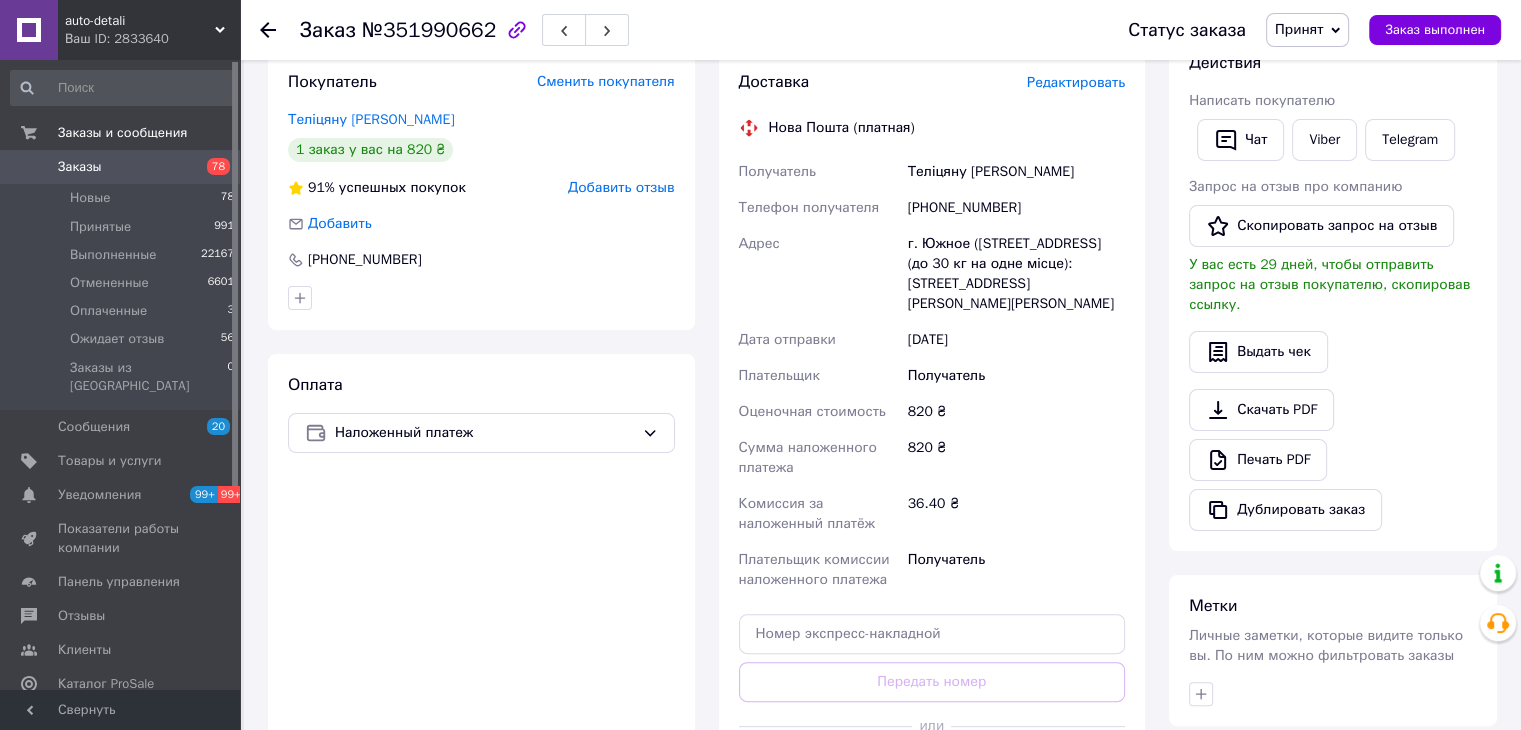 scroll, scrollTop: 400, scrollLeft: 0, axis: vertical 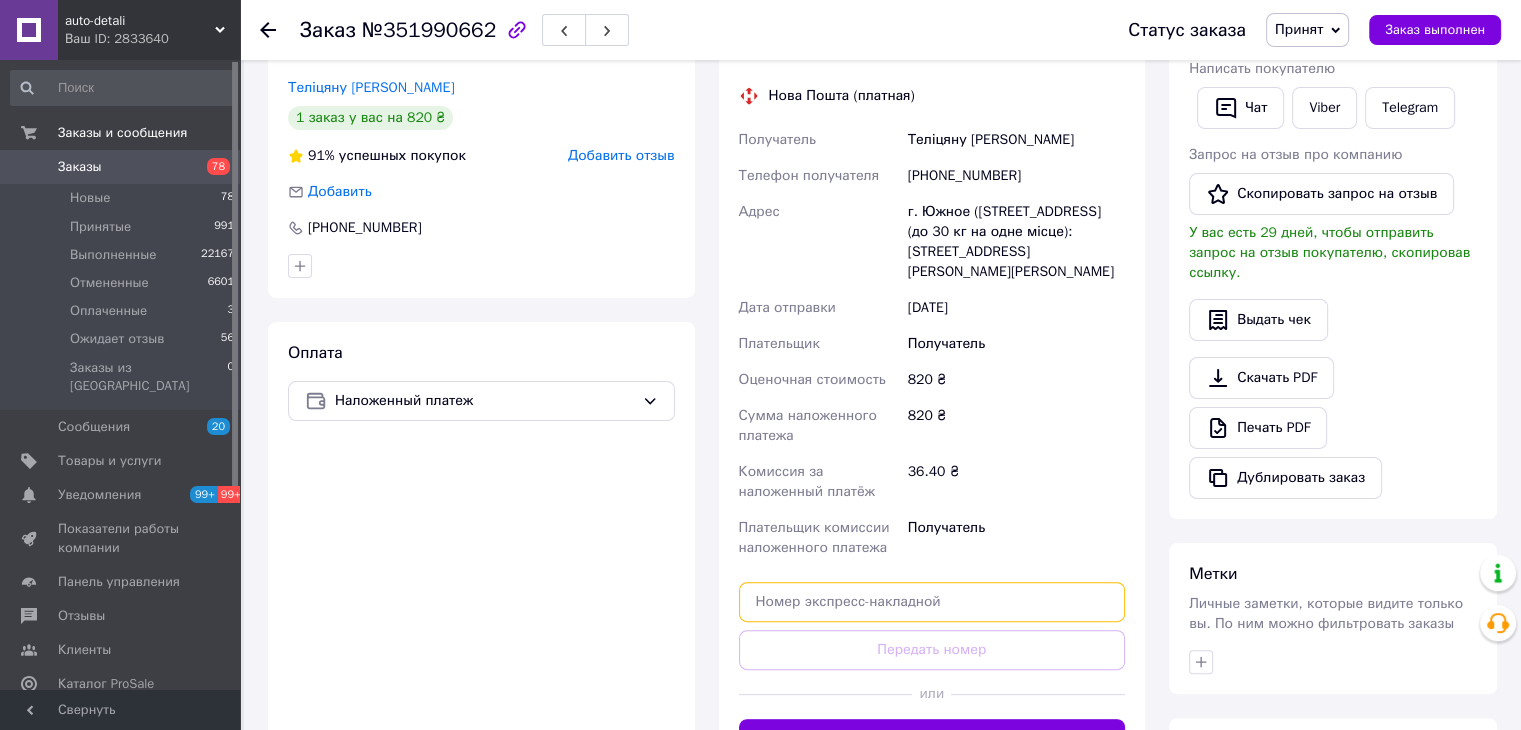 click at bounding box center [932, 602] 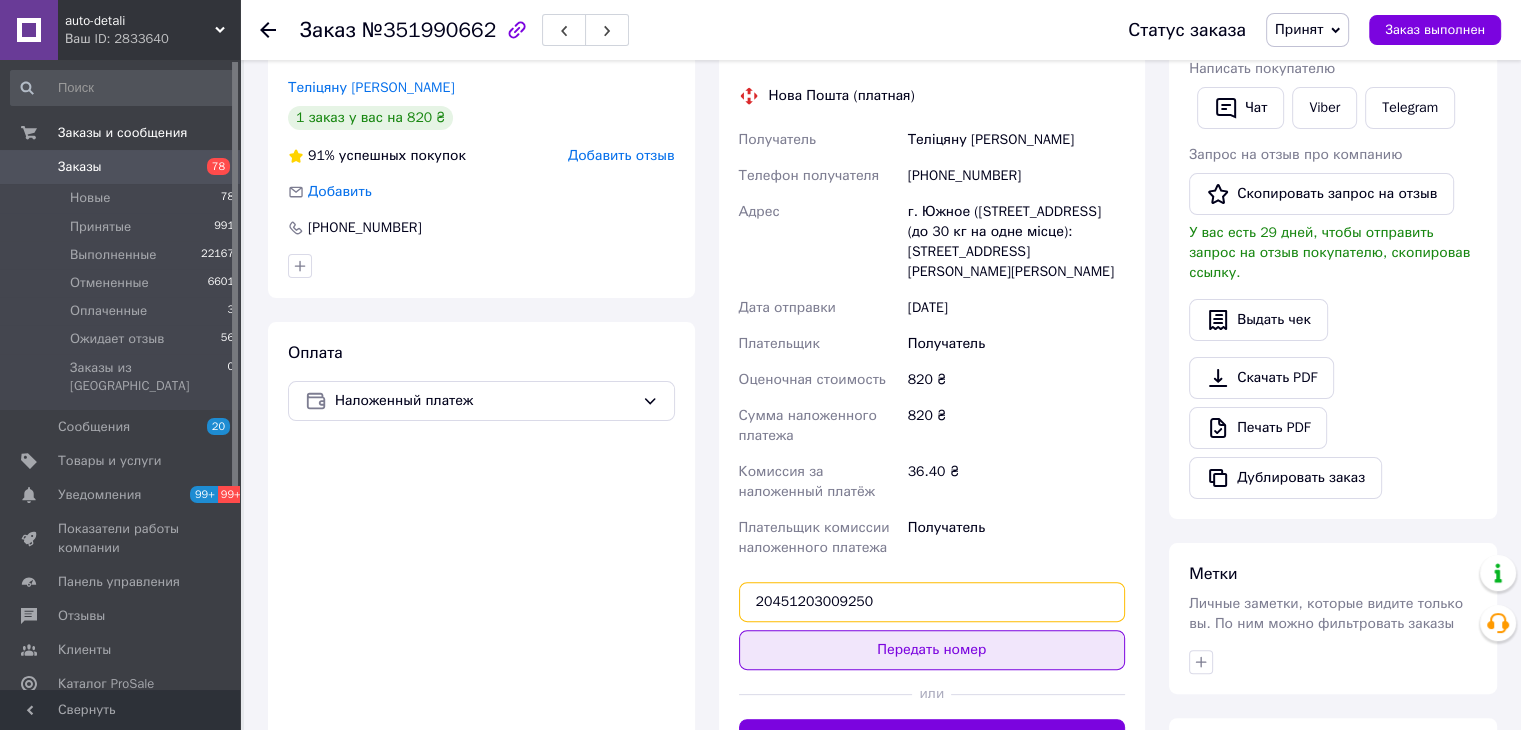 type on "20451203009250" 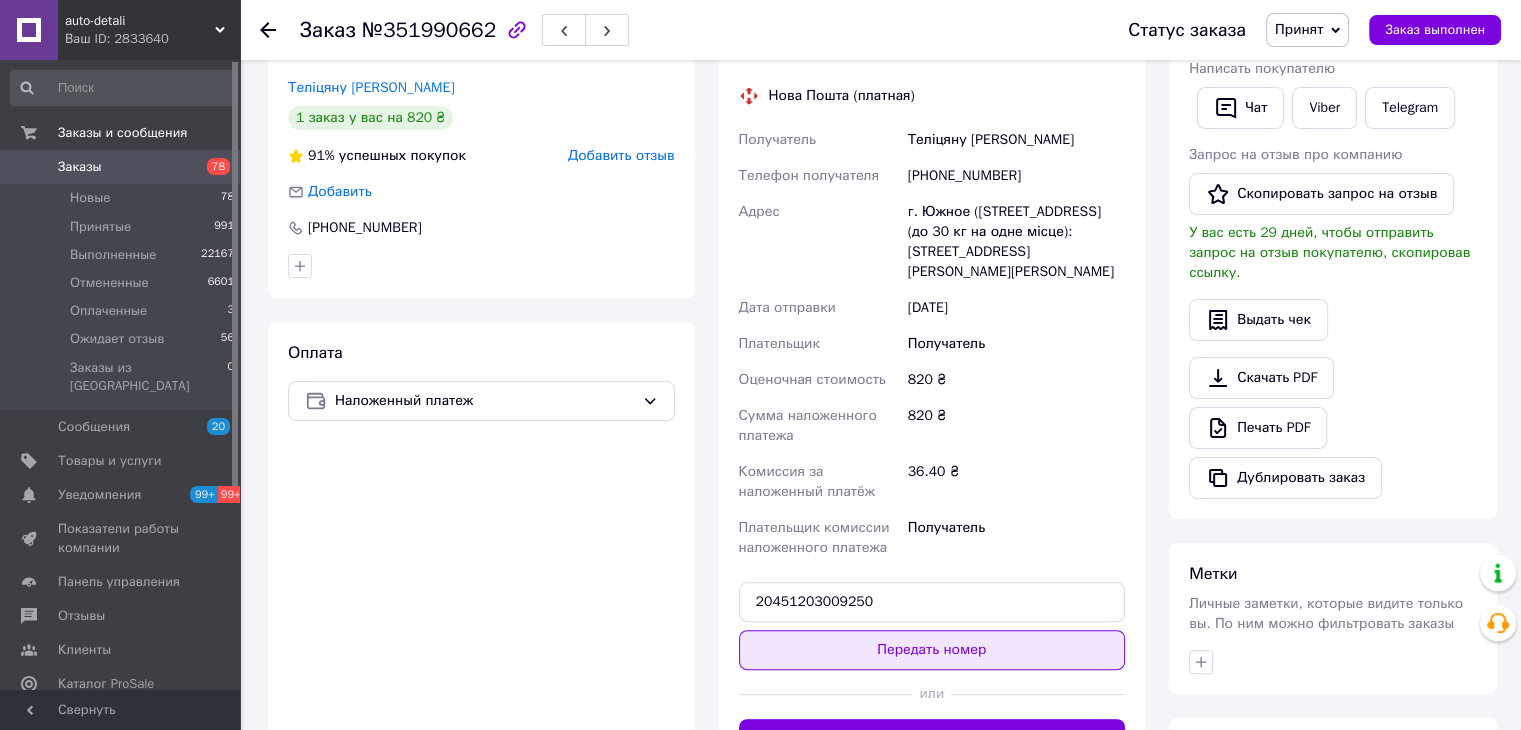 click on "Передать номер" at bounding box center (932, 650) 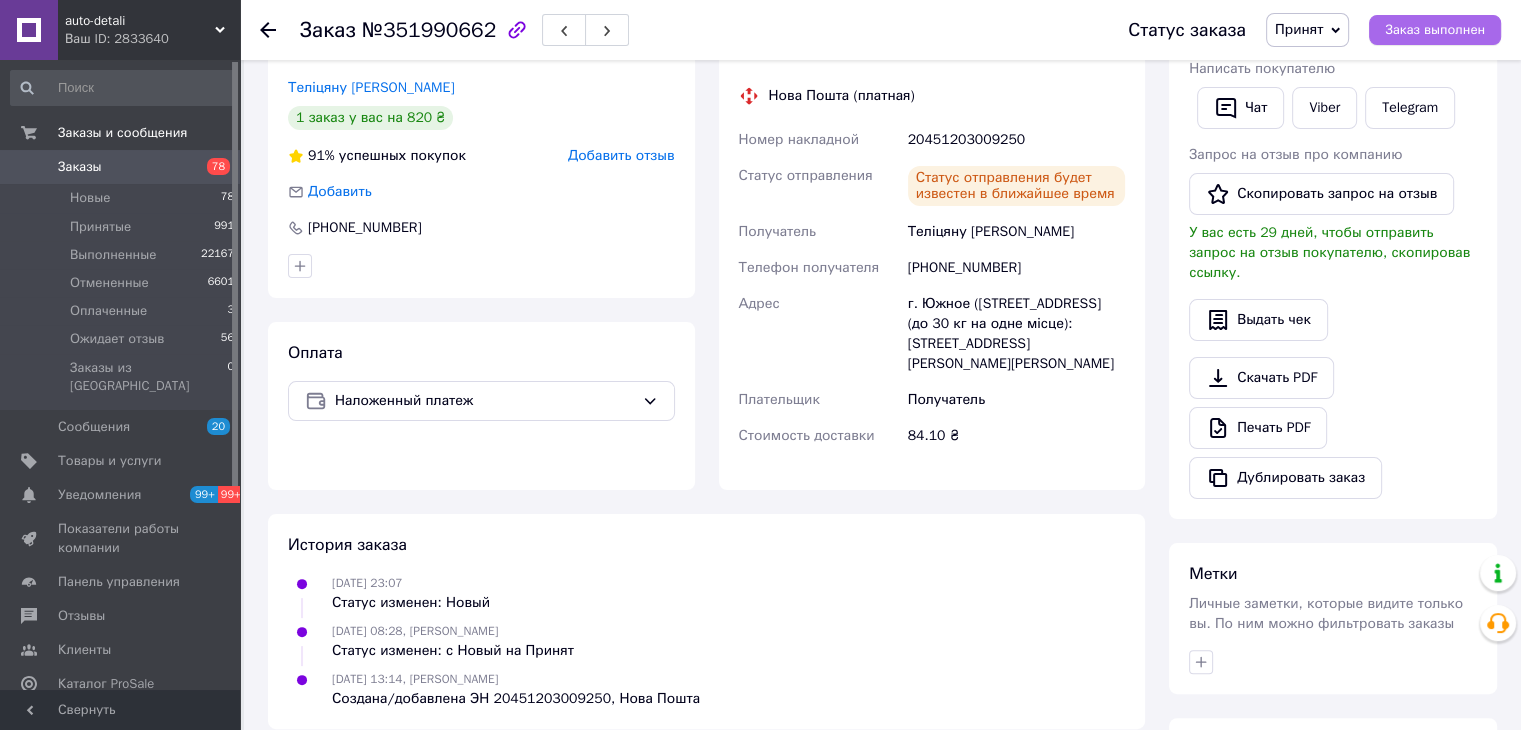 click on "Заказ выполнен" at bounding box center [1435, 30] 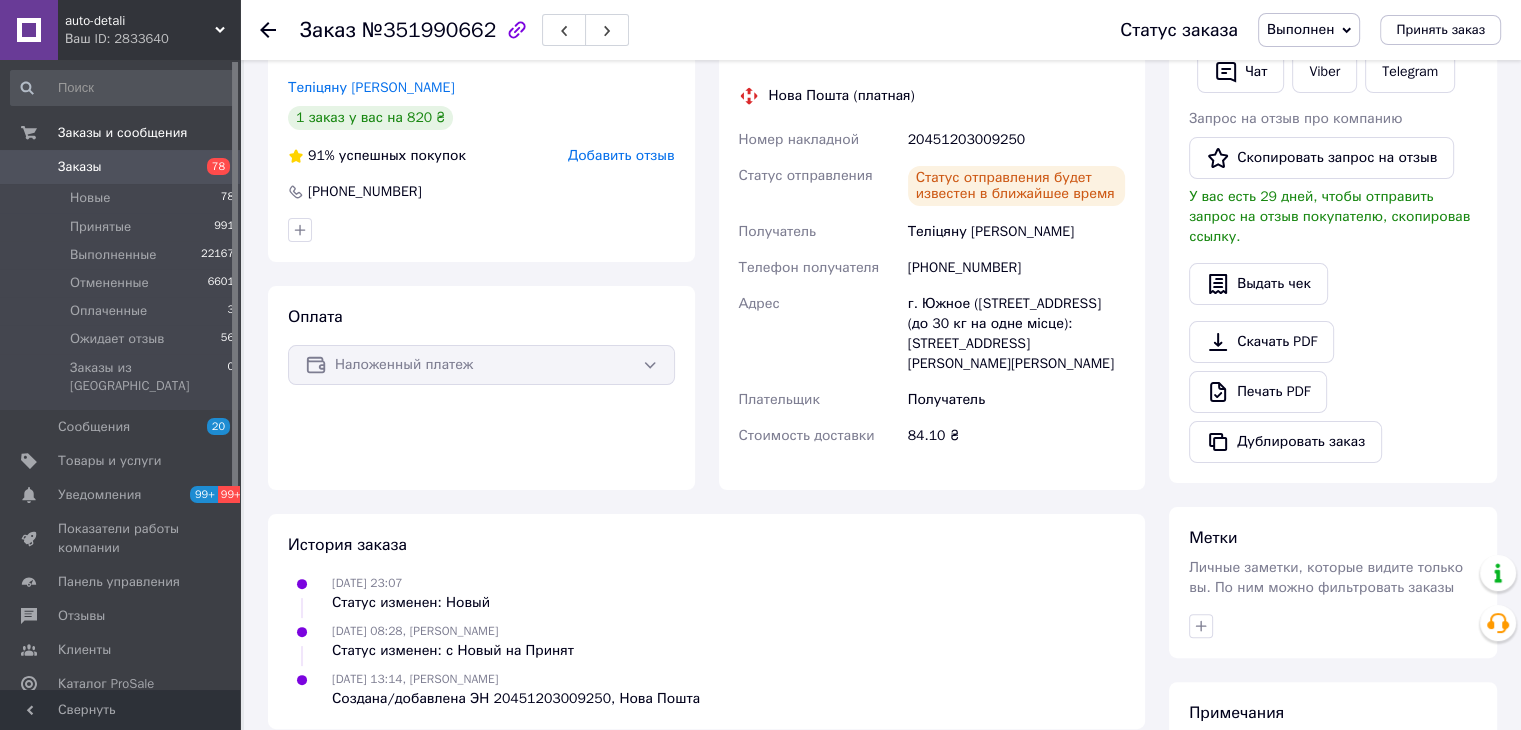 click on "Заказы" at bounding box center (80, 167) 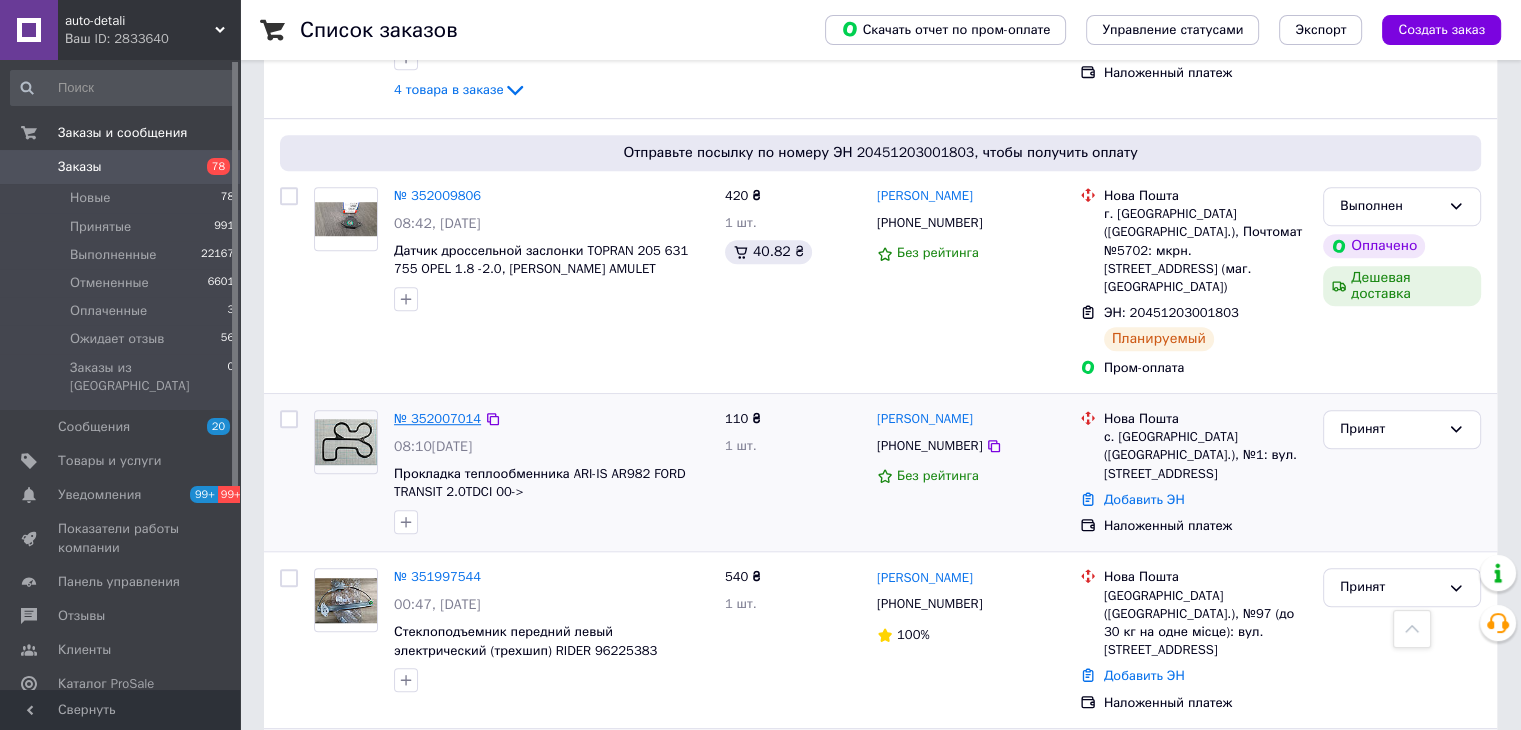 click on "№ 352007014" at bounding box center [437, 418] 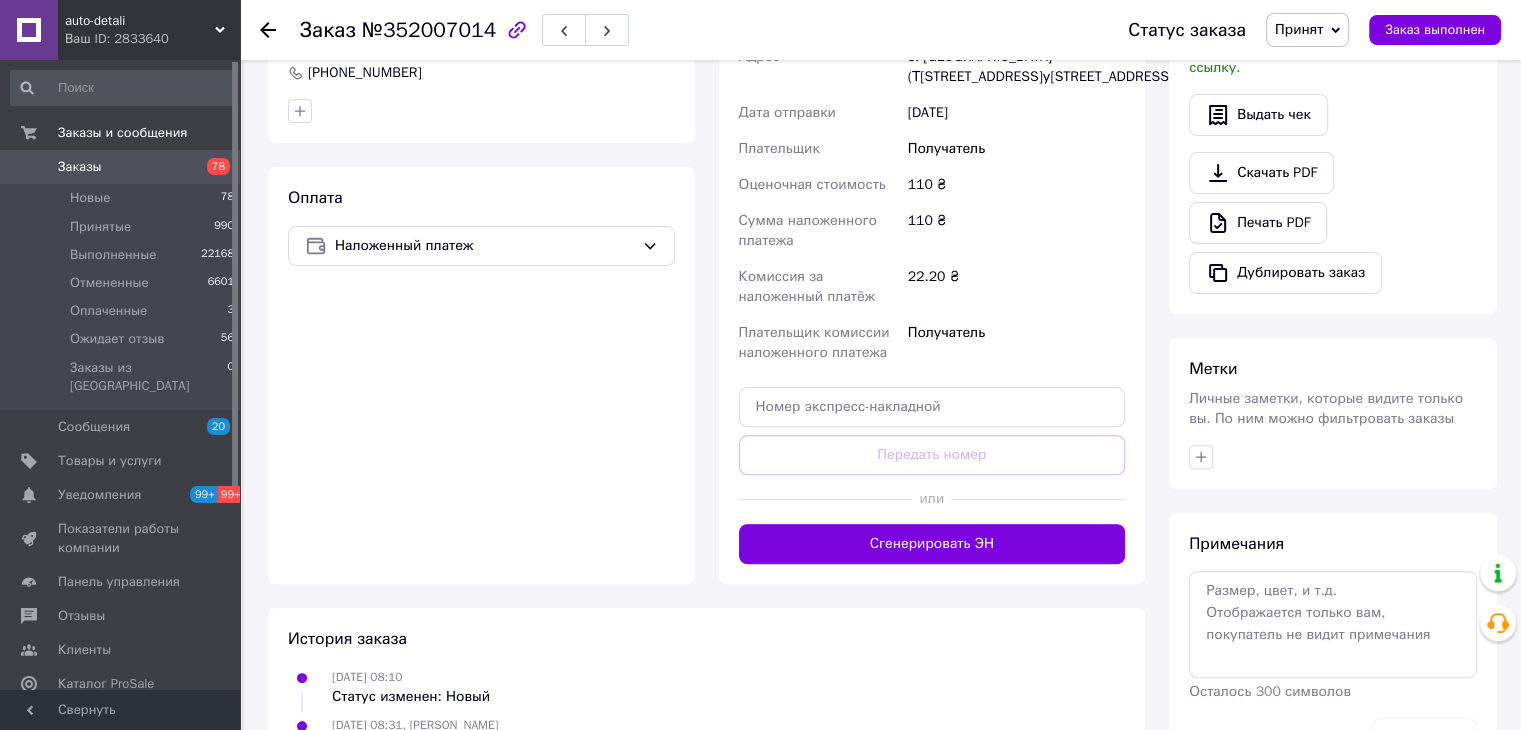 scroll, scrollTop: 504, scrollLeft: 0, axis: vertical 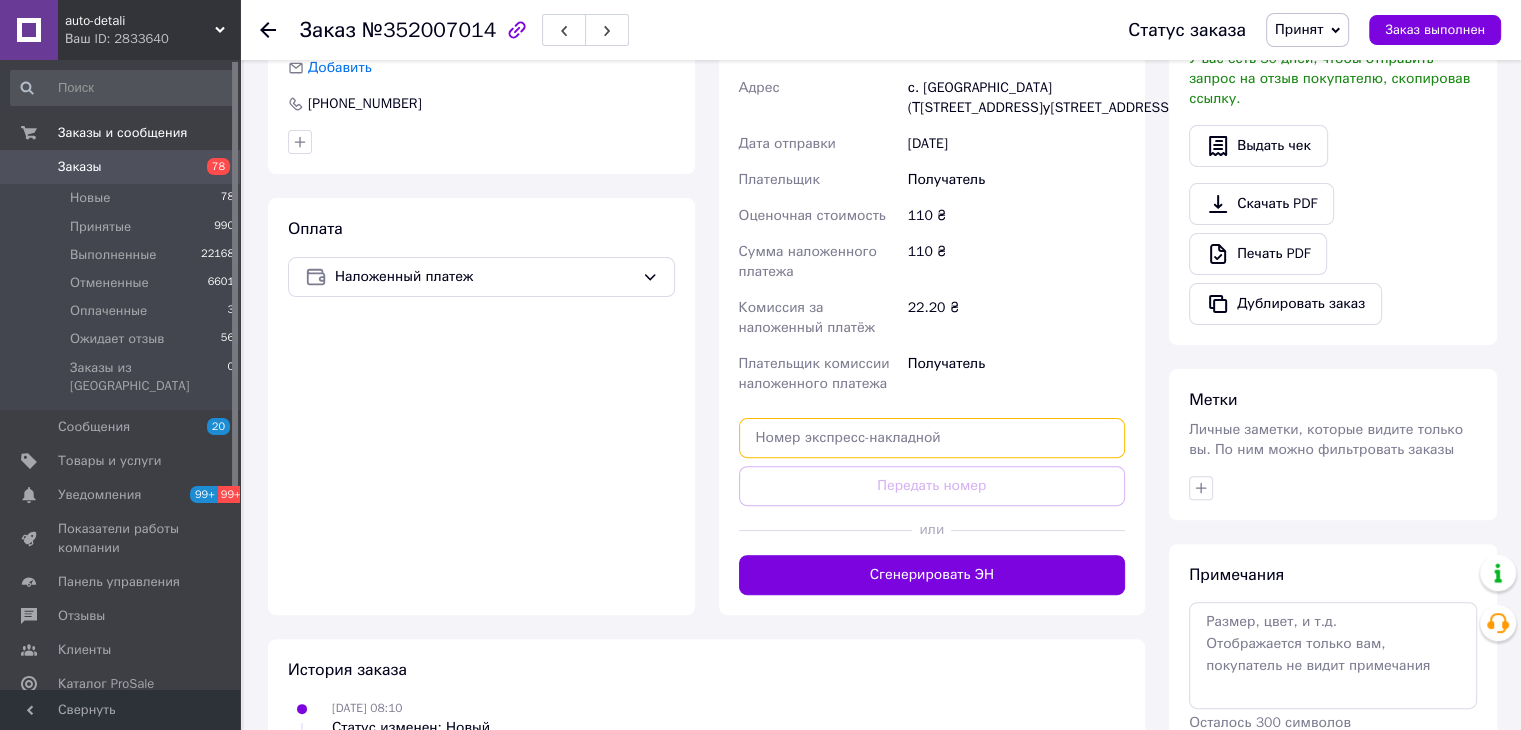 click at bounding box center (932, 438) 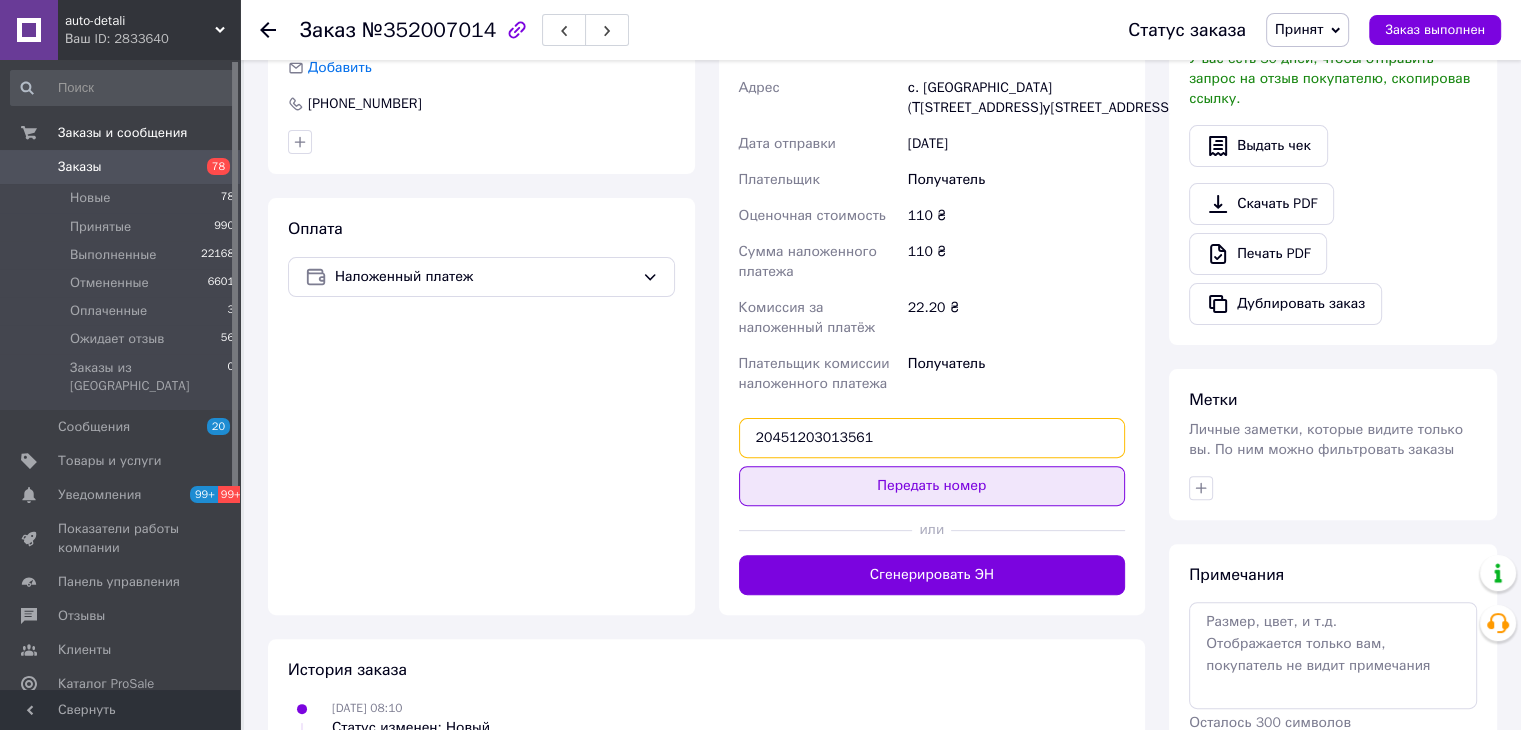 type on "20451203013561" 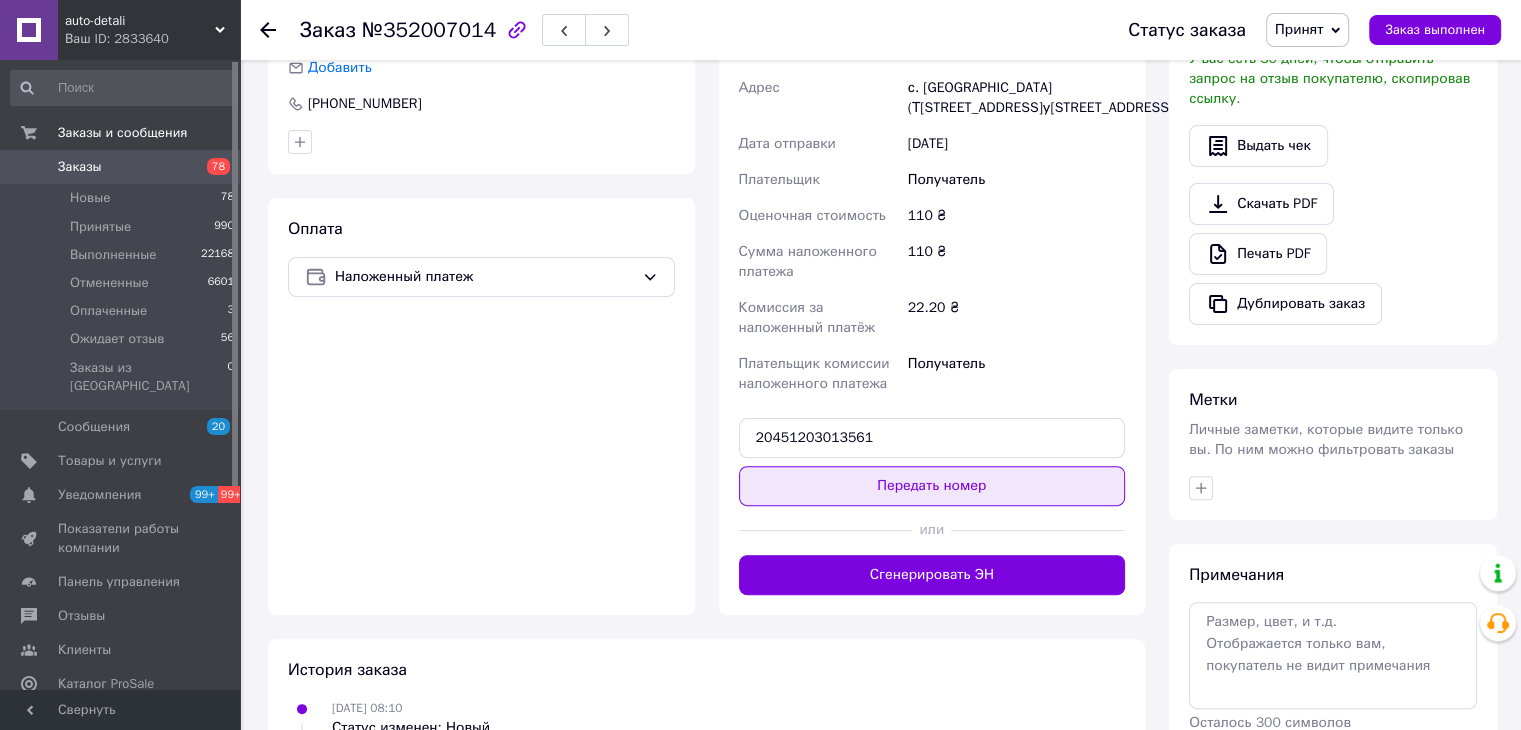 click on "Передать номер" at bounding box center [932, 486] 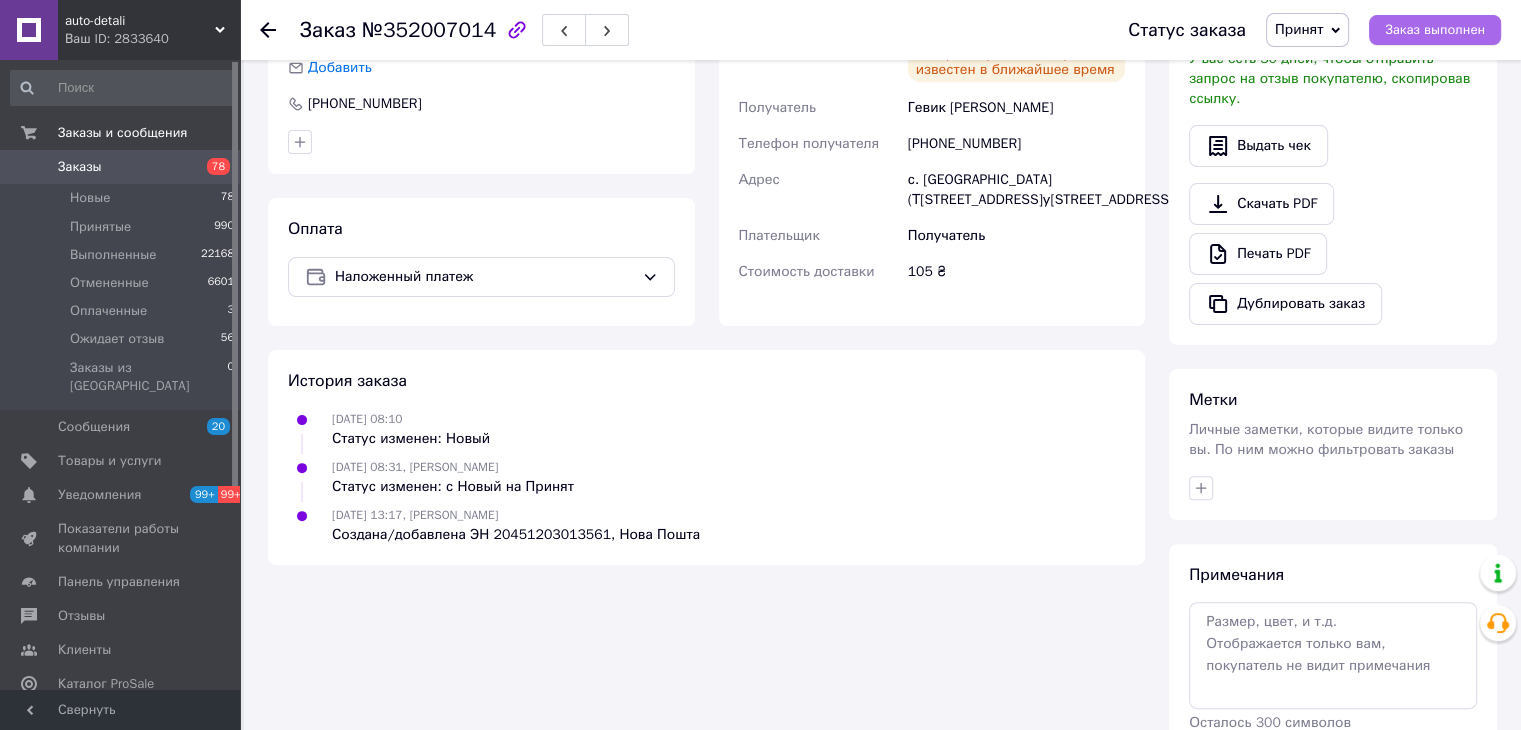 click on "Заказ выполнен" at bounding box center (1435, 30) 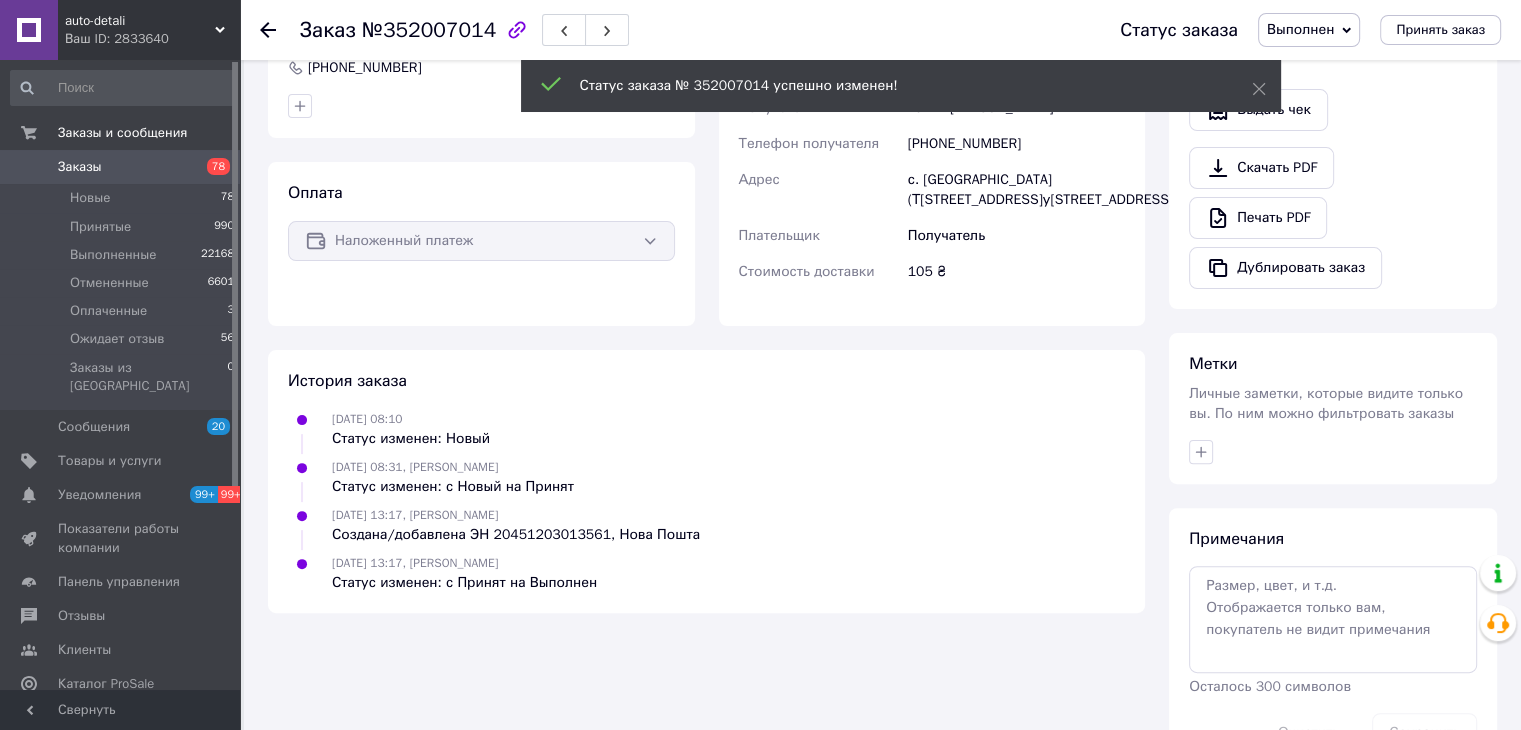 click on "Заказы" at bounding box center (80, 167) 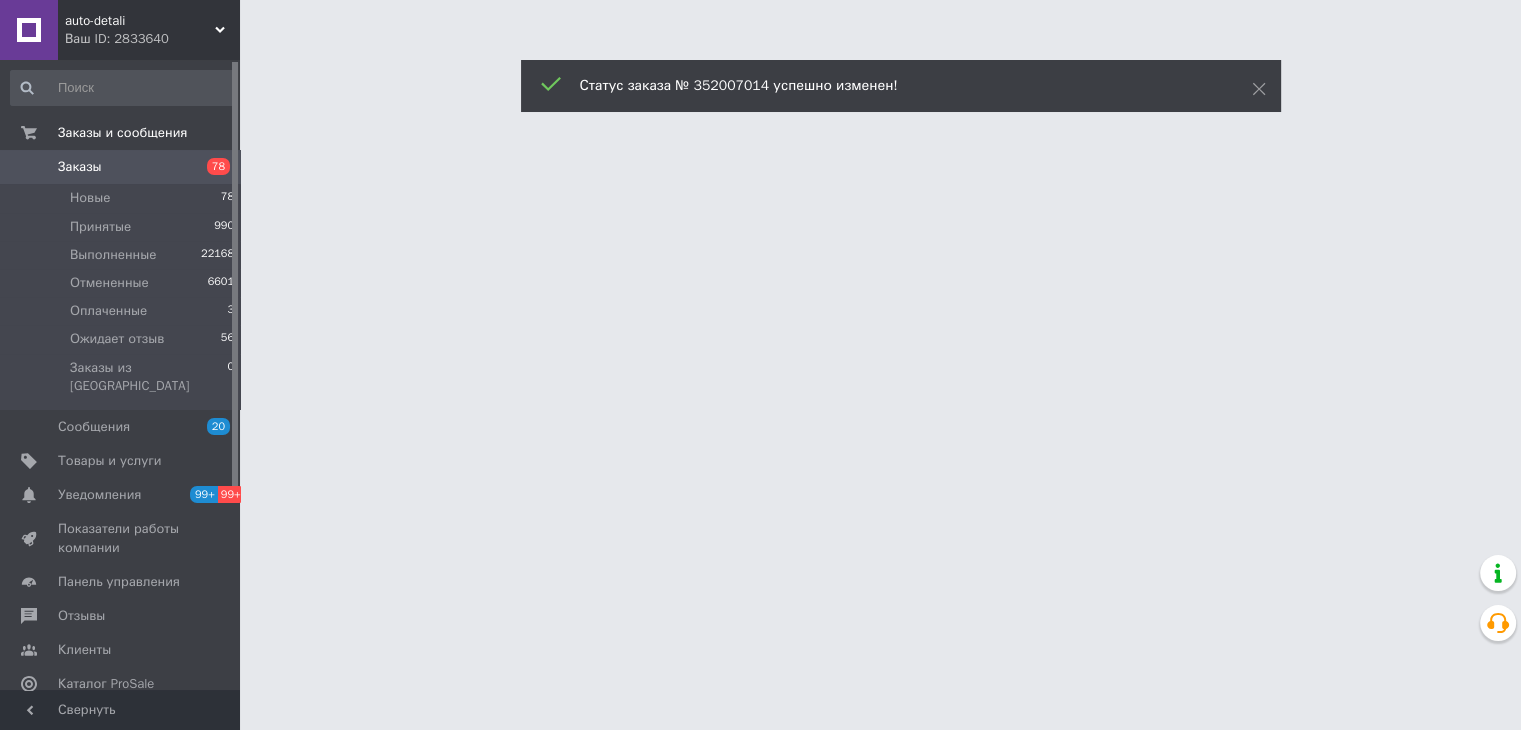 scroll, scrollTop: 0, scrollLeft: 0, axis: both 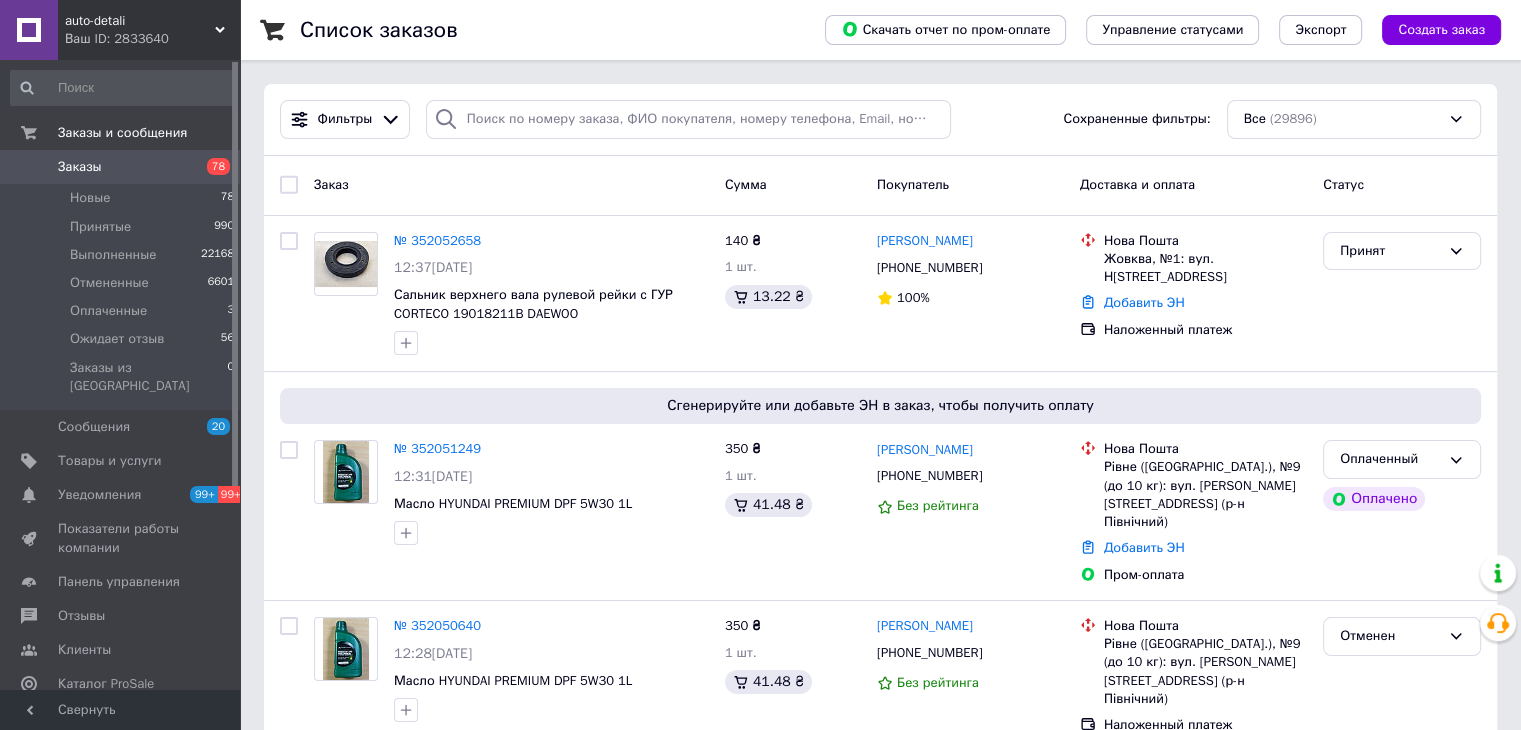 click on "Заказы" at bounding box center (121, 167) 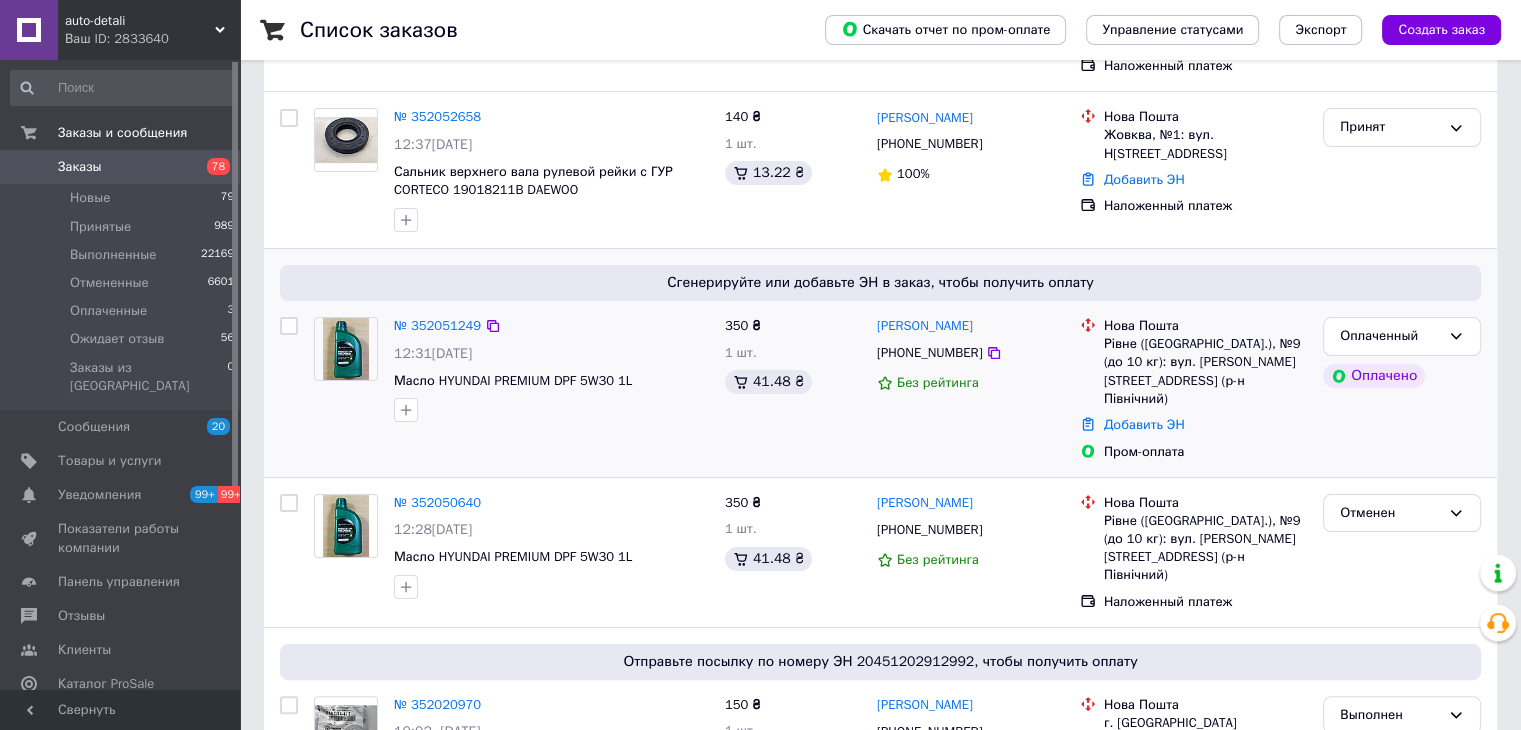 scroll, scrollTop: 200, scrollLeft: 0, axis: vertical 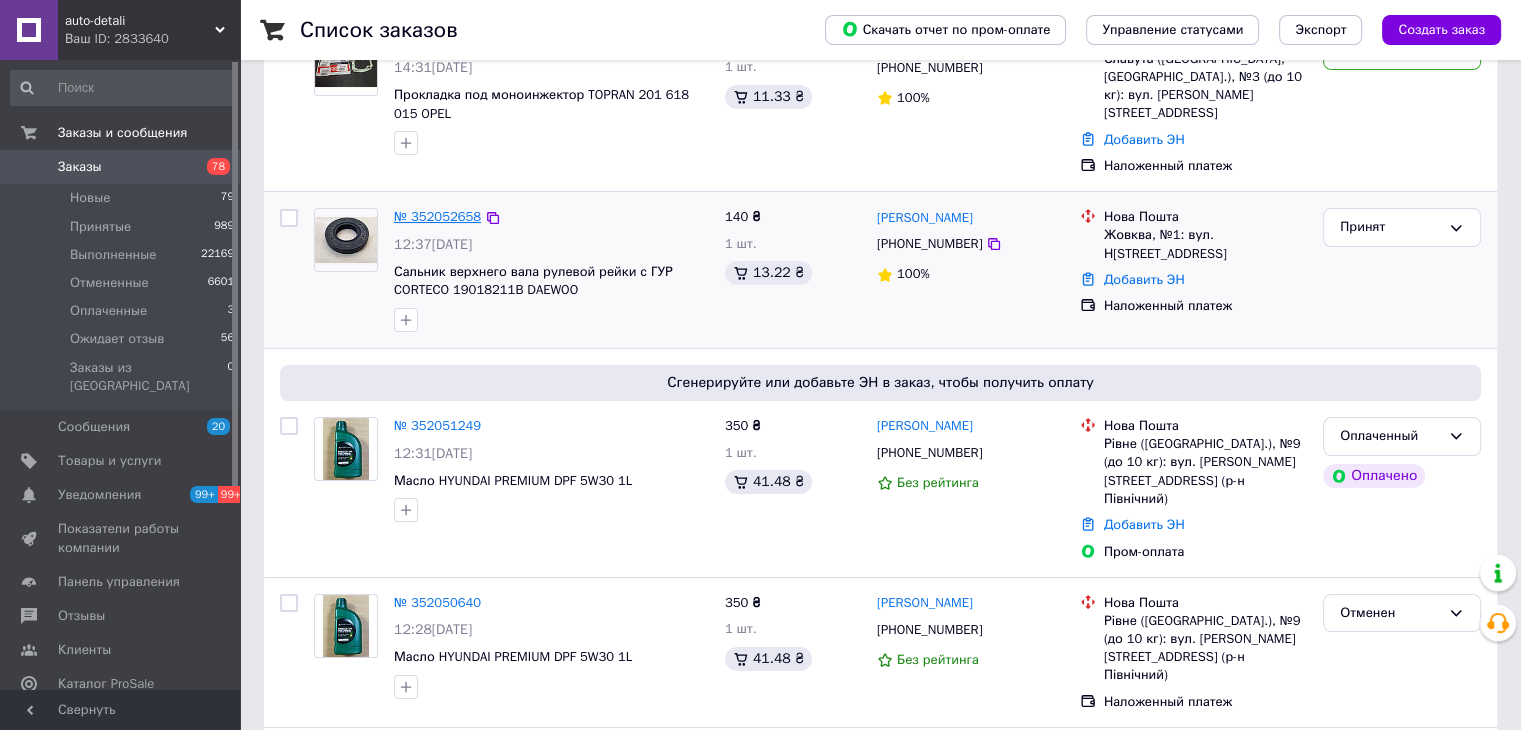 click on "№ 352052658" at bounding box center (437, 216) 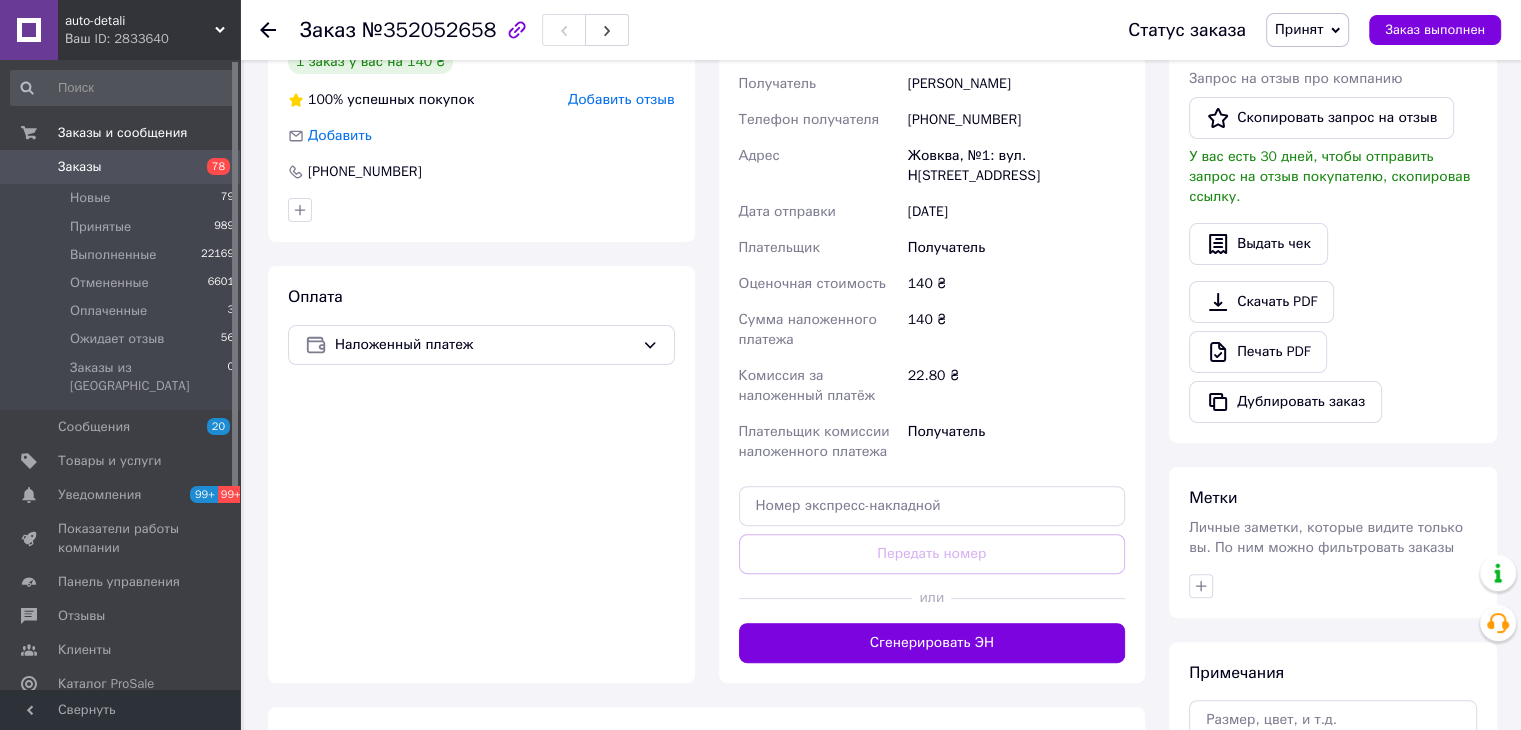 scroll, scrollTop: 500, scrollLeft: 0, axis: vertical 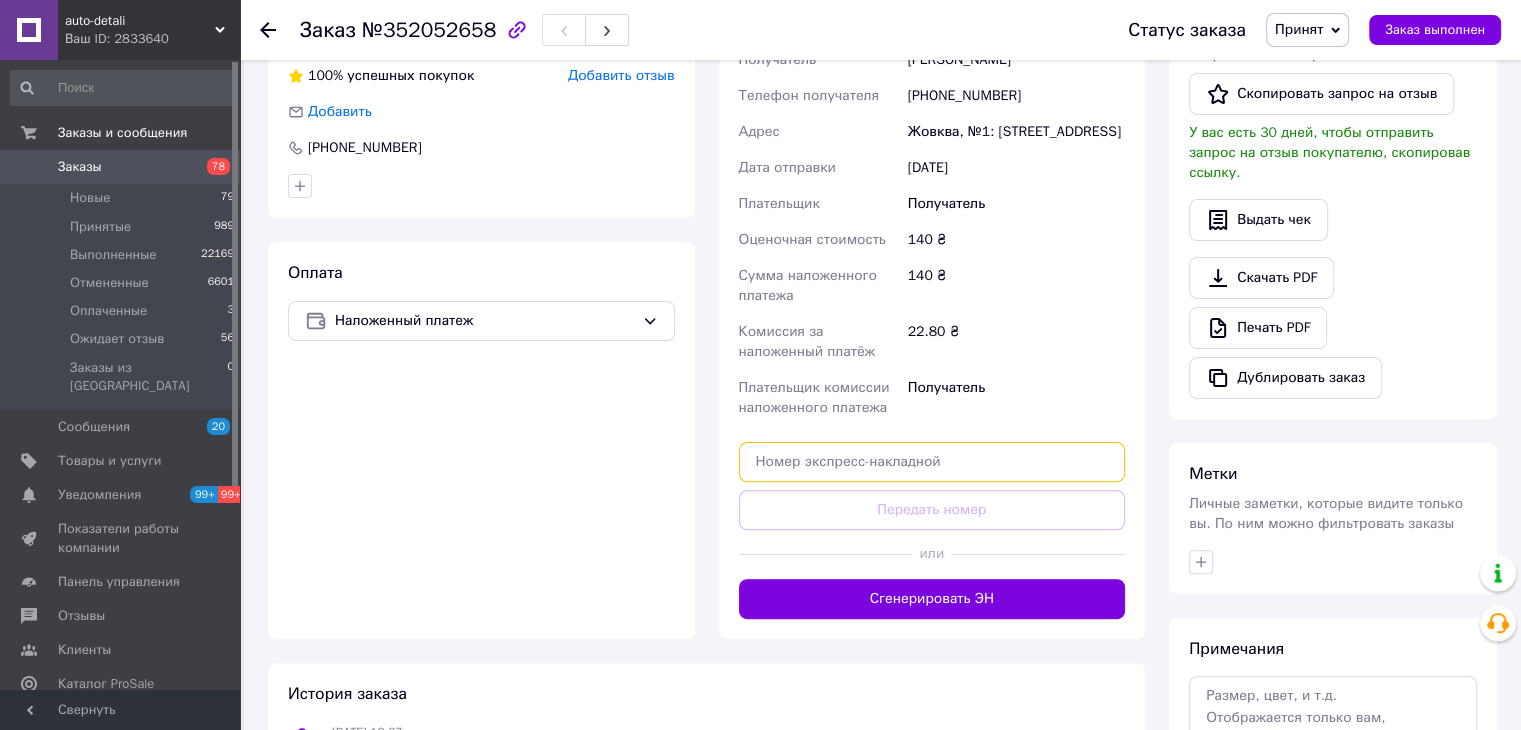 click at bounding box center [932, 462] 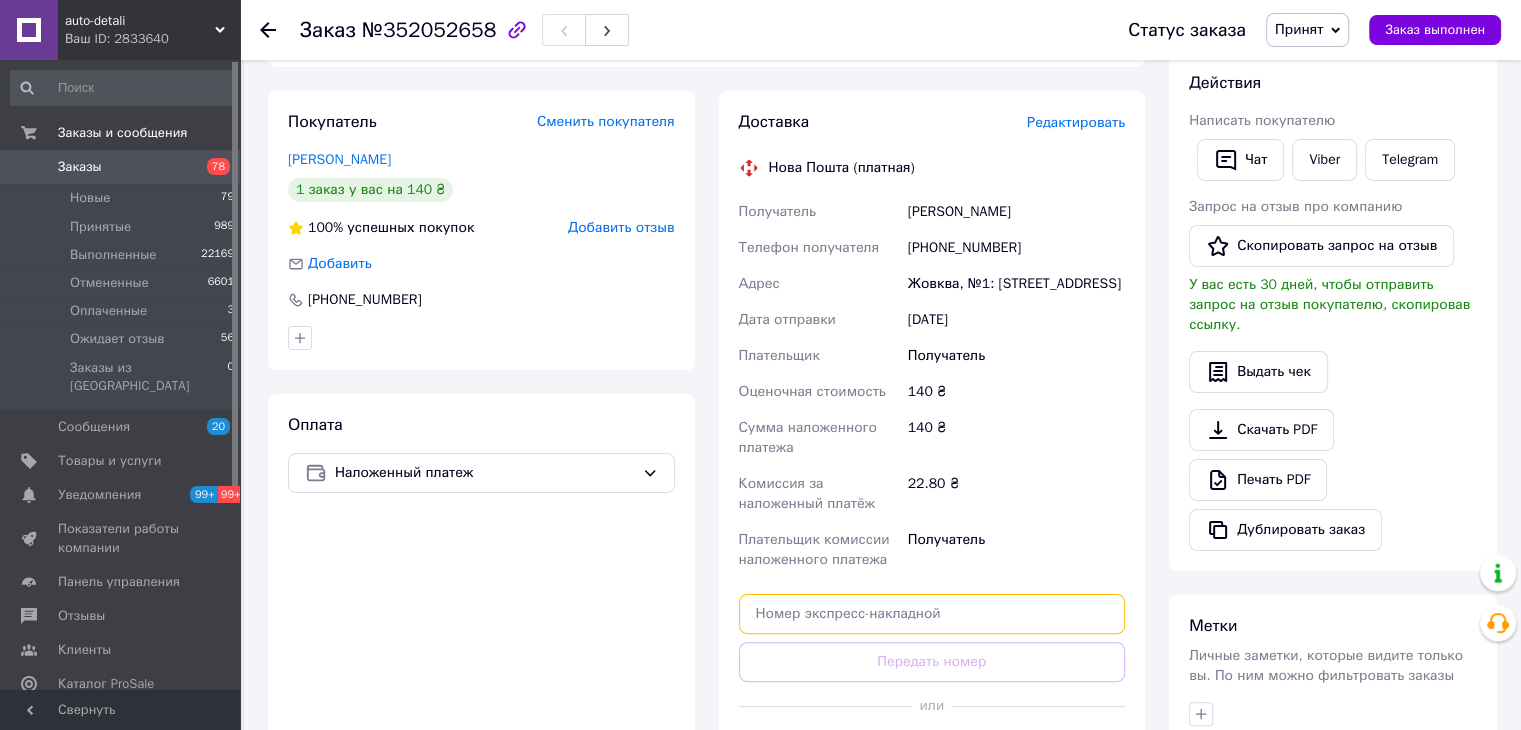 scroll, scrollTop: 300, scrollLeft: 0, axis: vertical 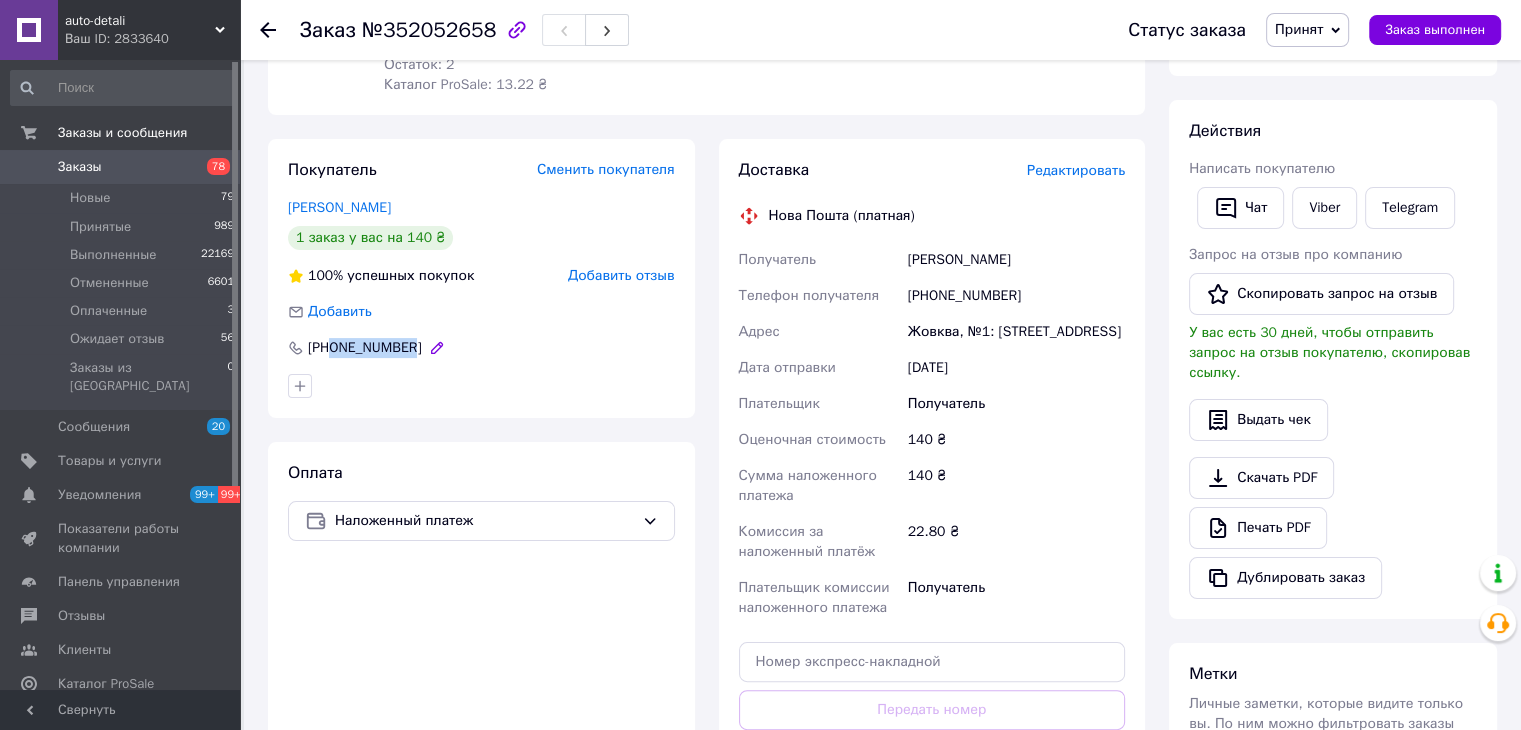 drag, startPoint x: 407, startPoint y: 348, endPoint x: 330, endPoint y: 353, distance: 77.16217 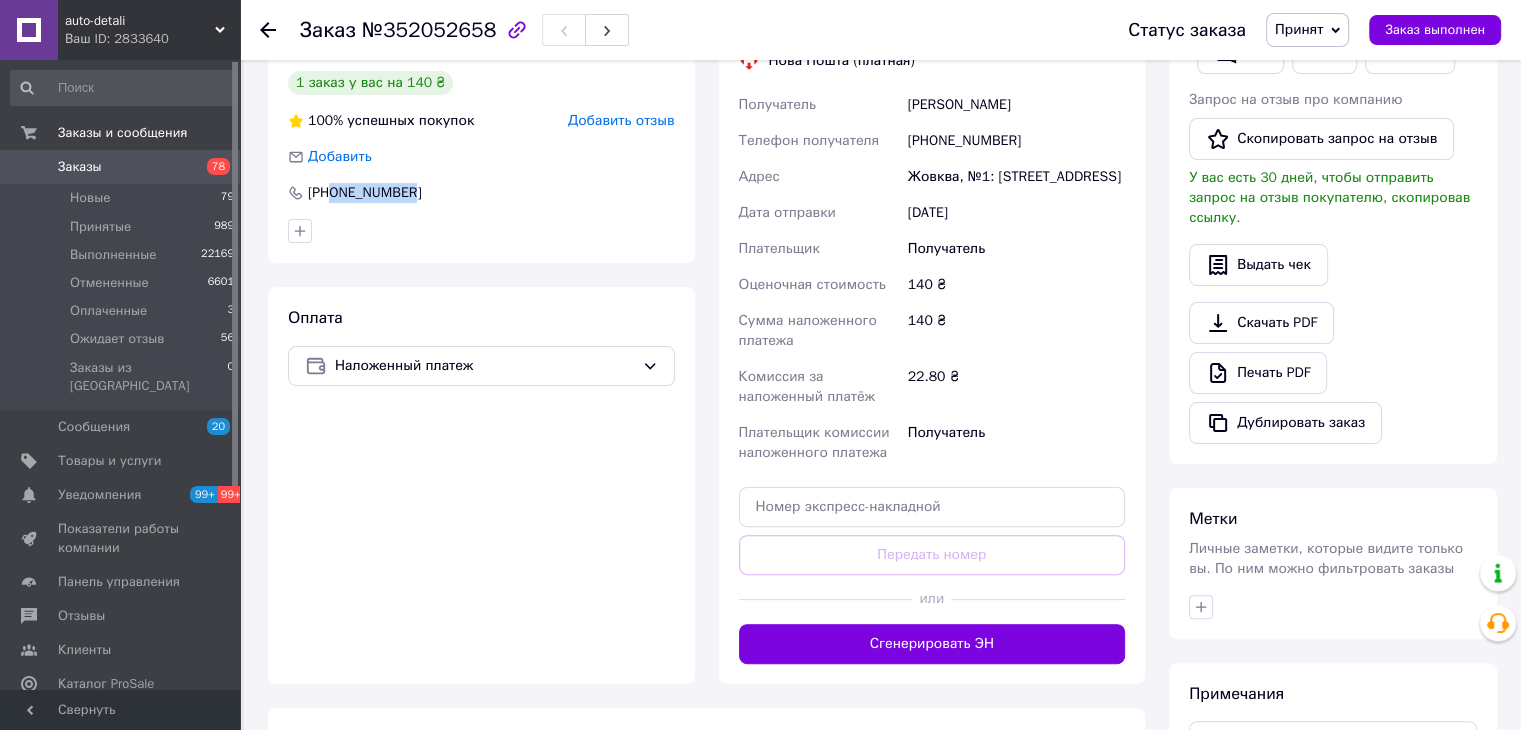 scroll, scrollTop: 500, scrollLeft: 0, axis: vertical 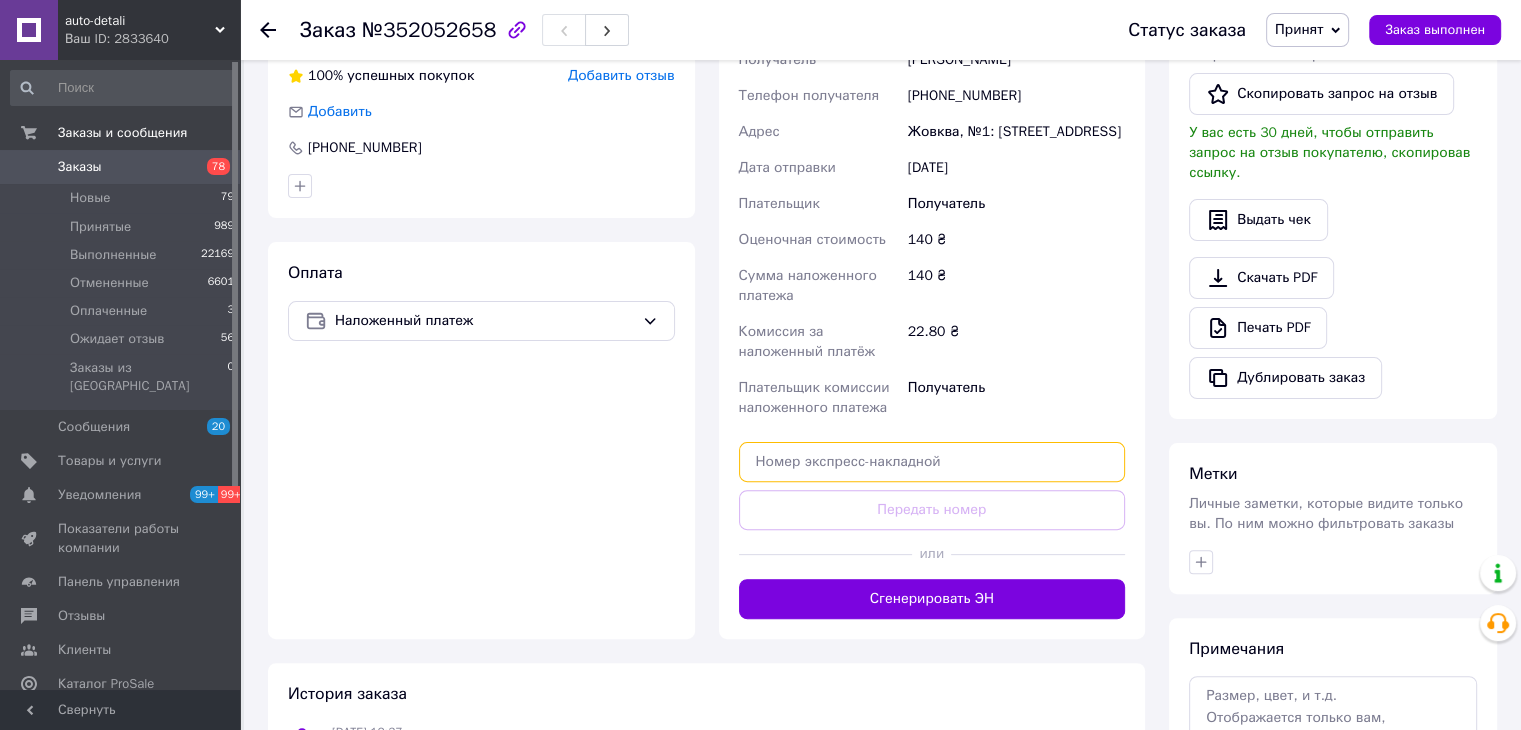 click at bounding box center [932, 462] 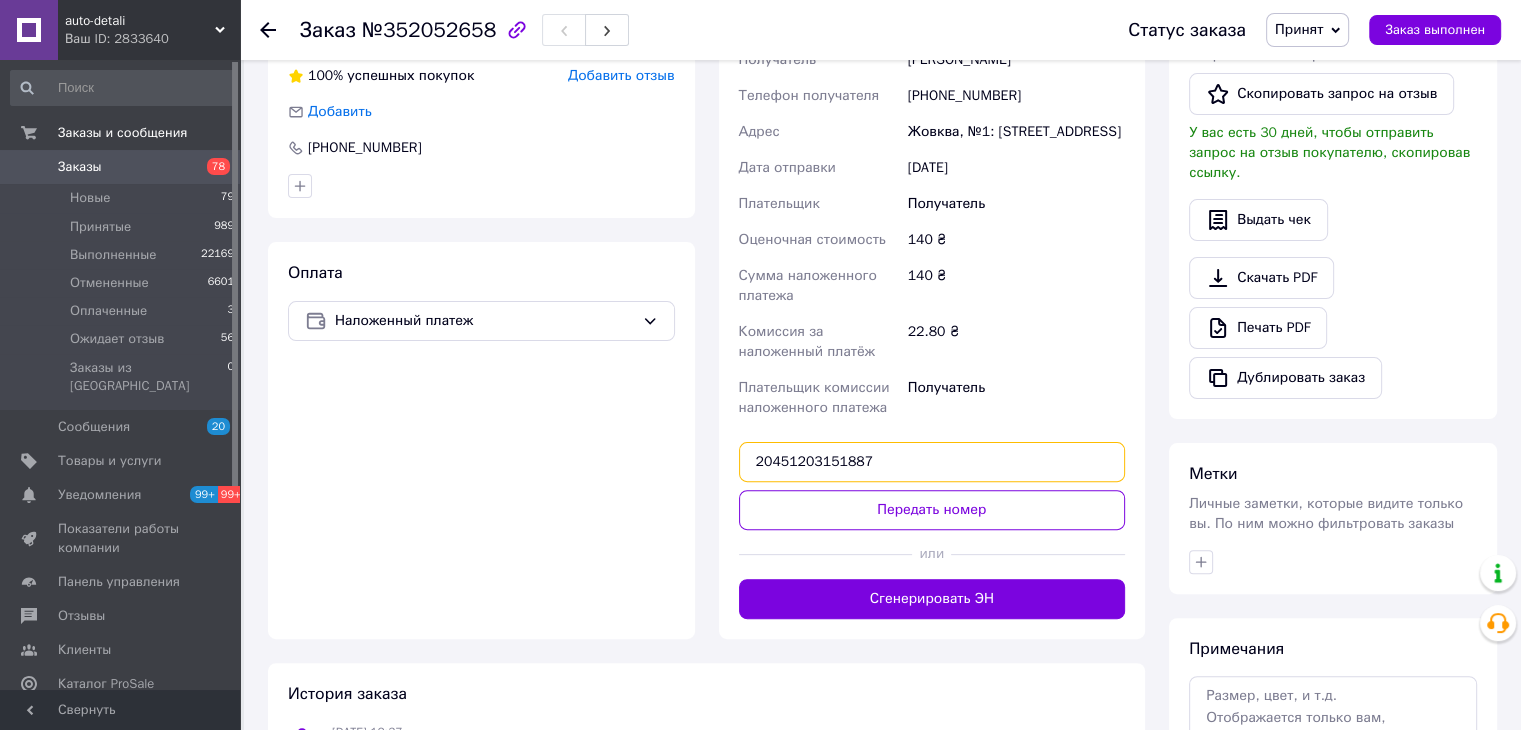 type on "20451203151887" 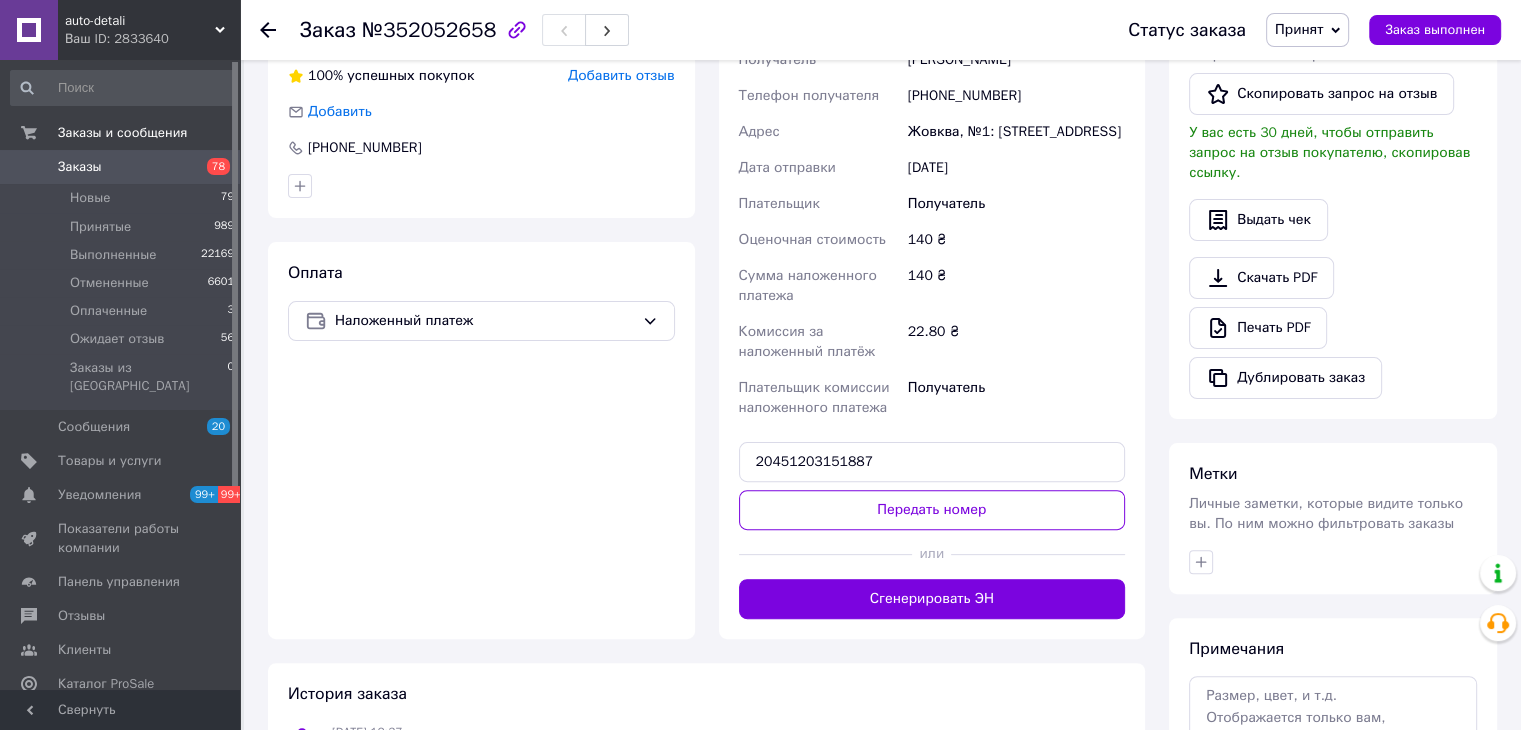 click on "Передать номер" at bounding box center (932, 510) 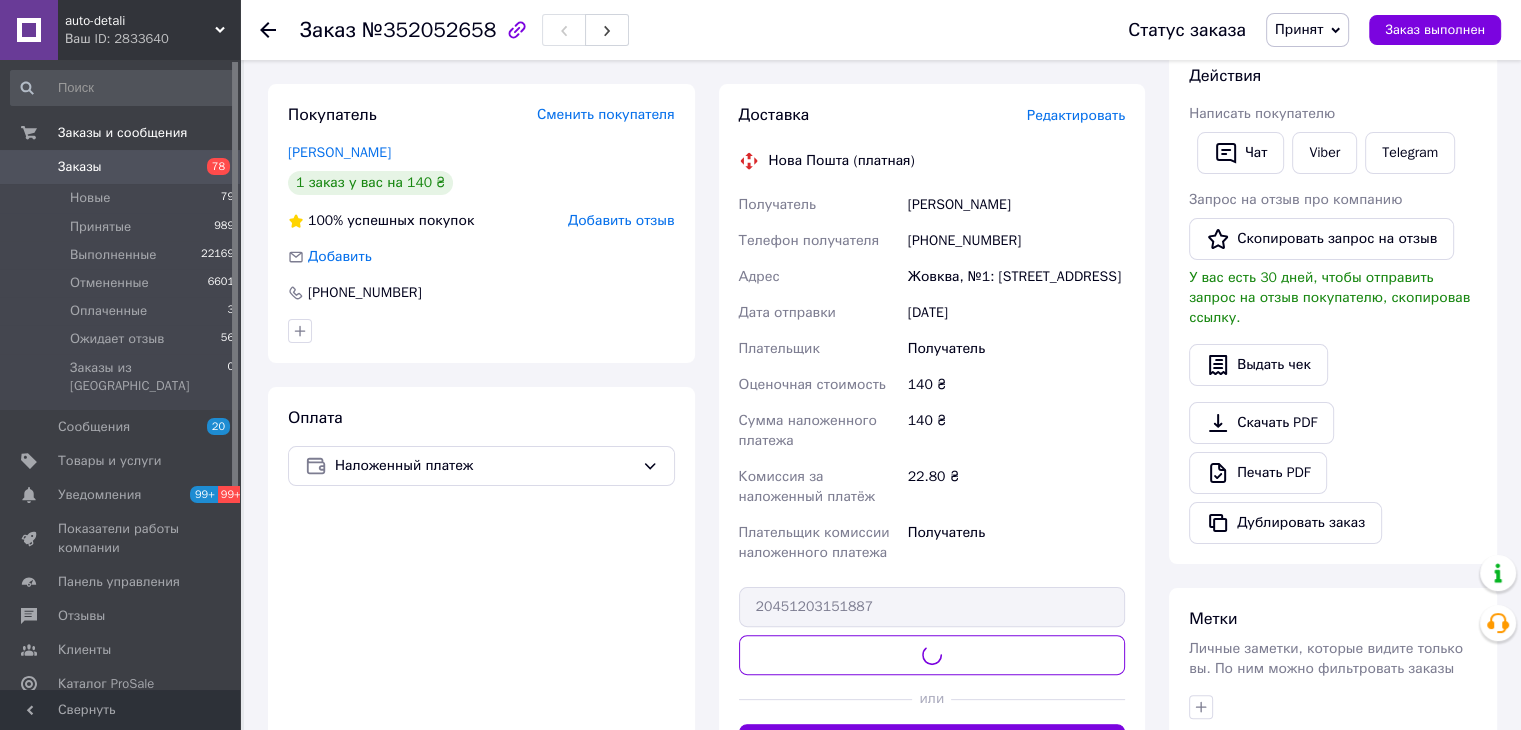 scroll, scrollTop: 100, scrollLeft: 0, axis: vertical 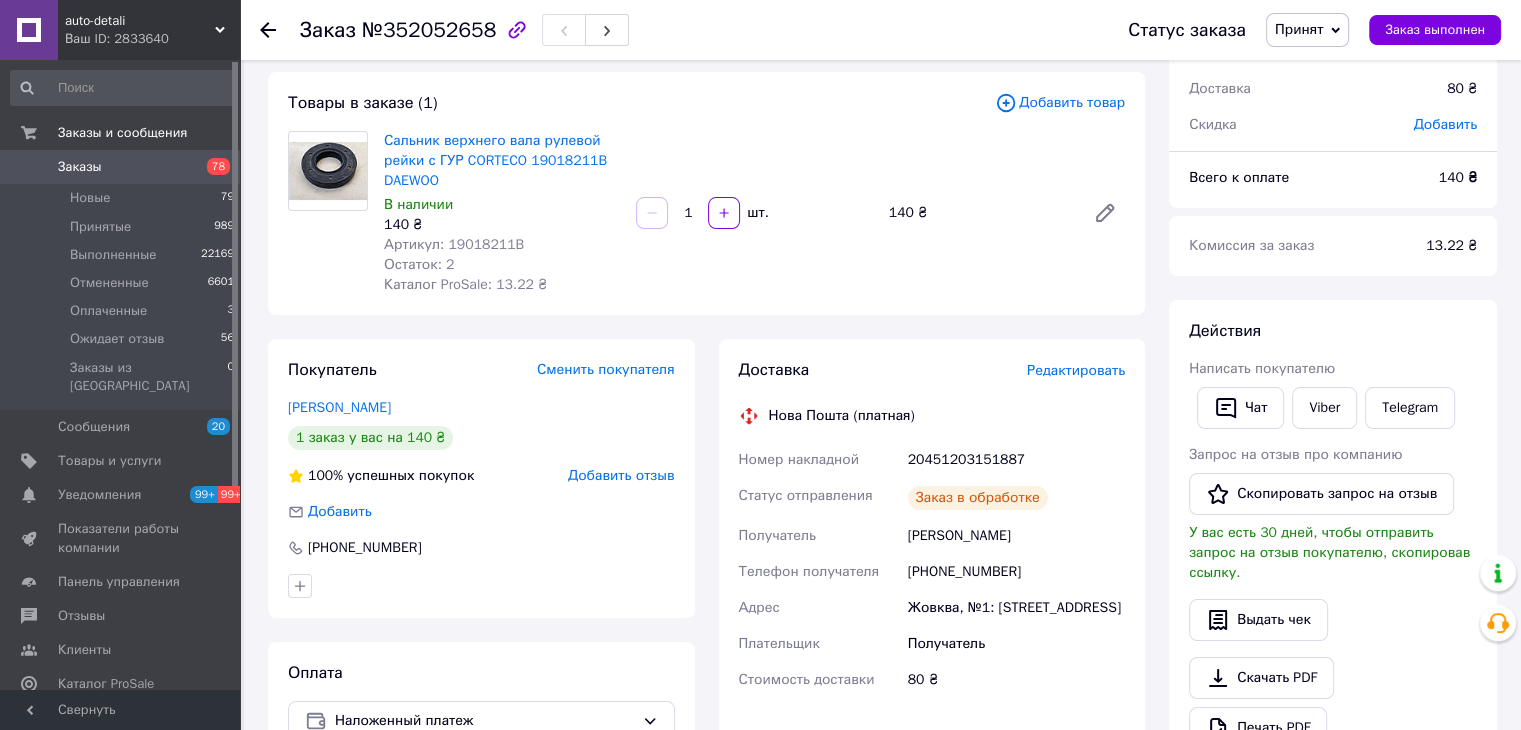 click on "Заказ выполнен" at bounding box center [1435, 30] 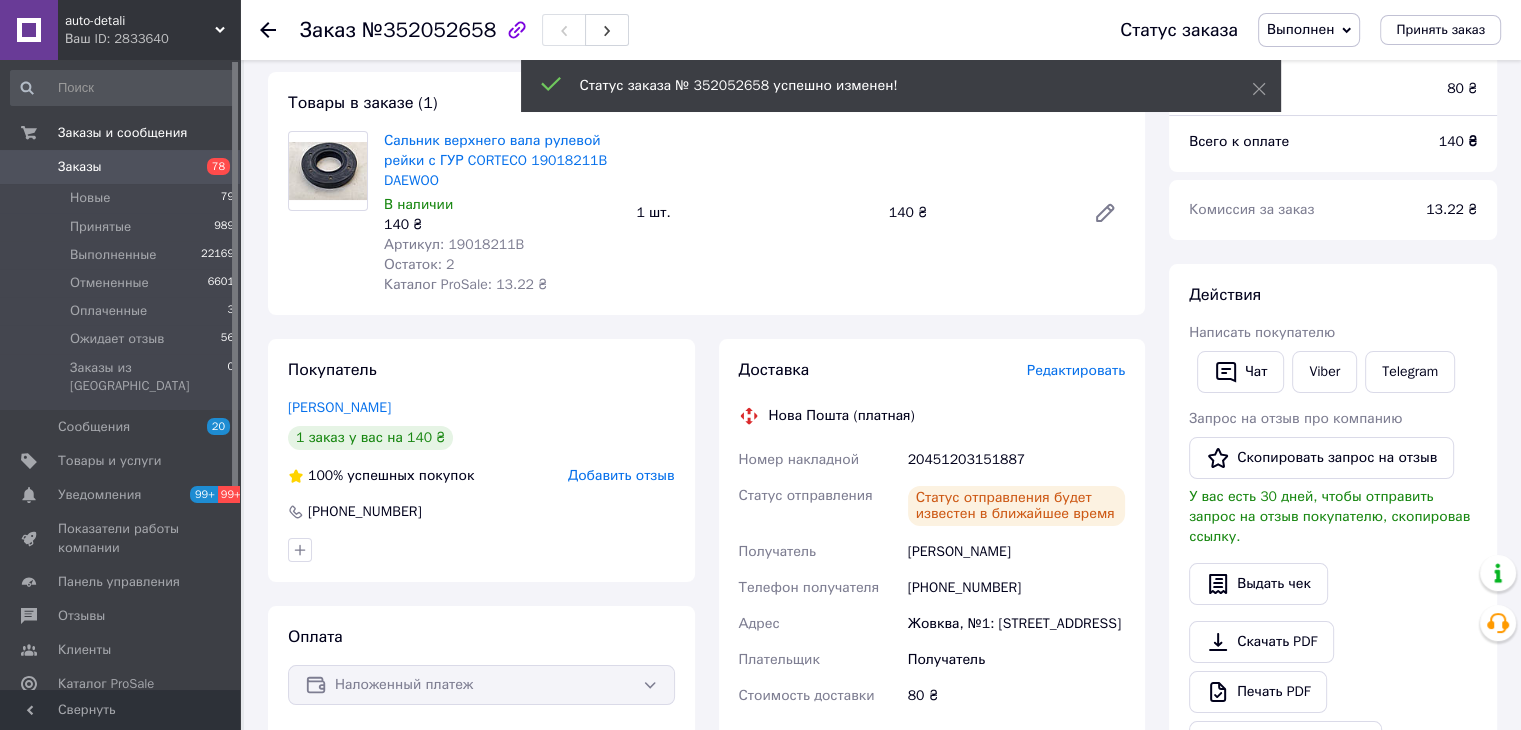click on "Заказы" at bounding box center (121, 167) 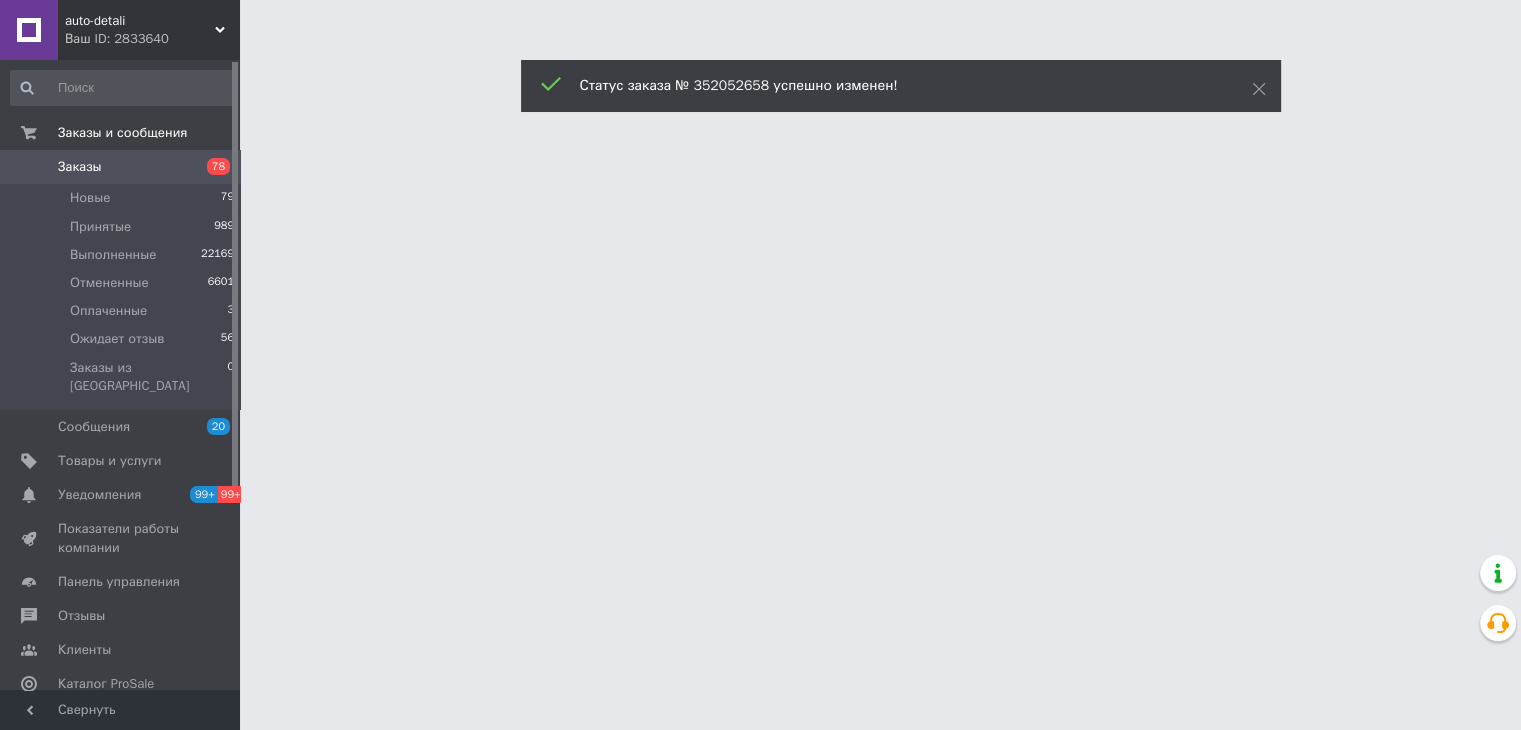 scroll, scrollTop: 0, scrollLeft: 0, axis: both 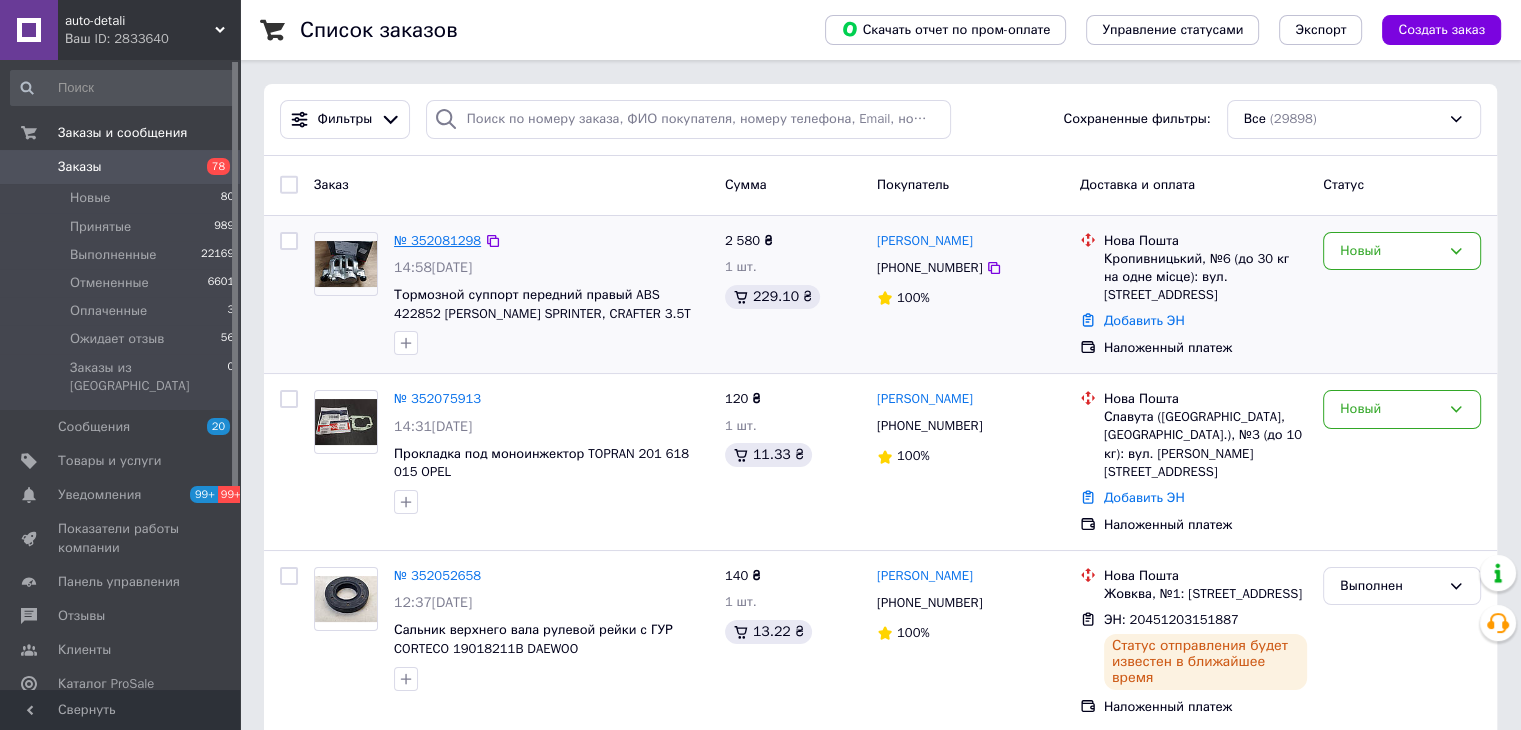 click on "№ 352081298" at bounding box center [437, 240] 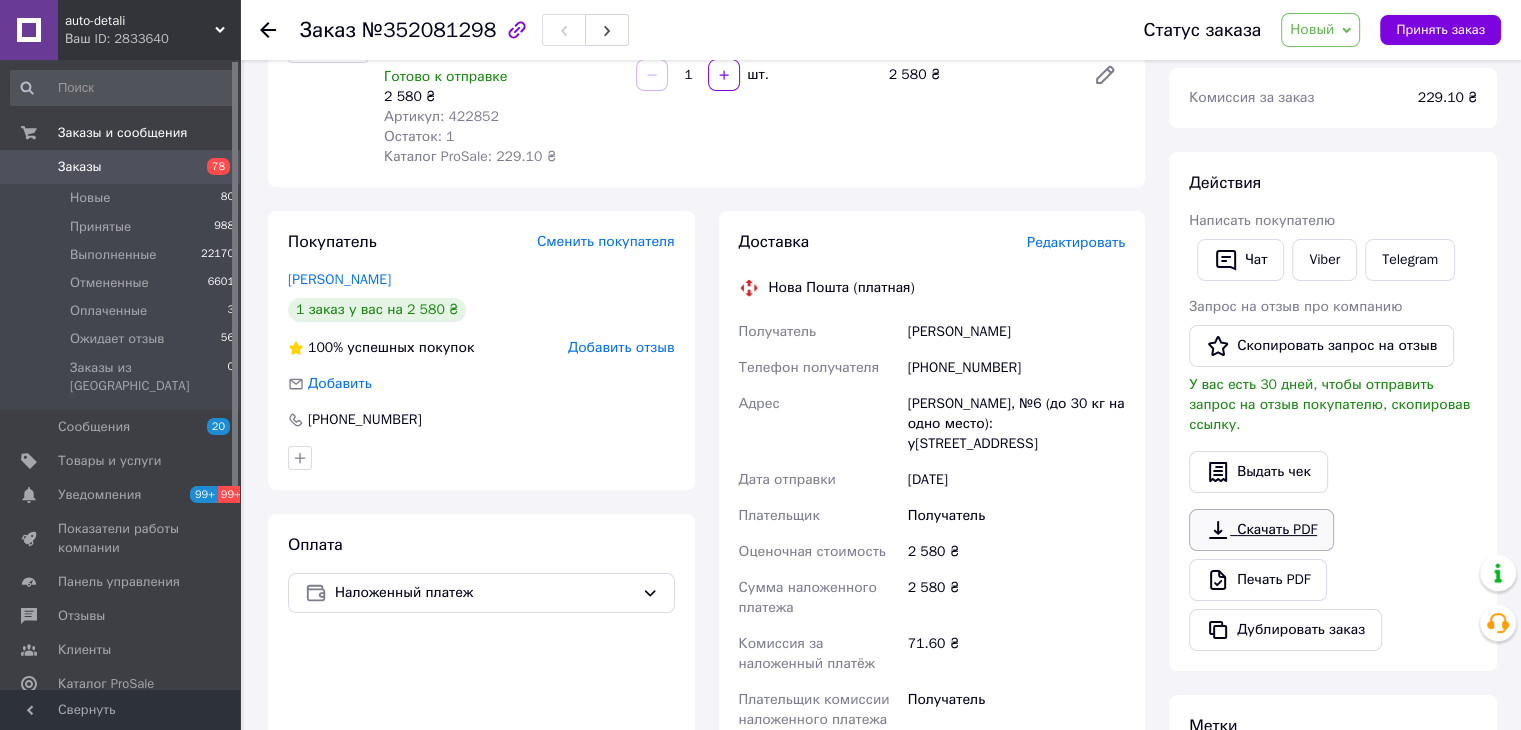 scroll, scrollTop: 300, scrollLeft: 0, axis: vertical 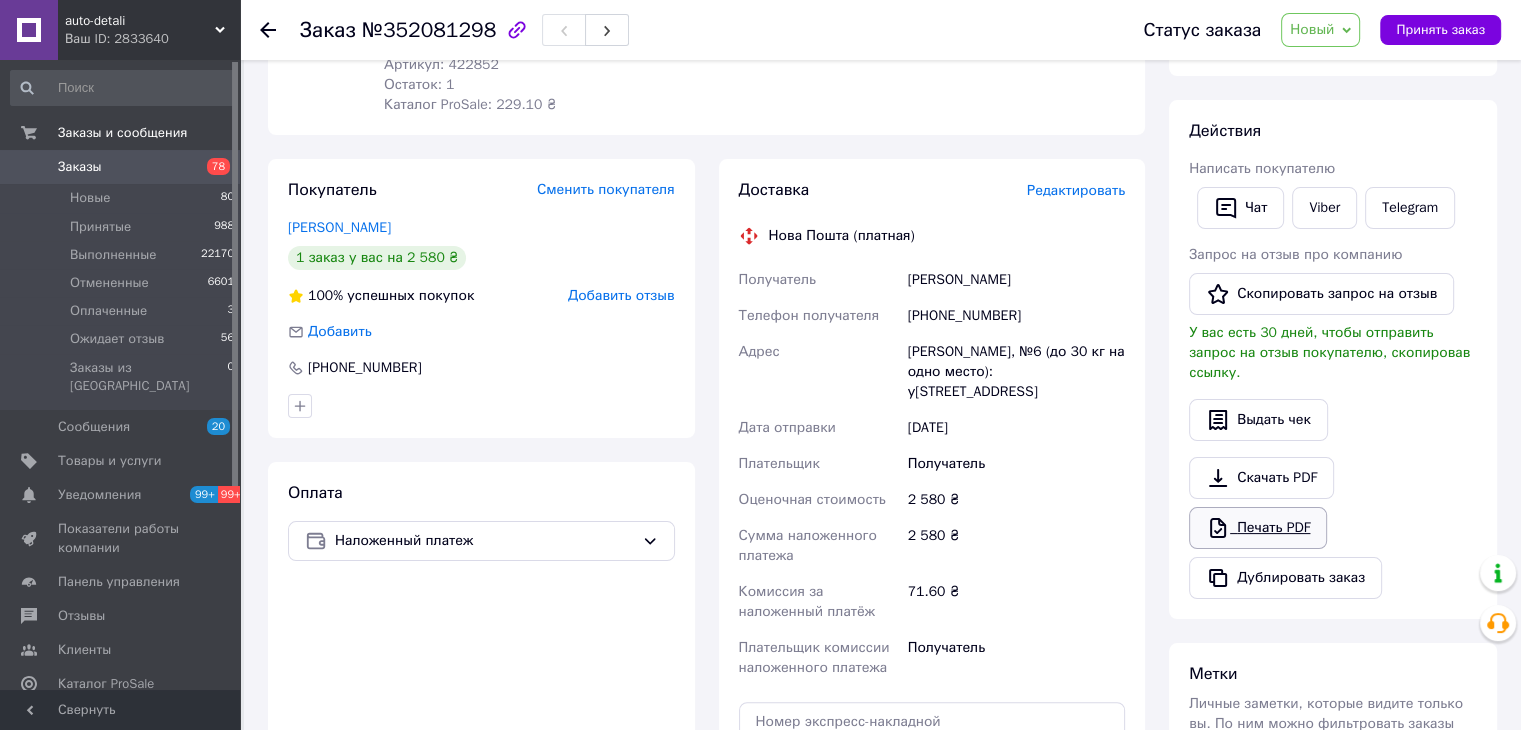 click on "Печать PDF" at bounding box center [1258, 528] 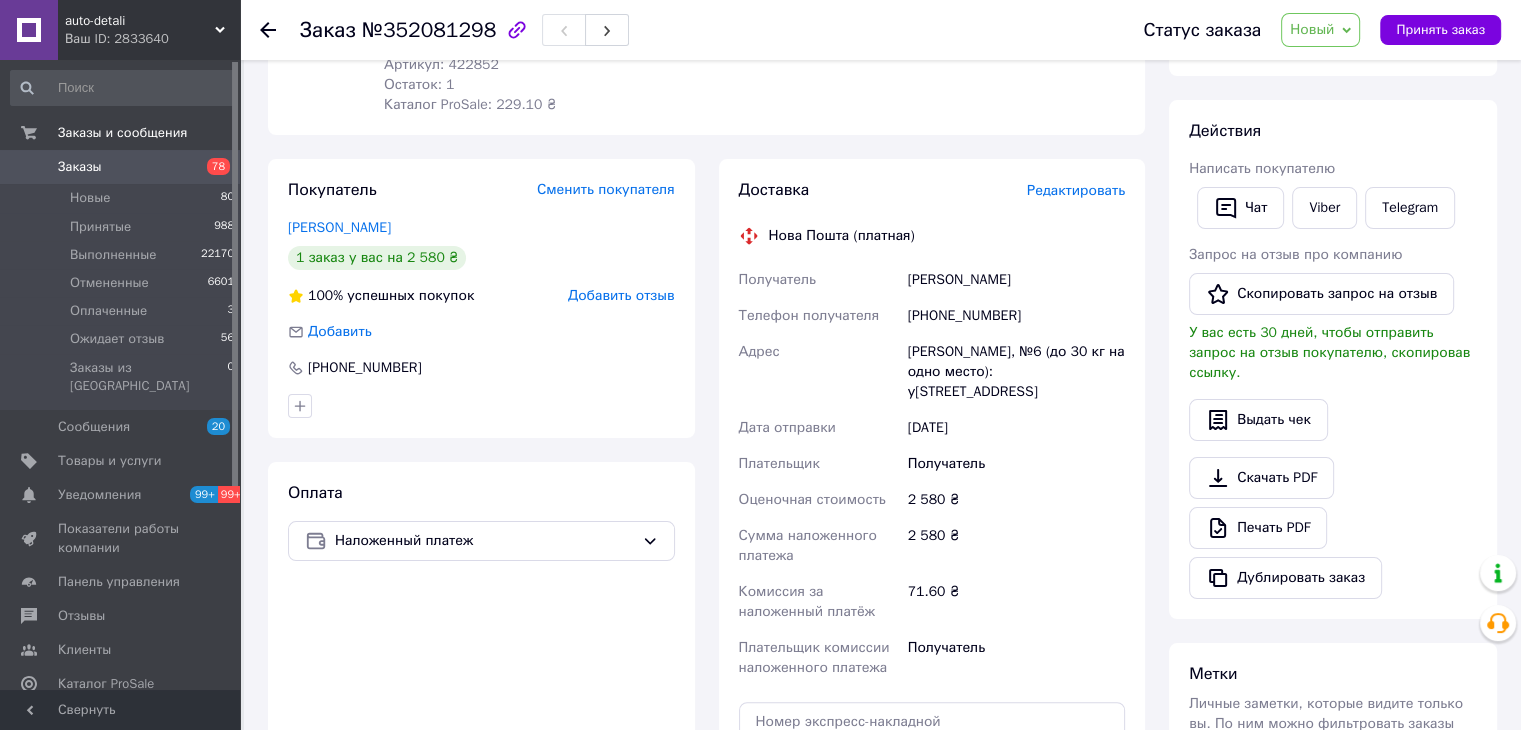 click on "Заказы" at bounding box center [80, 167] 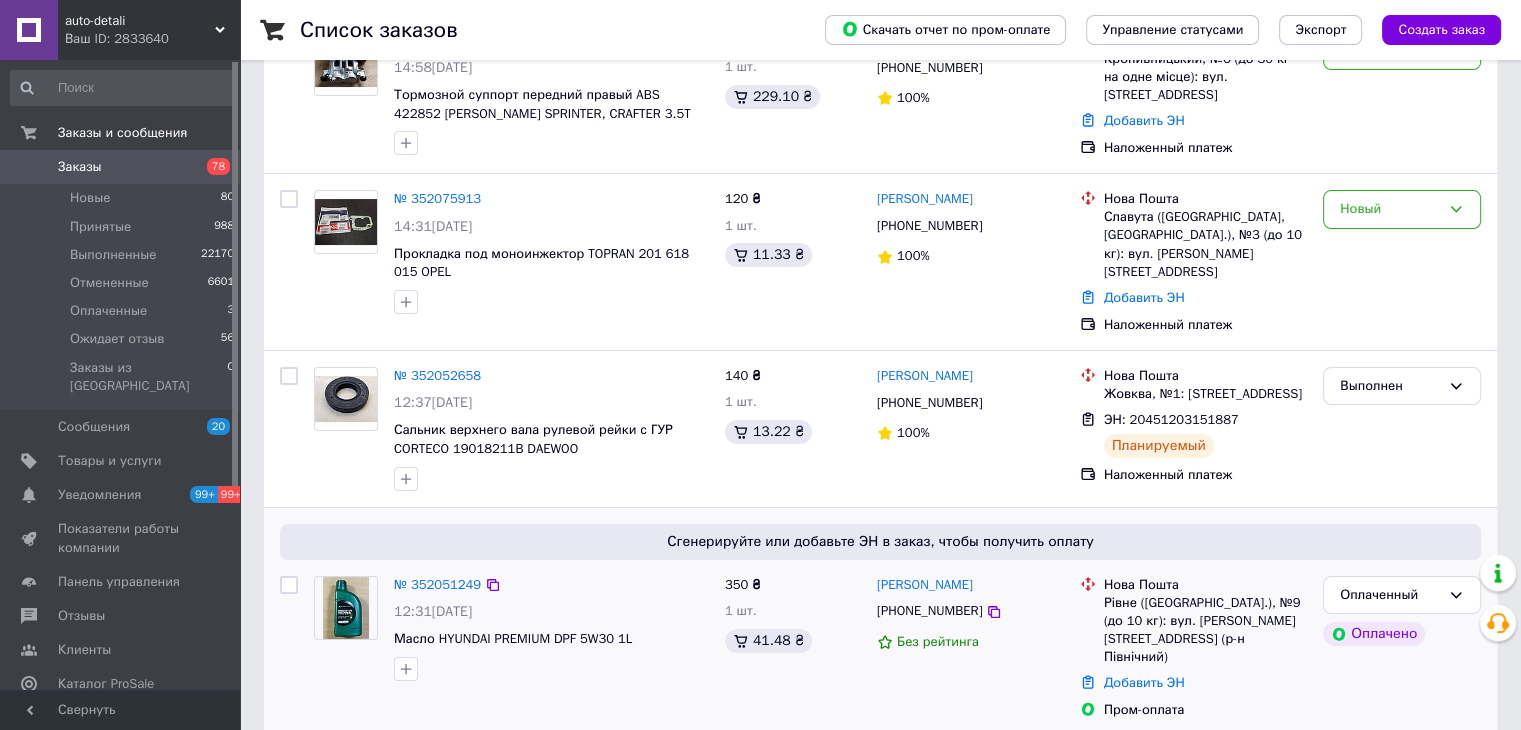 scroll, scrollTop: 0, scrollLeft: 0, axis: both 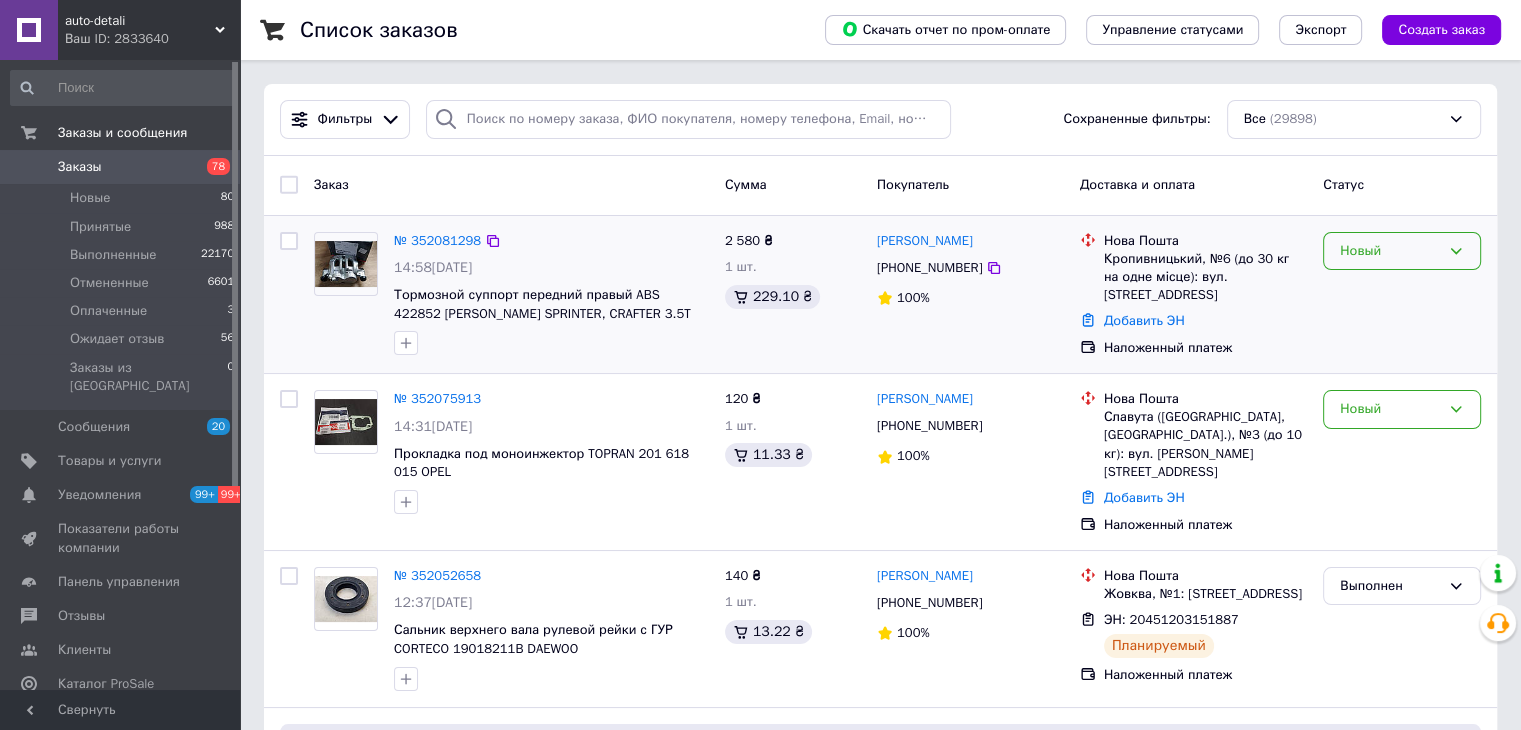 click on "Новый" at bounding box center (1390, 251) 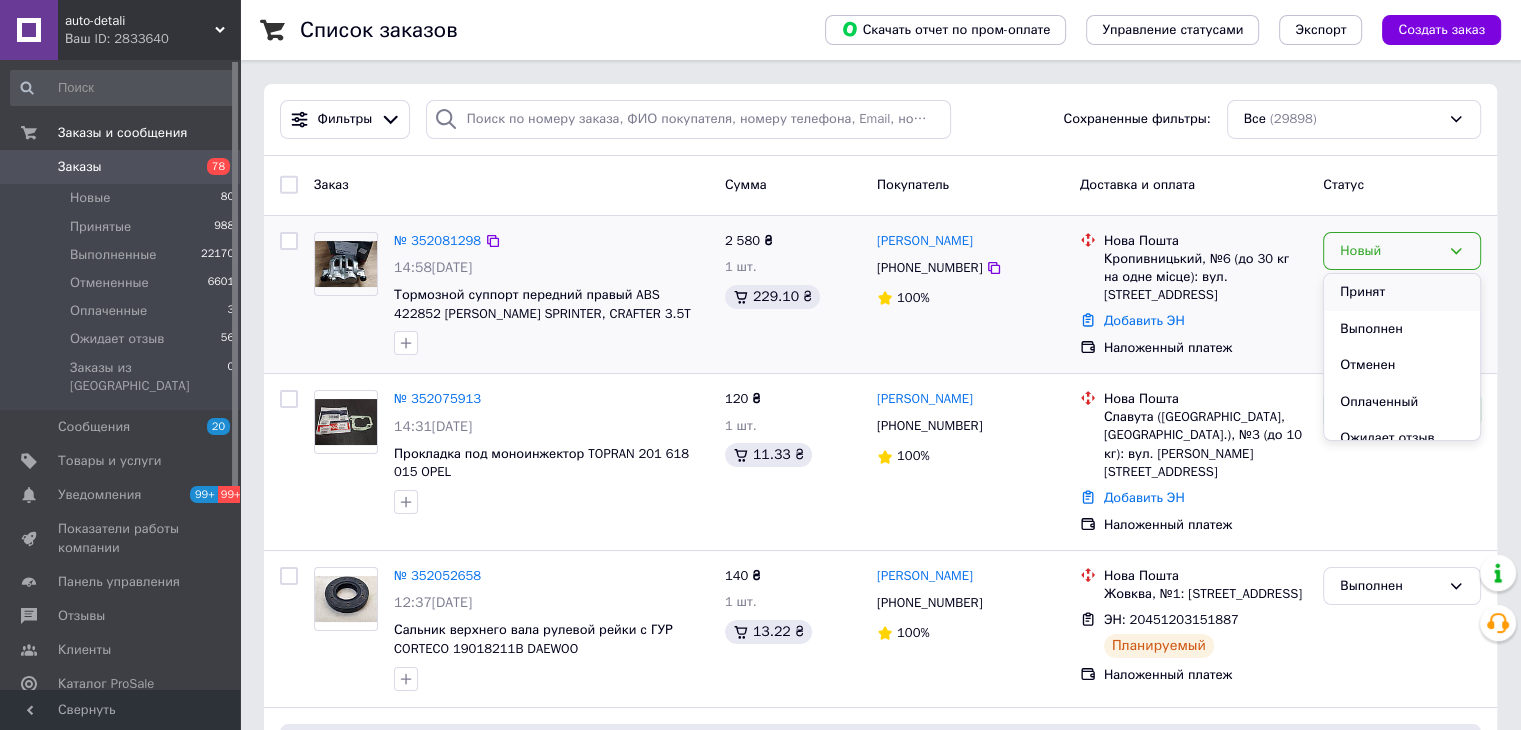 click on "Принят" at bounding box center (1402, 292) 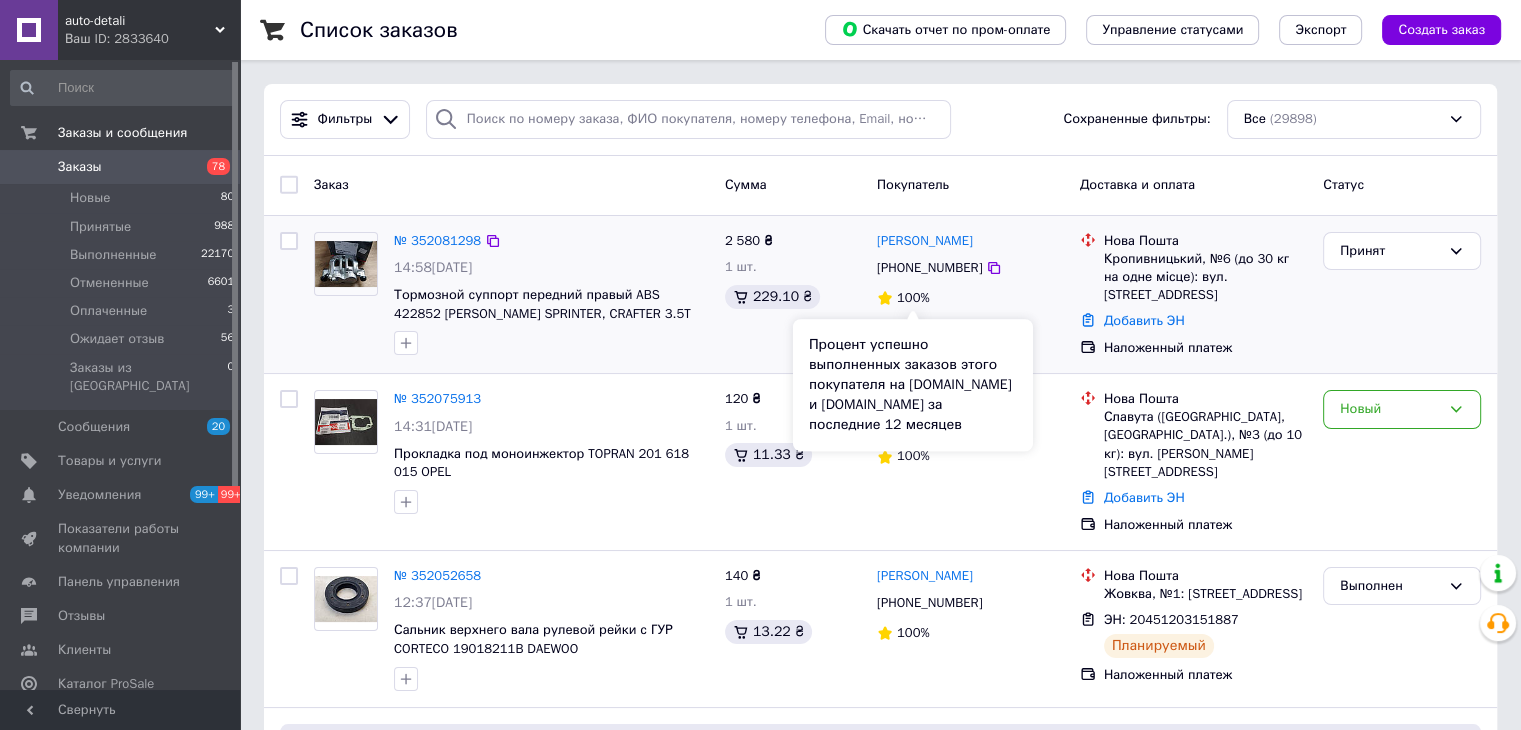scroll, scrollTop: 100, scrollLeft: 0, axis: vertical 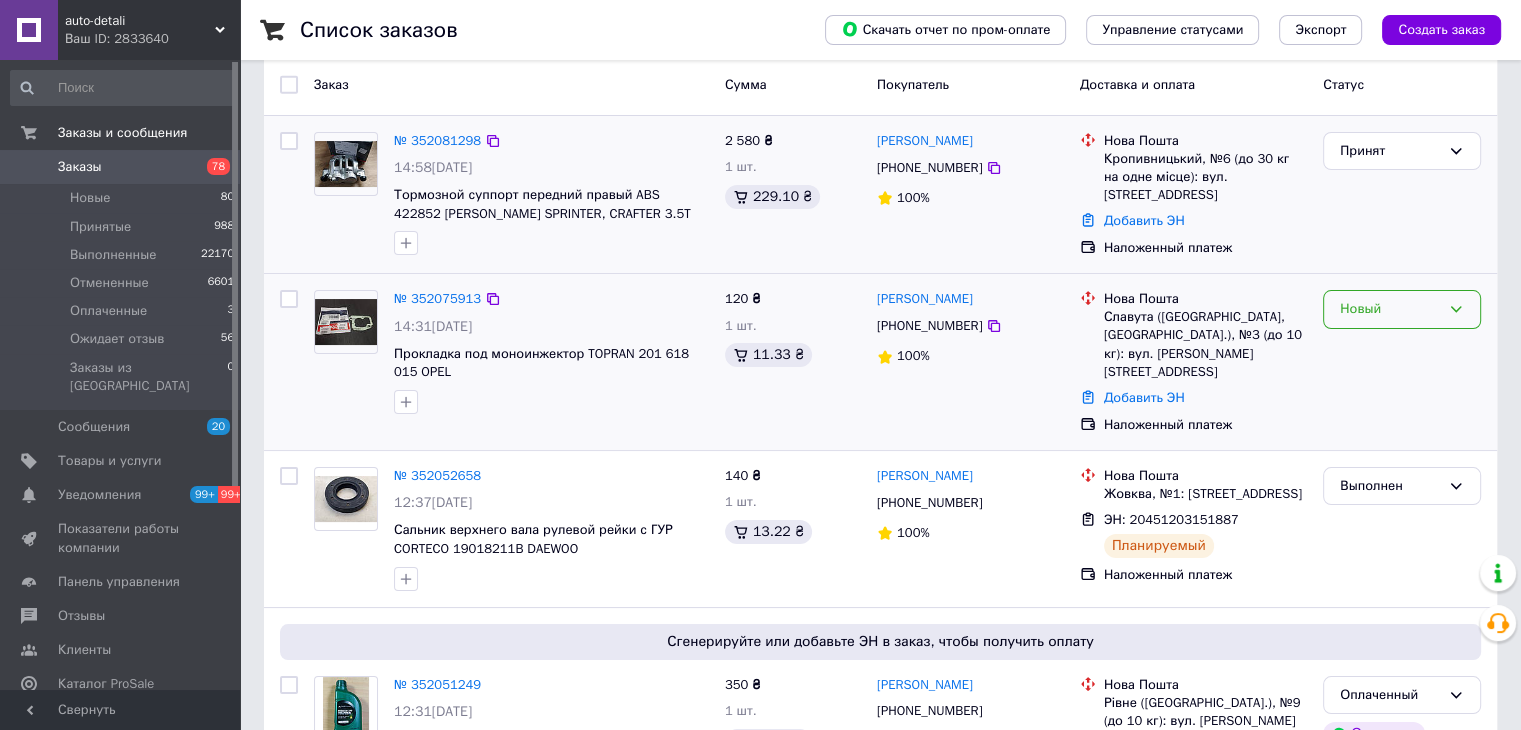 click on "Новый" at bounding box center (1390, 309) 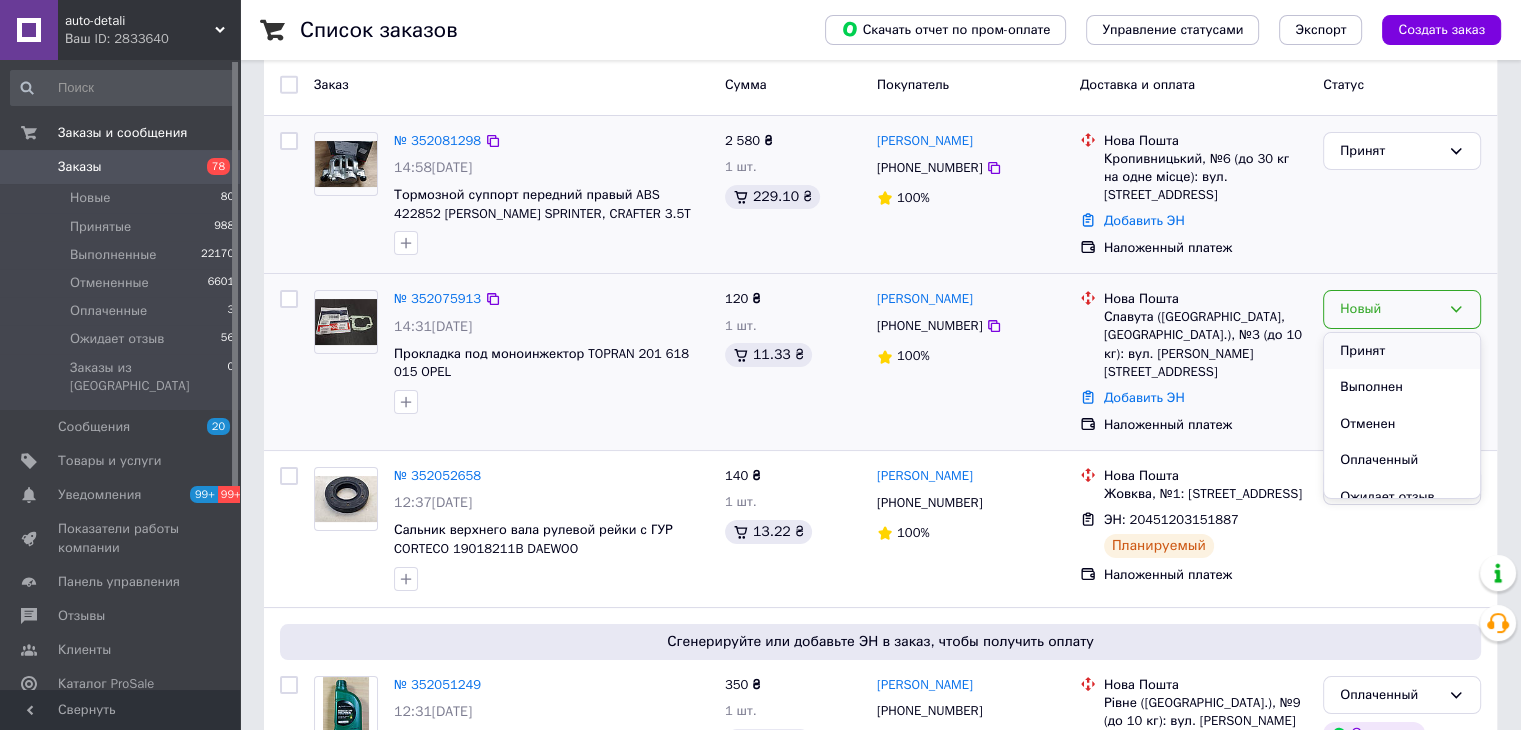 click on "Принят" at bounding box center (1402, 351) 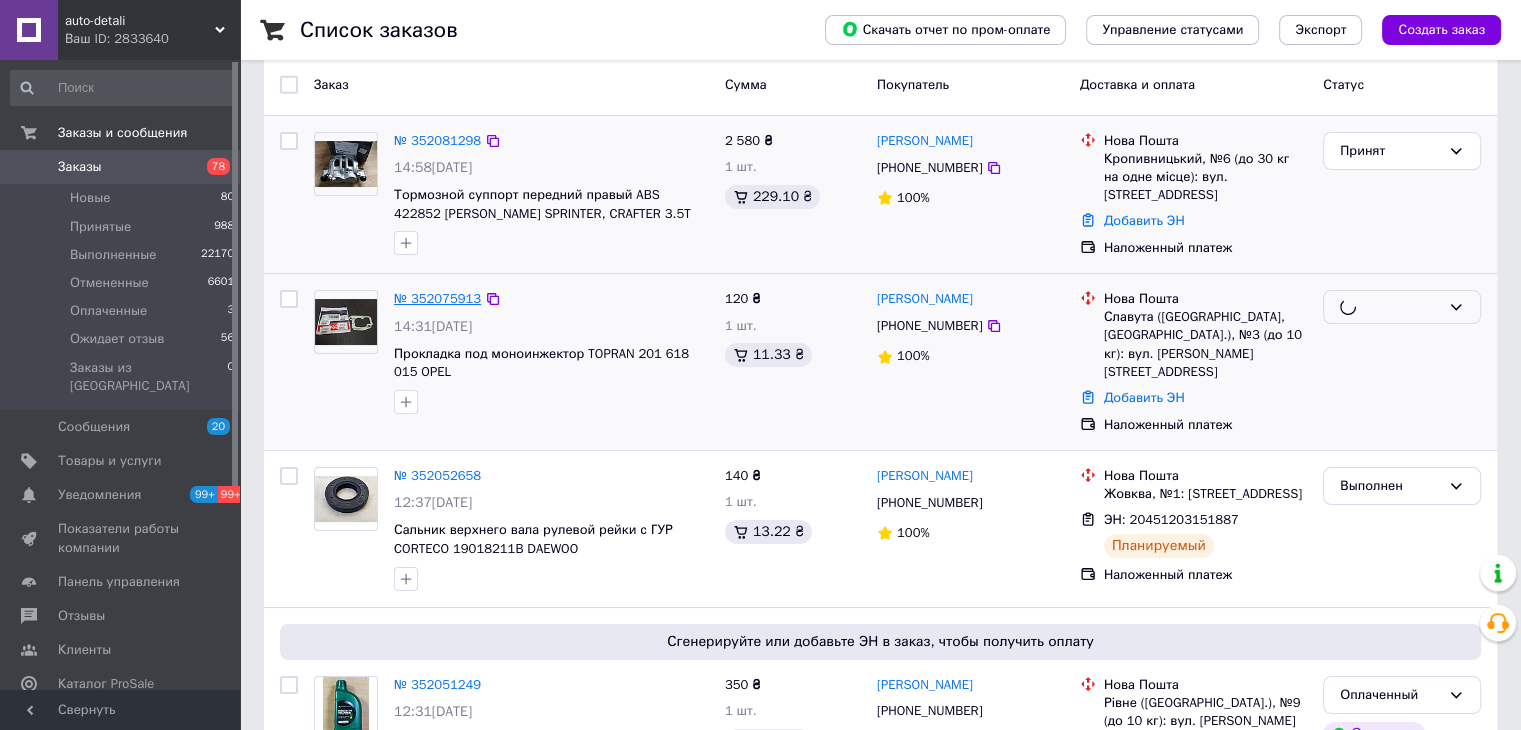 click on "№ 352075913" at bounding box center [437, 298] 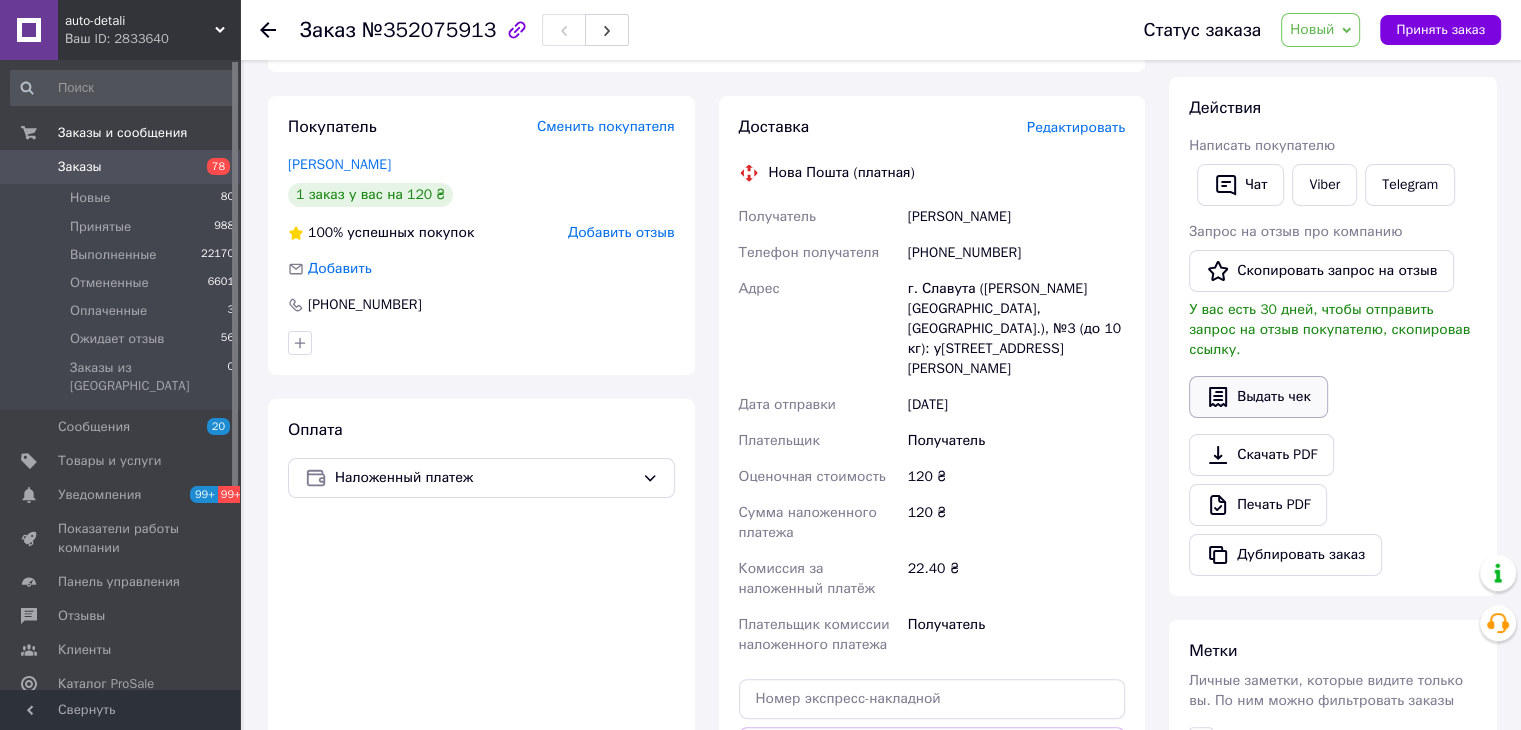 scroll, scrollTop: 300, scrollLeft: 0, axis: vertical 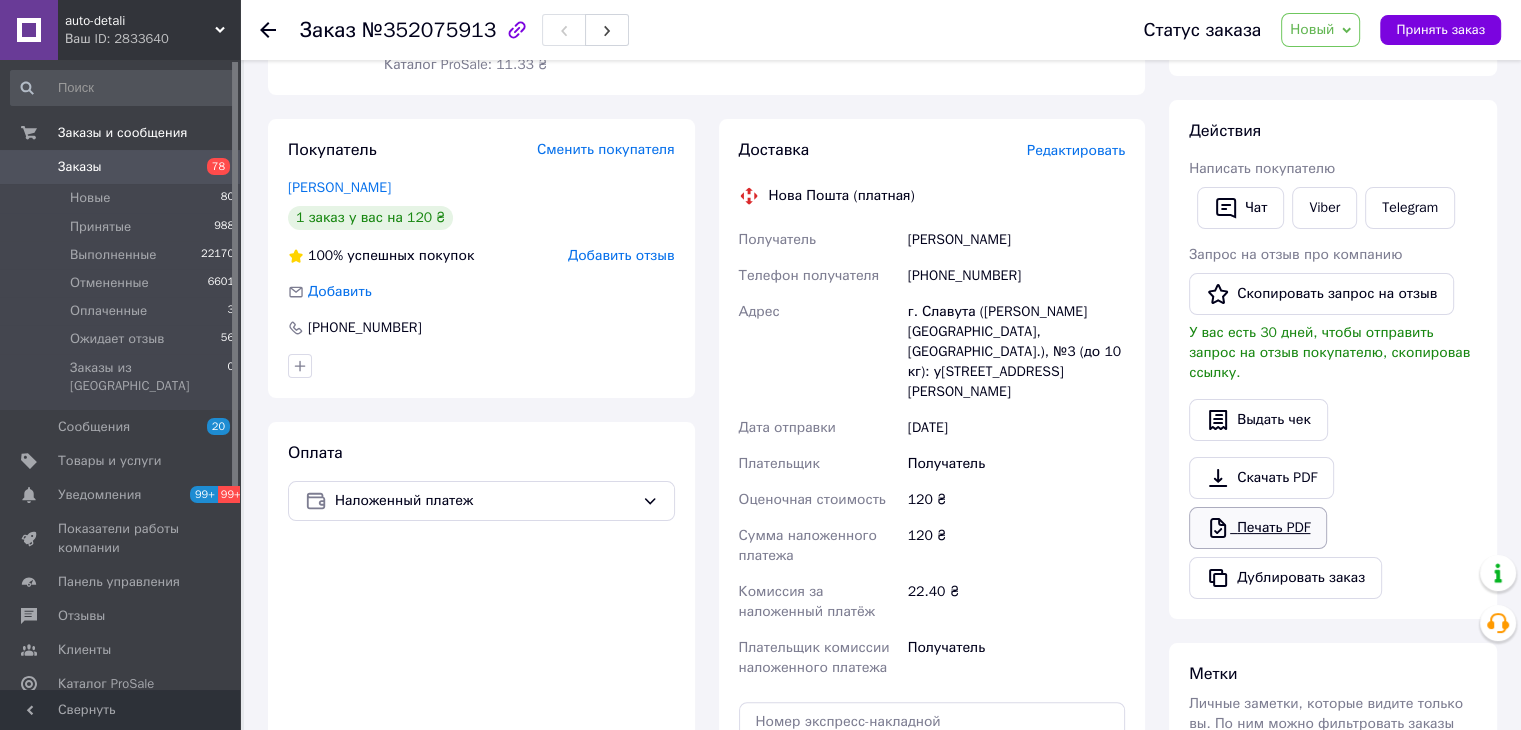 click on "Печать PDF" at bounding box center (1258, 528) 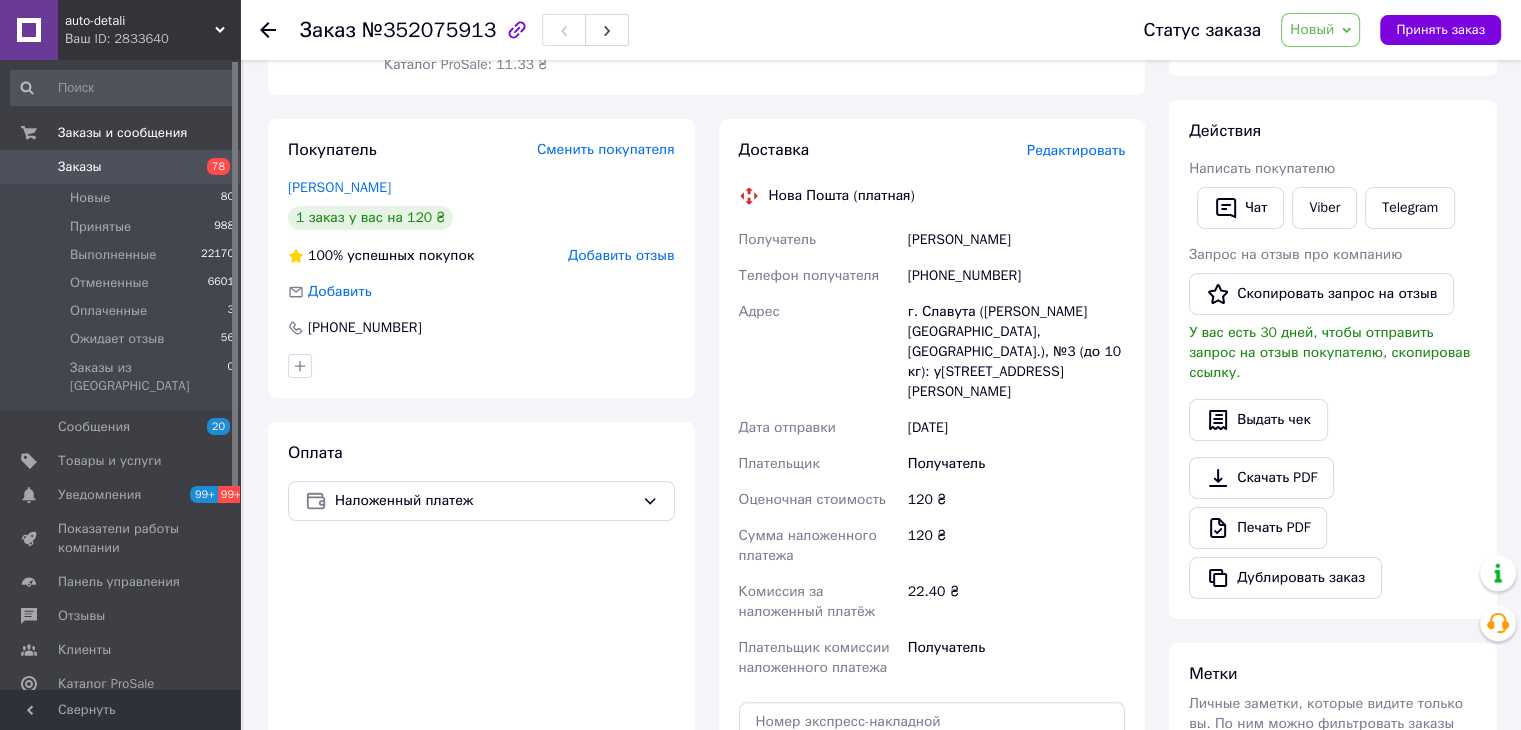 scroll, scrollTop: 0, scrollLeft: 0, axis: both 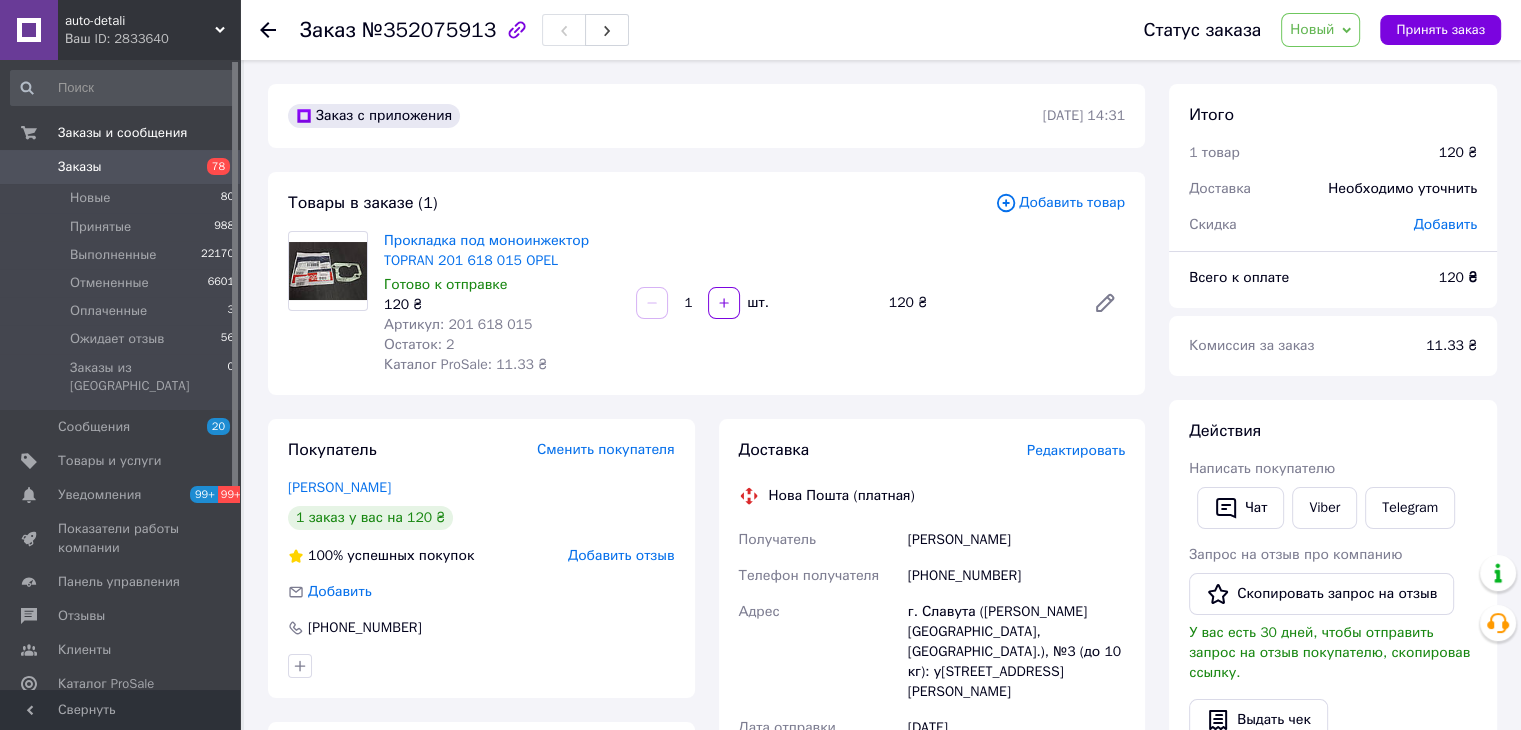 click on "Заказы" at bounding box center [121, 167] 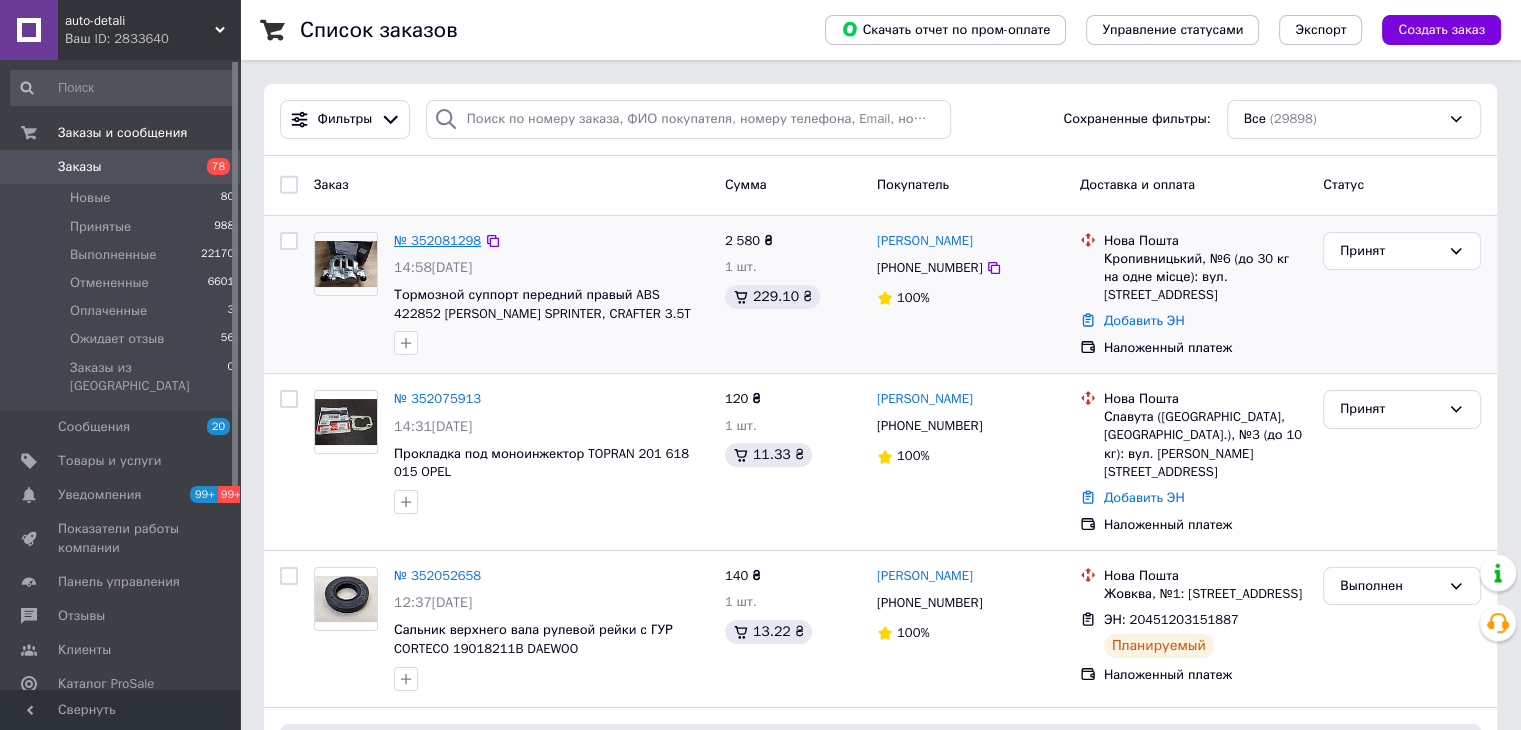 click on "№ 352081298" at bounding box center (437, 240) 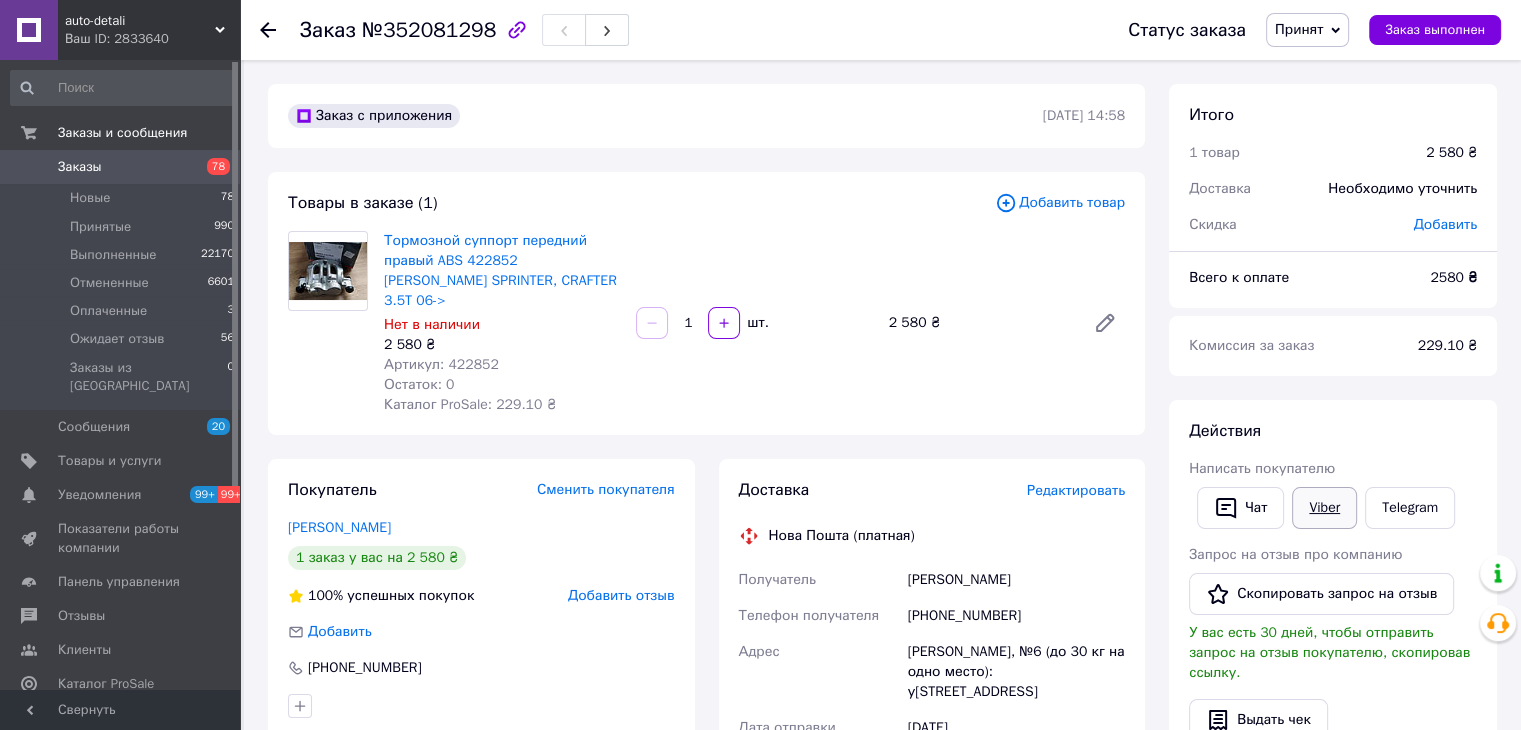 click on "Viber" at bounding box center (1324, 508) 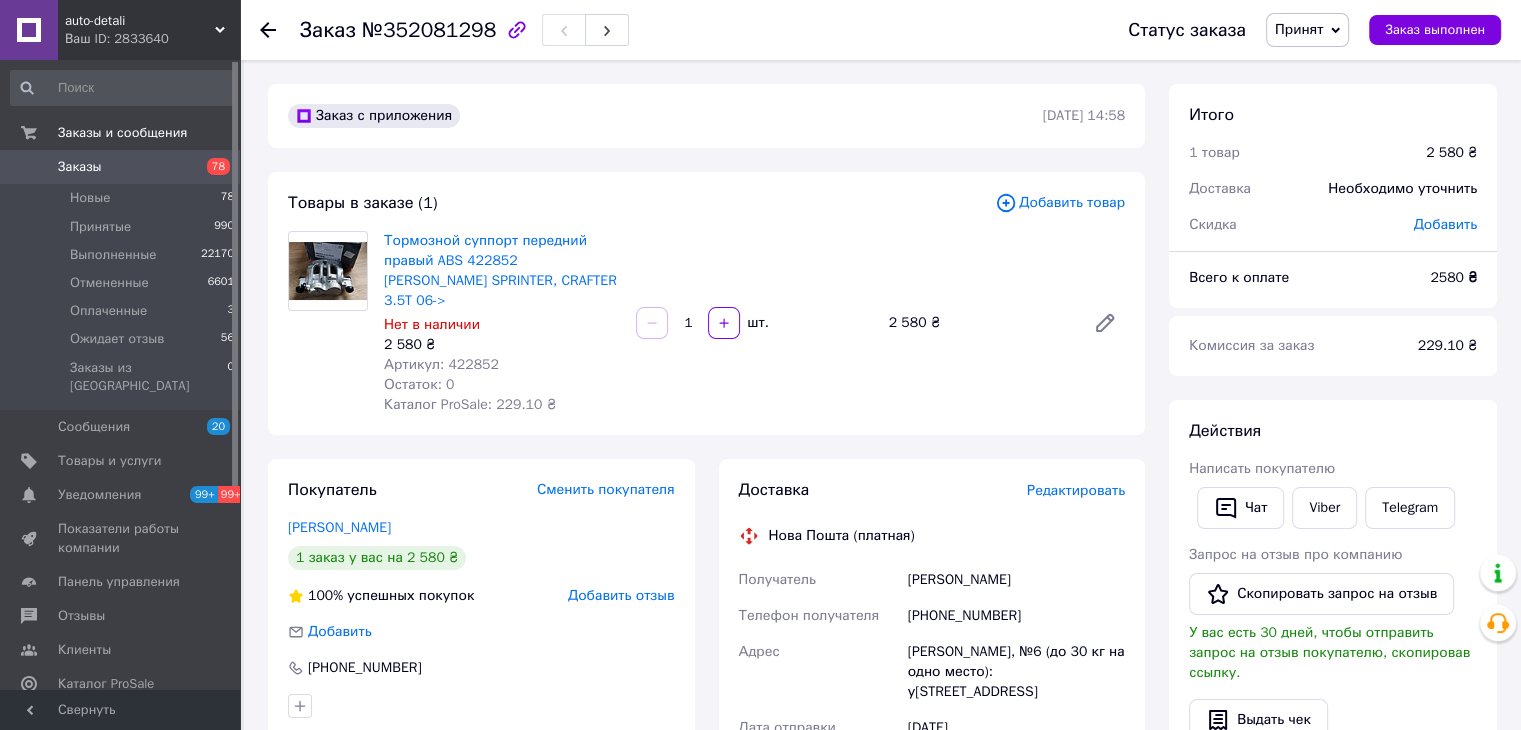 click on "№352081298" at bounding box center (429, 30) 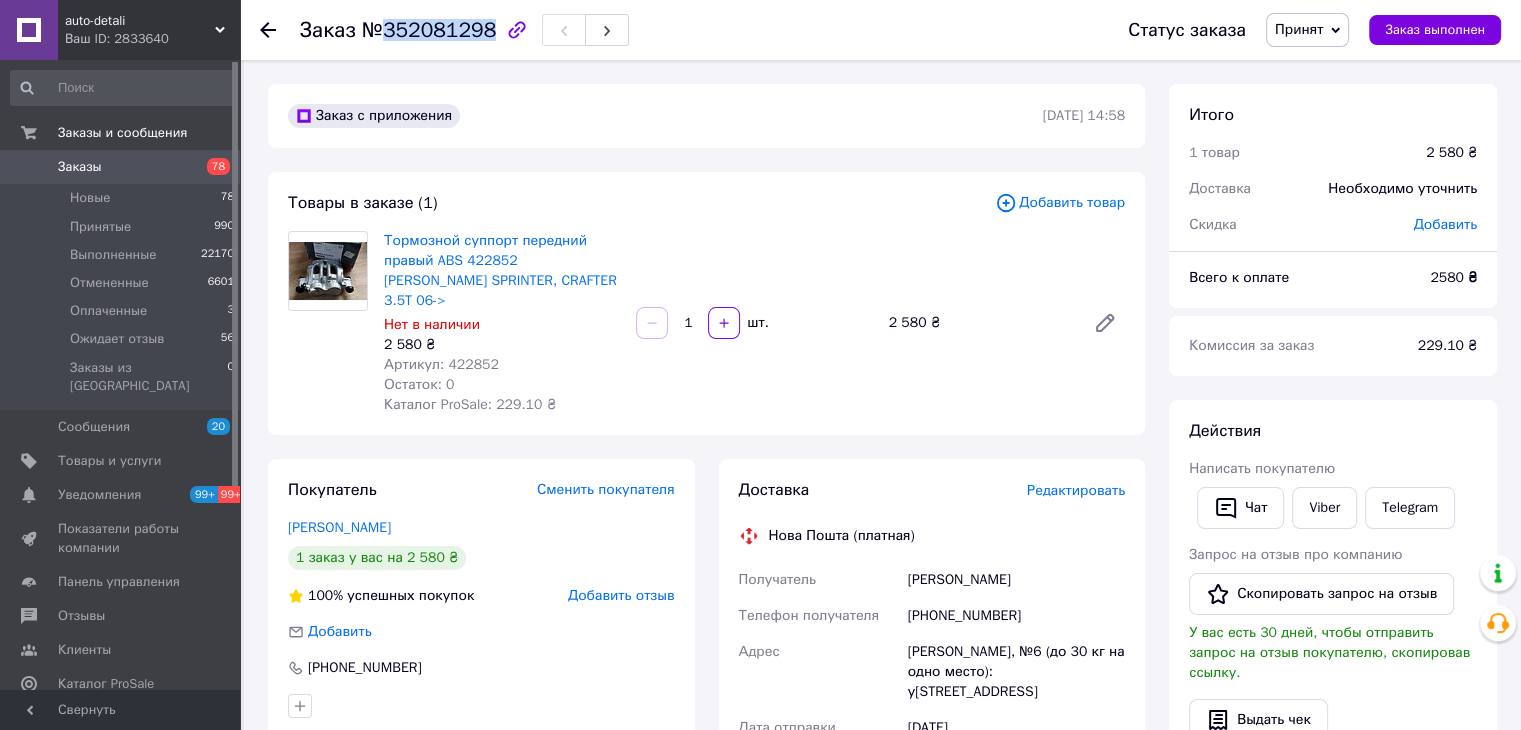 click on "№352081298" at bounding box center (429, 30) 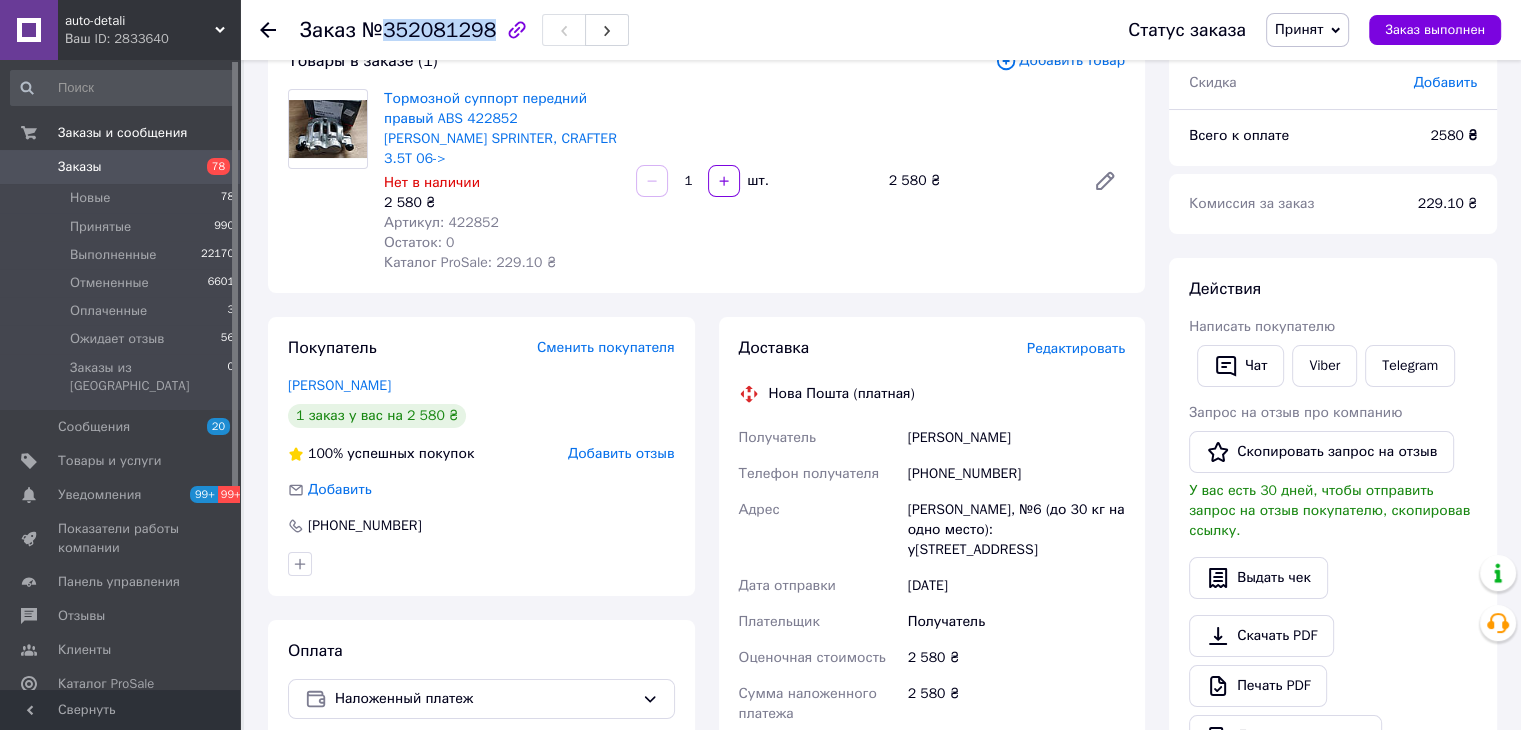 scroll, scrollTop: 200, scrollLeft: 0, axis: vertical 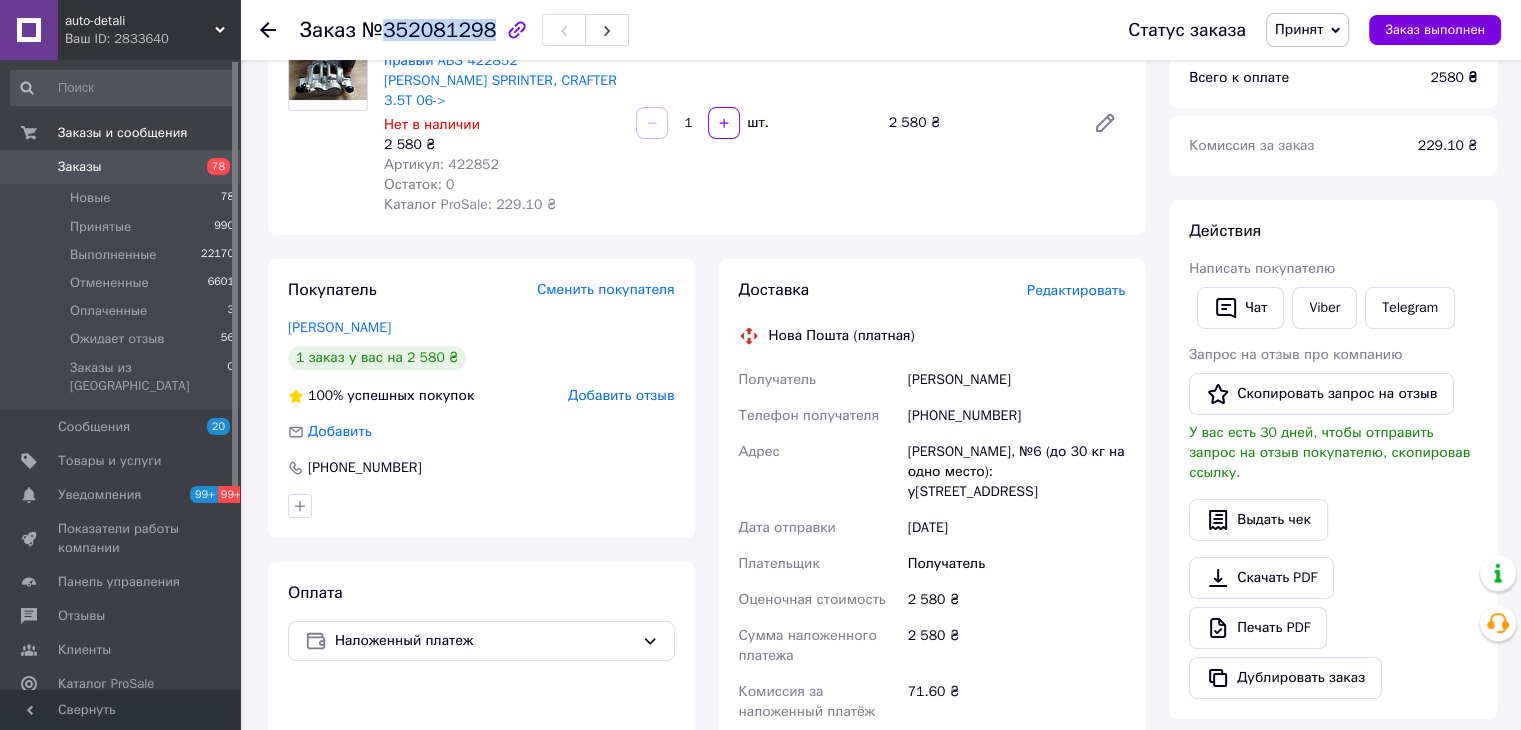 click on "Заказы 78" at bounding box center [123, 167] 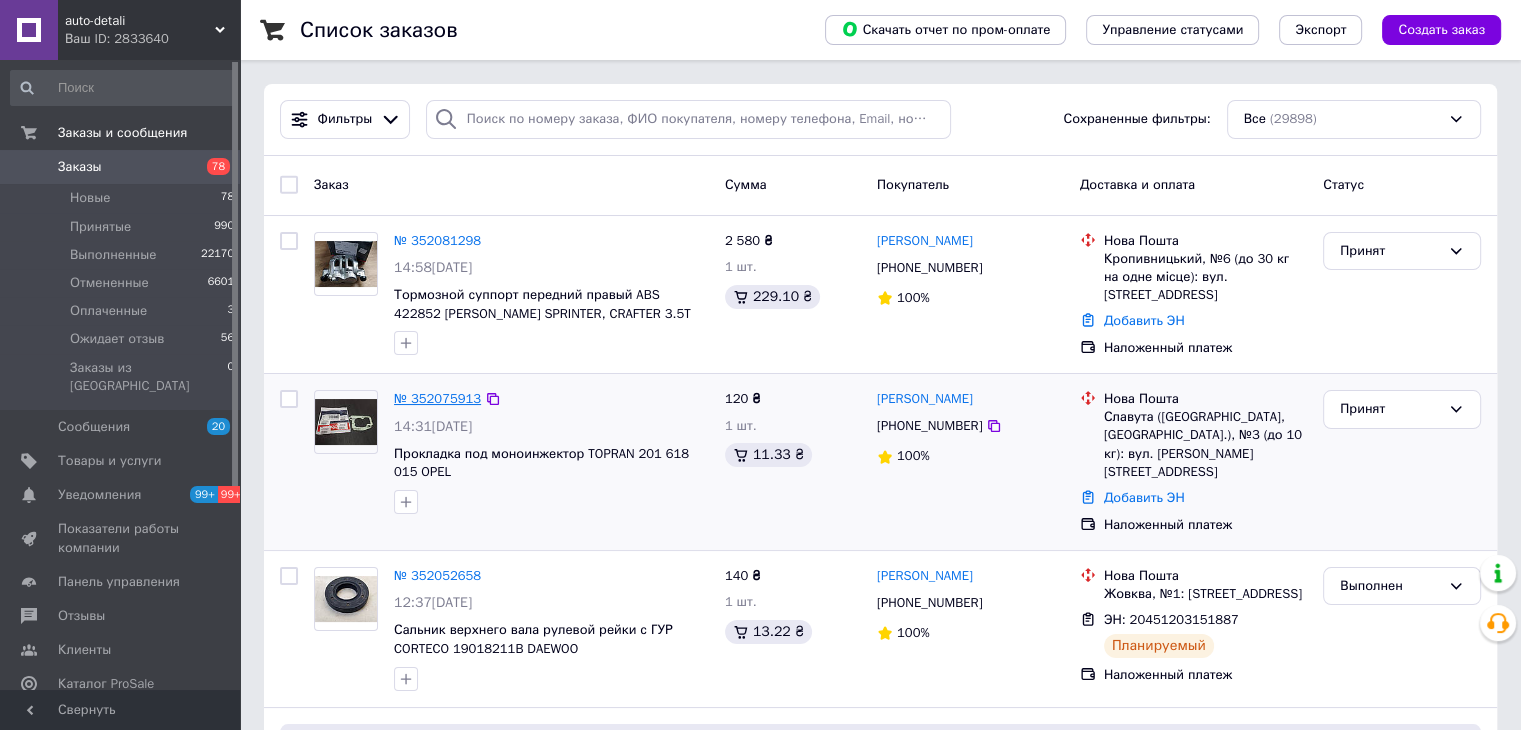 click on "№ 352075913" at bounding box center [437, 398] 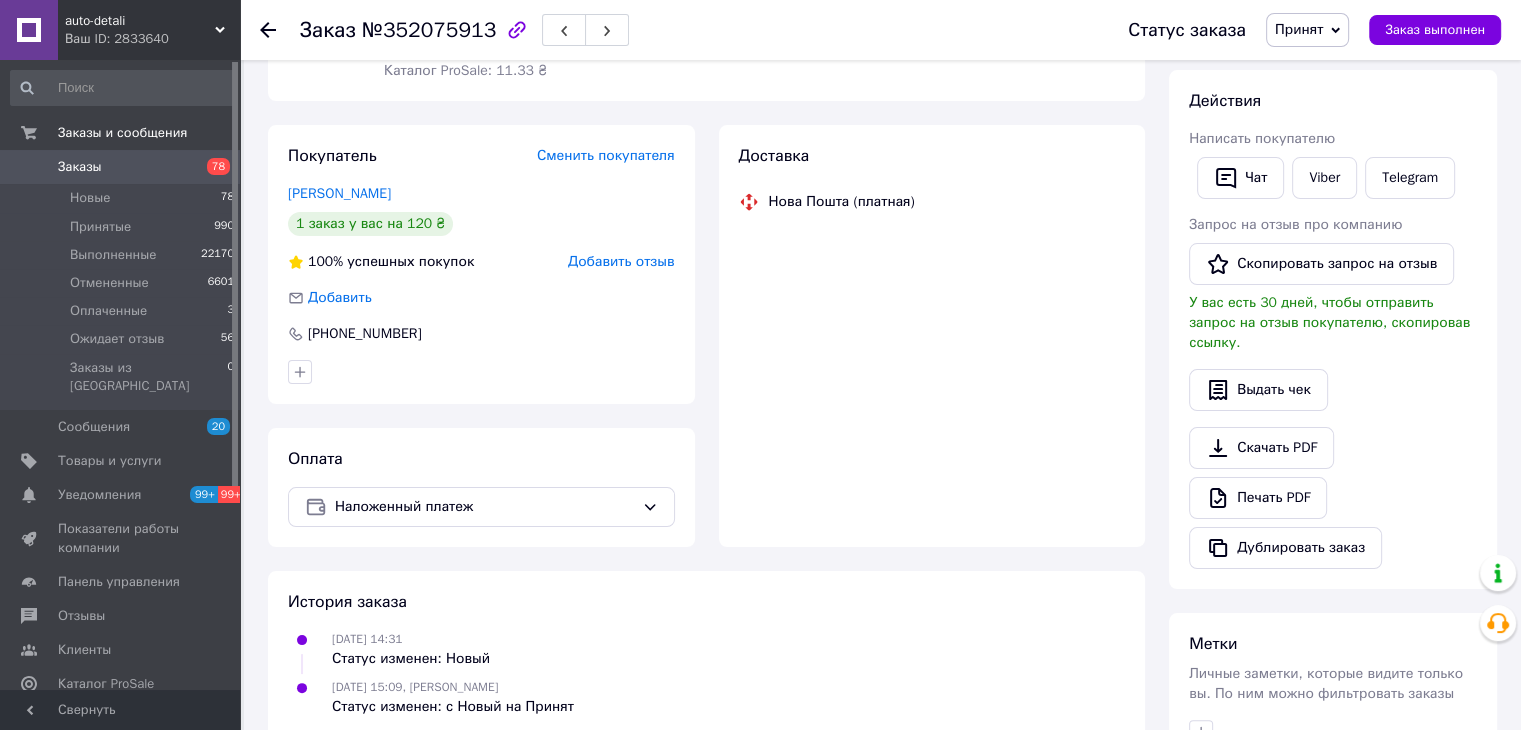 scroll, scrollTop: 300, scrollLeft: 0, axis: vertical 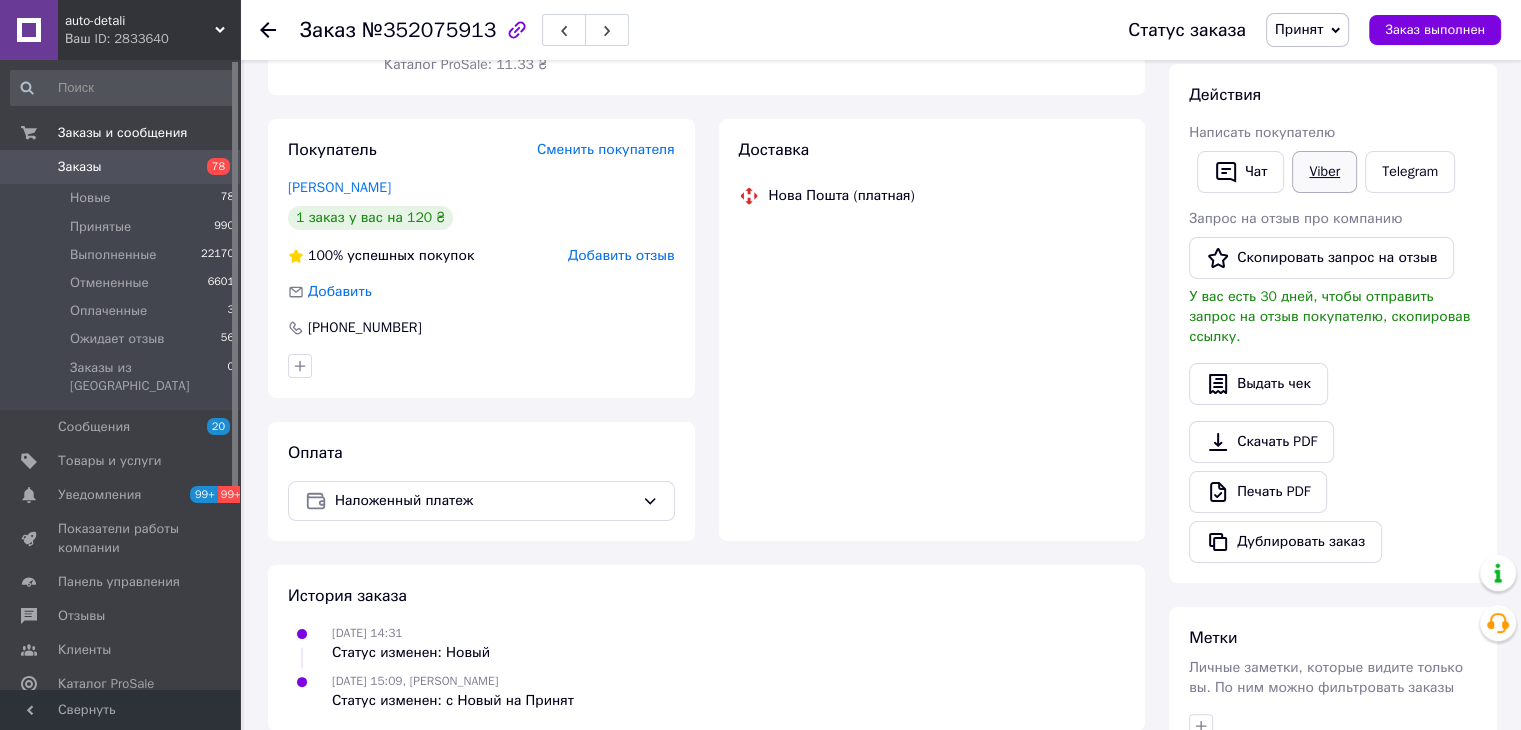 click on "Viber" at bounding box center (1324, 172) 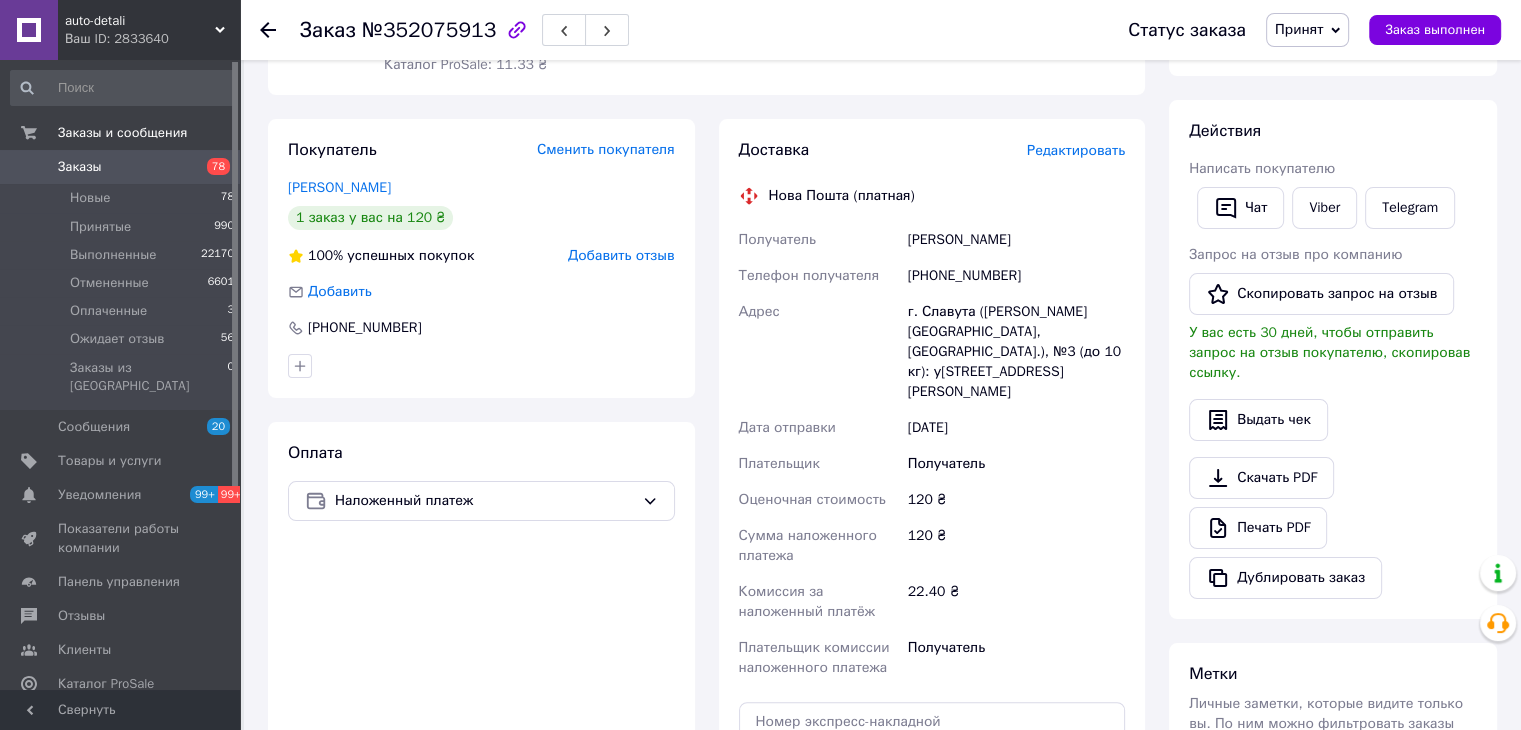 click on "№352075913" at bounding box center [429, 30] 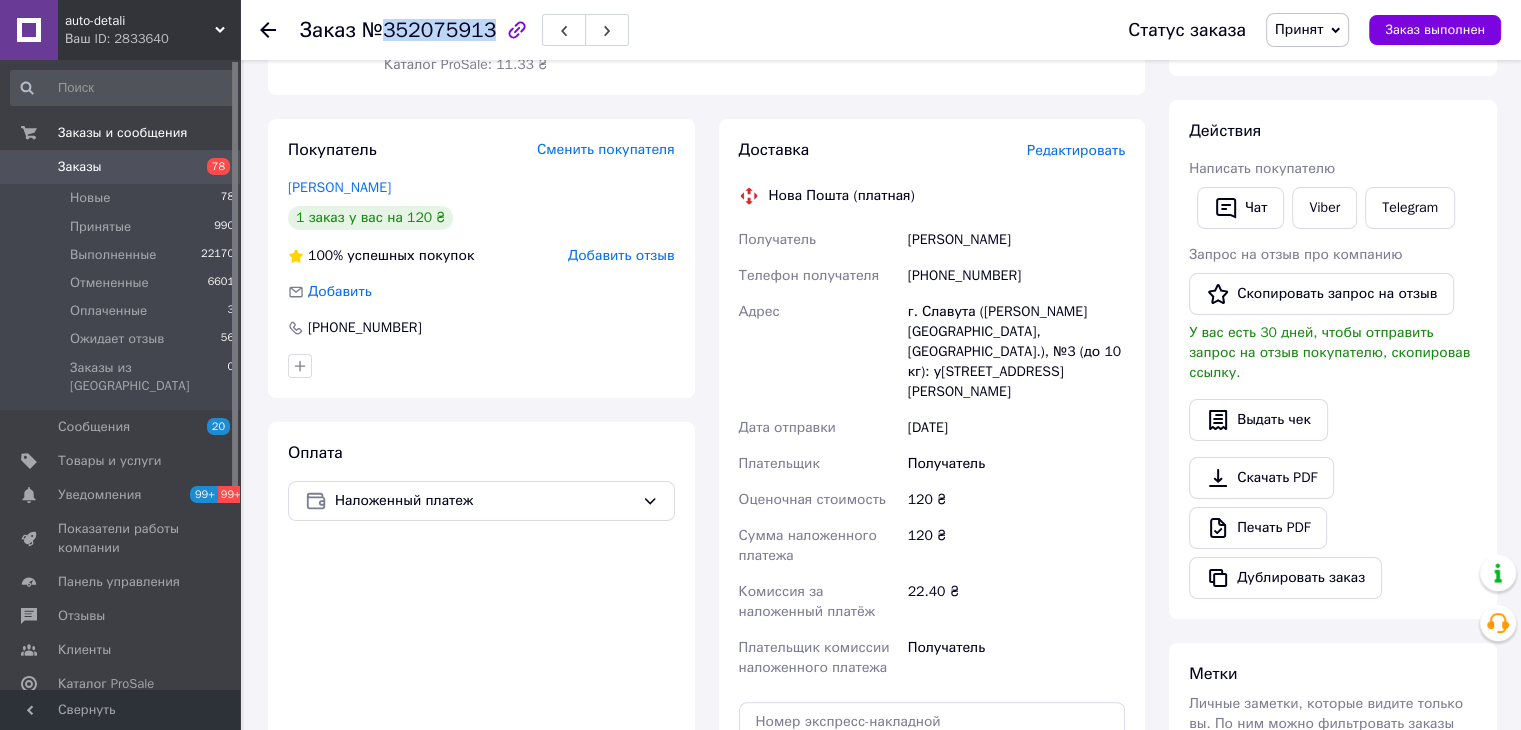 click on "№352075913" at bounding box center [429, 30] 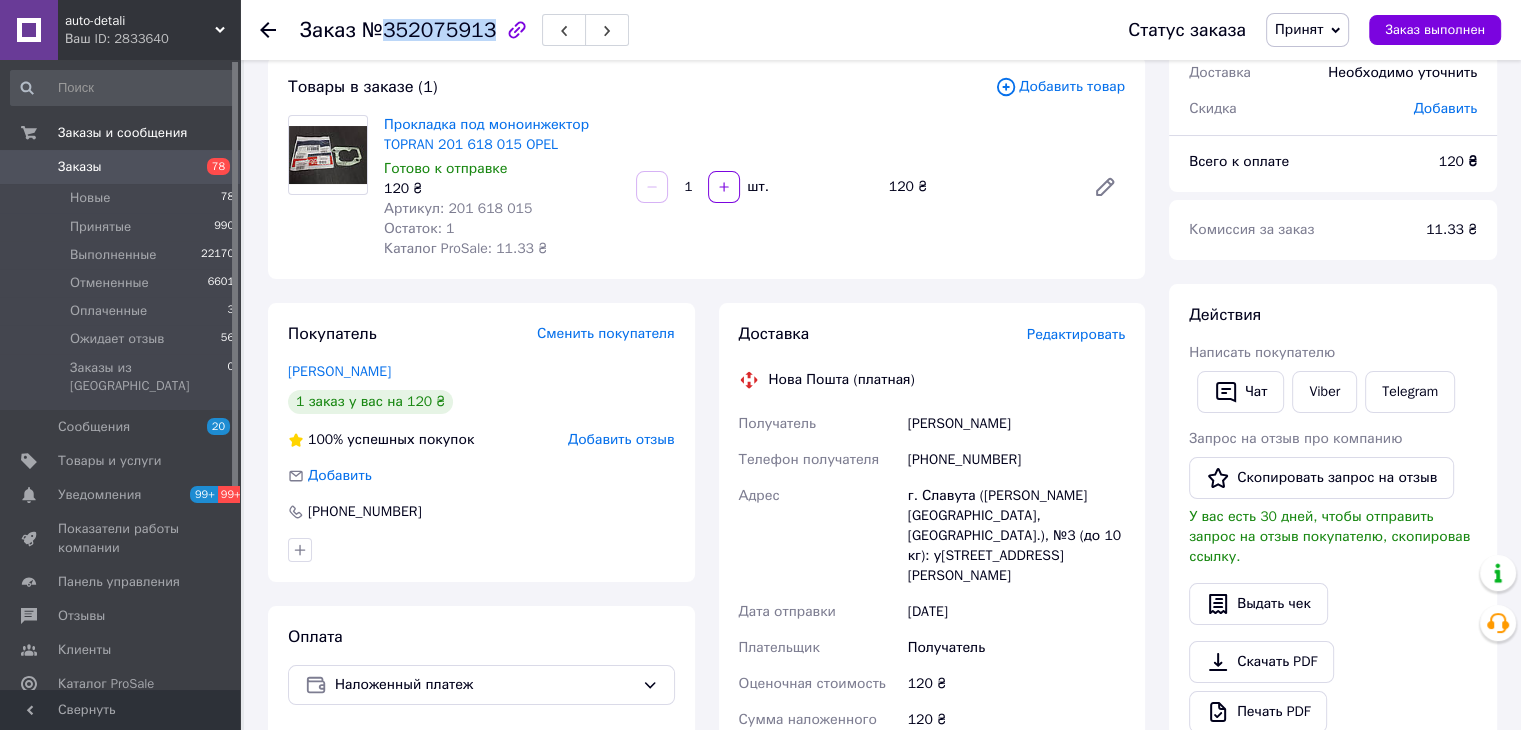 scroll, scrollTop: 0, scrollLeft: 0, axis: both 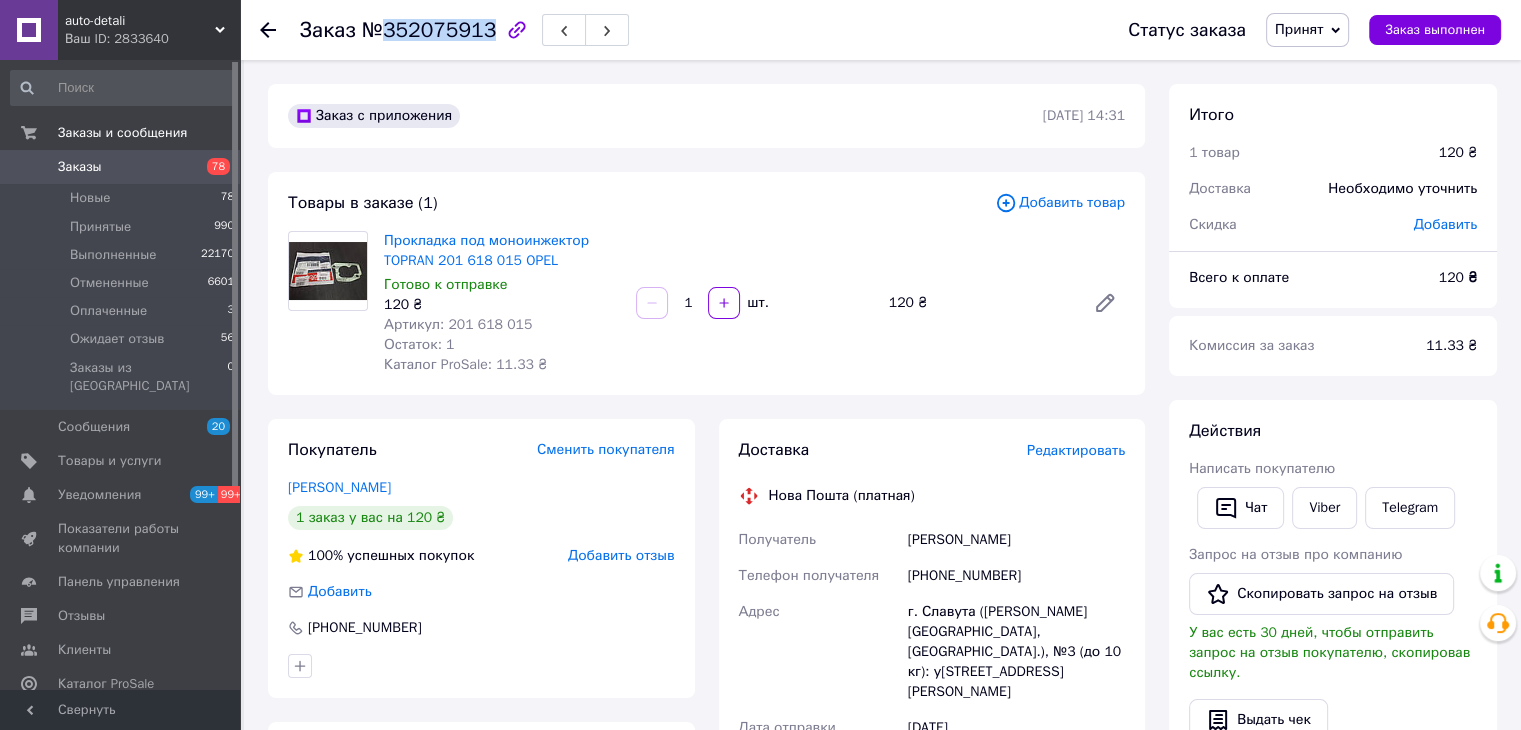 click on "Заказы" at bounding box center (121, 167) 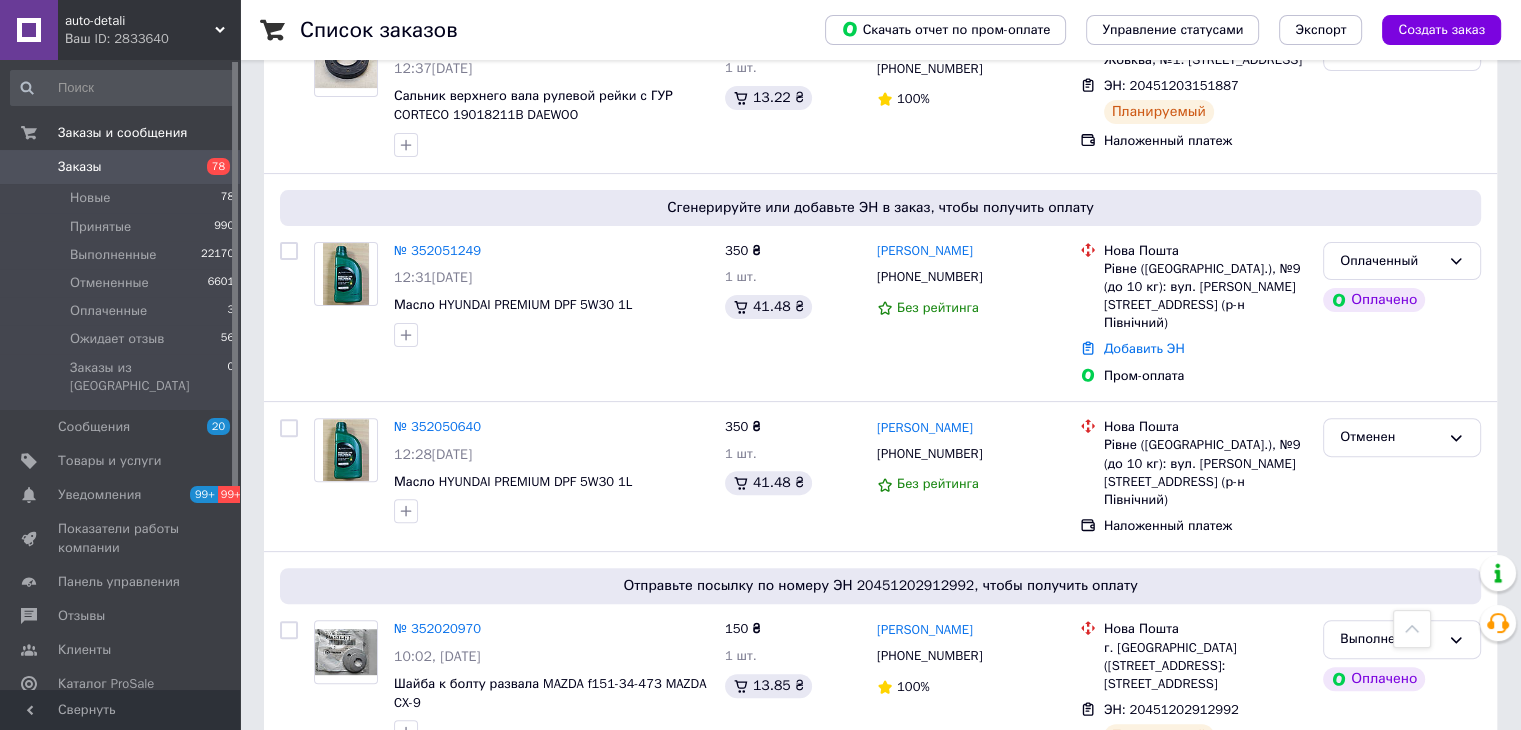 scroll, scrollTop: 600, scrollLeft: 0, axis: vertical 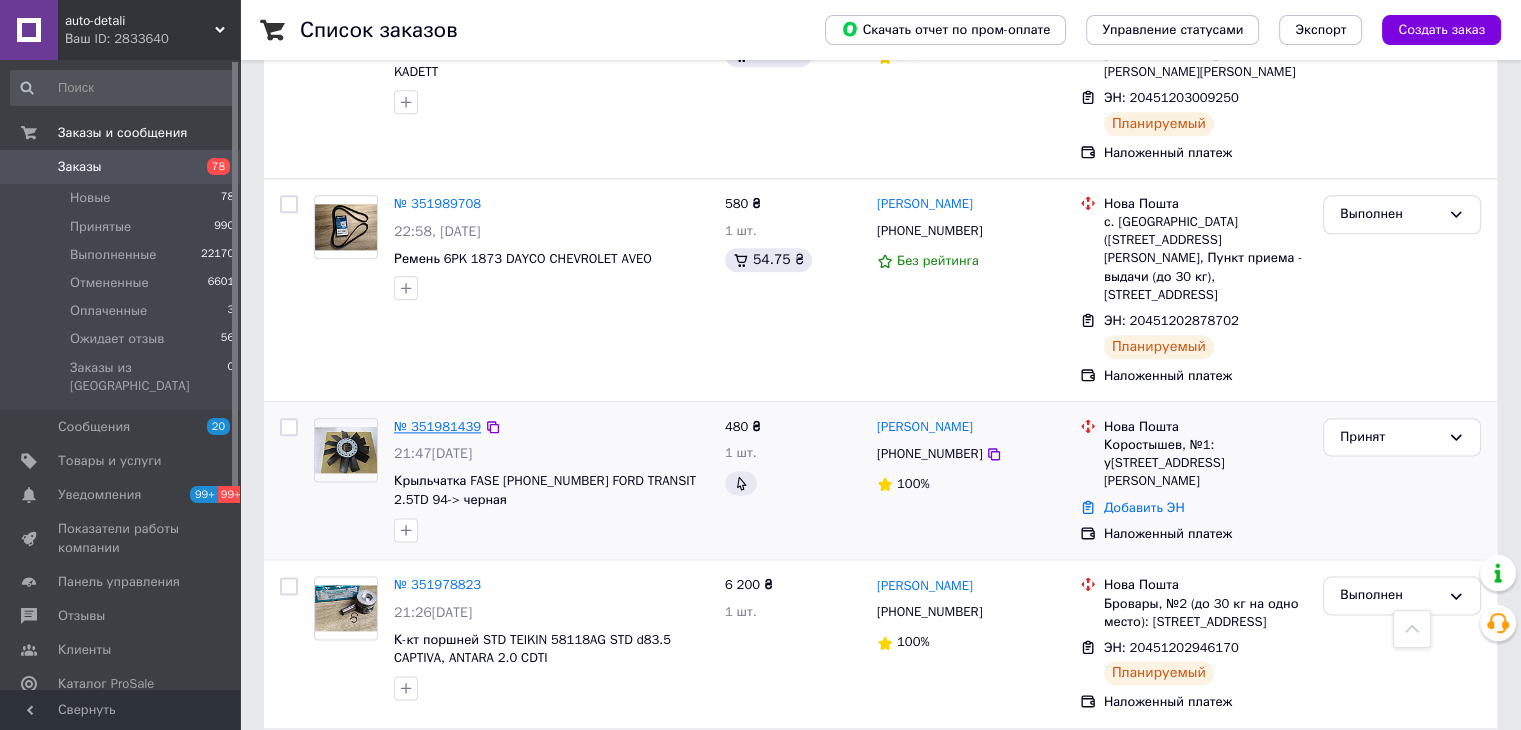 click on "№ 351981439" at bounding box center [437, 426] 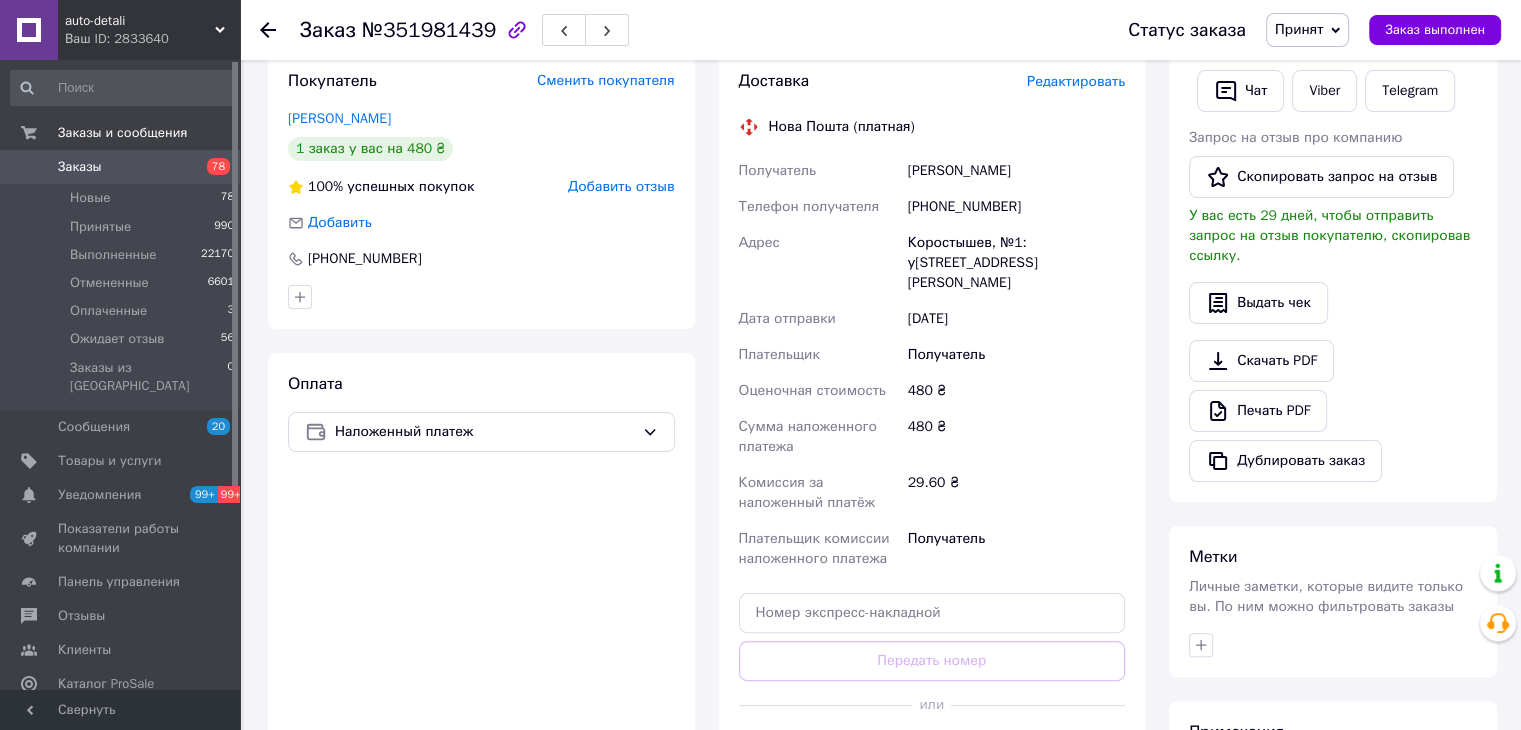scroll, scrollTop: 251, scrollLeft: 0, axis: vertical 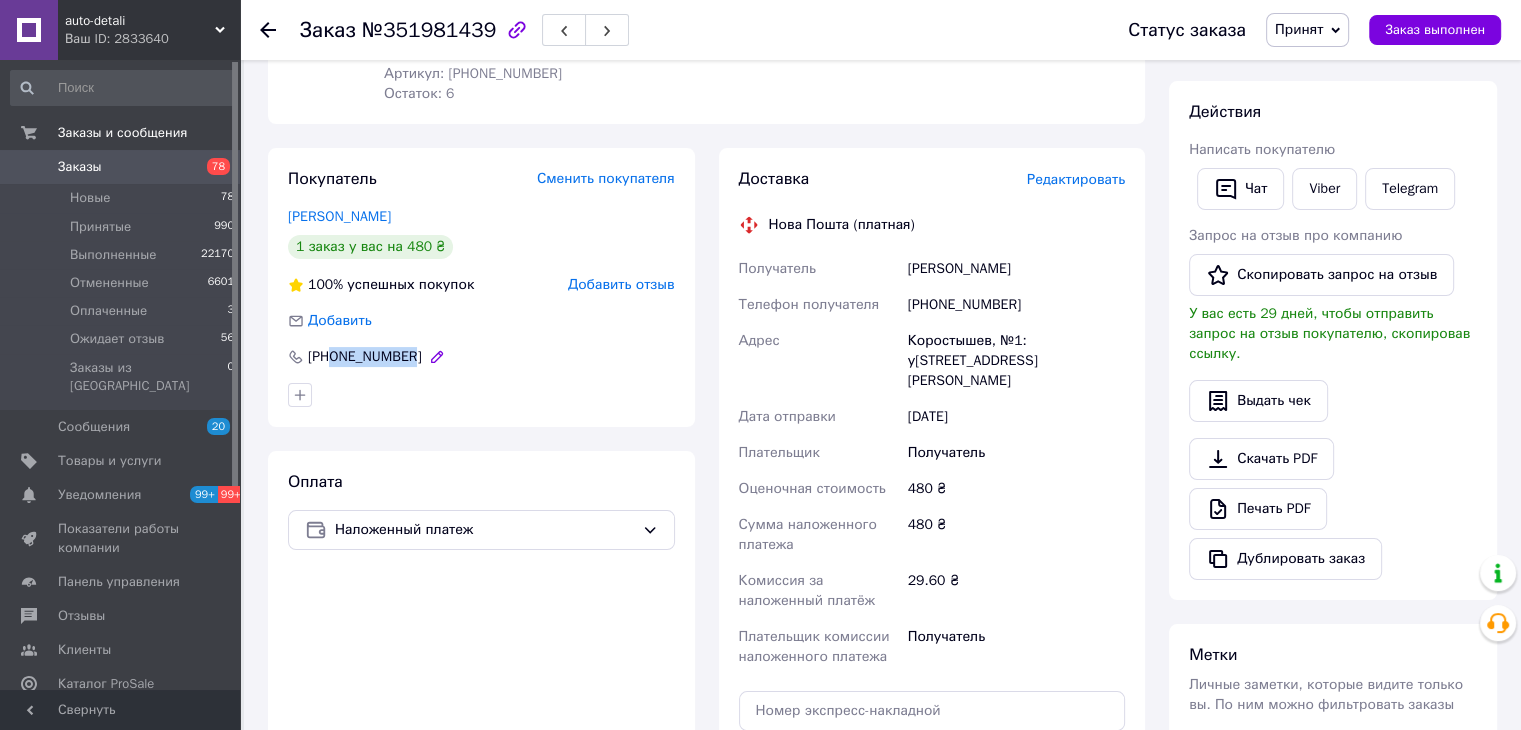 drag, startPoint x: 407, startPoint y: 357, endPoint x: 334, endPoint y: 361, distance: 73.109505 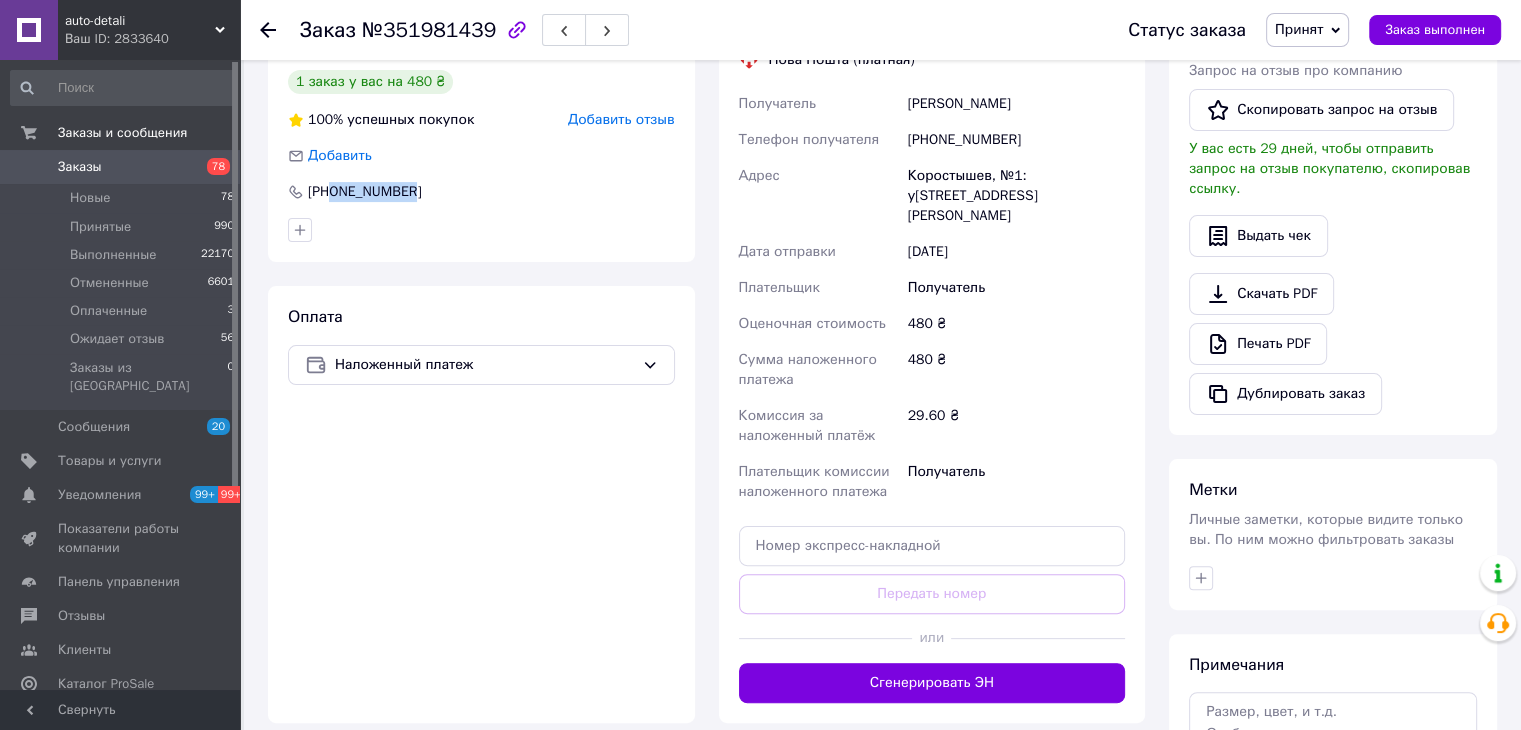 scroll, scrollTop: 451, scrollLeft: 0, axis: vertical 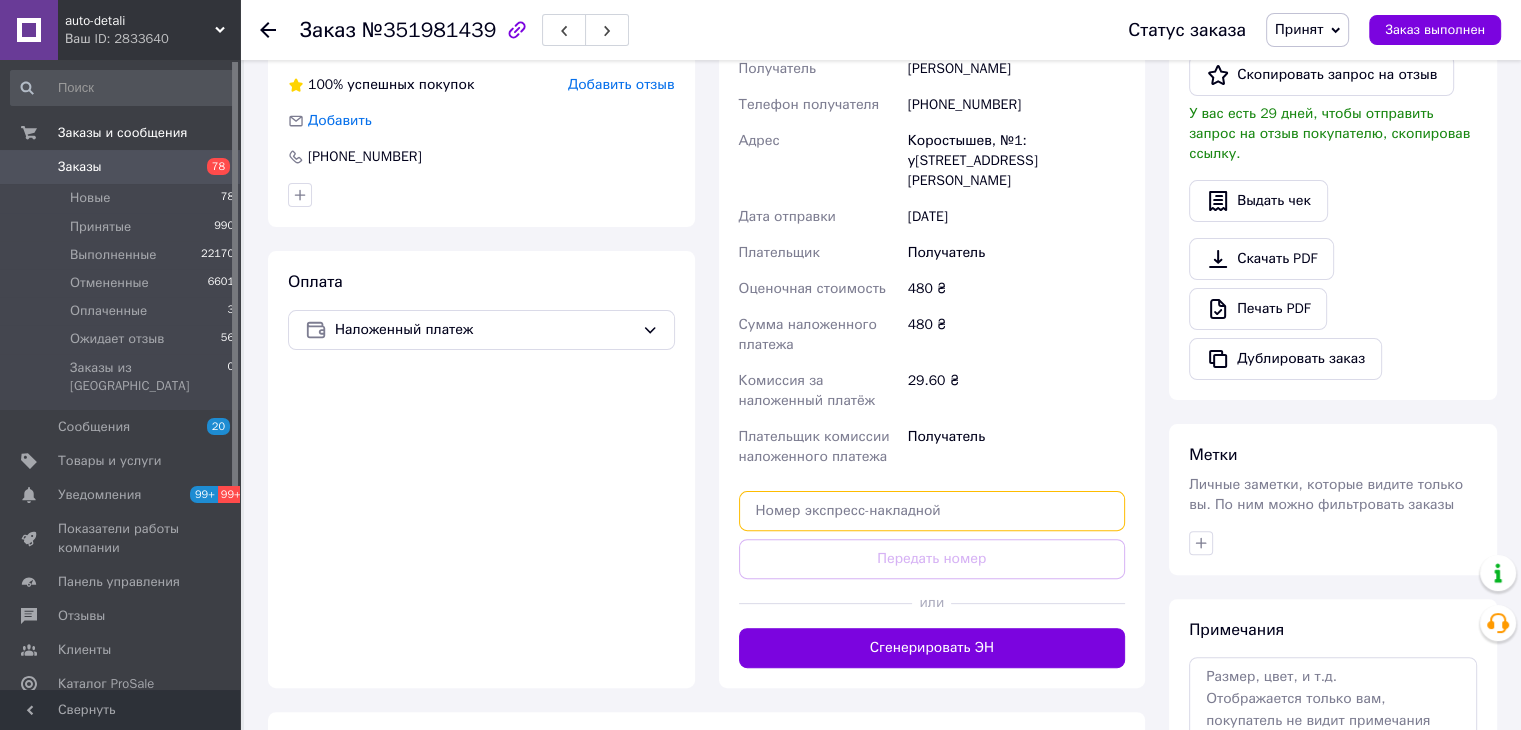 click at bounding box center [932, 511] 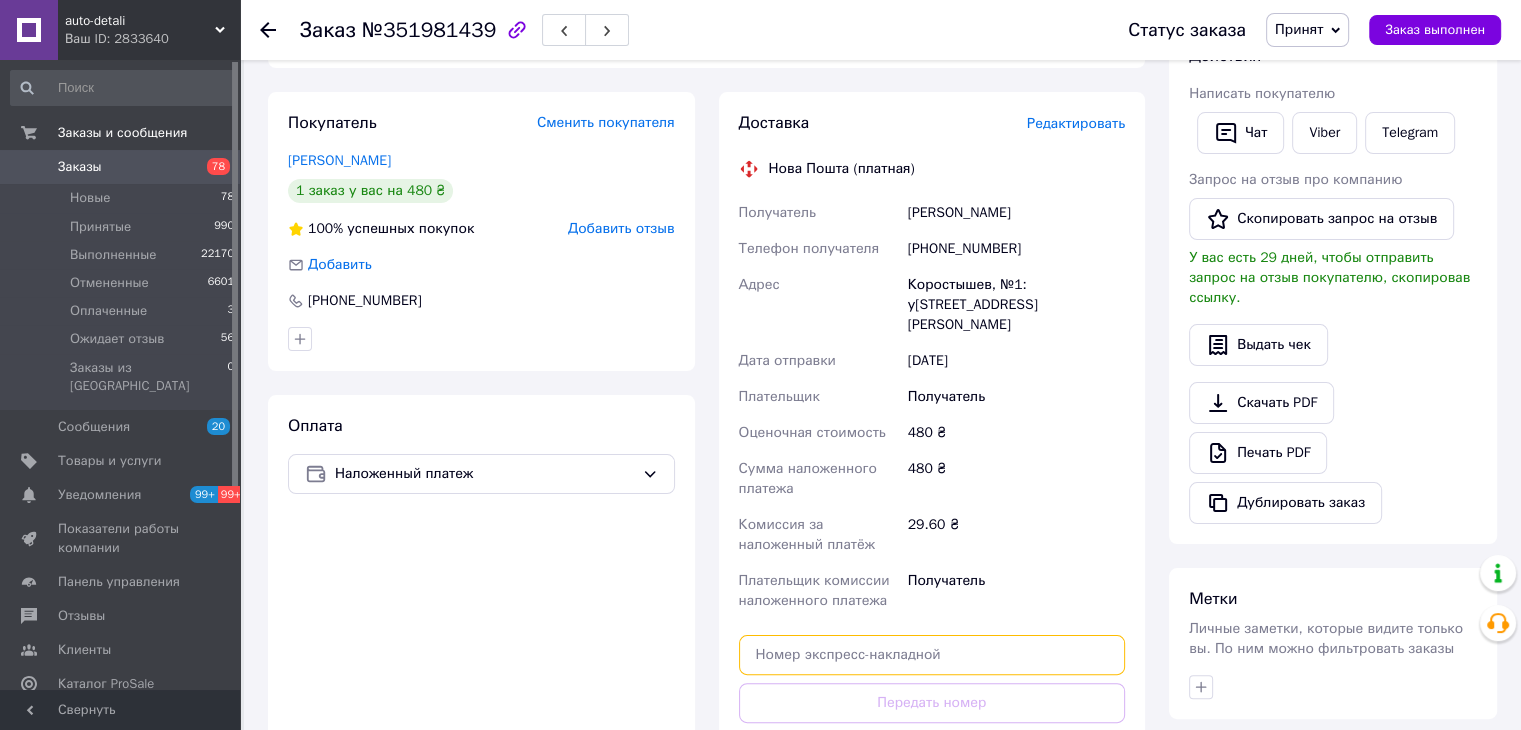 scroll, scrollTop: 351, scrollLeft: 0, axis: vertical 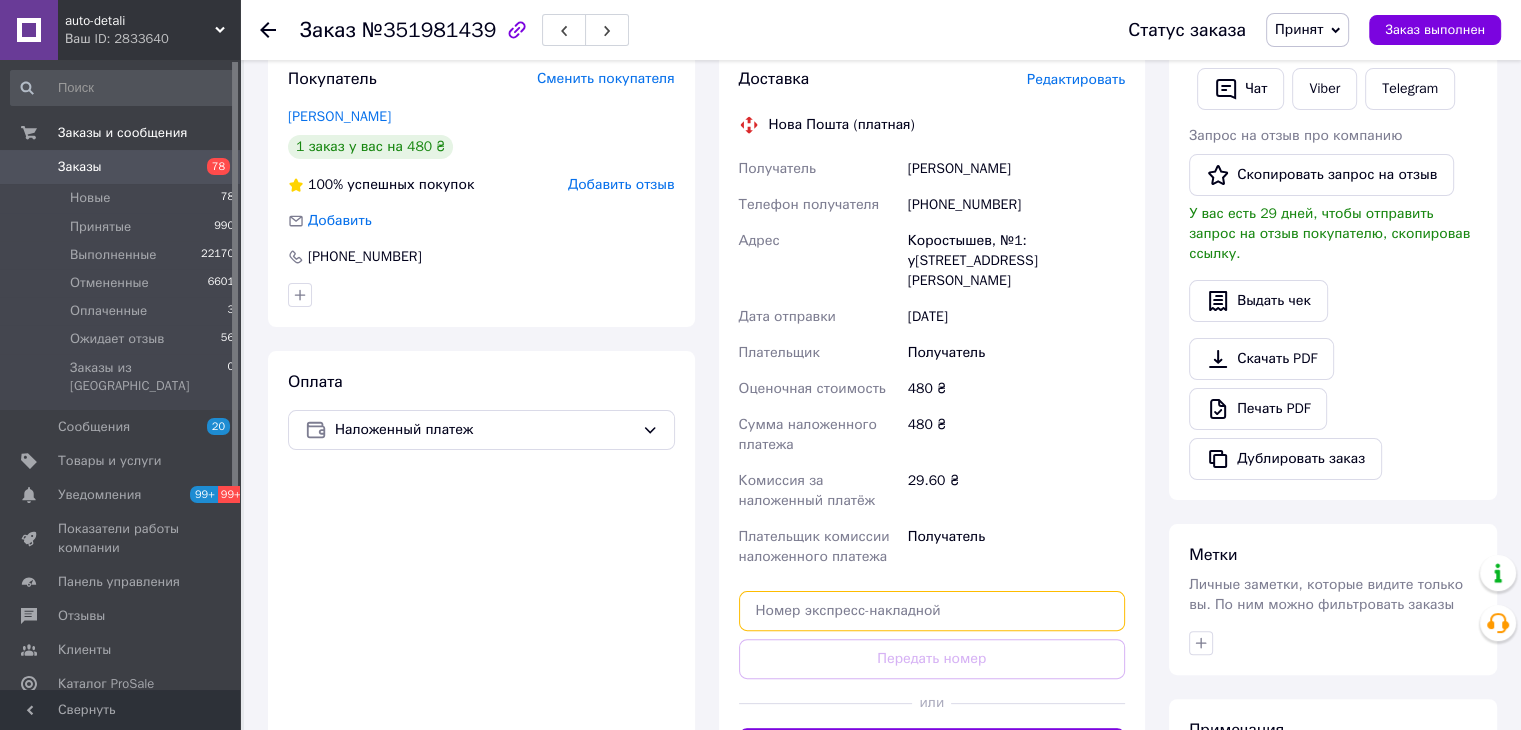paste on "20451203196886" 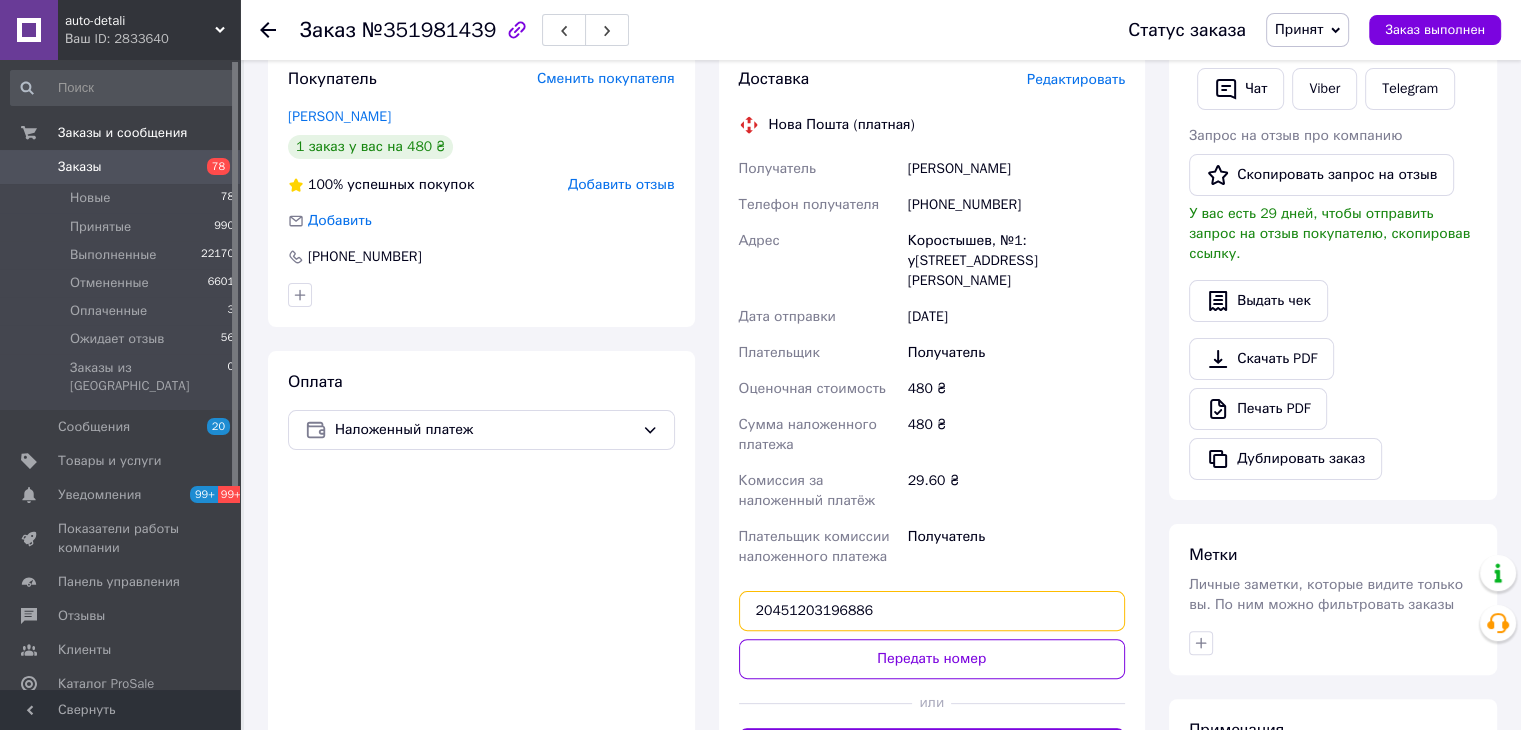 type on "20451203196886" 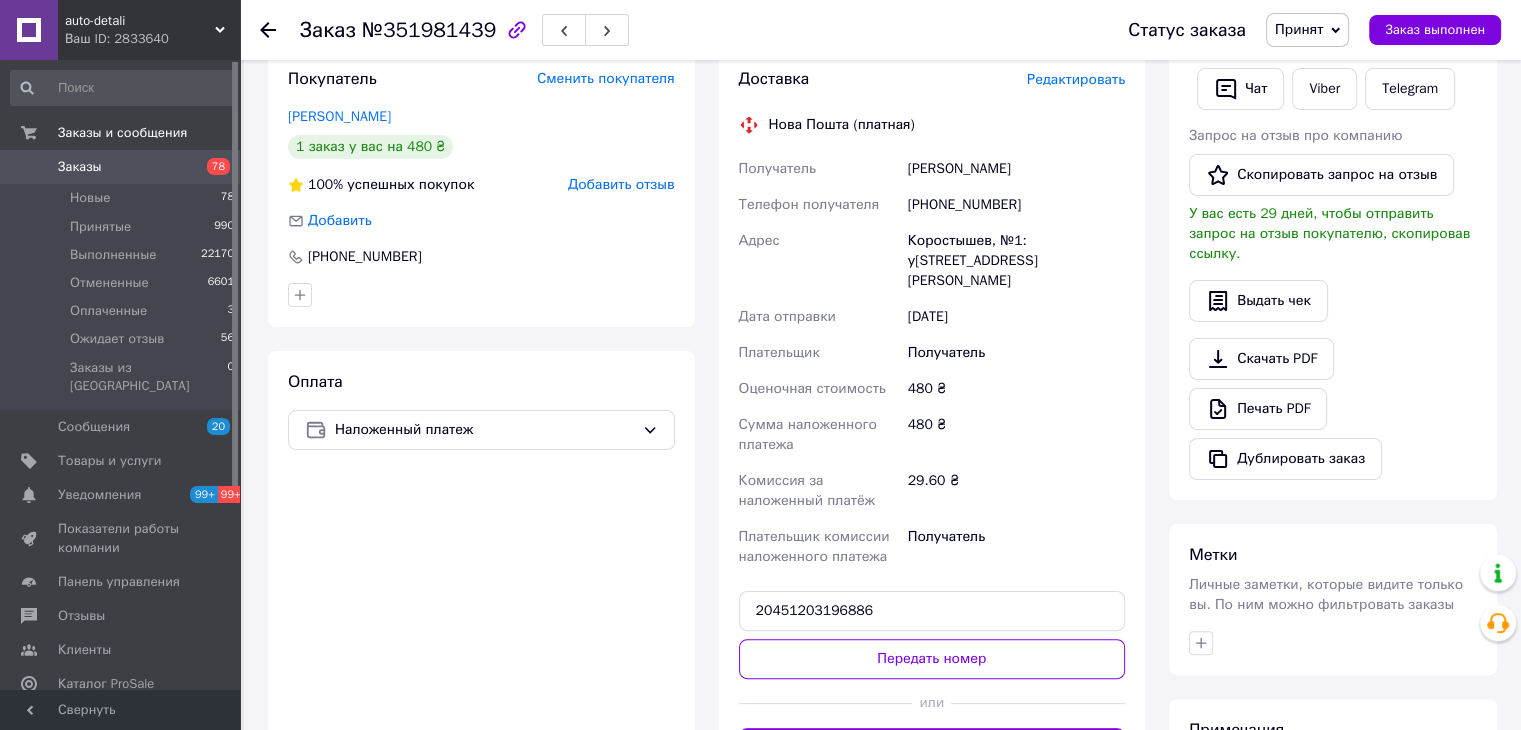 click on "Передать номер" at bounding box center [932, 659] 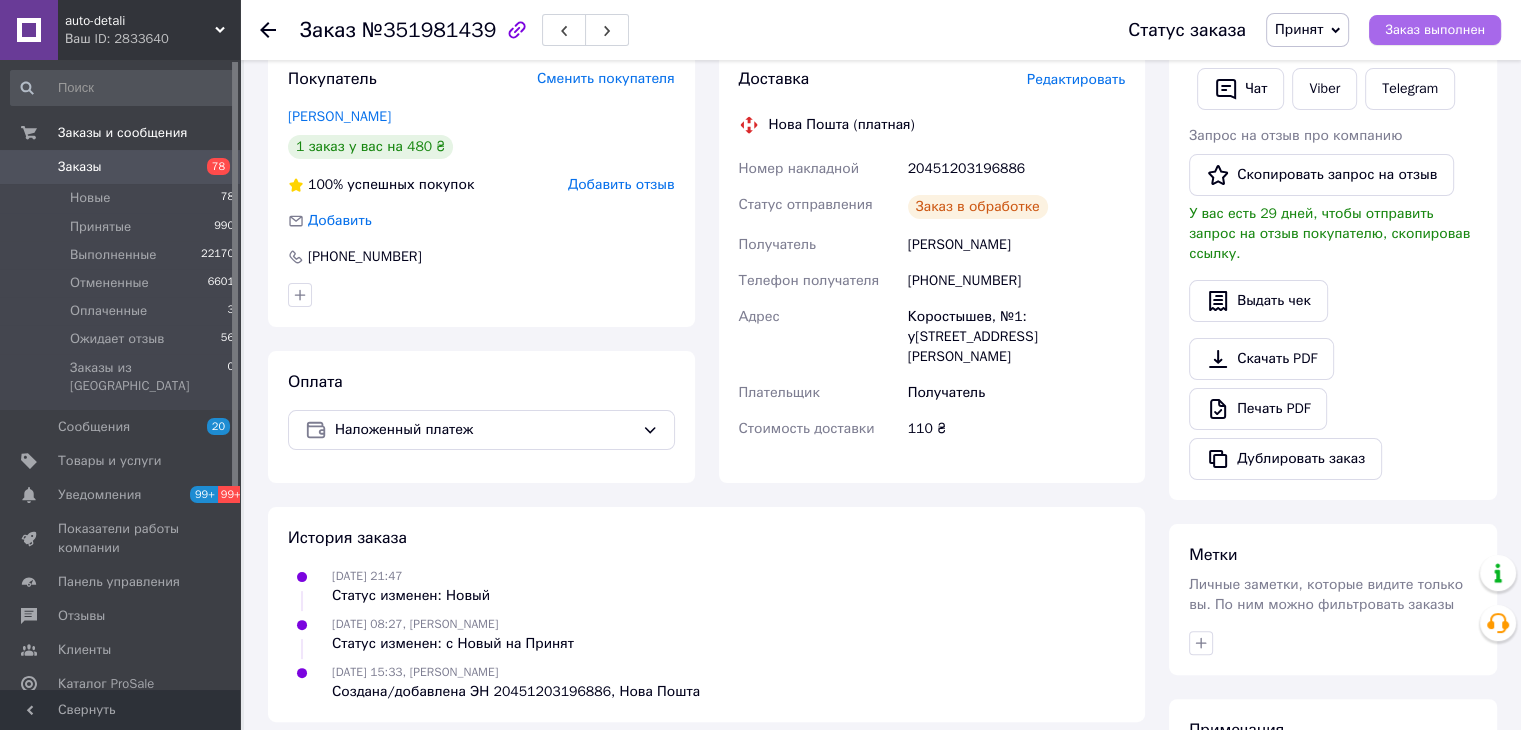 click on "Заказ выполнен" at bounding box center (1435, 30) 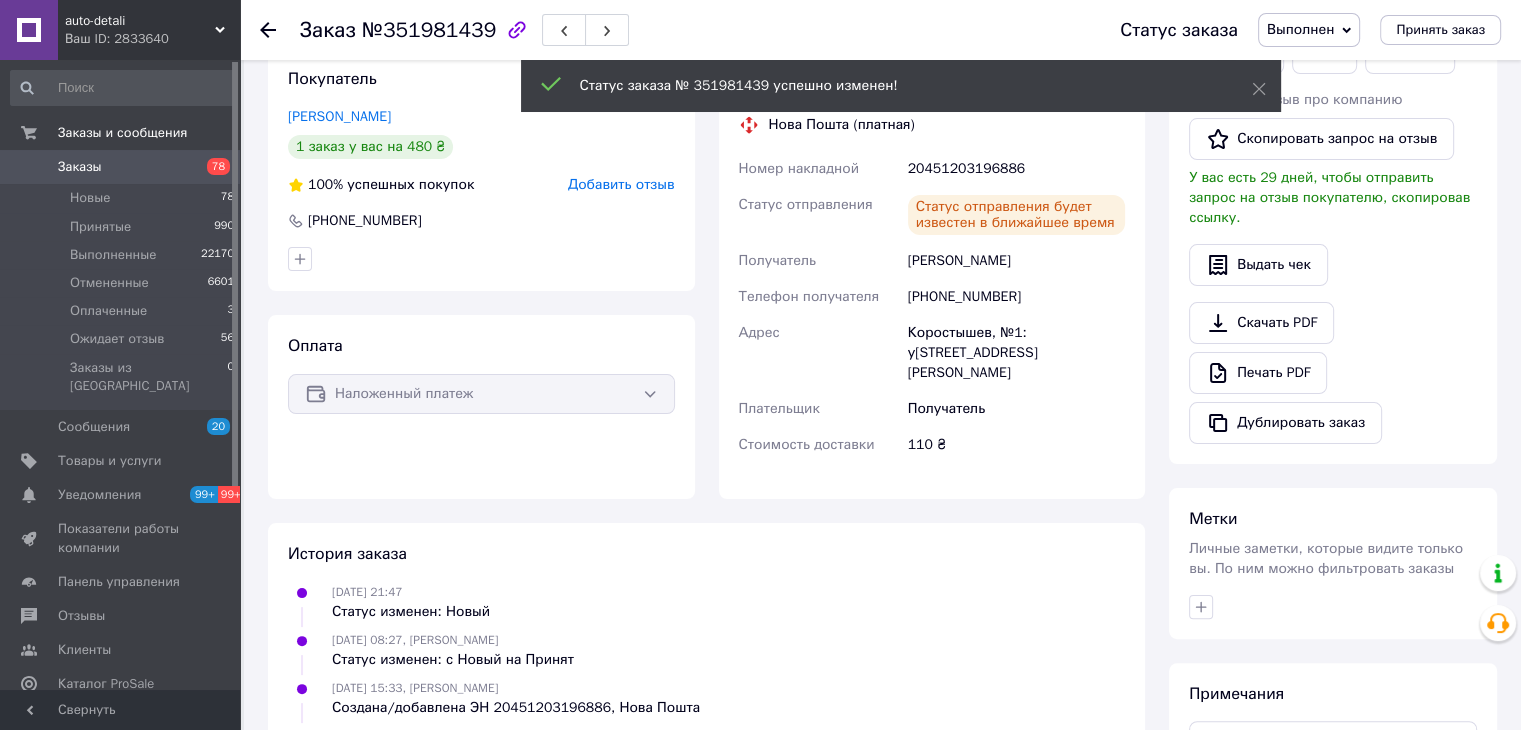 click on "Заказы" at bounding box center [80, 167] 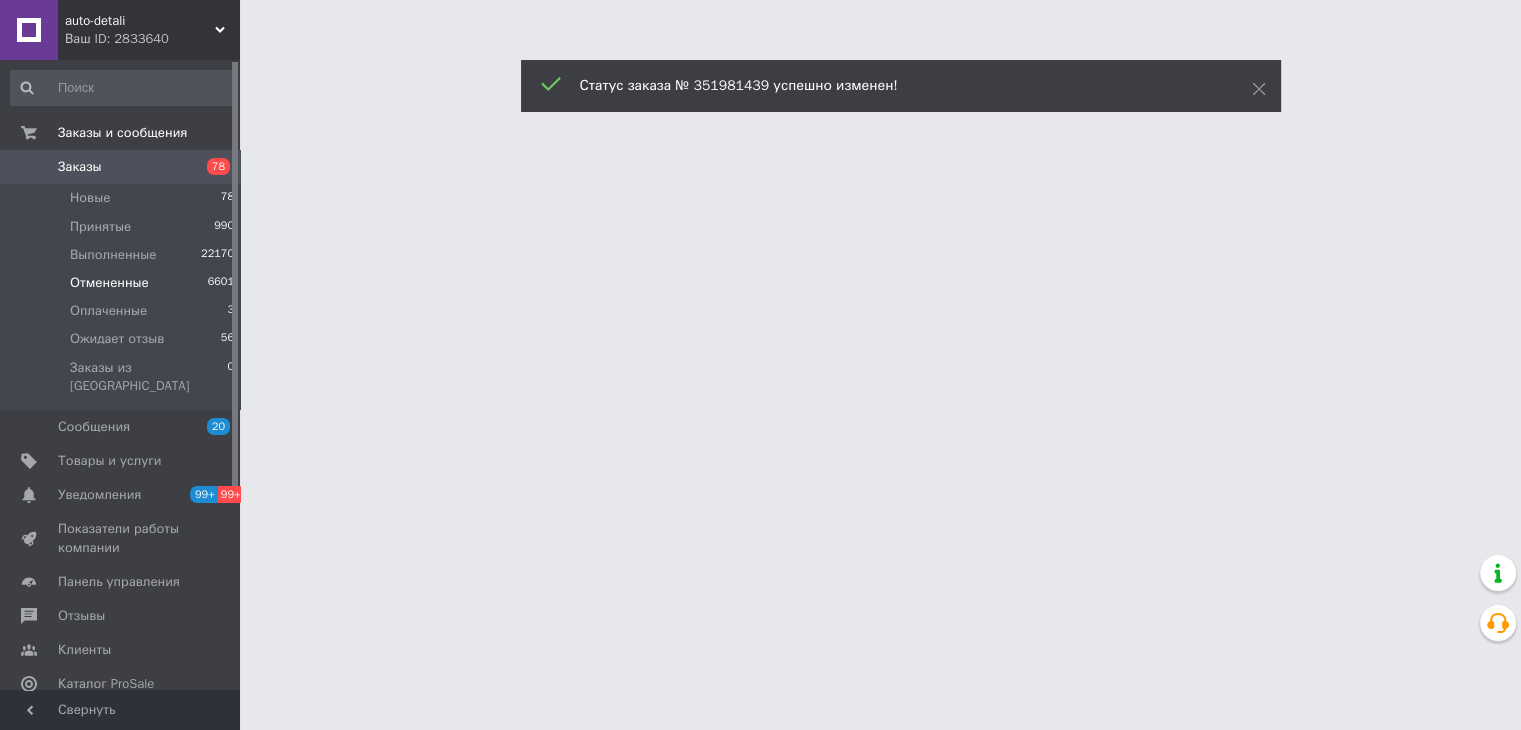 scroll, scrollTop: 0, scrollLeft: 0, axis: both 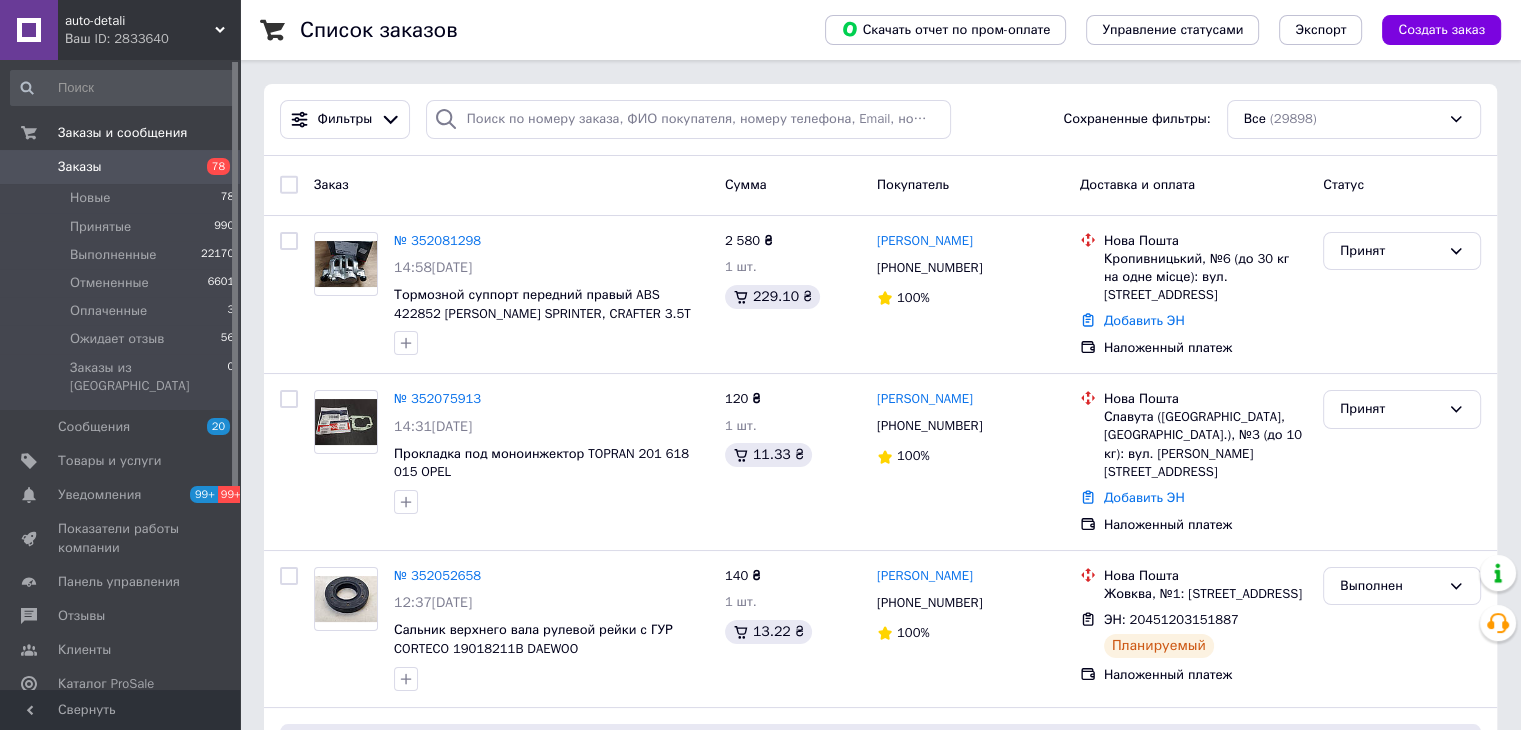 click on "Заказы" at bounding box center (121, 167) 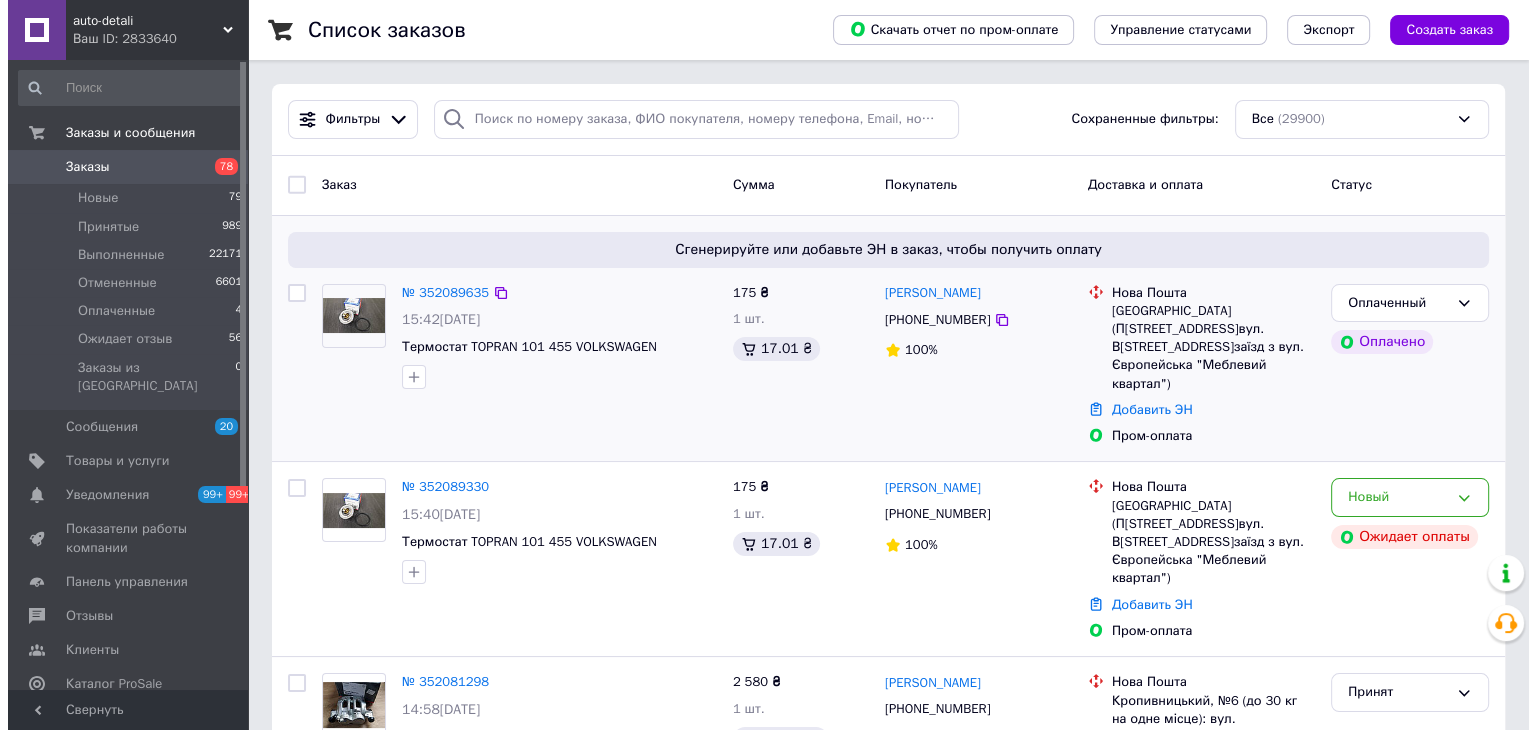 scroll, scrollTop: 100, scrollLeft: 0, axis: vertical 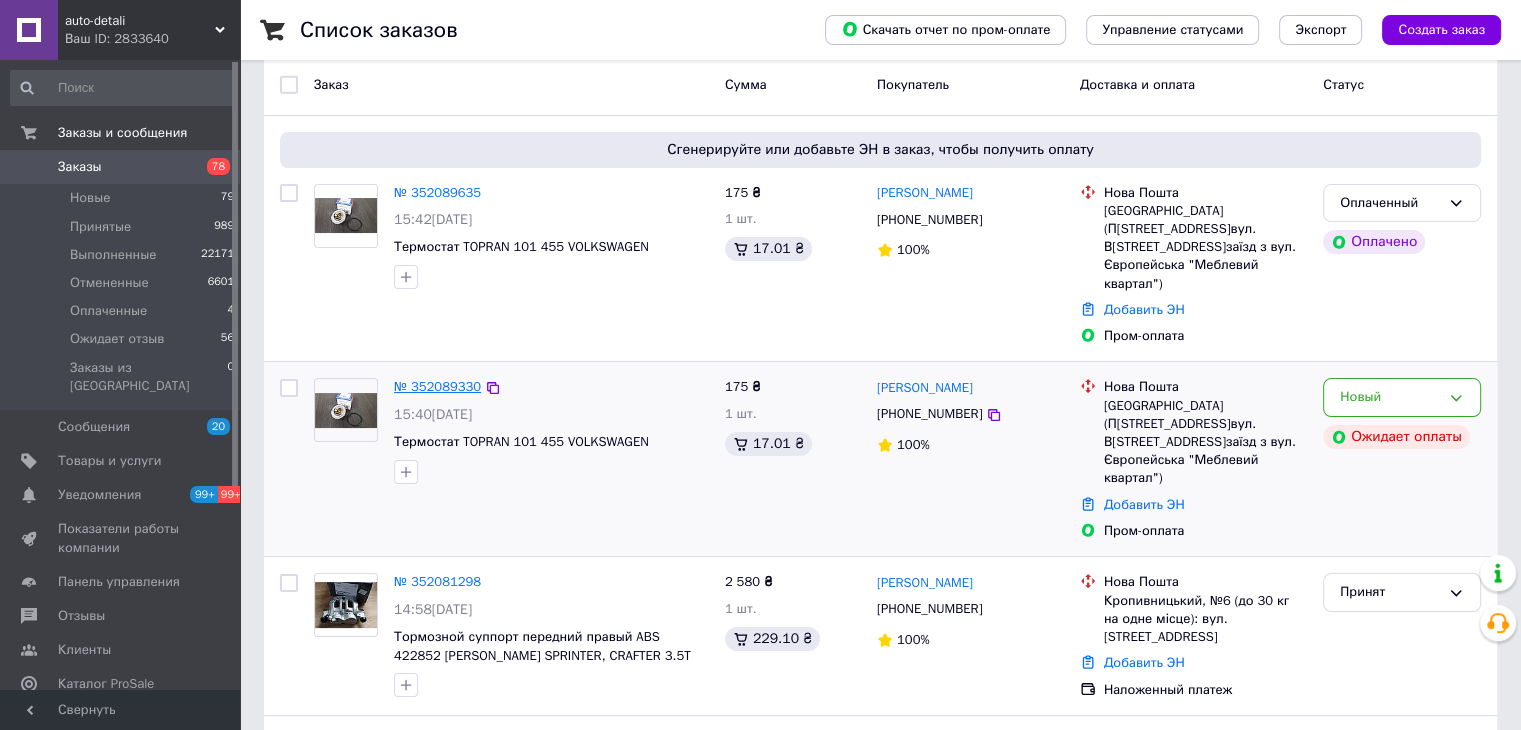 click on "№ 352089330" at bounding box center [437, 386] 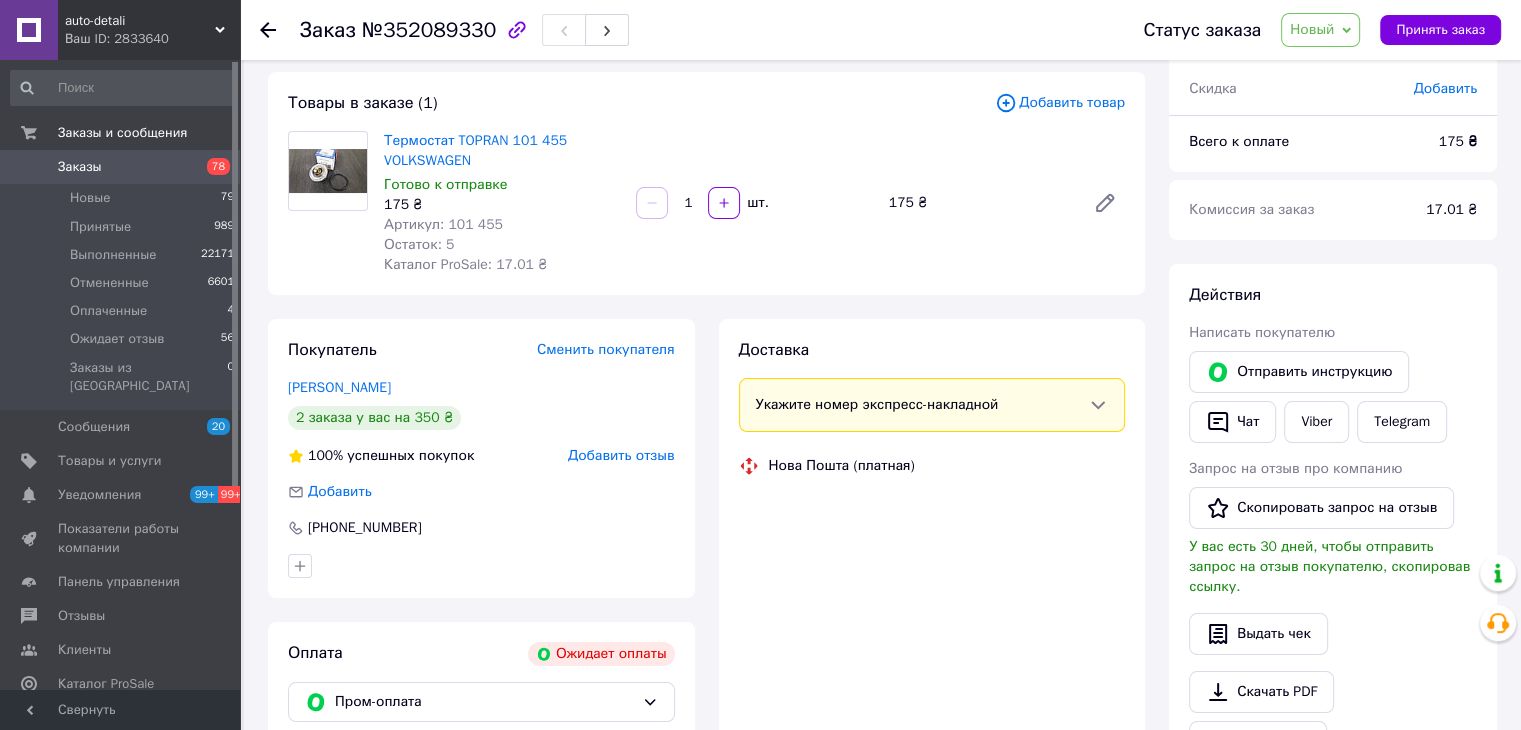 click on "Новый" at bounding box center [1320, 30] 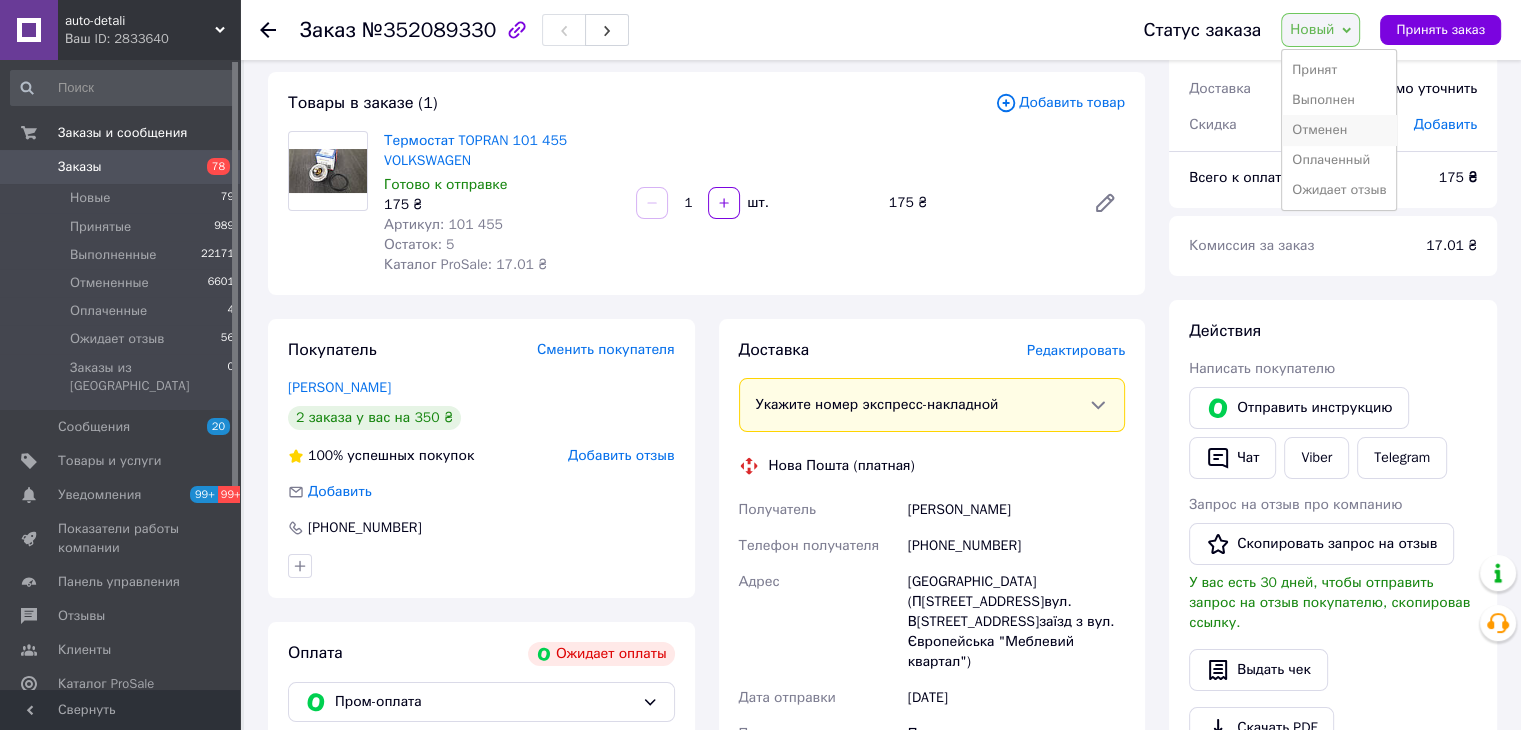 click on "Отменен" at bounding box center (1339, 130) 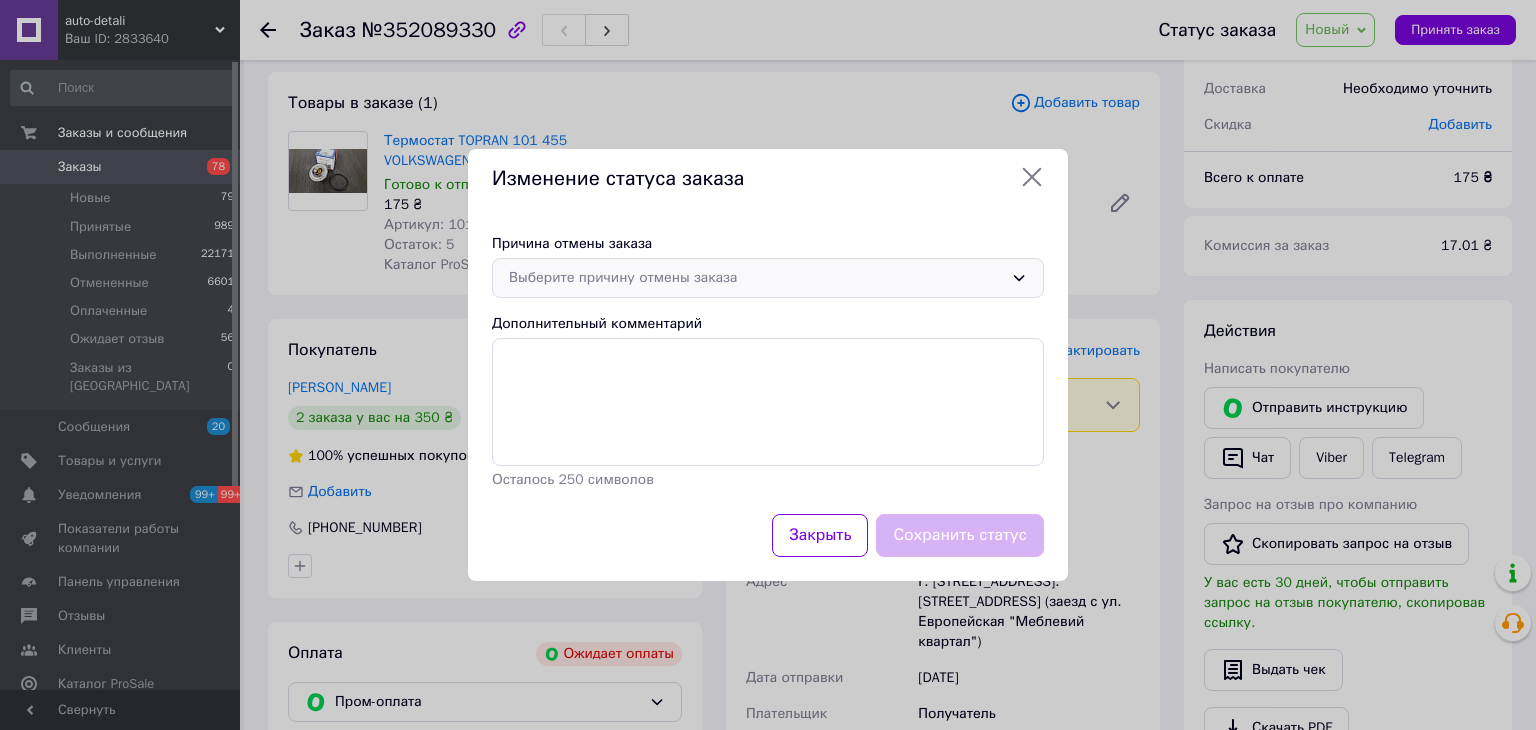 click on "Выберите причину отмены заказа" at bounding box center (756, 278) 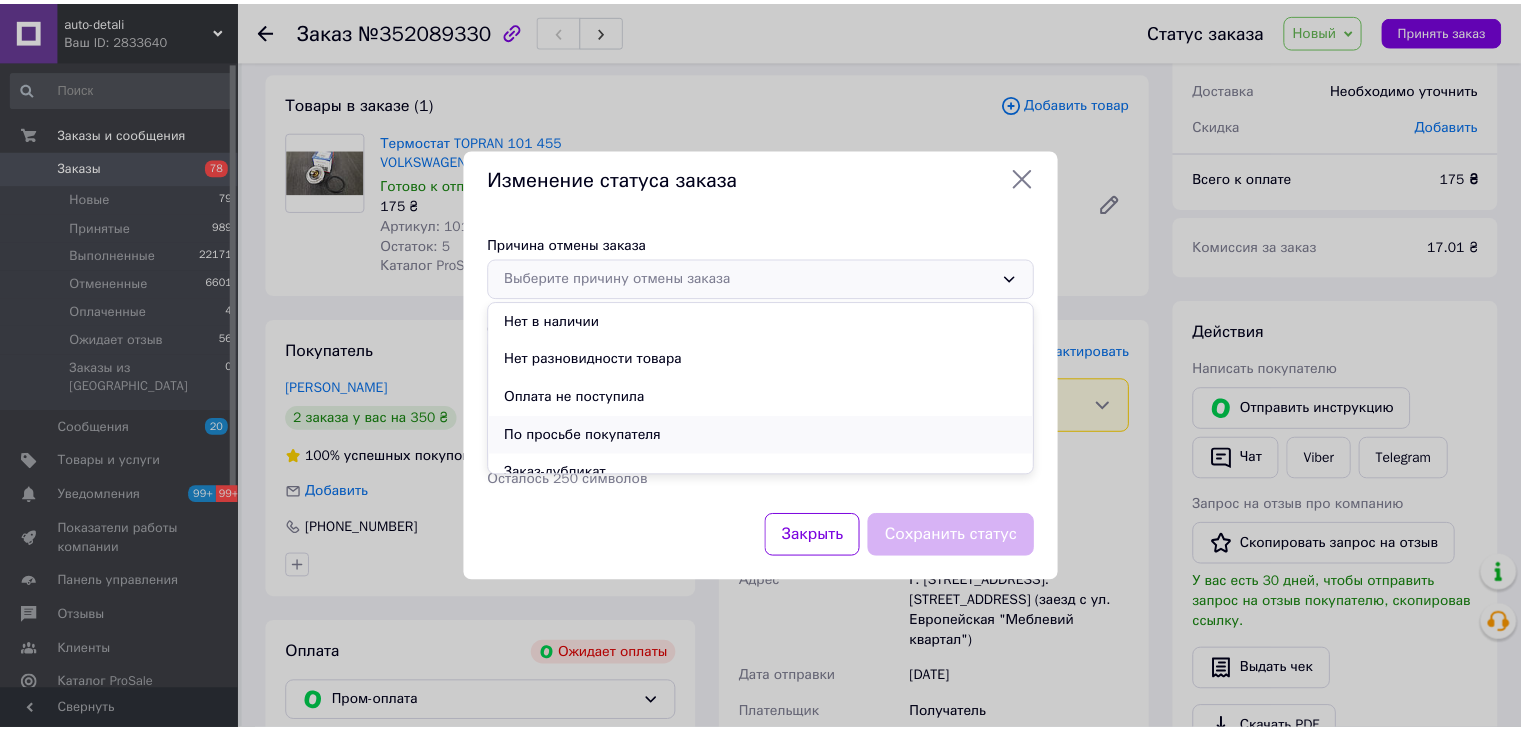 scroll, scrollTop: 93, scrollLeft: 0, axis: vertical 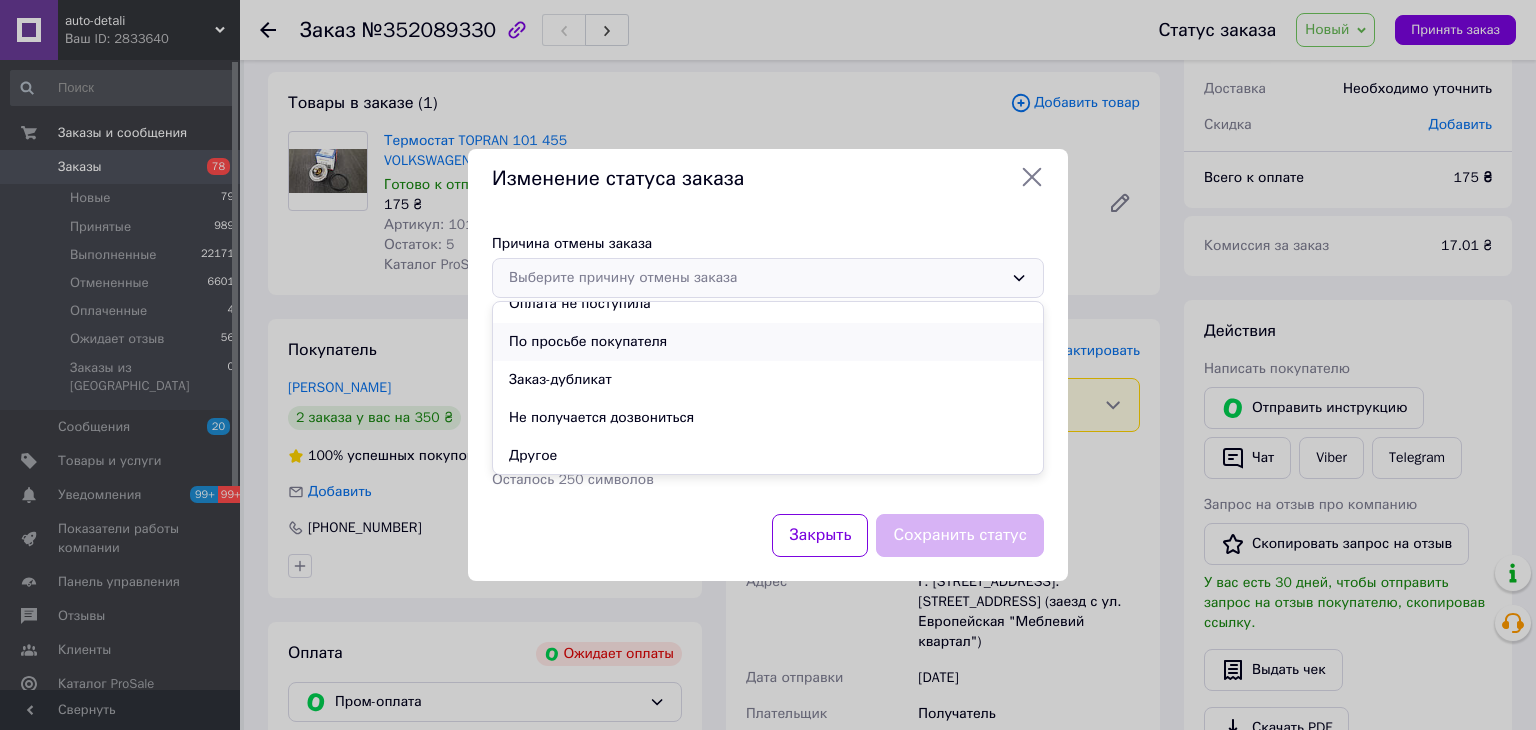 click on "По просьбе покупателя" at bounding box center [768, 342] 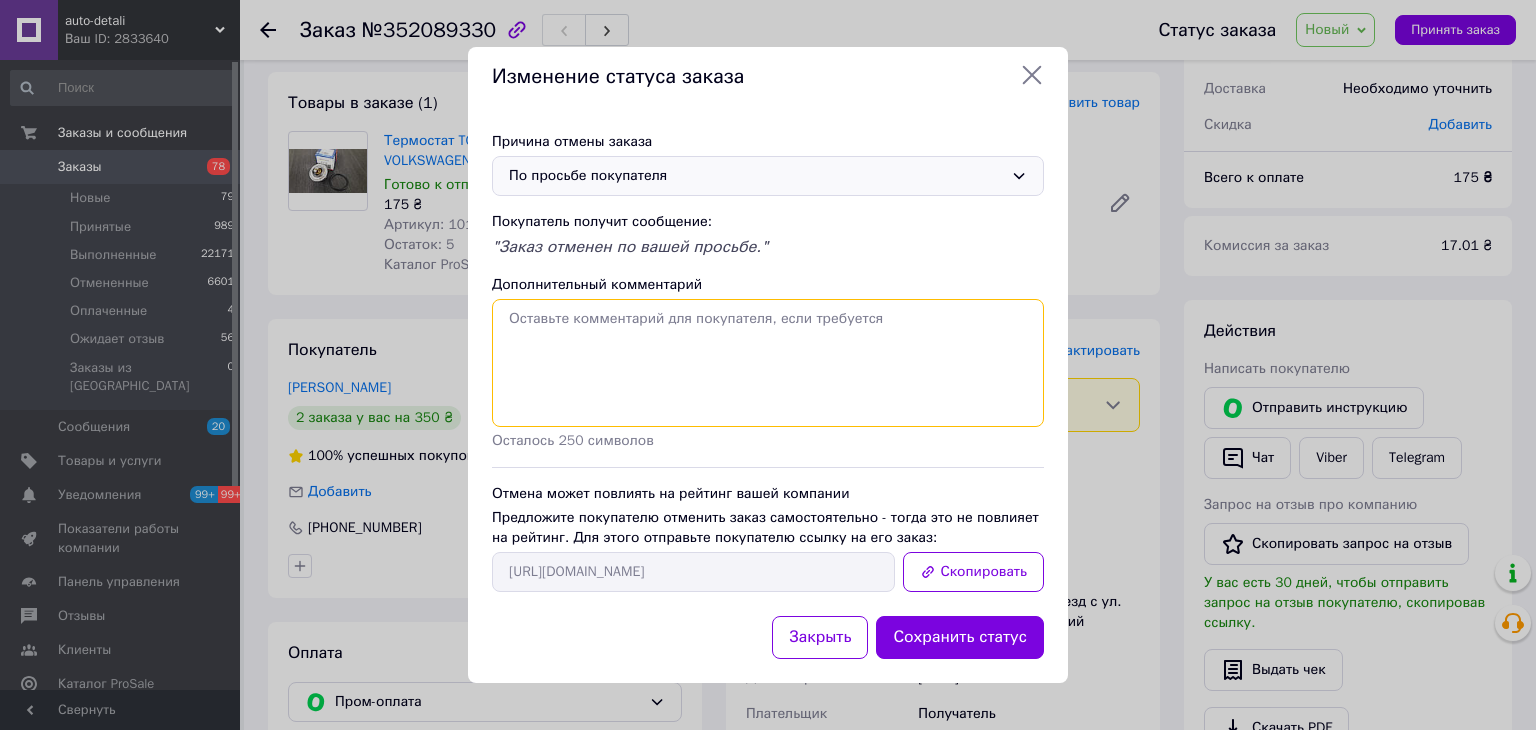 click on "Дополнительный комментарий" at bounding box center [768, 363] 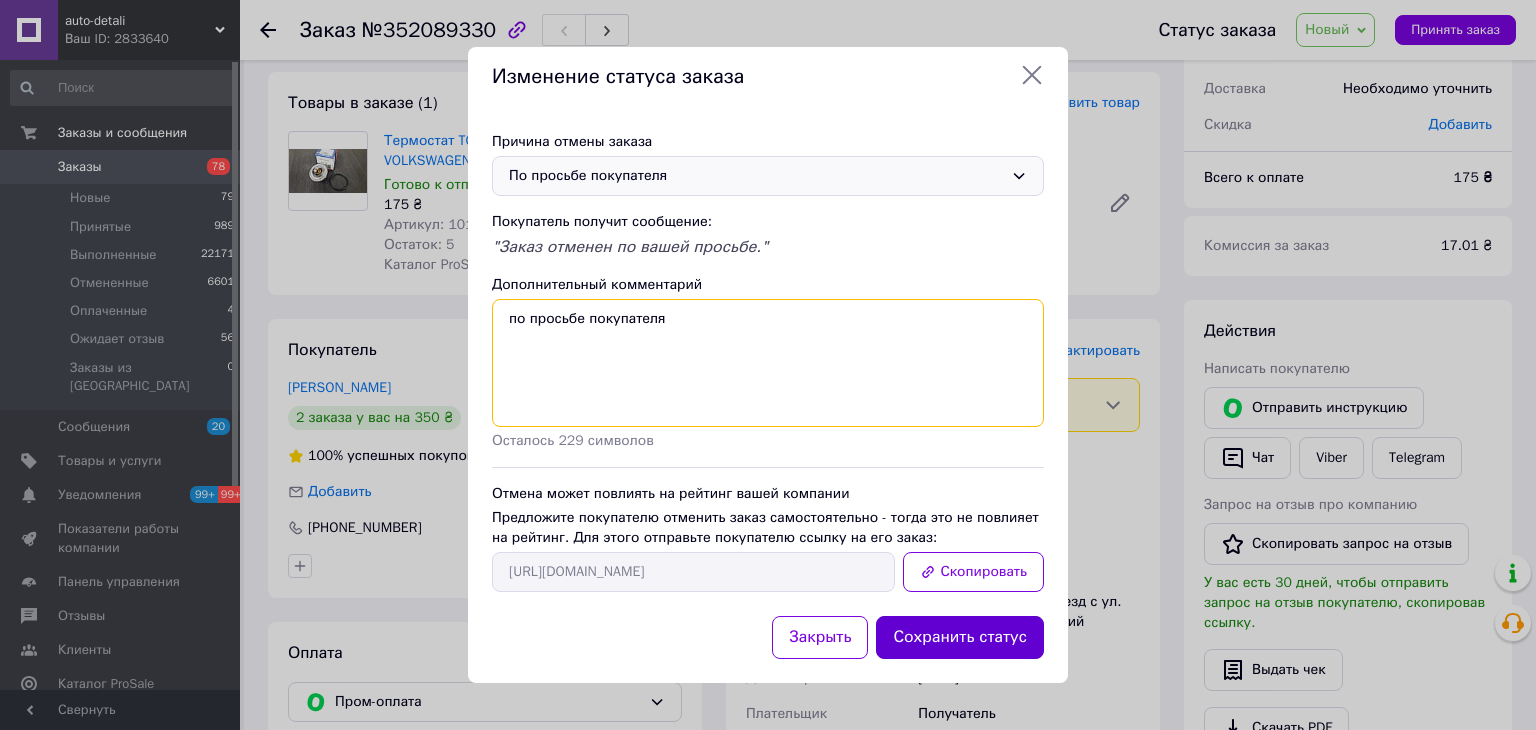 type on "по просьбе покупателя" 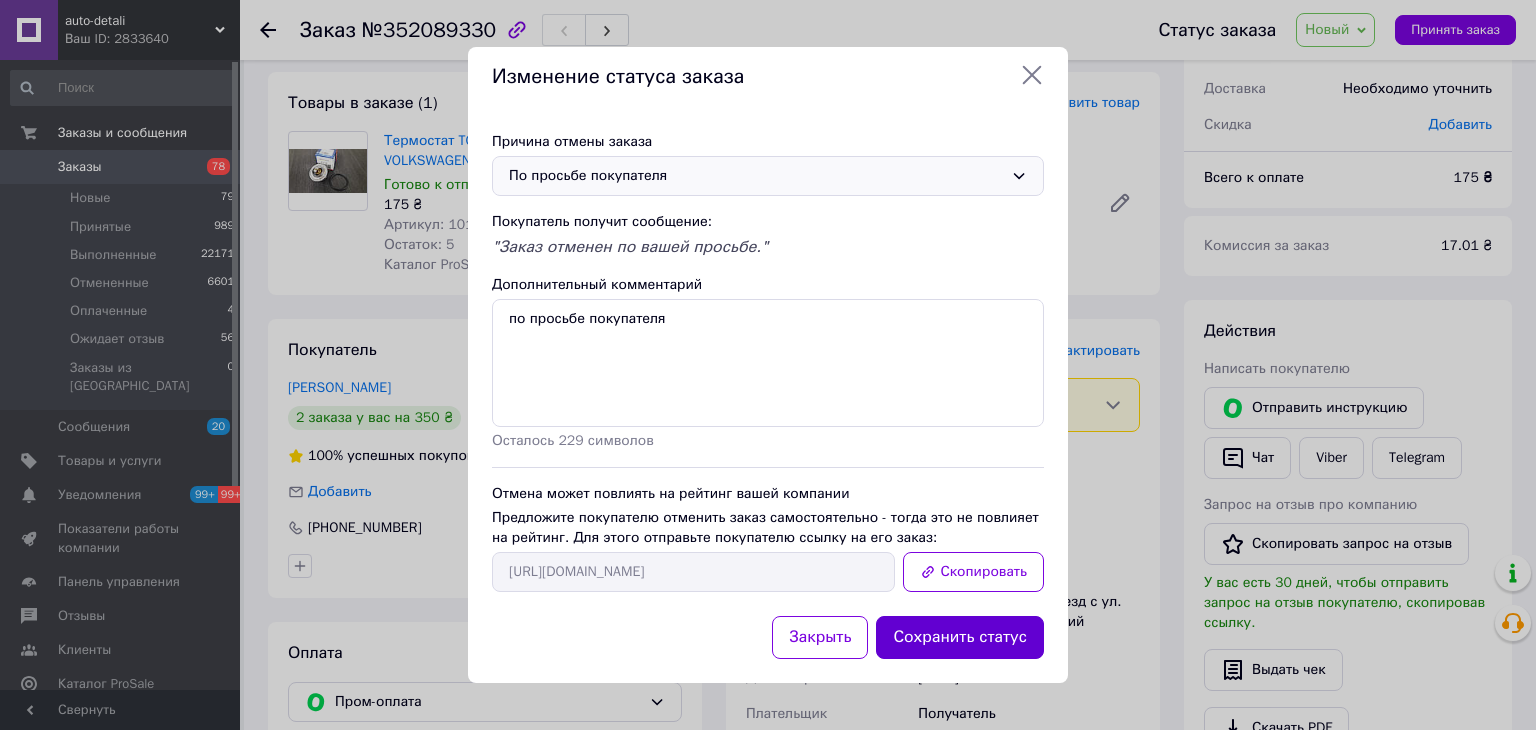 click on "Сохранить статус" at bounding box center (960, 637) 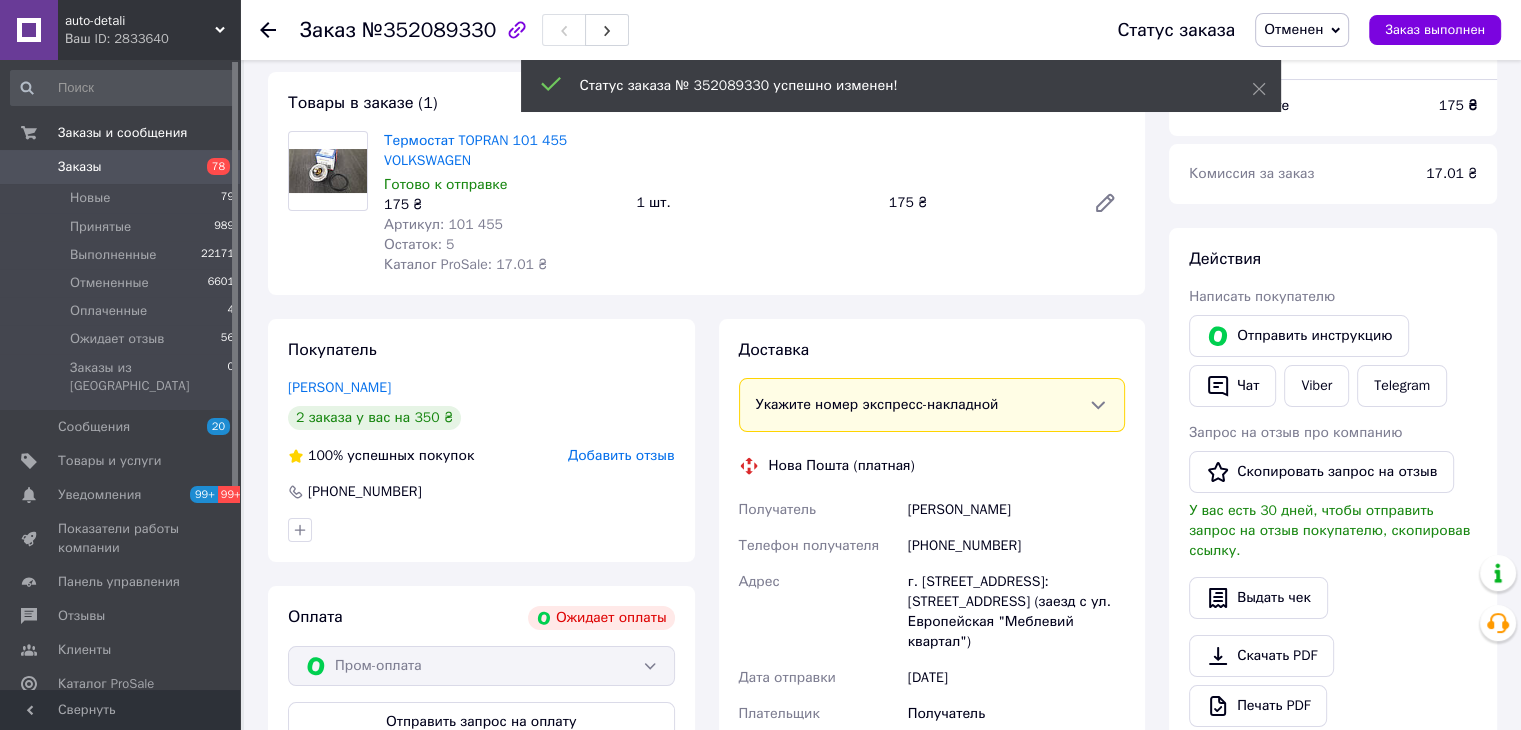 click on "Заказы" at bounding box center [80, 167] 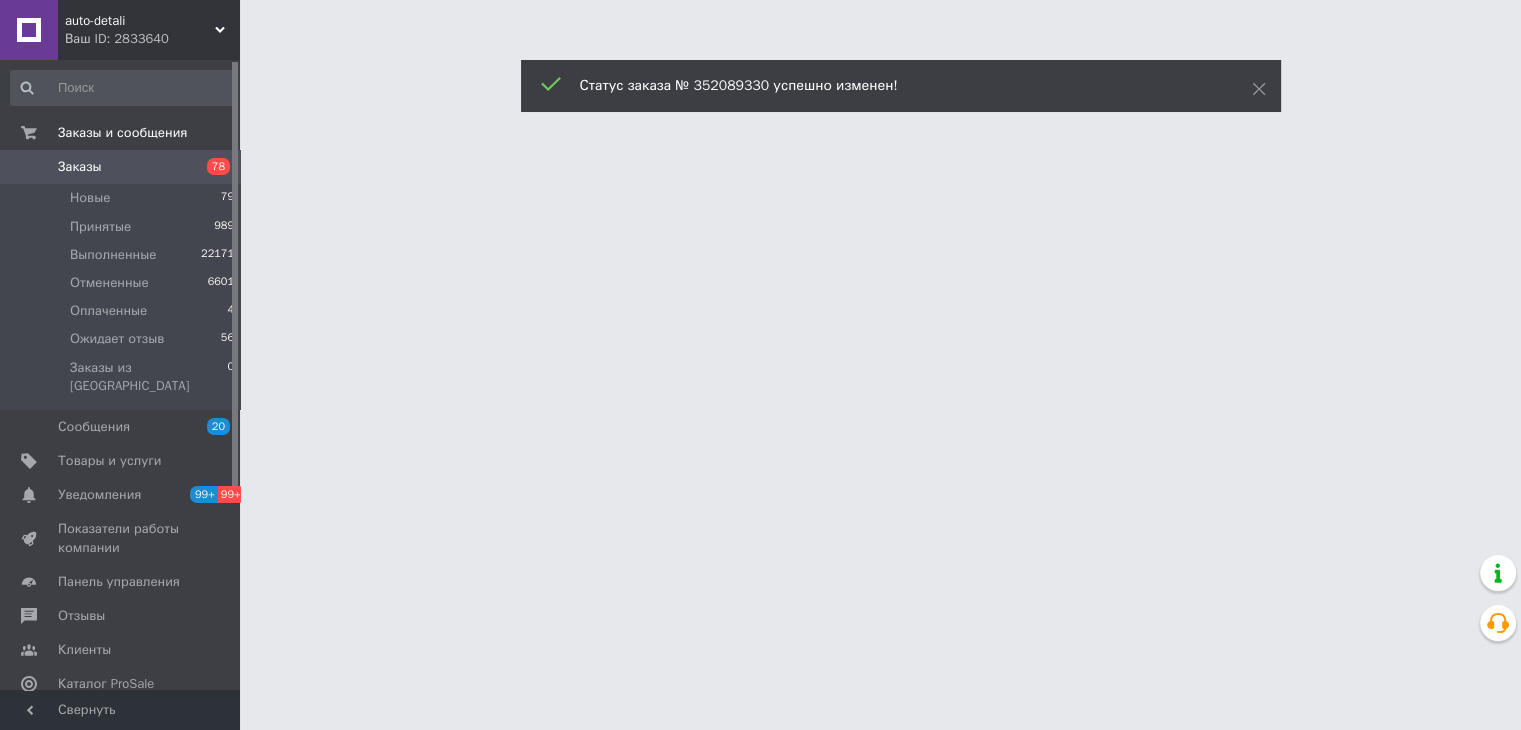 scroll, scrollTop: 0, scrollLeft: 0, axis: both 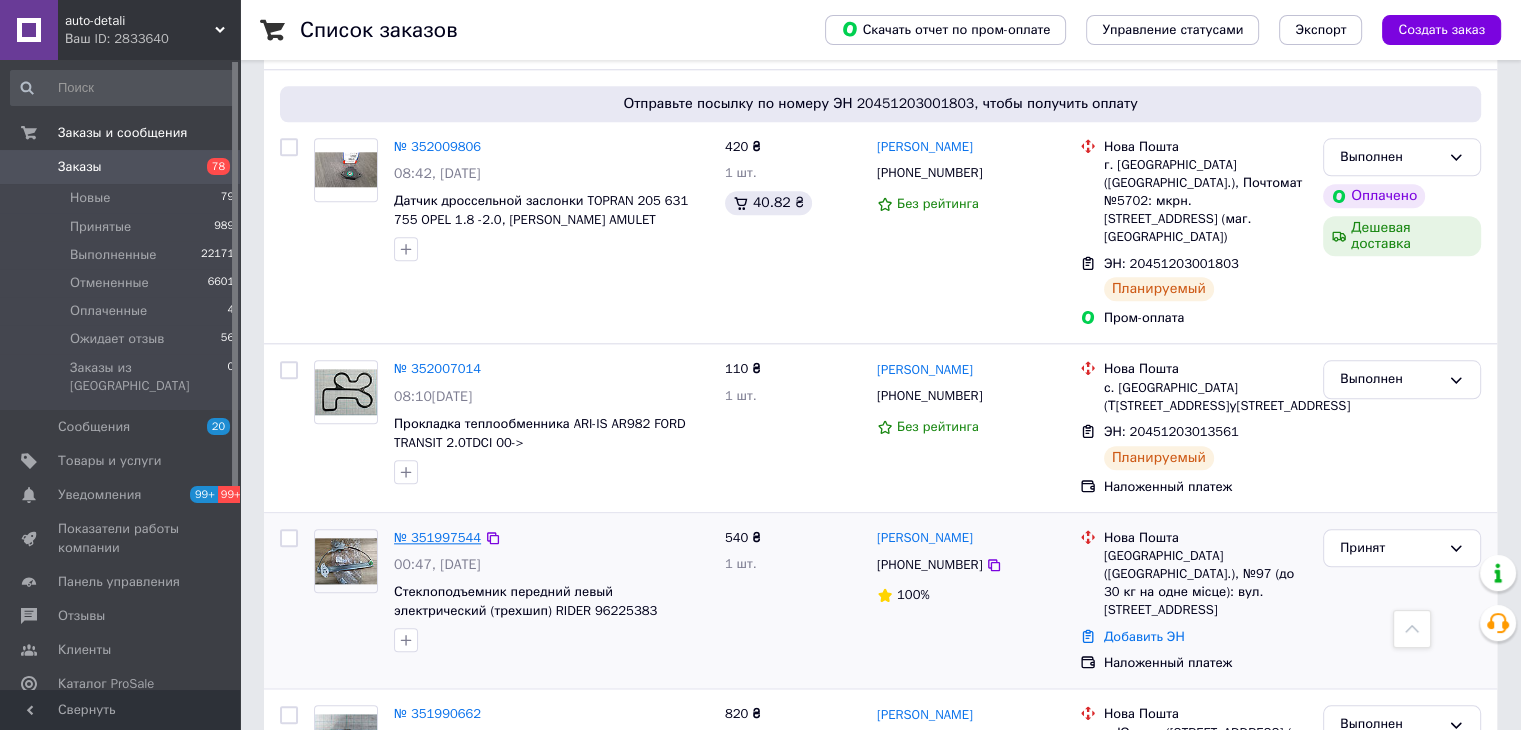 click on "№ 351997544" at bounding box center [437, 537] 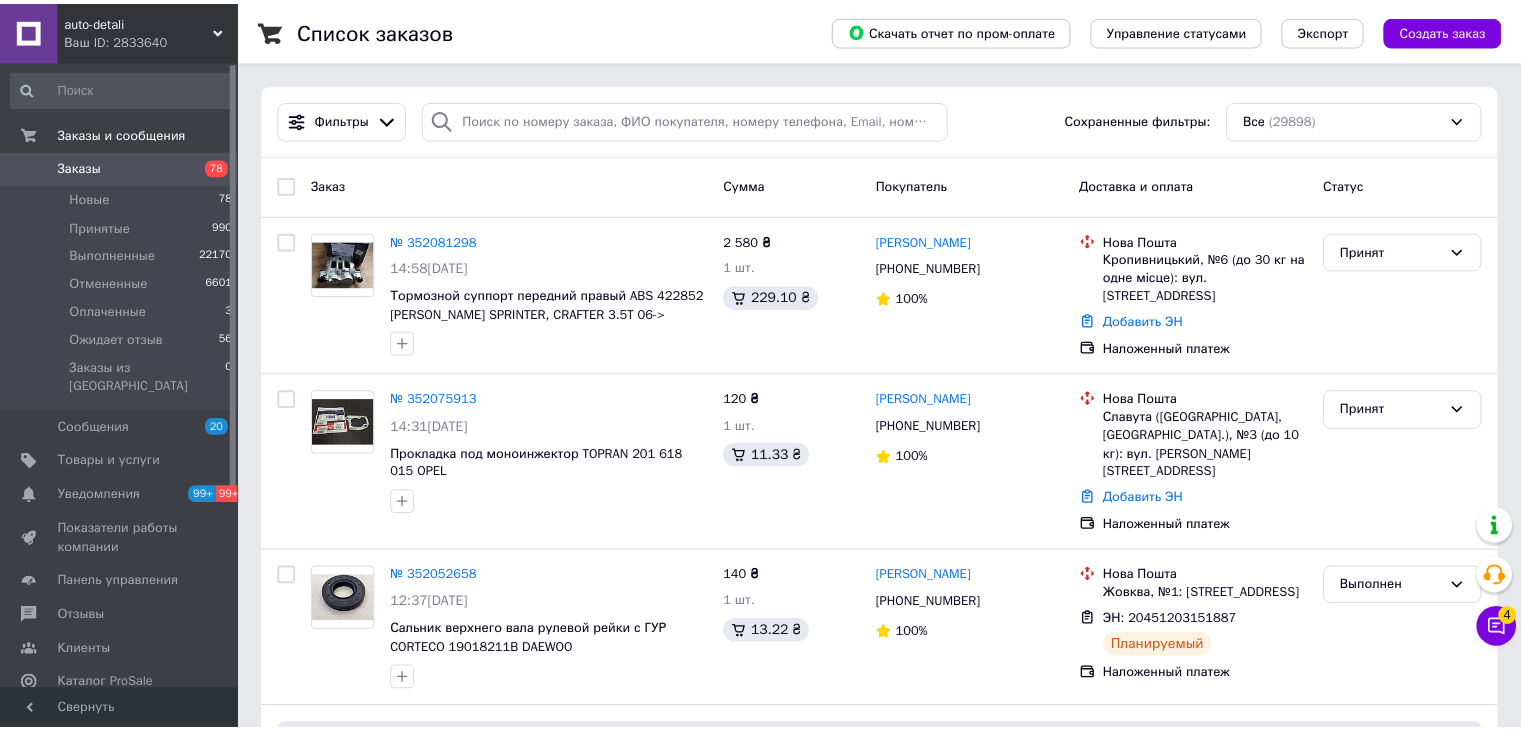 scroll, scrollTop: 0, scrollLeft: 0, axis: both 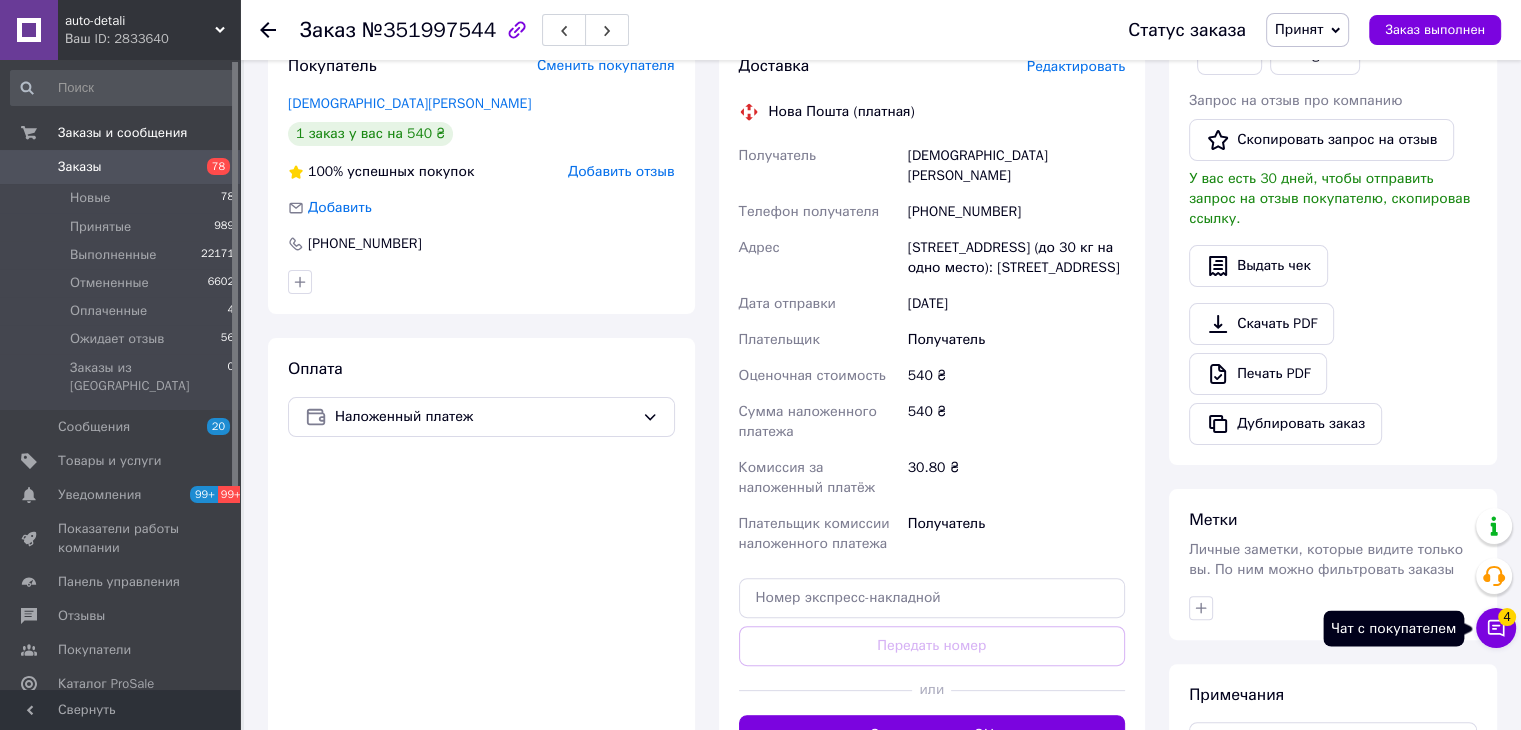 click 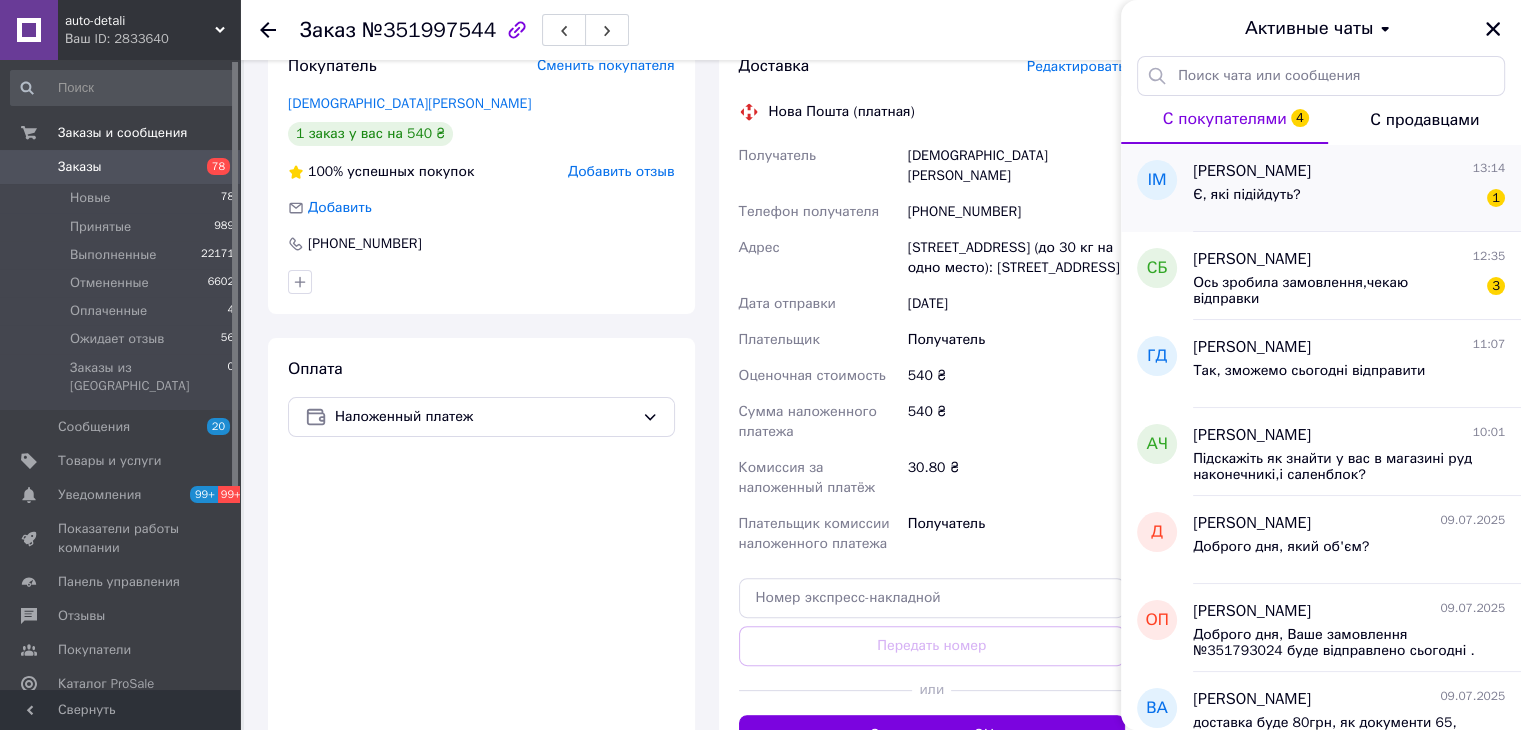click on "Є, які підійдуть? 1" at bounding box center (1349, 199) 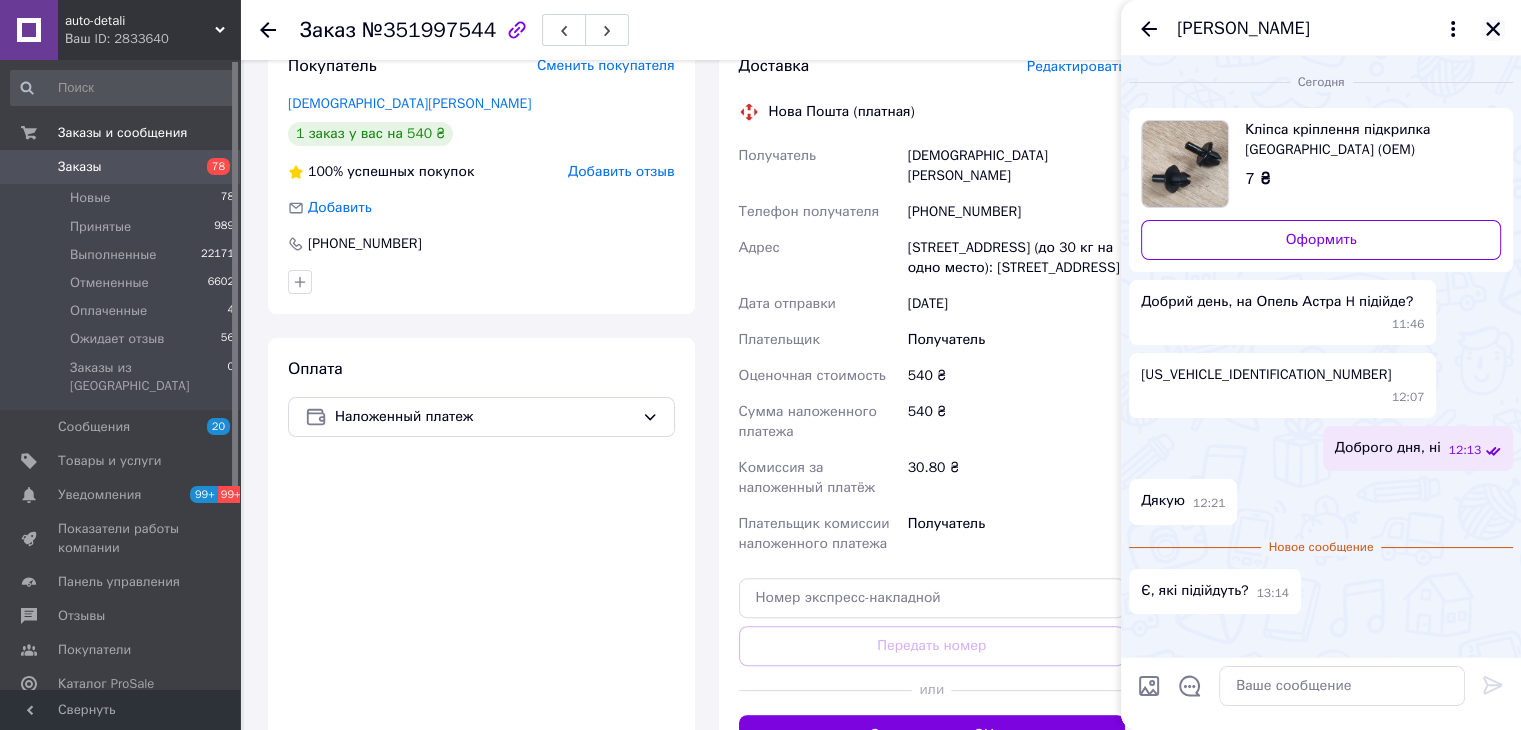 click 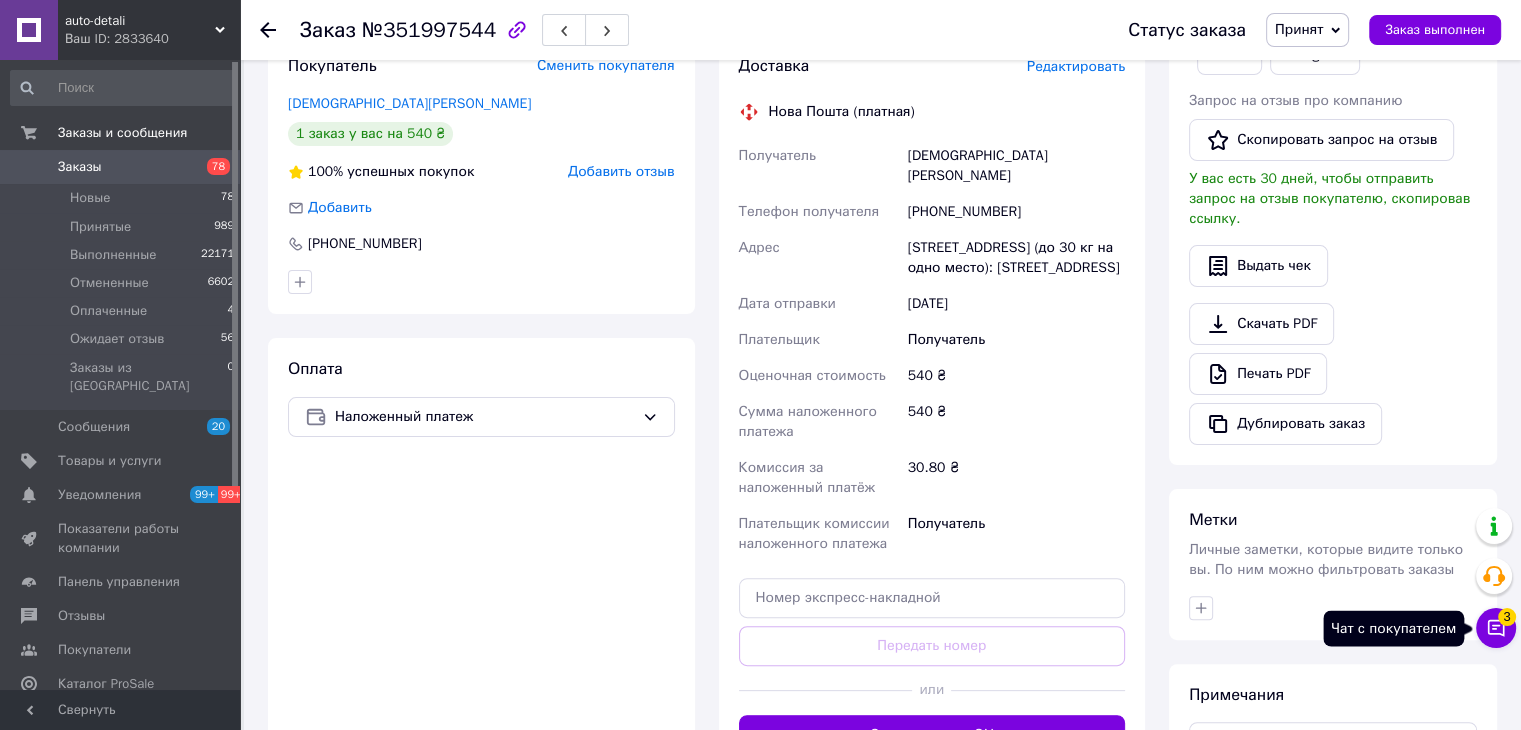 click 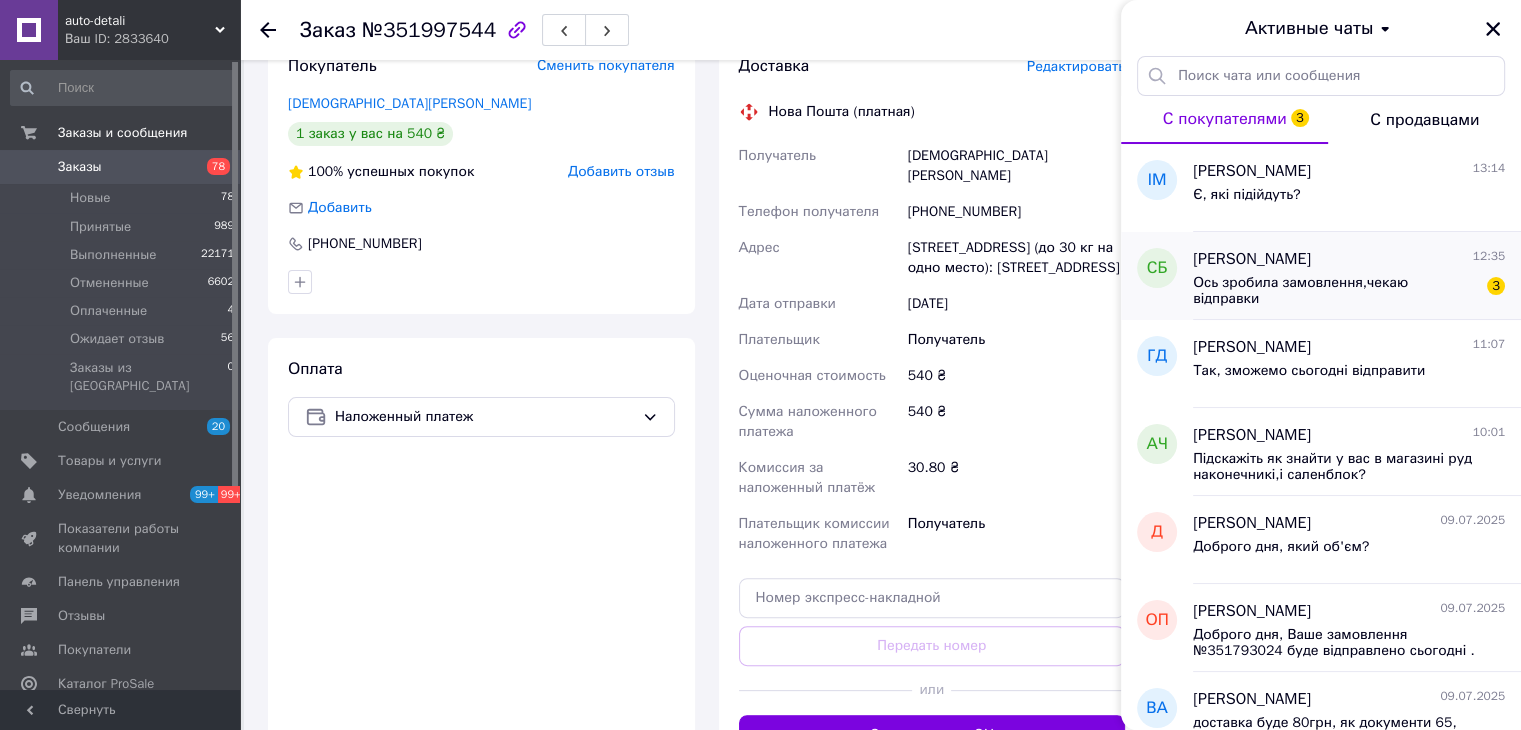 click on "[PERSON_NAME] 12:35" at bounding box center (1349, 259) 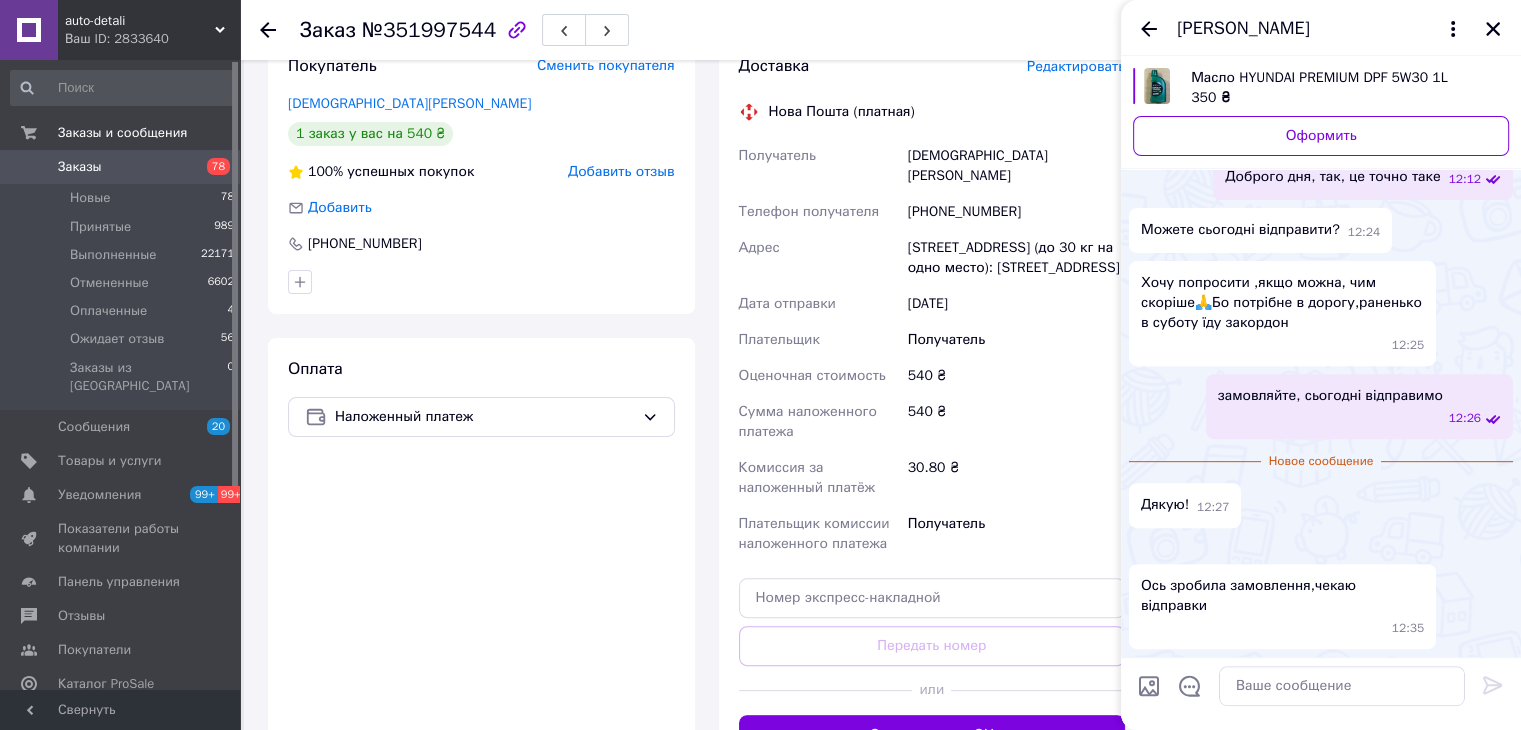 scroll, scrollTop: 1248, scrollLeft: 0, axis: vertical 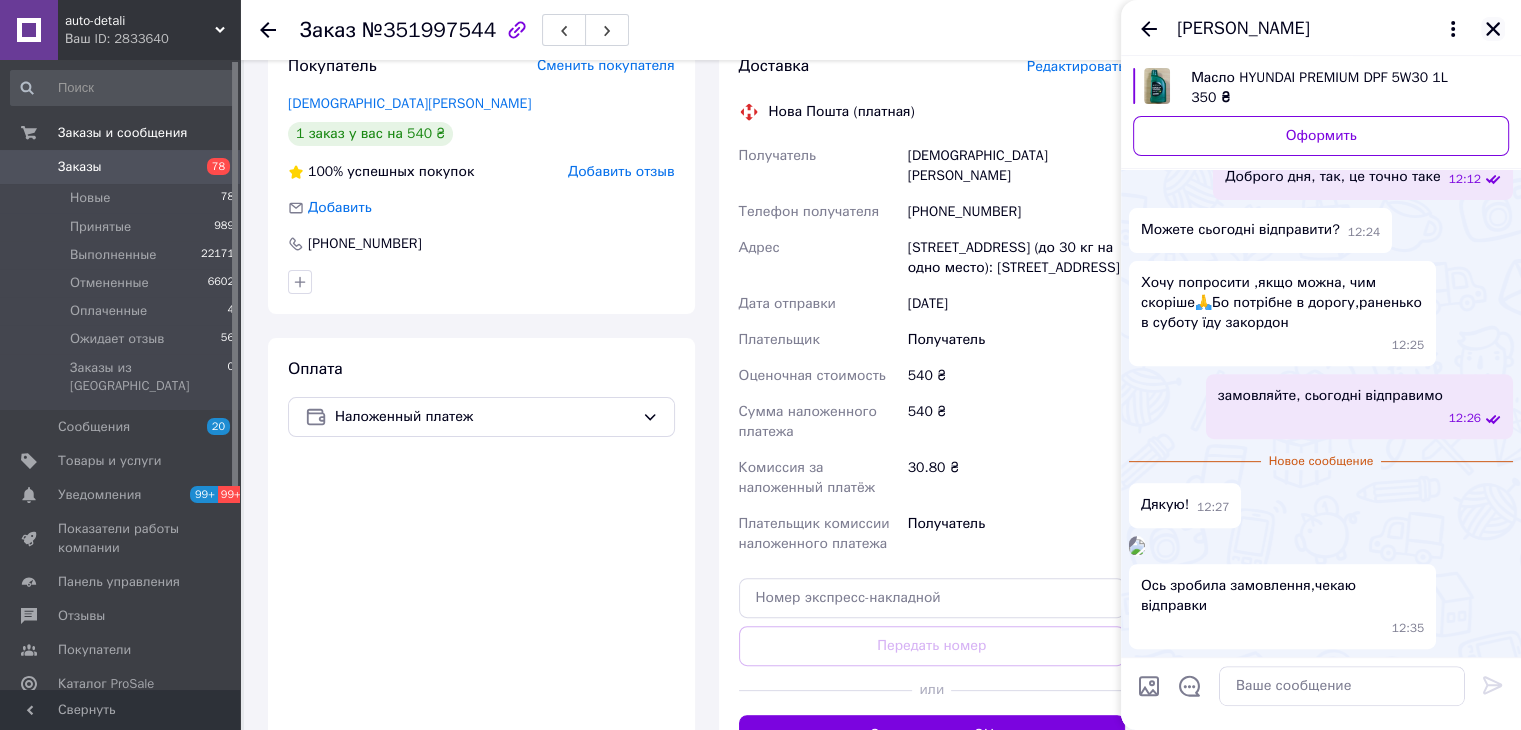 click 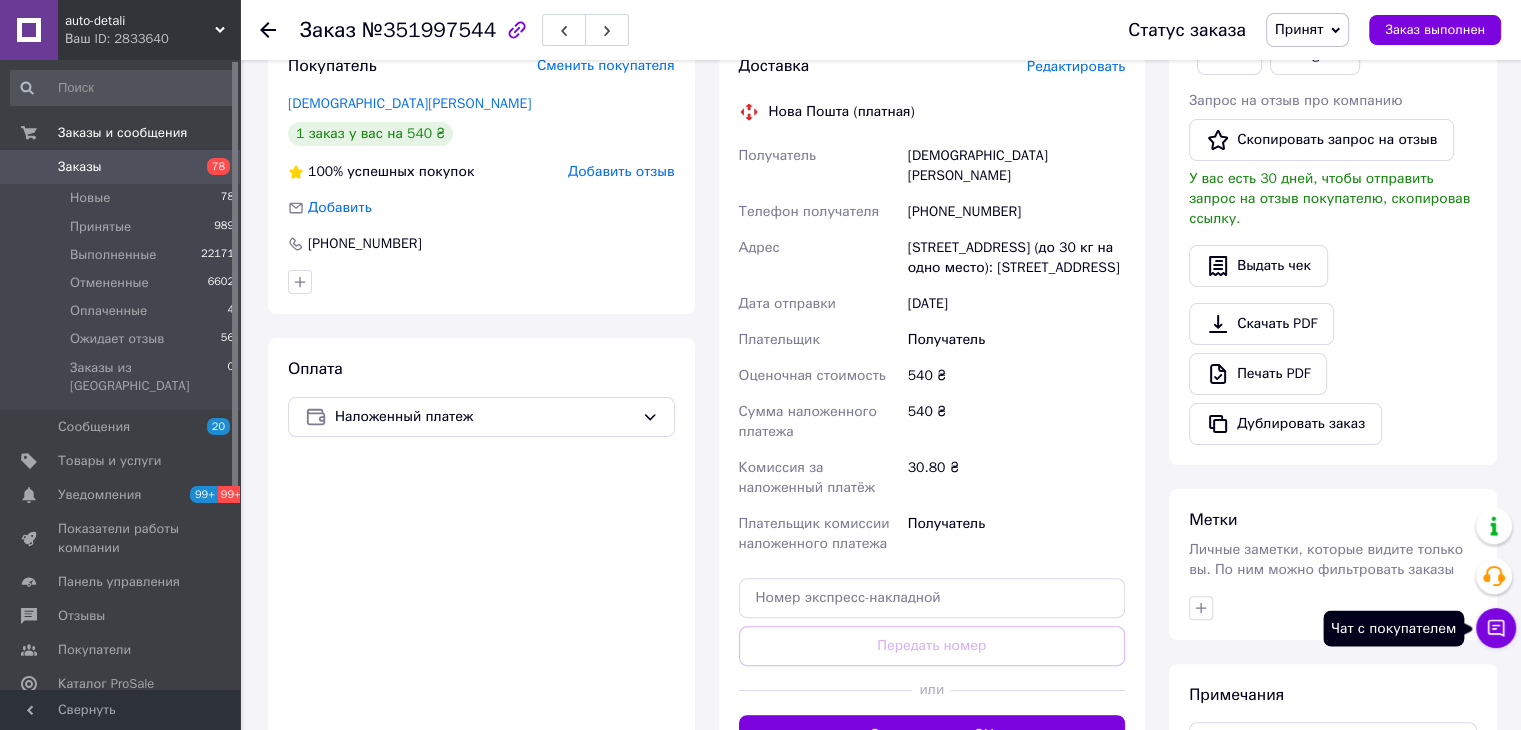 click on "Чат с покупателем" at bounding box center (1496, 628) 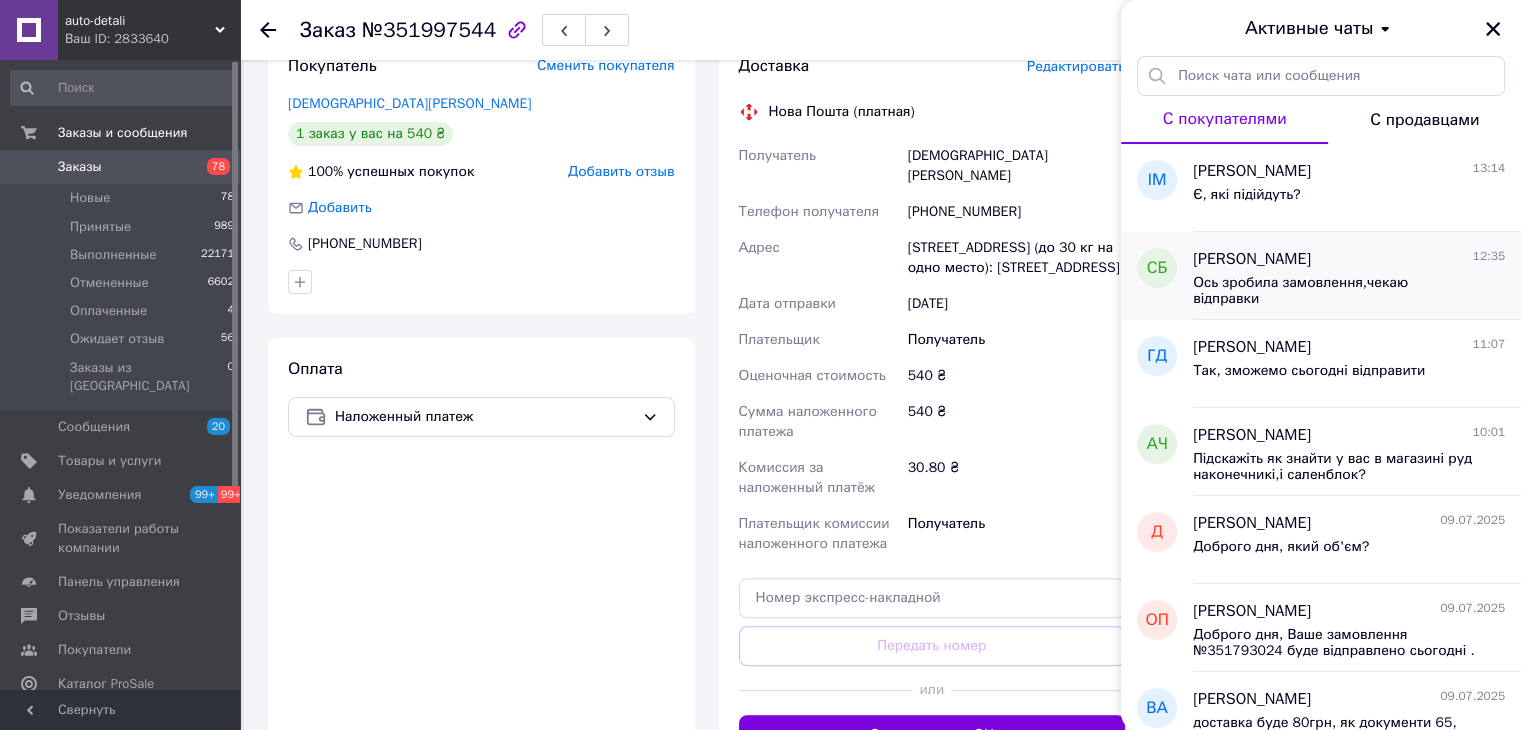 click on "Ось зробила замовлення,чекаю відправки" at bounding box center [1335, 291] 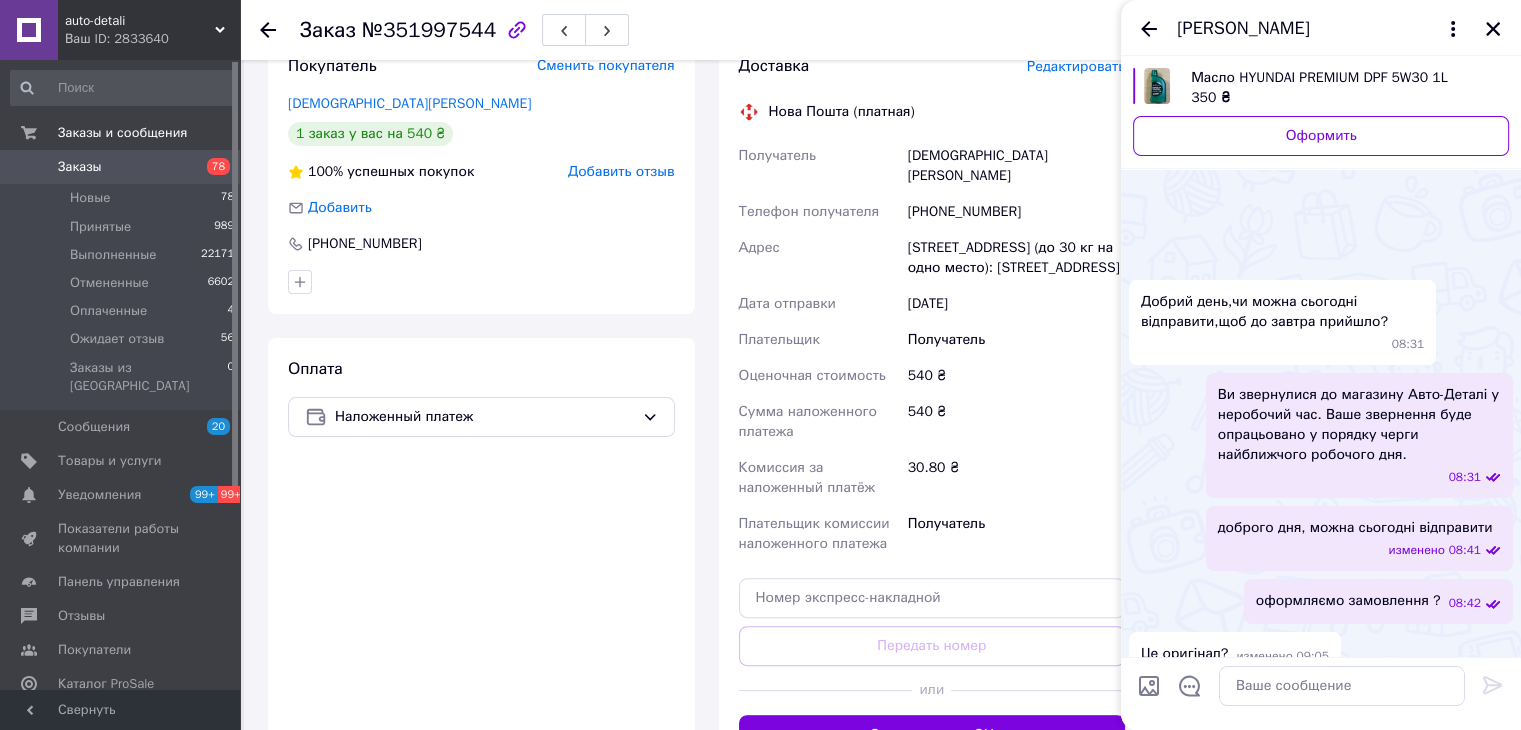 scroll, scrollTop: 1139, scrollLeft: 0, axis: vertical 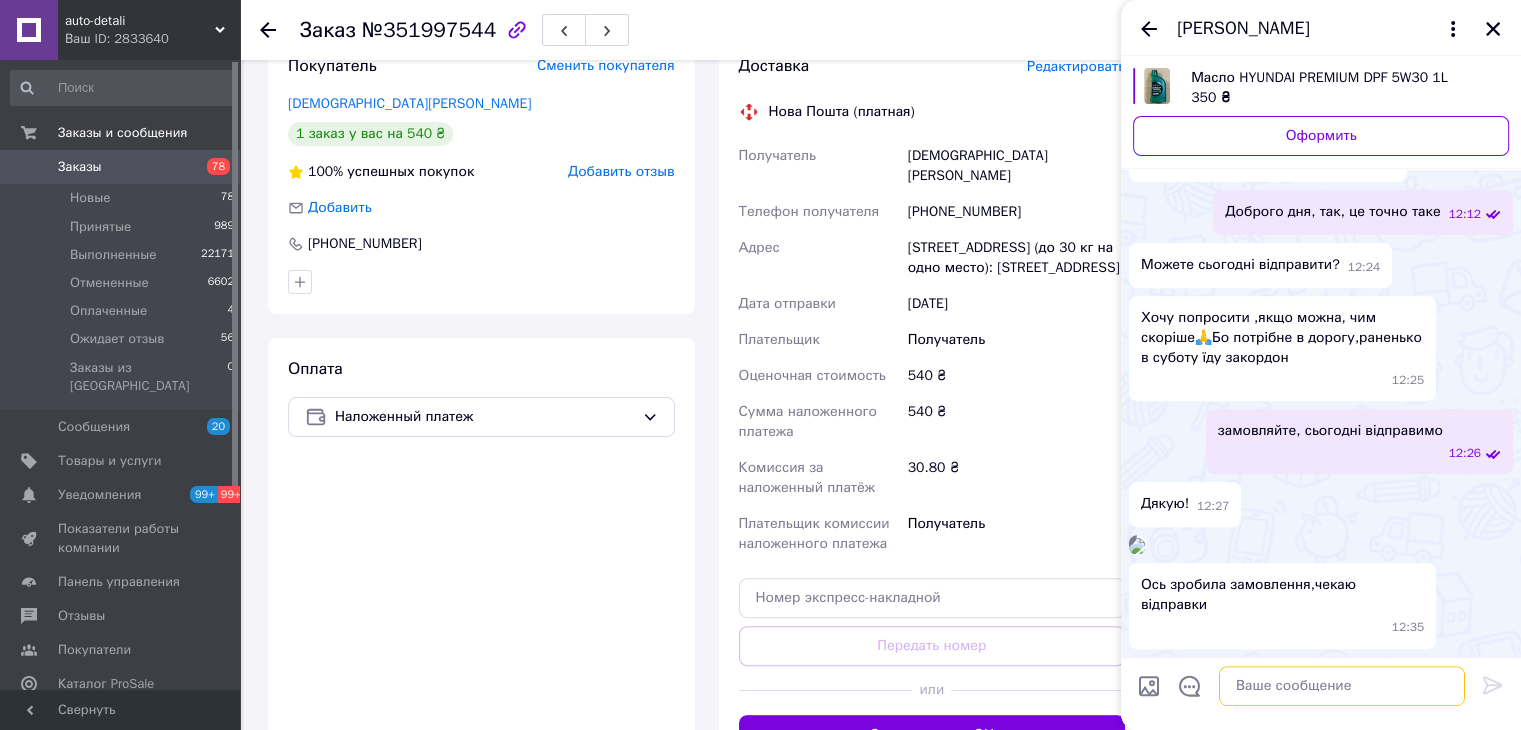 click at bounding box center [1342, 686] 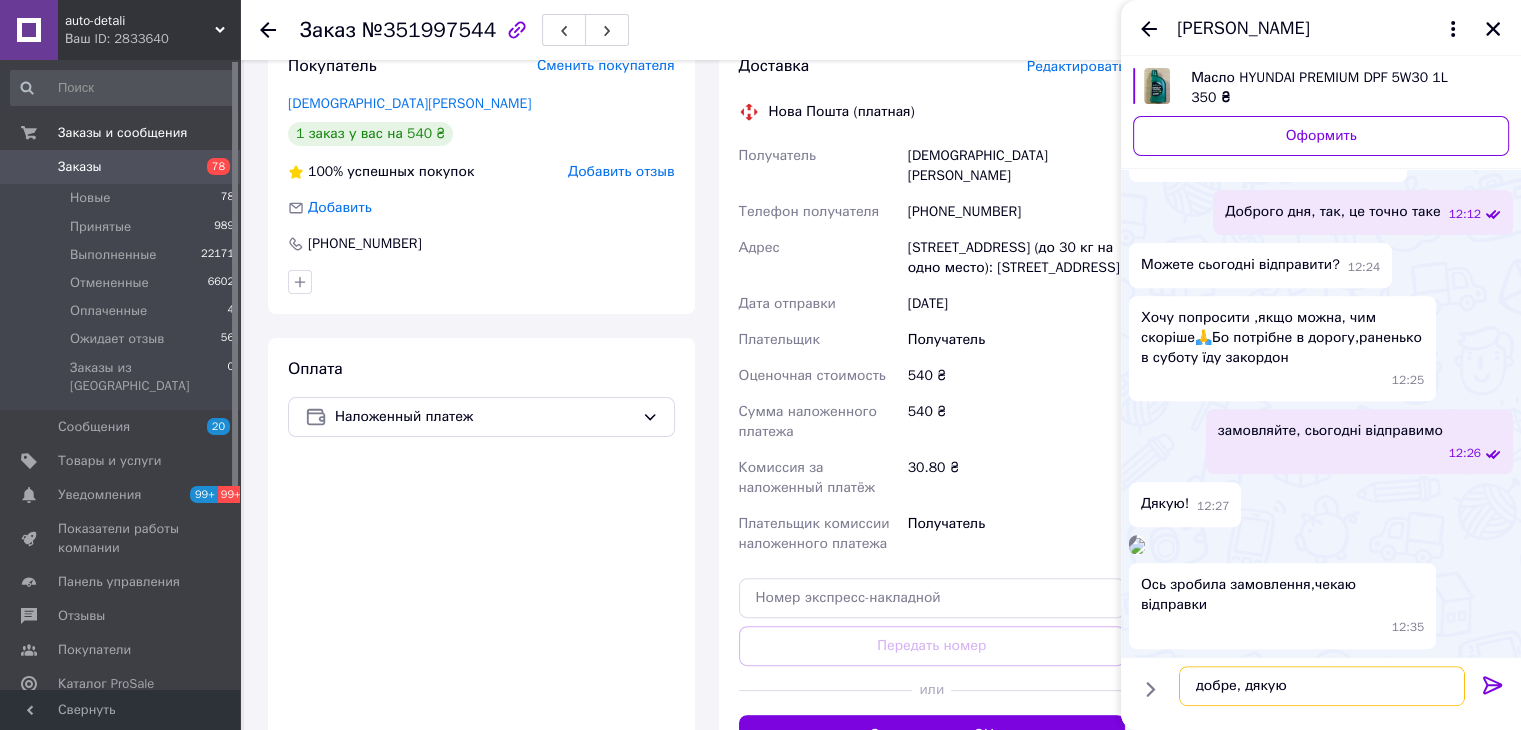 type on "добре, дякую" 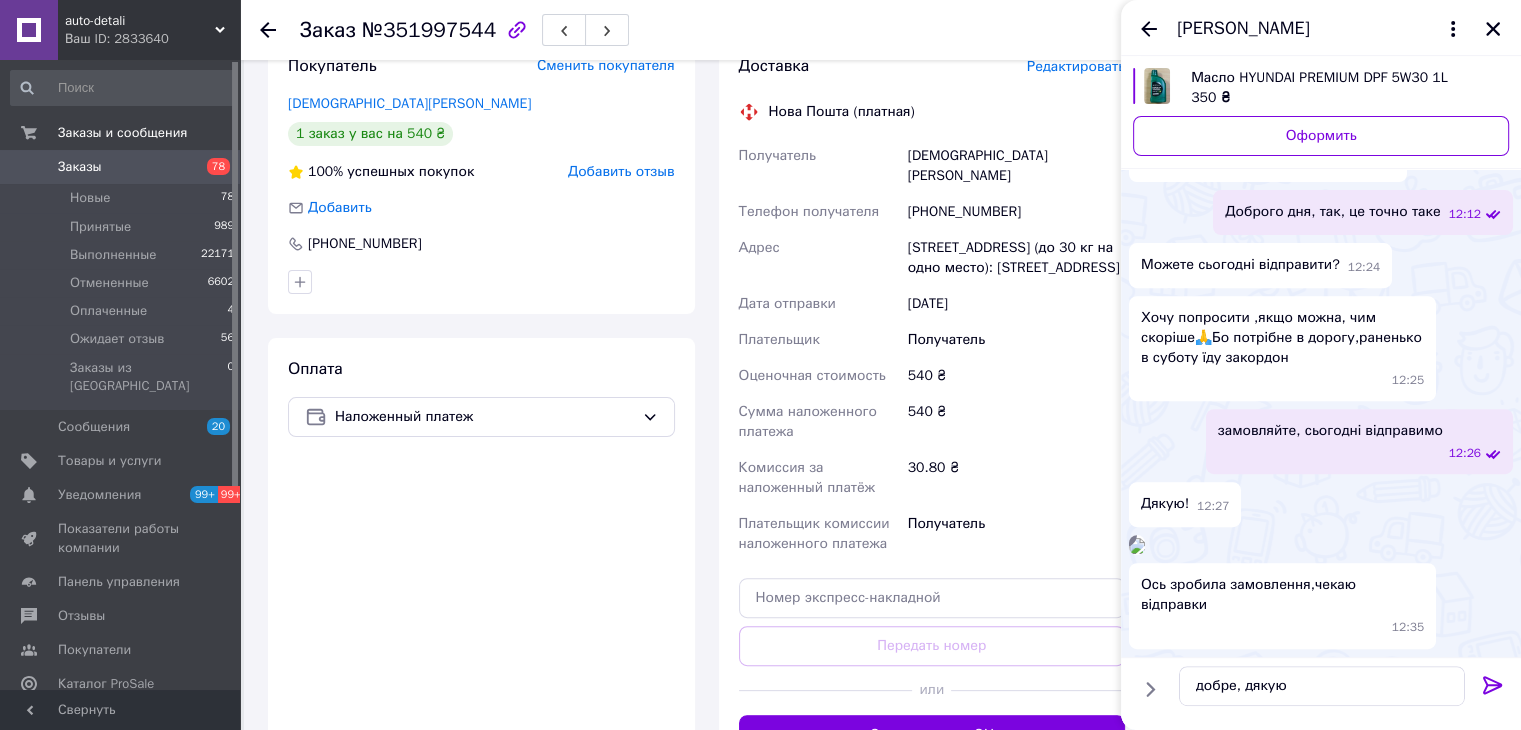 click 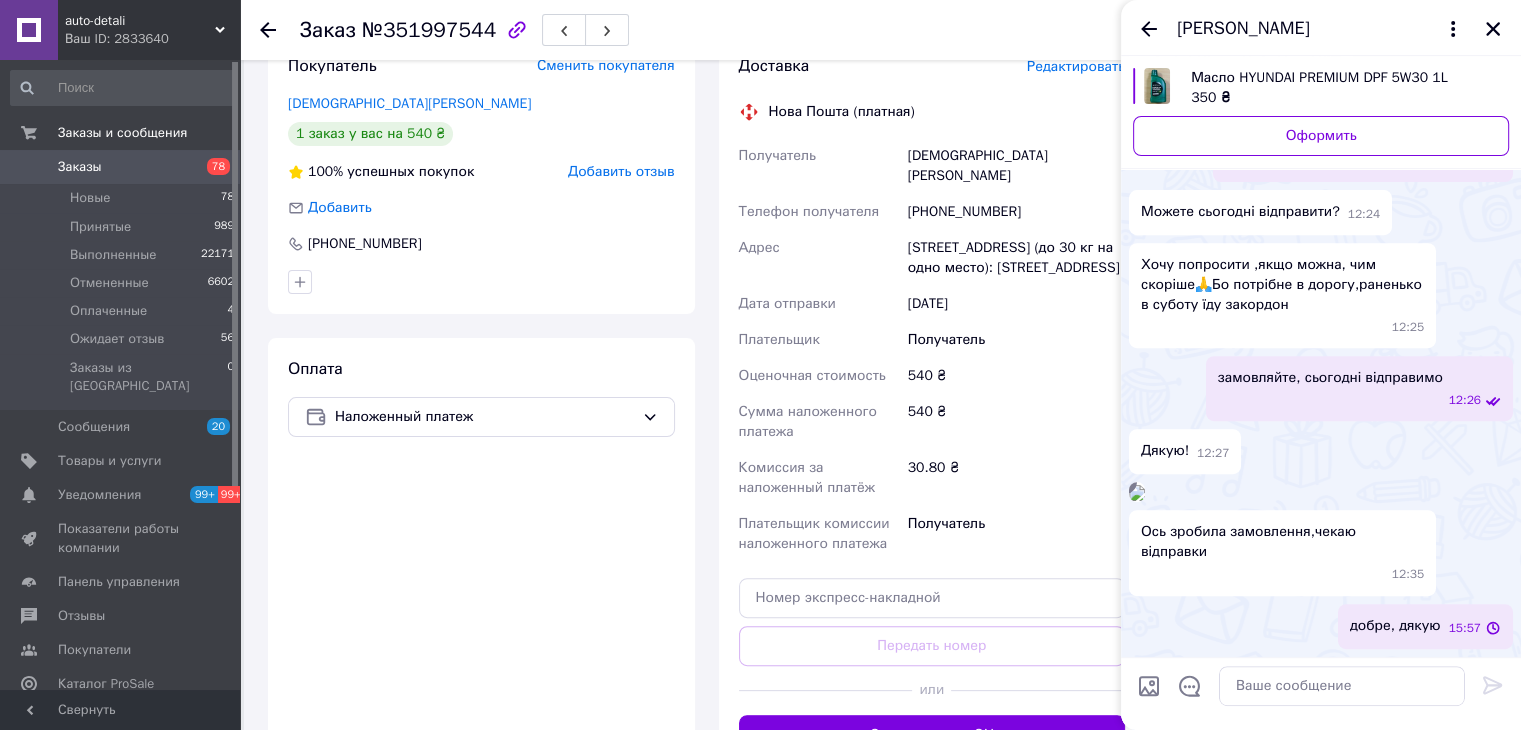 scroll, scrollTop: 1265, scrollLeft: 0, axis: vertical 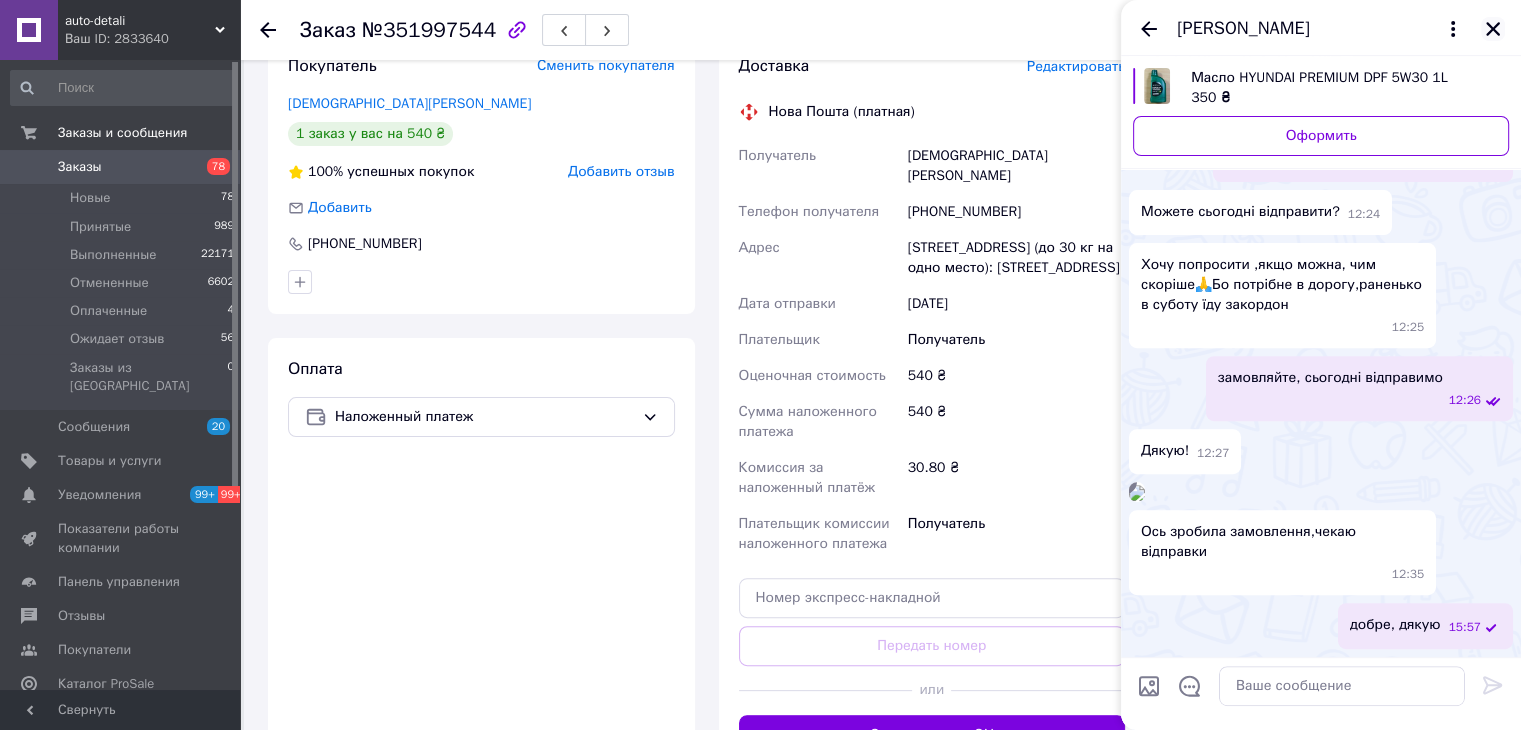 click 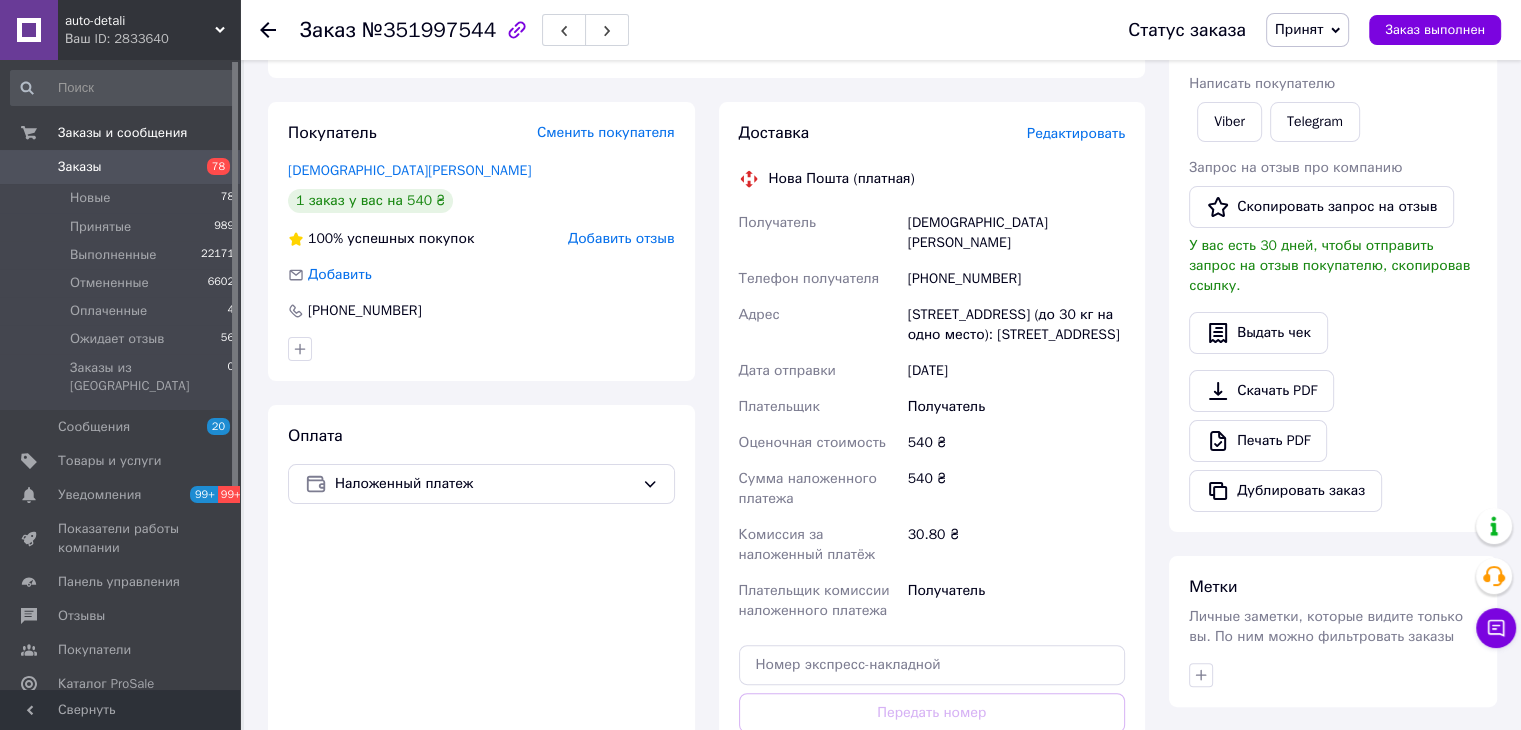 scroll, scrollTop: 284, scrollLeft: 0, axis: vertical 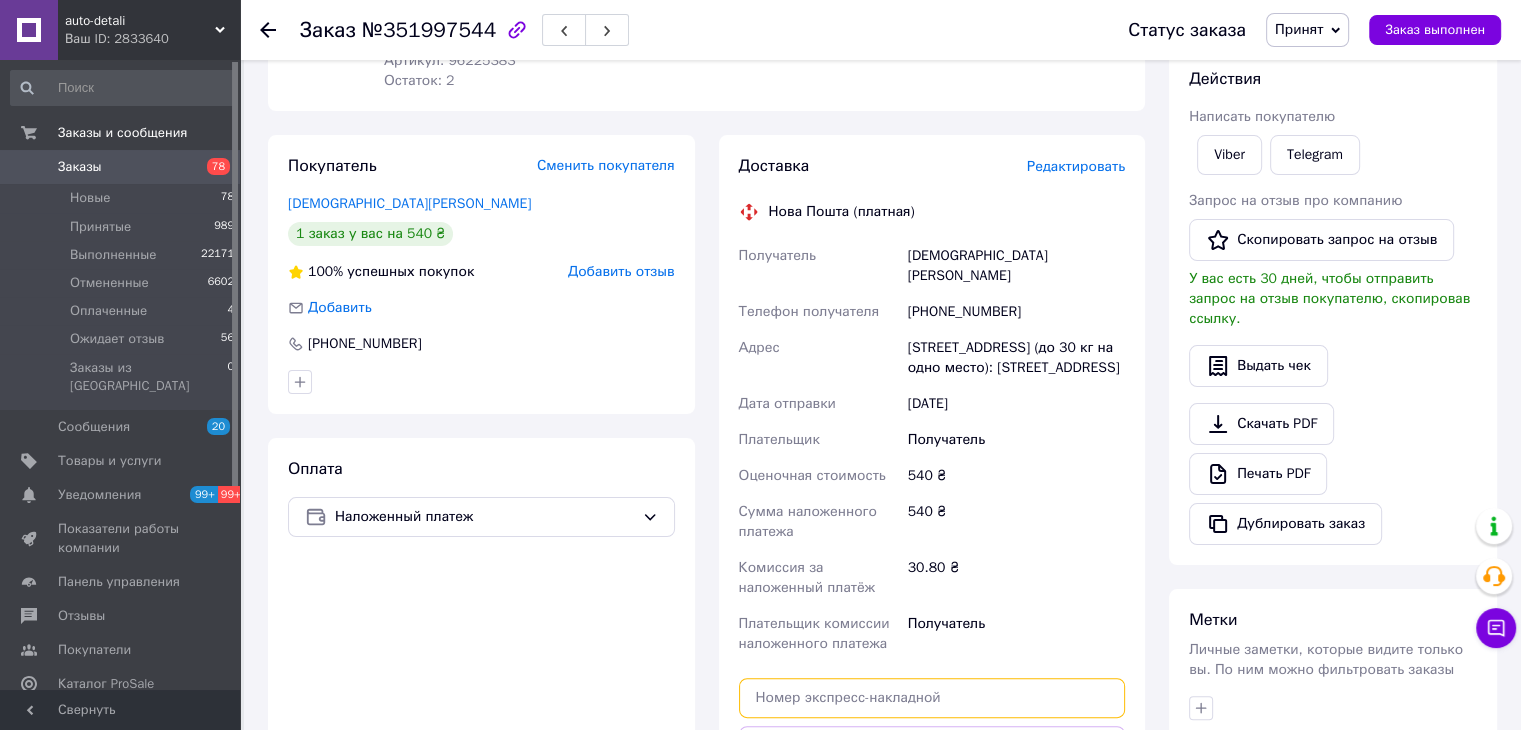 click at bounding box center (932, 698) 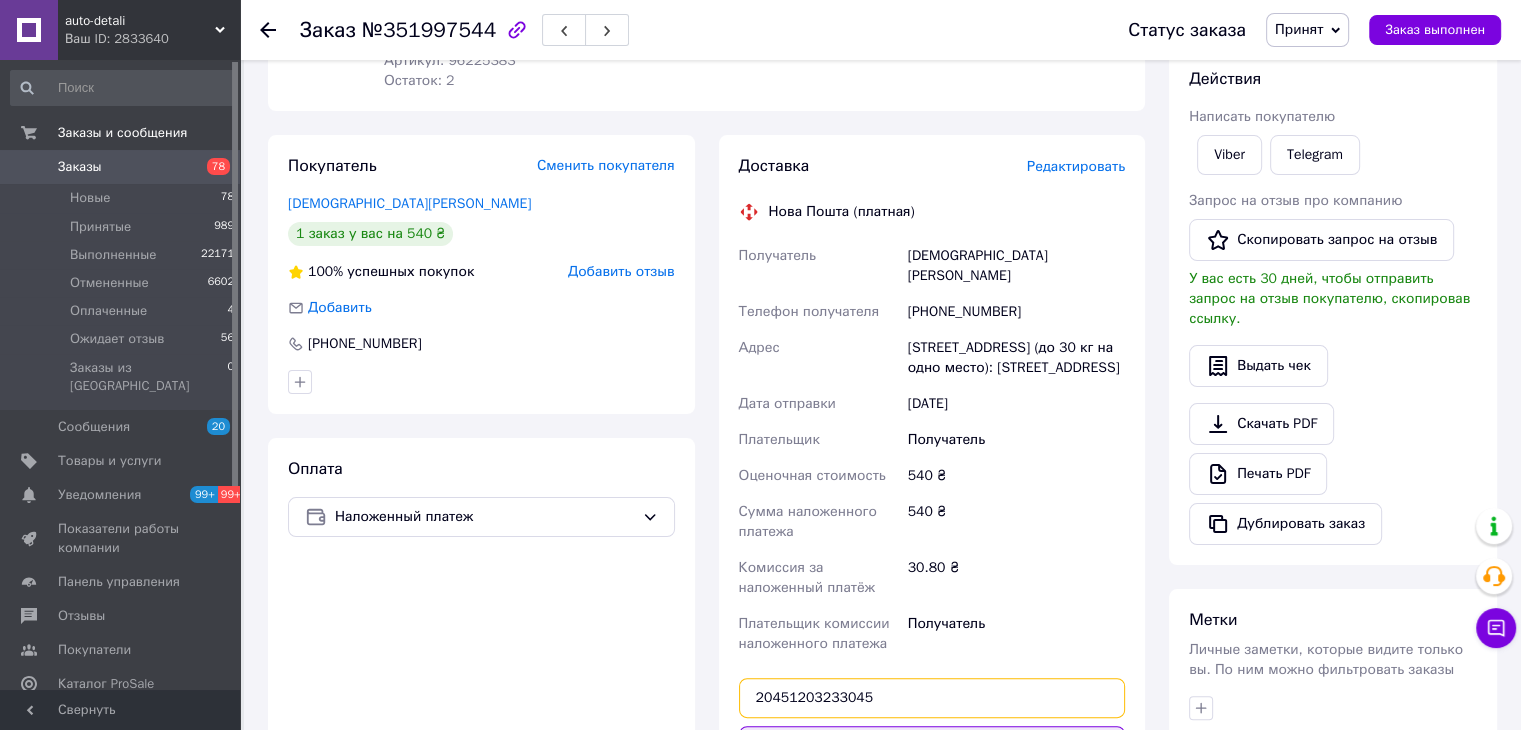 scroll, scrollTop: 384, scrollLeft: 0, axis: vertical 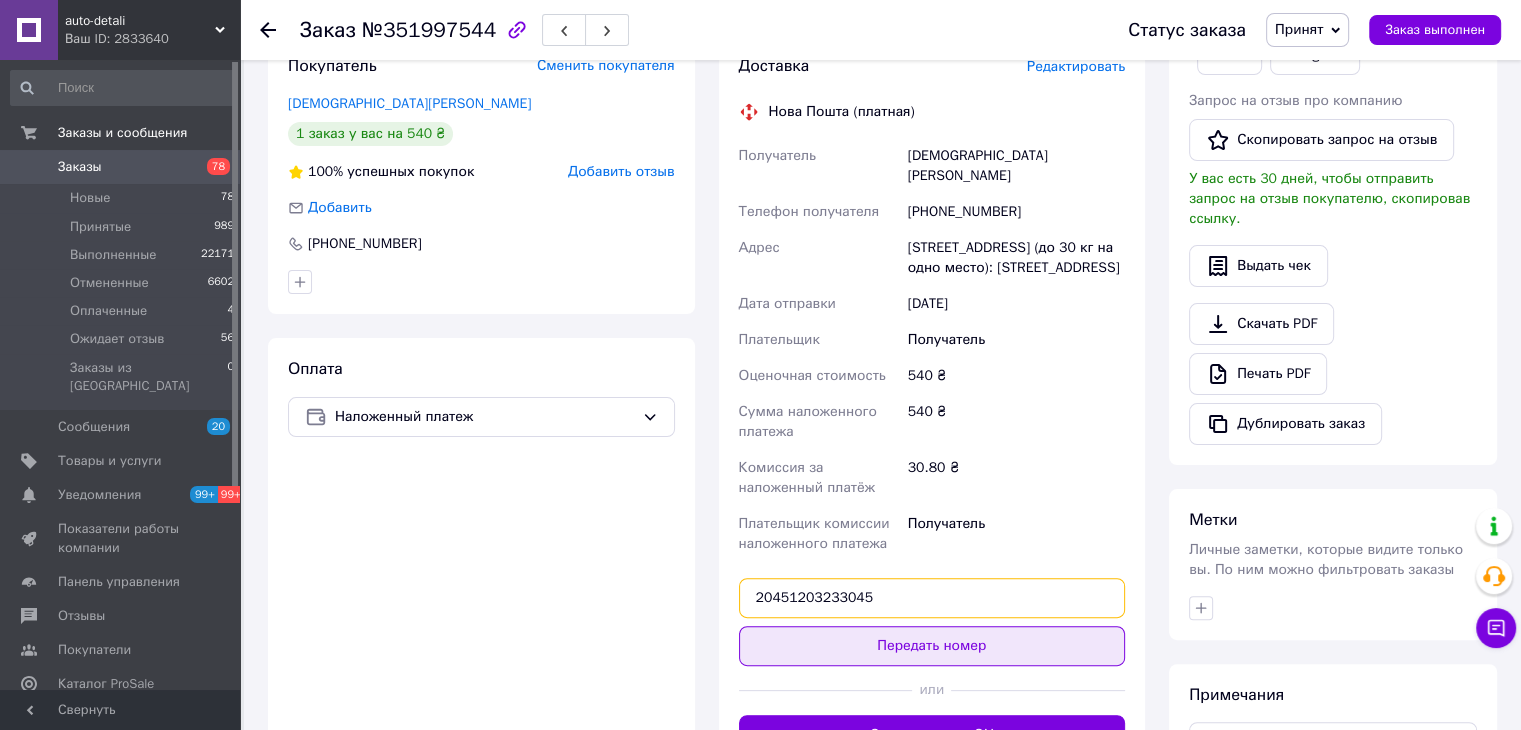 type on "20451203233045" 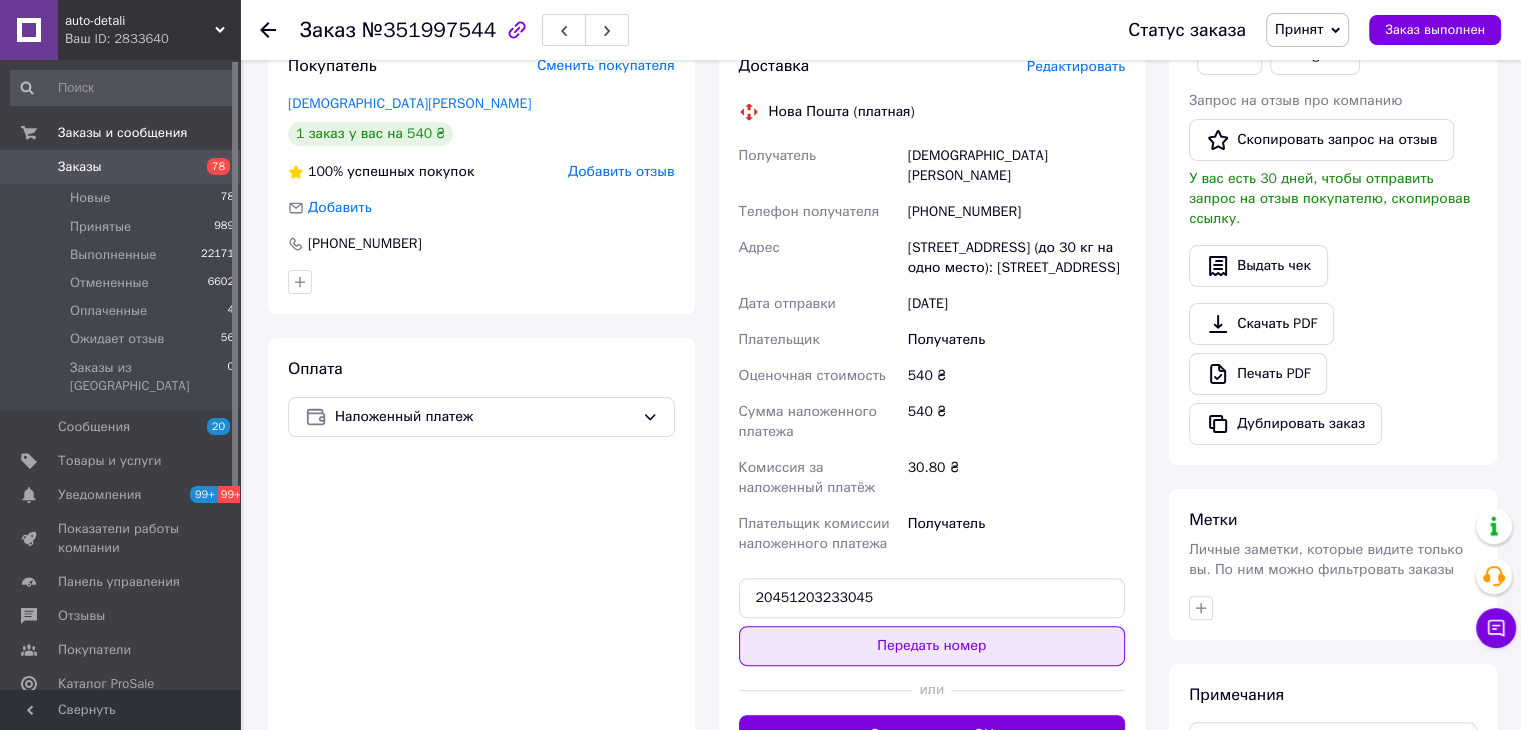 click on "Передать номер" at bounding box center (932, 646) 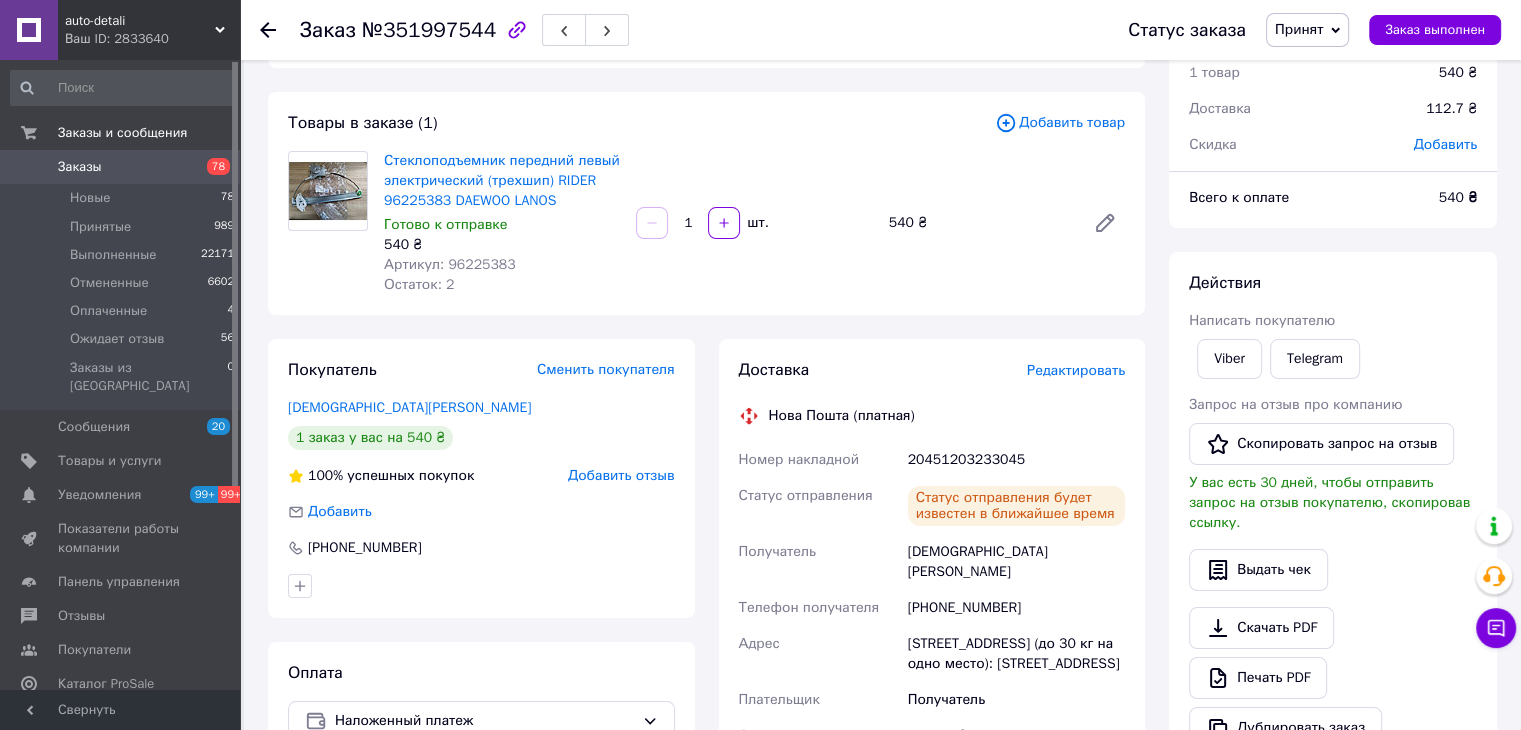 scroll, scrollTop: 0, scrollLeft: 0, axis: both 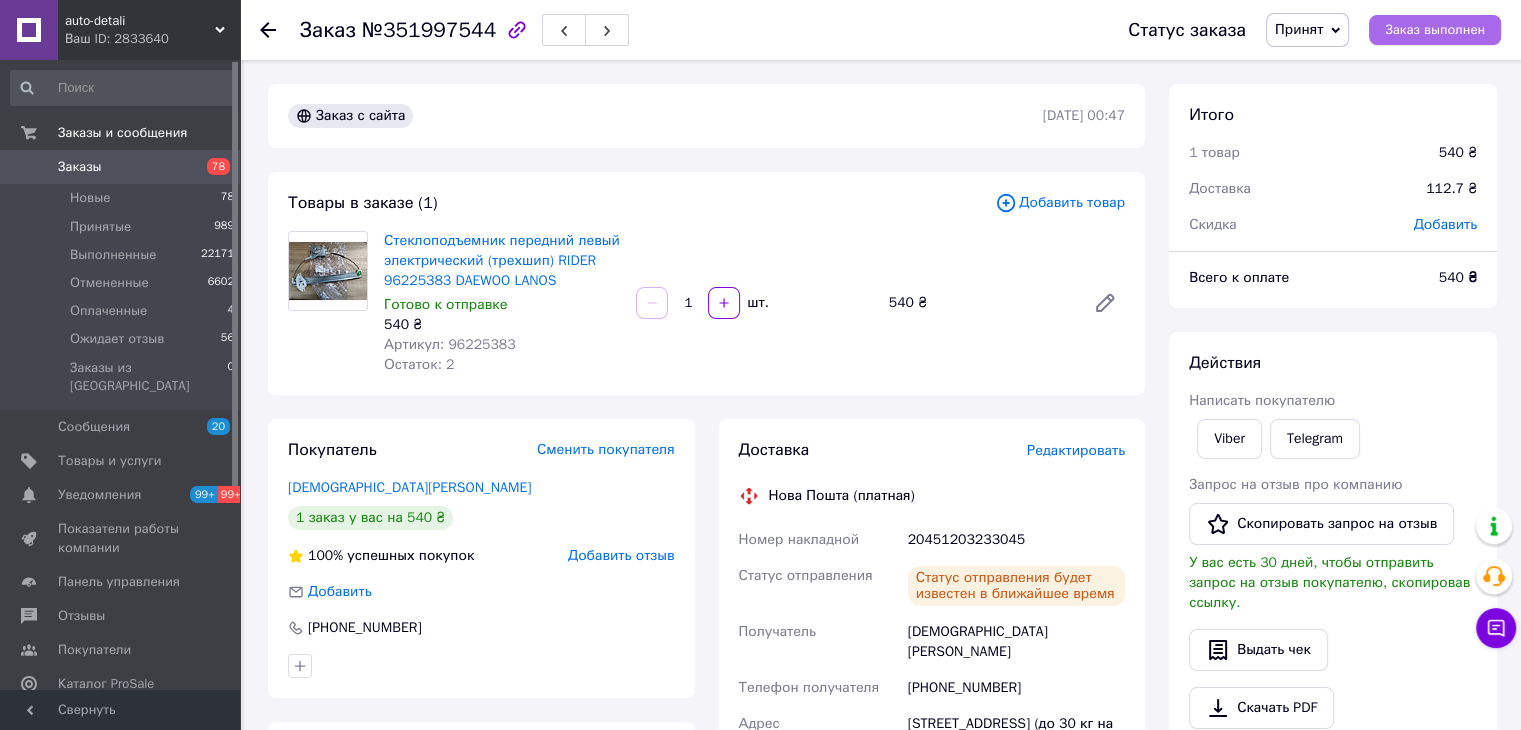 click on "Заказ выполнен" at bounding box center [1435, 30] 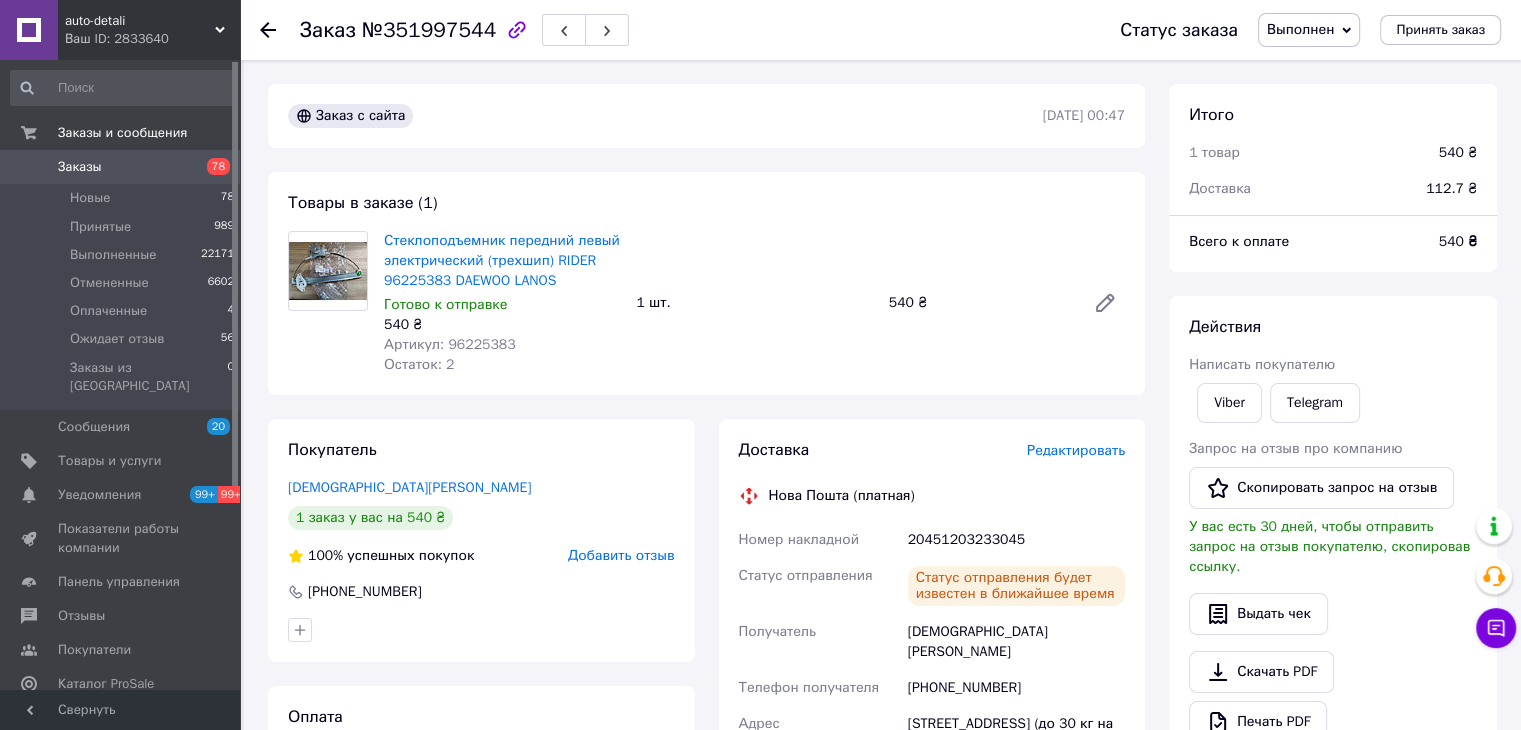 click on "Заказы" at bounding box center (80, 167) 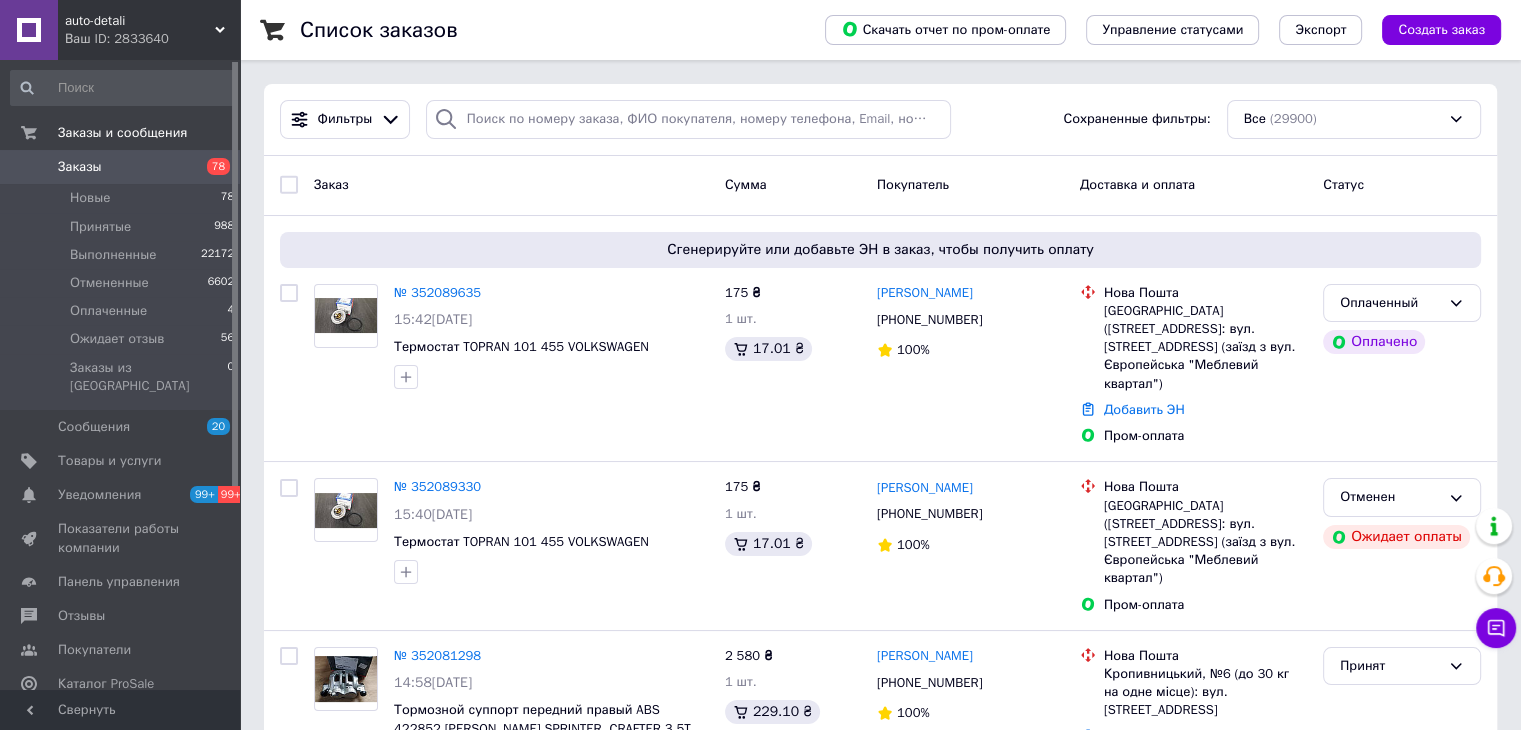 click on "Заказы 78" at bounding box center (123, 167) 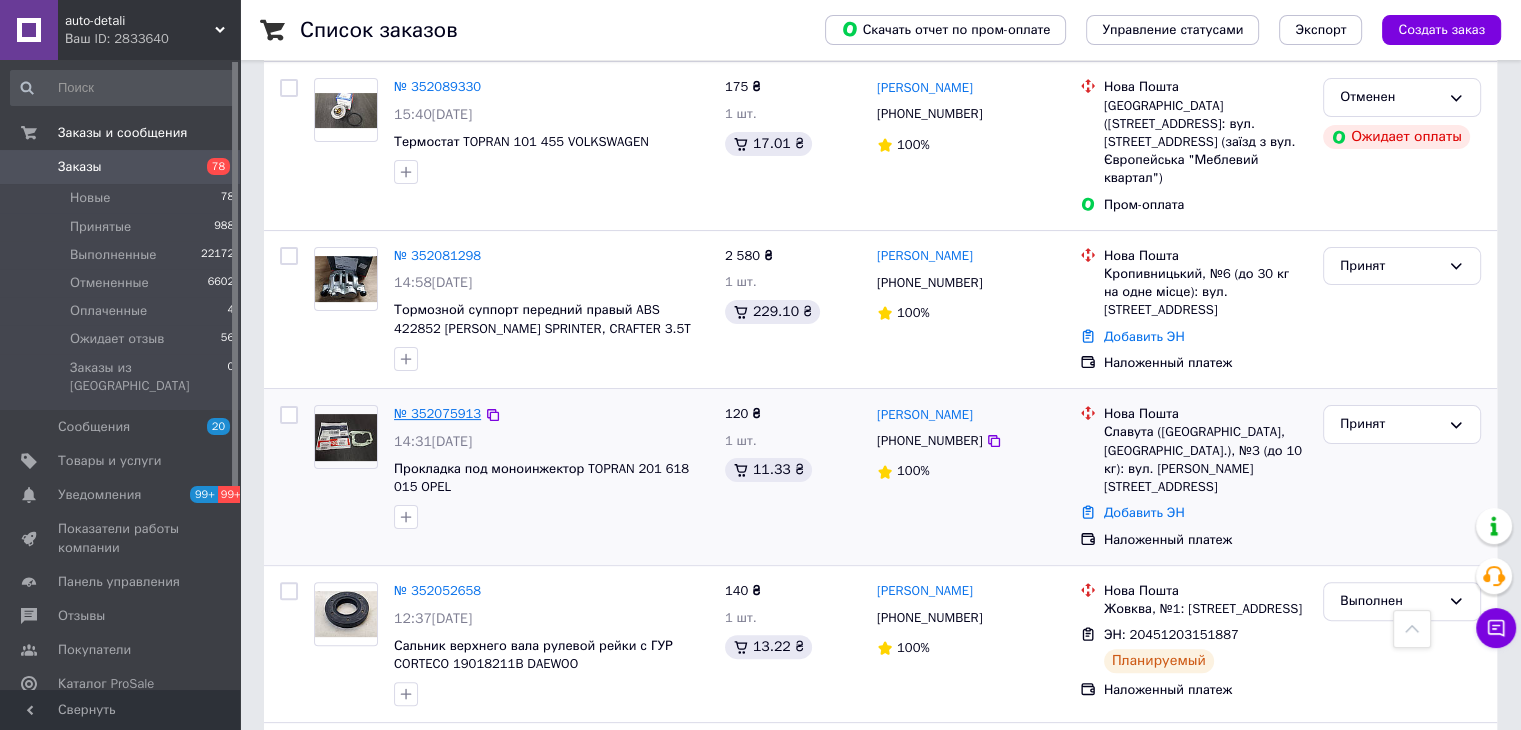 click on "№ 352075913" at bounding box center [437, 413] 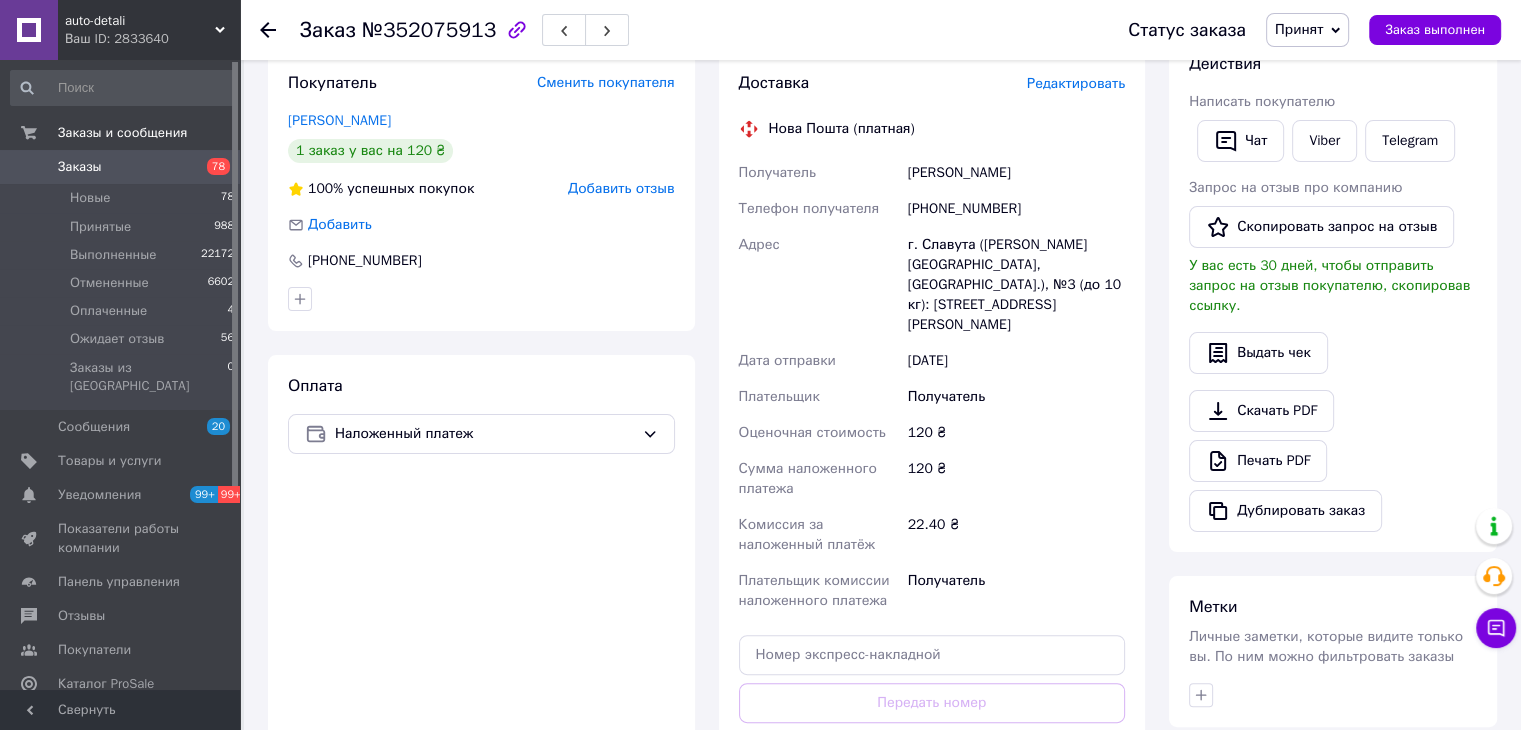 scroll, scrollTop: 400, scrollLeft: 0, axis: vertical 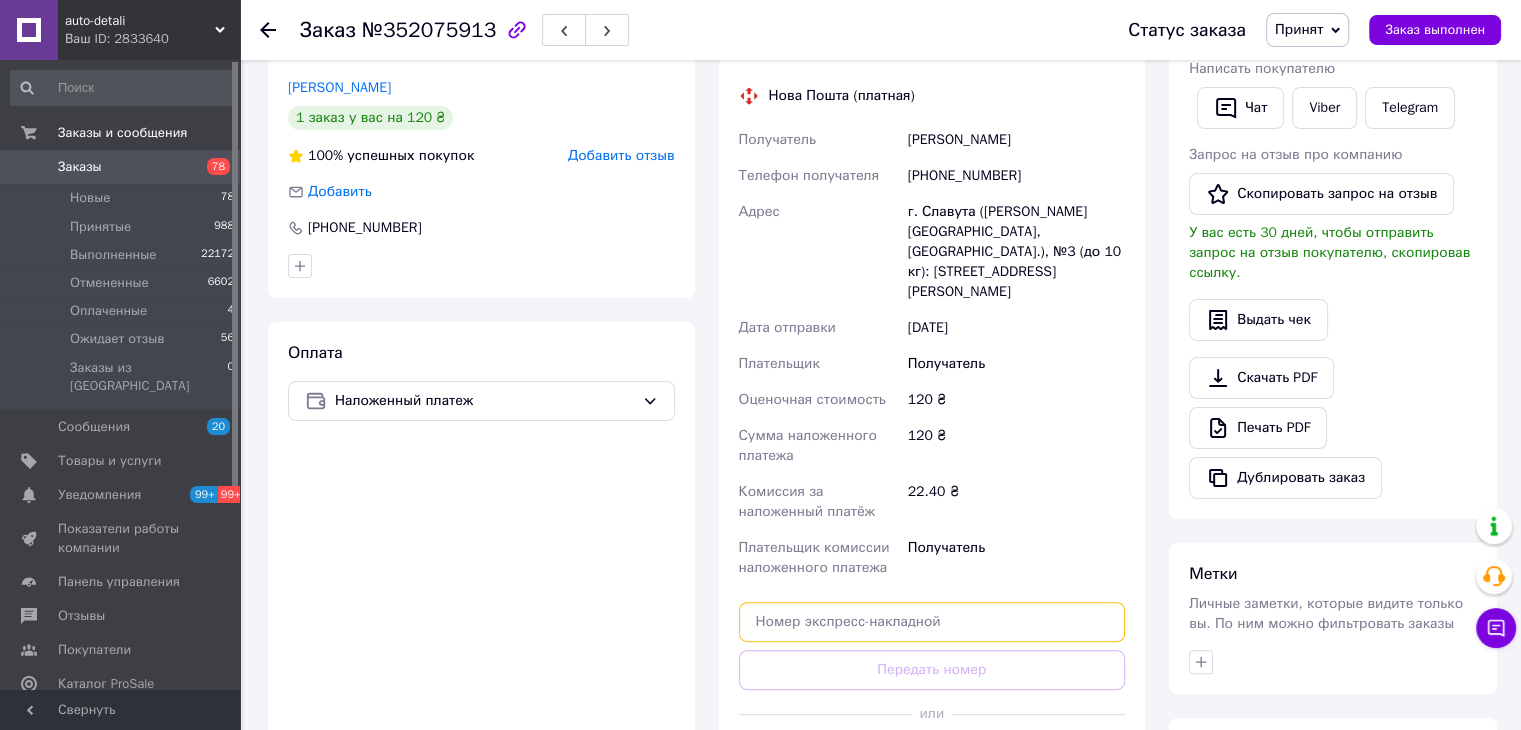 drag, startPoint x: 835, startPoint y: 581, endPoint x: 824, endPoint y: 545, distance: 37.64306 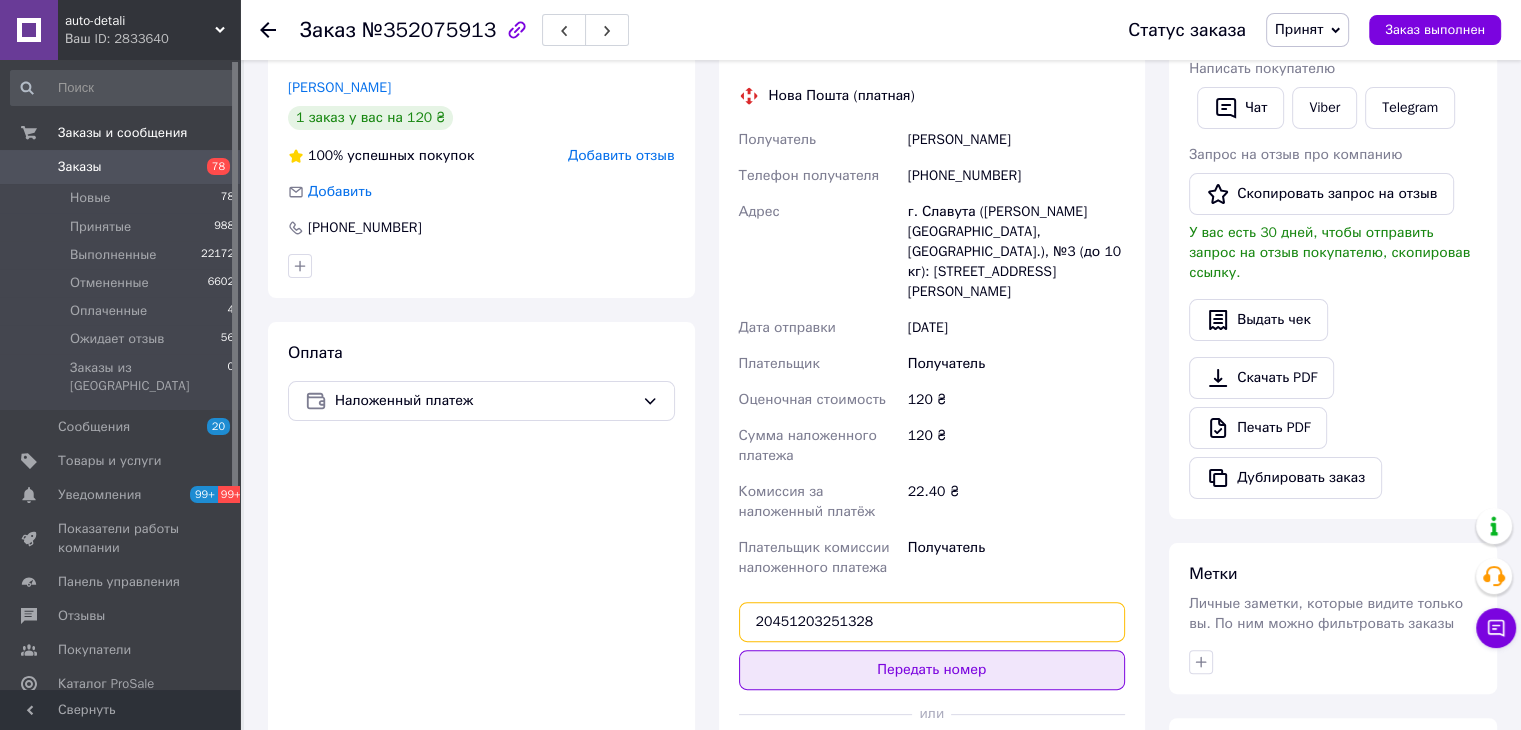 type on "20451203251328" 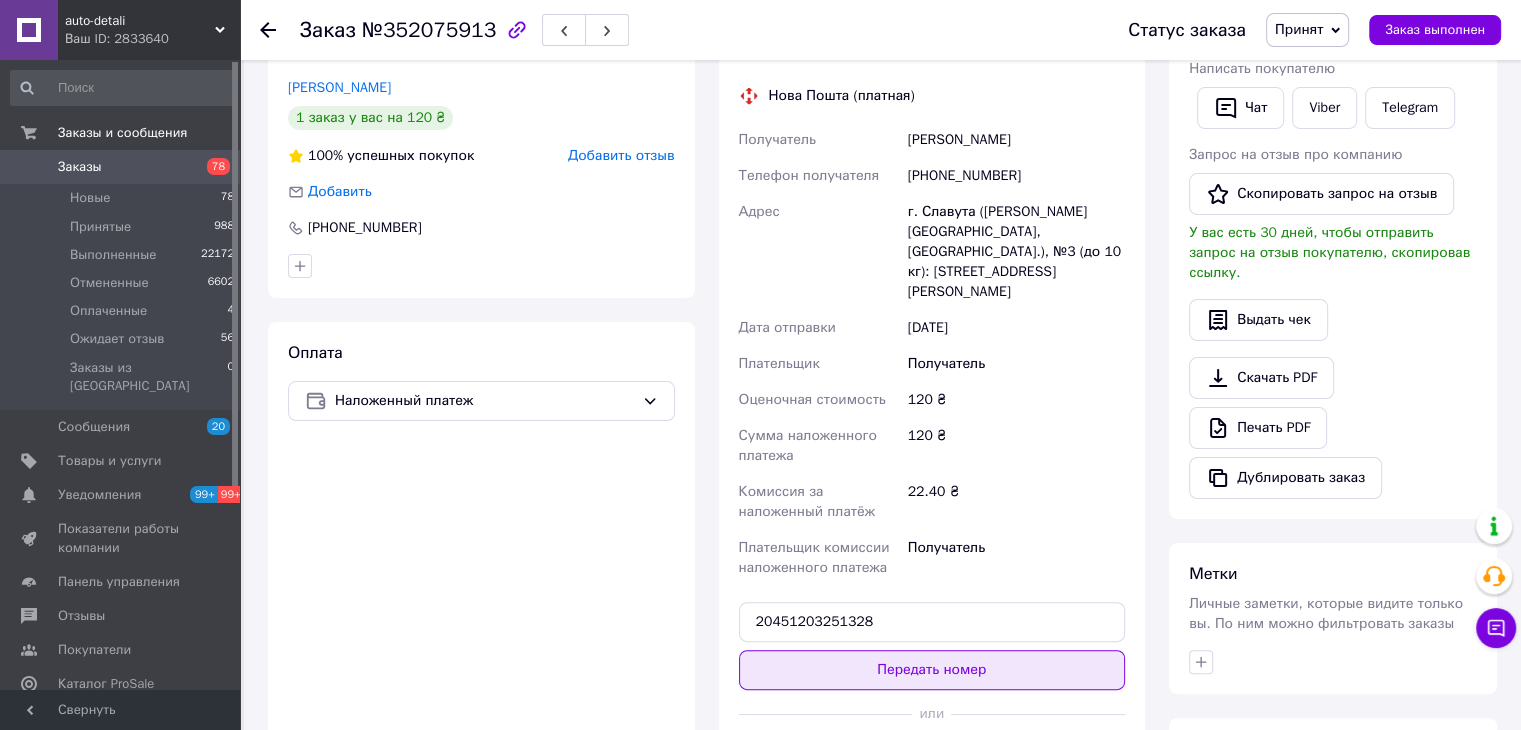 click on "Передать номер" at bounding box center [932, 670] 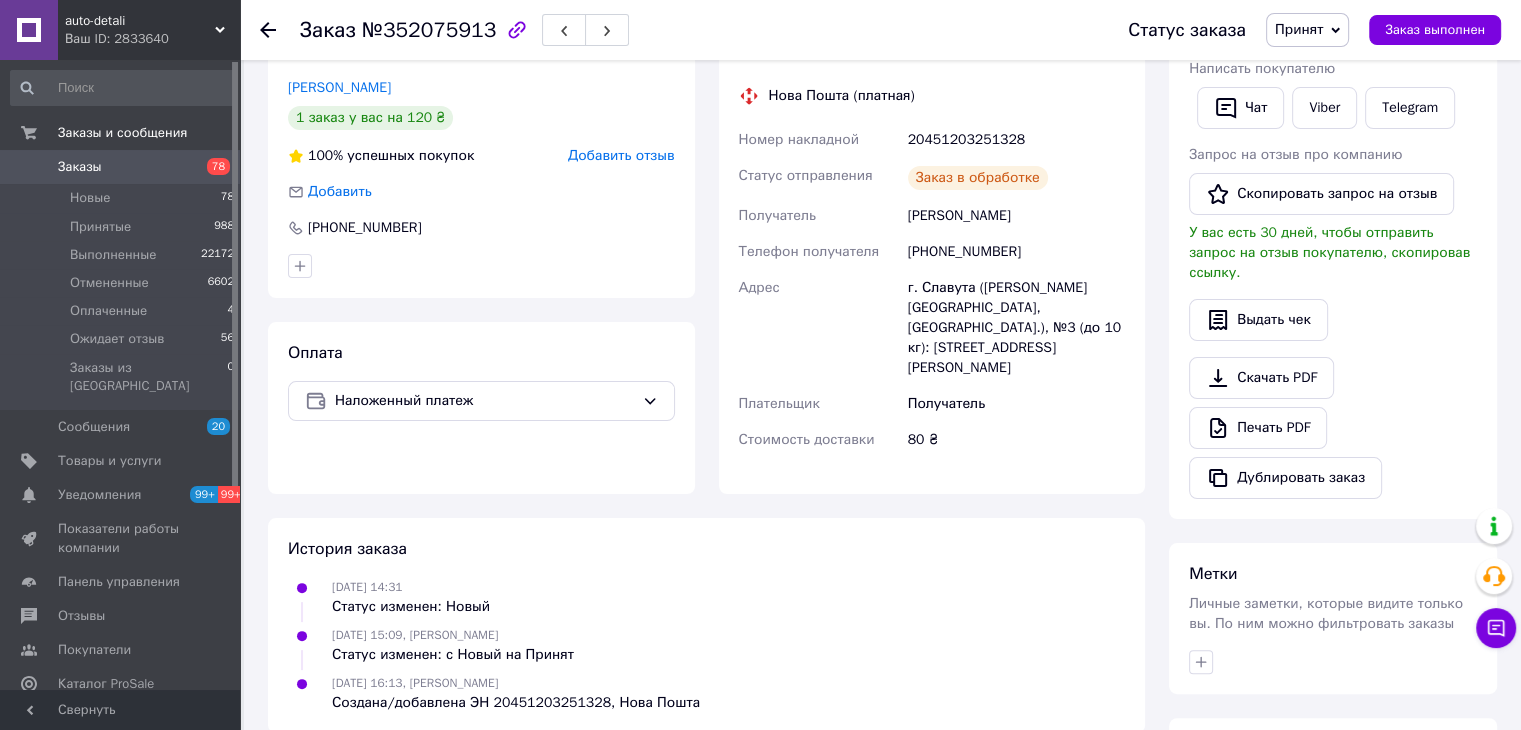 scroll, scrollTop: 0, scrollLeft: 0, axis: both 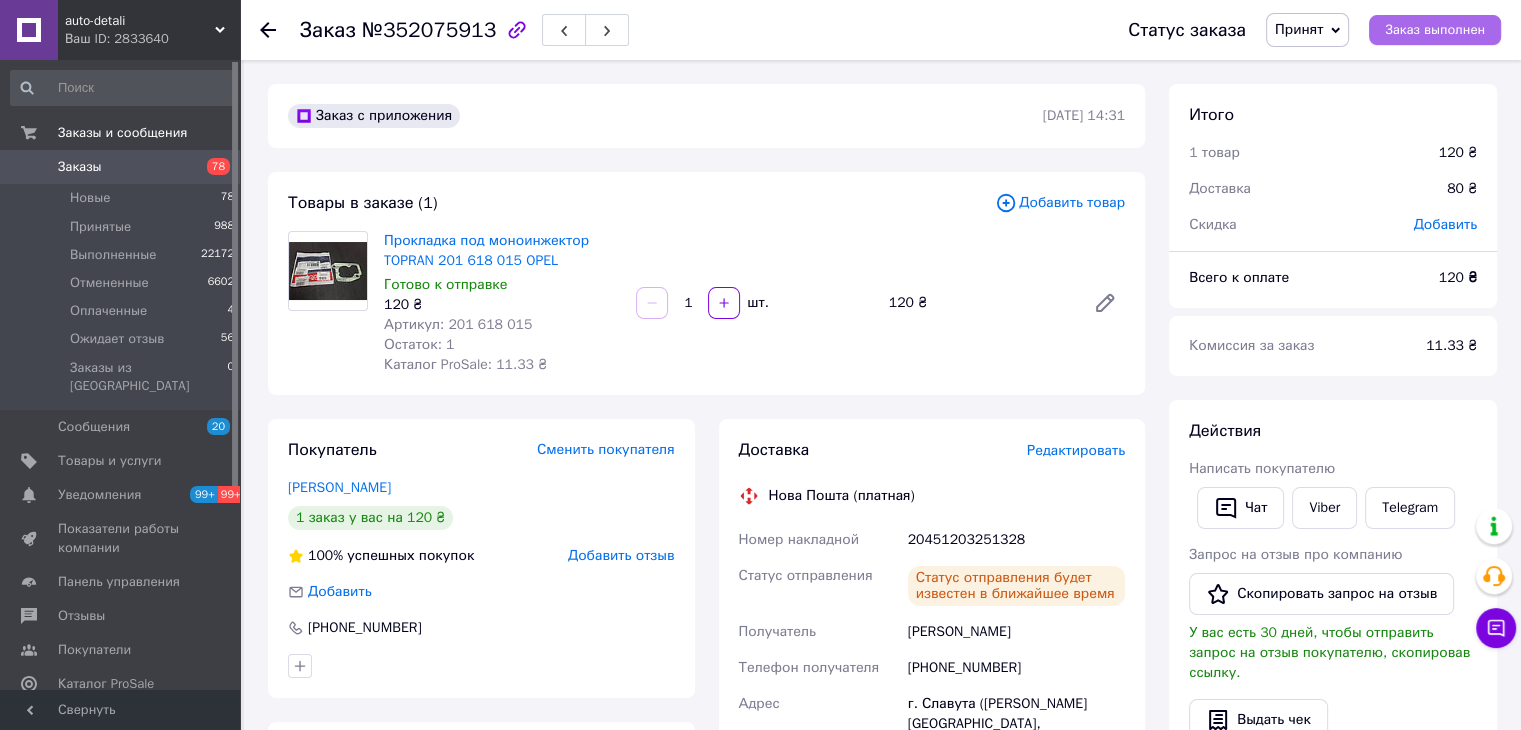 click on "Заказ выполнен" at bounding box center [1435, 30] 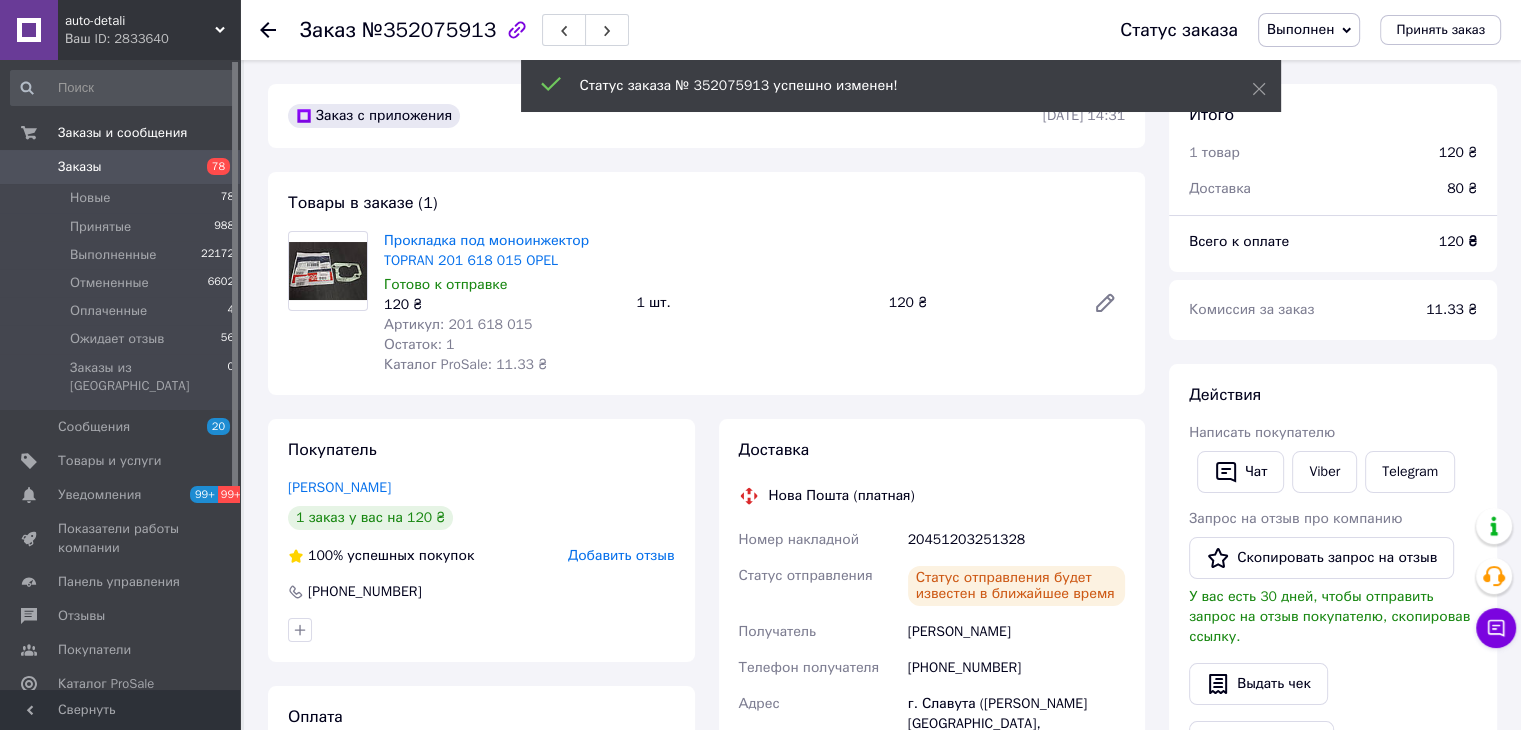 click on "Заказы" at bounding box center (121, 167) 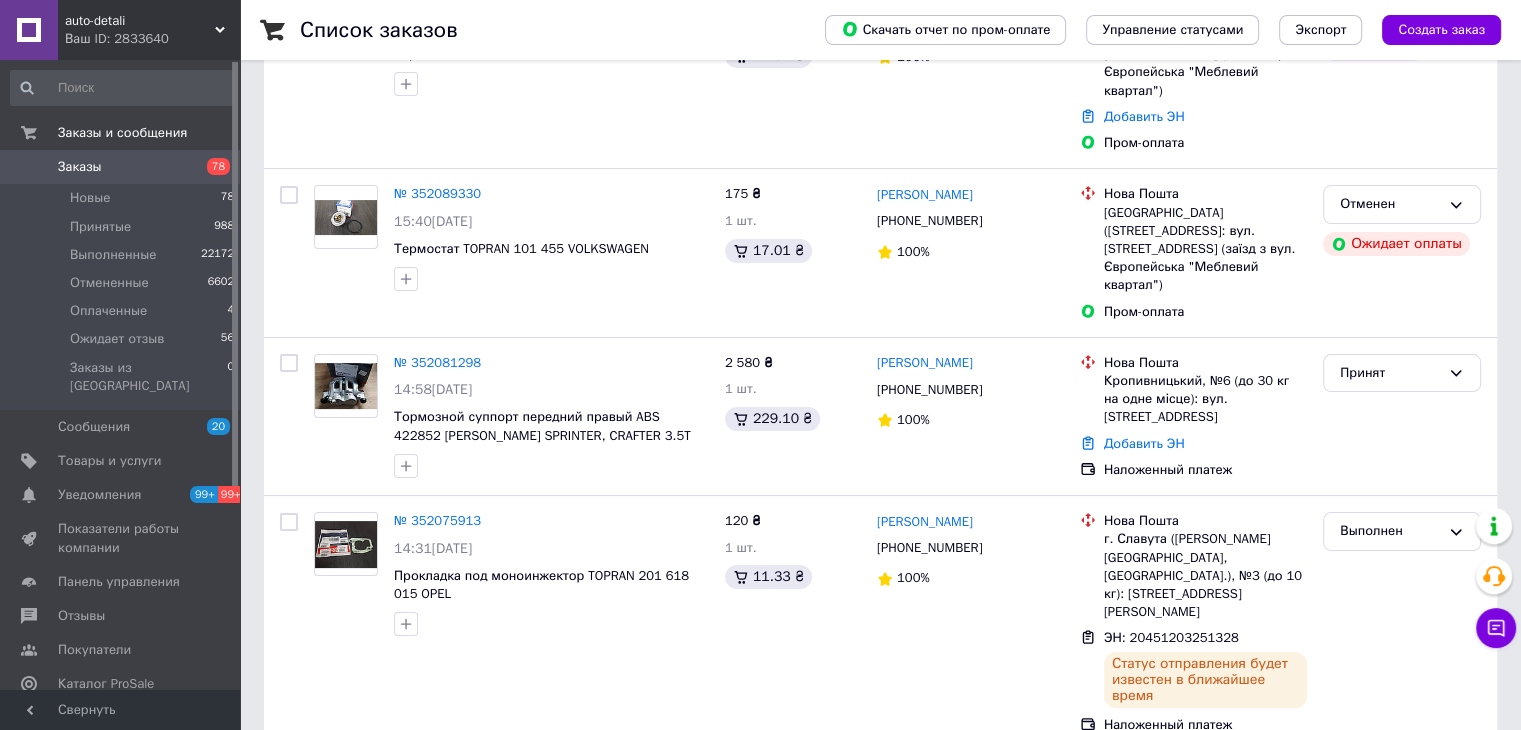 scroll, scrollTop: 0, scrollLeft: 0, axis: both 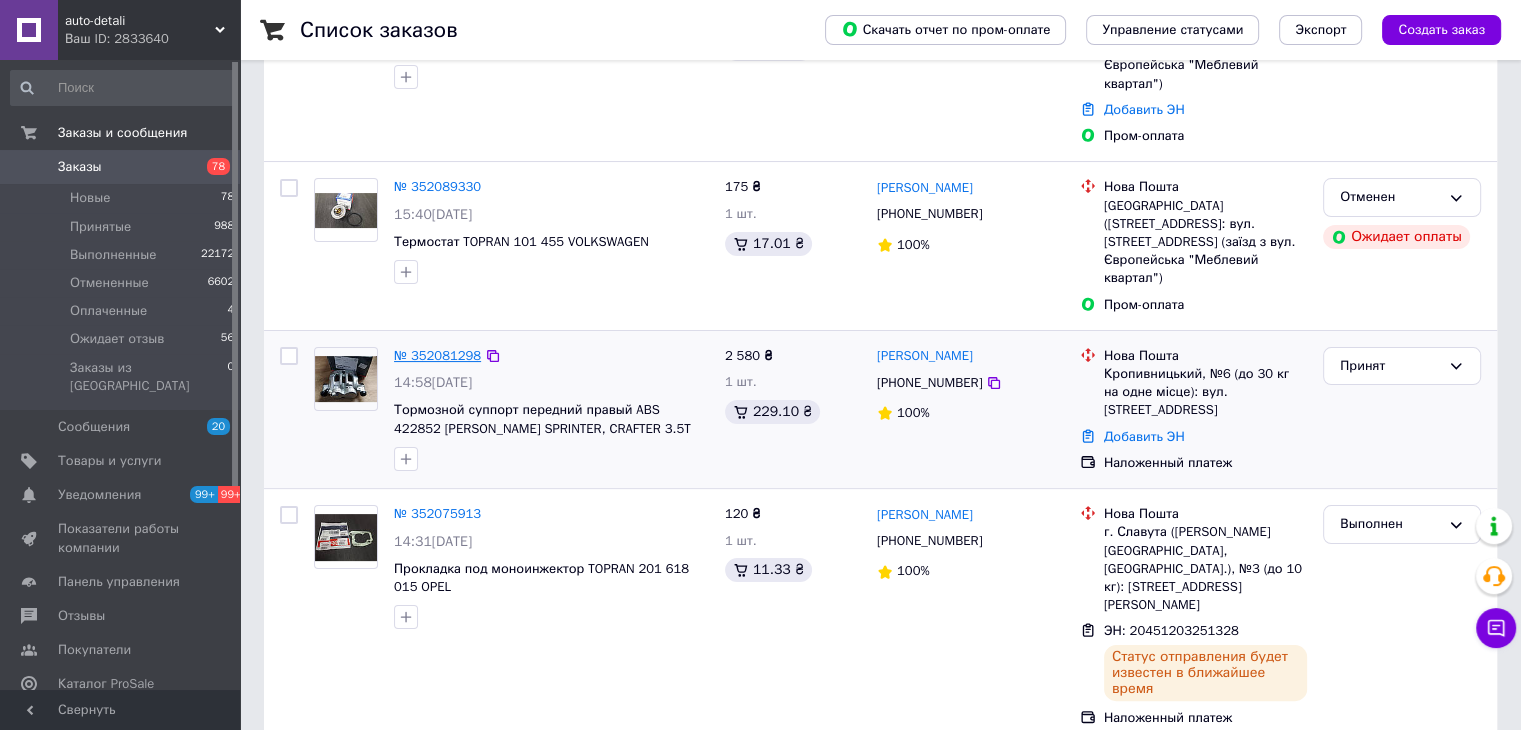 click on "№ 352081298" at bounding box center (437, 355) 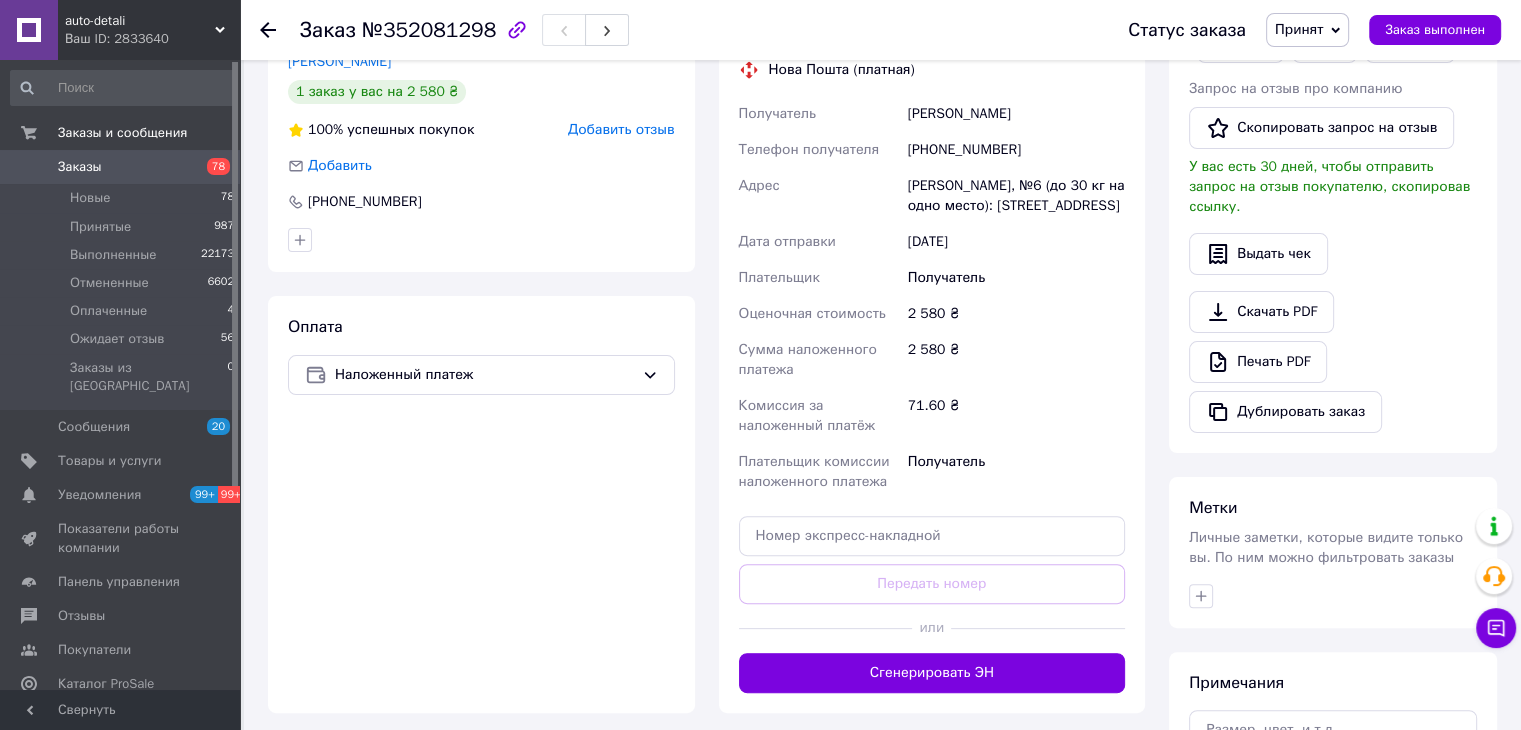 scroll, scrollTop: 500, scrollLeft: 0, axis: vertical 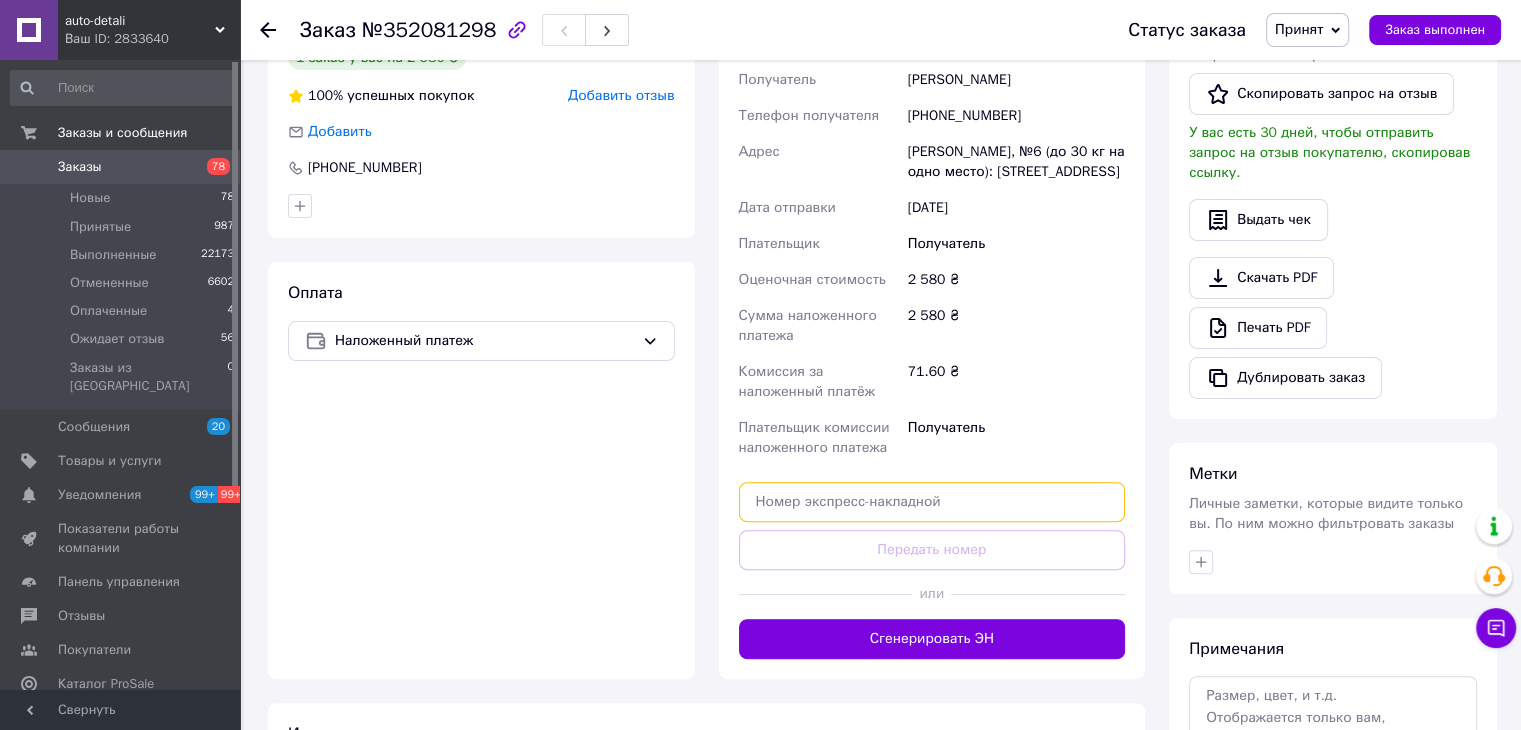 click at bounding box center (932, 502) 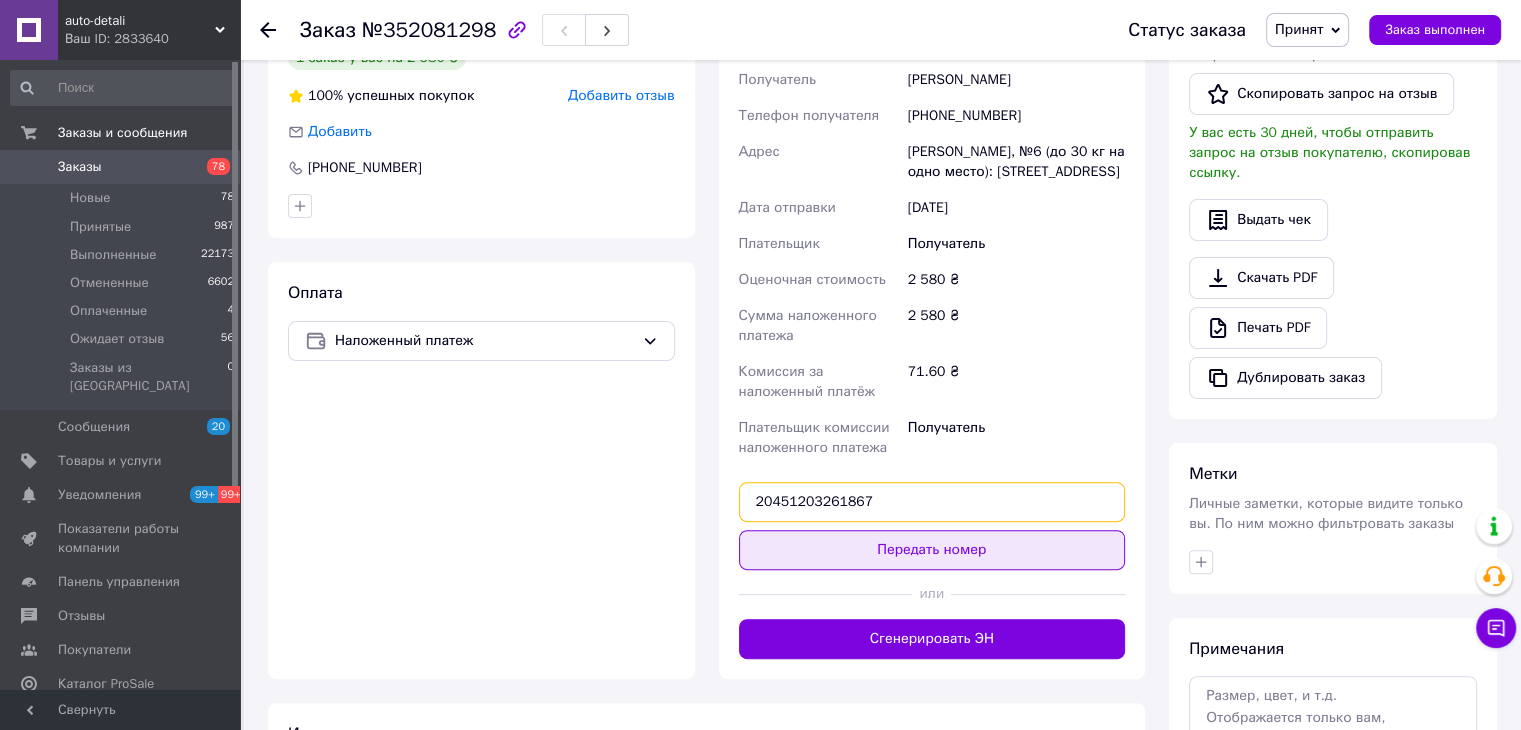 type on "20451203261867" 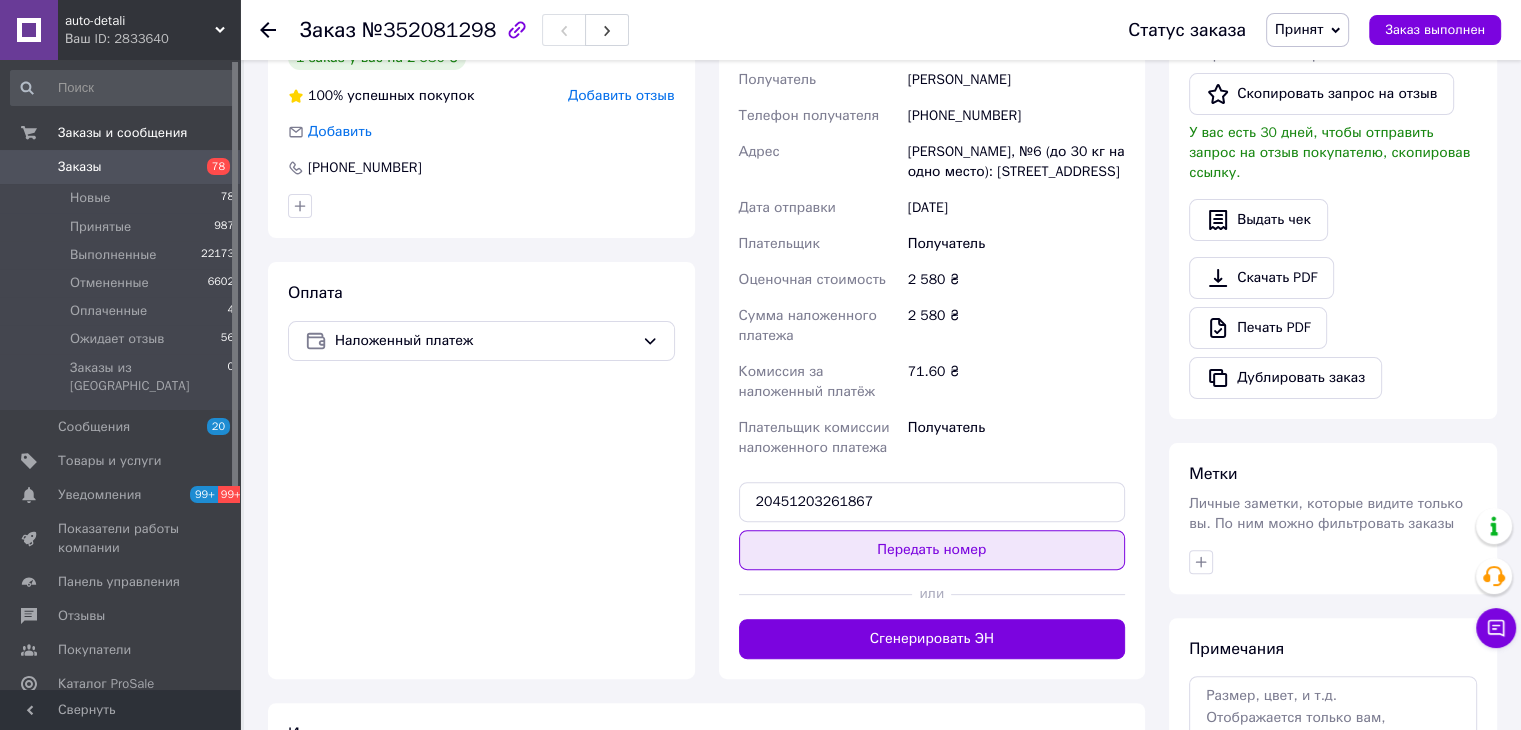 click on "Передать номер" at bounding box center (932, 550) 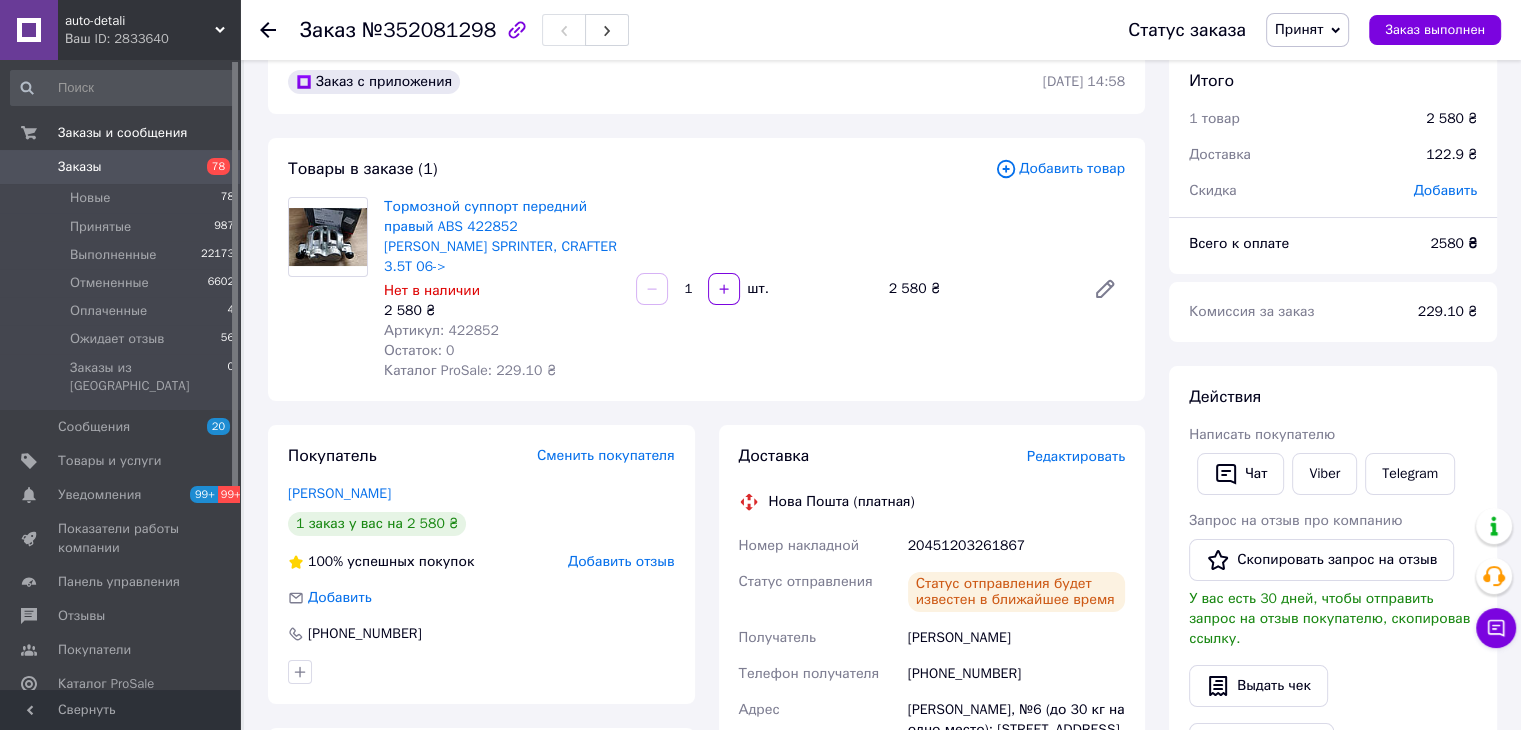 scroll, scrollTop: 0, scrollLeft: 0, axis: both 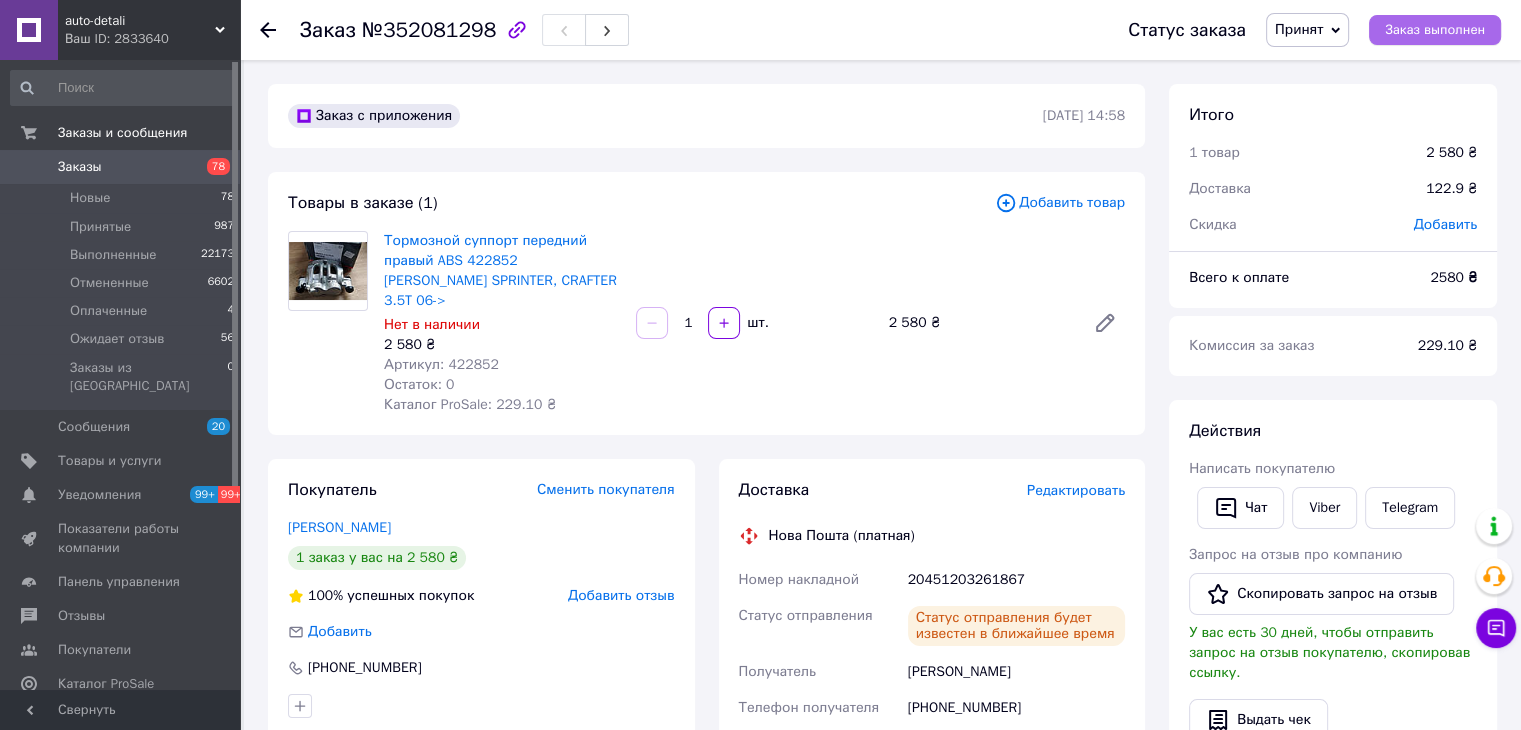 click on "Заказ выполнен" at bounding box center [1435, 30] 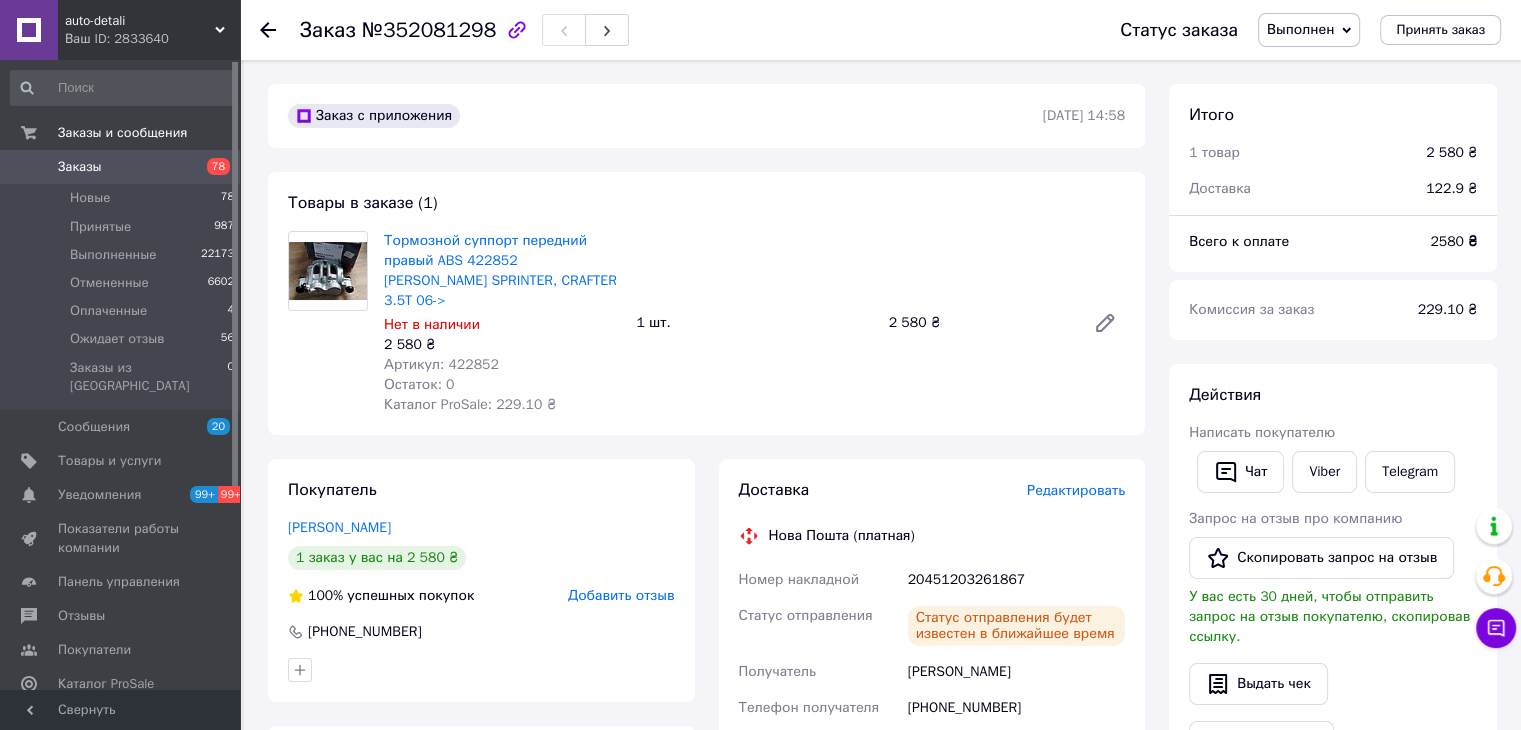 click on "Заказы" at bounding box center (121, 167) 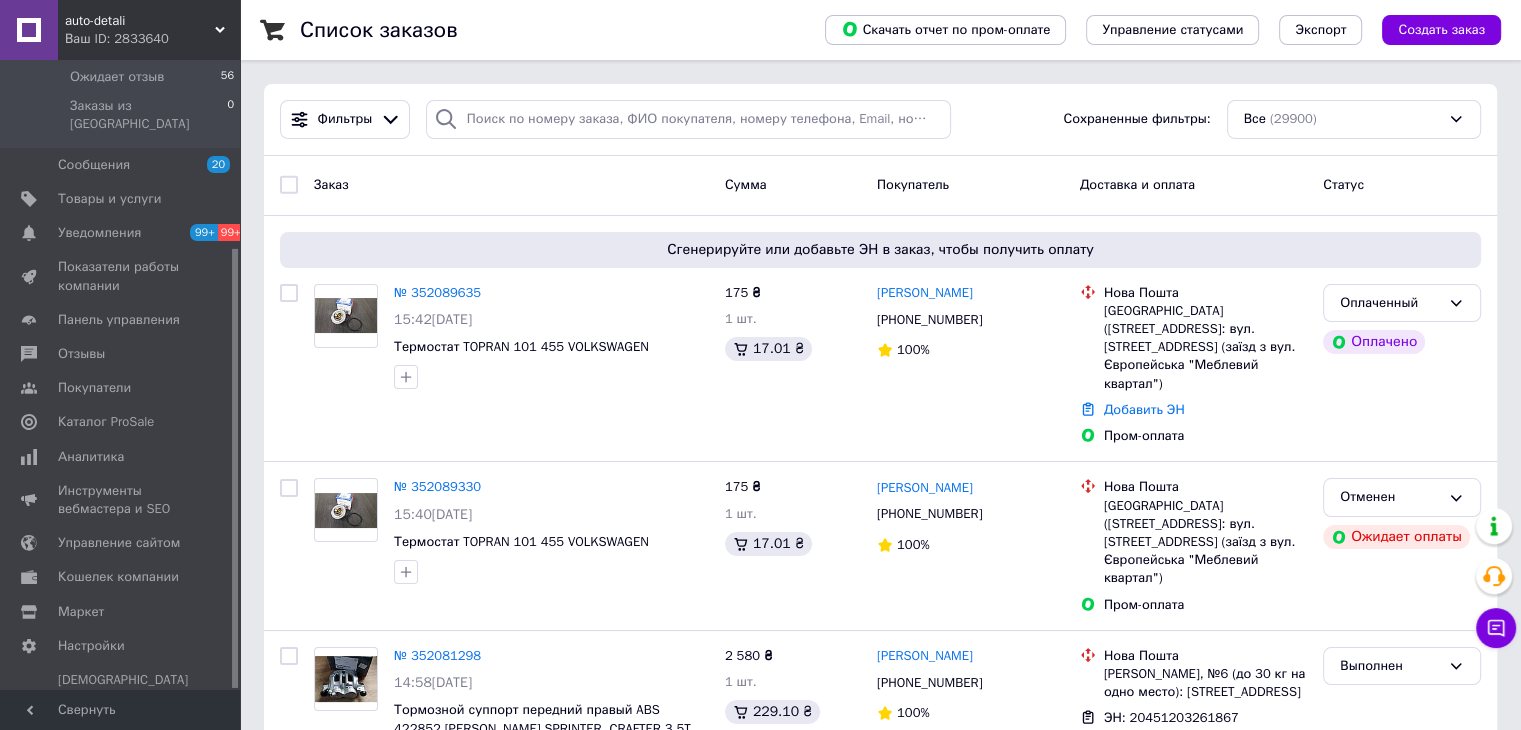 scroll, scrollTop: 268, scrollLeft: 0, axis: vertical 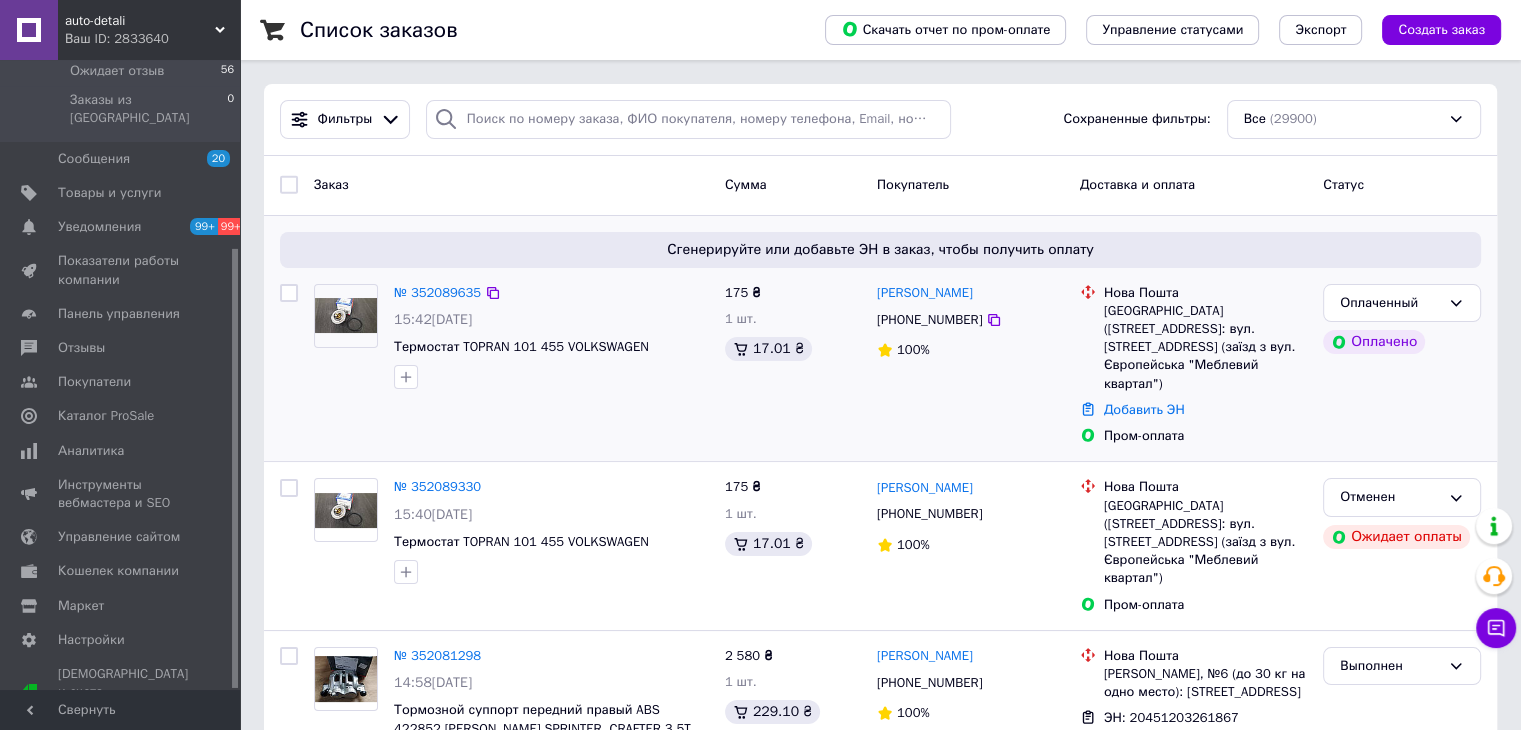 click on "№ 352089635" at bounding box center (437, 293) 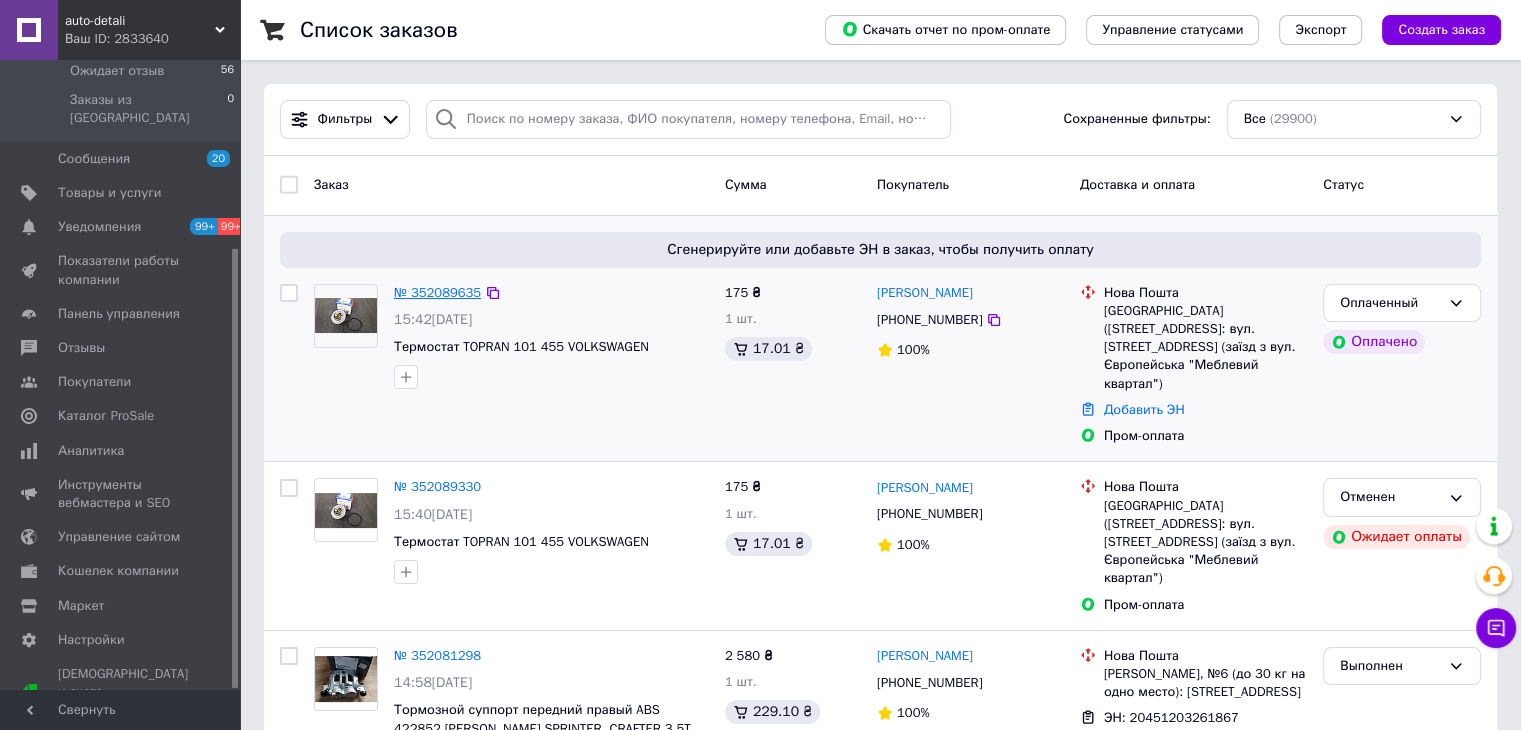 click on "№ 352089635" at bounding box center [437, 292] 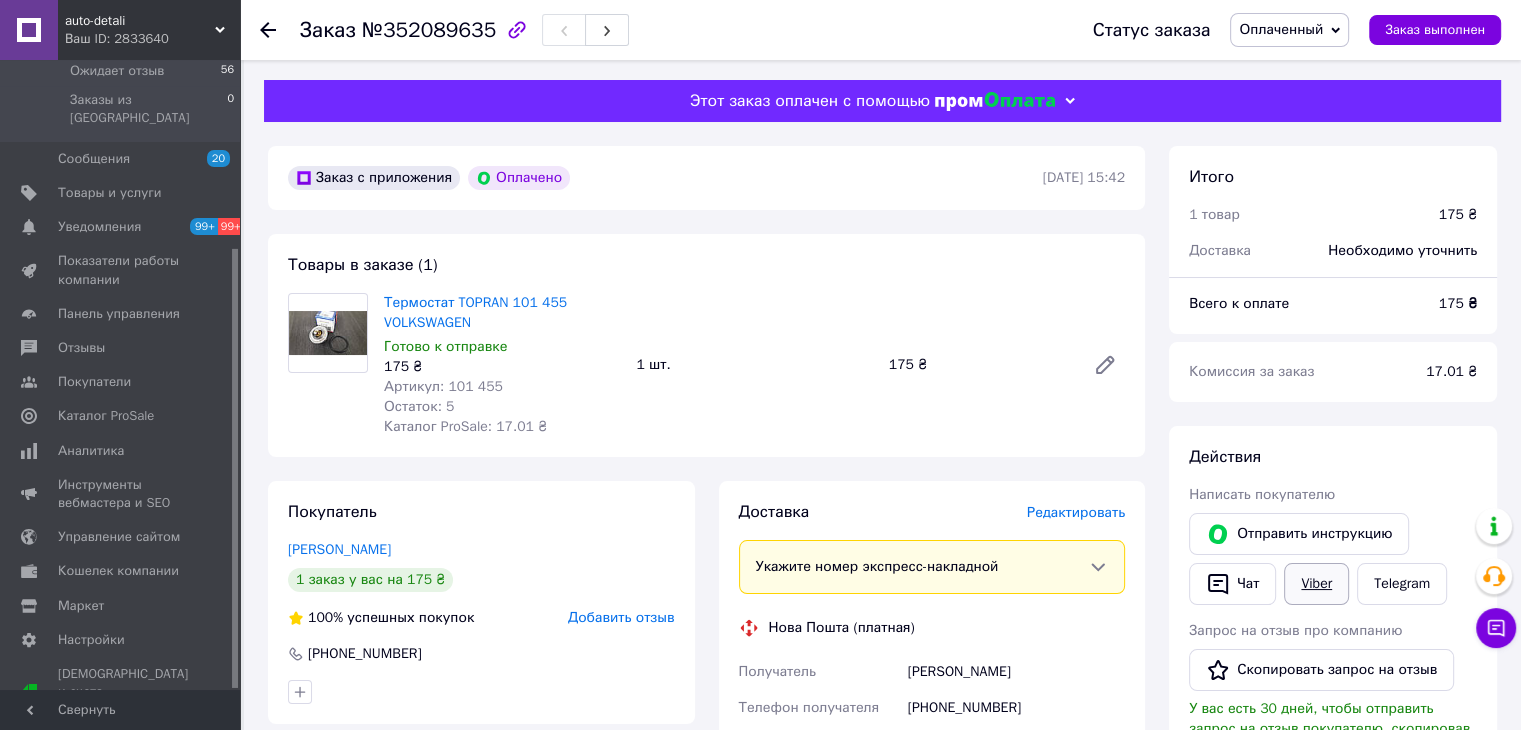 click on "Viber" at bounding box center (1316, 584) 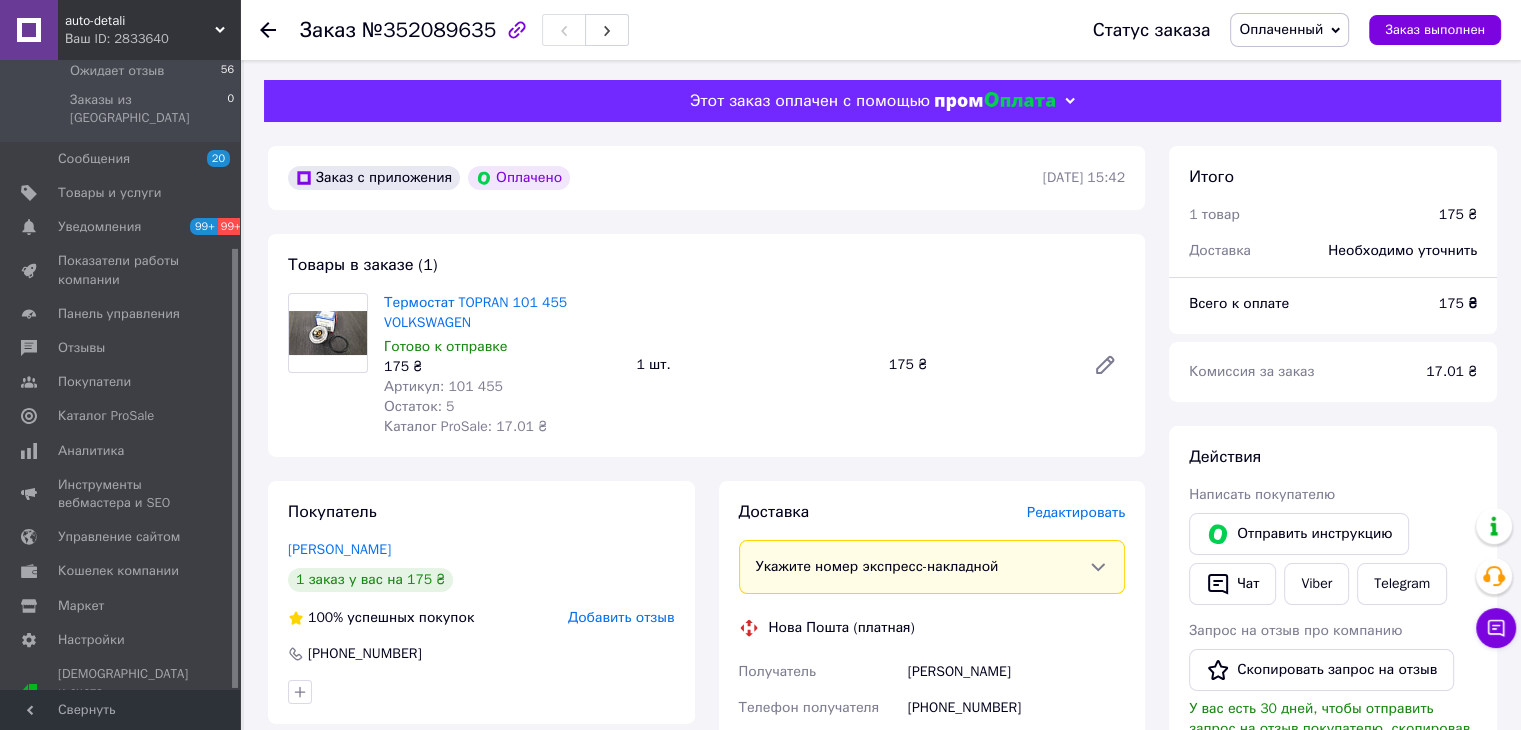 click on "№352089635" at bounding box center [429, 30] 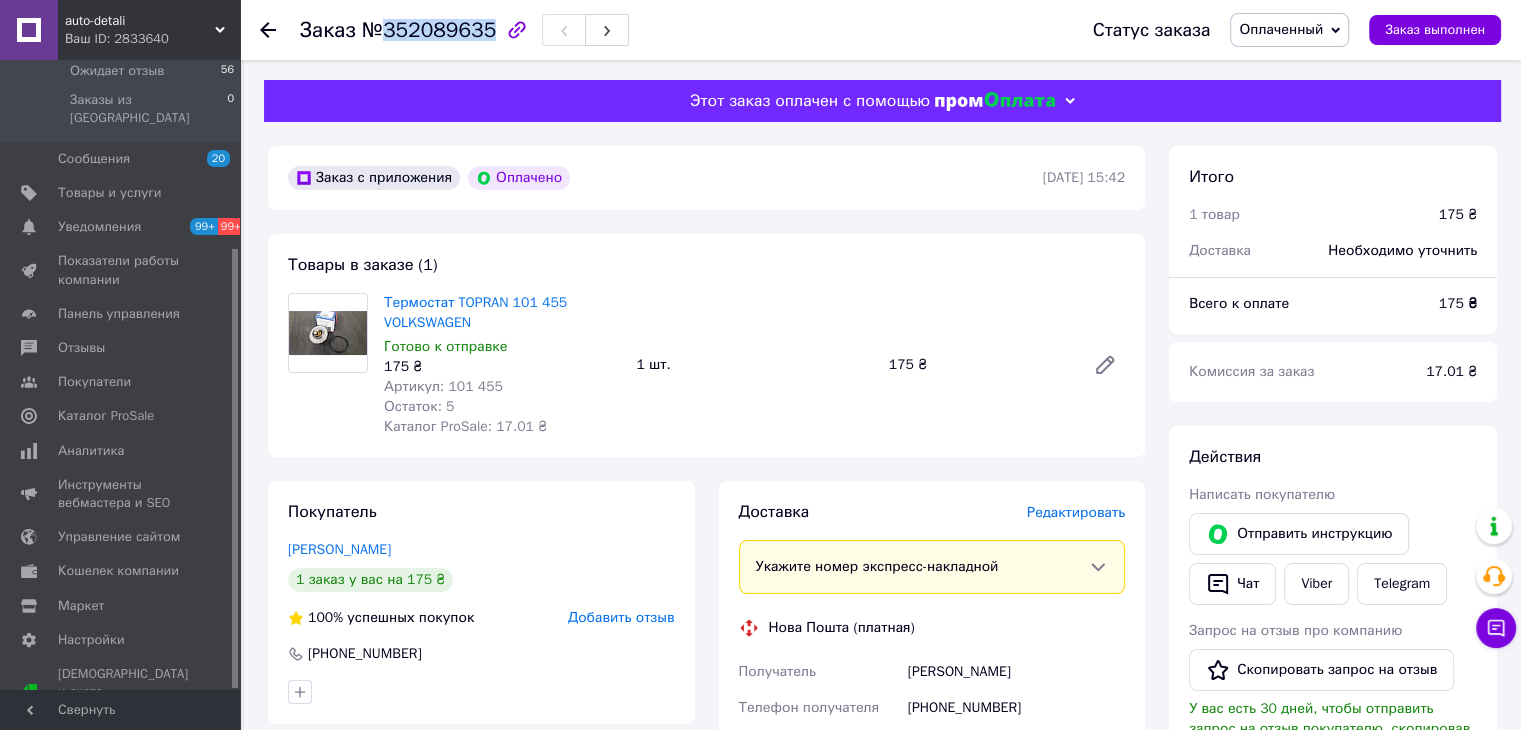 click on "№352089635" at bounding box center (429, 30) 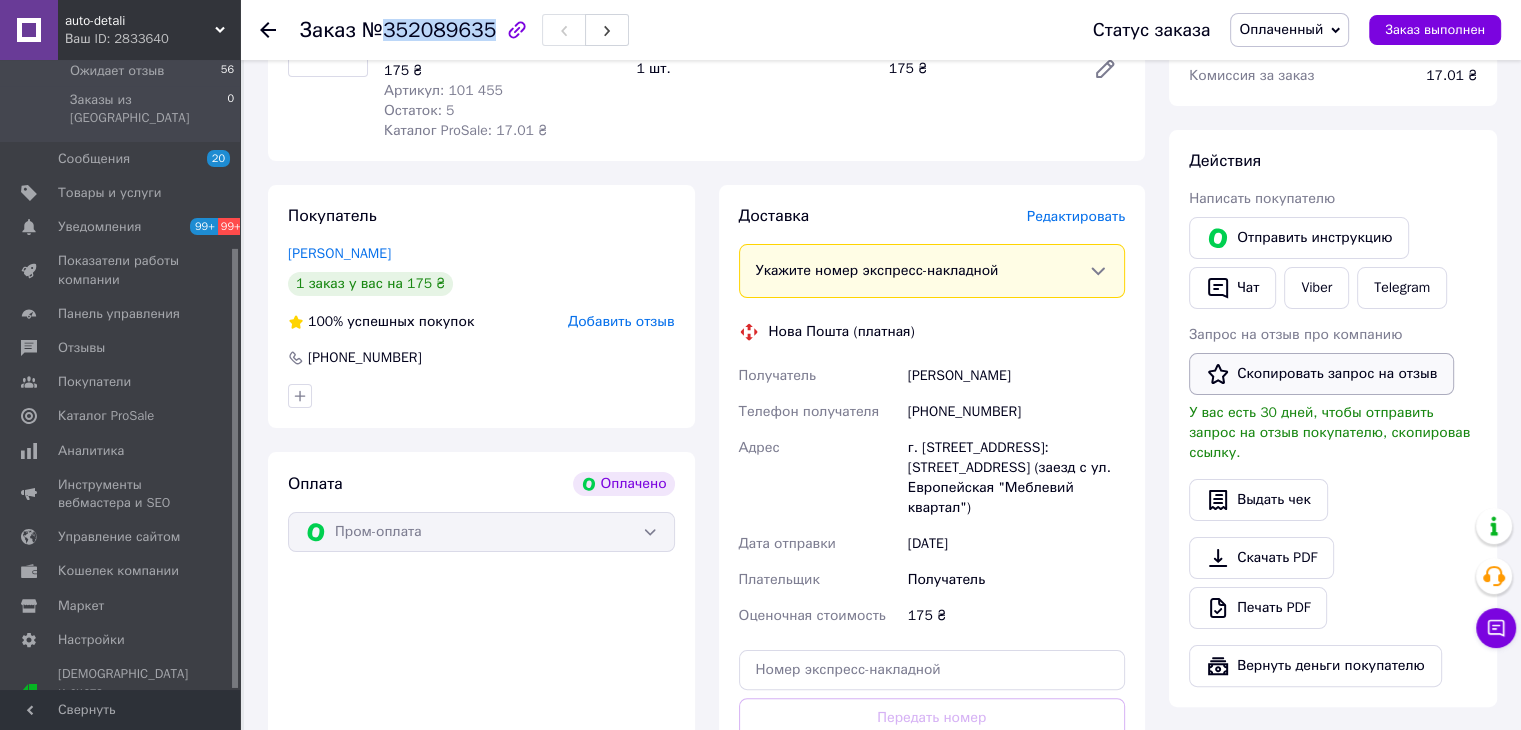 scroll, scrollTop: 300, scrollLeft: 0, axis: vertical 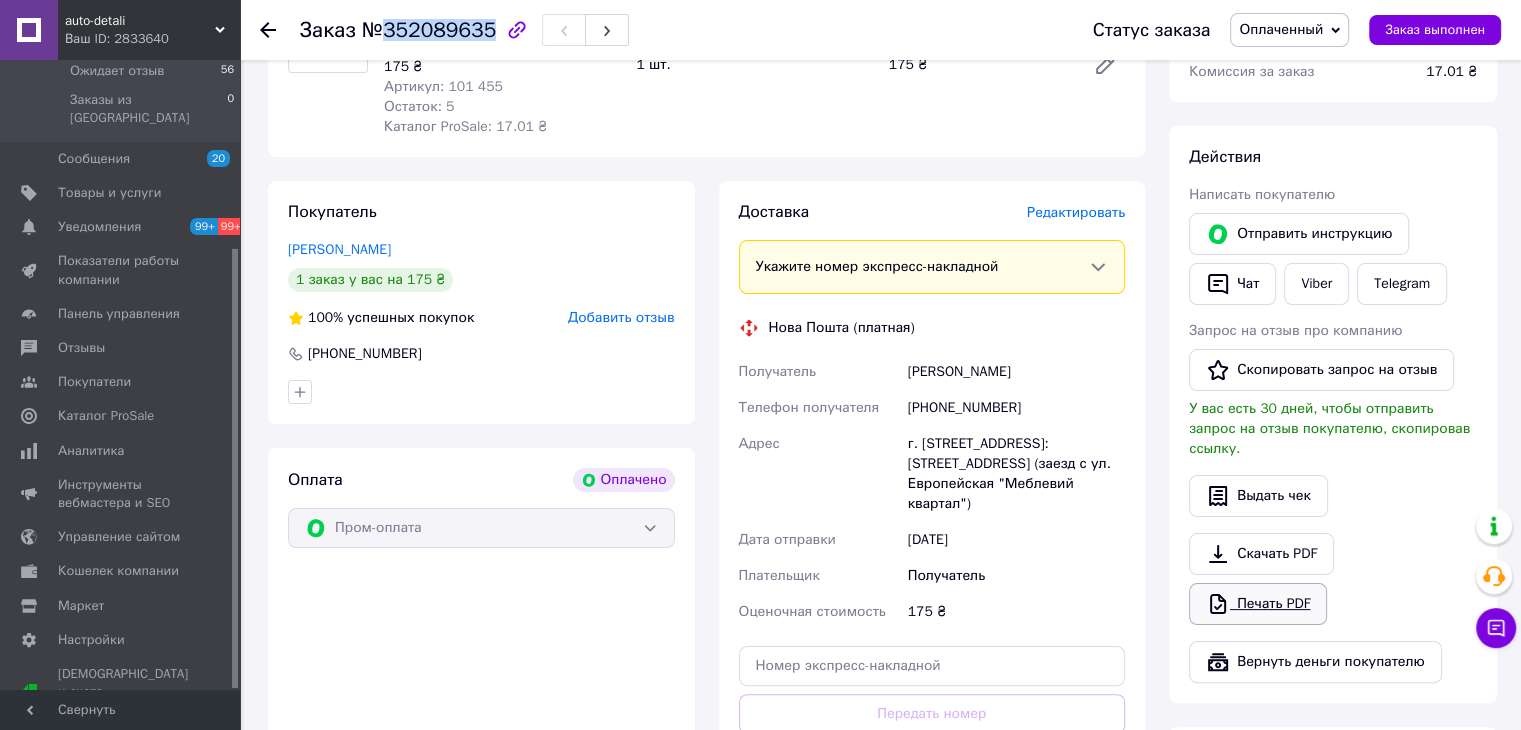 click on "Печать PDF" at bounding box center [1258, 604] 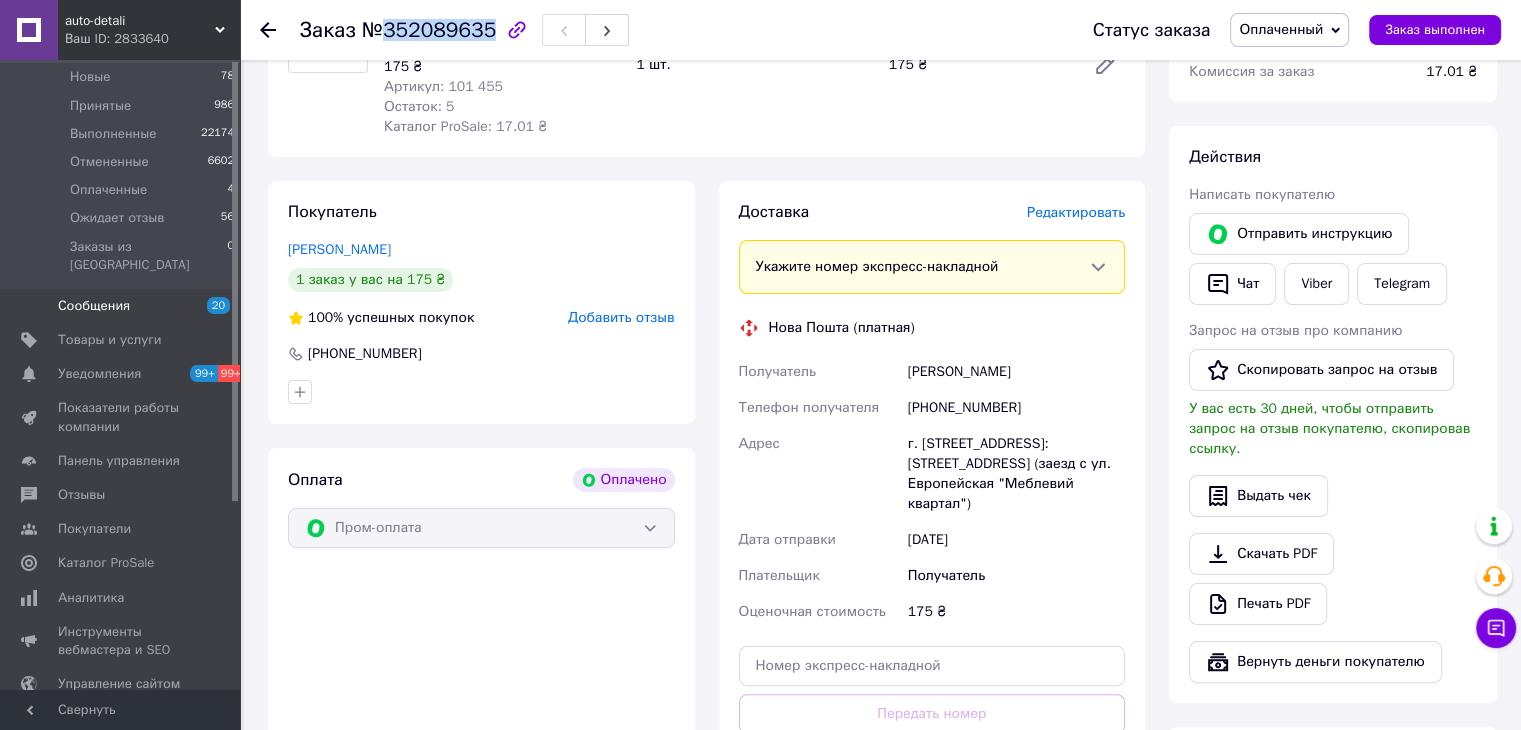 scroll, scrollTop: 0, scrollLeft: 0, axis: both 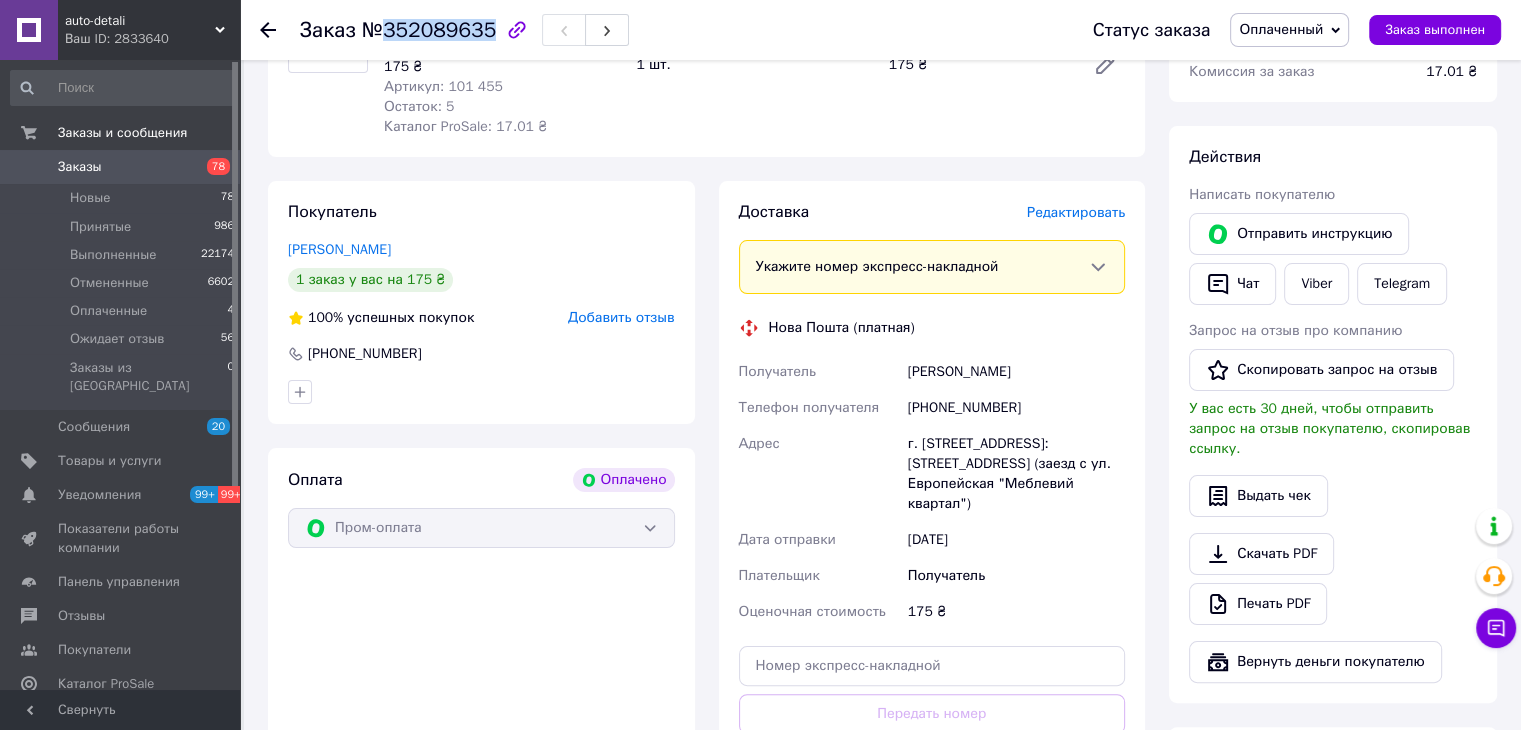 click on "Заказы" at bounding box center (121, 167) 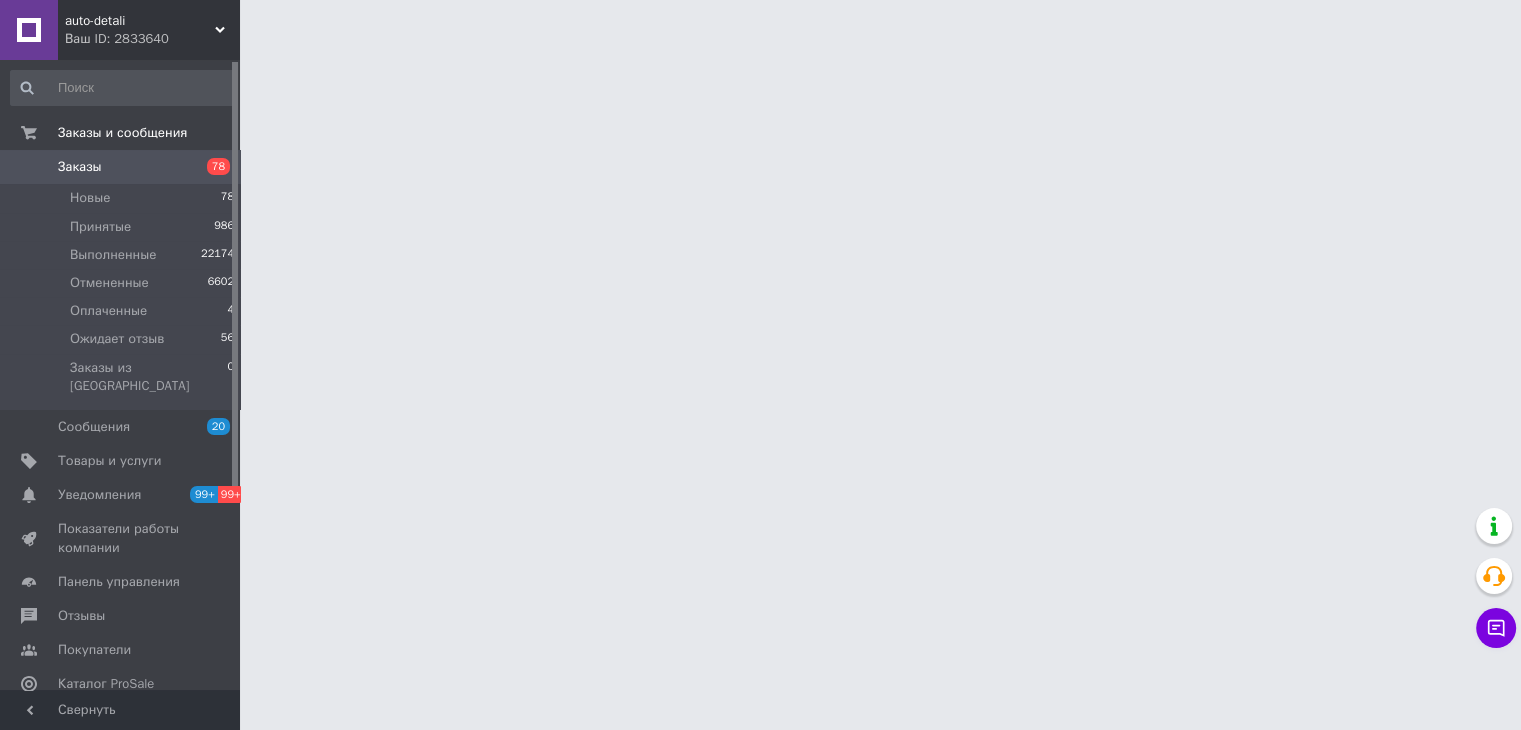 scroll, scrollTop: 0, scrollLeft: 0, axis: both 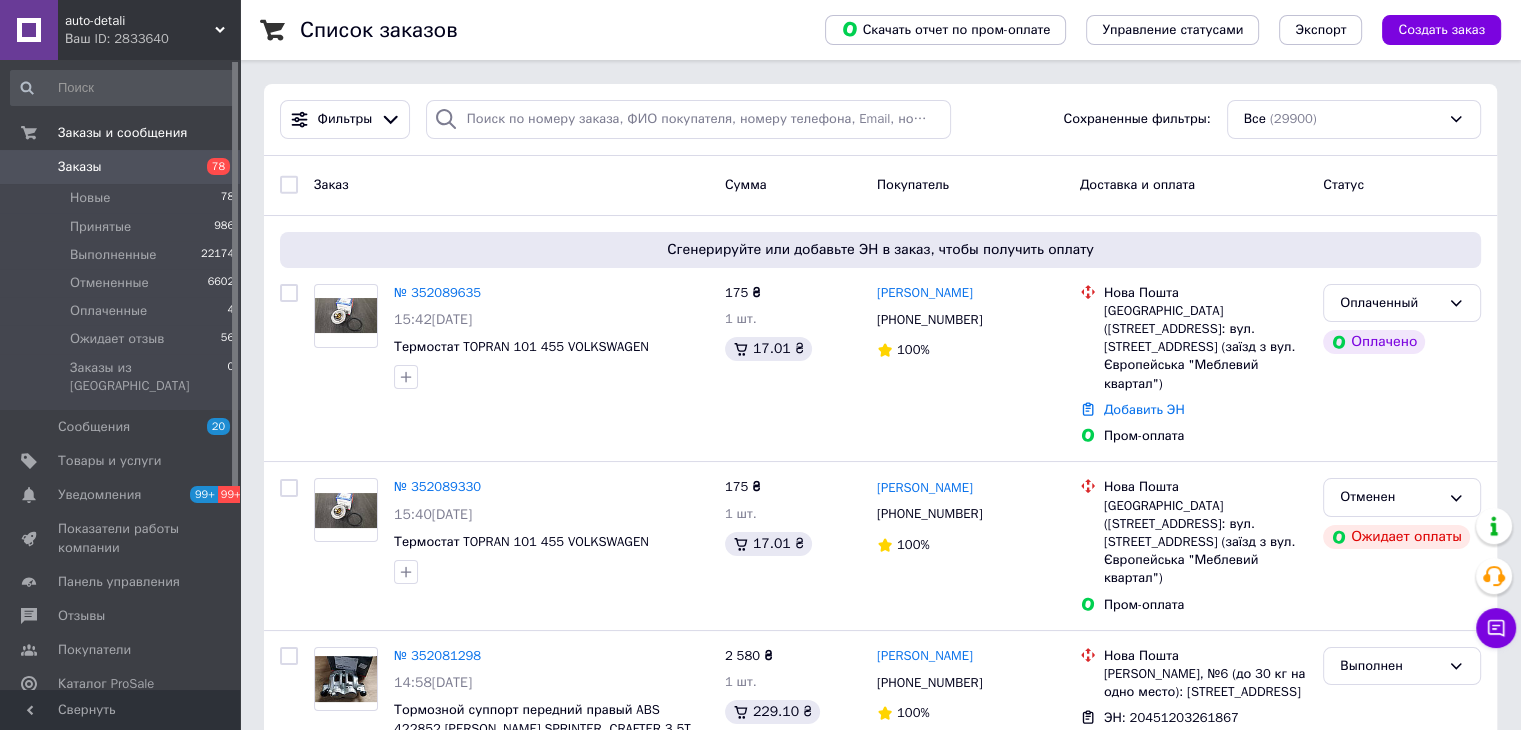 click on "Заказы" at bounding box center (80, 167) 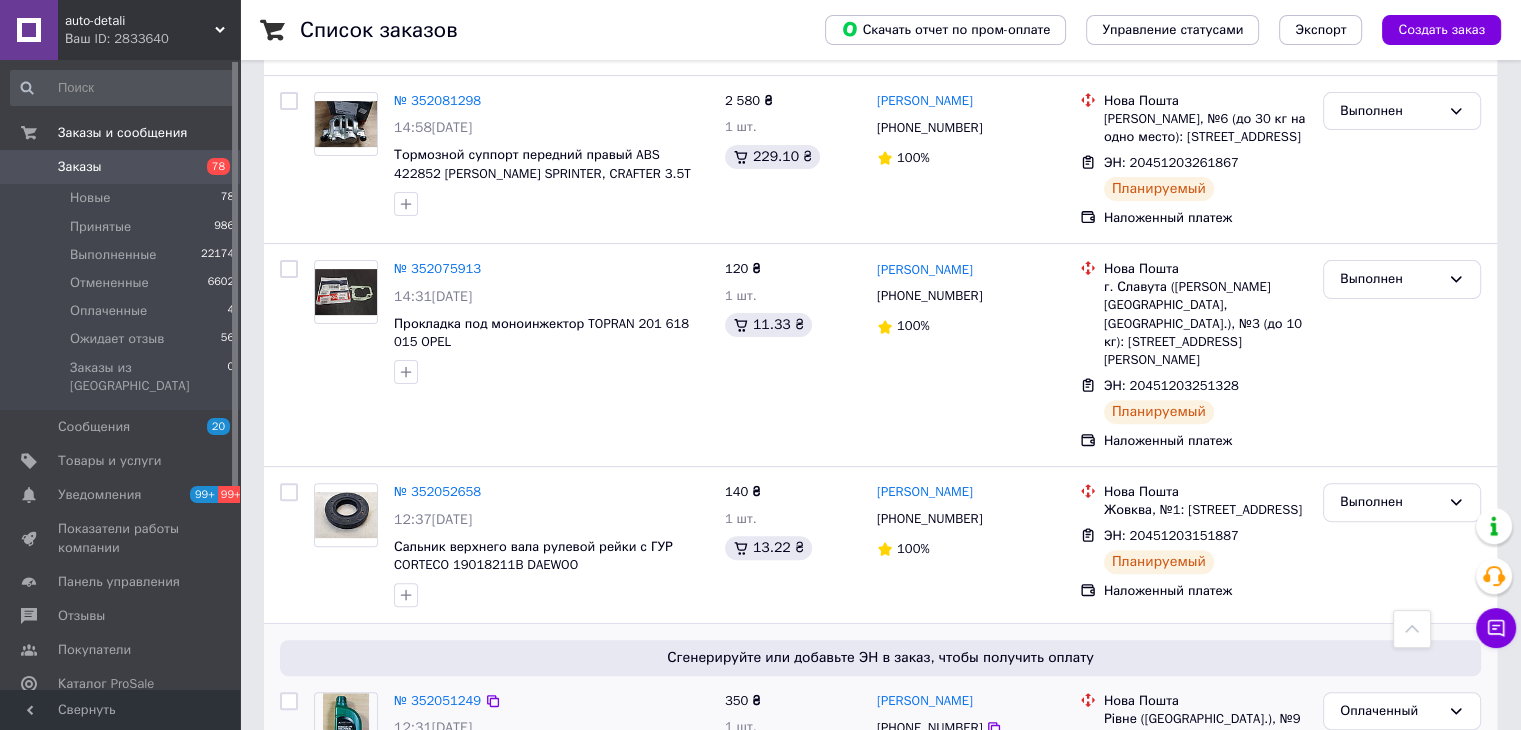 scroll, scrollTop: 700, scrollLeft: 0, axis: vertical 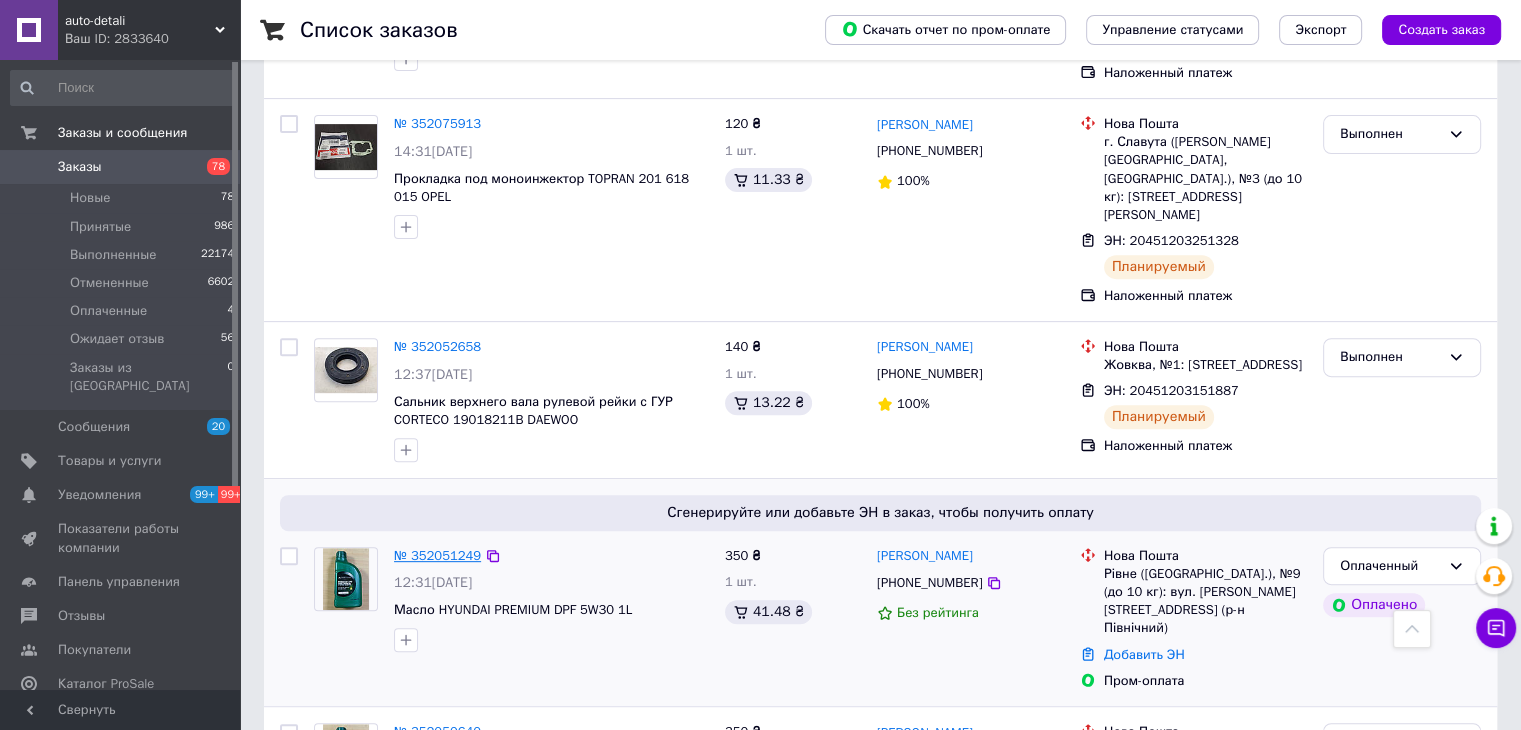 click on "№ 352051249" at bounding box center (437, 555) 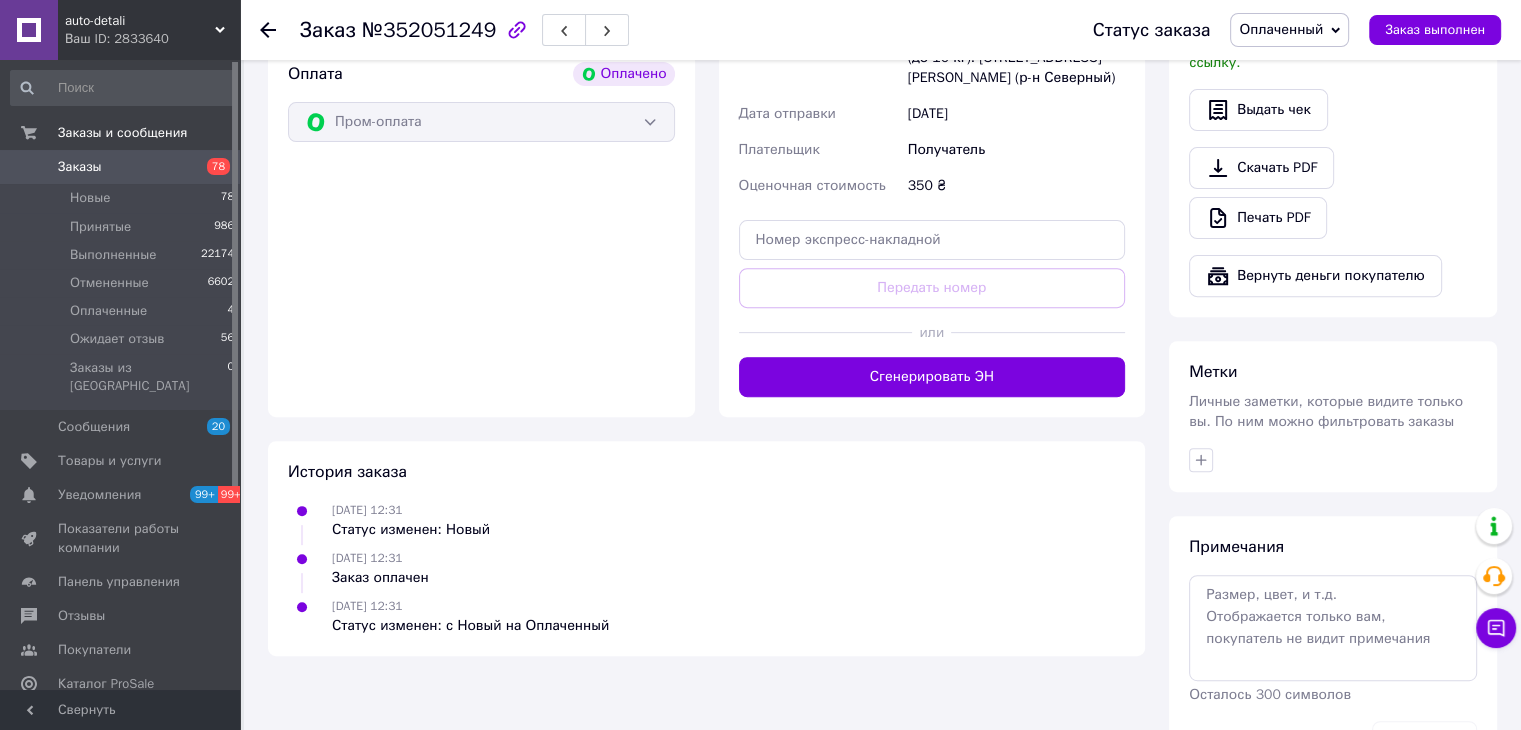 scroll, scrollTop: 400, scrollLeft: 0, axis: vertical 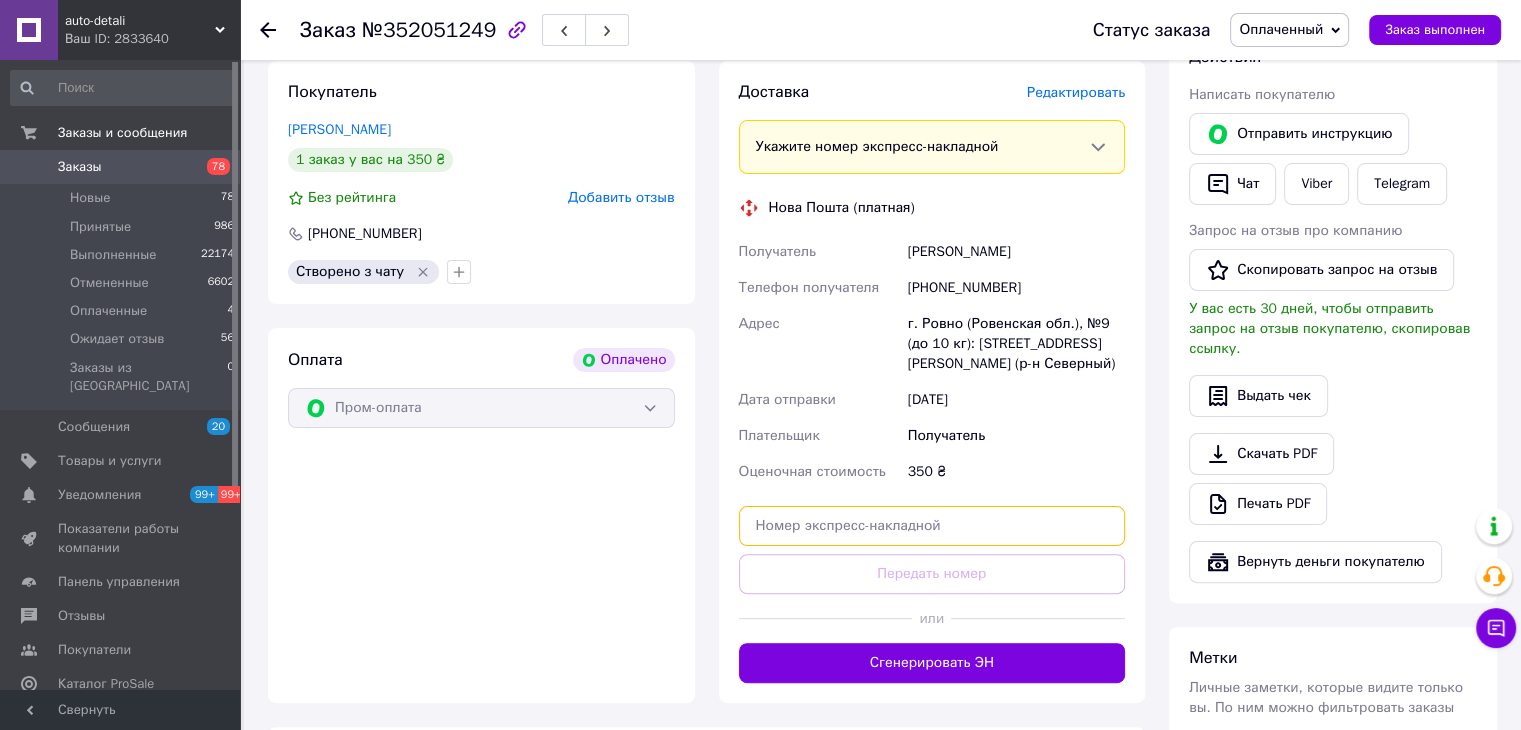 click at bounding box center (932, 526) 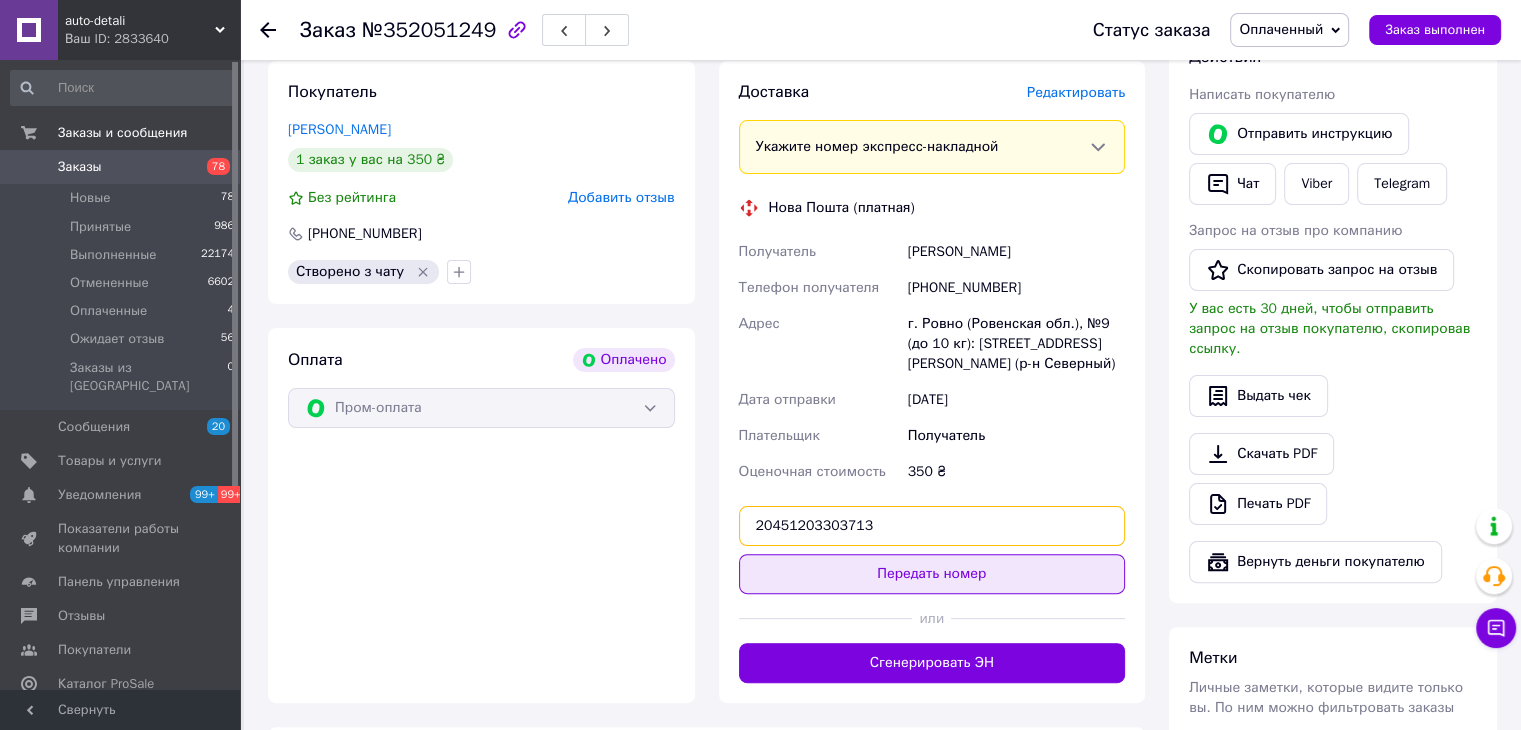 type on "20451203303713" 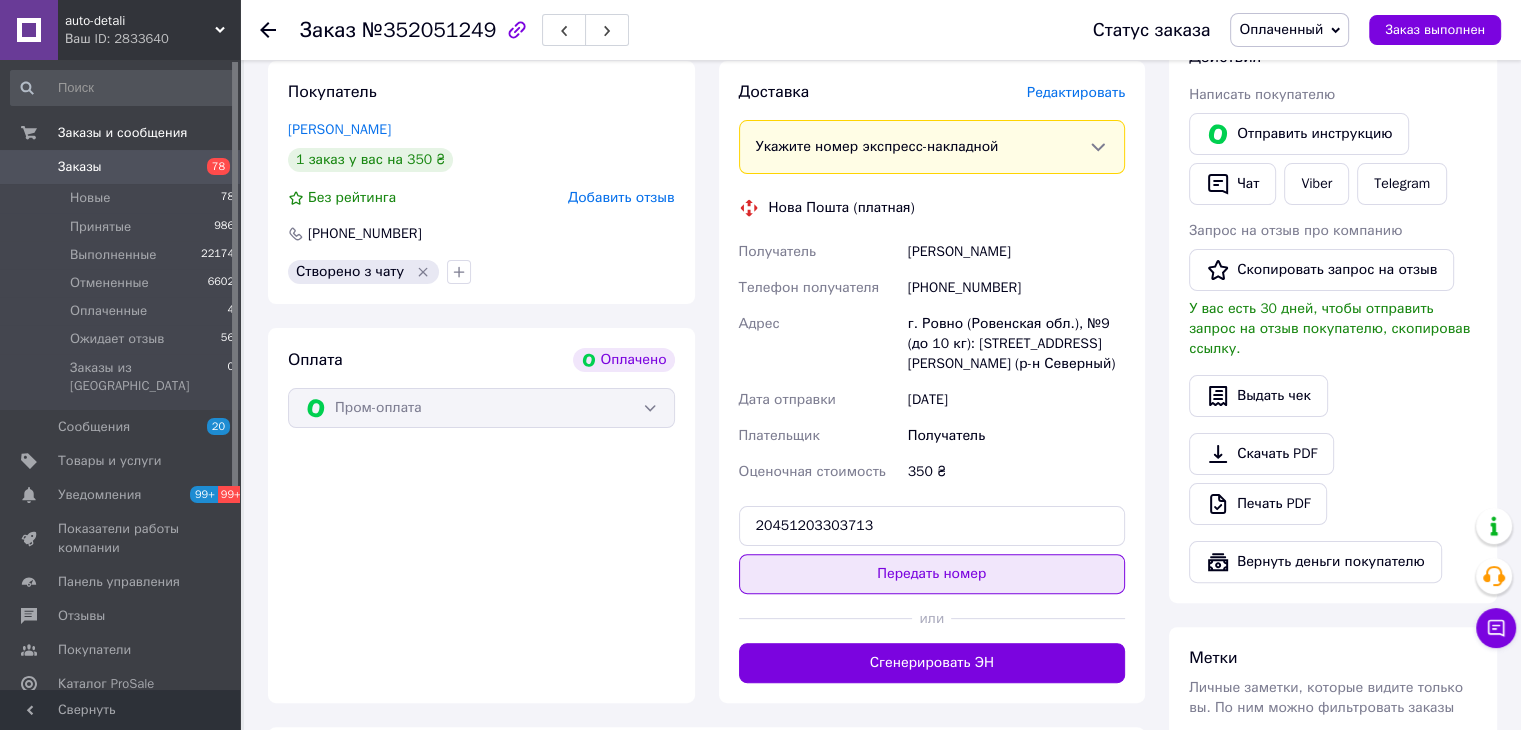click on "Передать номер" at bounding box center [932, 574] 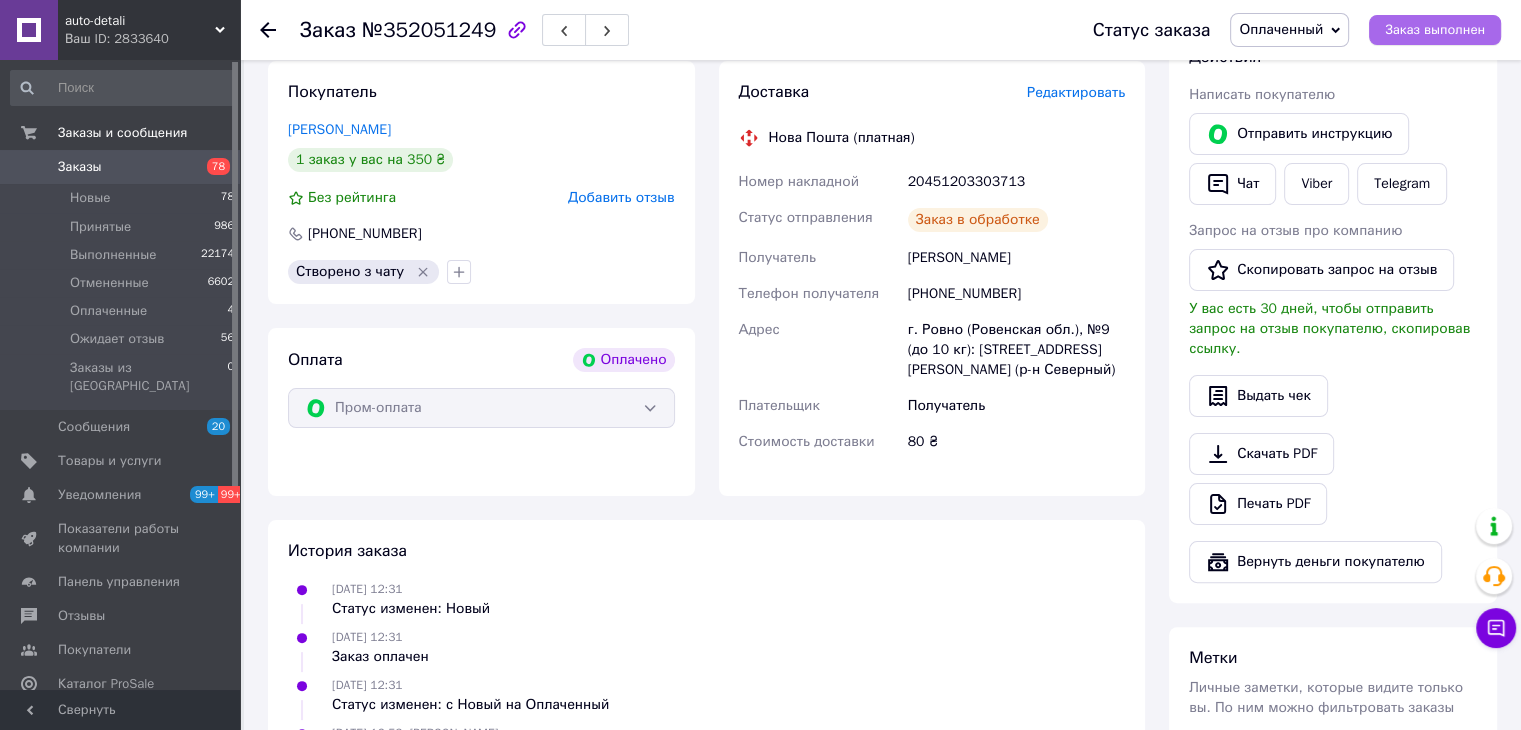click on "Заказ выполнен" at bounding box center (1435, 30) 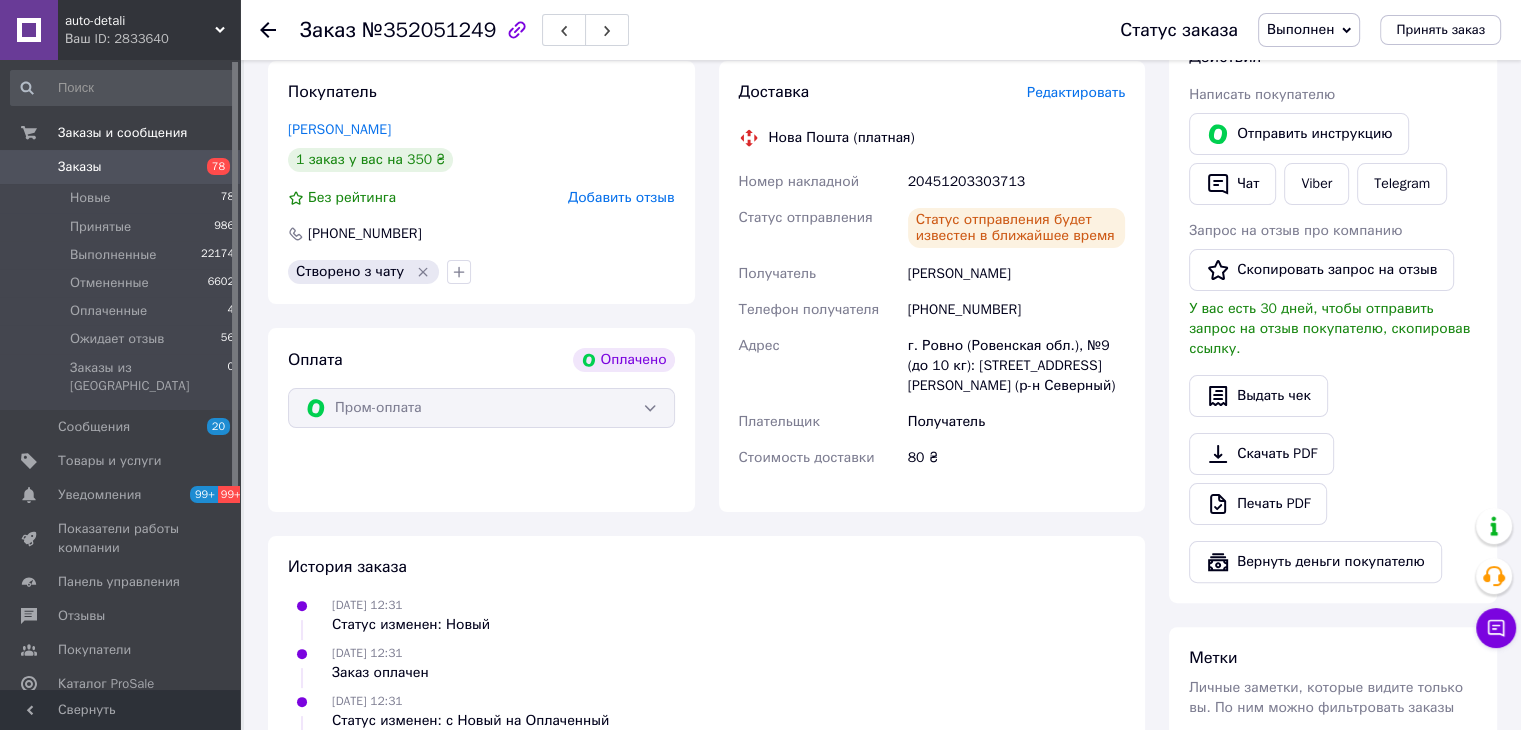 click on "Заказы" at bounding box center (121, 167) 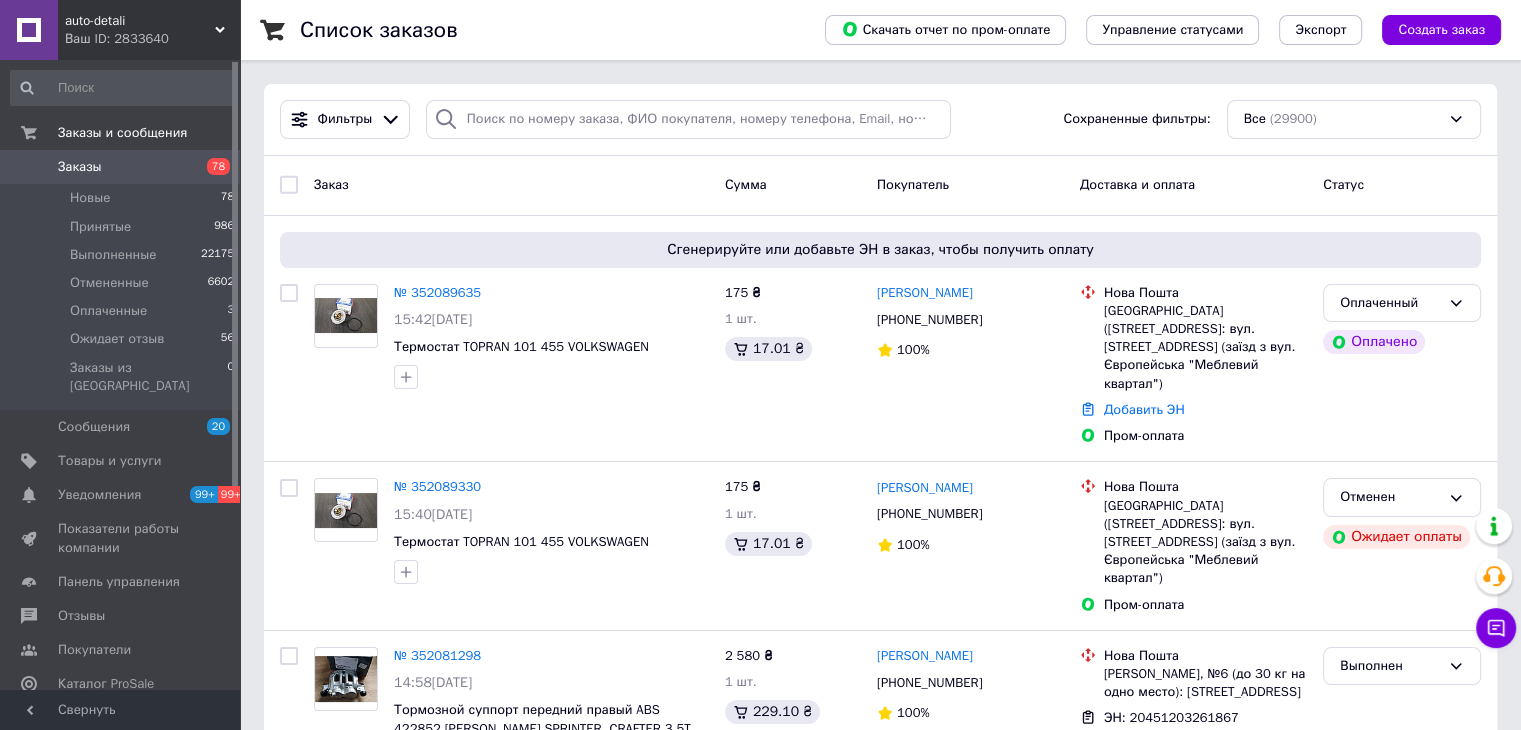 click on "Заказы" at bounding box center (80, 167) 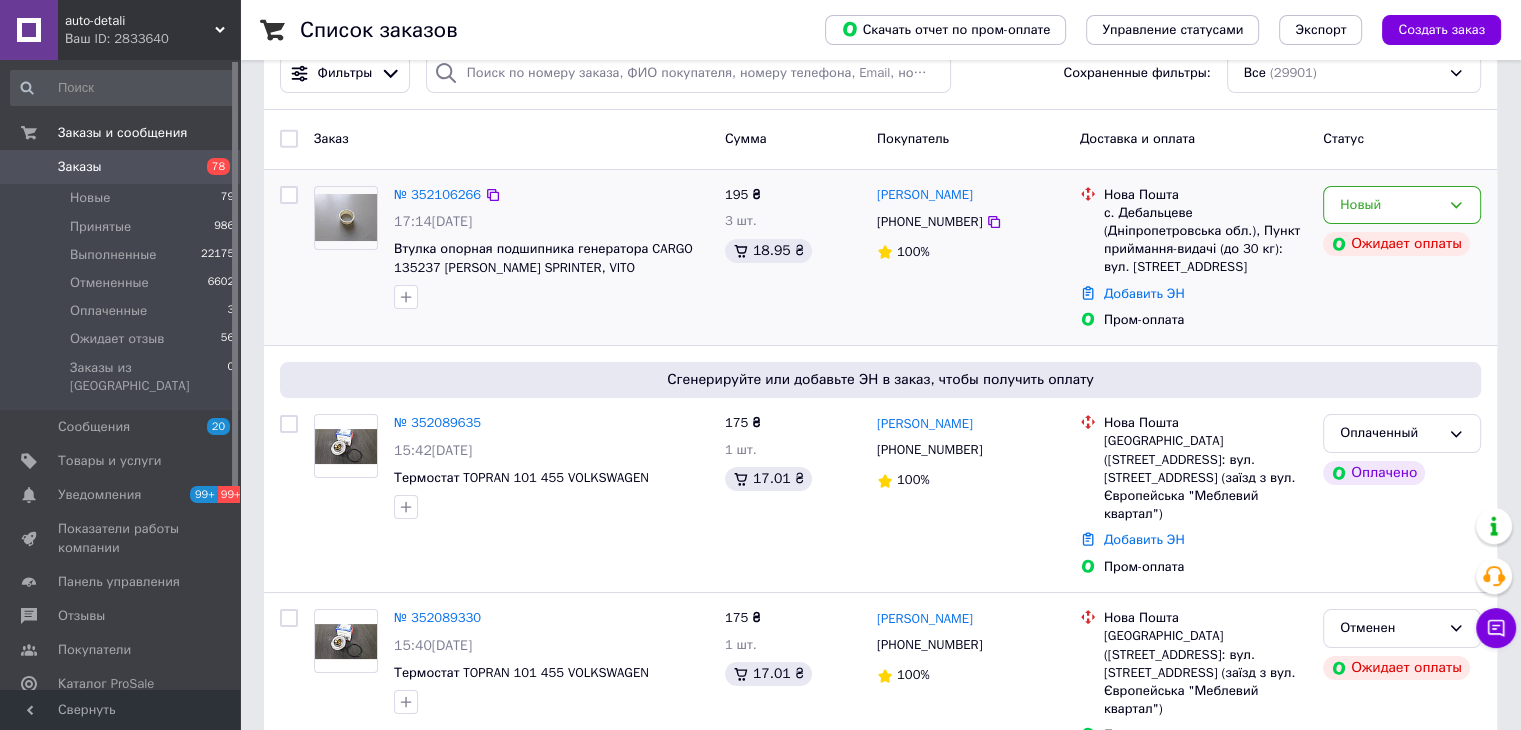 scroll, scrollTop: 0, scrollLeft: 0, axis: both 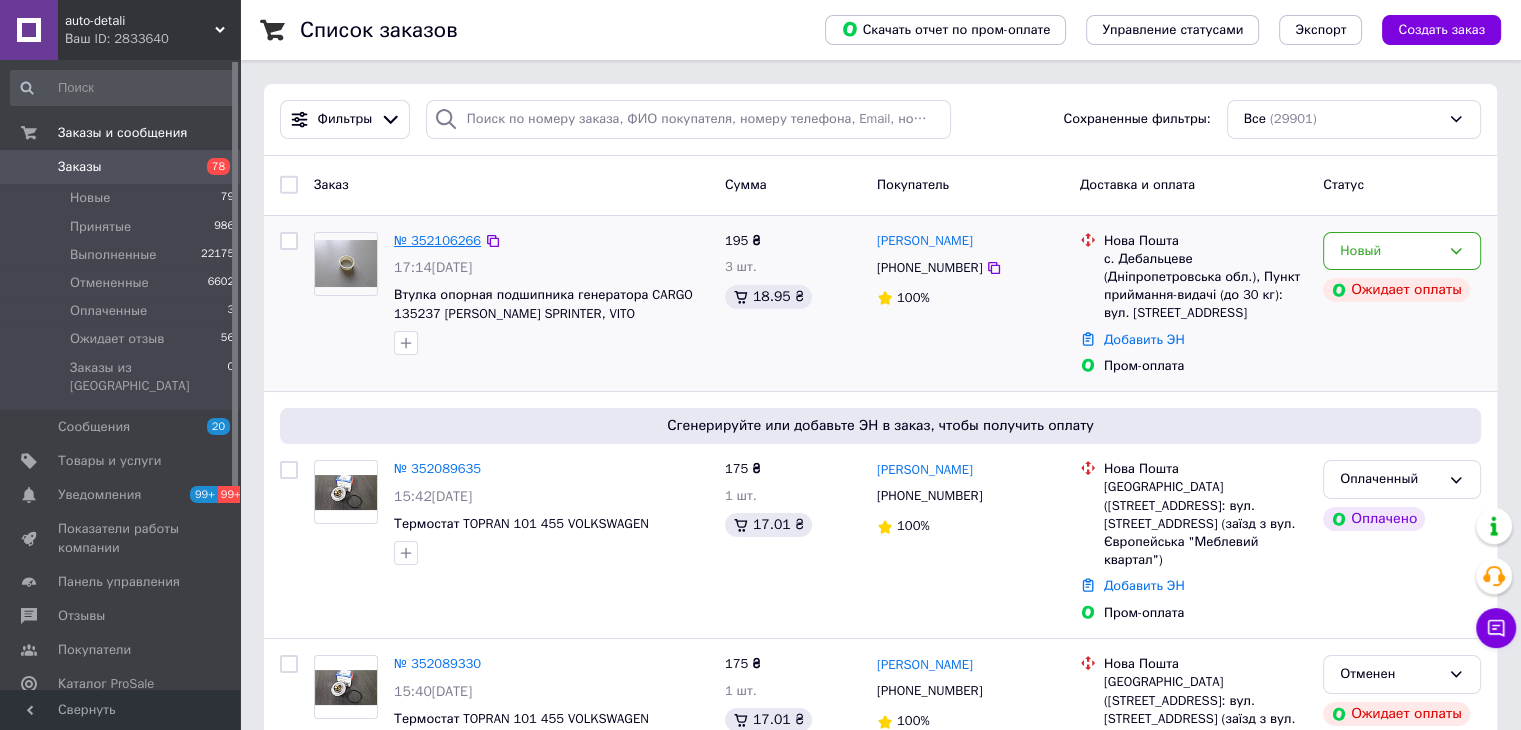 click on "№ 352106266" at bounding box center [437, 240] 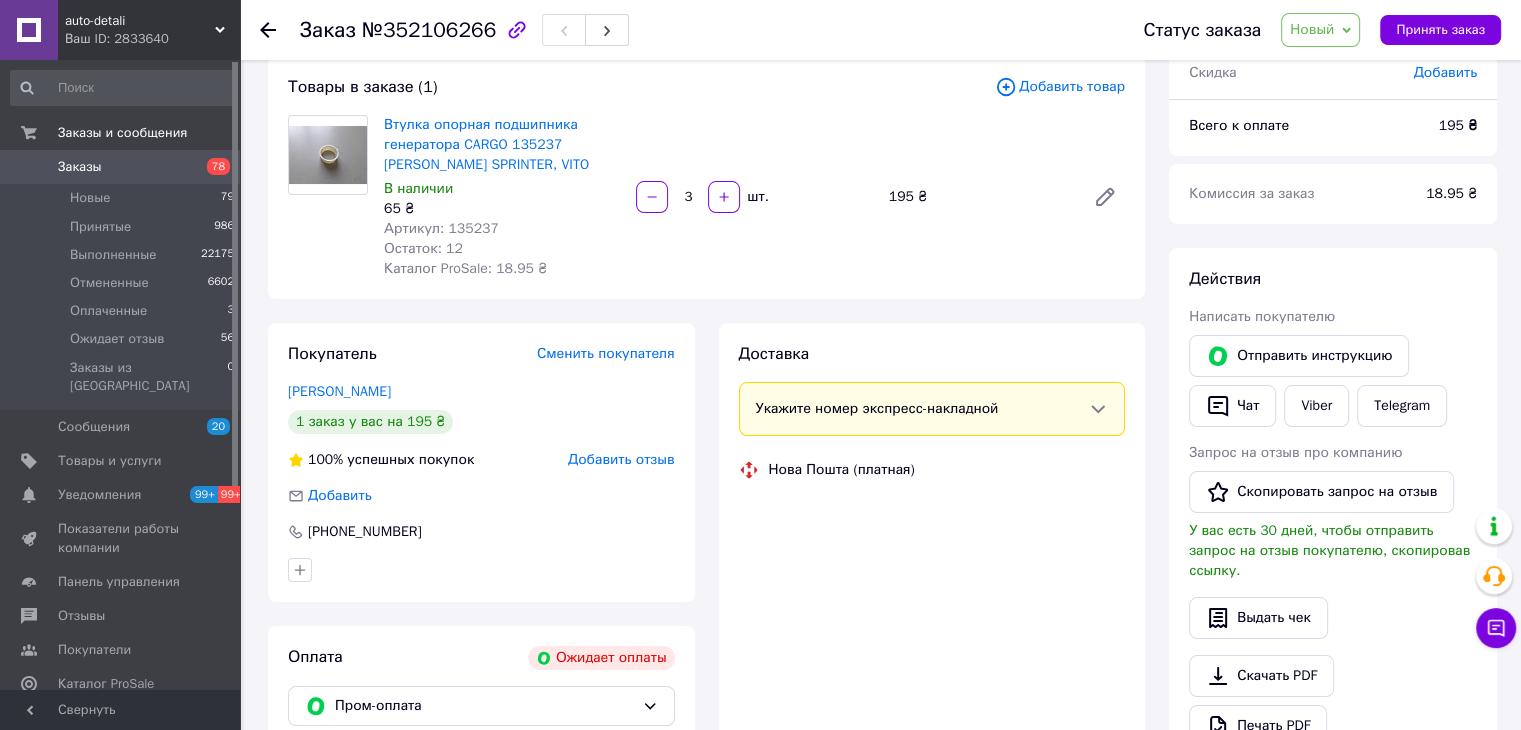scroll, scrollTop: 200, scrollLeft: 0, axis: vertical 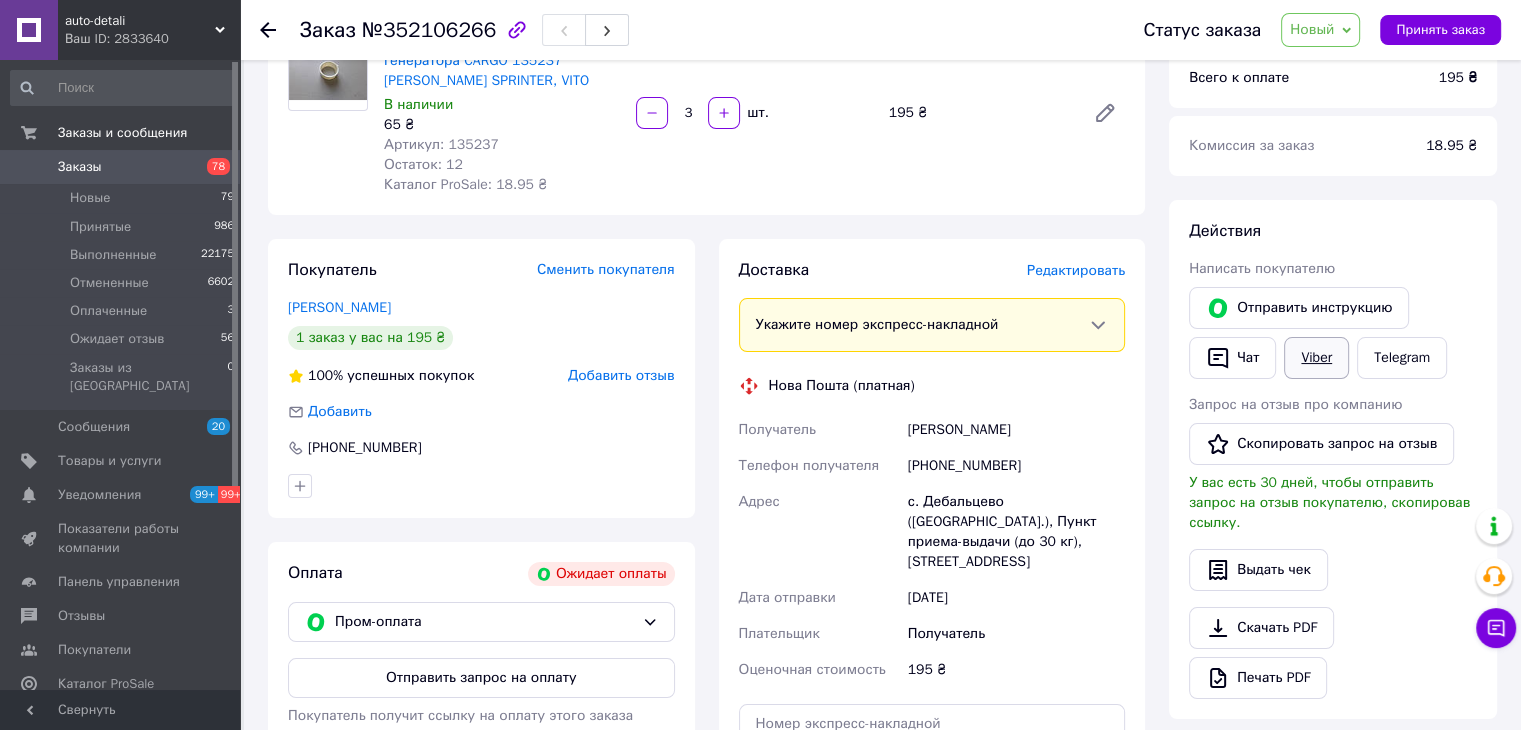 click on "Viber" at bounding box center (1316, 358) 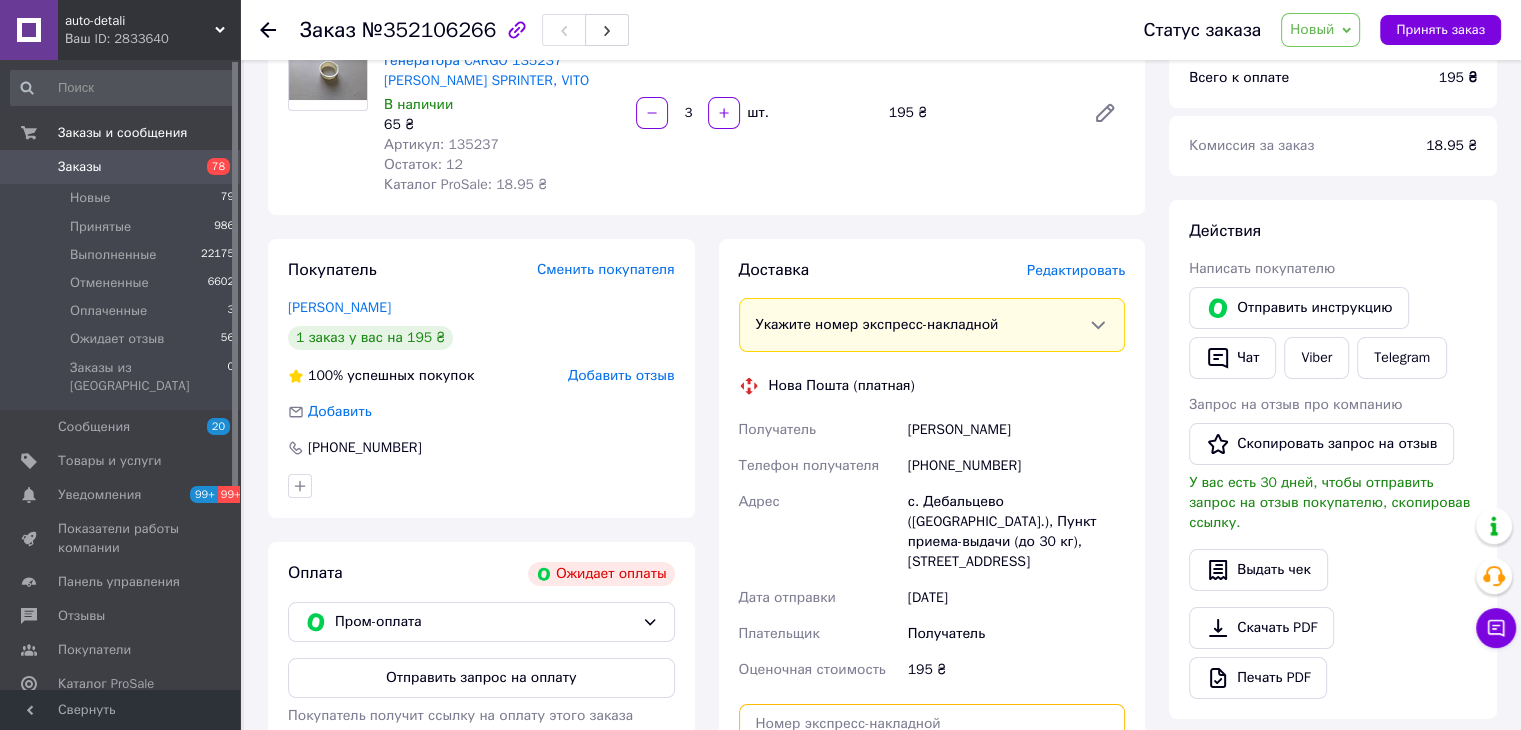 click at bounding box center (932, 724) 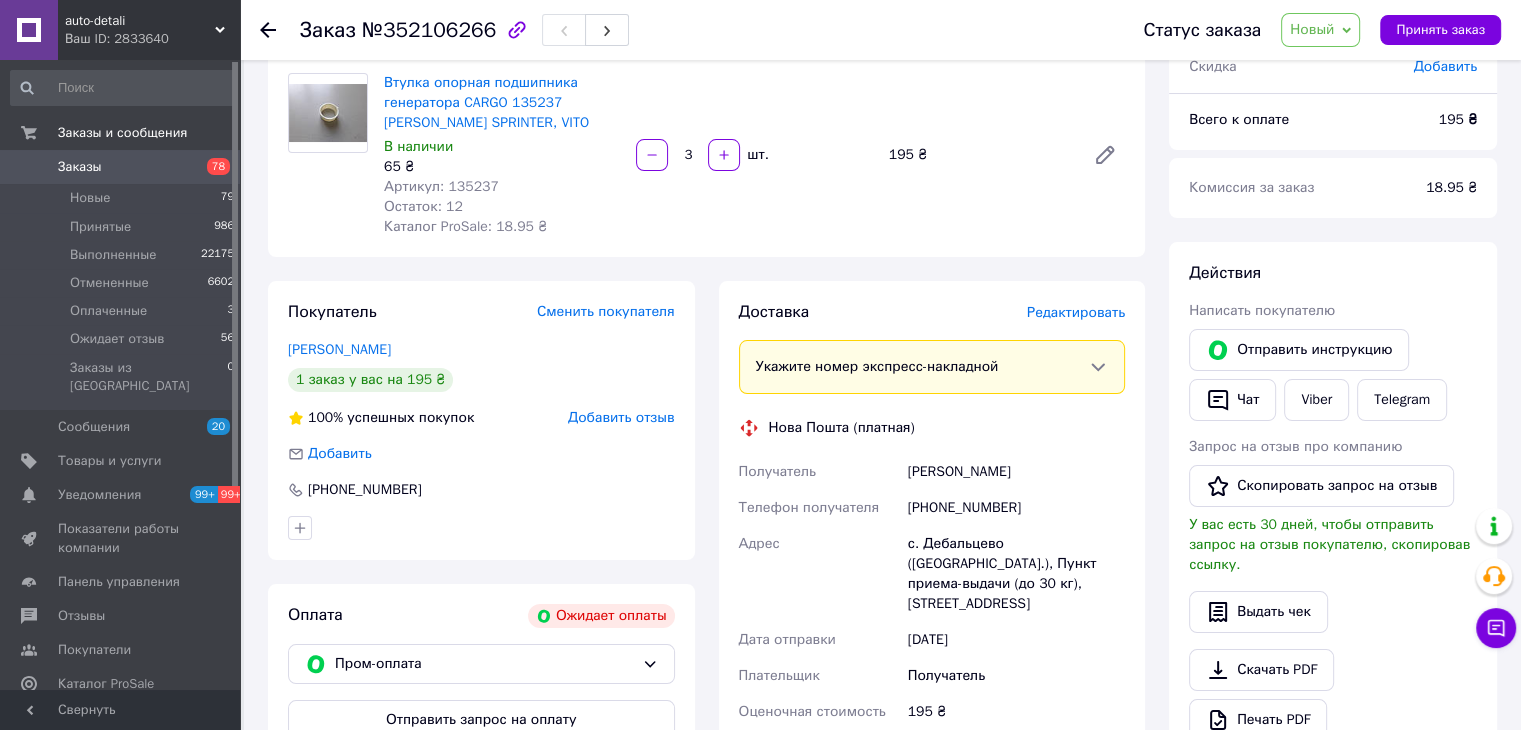 scroll, scrollTop: 0, scrollLeft: 0, axis: both 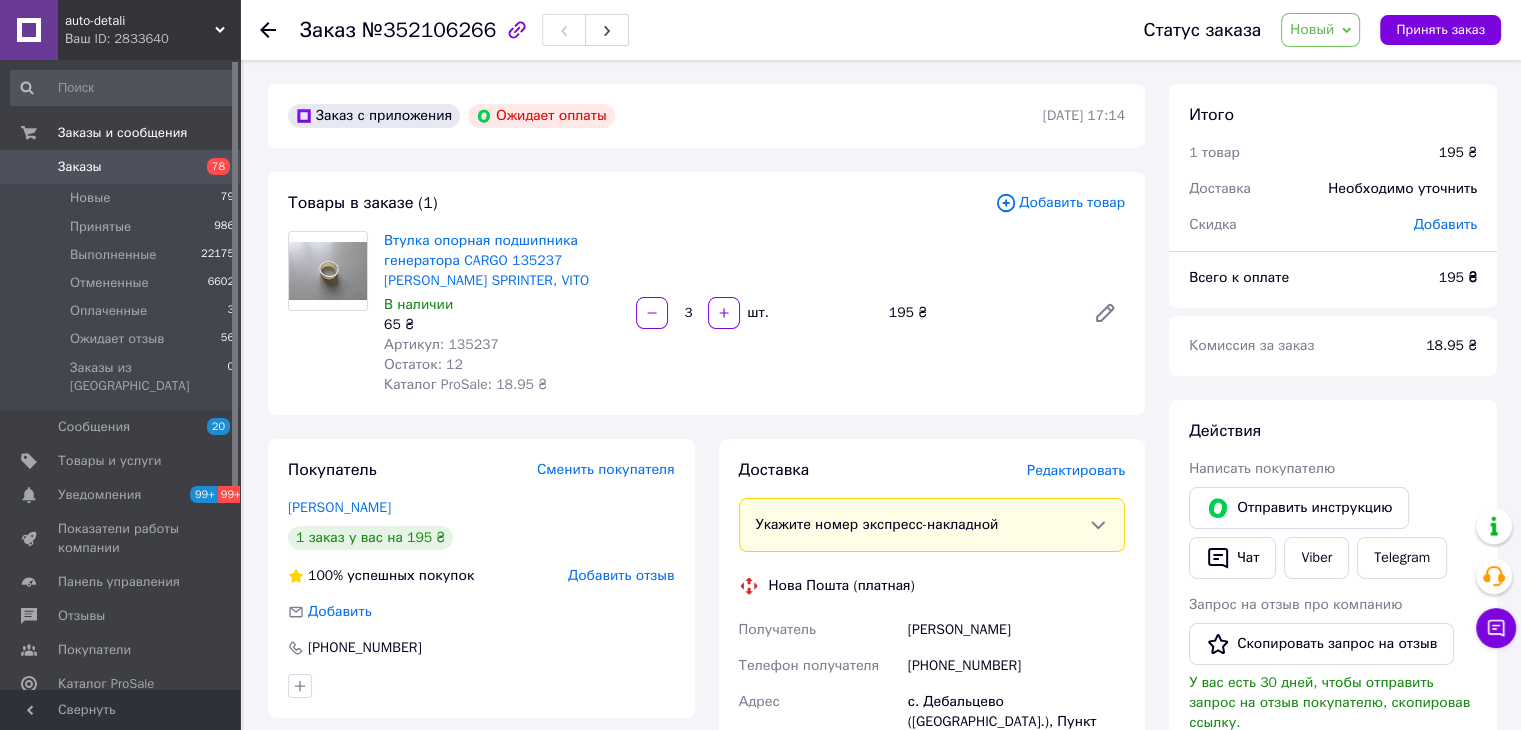click on "№352106266" at bounding box center (429, 30) 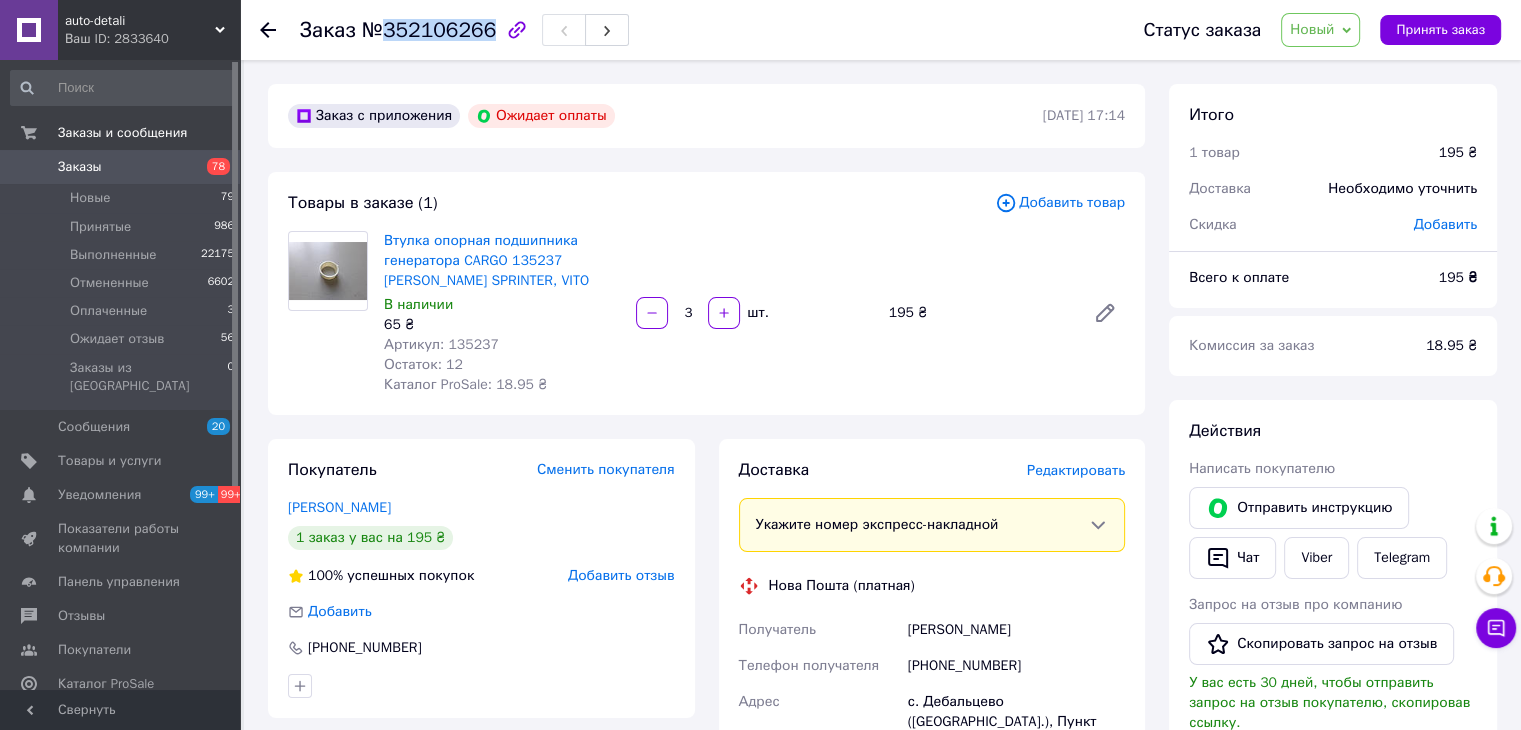 click on "№352106266" at bounding box center [429, 30] 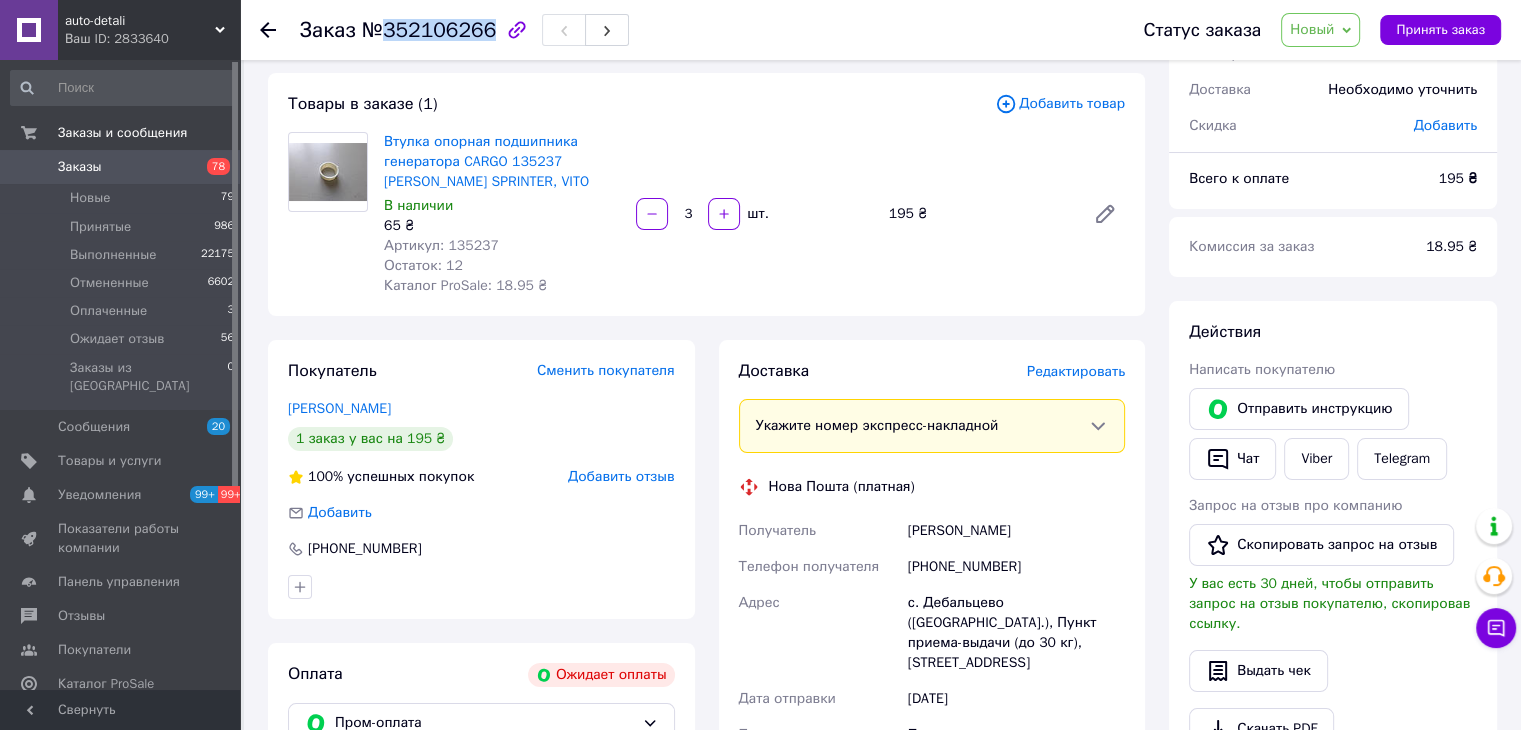 scroll, scrollTop: 200, scrollLeft: 0, axis: vertical 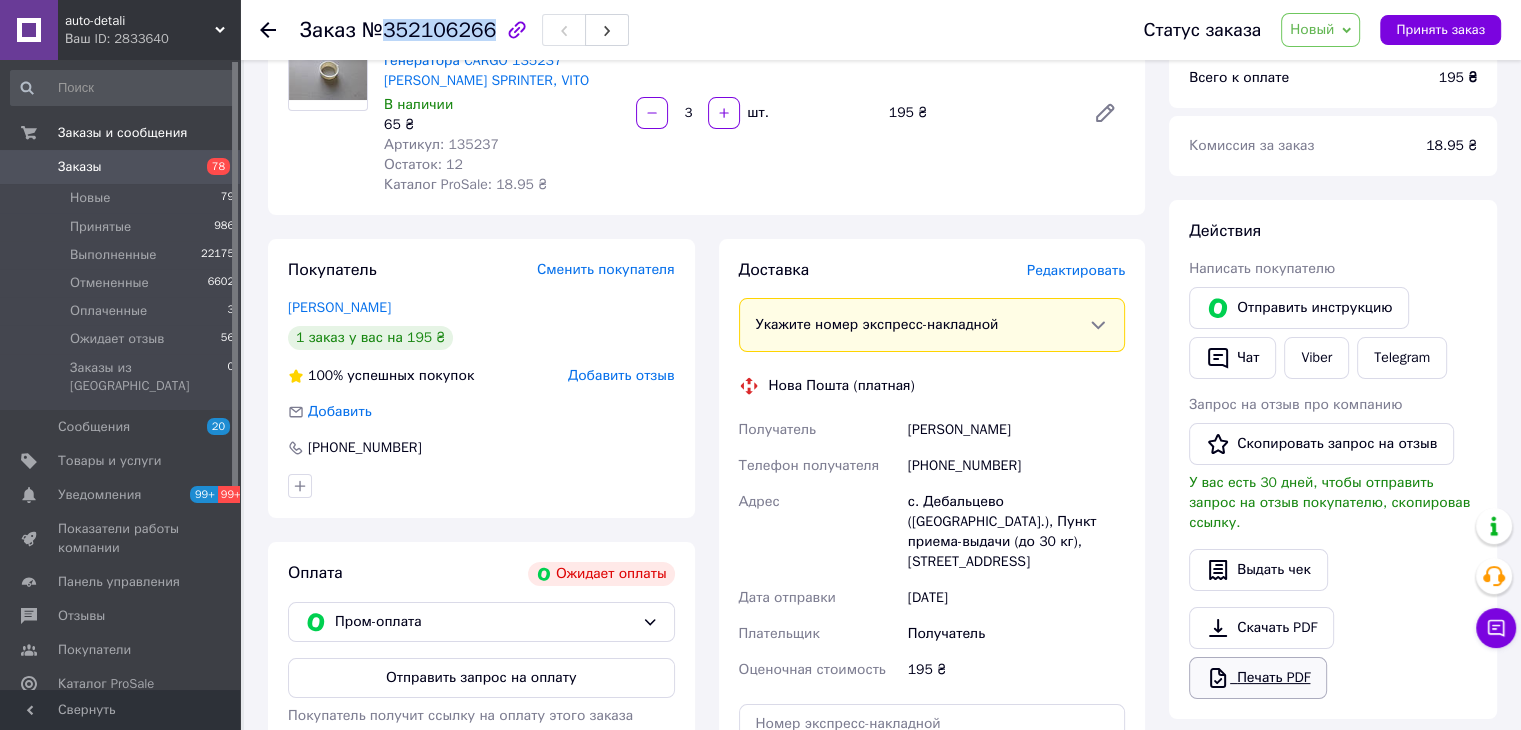 click on "Печать PDF" at bounding box center [1258, 678] 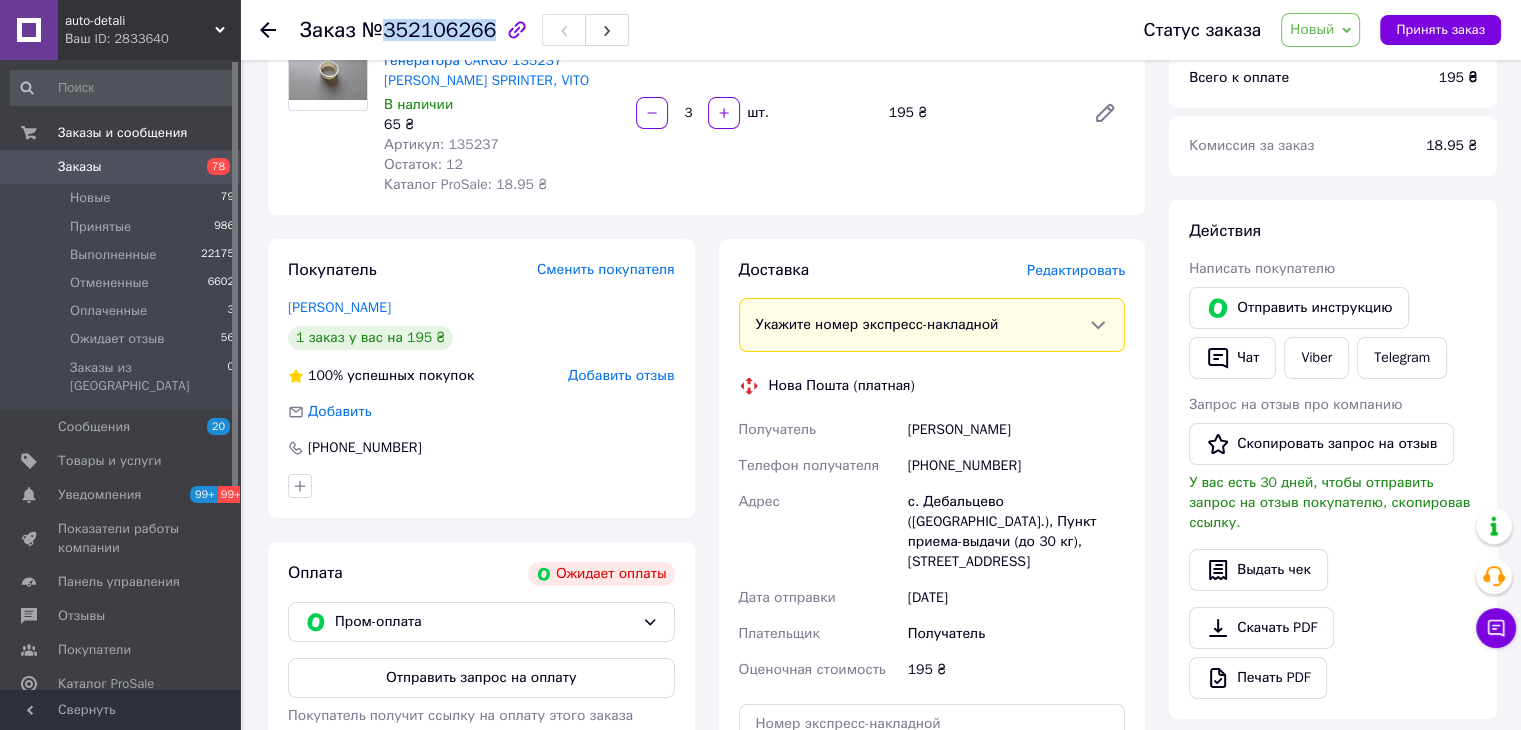 click on "Заказы" at bounding box center [121, 167] 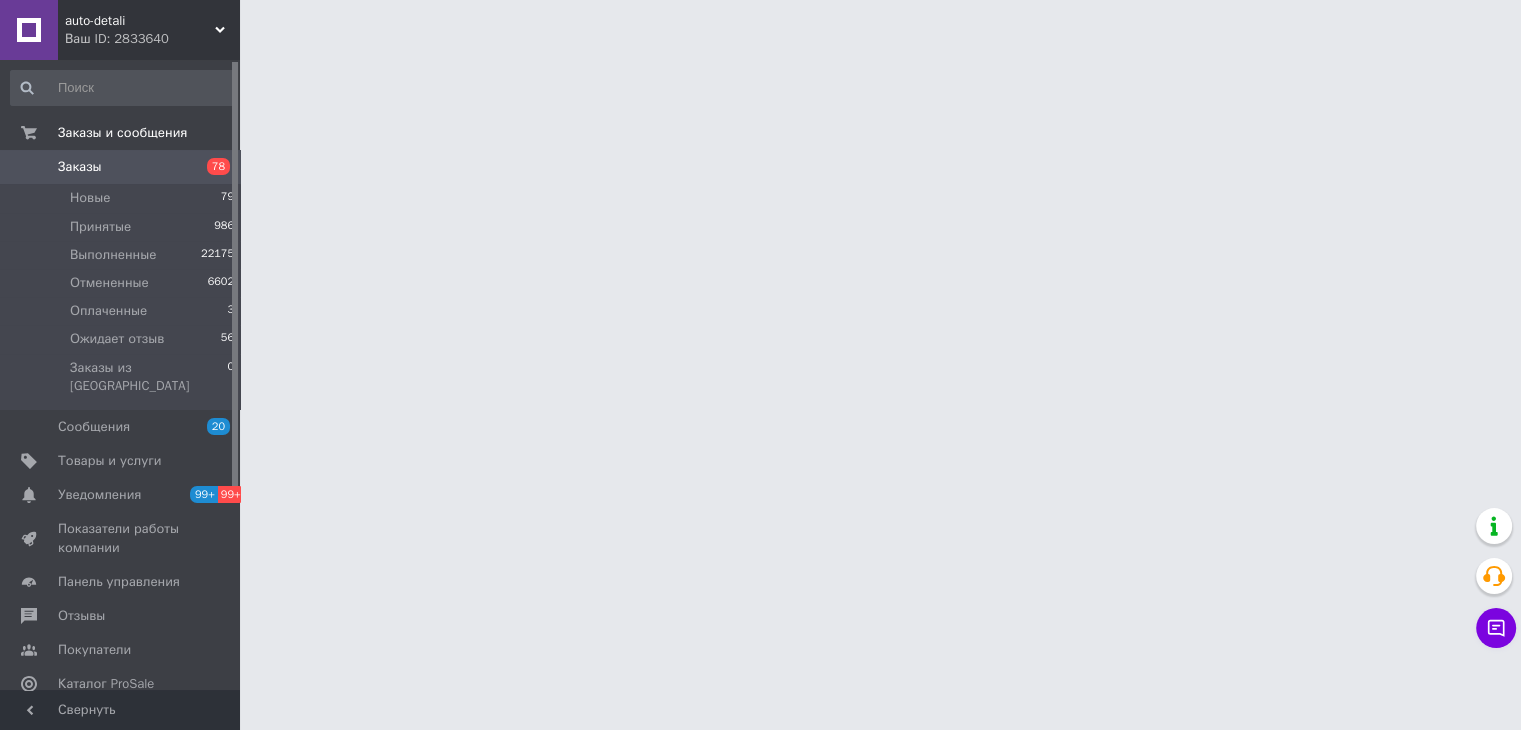 scroll, scrollTop: 0, scrollLeft: 0, axis: both 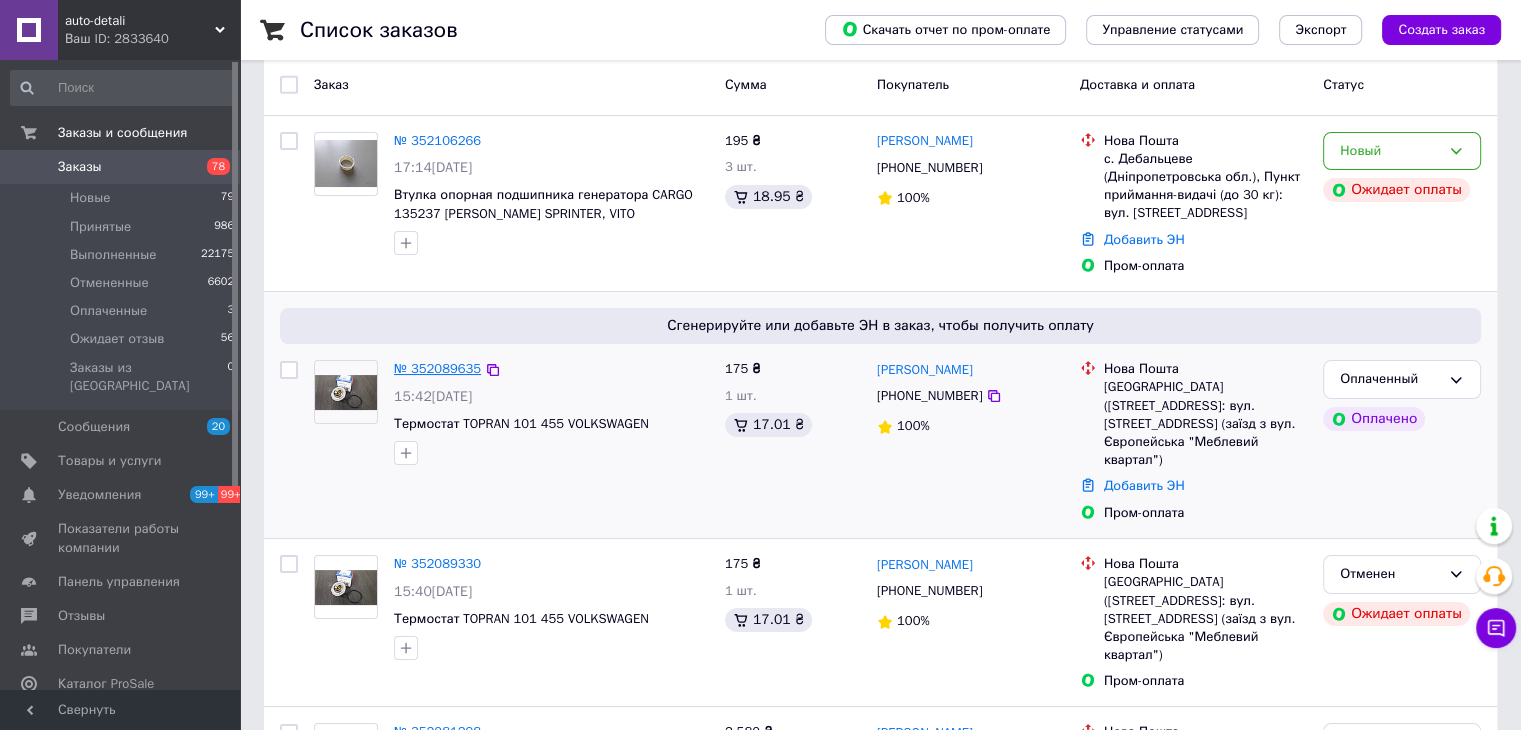 click on "№ 352089635" at bounding box center [437, 368] 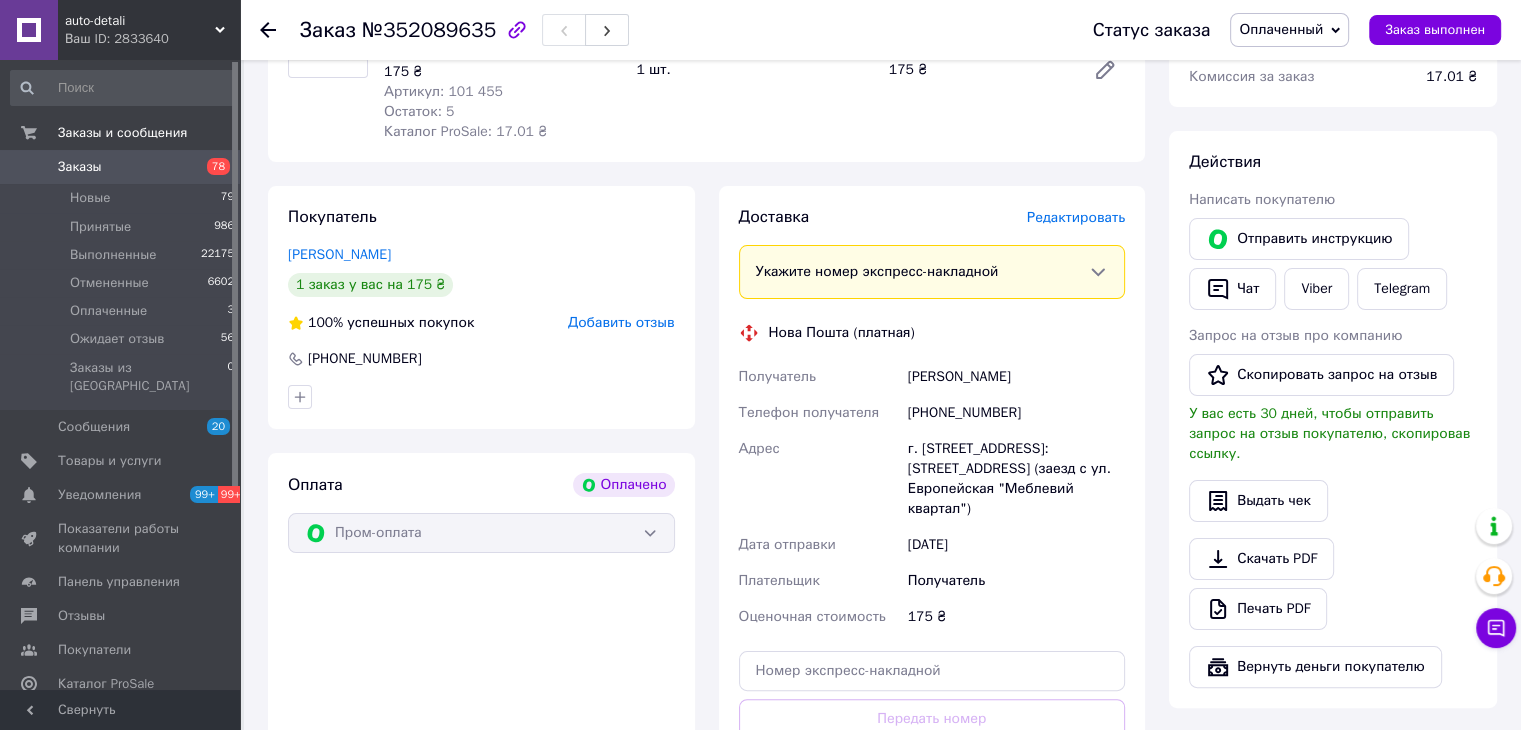 scroll, scrollTop: 400, scrollLeft: 0, axis: vertical 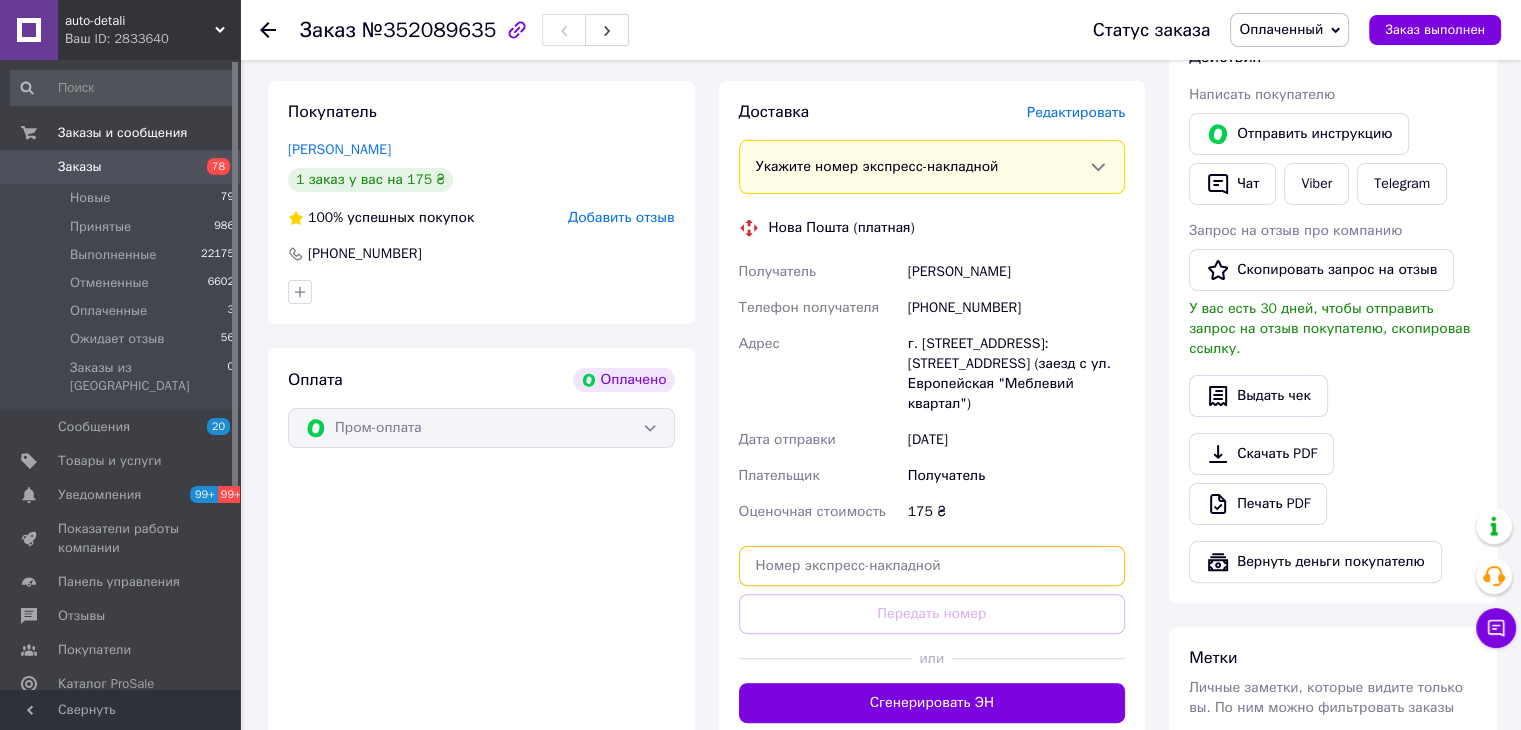 click at bounding box center [932, 566] 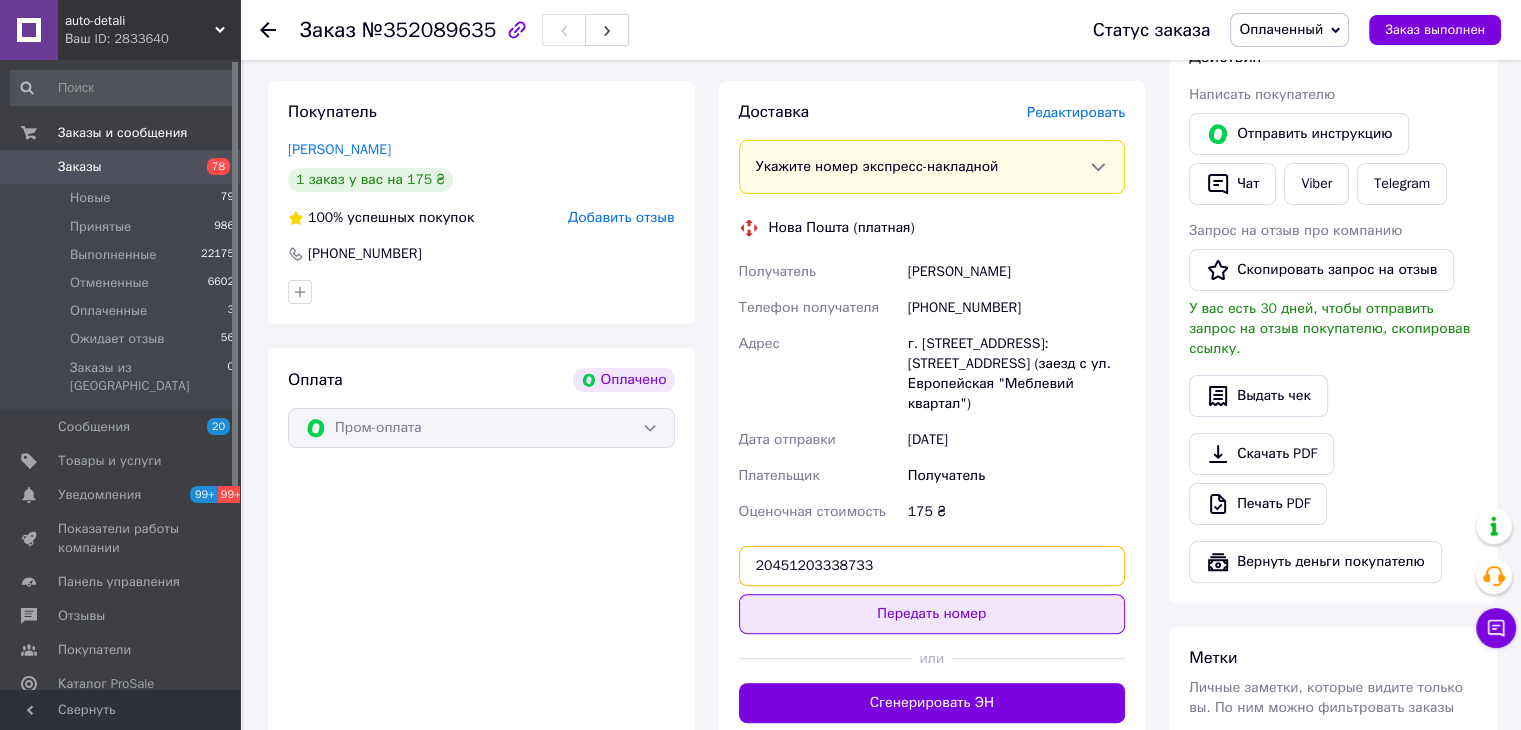 type on "20451203338733" 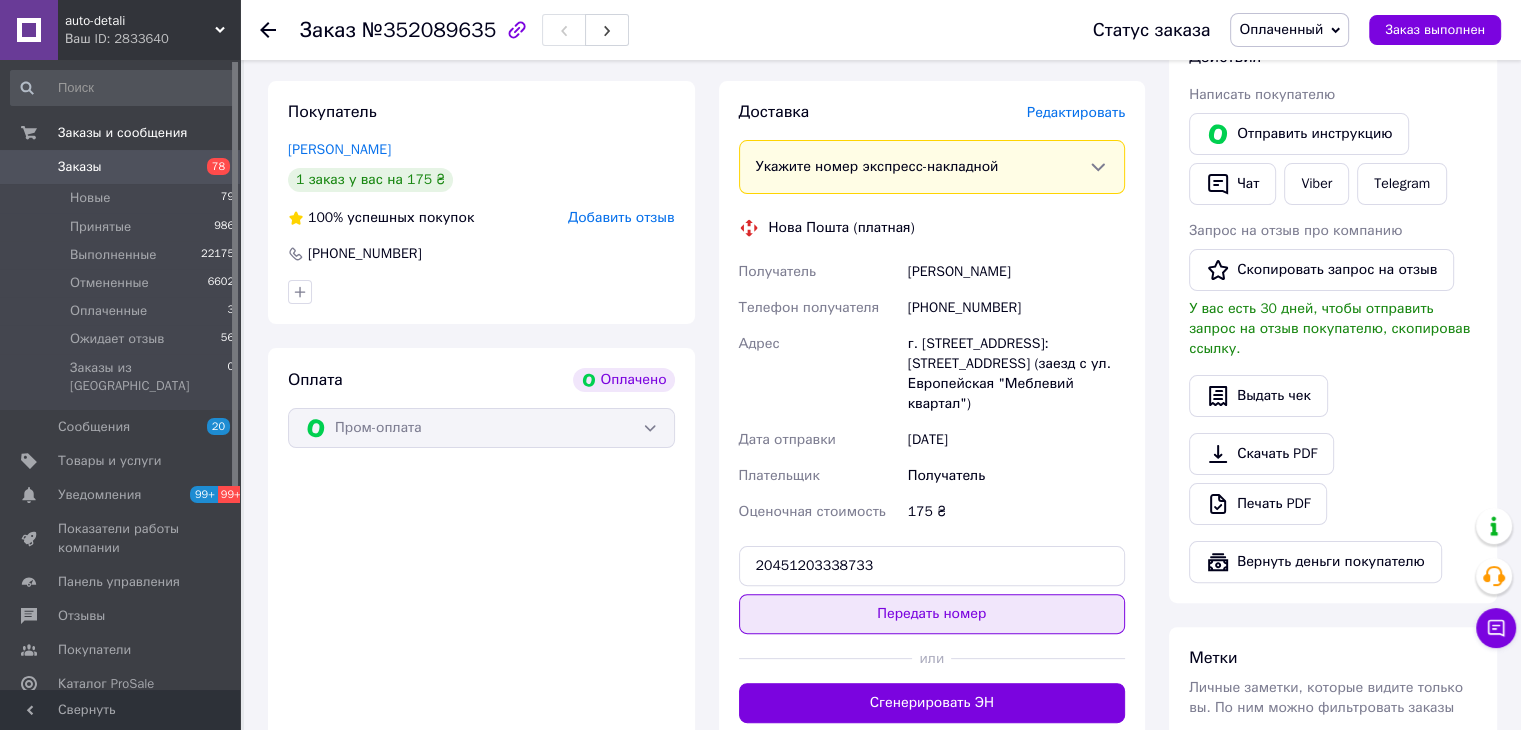 click on "Передать номер" at bounding box center [932, 614] 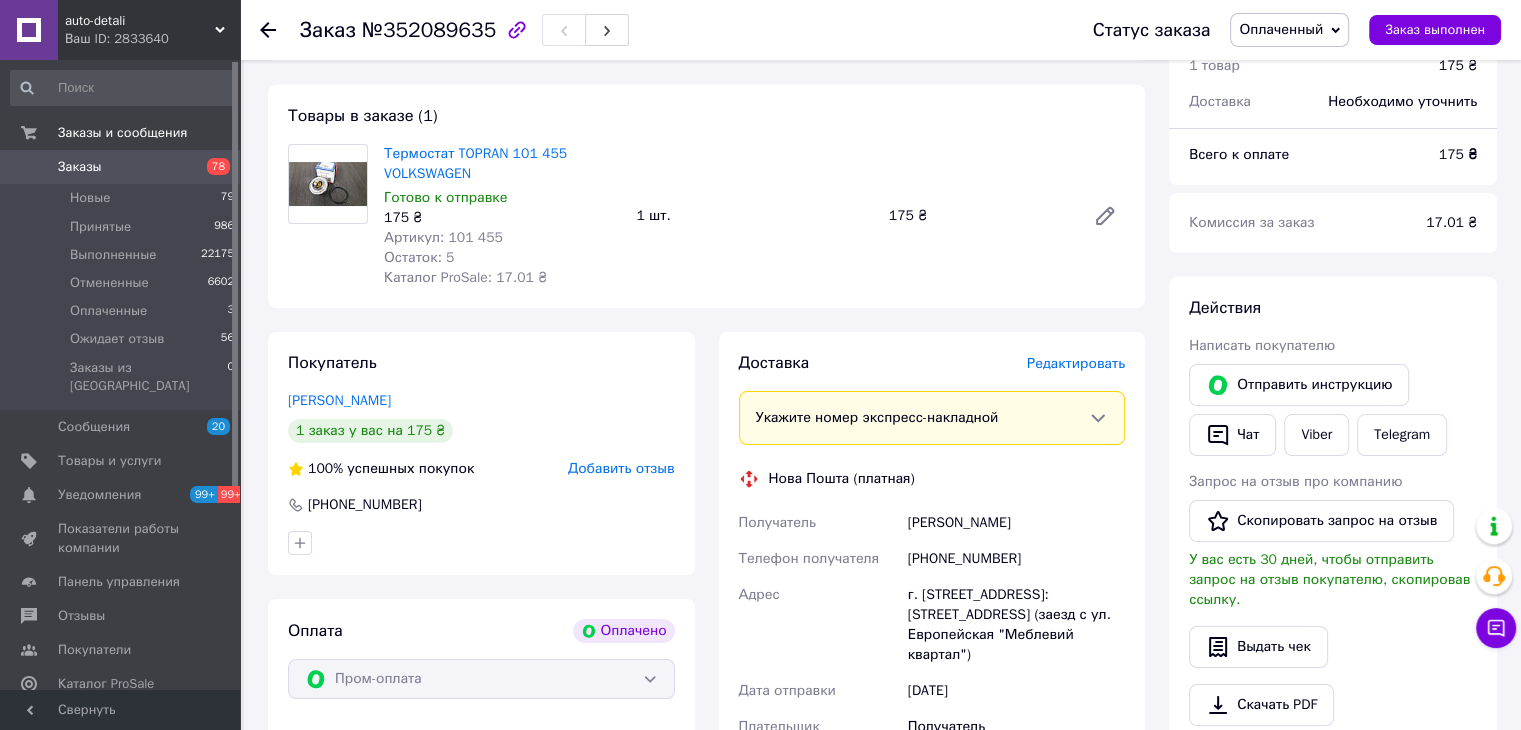 scroll, scrollTop: 0, scrollLeft: 0, axis: both 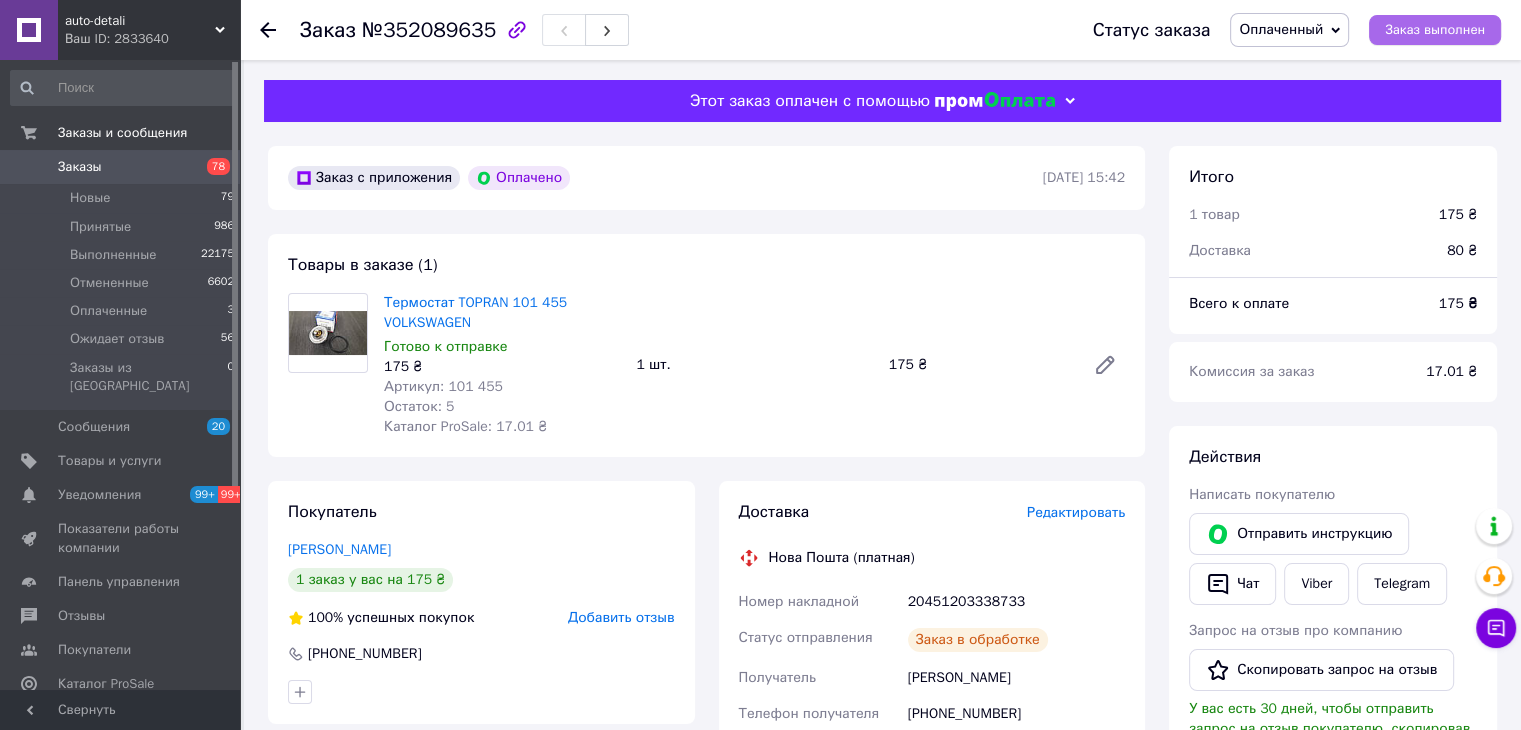 click on "Заказ выполнен" at bounding box center (1435, 30) 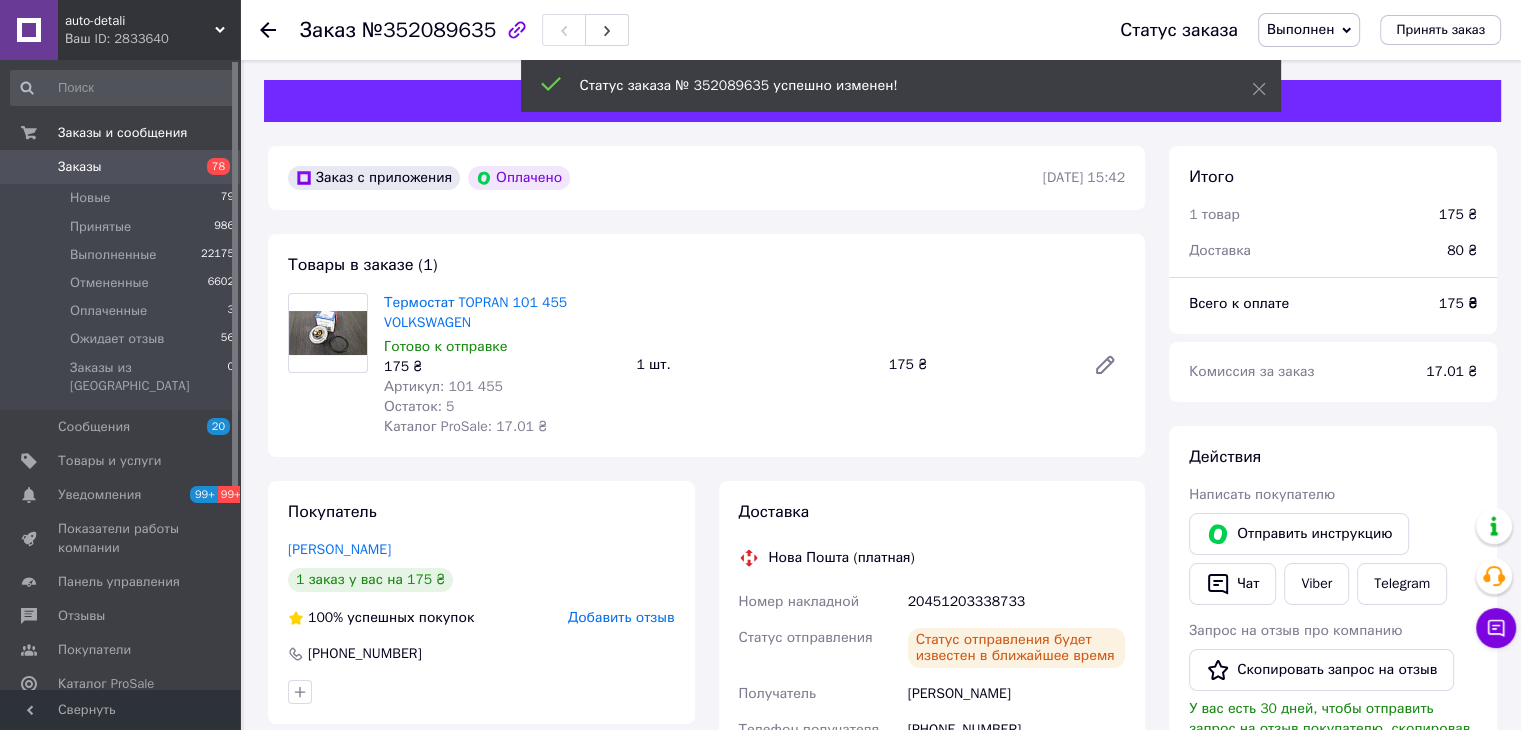 click on "Заказы" at bounding box center [80, 167] 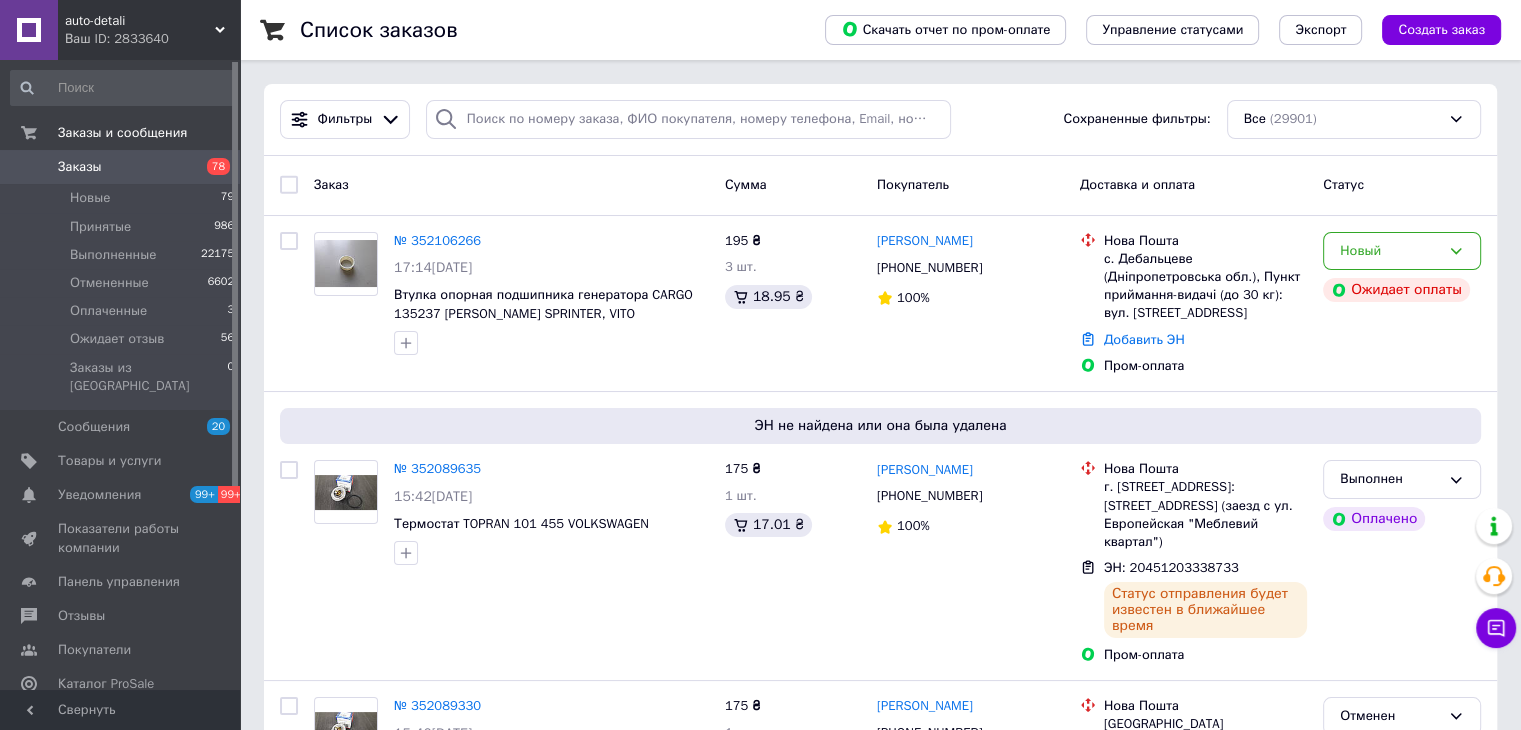 click on "Заказы" at bounding box center (80, 167) 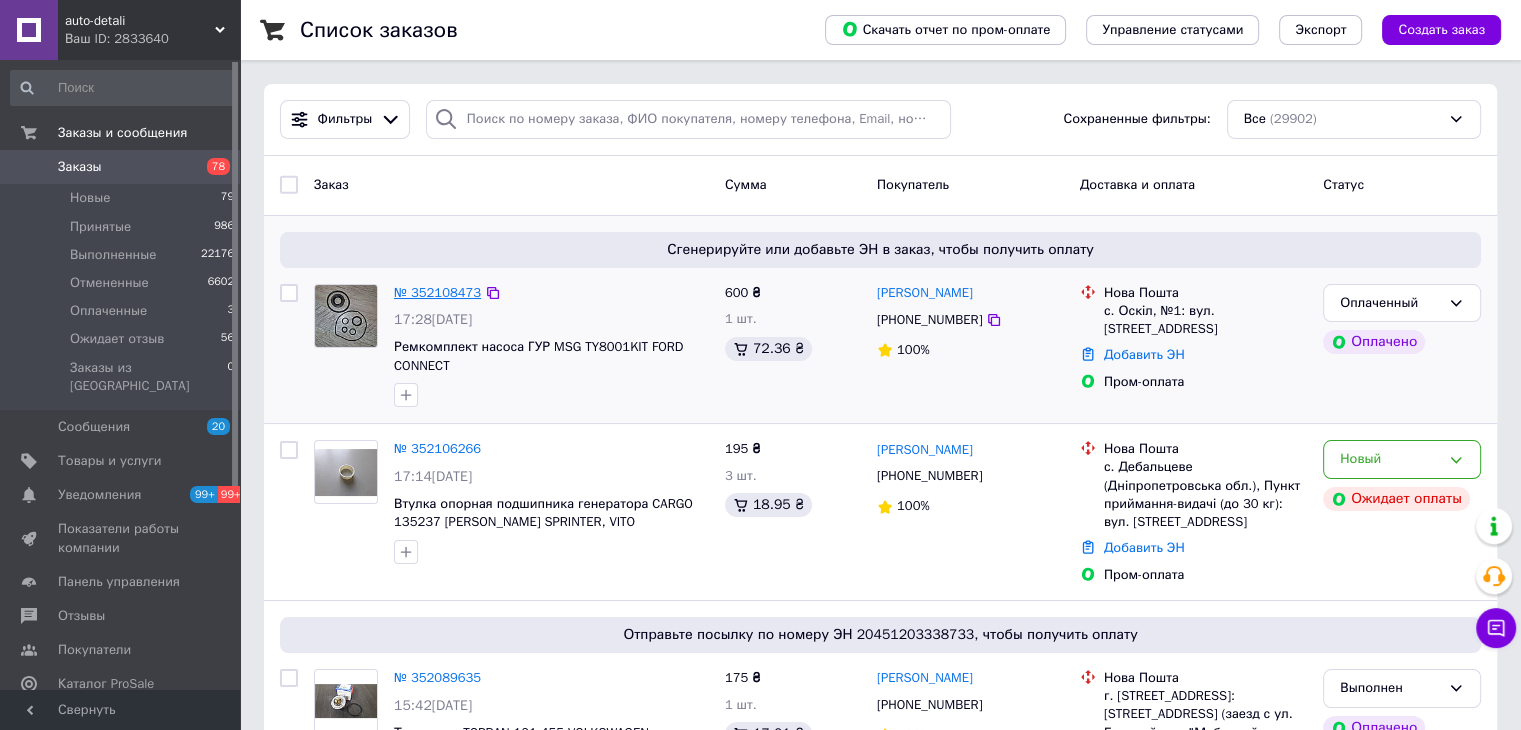 click on "№ 352108473" at bounding box center (437, 292) 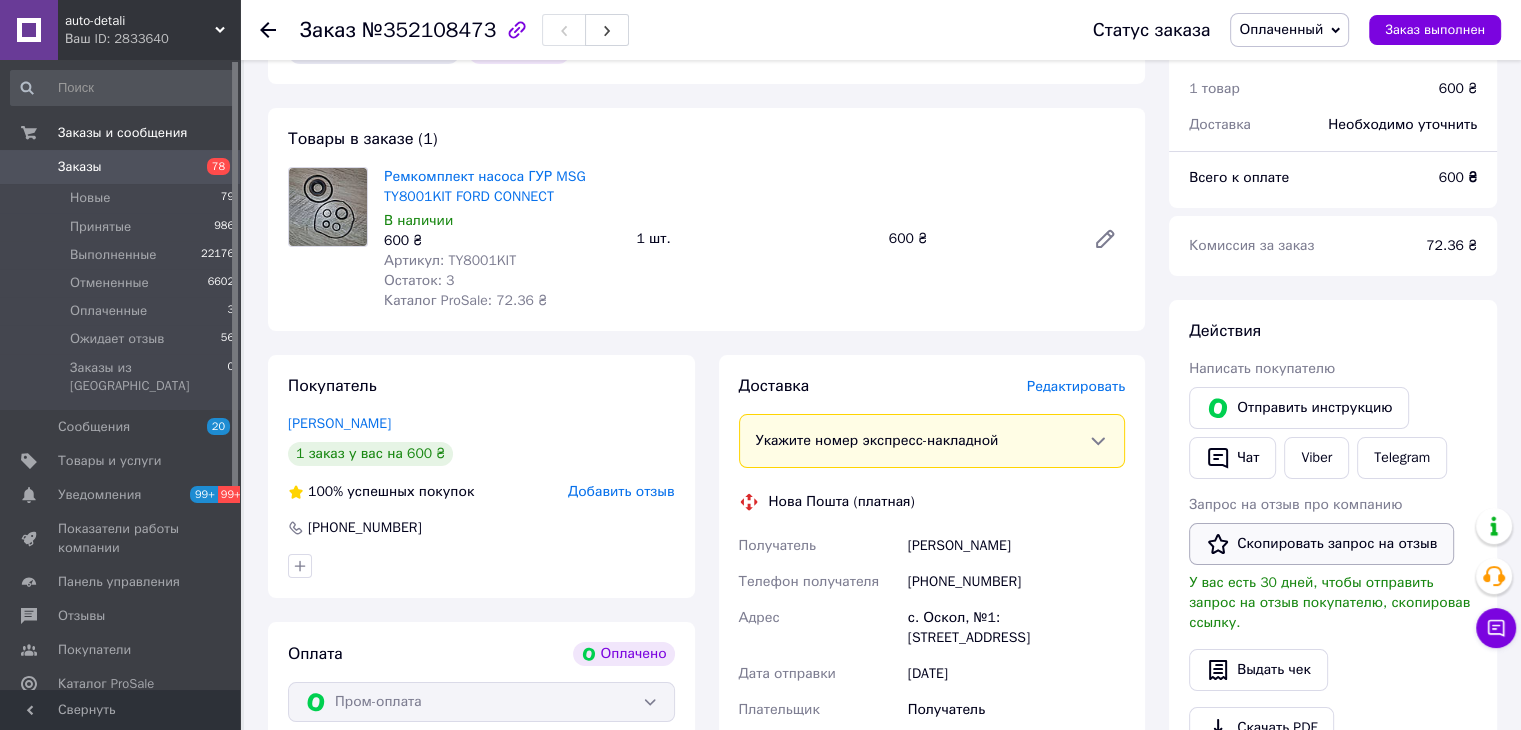 scroll, scrollTop: 300, scrollLeft: 0, axis: vertical 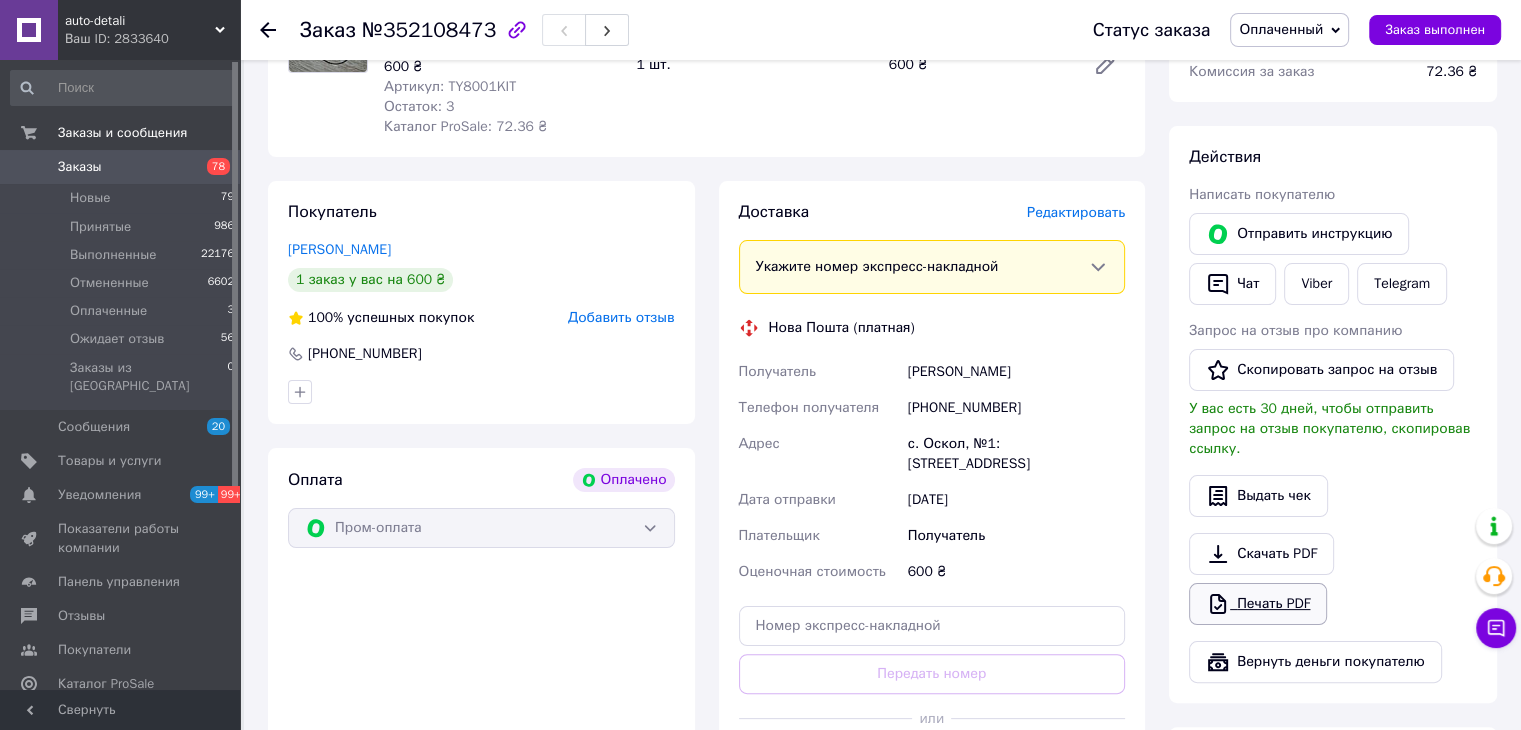 click on "Печать PDF" at bounding box center (1258, 604) 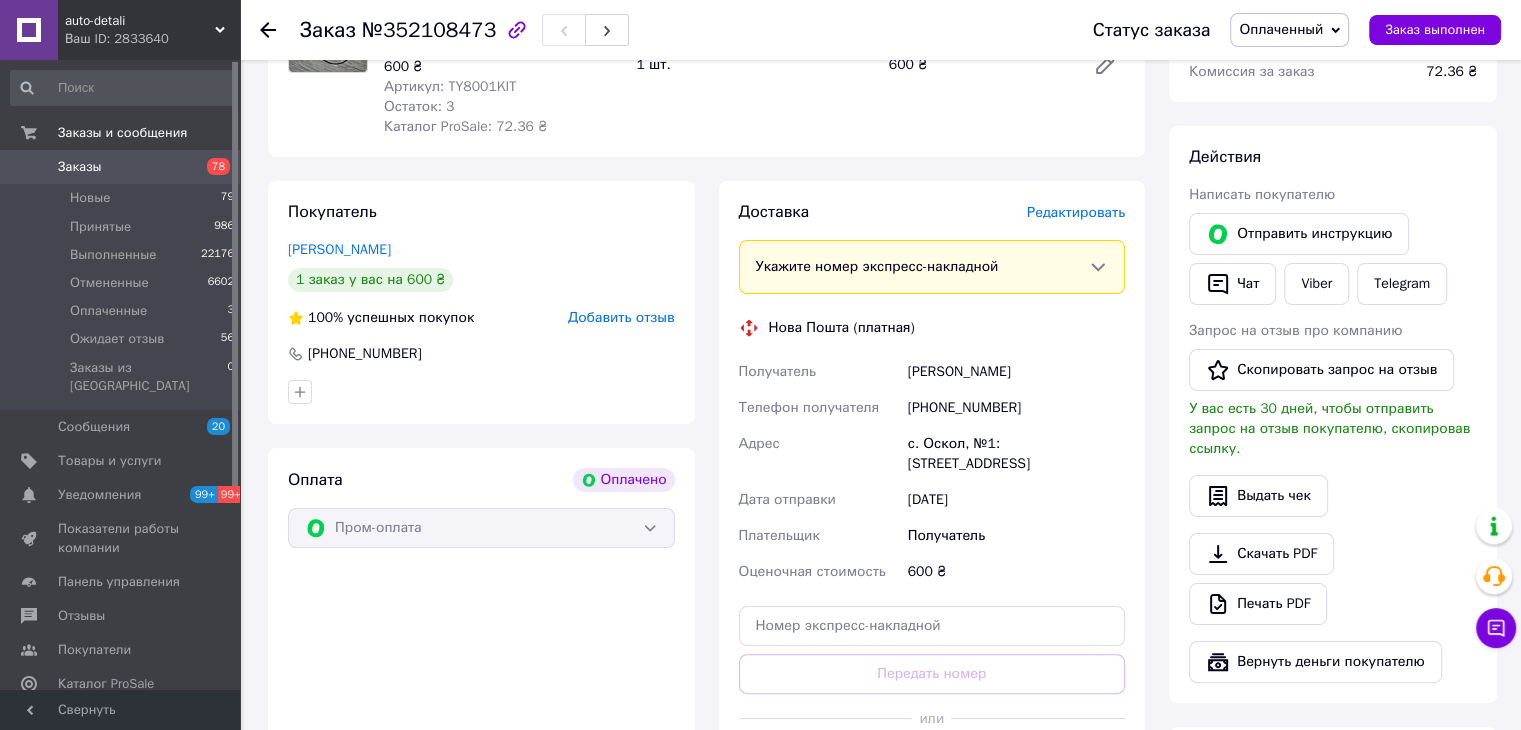 click at bounding box center (29, 167) 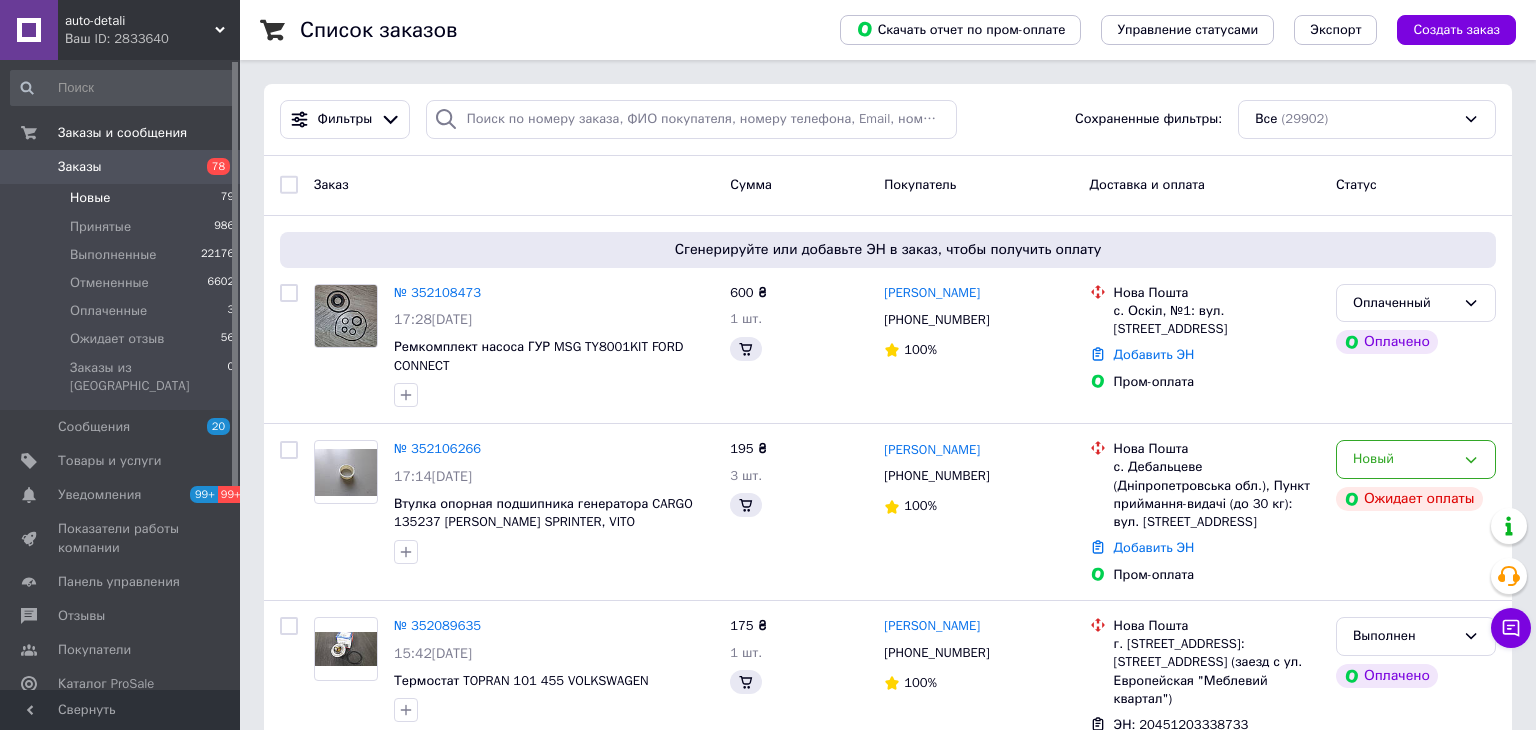 click on "Новые 79" at bounding box center [123, 198] 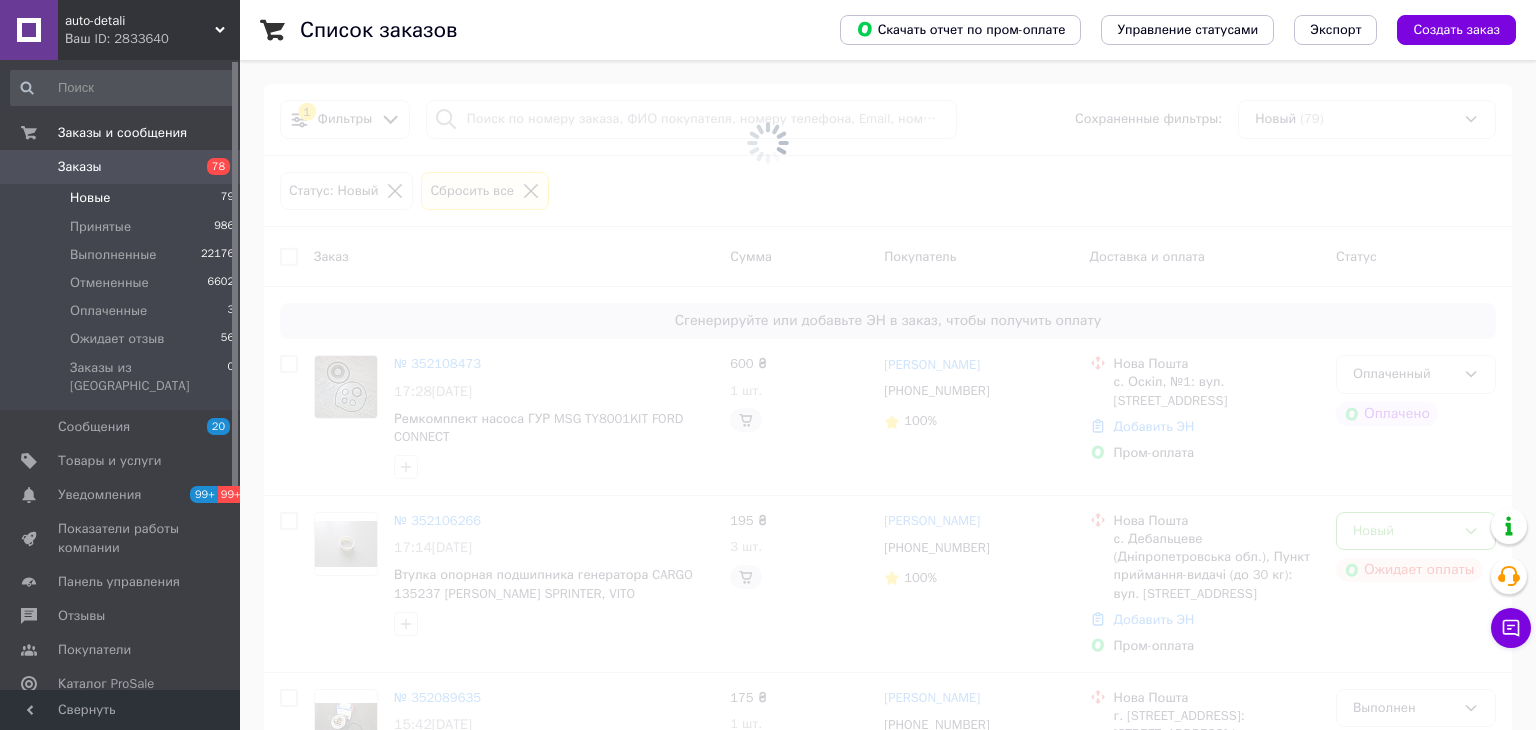 click on "Заказы" at bounding box center [80, 167] 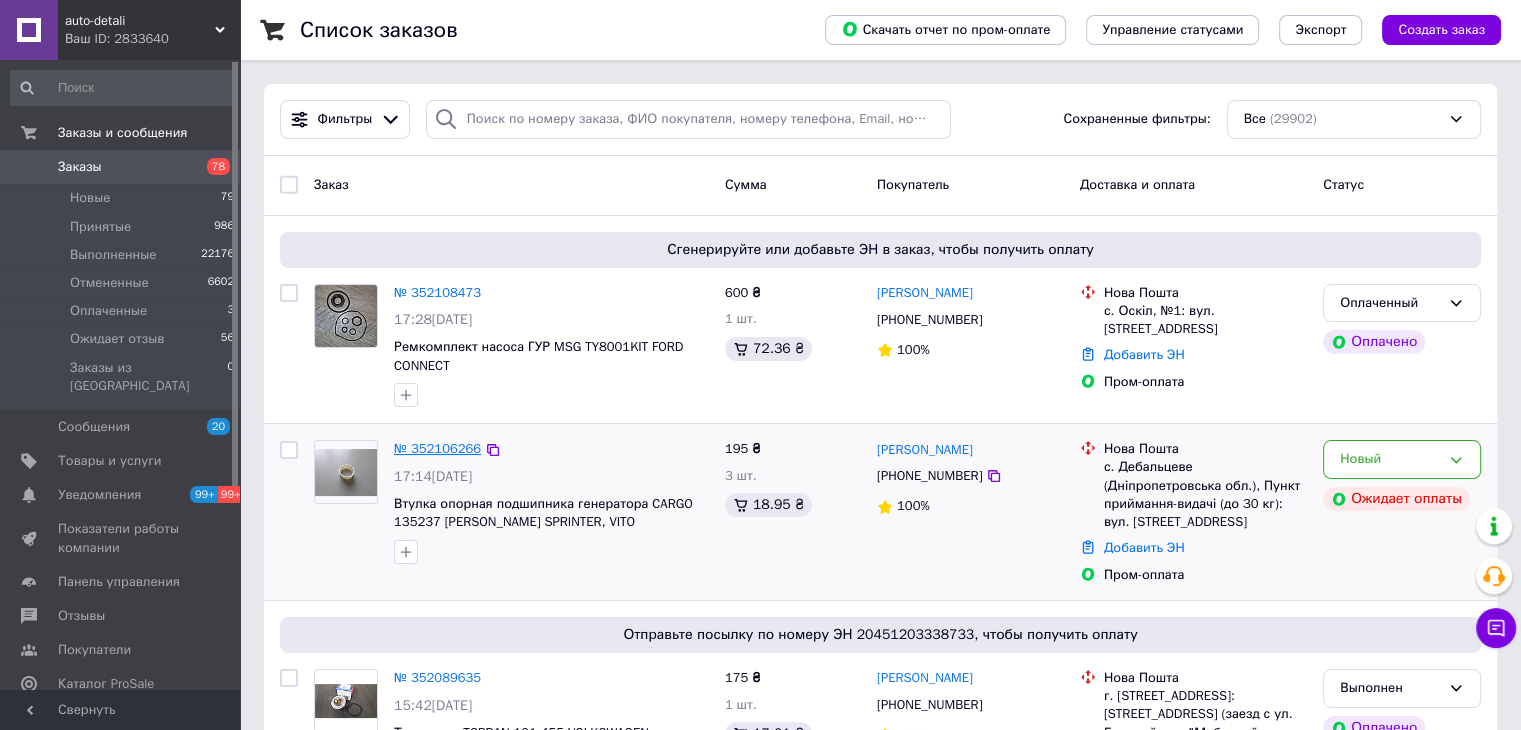 click on "№ 352106266" at bounding box center (437, 448) 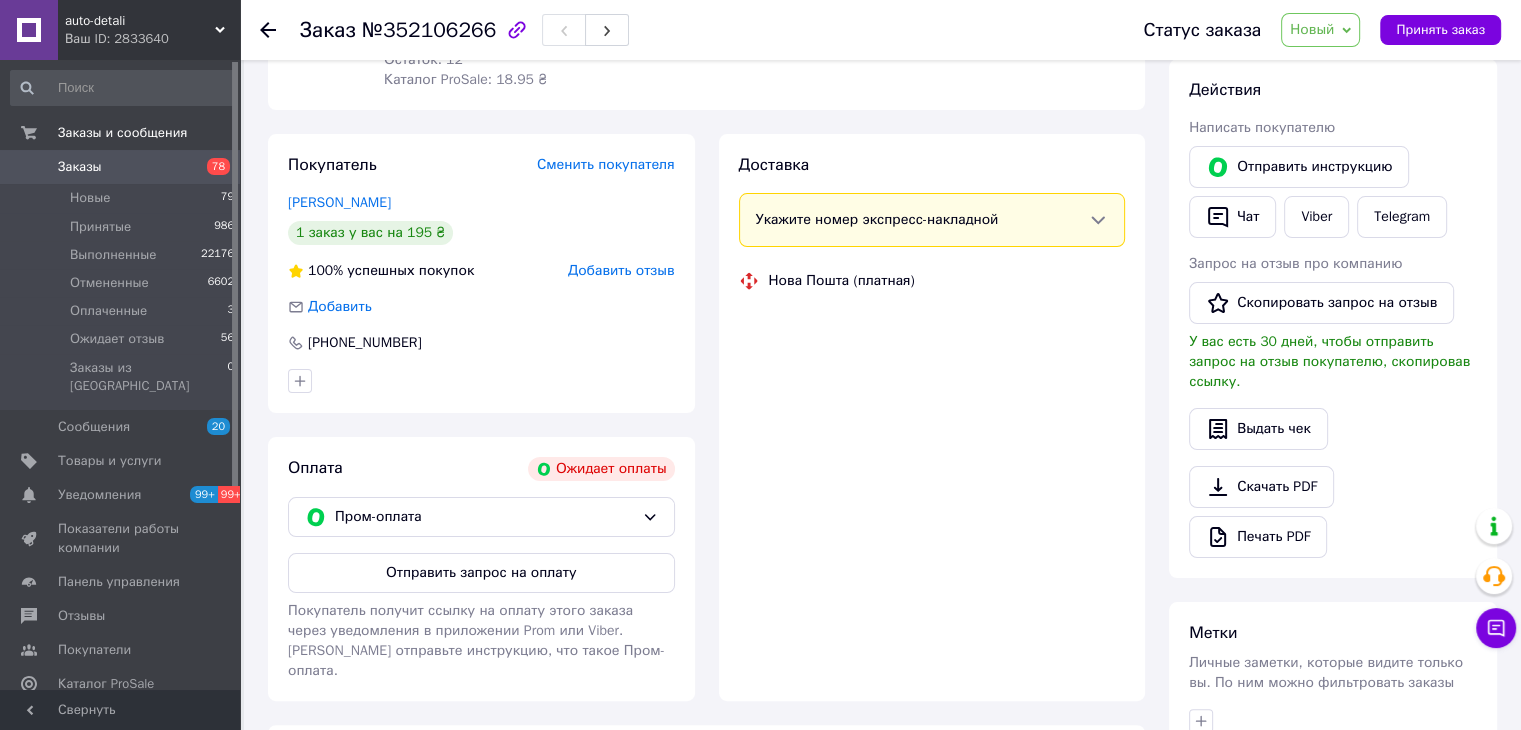 scroll, scrollTop: 400, scrollLeft: 0, axis: vertical 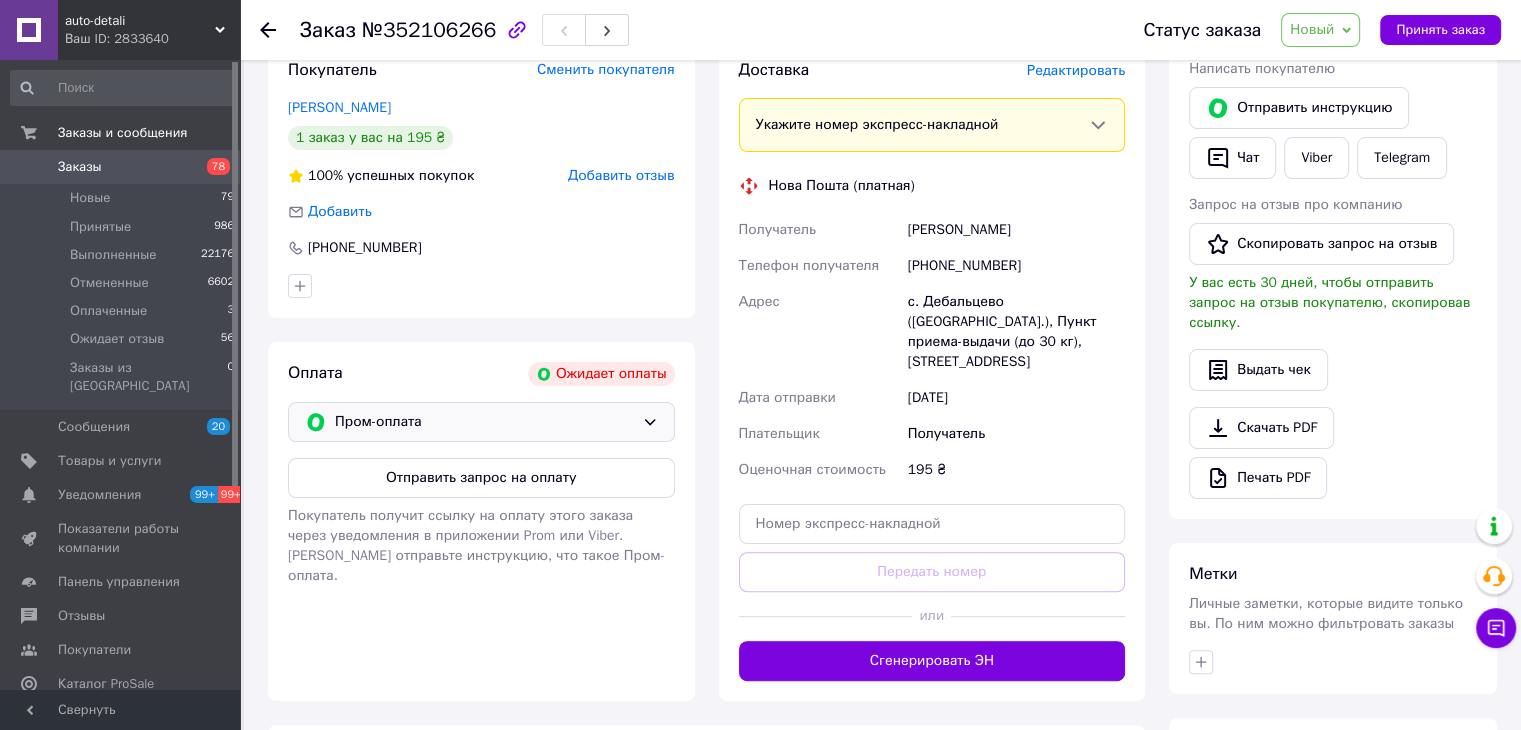 click on "Пром-оплата" at bounding box center (481, 422) 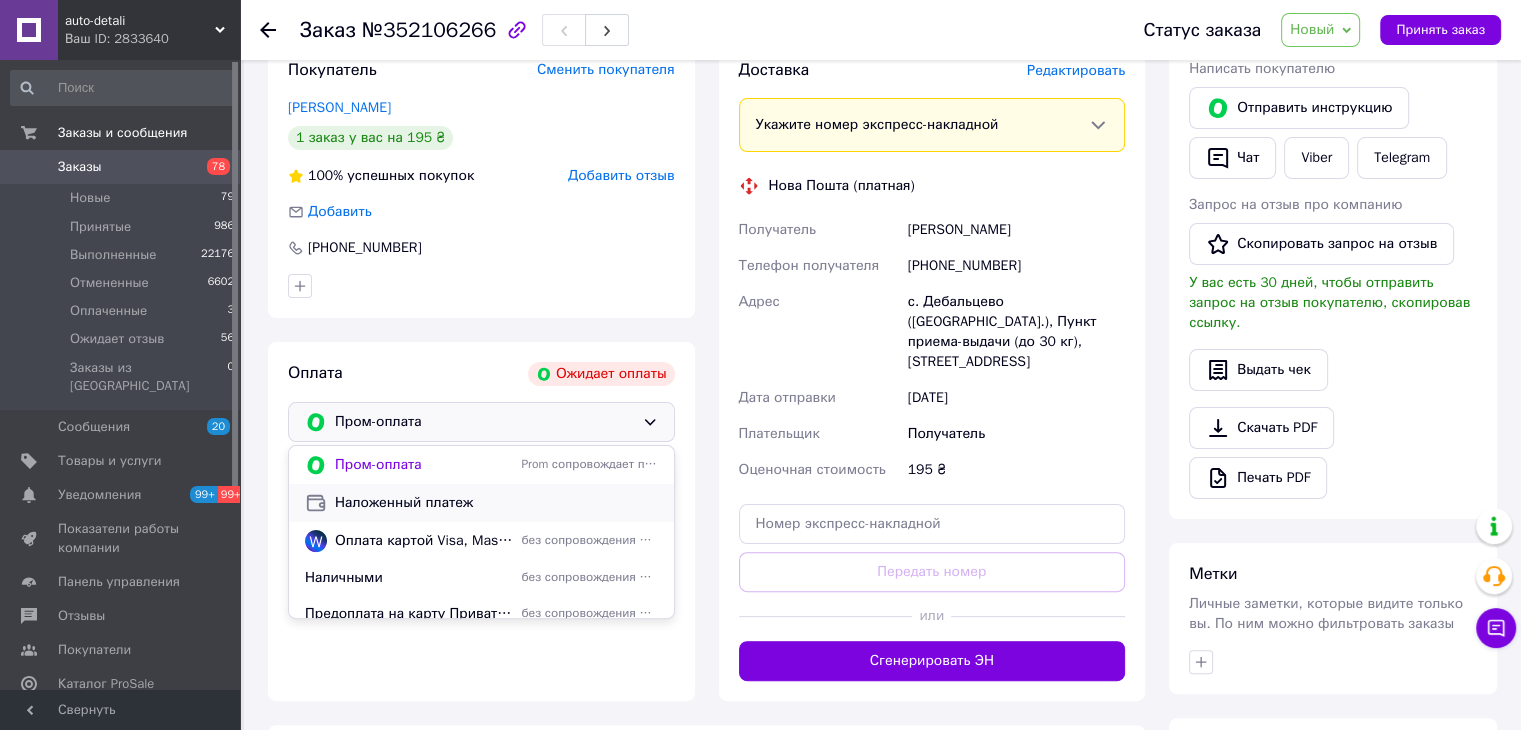 click on "Наложенный платеж" at bounding box center [496, 503] 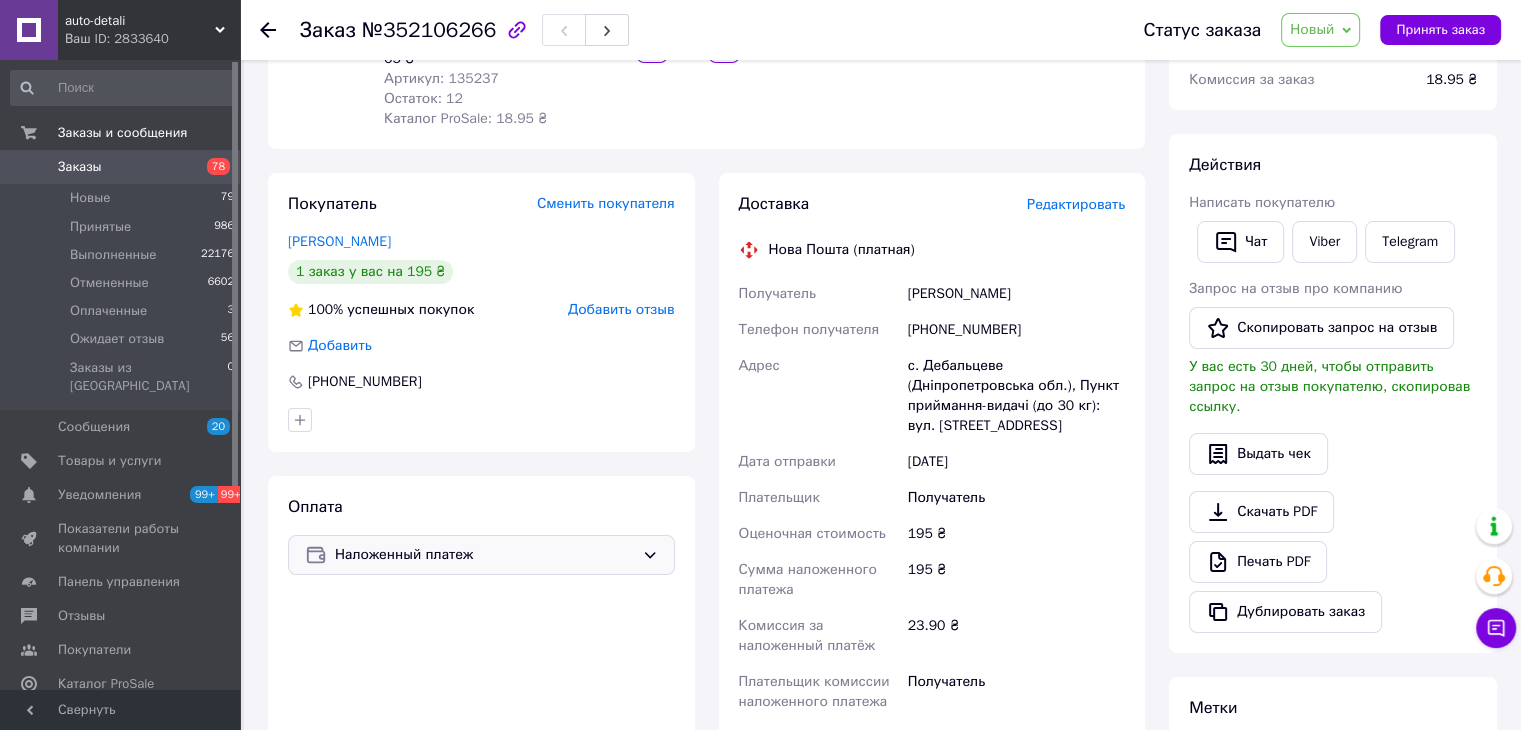 scroll, scrollTop: 300, scrollLeft: 0, axis: vertical 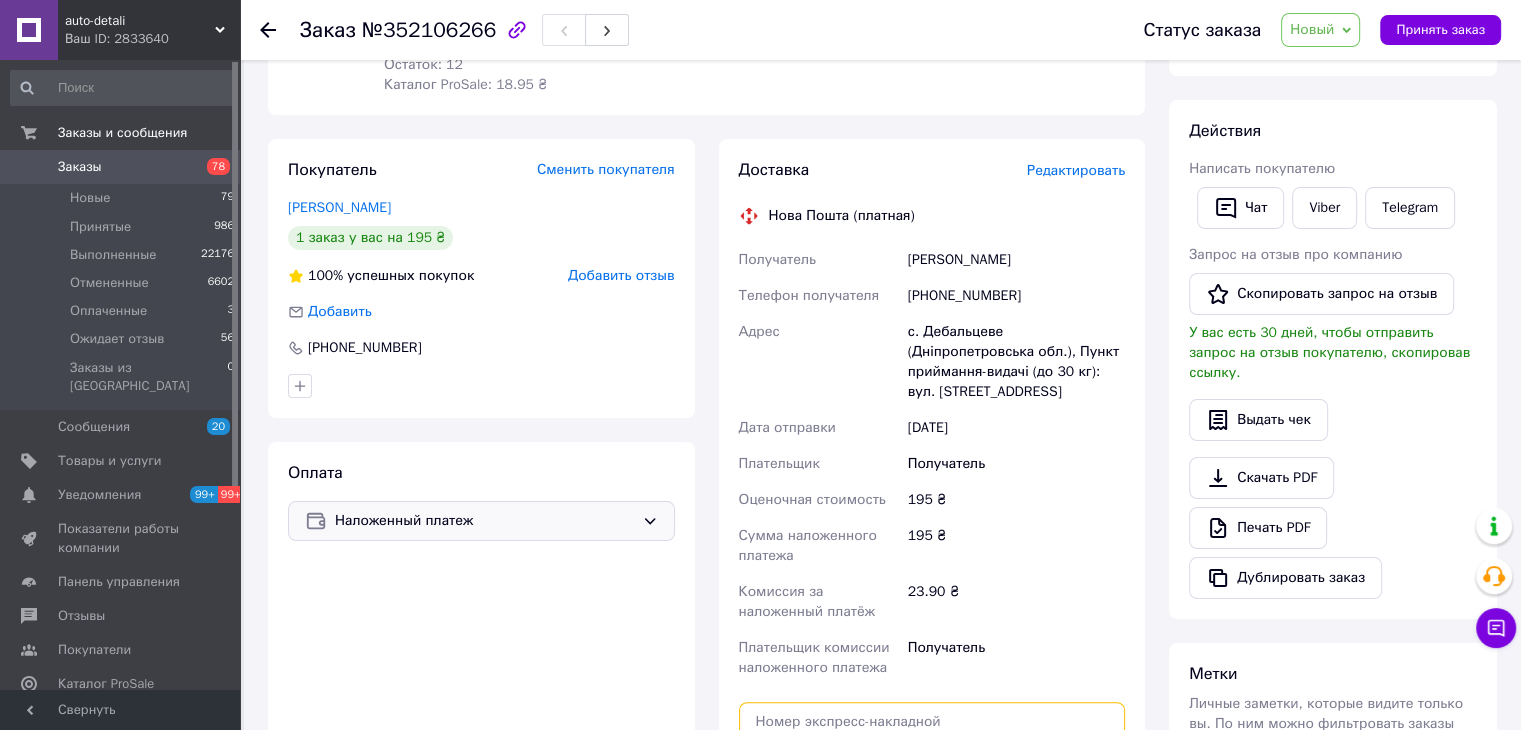 click at bounding box center (932, 722) 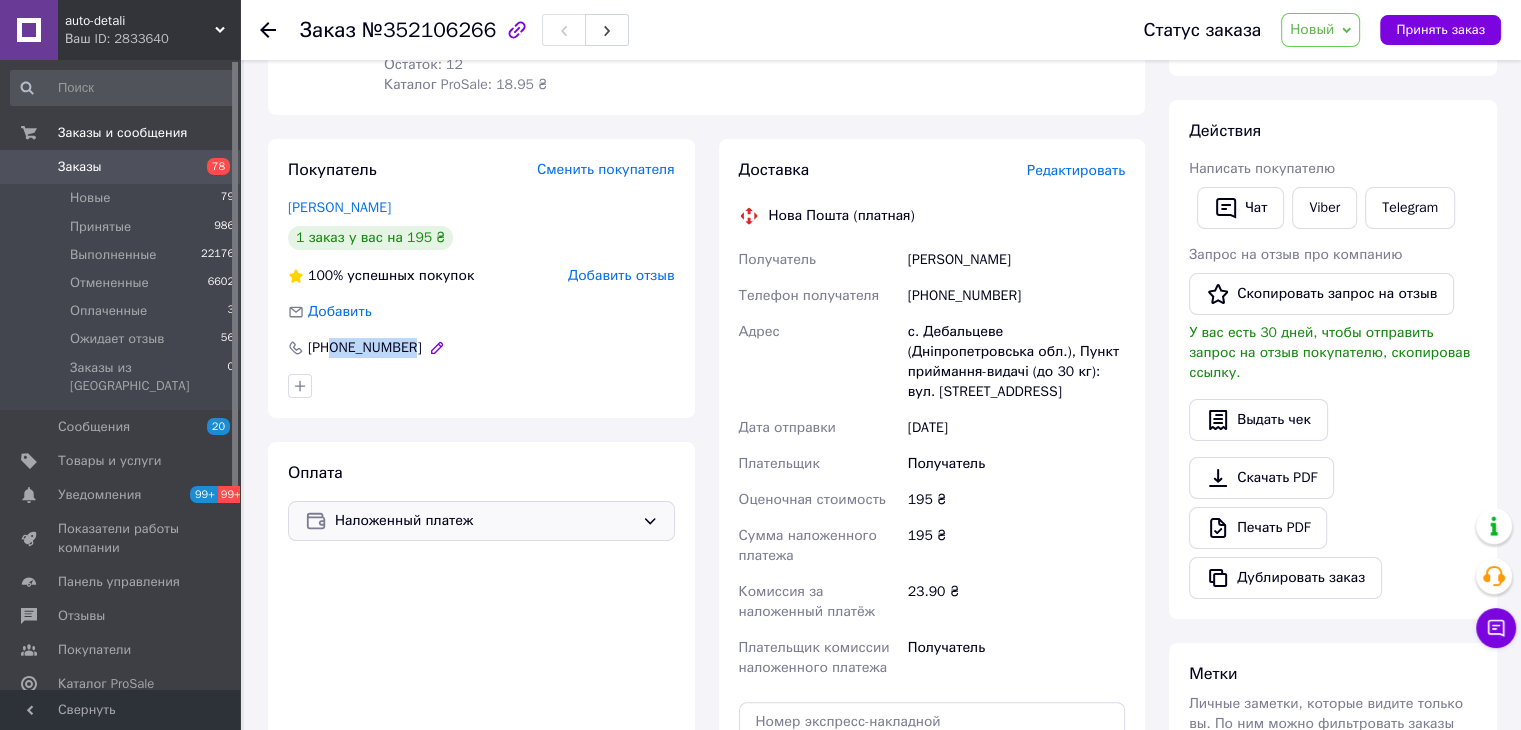 drag, startPoint x: 406, startPoint y: 343, endPoint x: 333, endPoint y: 350, distance: 73.33485 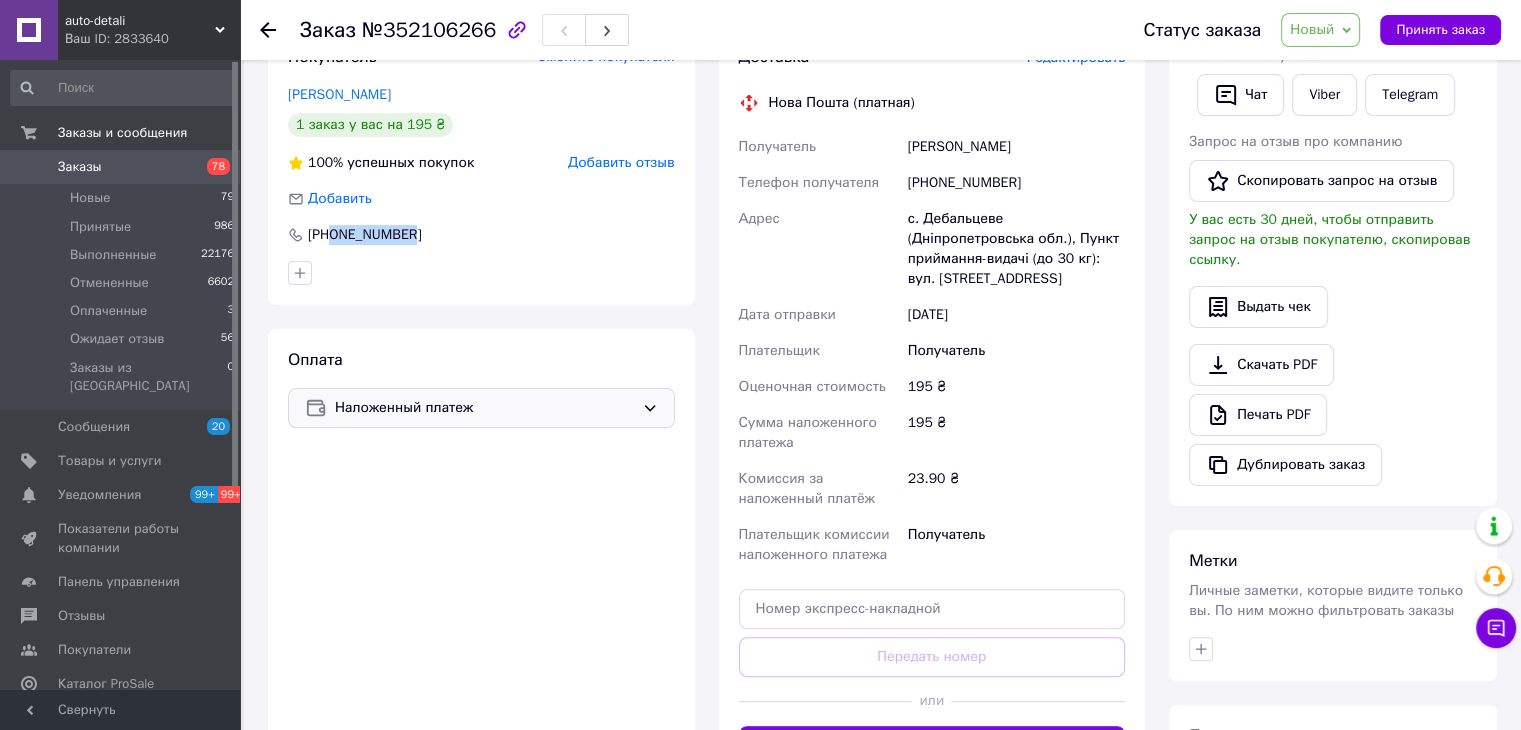 scroll, scrollTop: 500, scrollLeft: 0, axis: vertical 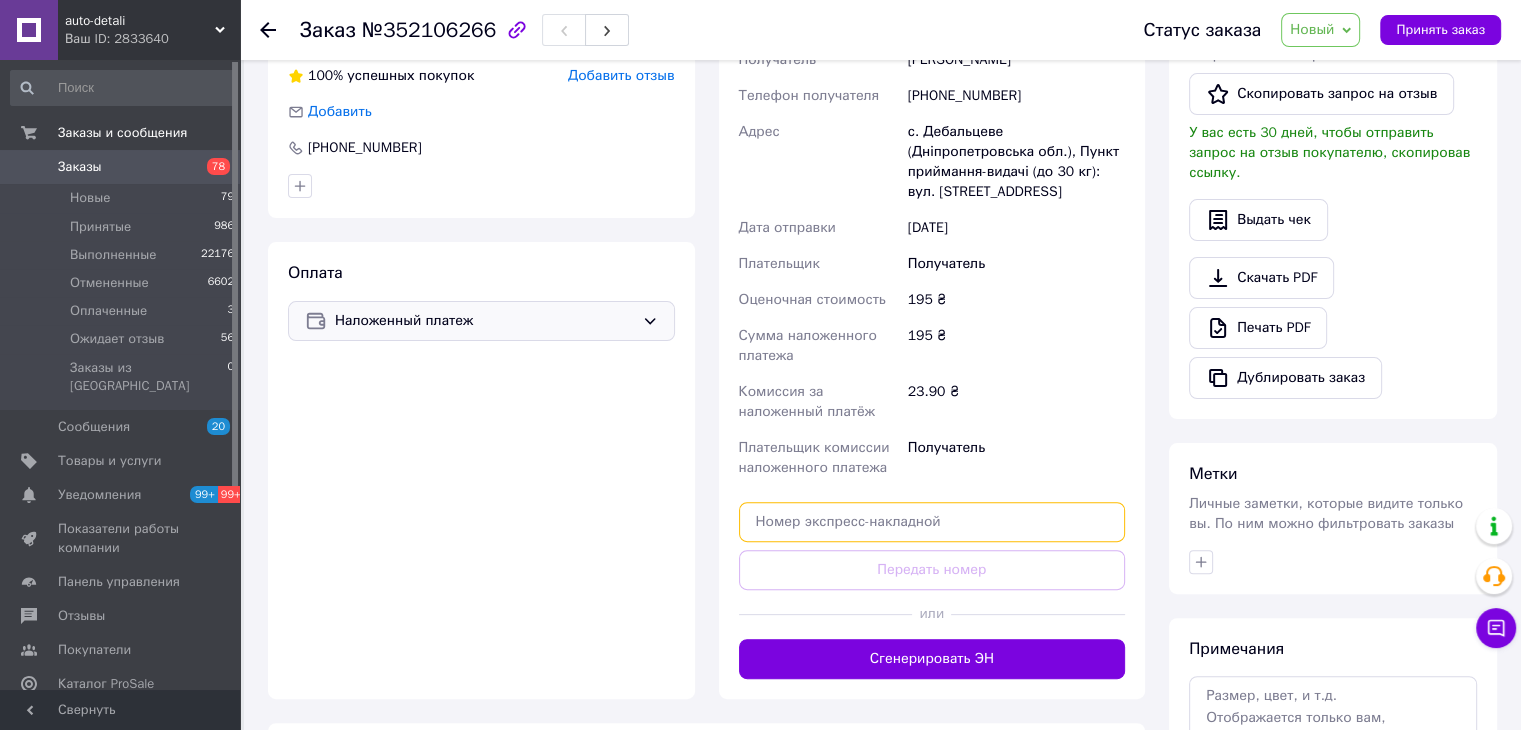click at bounding box center [932, 522] 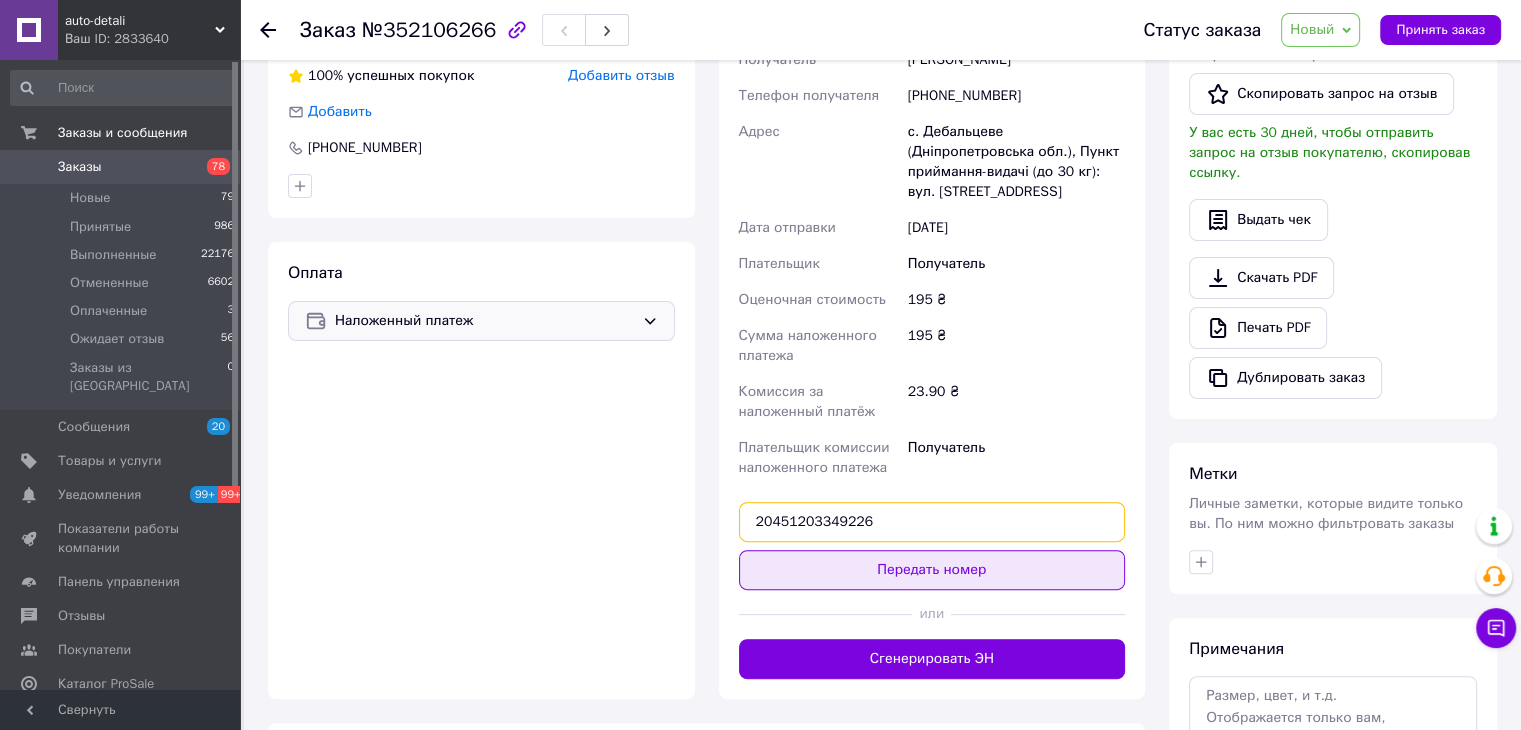 type on "20451203349226" 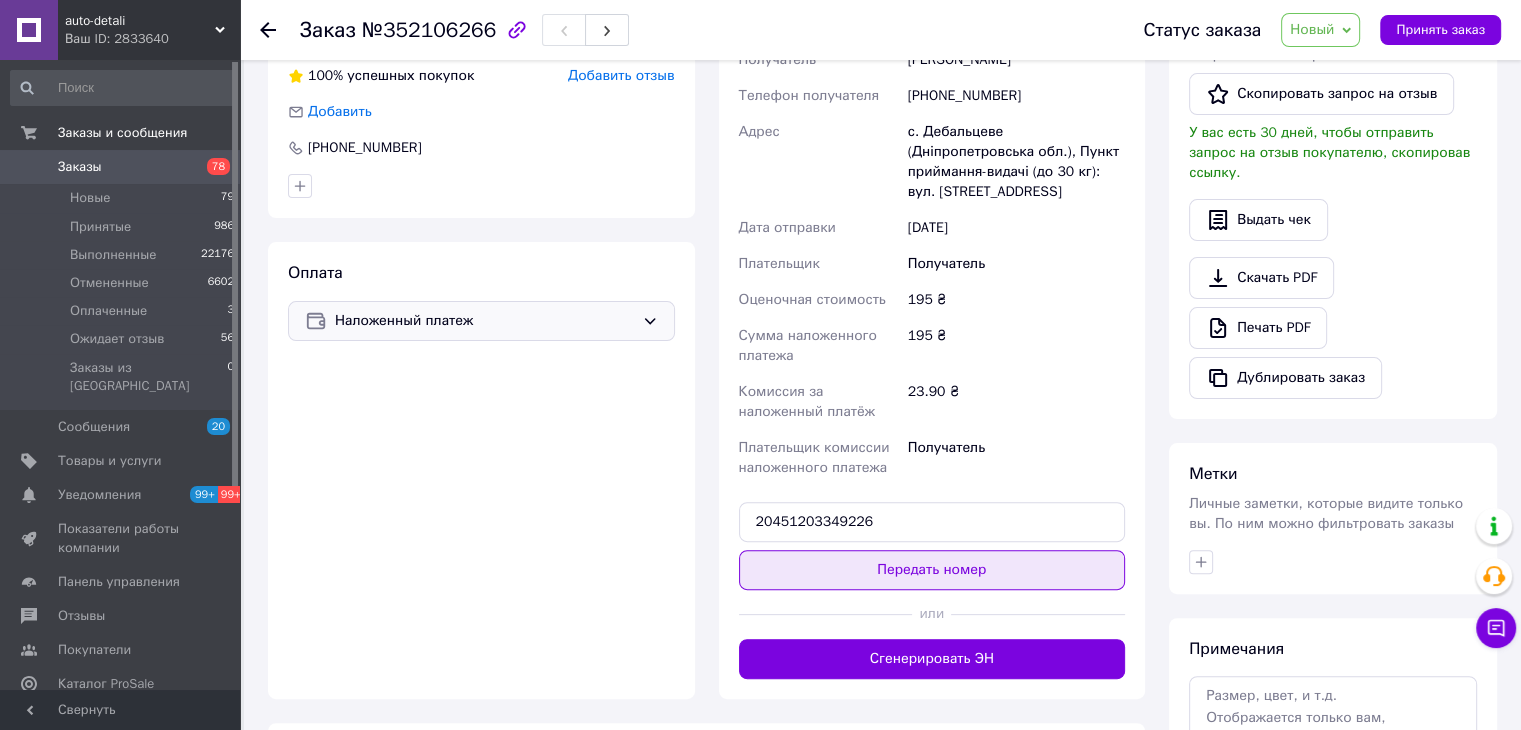 click on "Передать номер" at bounding box center (932, 570) 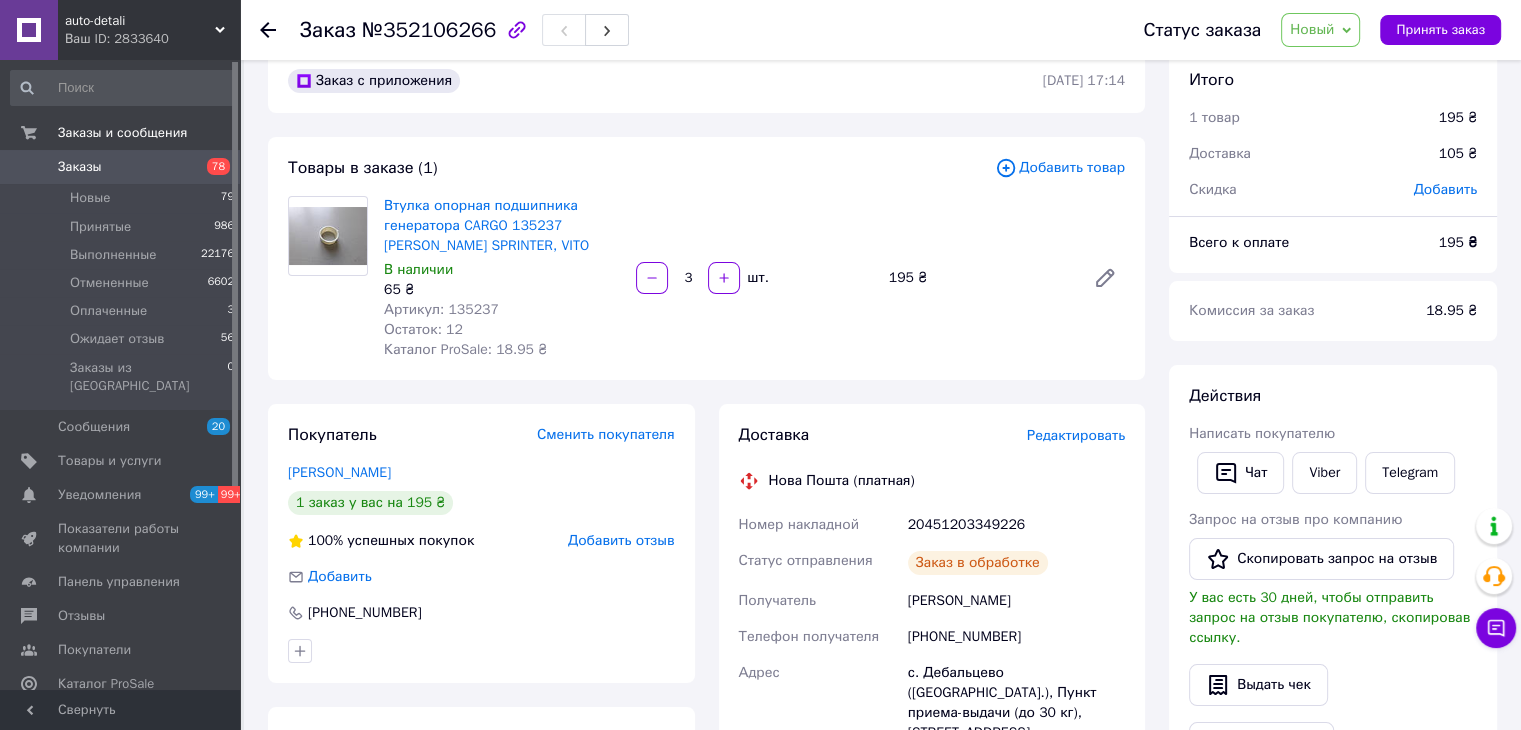 scroll, scrollTop: 0, scrollLeft: 0, axis: both 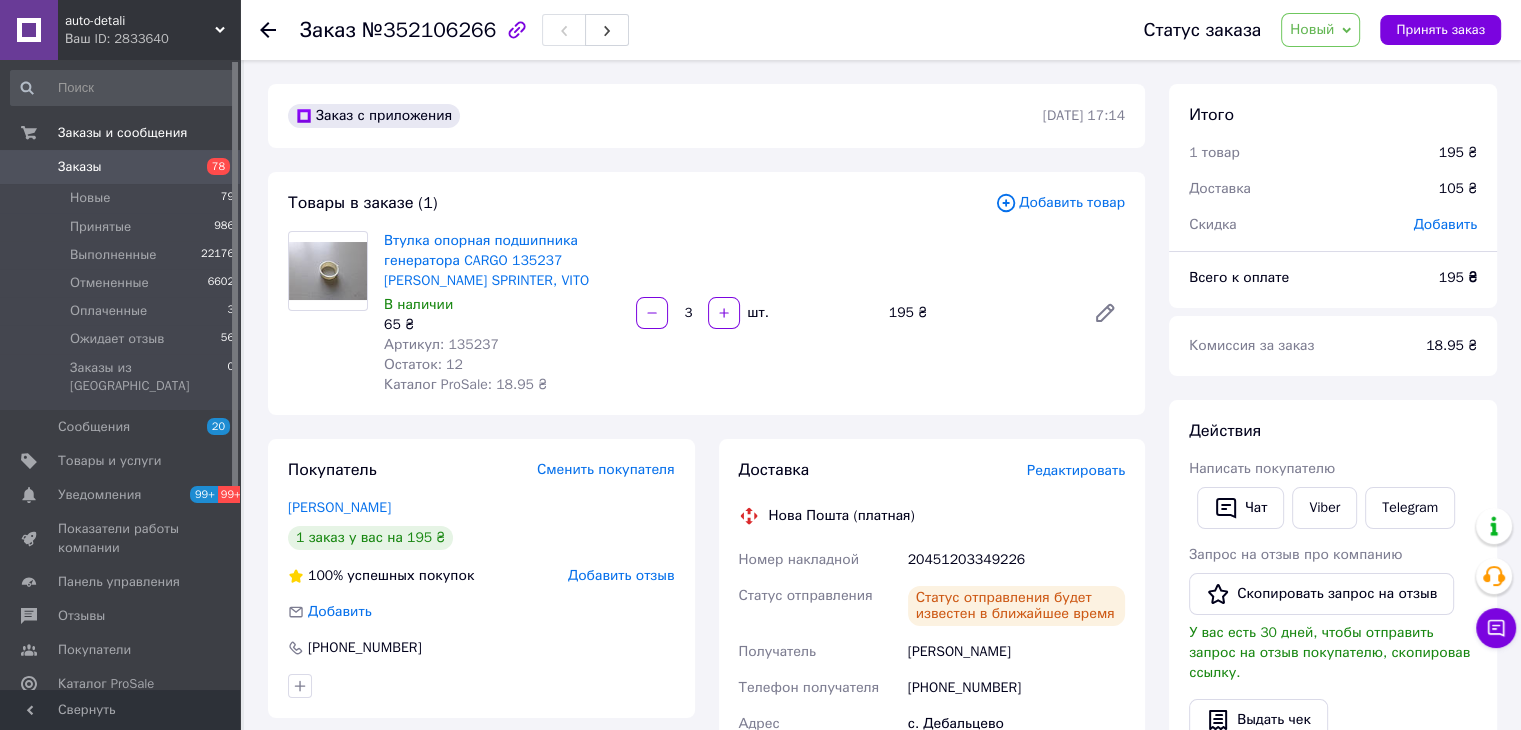 drag, startPoint x: 1453, startPoint y: 29, endPoint x: 729, endPoint y: 43, distance: 724.1354 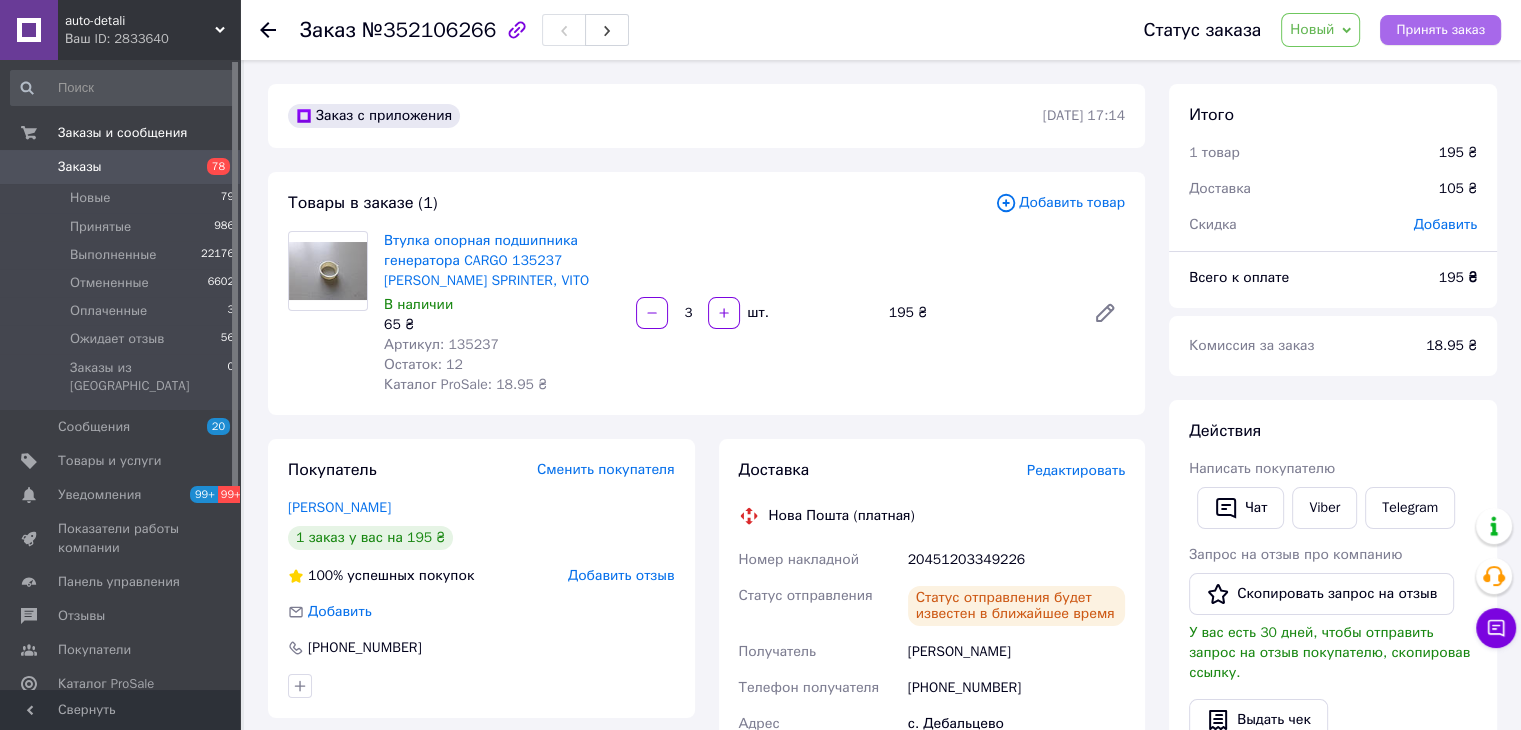click on "Принять заказ" at bounding box center [1440, 30] 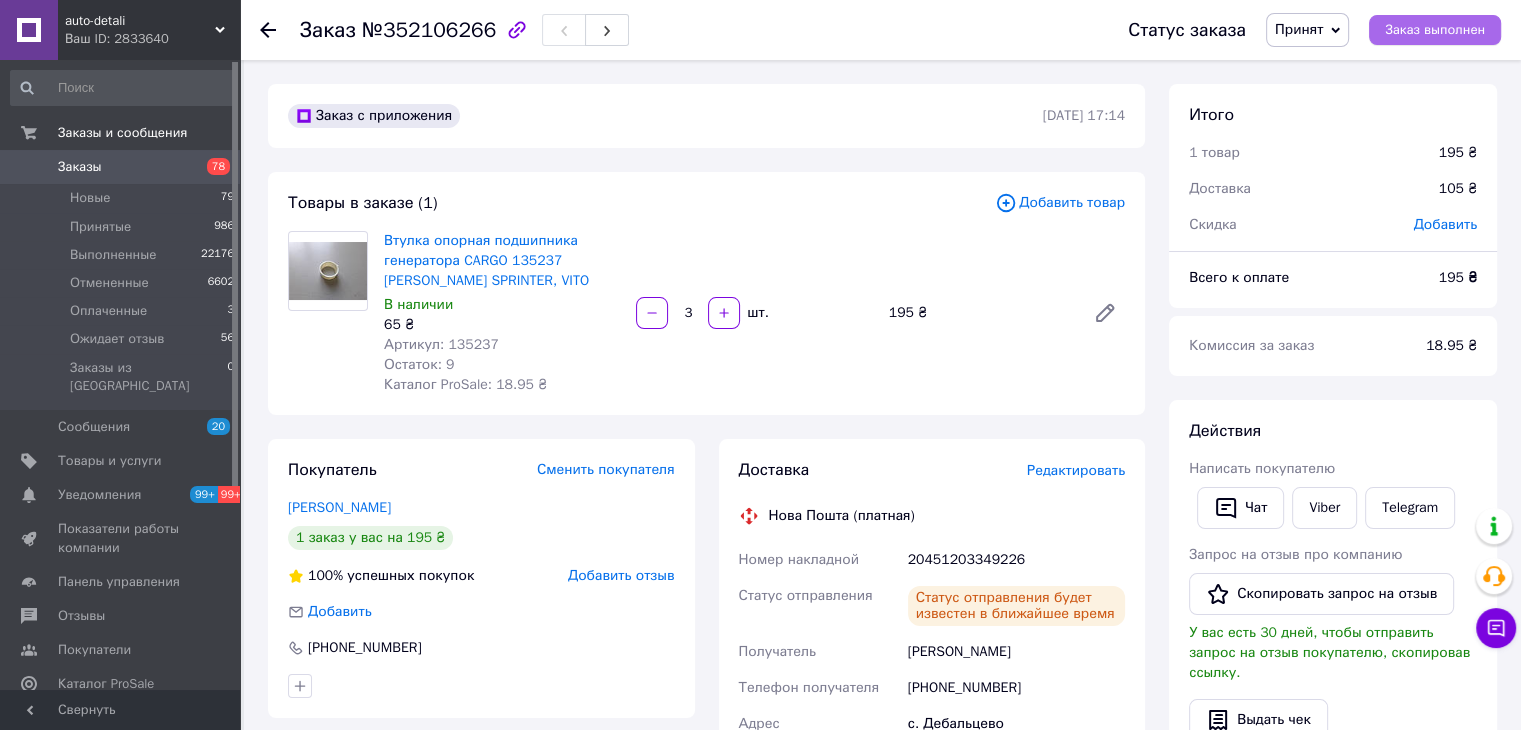 click on "Заказ выполнен" at bounding box center [1435, 30] 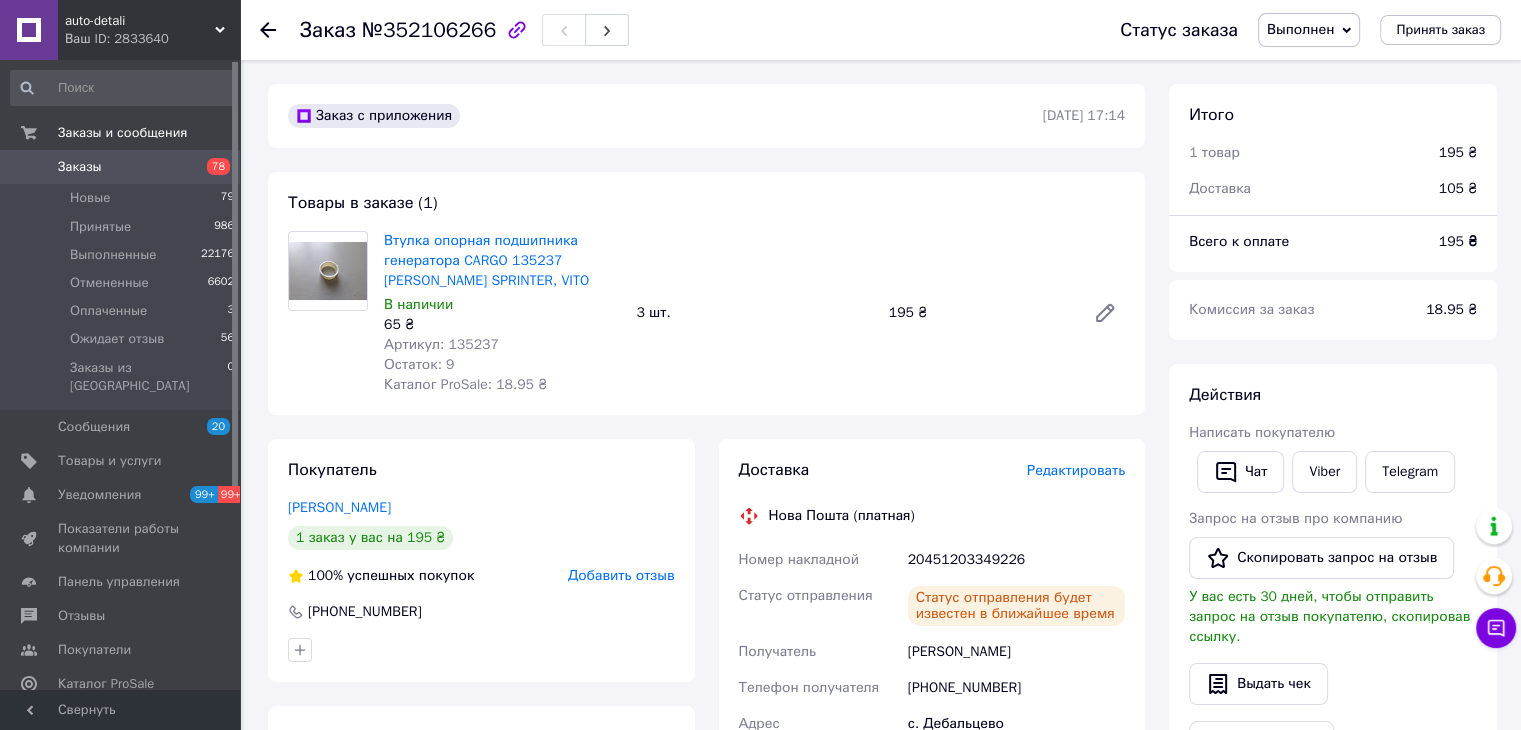 click on "Заказы" at bounding box center [121, 167] 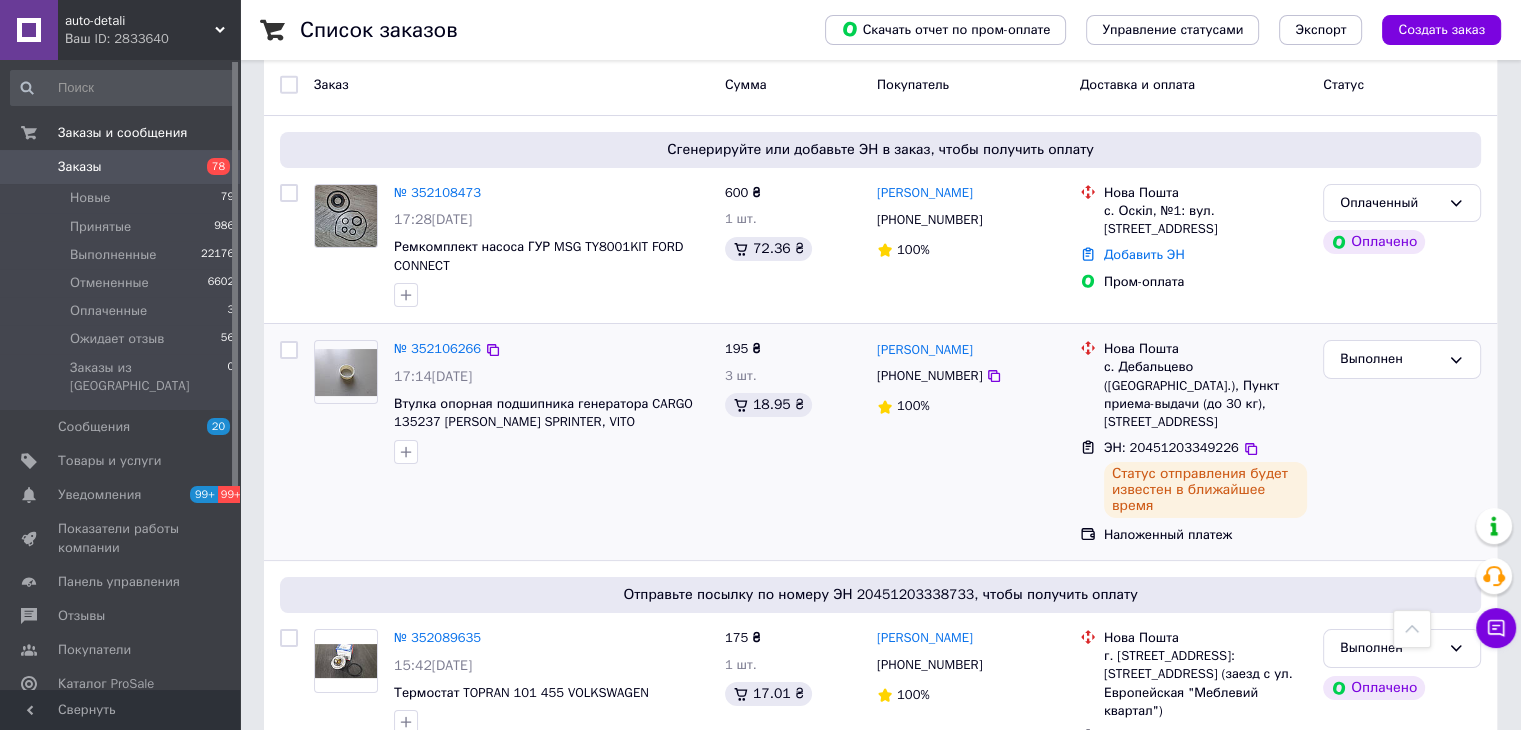 scroll, scrollTop: 0, scrollLeft: 0, axis: both 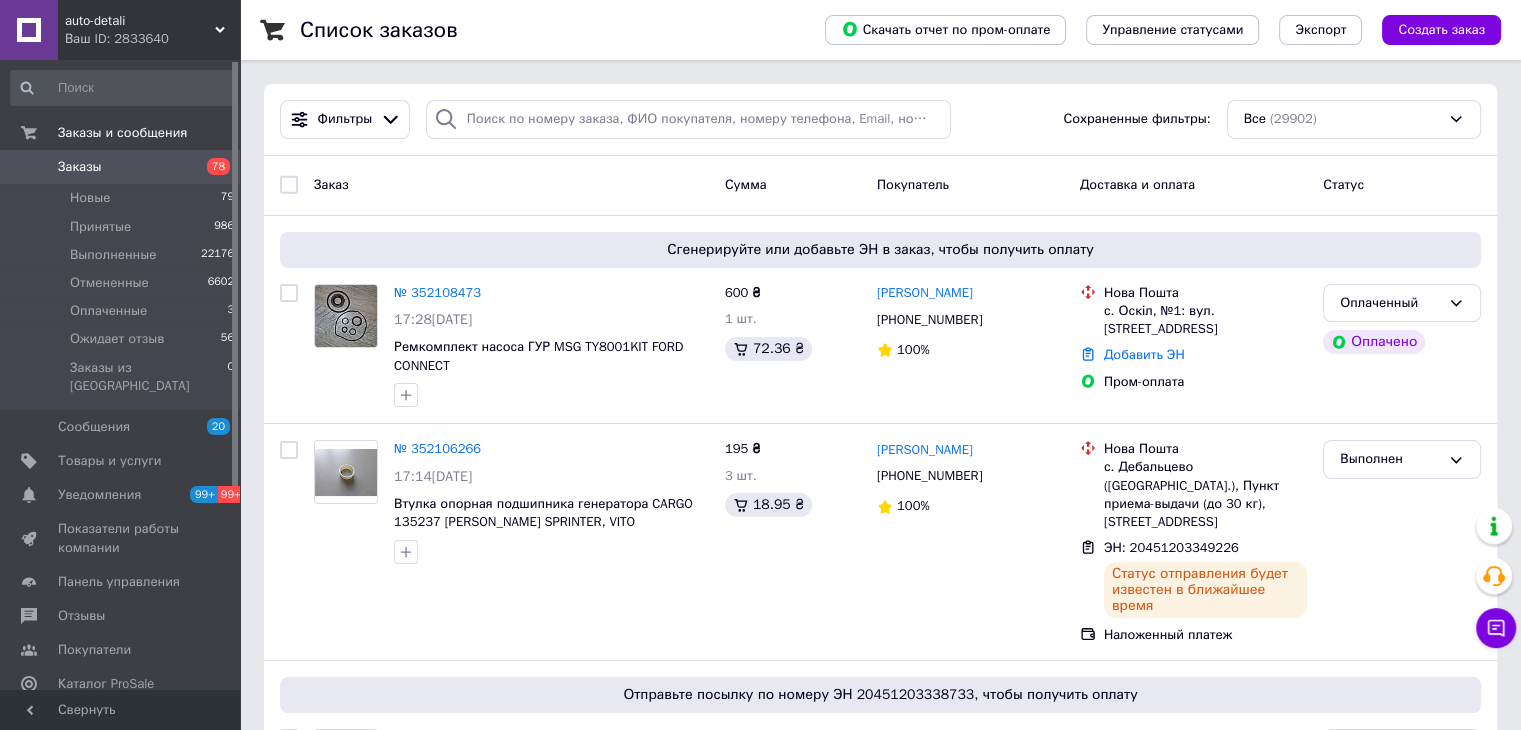 click on "Заказы" at bounding box center (121, 167) 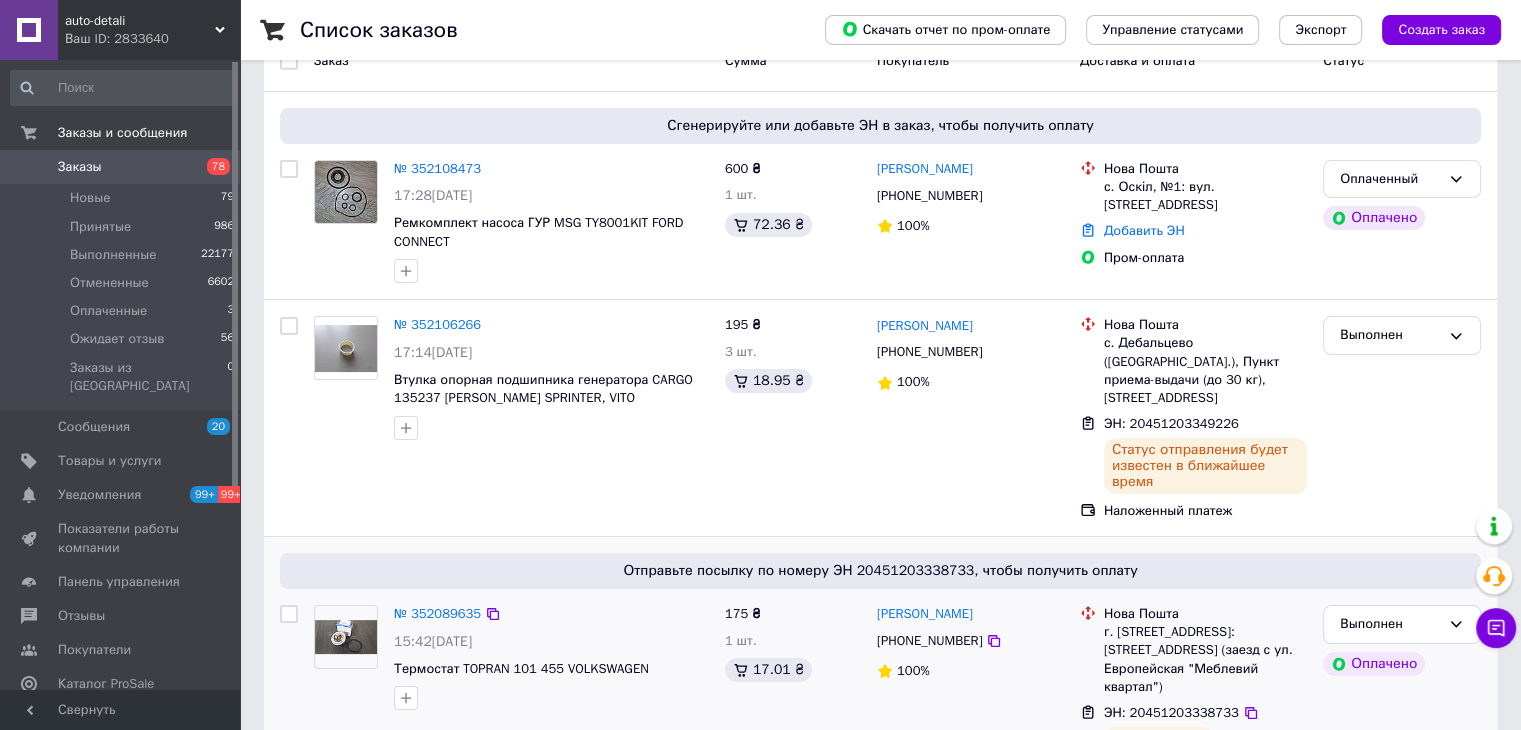 scroll, scrollTop: 0, scrollLeft: 0, axis: both 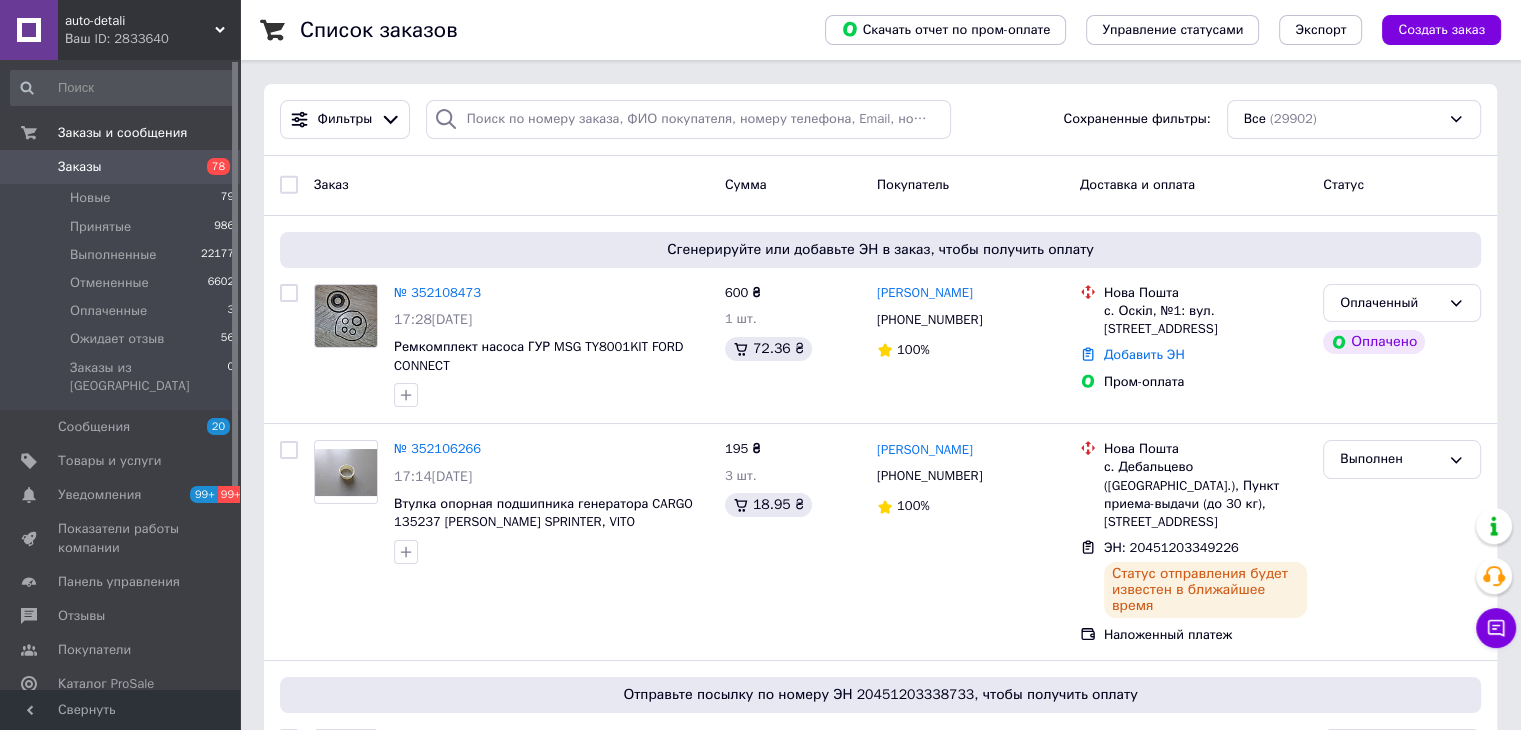 click on "Заказы" at bounding box center (121, 167) 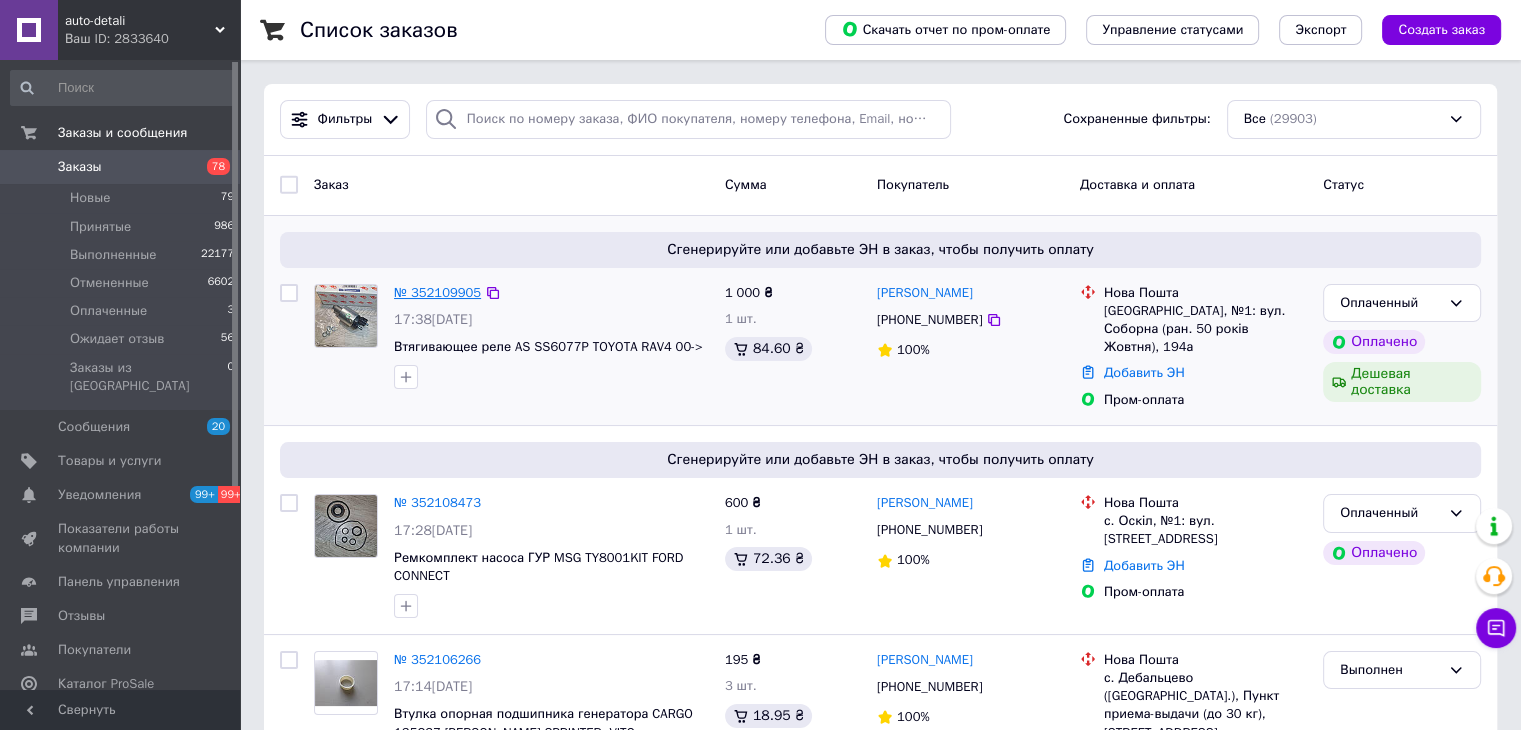 click on "№ 352109905" at bounding box center (437, 292) 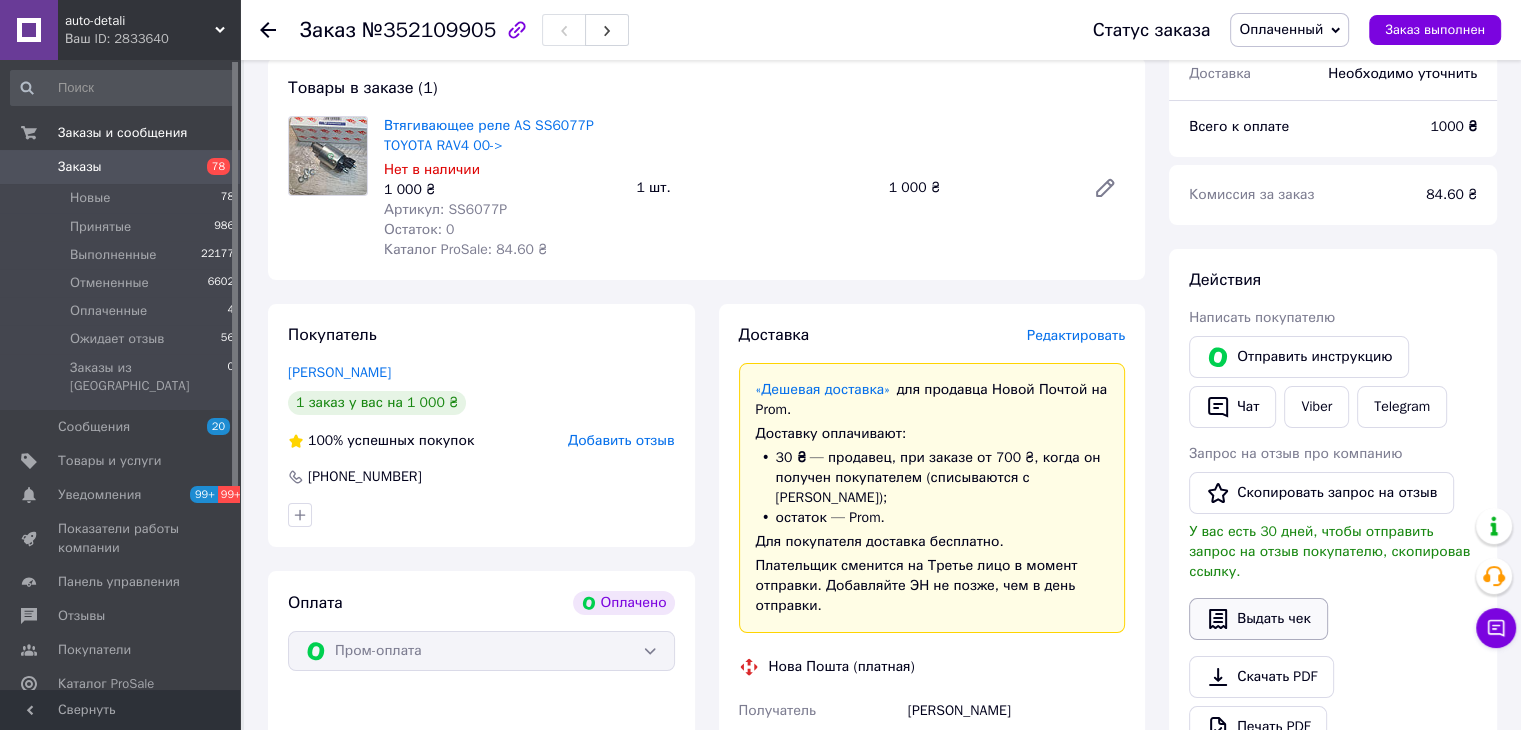 scroll, scrollTop: 300, scrollLeft: 0, axis: vertical 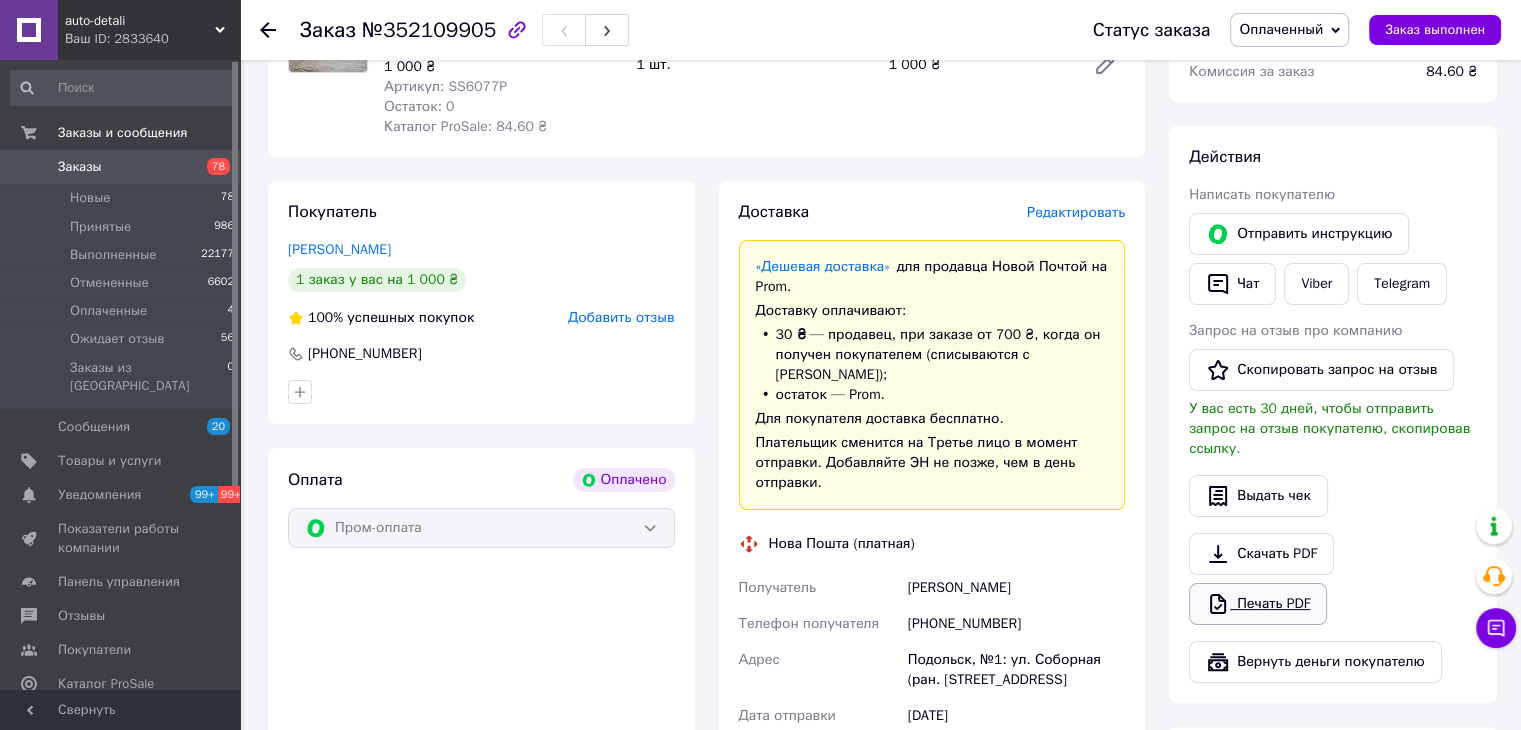 click on "Печать PDF" at bounding box center (1258, 604) 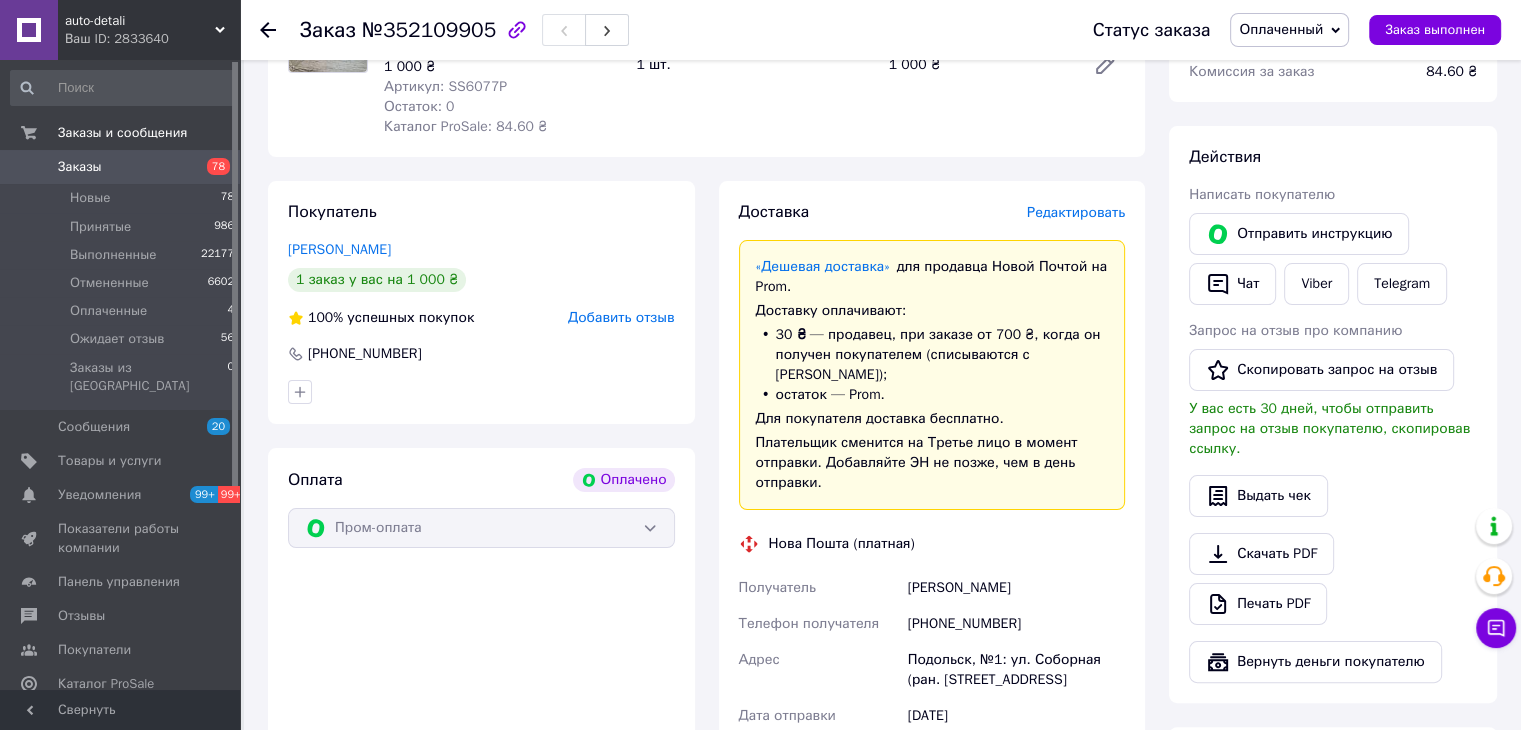 click on "Заказы" at bounding box center (80, 167) 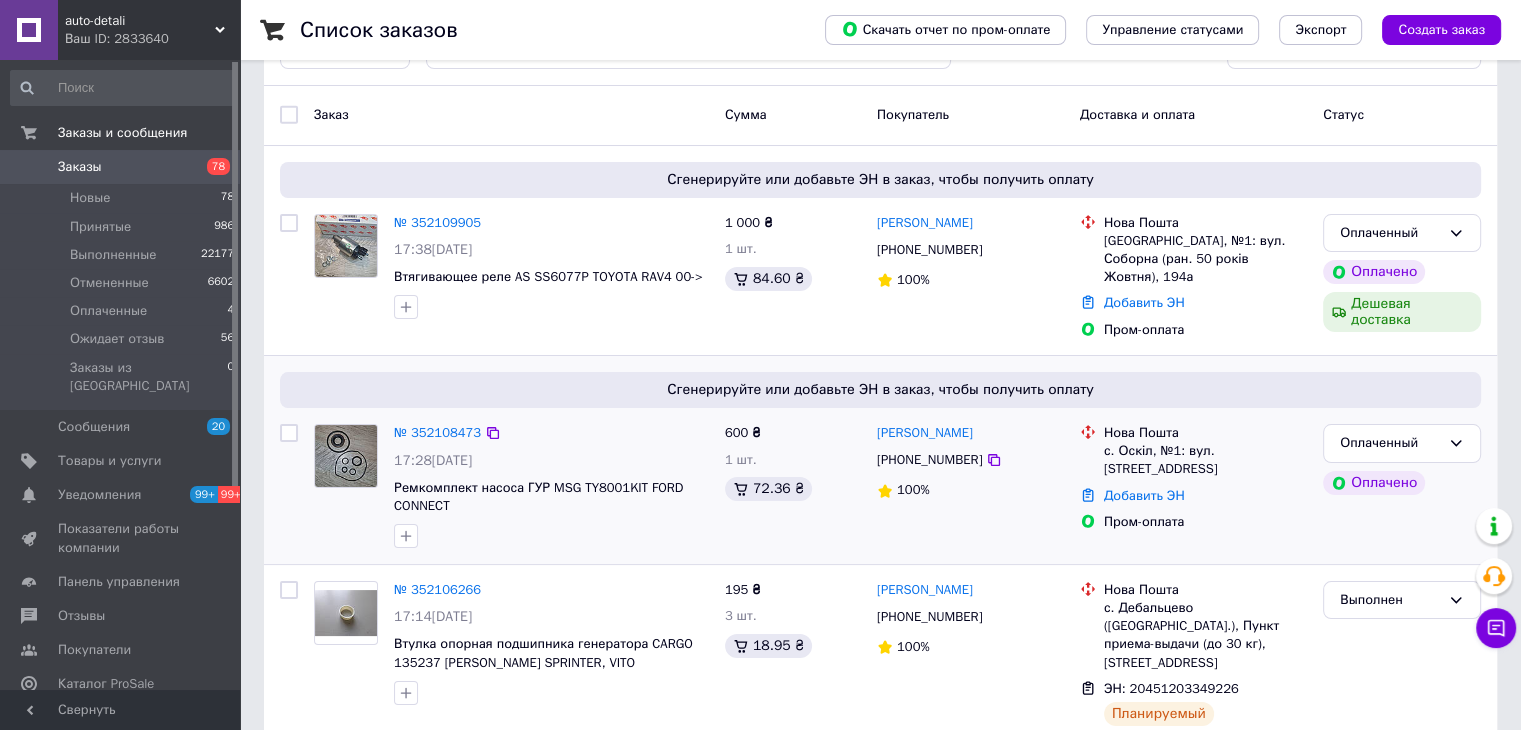 scroll, scrollTop: 100, scrollLeft: 0, axis: vertical 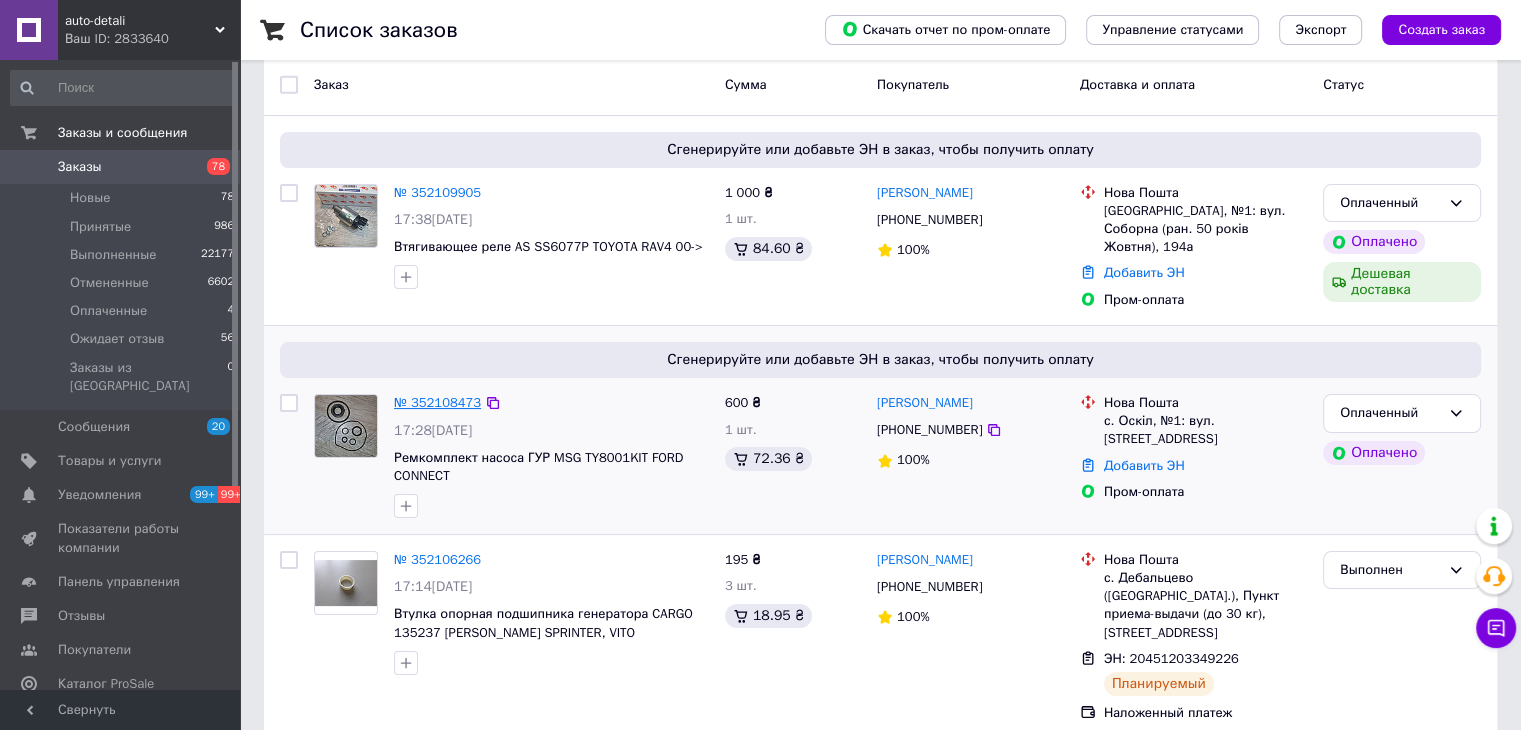 click on "№ 352108473" at bounding box center (437, 402) 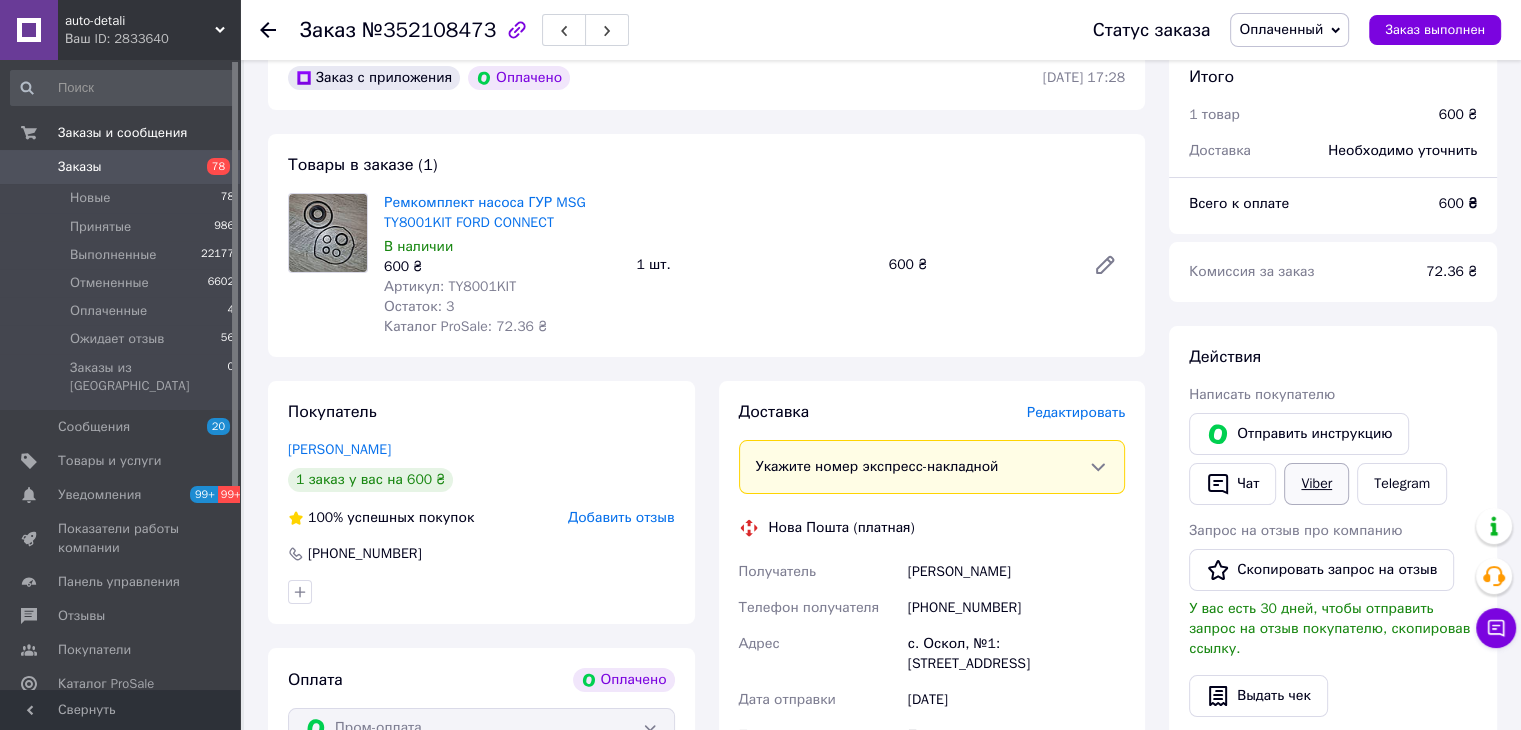 click on "Viber" at bounding box center (1316, 484) 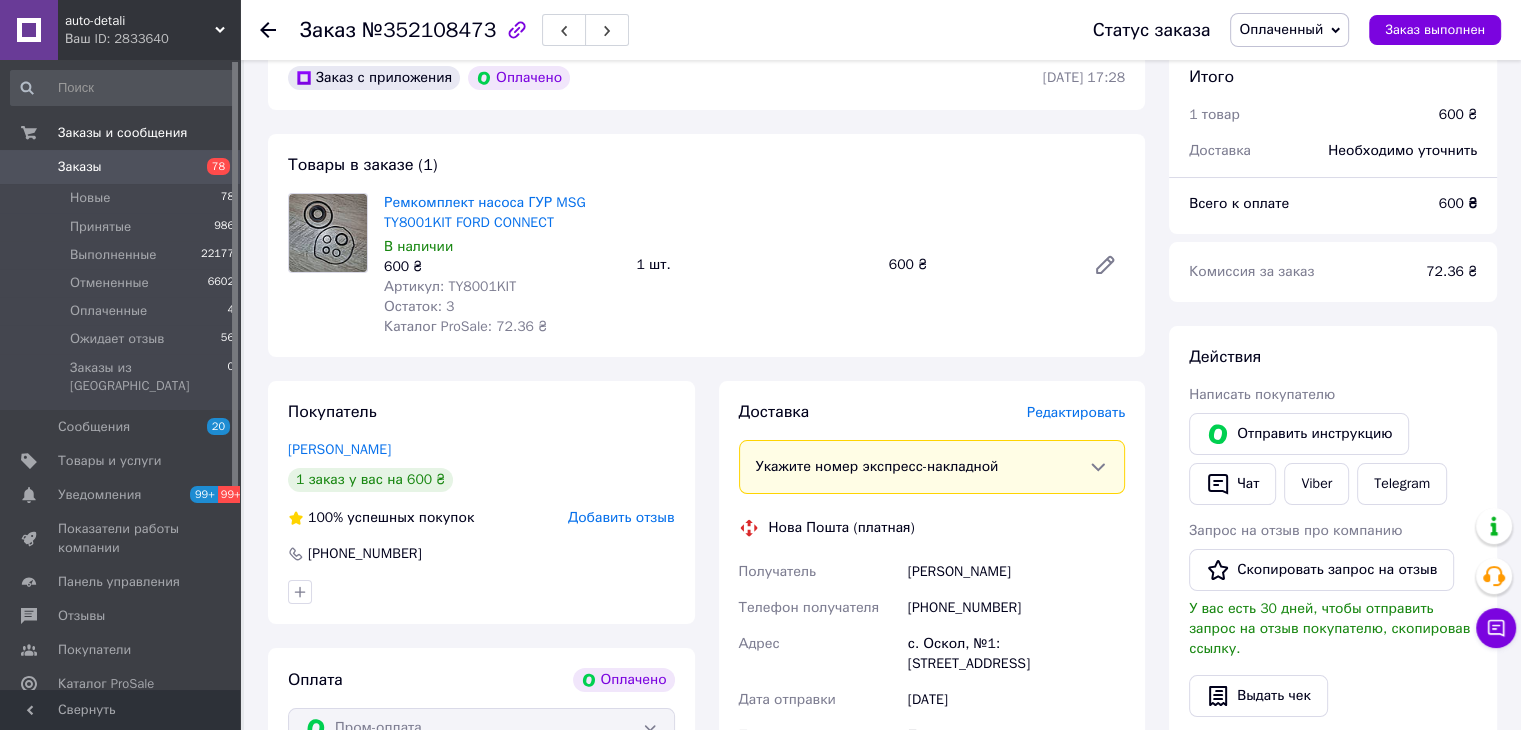 click on "№352108473" at bounding box center (429, 30) 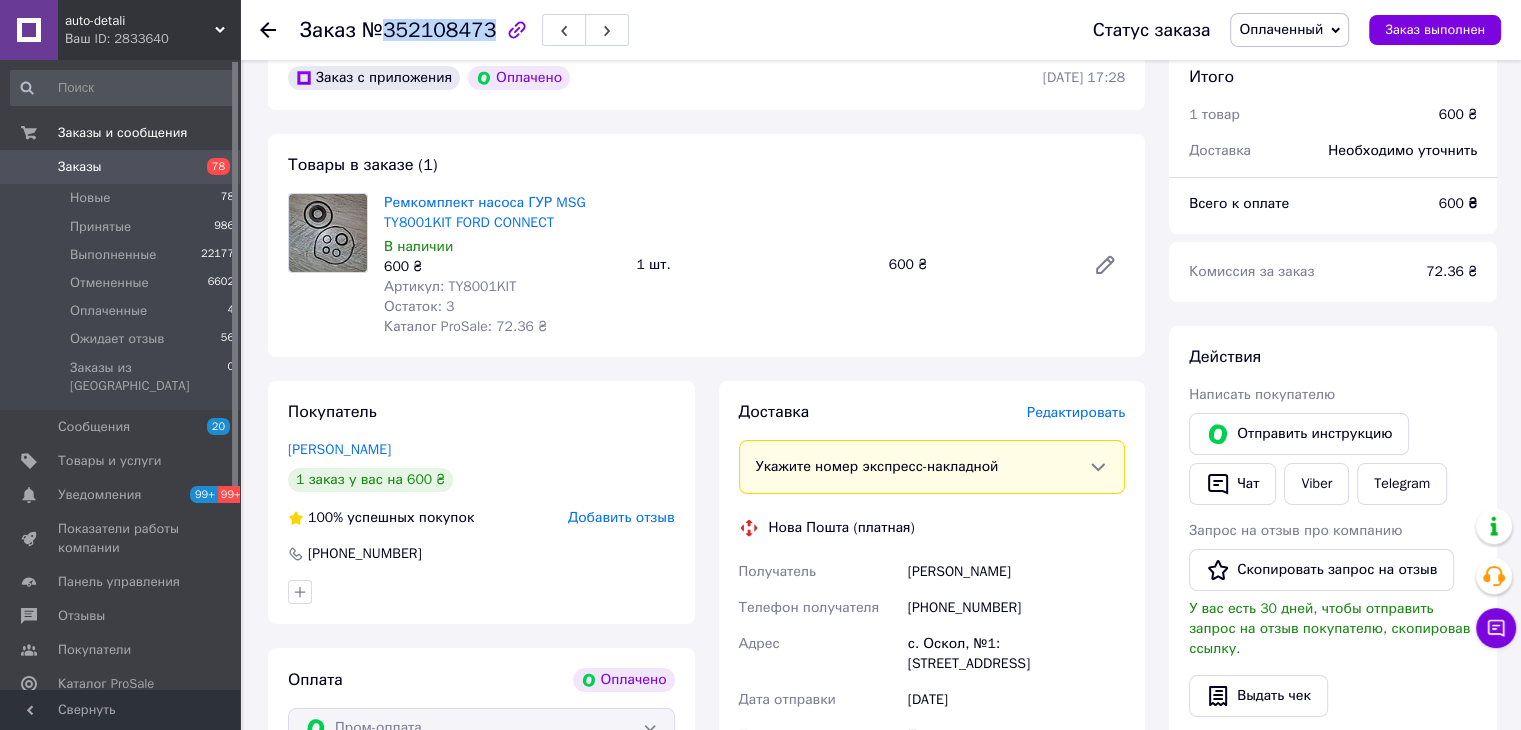 click on "№352108473" at bounding box center [429, 30] 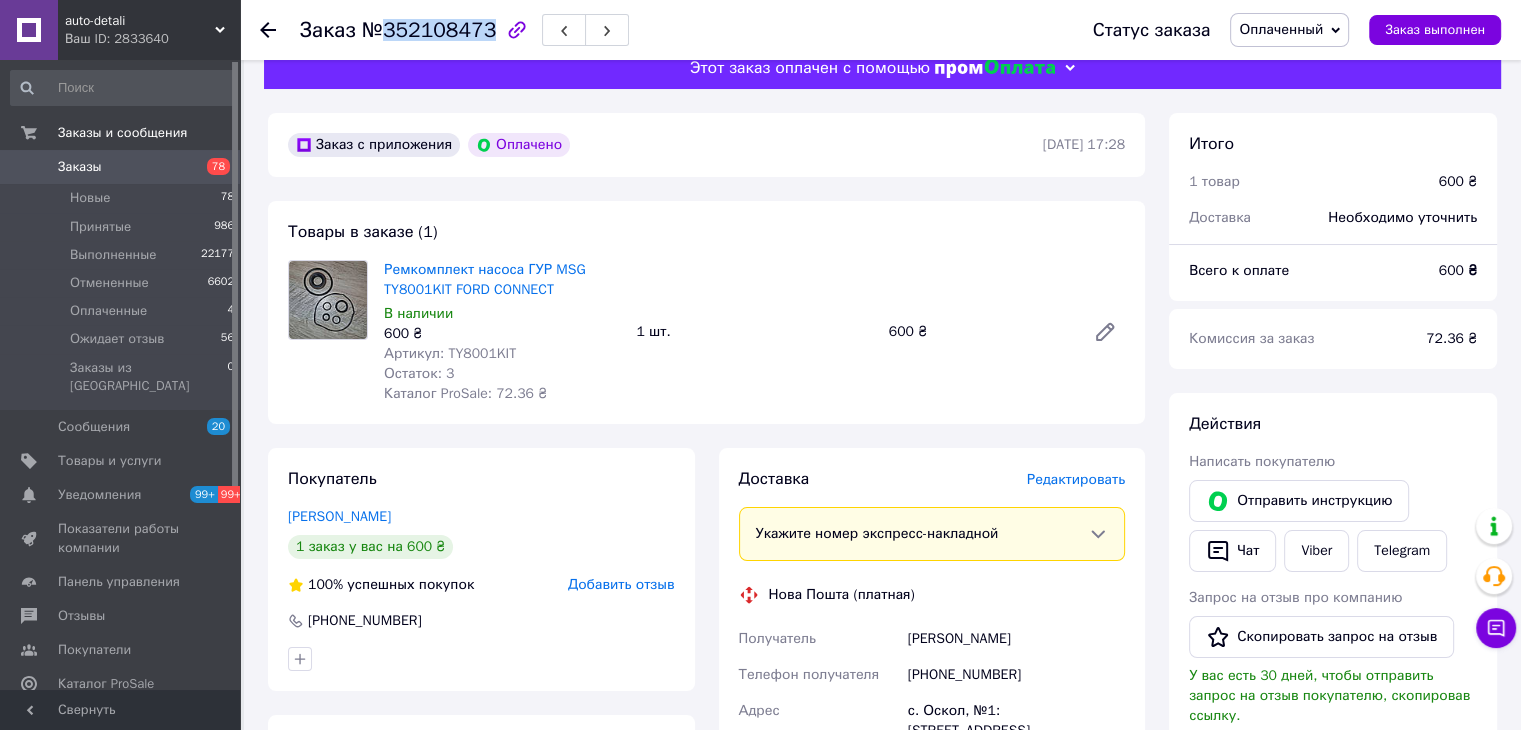 scroll, scrollTop: 0, scrollLeft: 0, axis: both 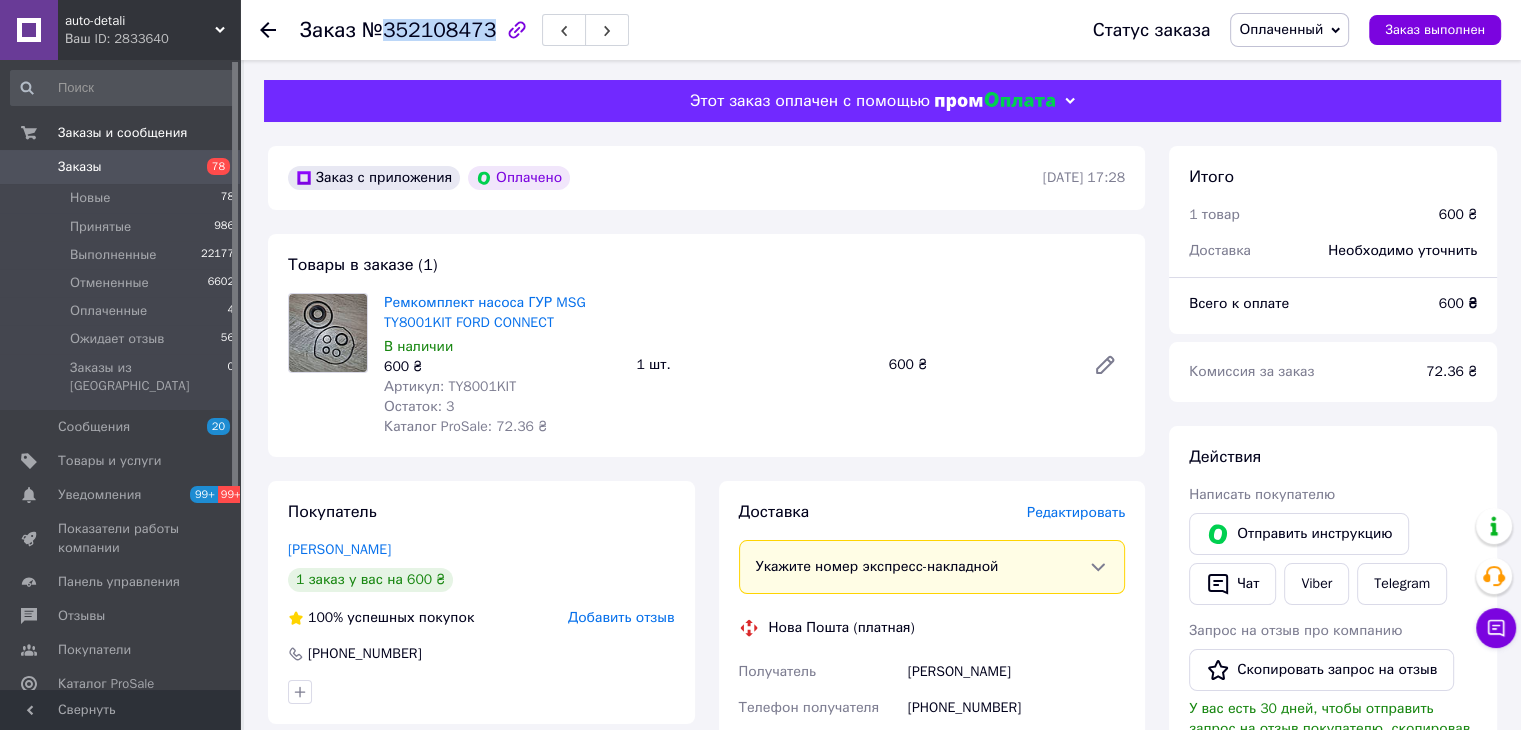 click at bounding box center (29, 167) 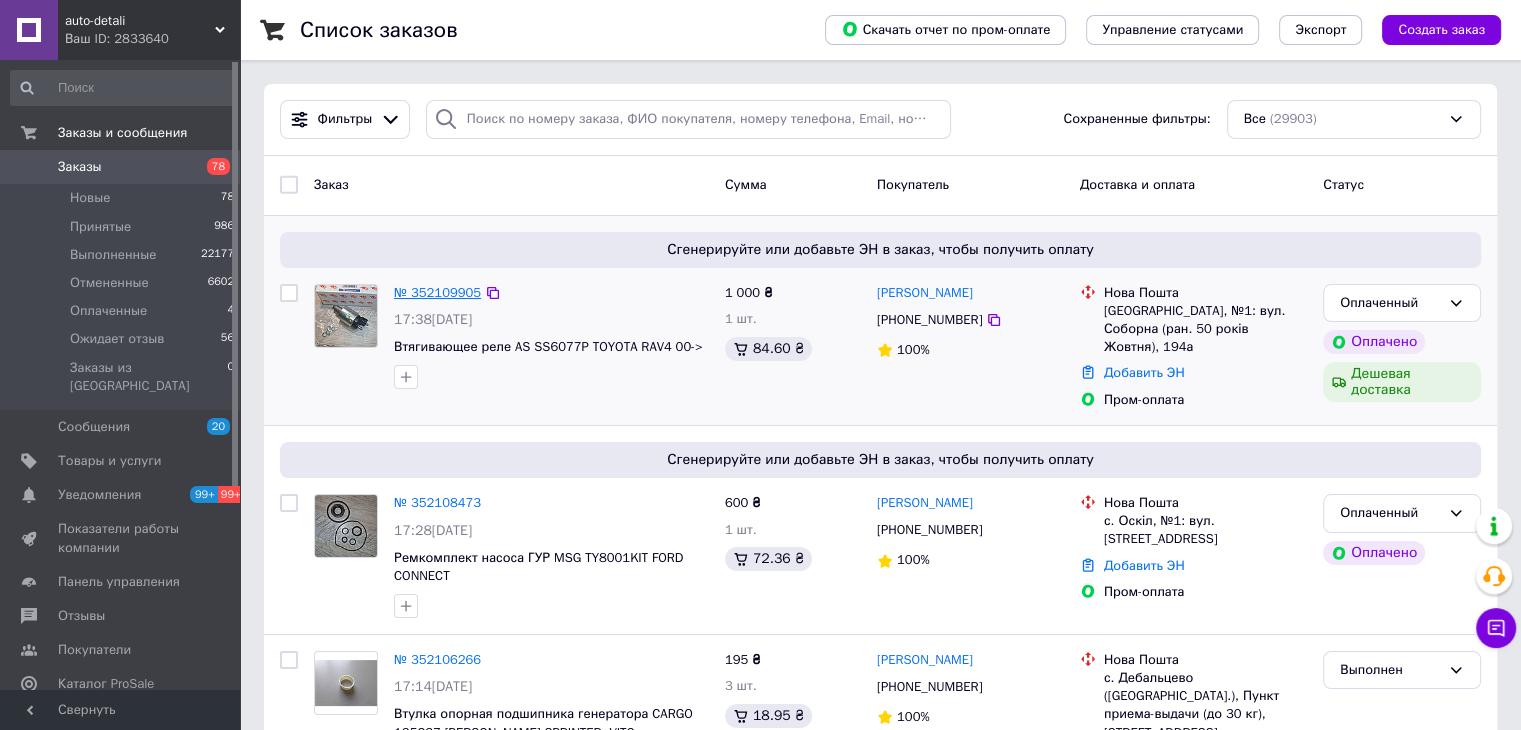 click on "№ 352109905" at bounding box center (437, 292) 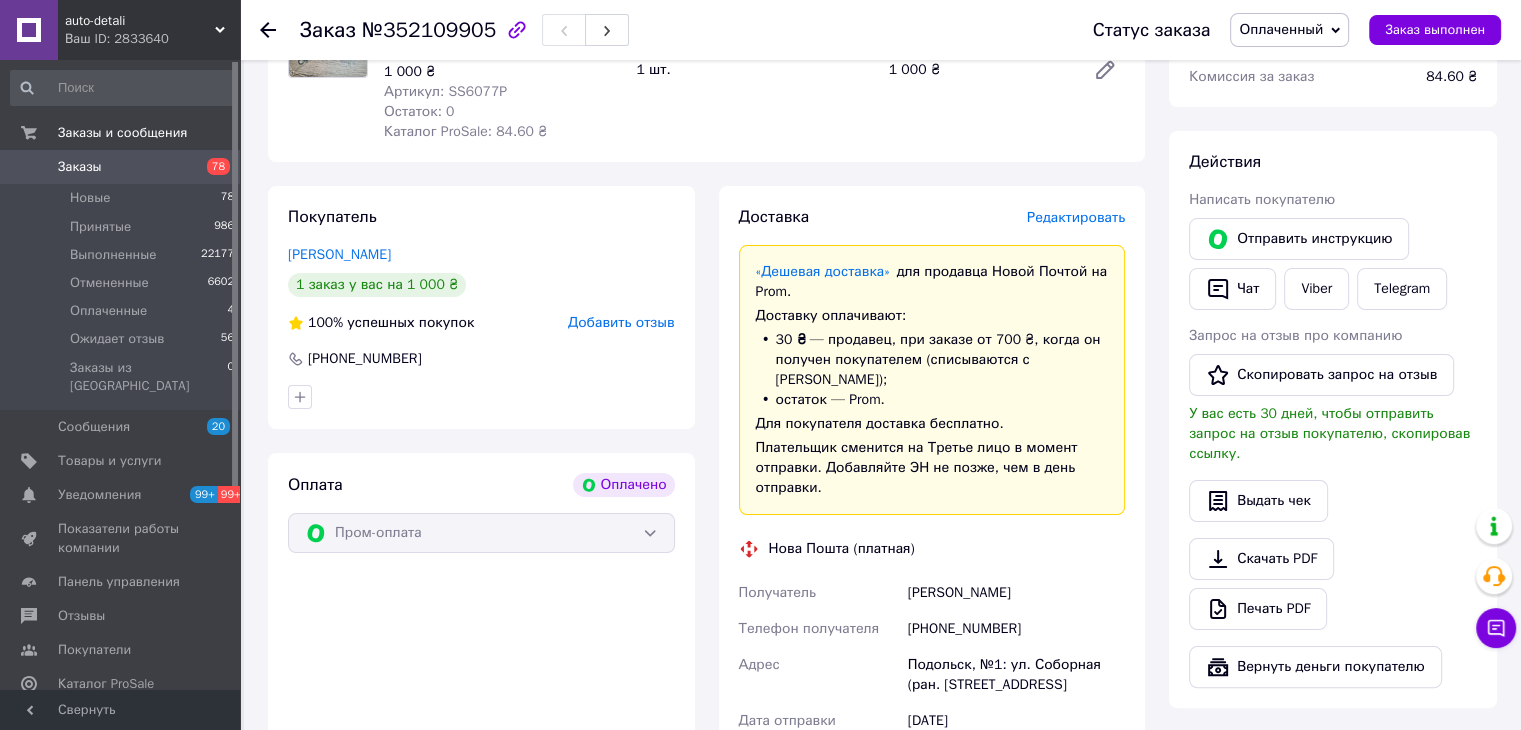 scroll, scrollTop: 300, scrollLeft: 0, axis: vertical 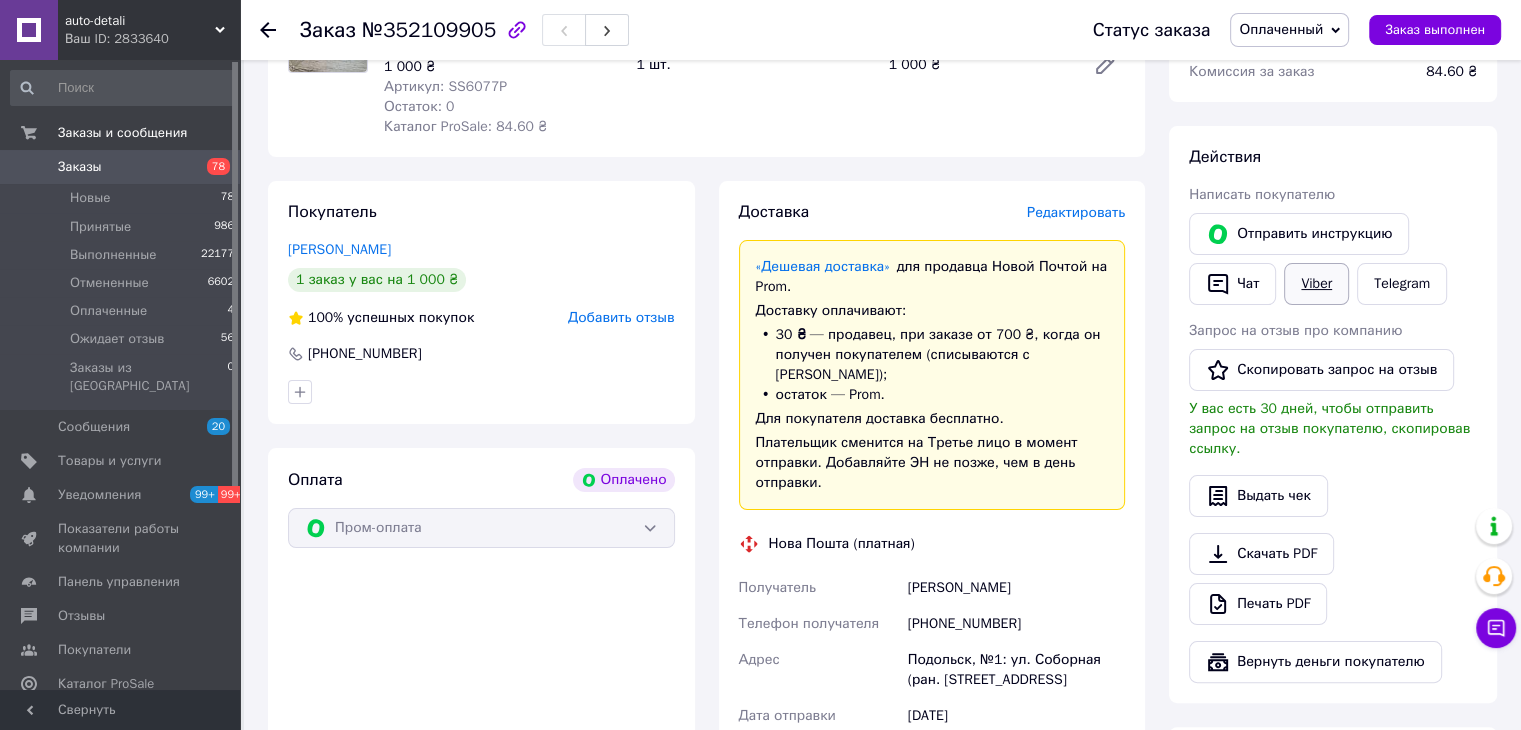 click on "Viber" at bounding box center [1316, 284] 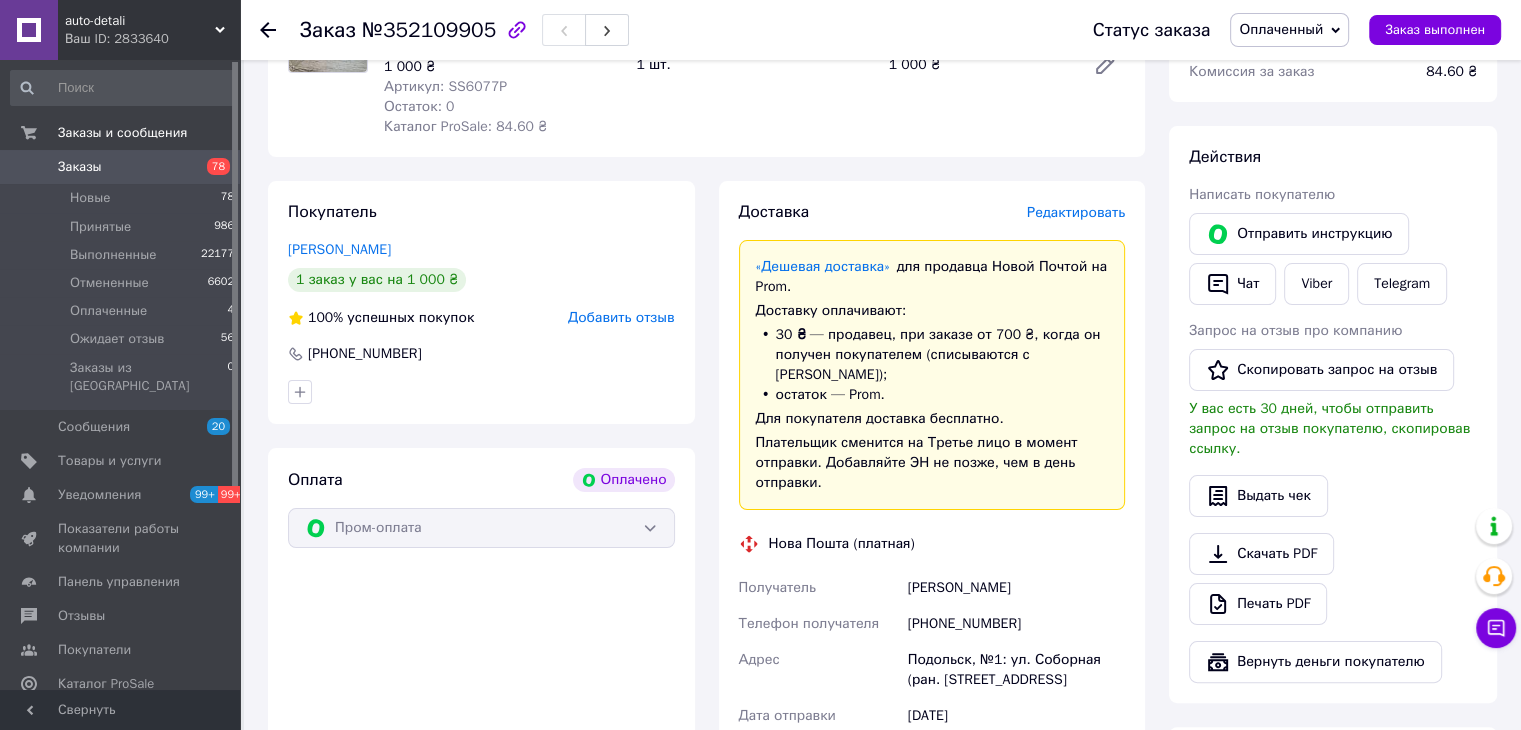 click on "№352109905" at bounding box center (429, 30) 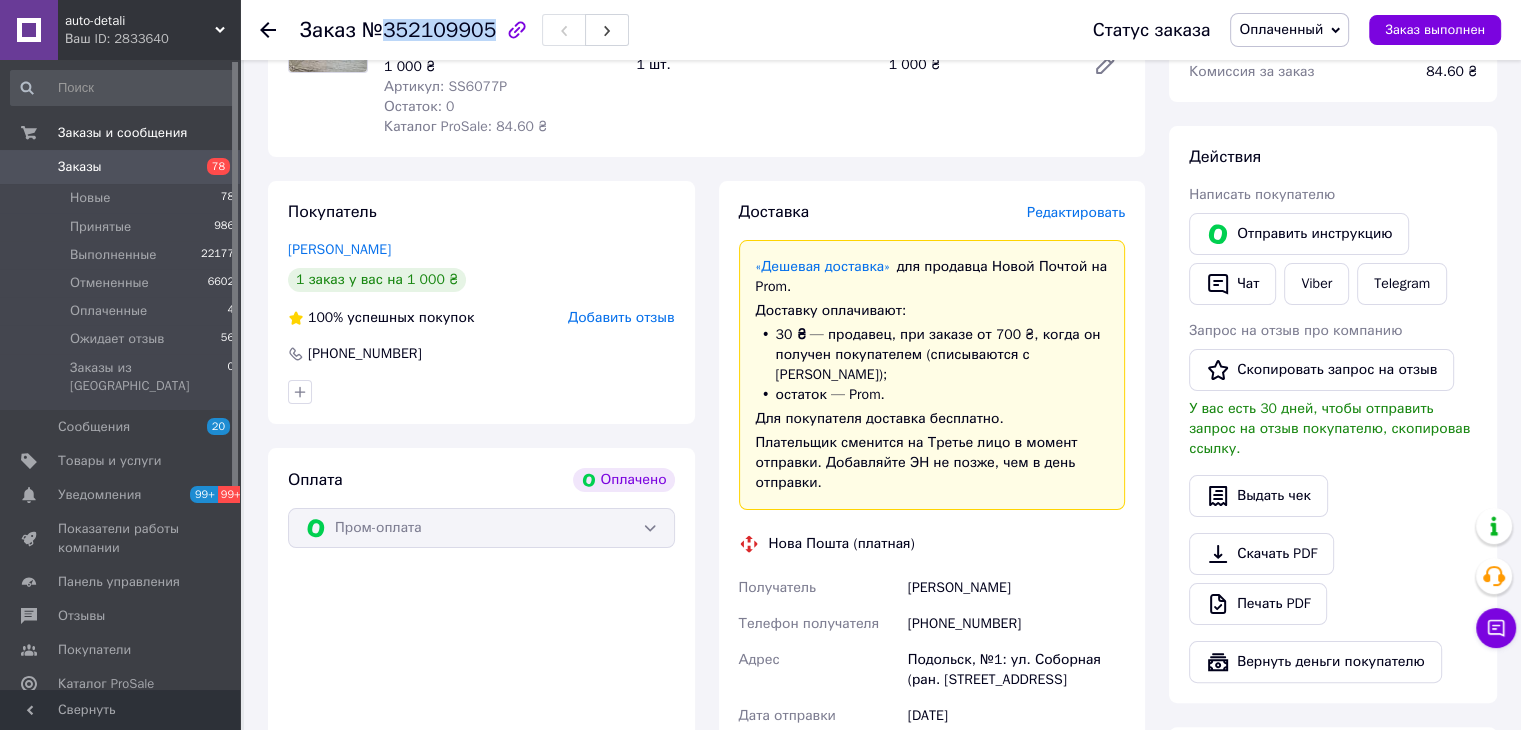 click on "№352109905" at bounding box center [429, 30] 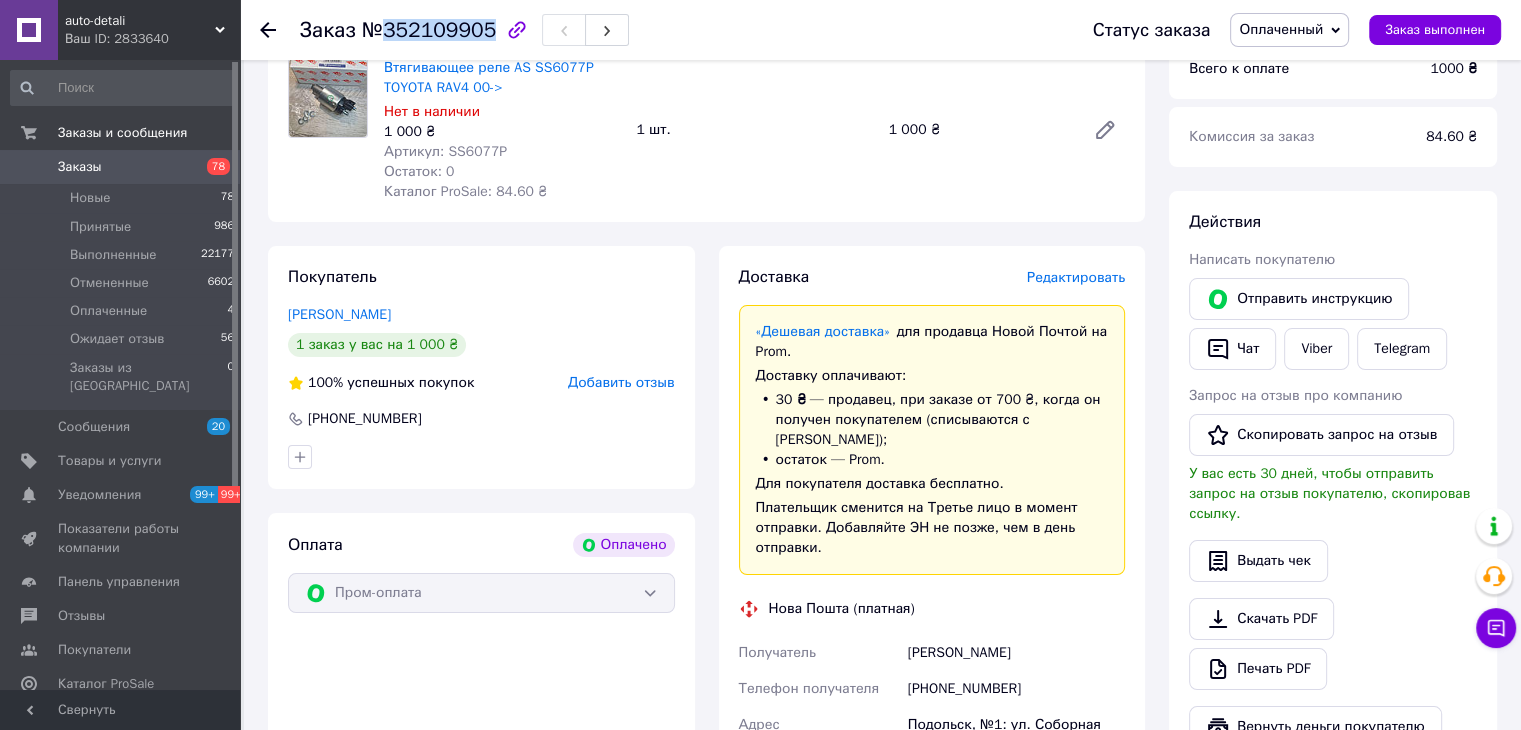 scroll, scrollTop: 200, scrollLeft: 0, axis: vertical 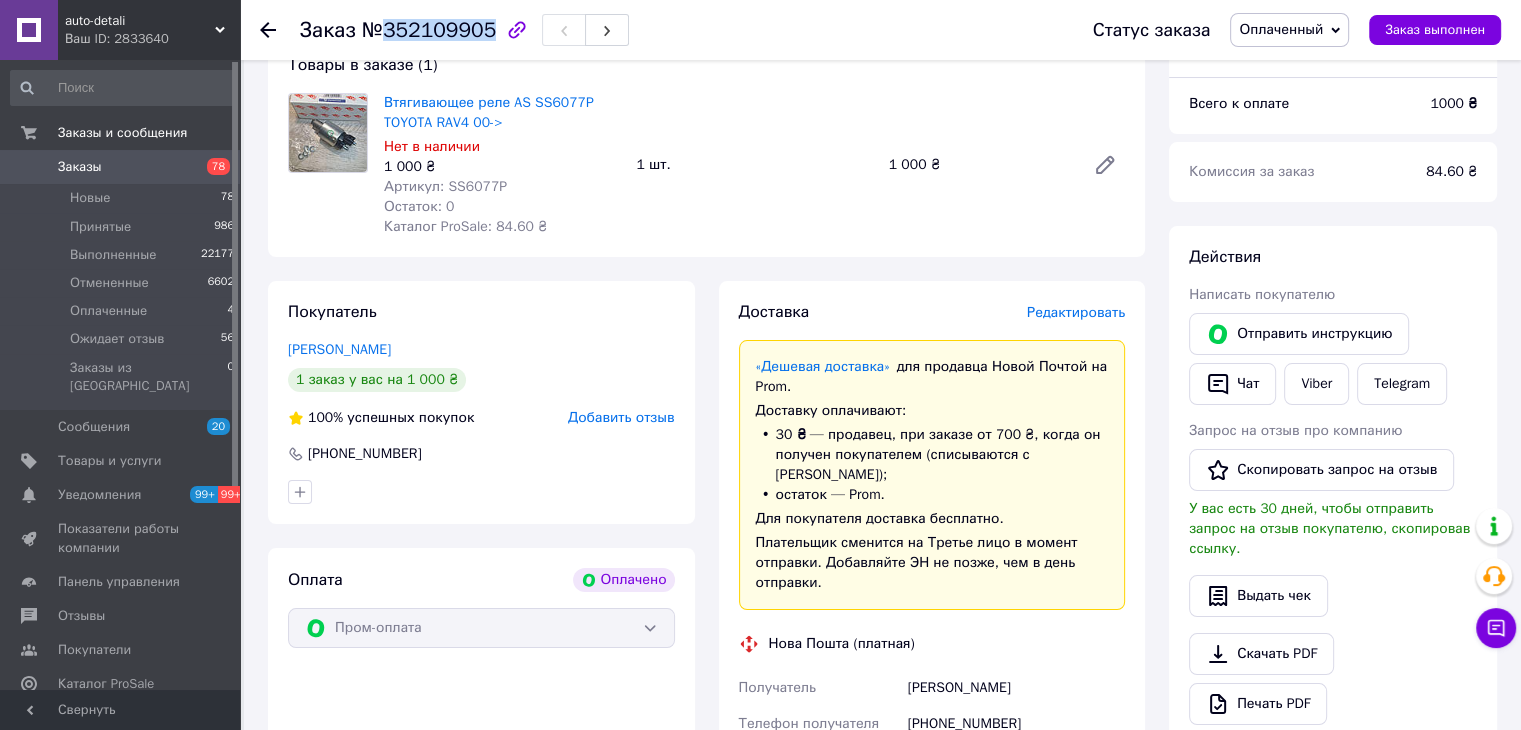 click on "Заказы" at bounding box center (80, 167) 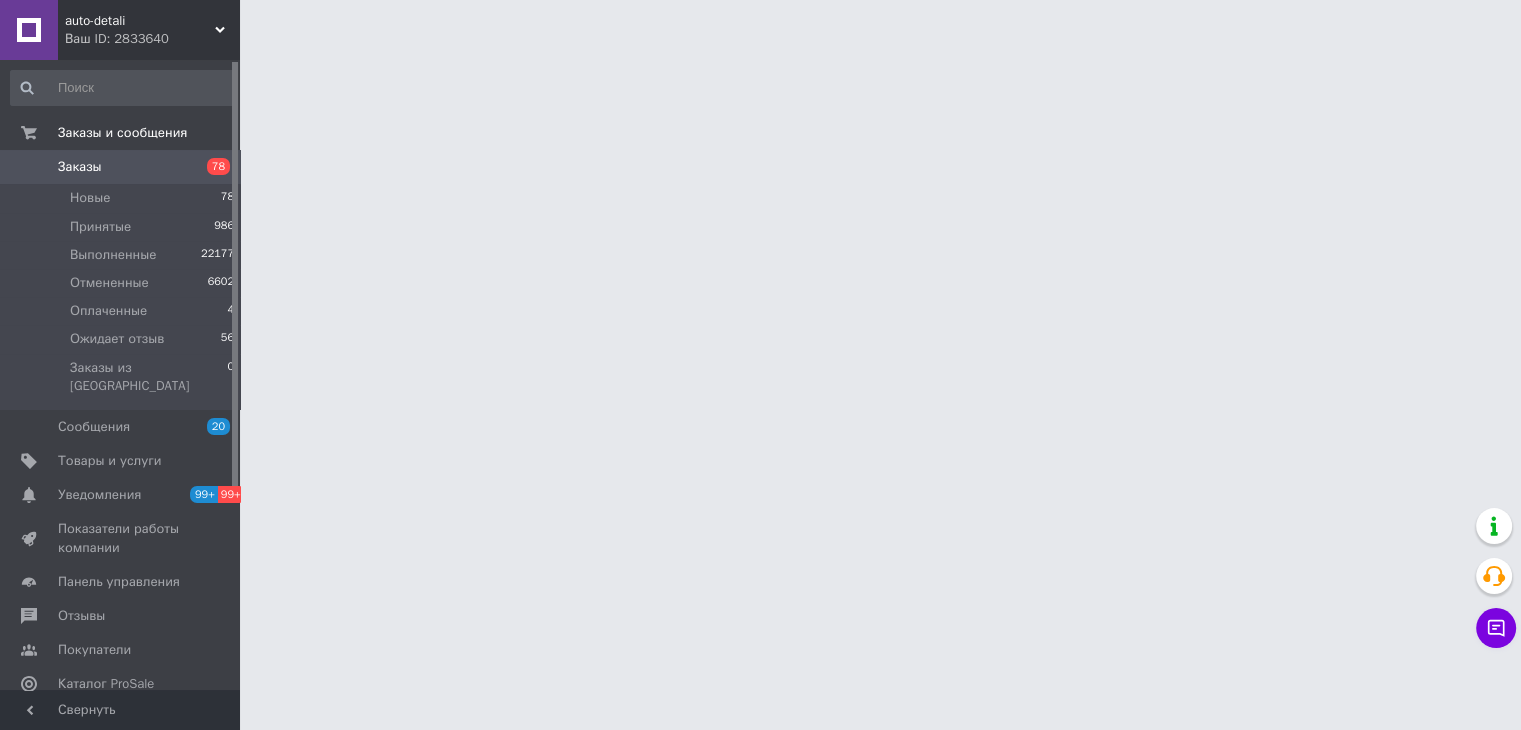 scroll, scrollTop: 0, scrollLeft: 0, axis: both 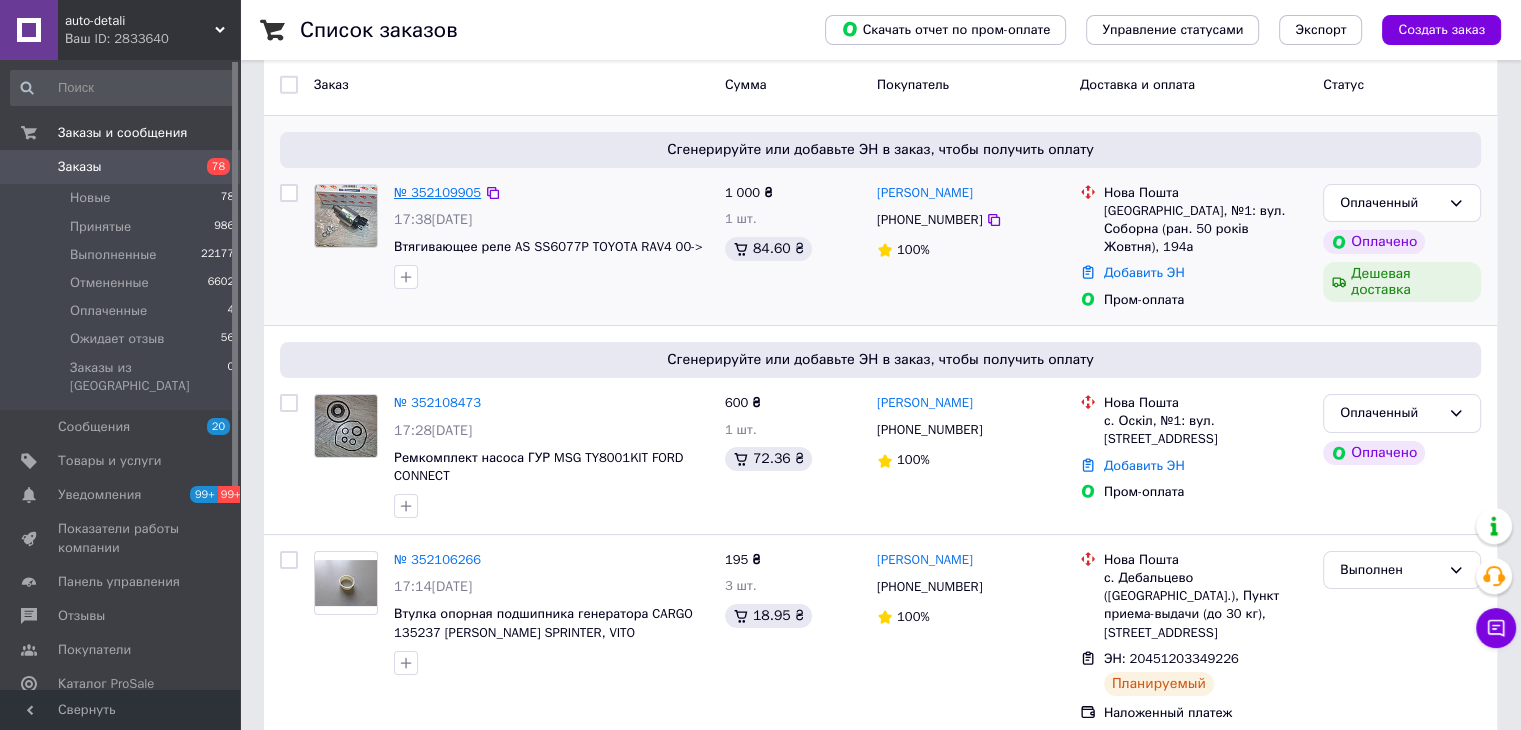 click on "№ 352109905" at bounding box center [437, 192] 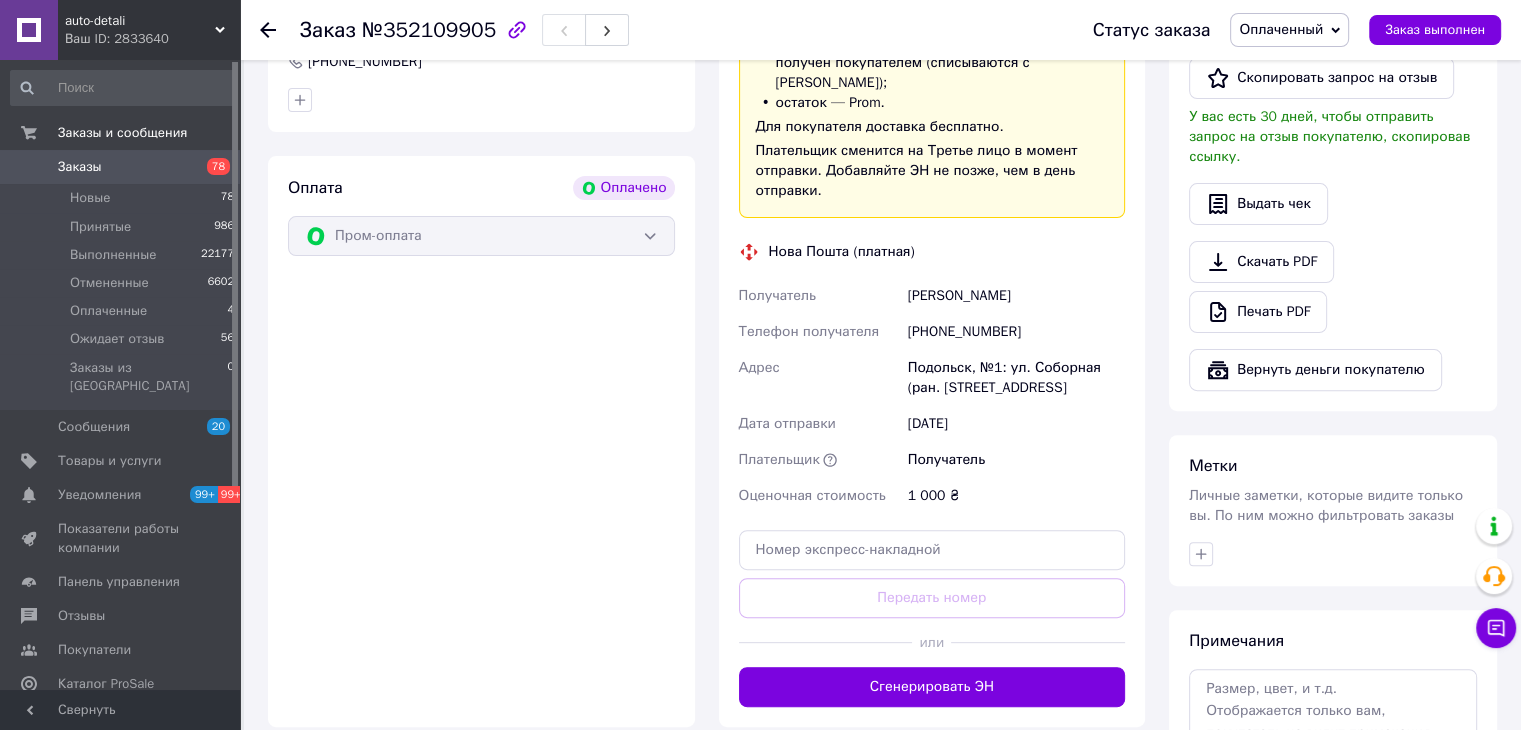 scroll, scrollTop: 700, scrollLeft: 0, axis: vertical 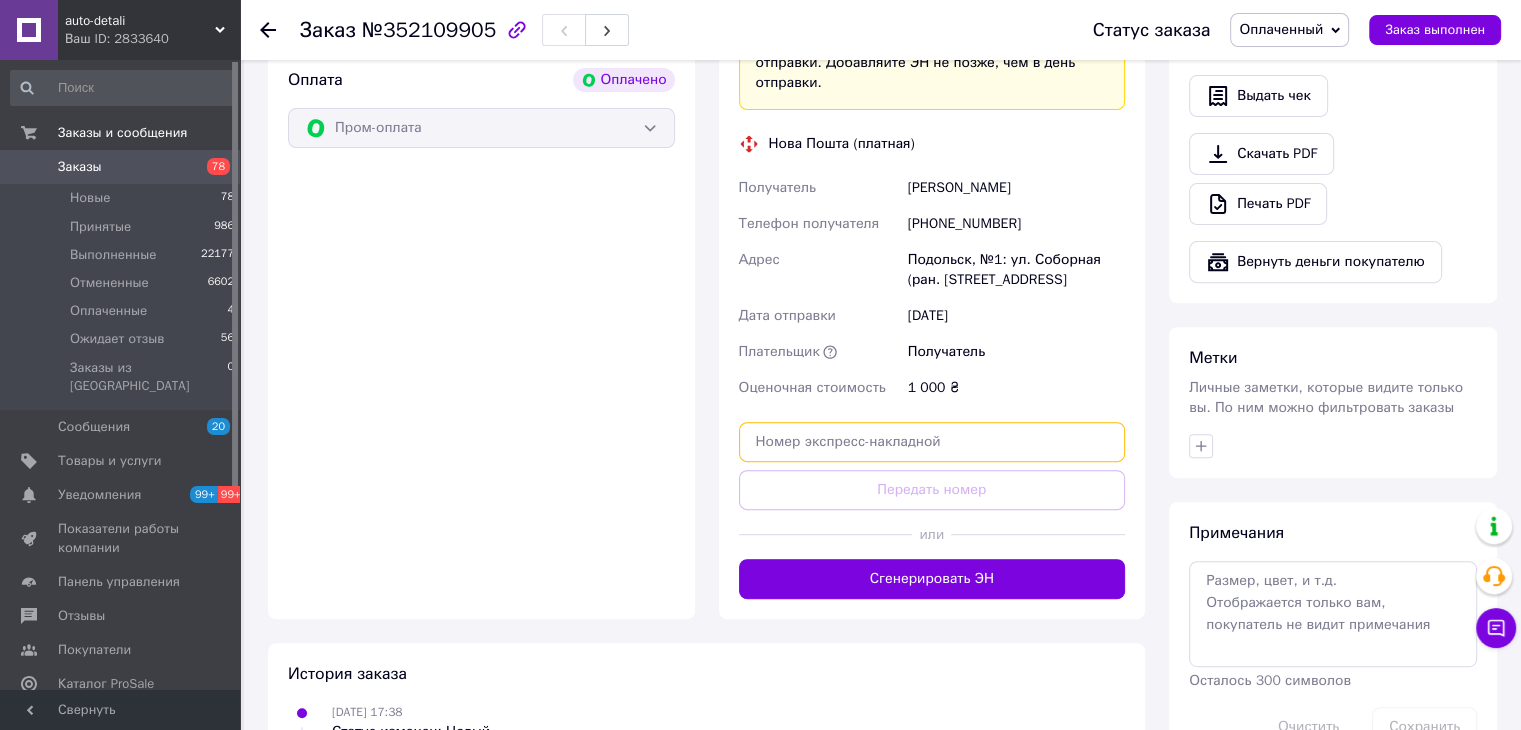 click at bounding box center [932, 442] 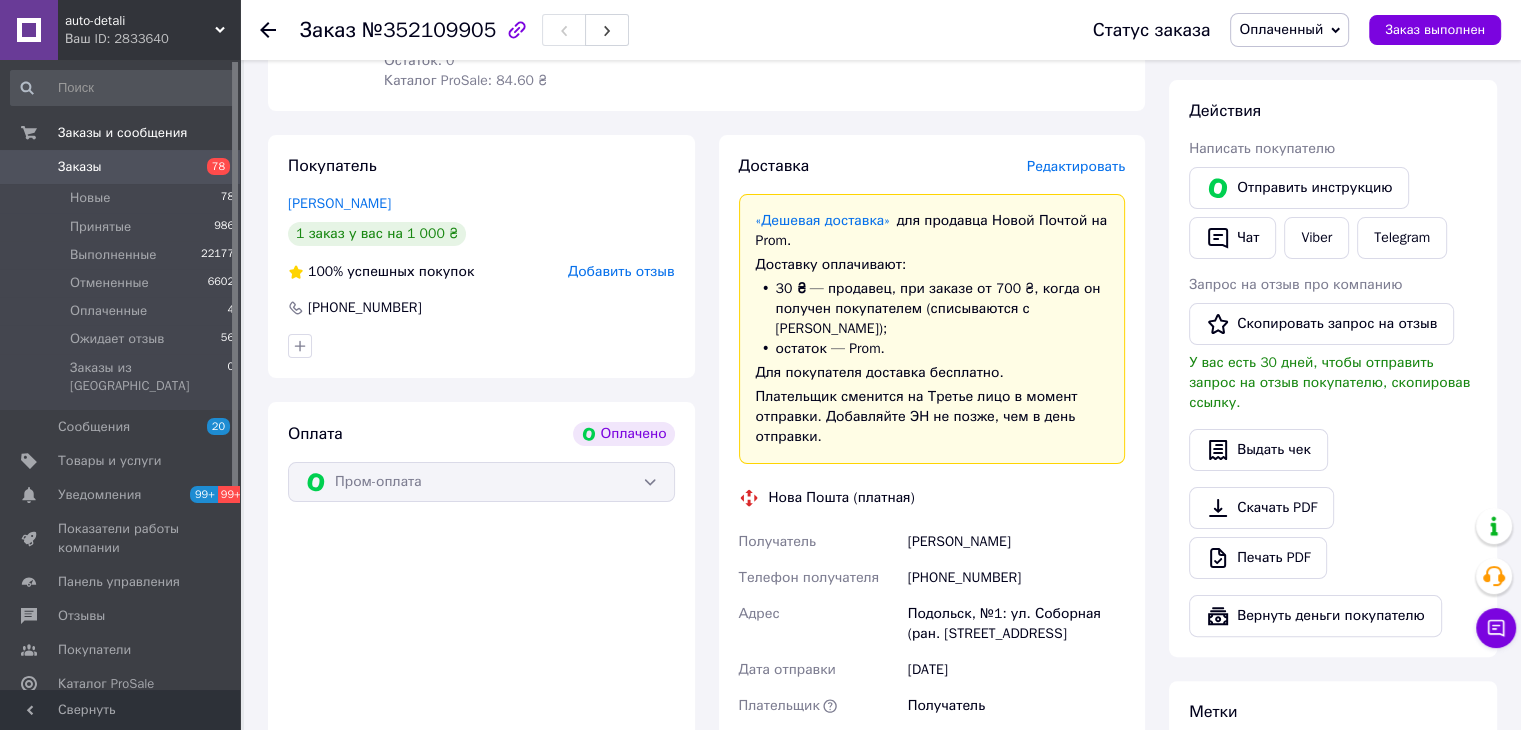 scroll, scrollTop: 300, scrollLeft: 0, axis: vertical 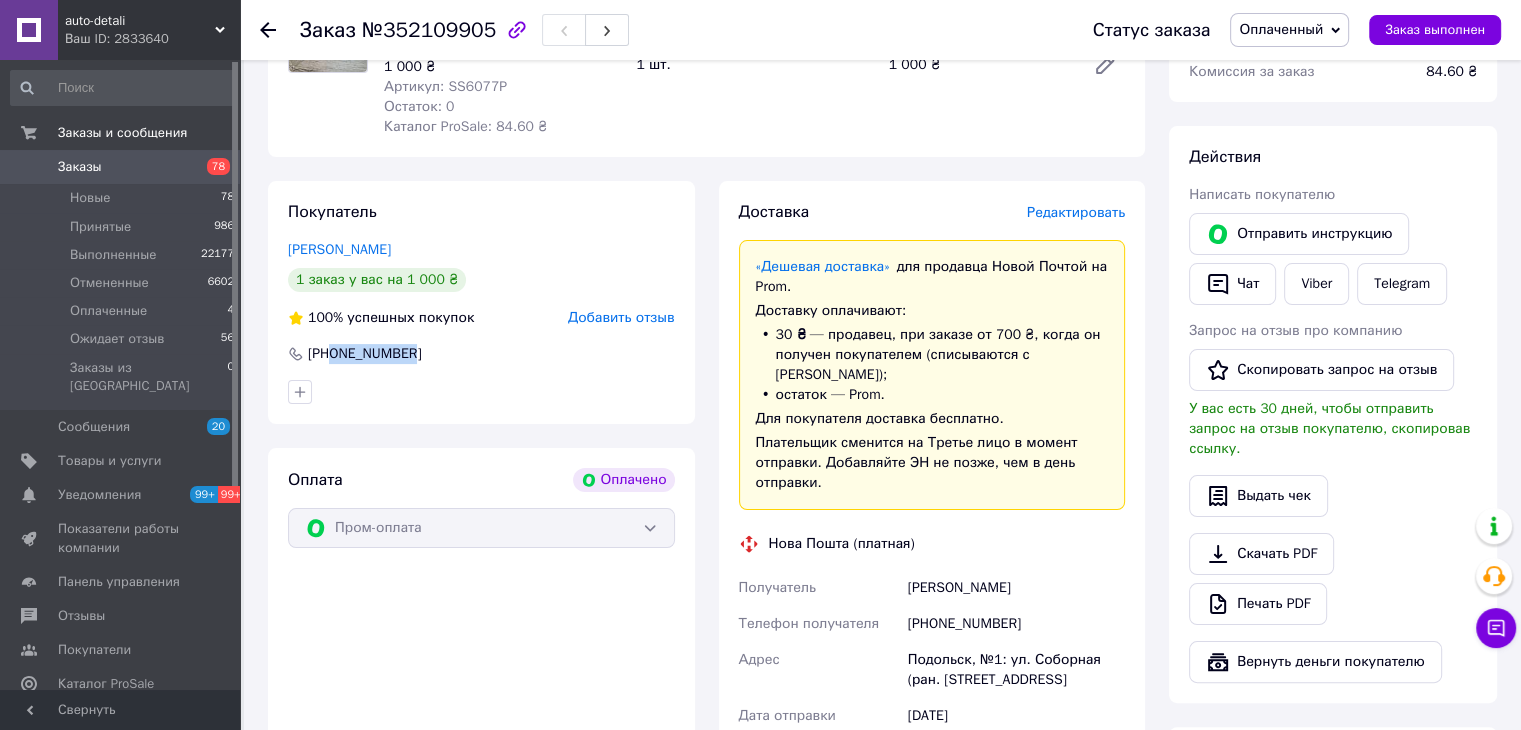 drag, startPoint x: 409, startPoint y: 357, endPoint x: 334, endPoint y: 358, distance: 75.00667 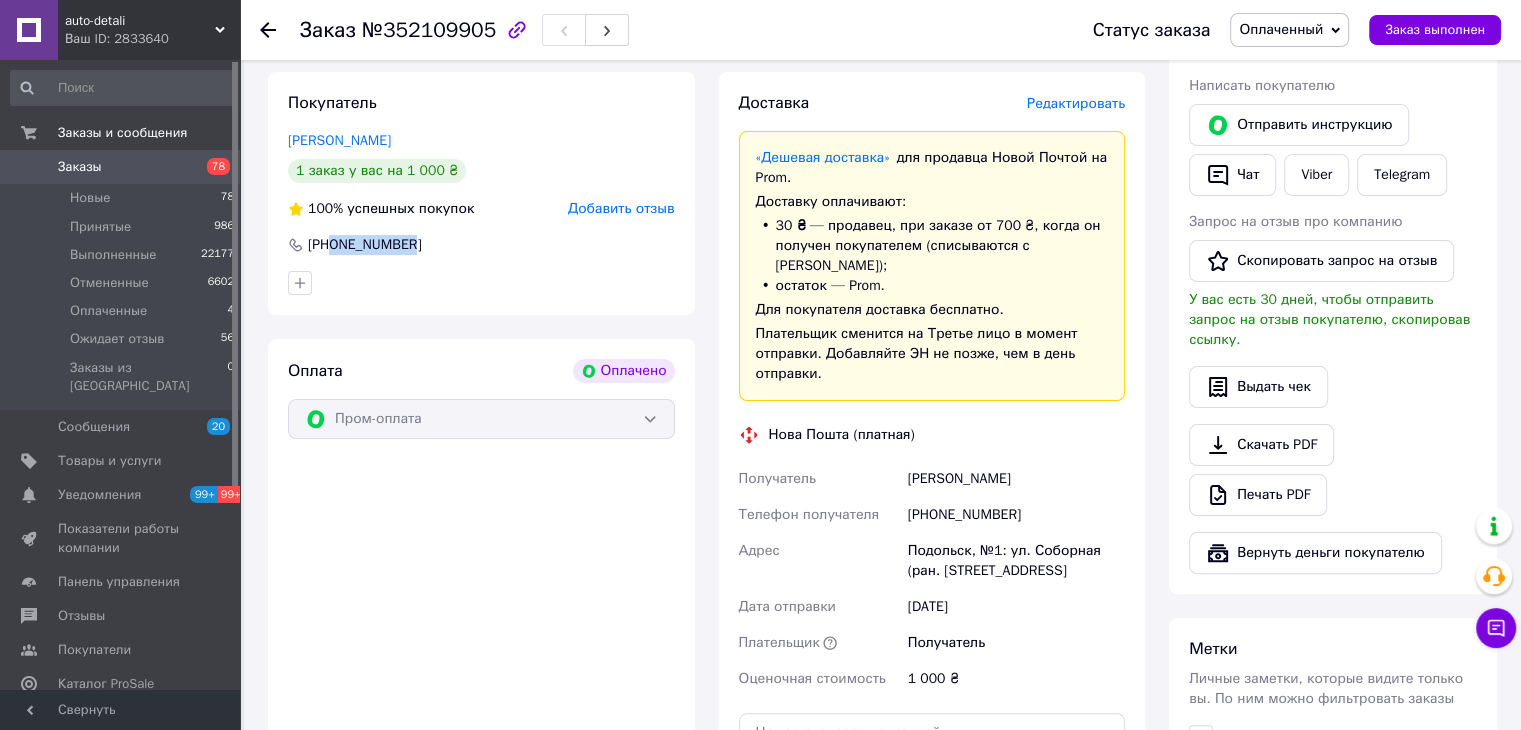 scroll, scrollTop: 500, scrollLeft: 0, axis: vertical 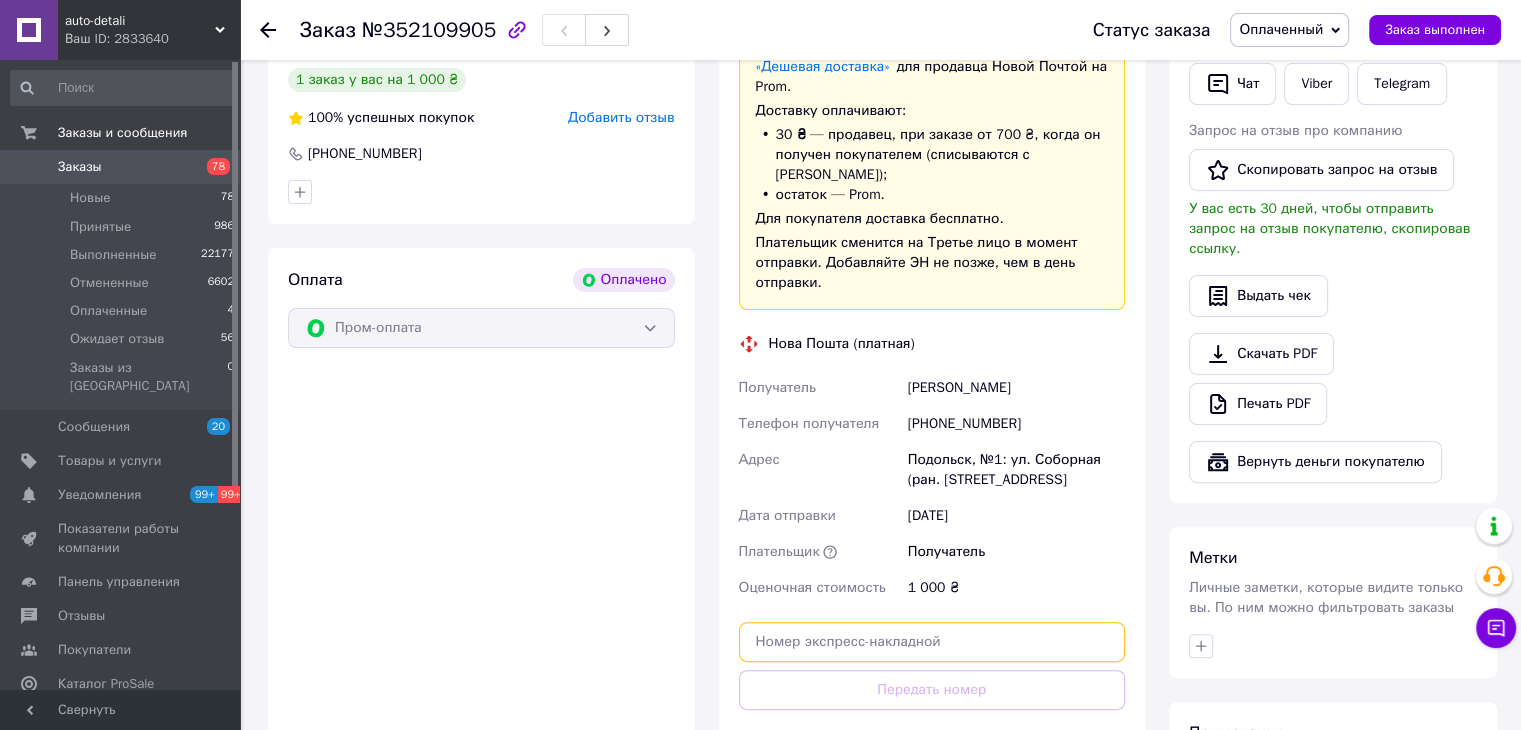 click at bounding box center (932, 642) 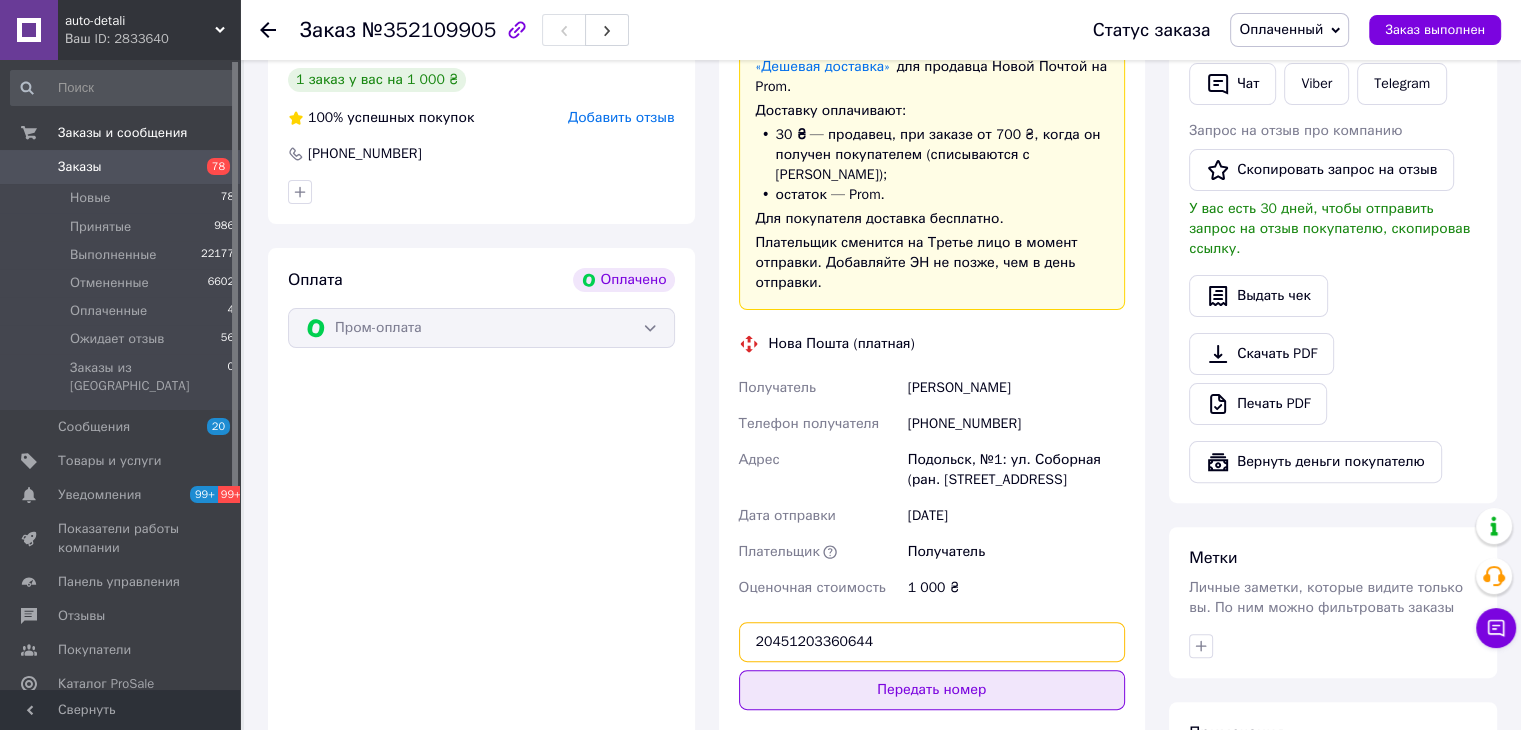type on "20451203360644" 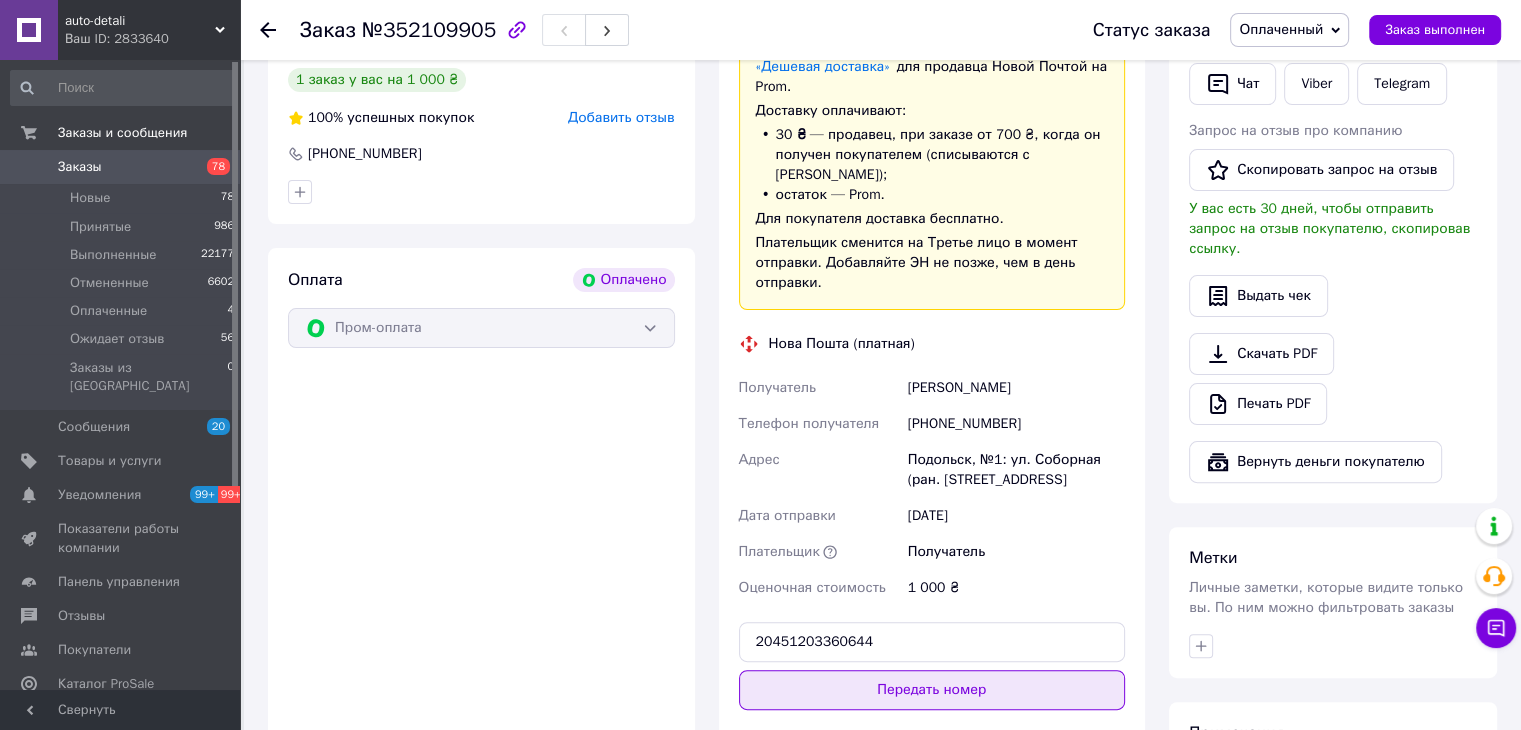 click on "Передать номер" at bounding box center [932, 690] 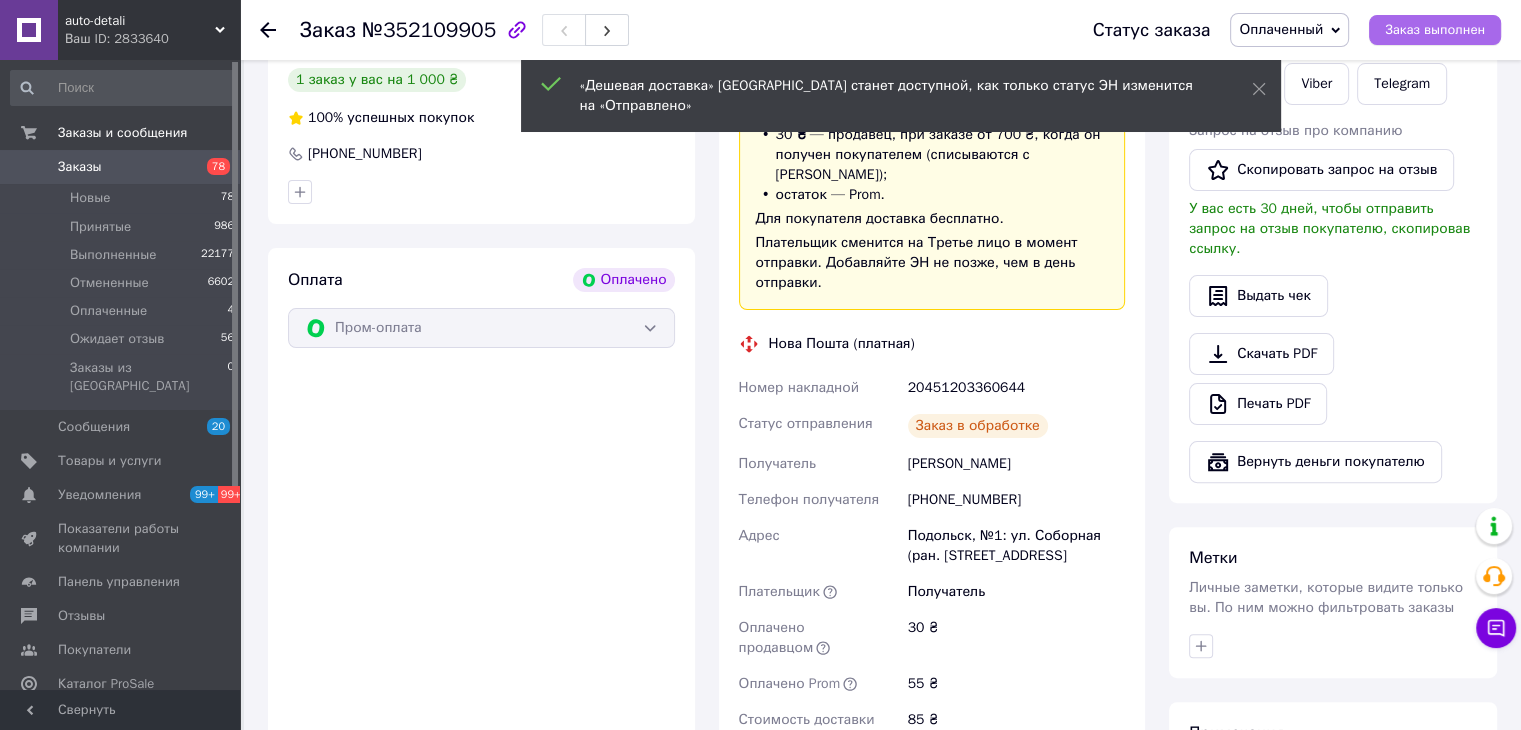 drag, startPoint x: 1404, startPoint y: 27, endPoint x: 1412, endPoint y: 61, distance: 34.928497 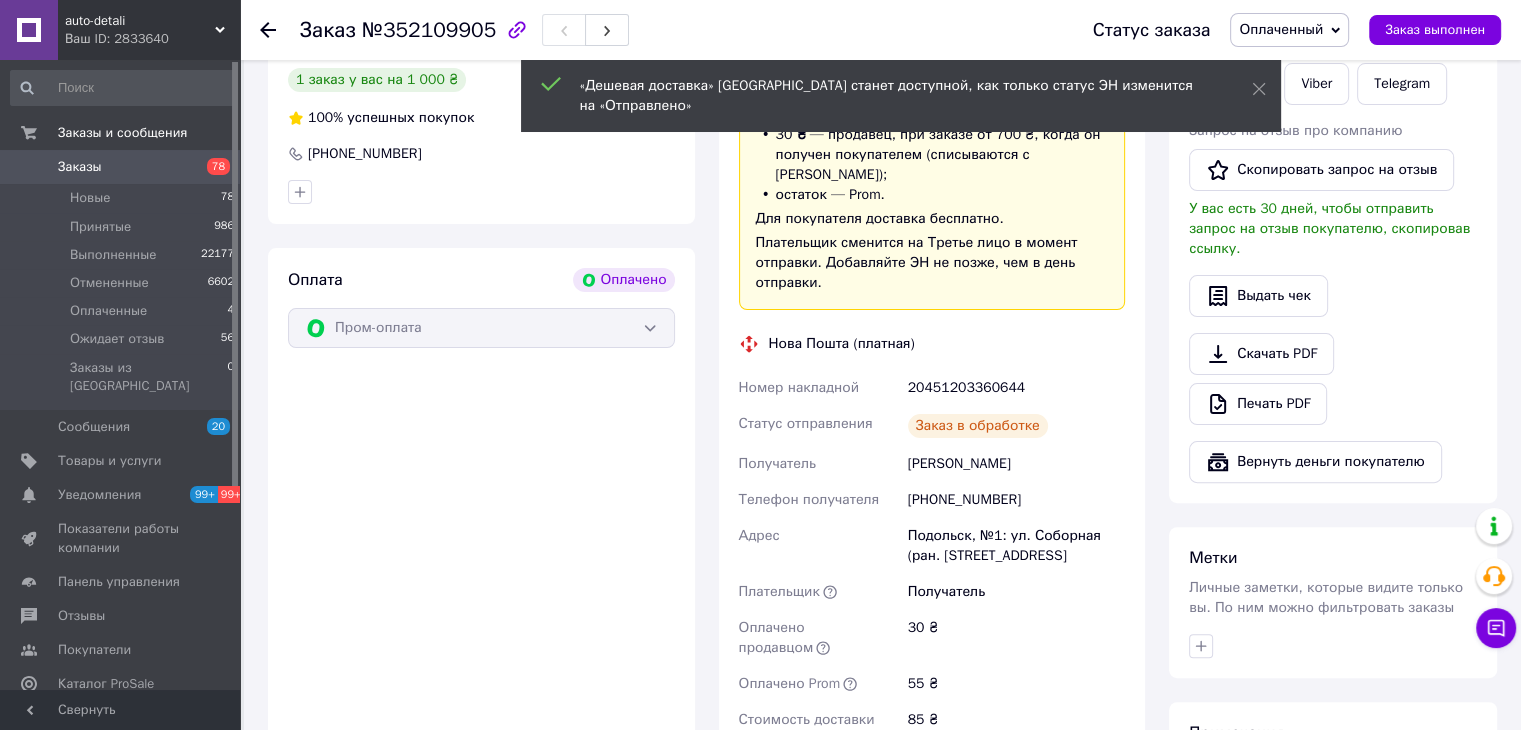 click on "Заказ выполнен" at bounding box center (1435, 30) 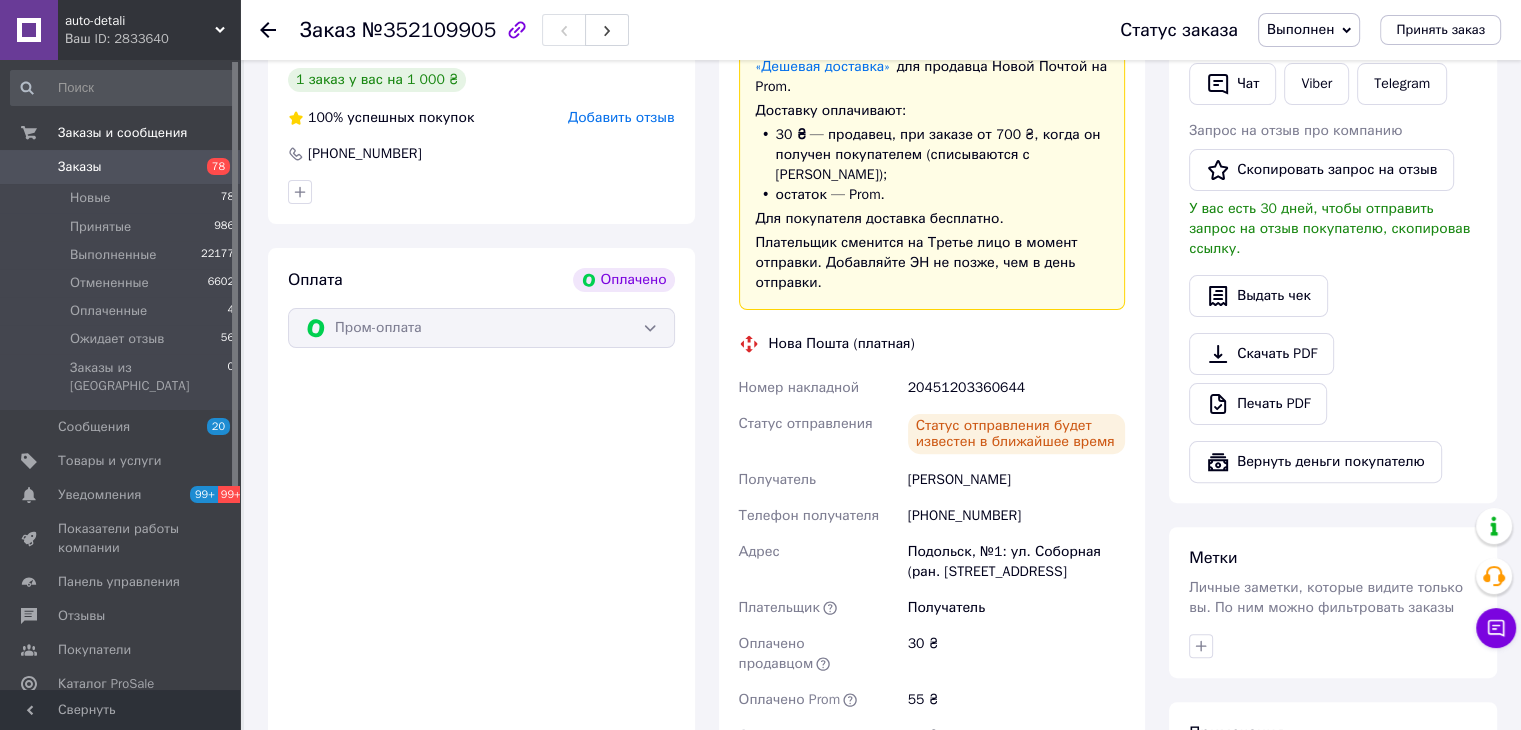 click on "Заказы 78" at bounding box center [123, 167] 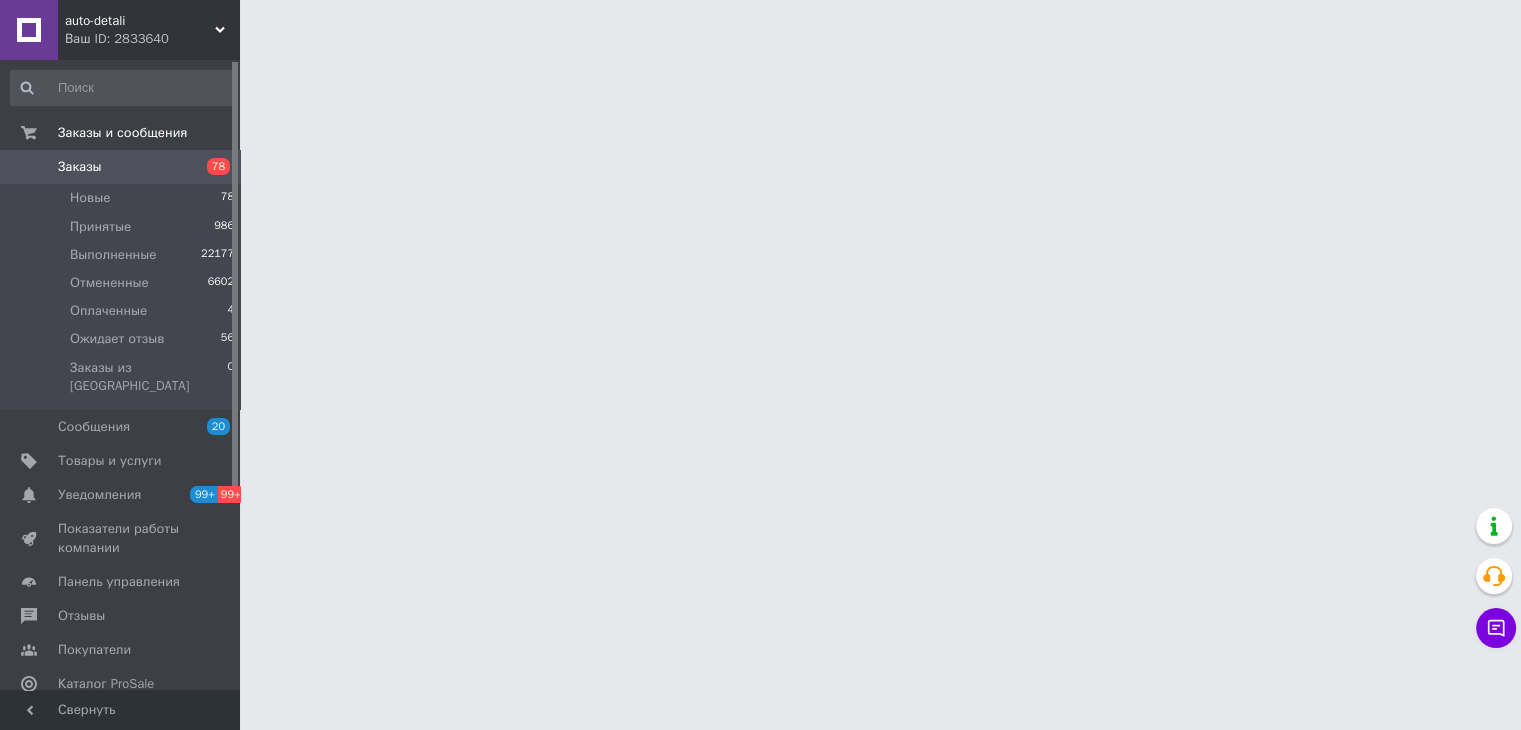 scroll, scrollTop: 0, scrollLeft: 0, axis: both 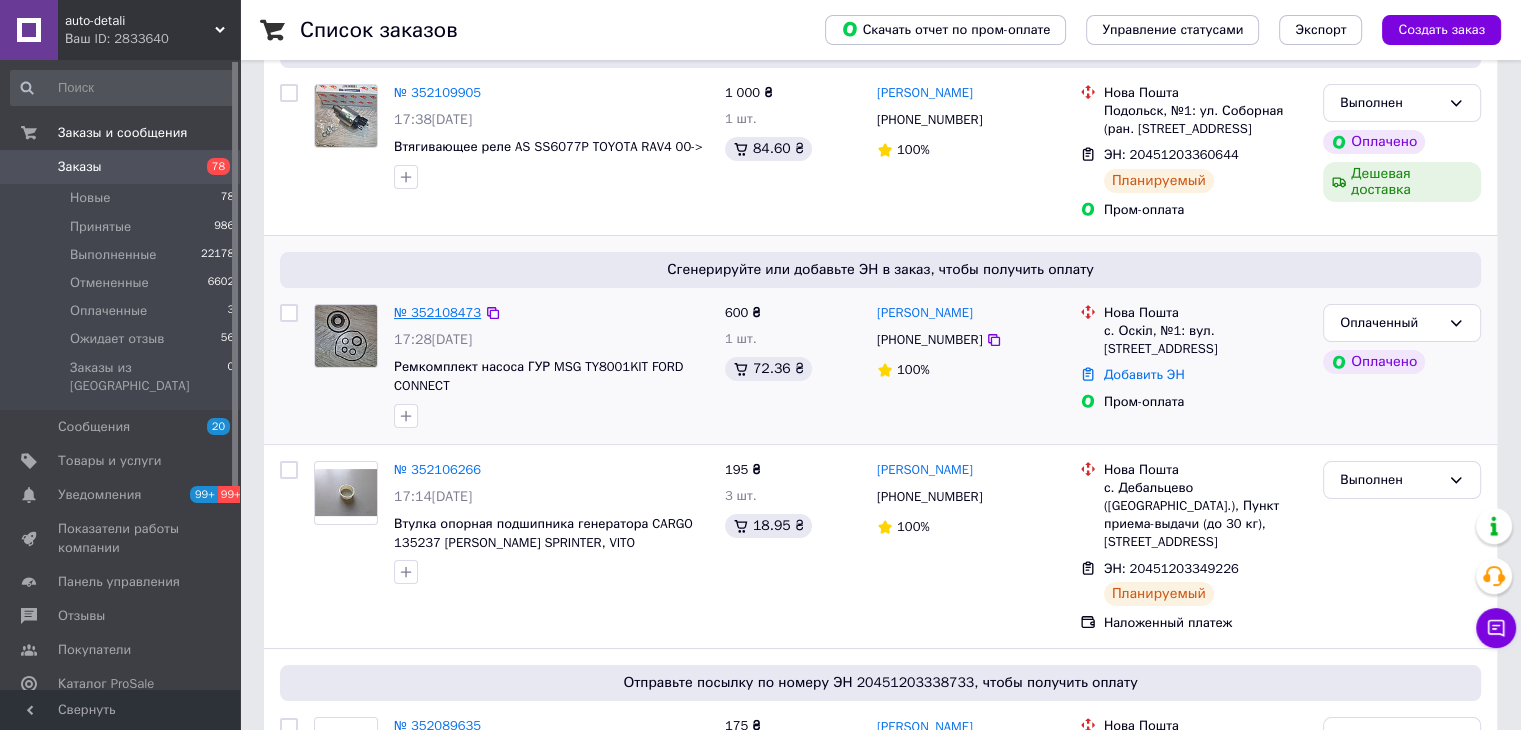 click on "№ 352108473" at bounding box center [437, 312] 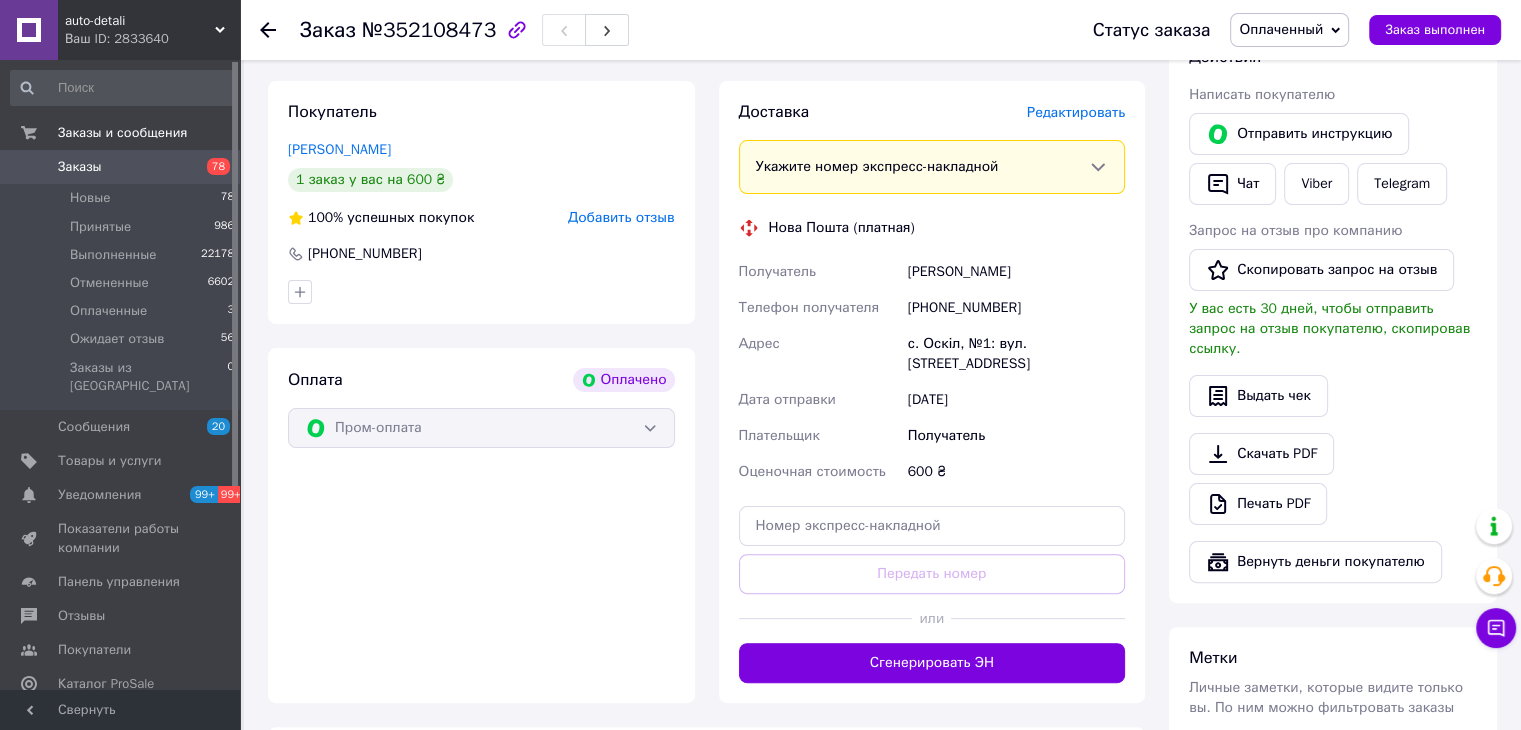scroll, scrollTop: 500, scrollLeft: 0, axis: vertical 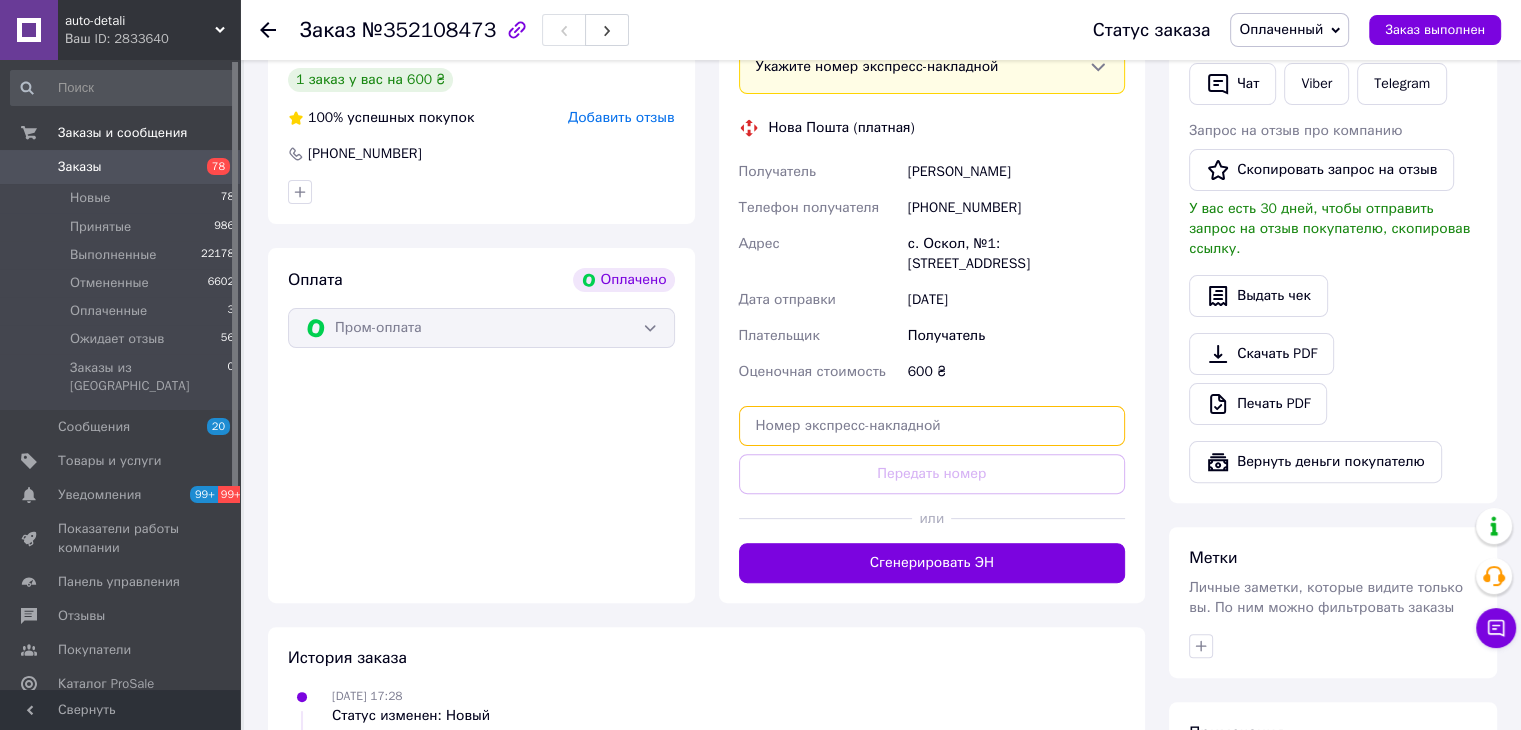 click at bounding box center (932, 426) 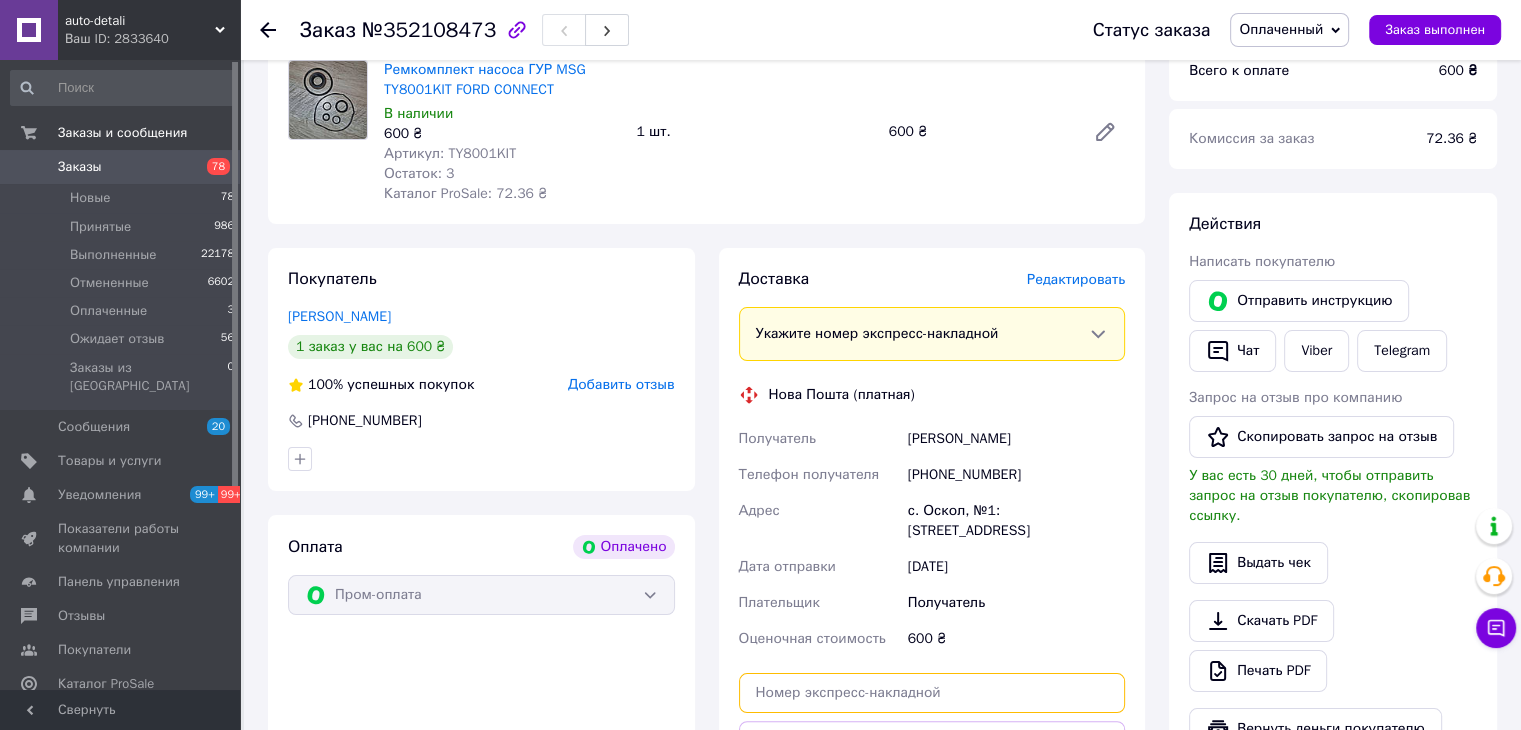 scroll, scrollTop: 200, scrollLeft: 0, axis: vertical 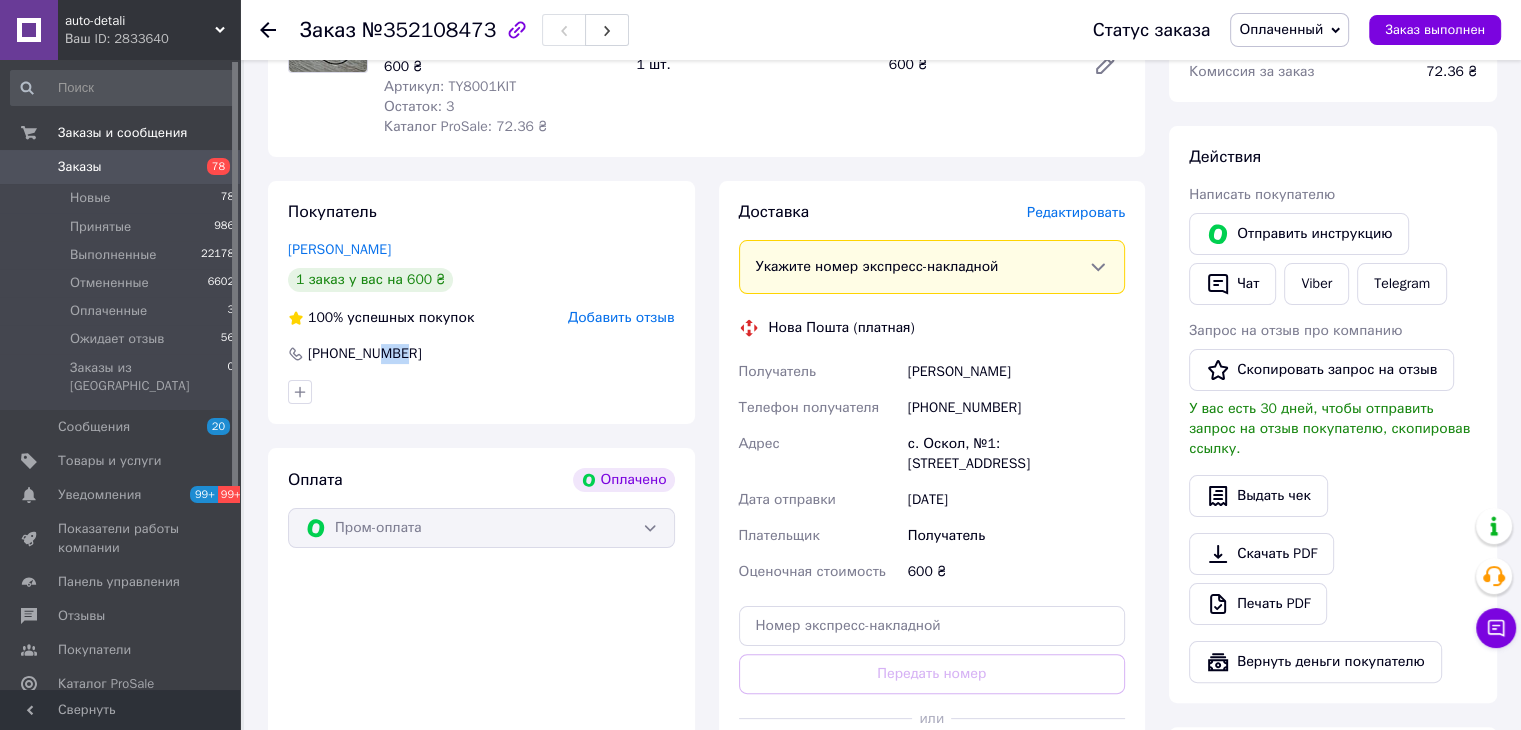 drag, startPoint x: 404, startPoint y: 356, endPoint x: 394, endPoint y: 352, distance: 10.770329 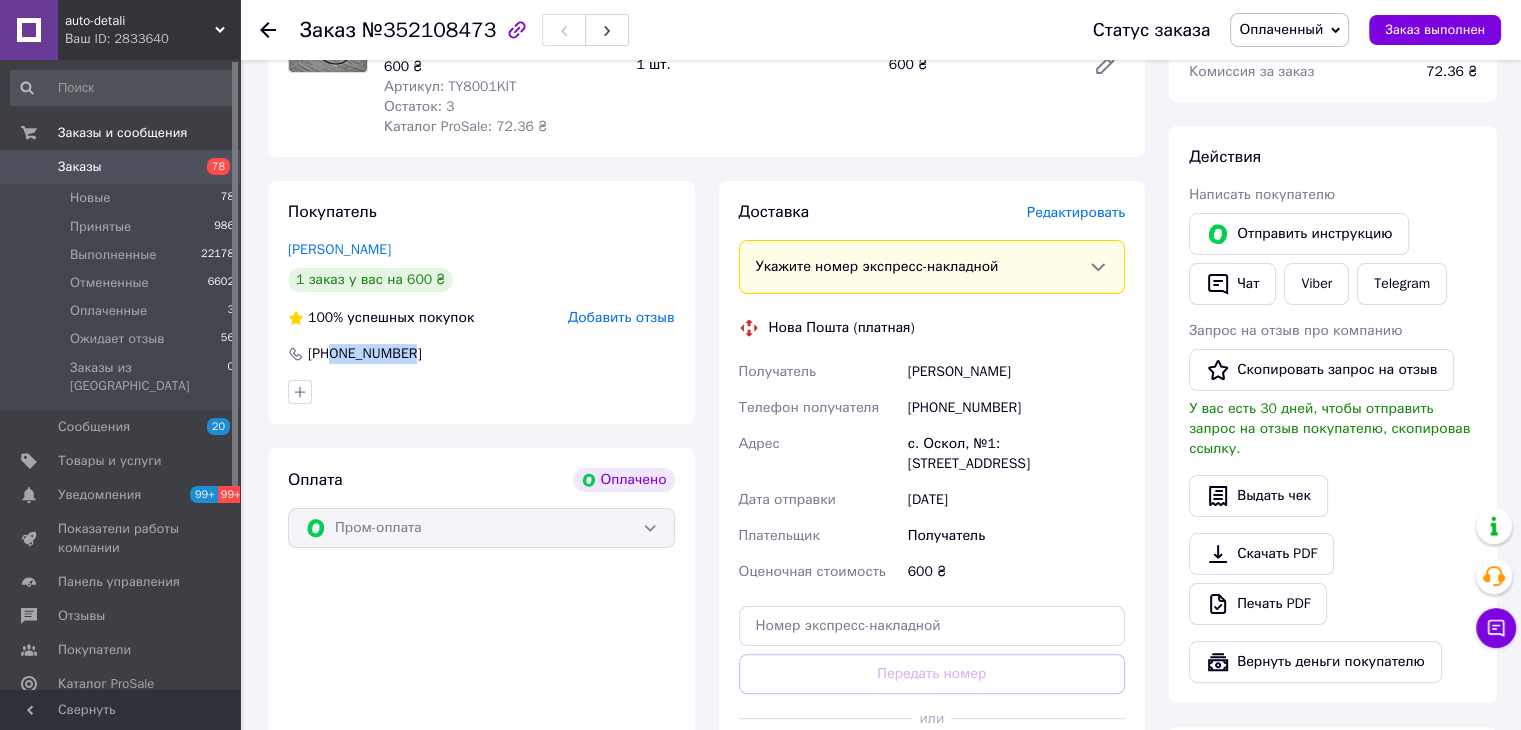 drag, startPoint x: 410, startPoint y: 353, endPoint x: 336, endPoint y: 363, distance: 74.672615 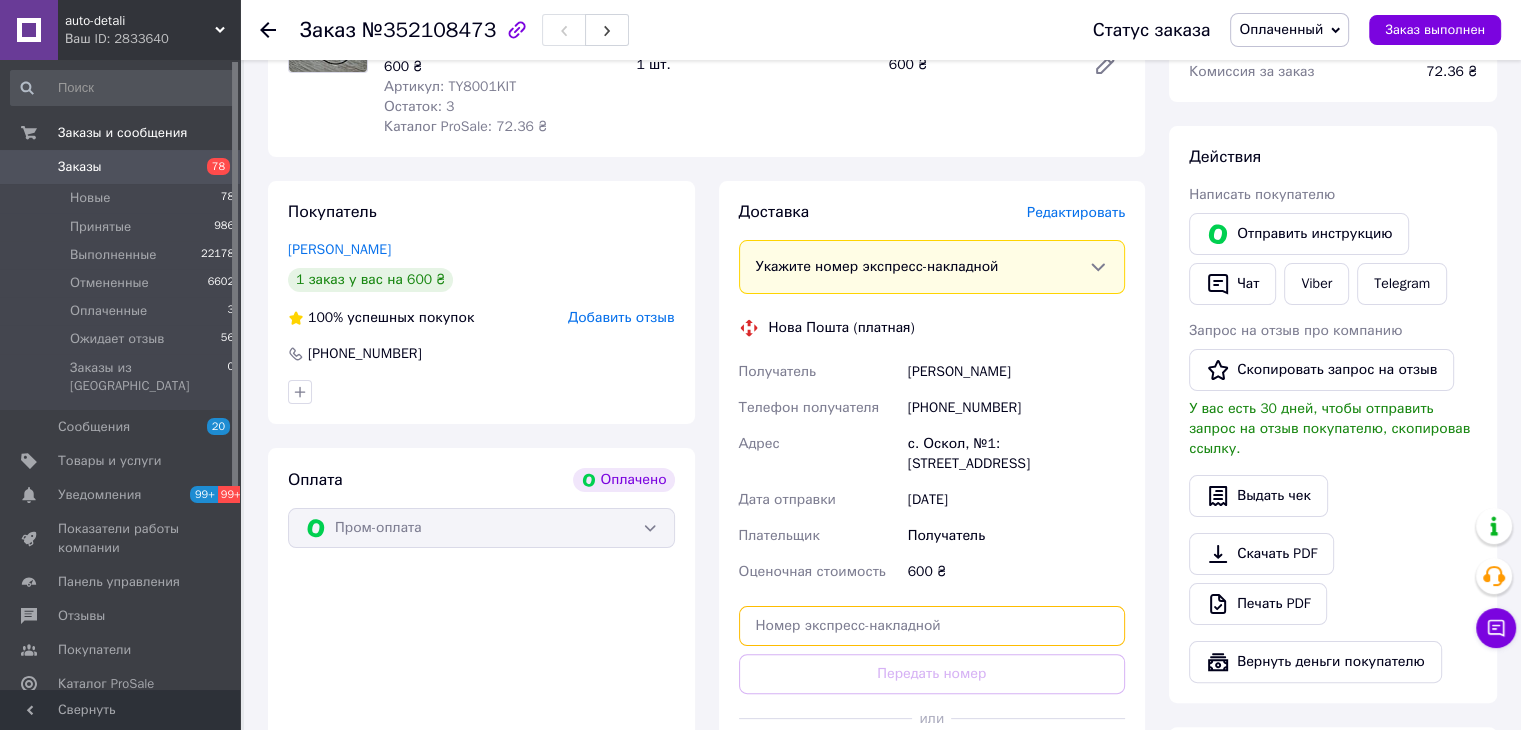 click at bounding box center [932, 626] 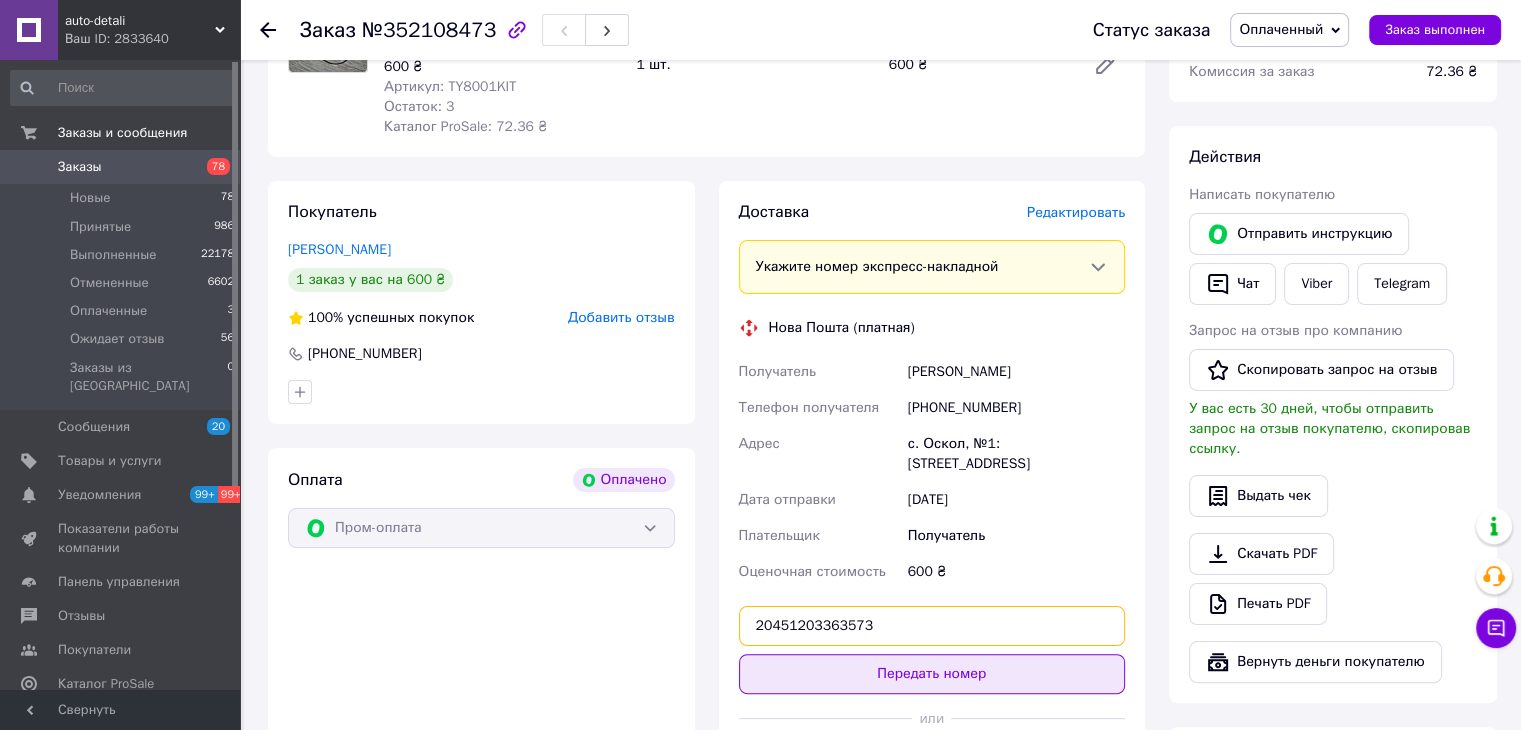 type on "20451203363573" 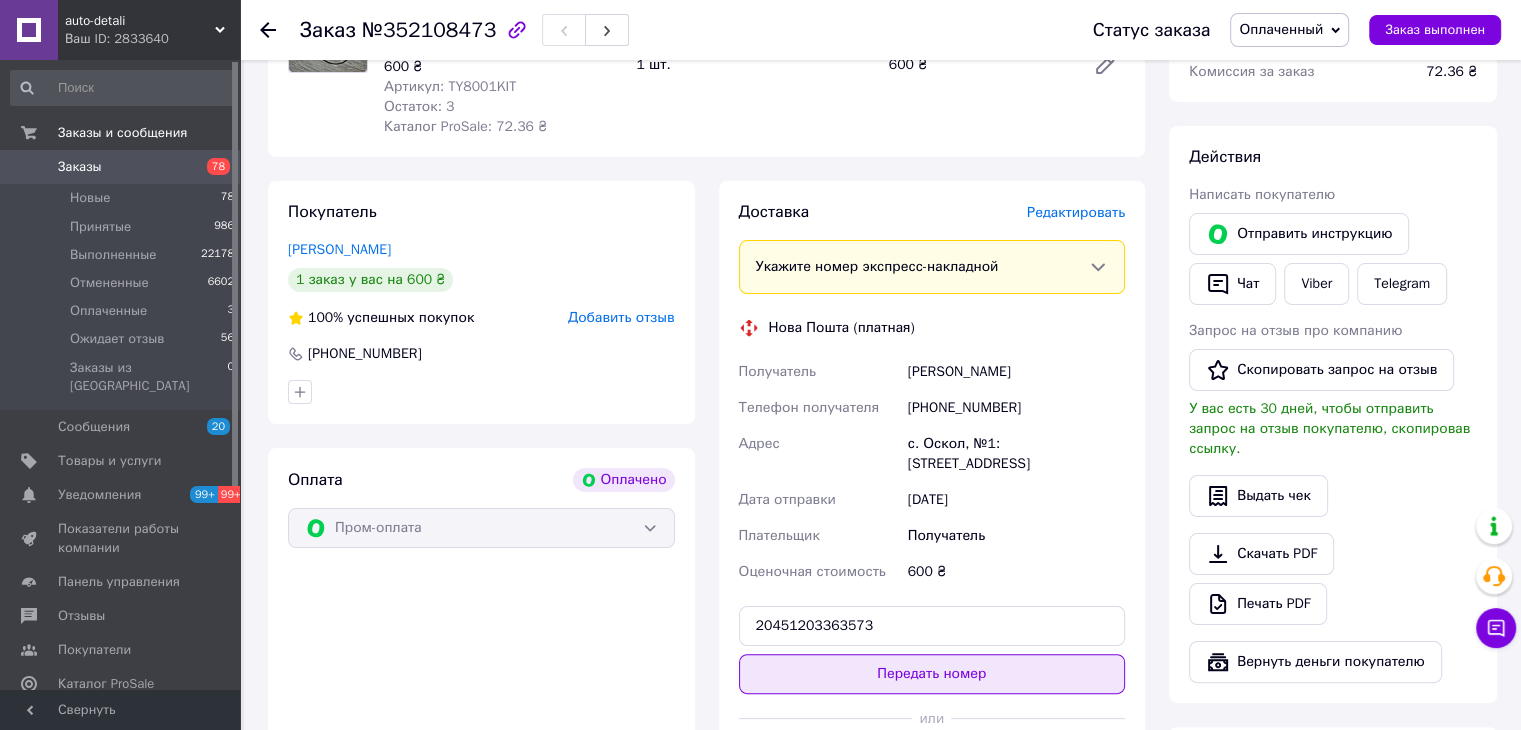 click on "Передать номер" at bounding box center [932, 674] 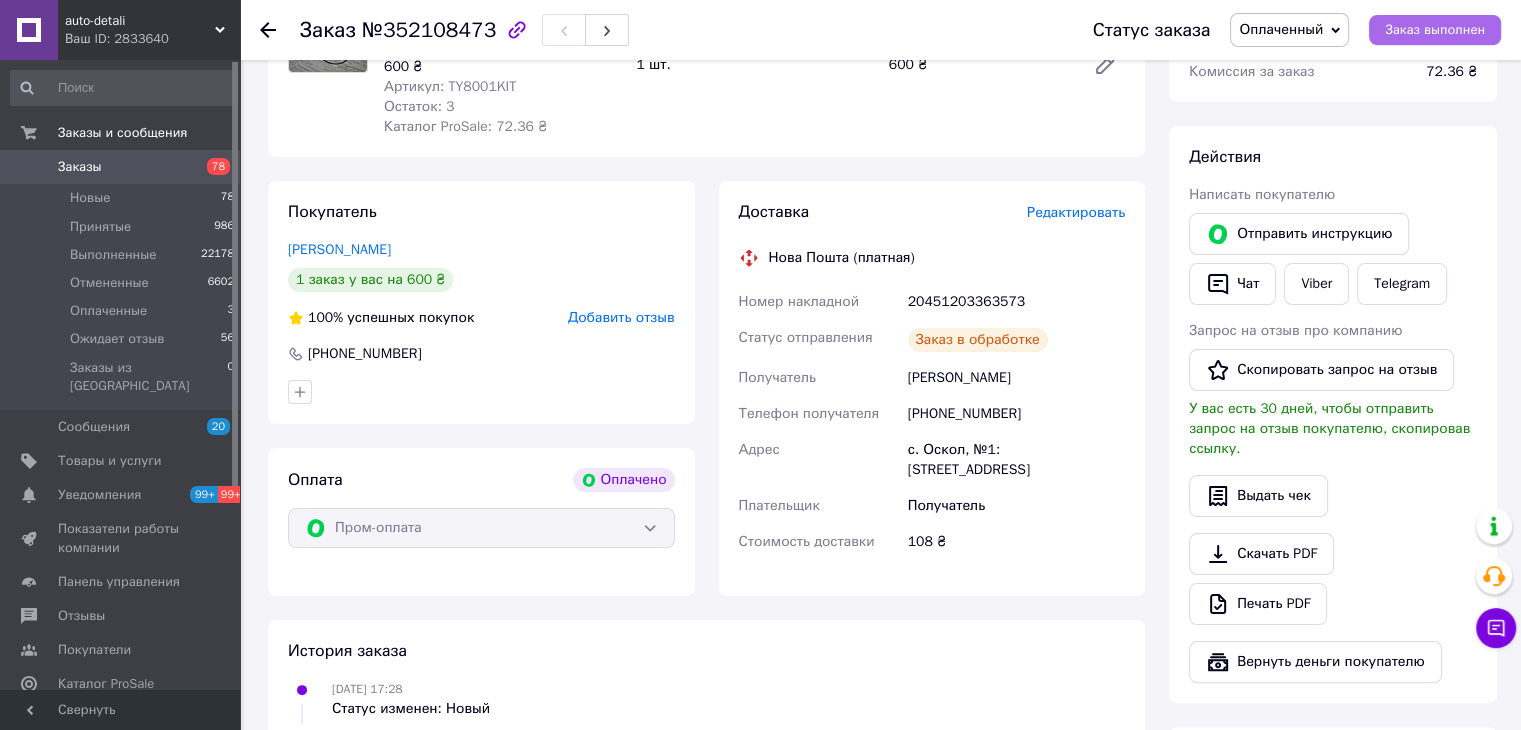click on "Заказ выполнен" at bounding box center (1435, 30) 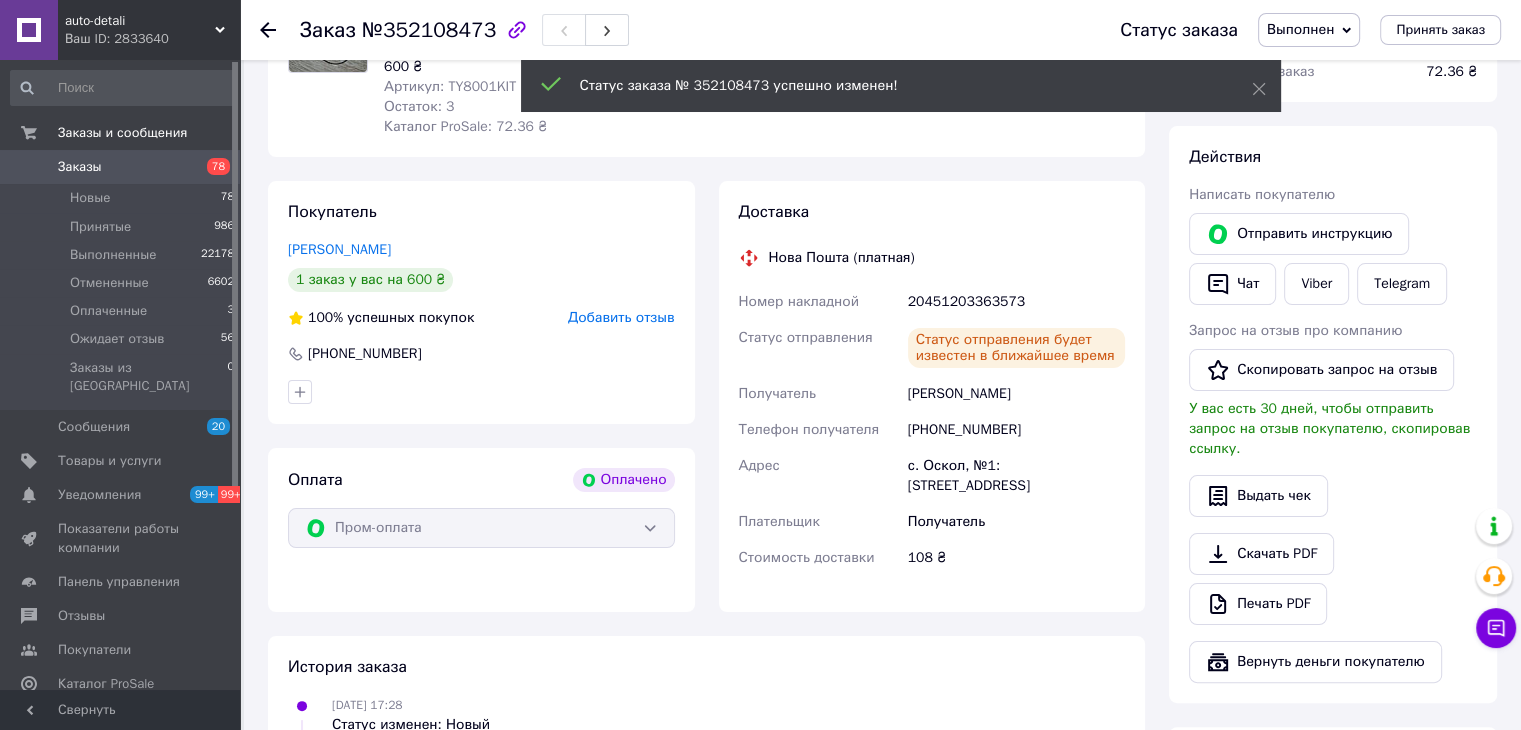 click on "Заказы" at bounding box center (121, 167) 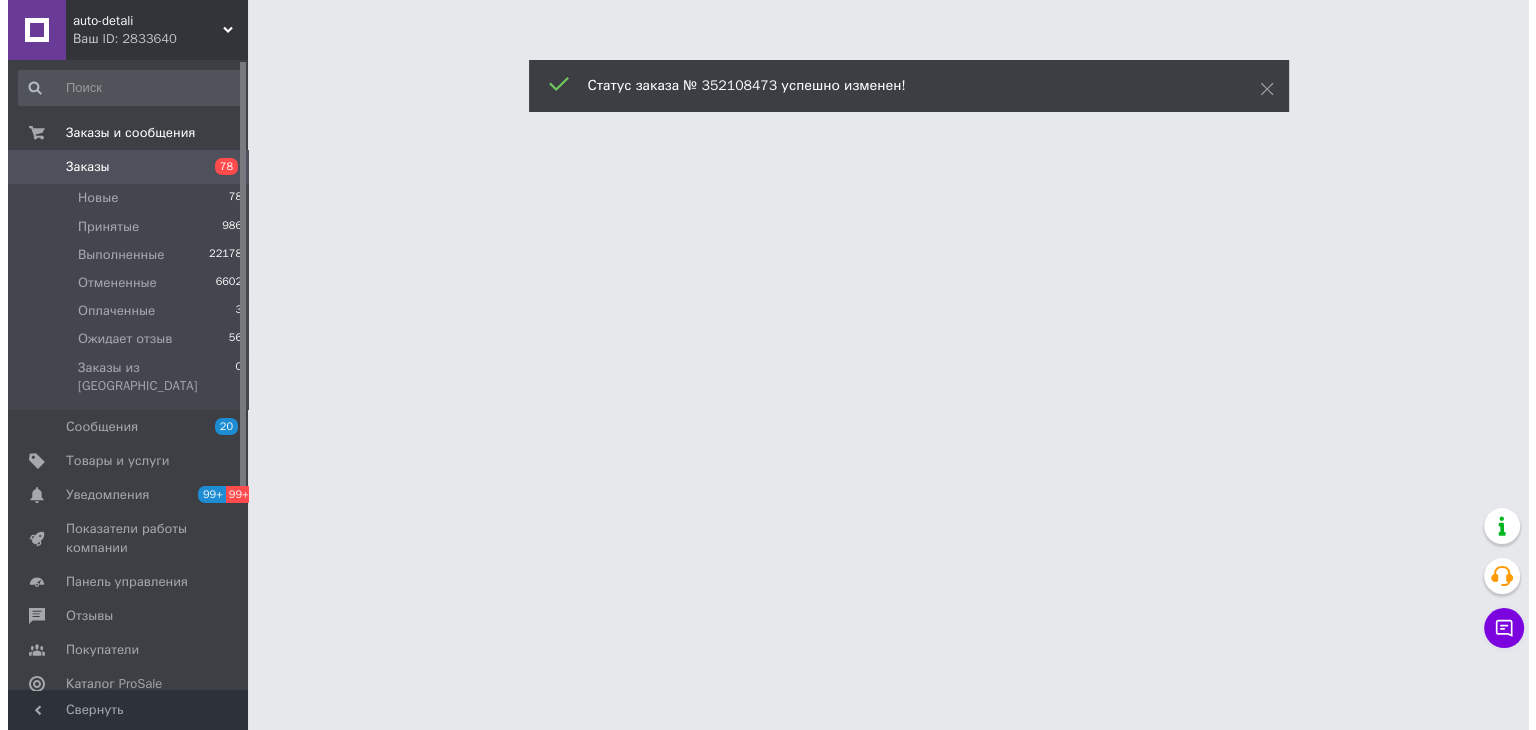 scroll, scrollTop: 0, scrollLeft: 0, axis: both 